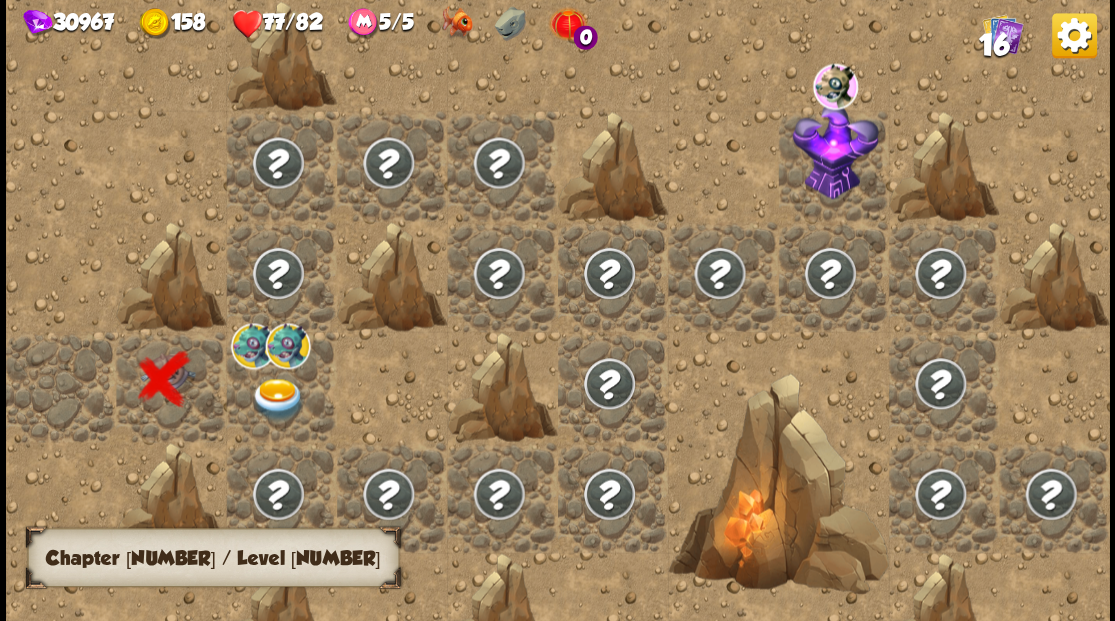 scroll, scrollTop: 0, scrollLeft: 0, axis: both 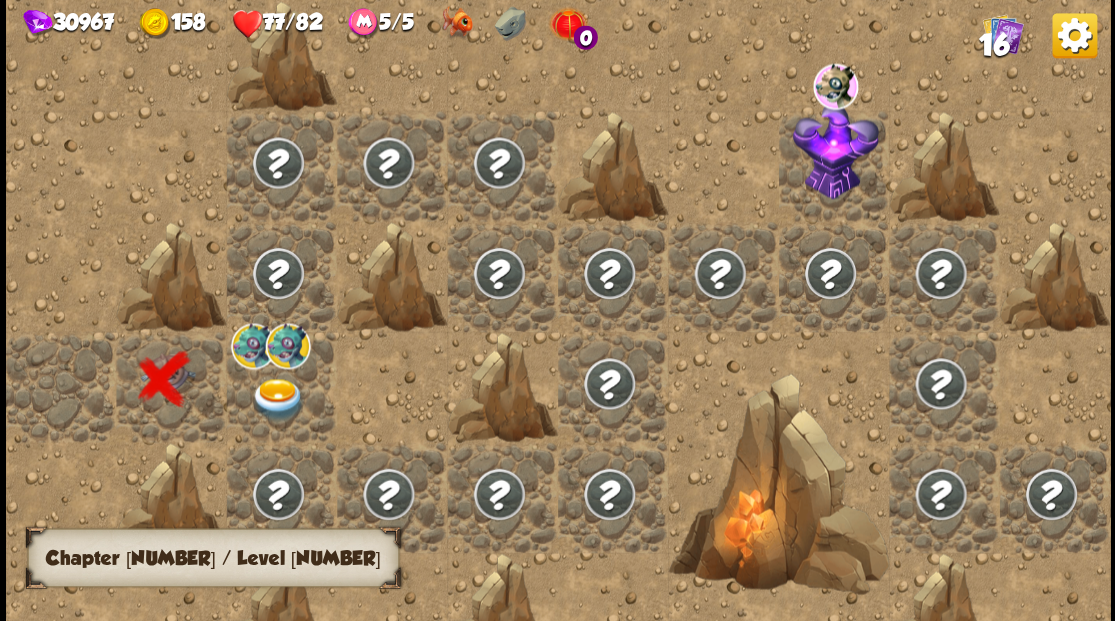 click at bounding box center (277, 399) 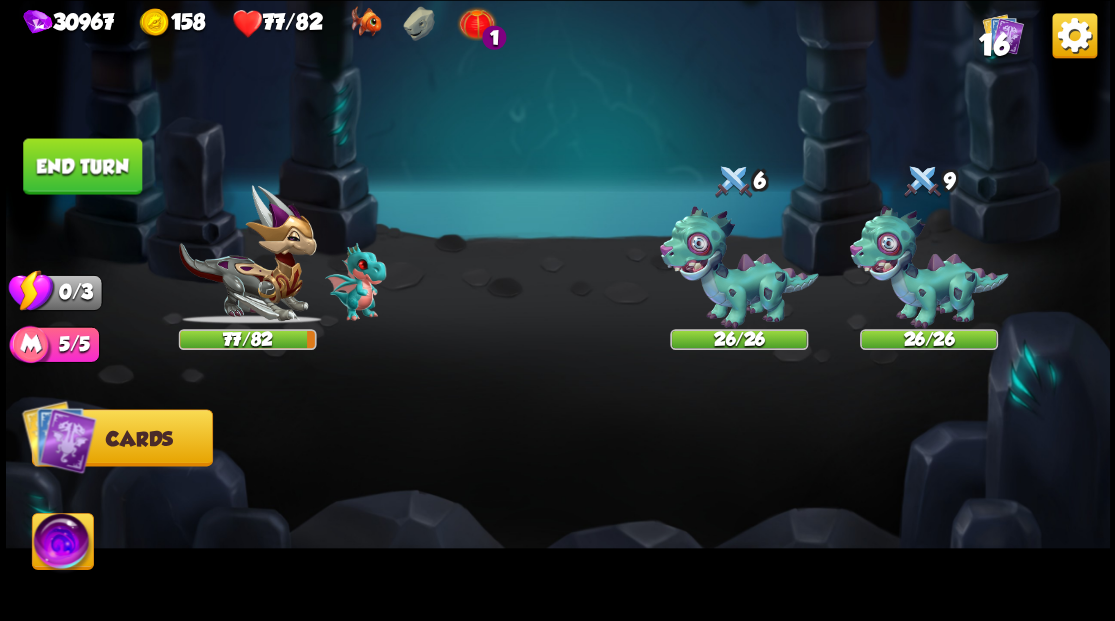 click at bounding box center [62, 544] 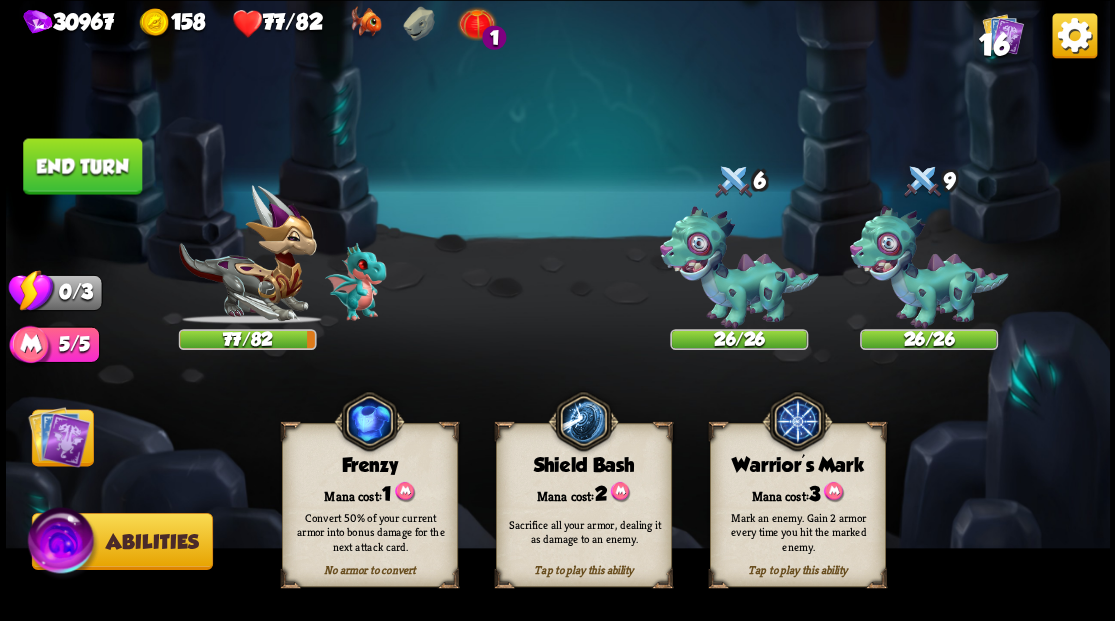 click at bounding box center (59, 436) 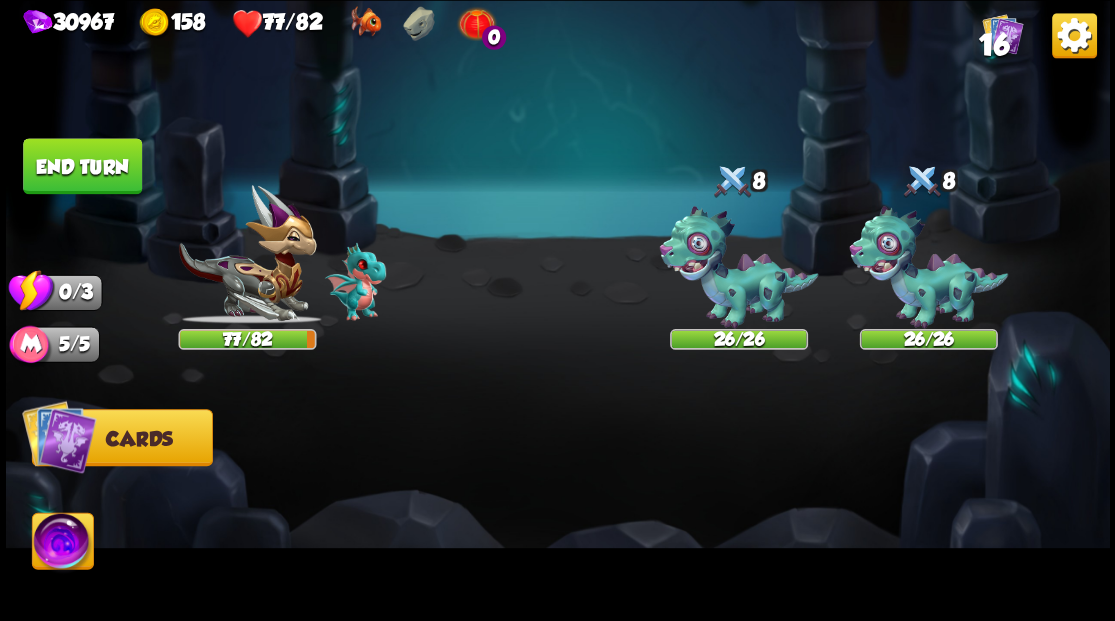 scroll, scrollTop: 0, scrollLeft: 0, axis: both 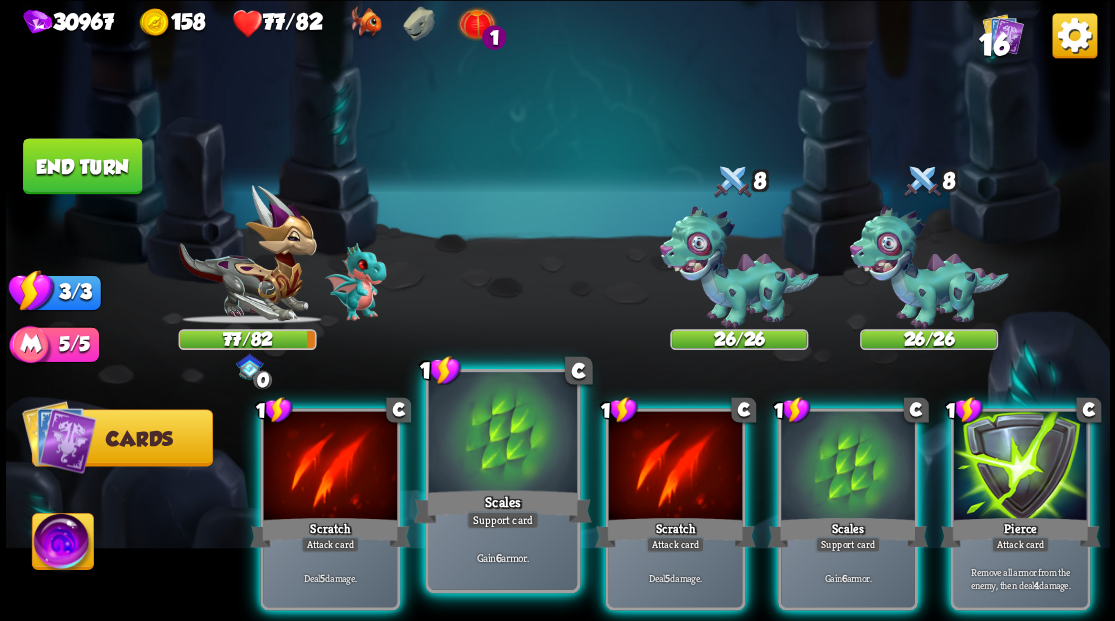 click at bounding box center (502, 434) 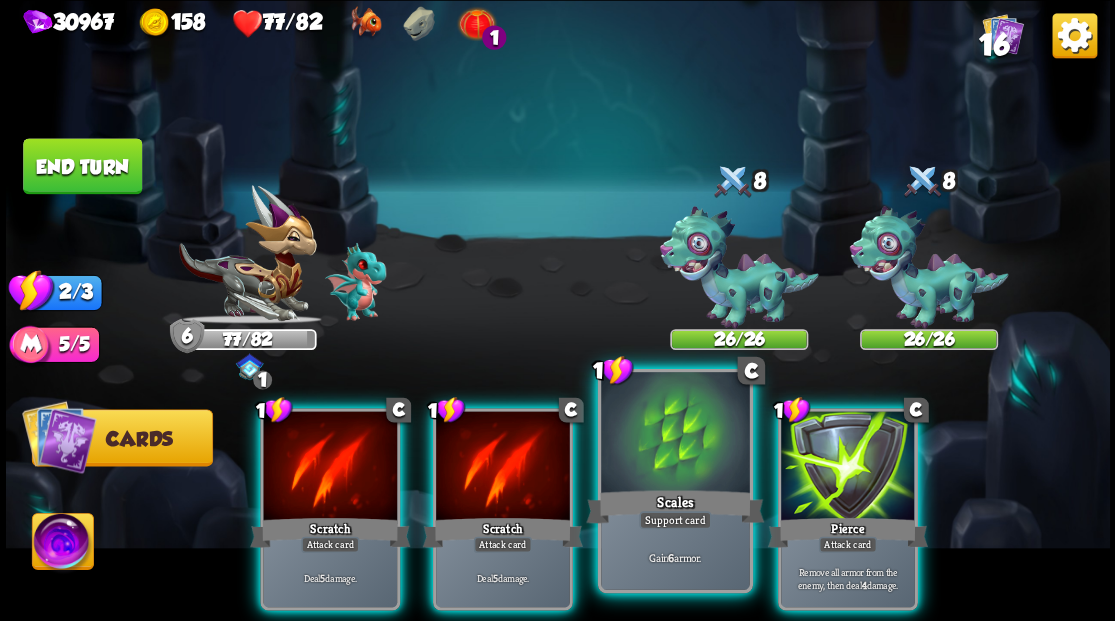 click at bounding box center (675, 434) 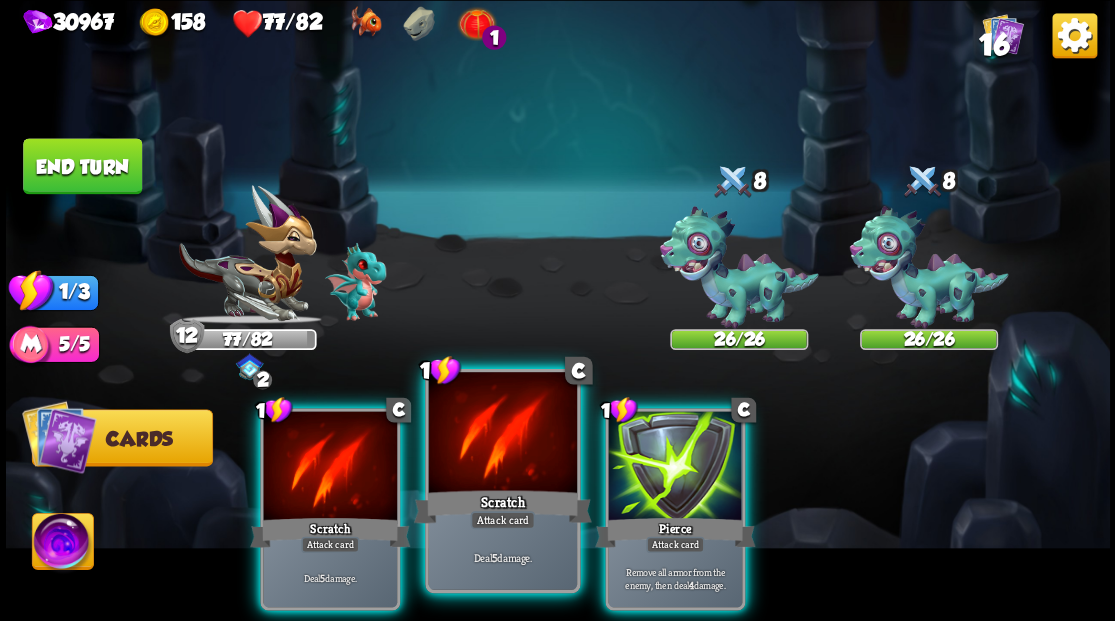 click at bounding box center (502, 434) 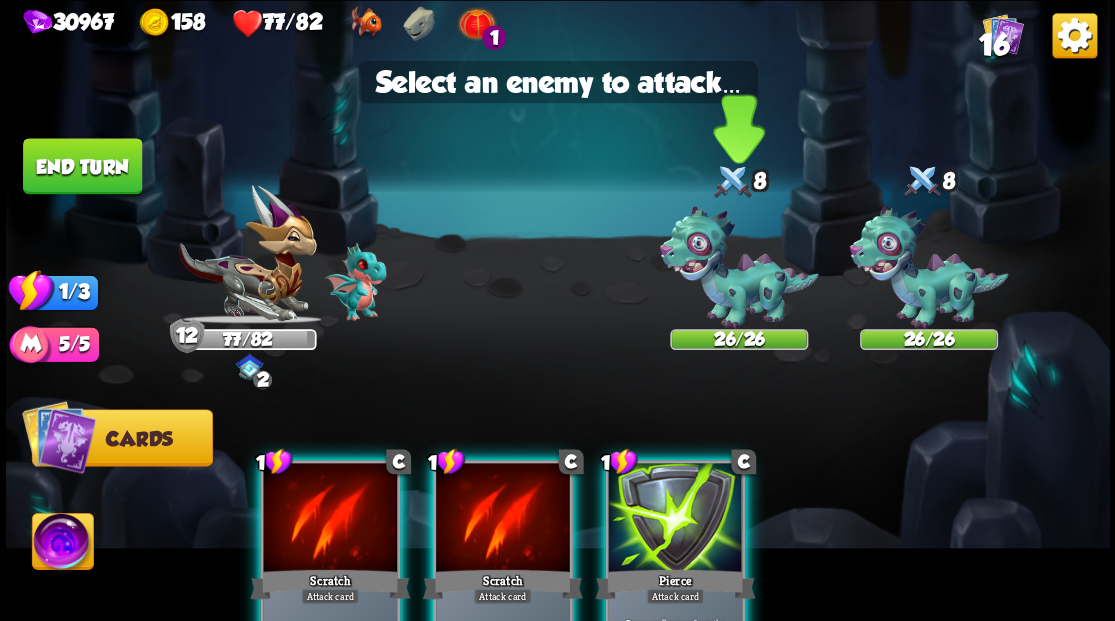 click at bounding box center (738, 267) 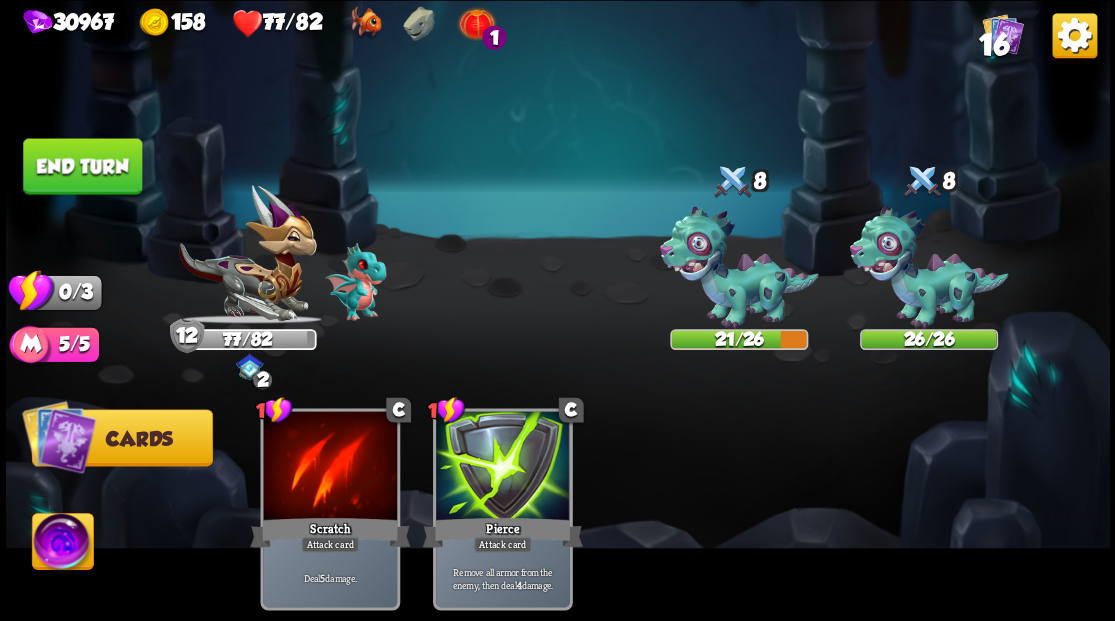 click on "End turn" at bounding box center [82, 166] 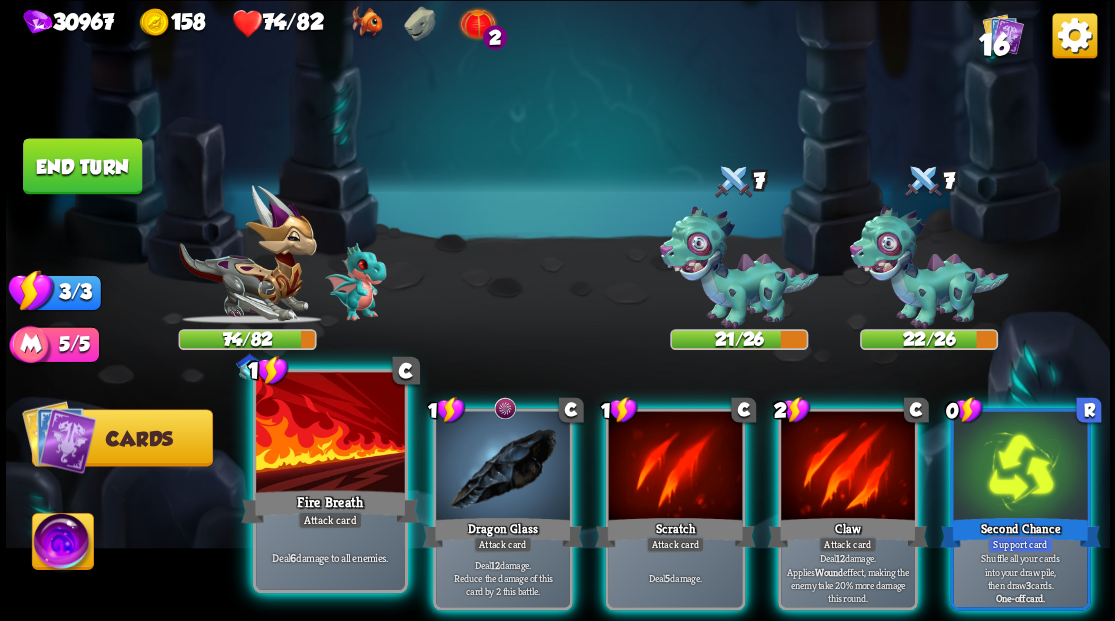 click at bounding box center (330, 434) 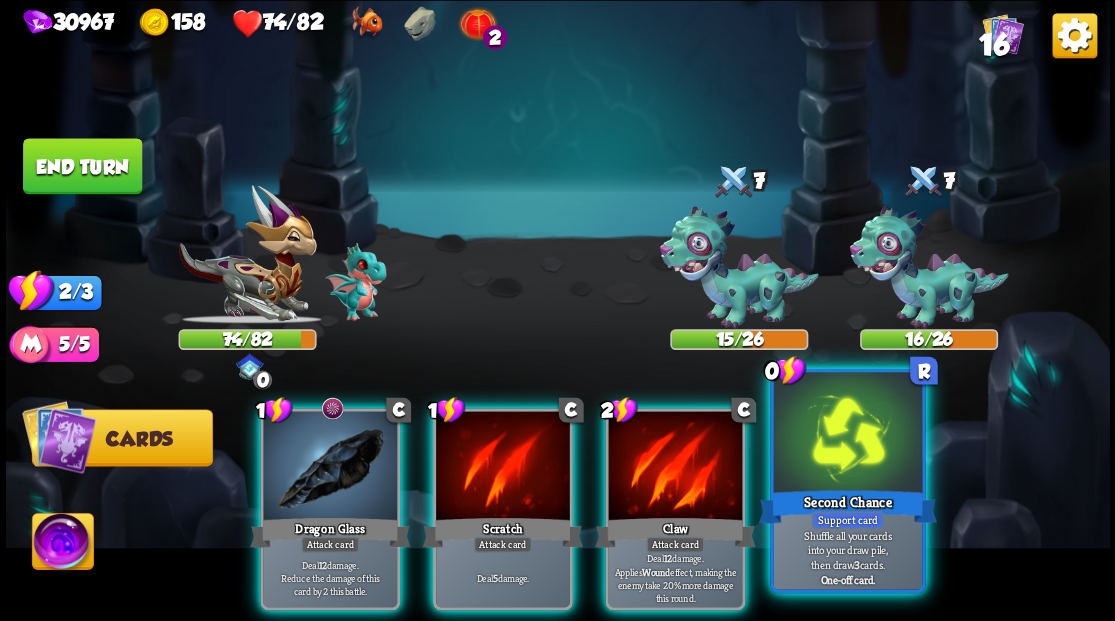 click at bounding box center (847, 434) 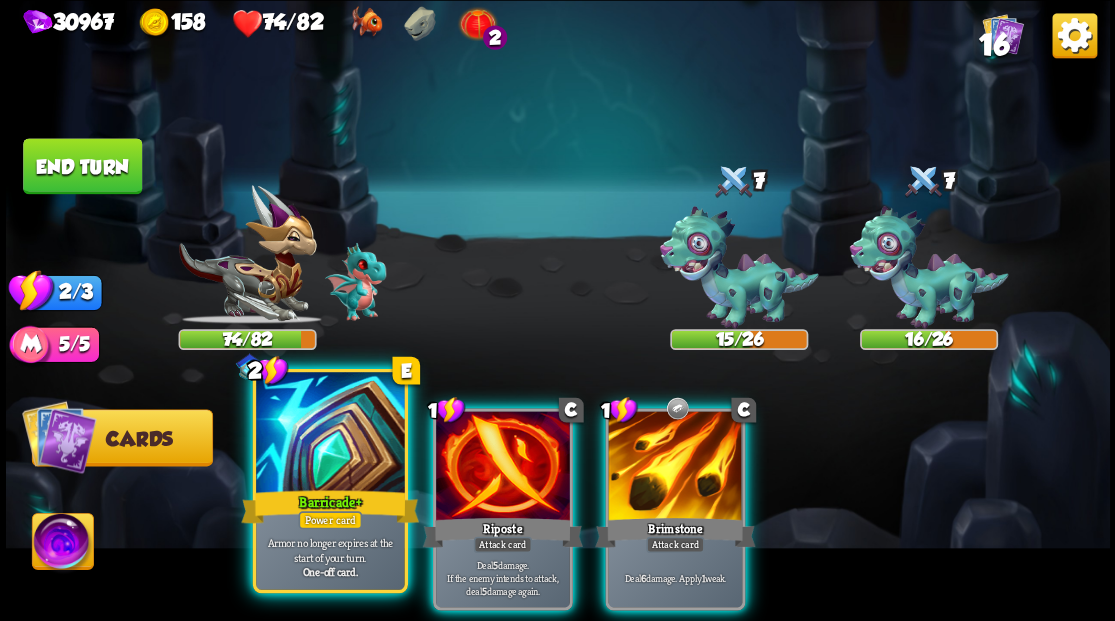 click at bounding box center [330, 434] 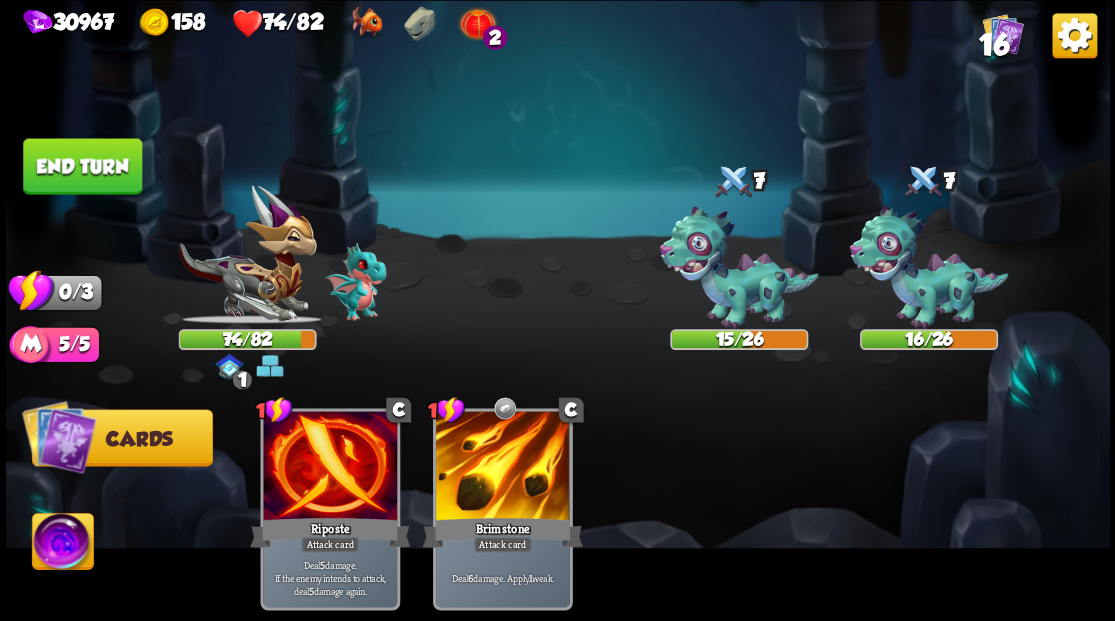 click on "End turn" at bounding box center (82, 166) 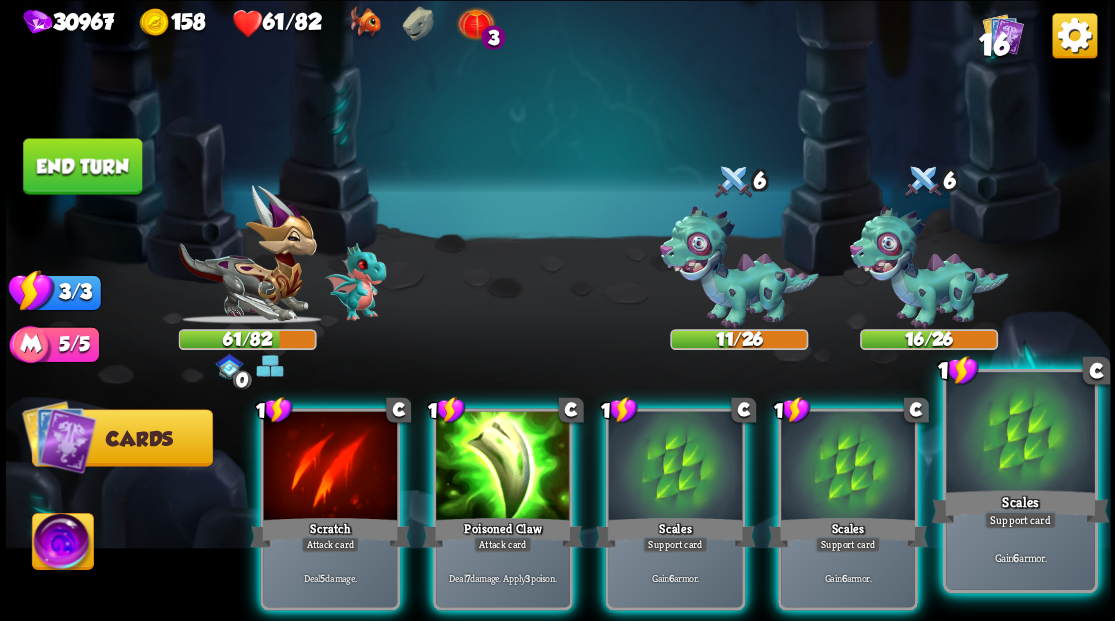 click at bounding box center [1020, 434] 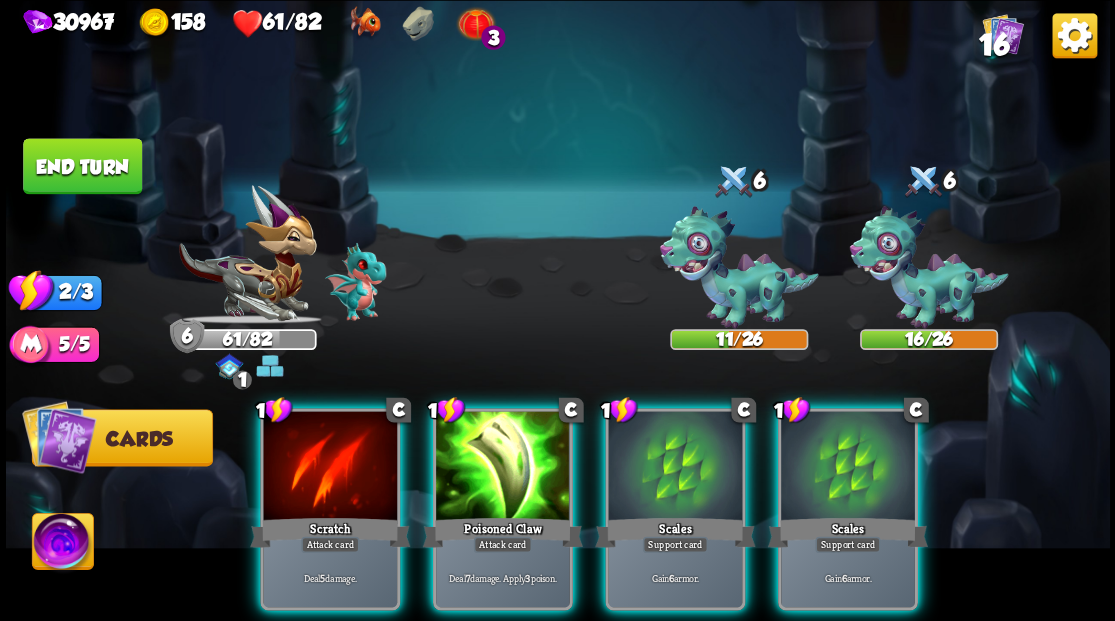 click at bounding box center [848, 467] 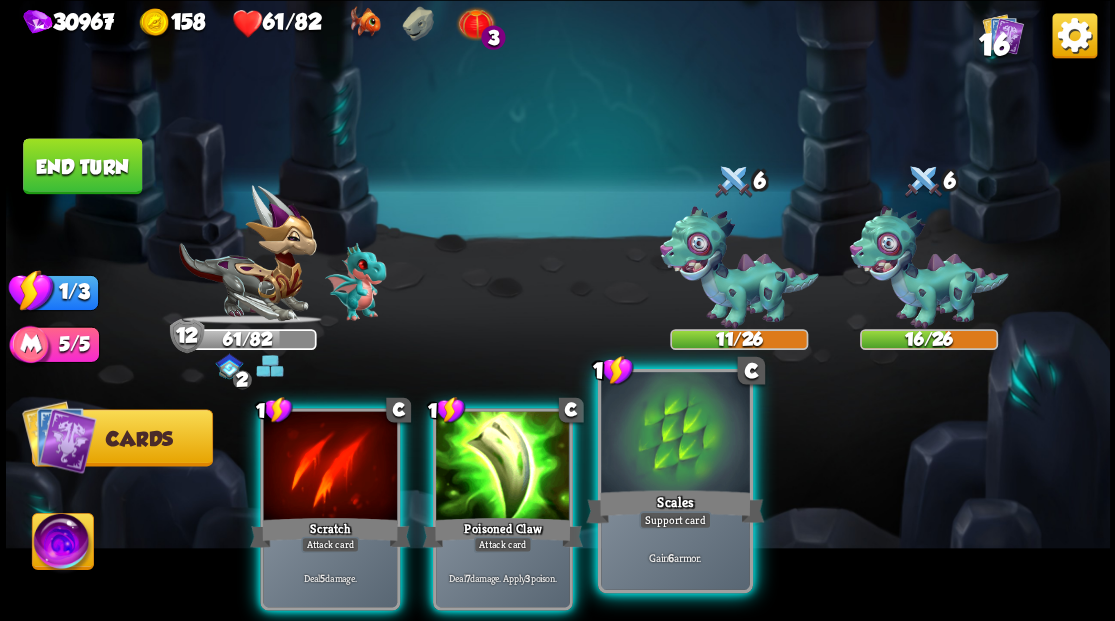 click at bounding box center [675, 434] 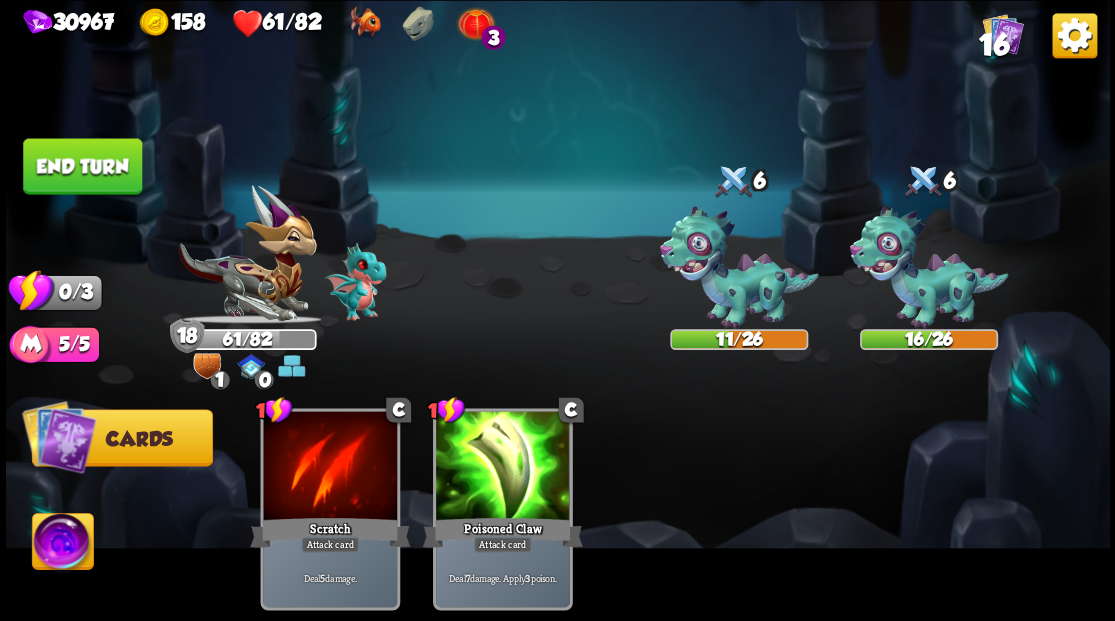 click on "End turn" at bounding box center [82, 166] 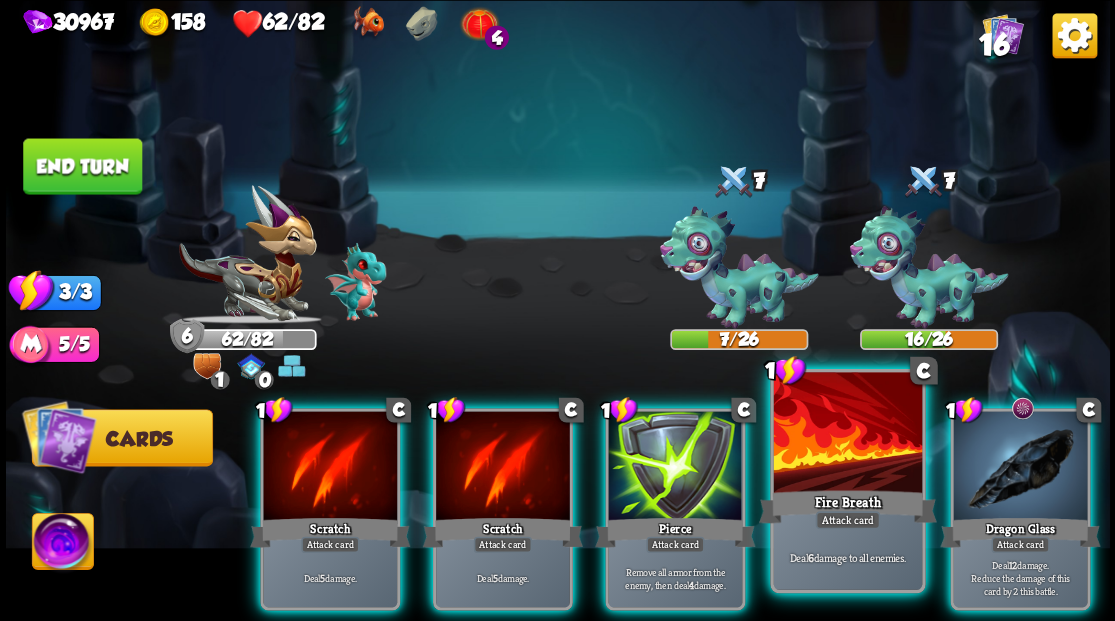 click at bounding box center (847, 434) 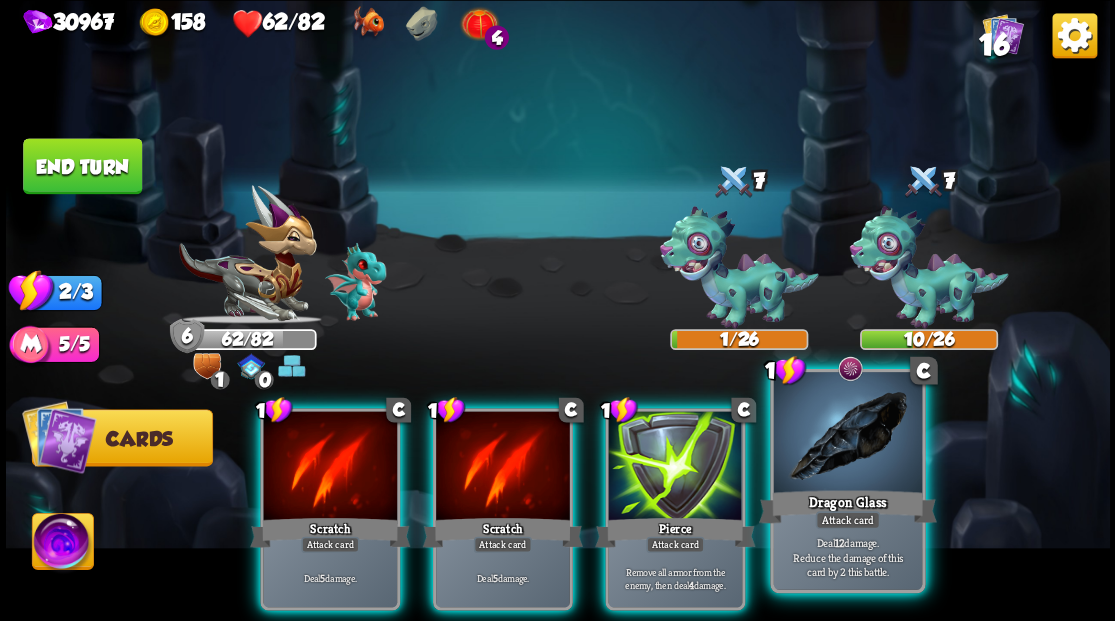 click at bounding box center [847, 434] 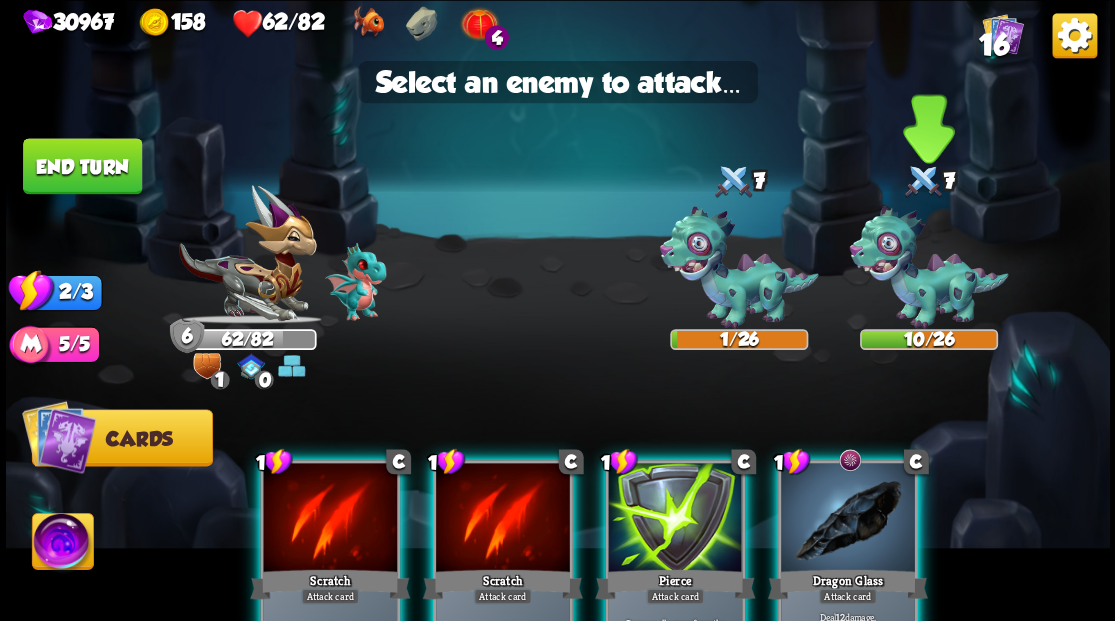 click at bounding box center [928, 267] 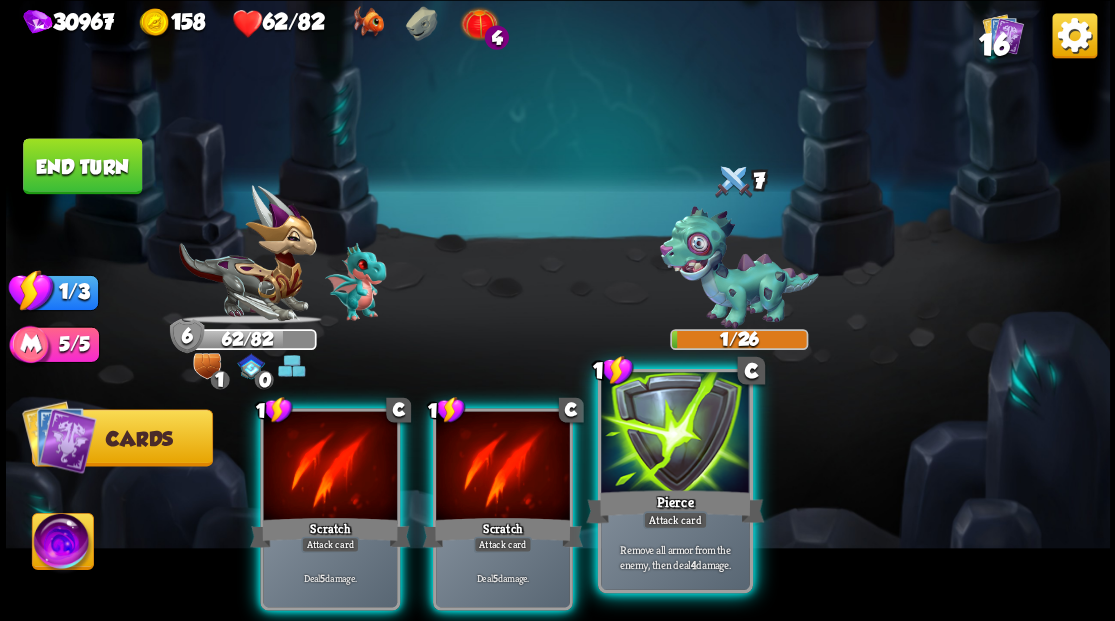 click at bounding box center (675, 434) 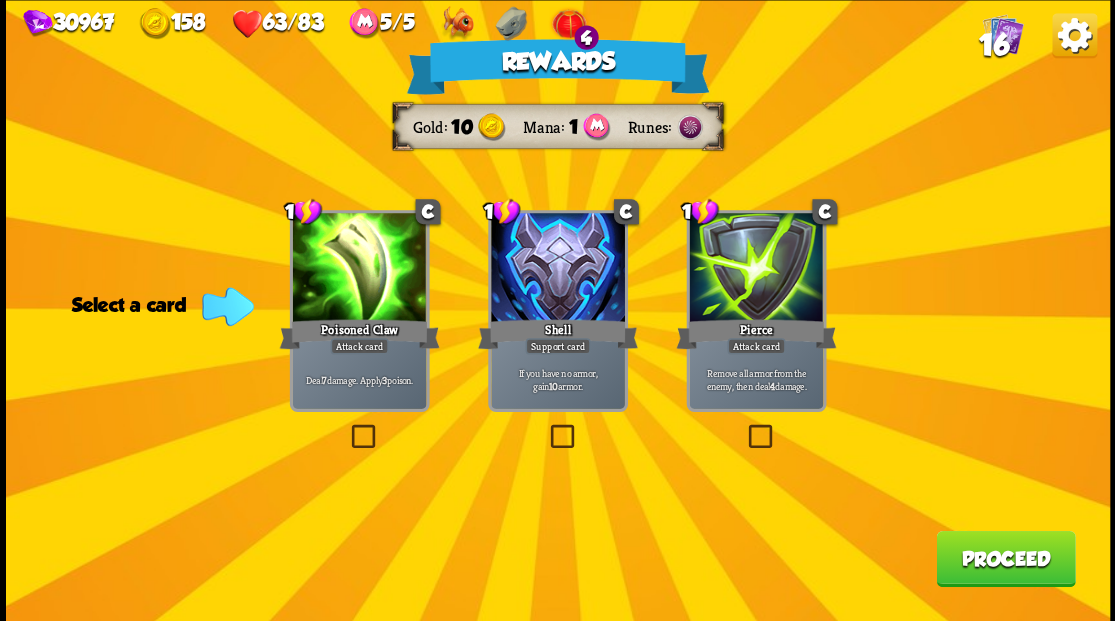 click on "16" at bounding box center [993, 45] 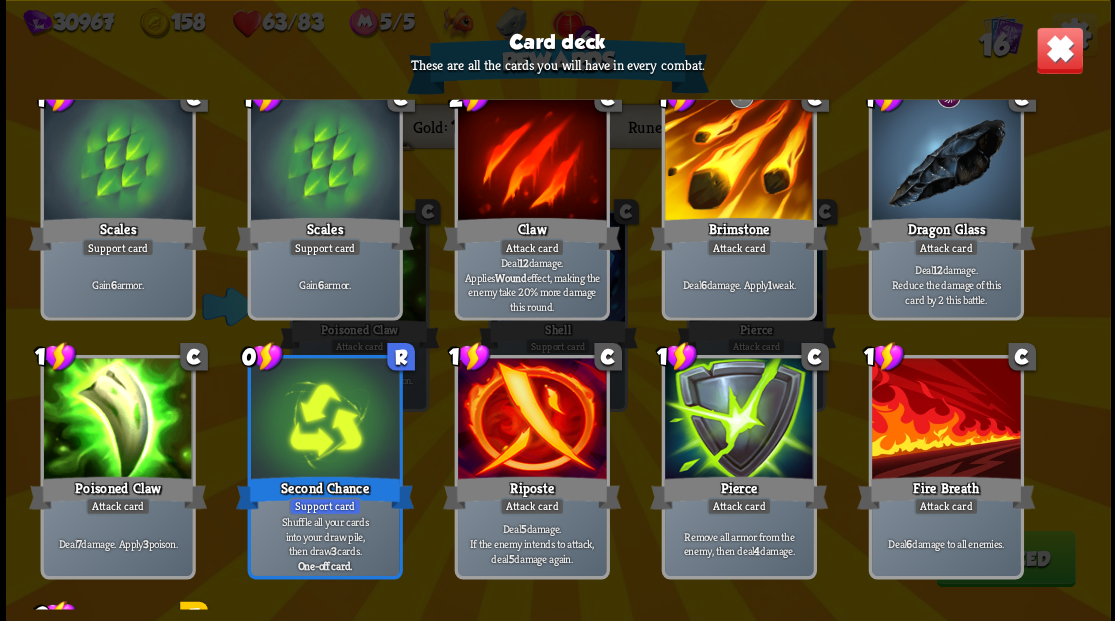 scroll, scrollTop: 229, scrollLeft: 0, axis: vertical 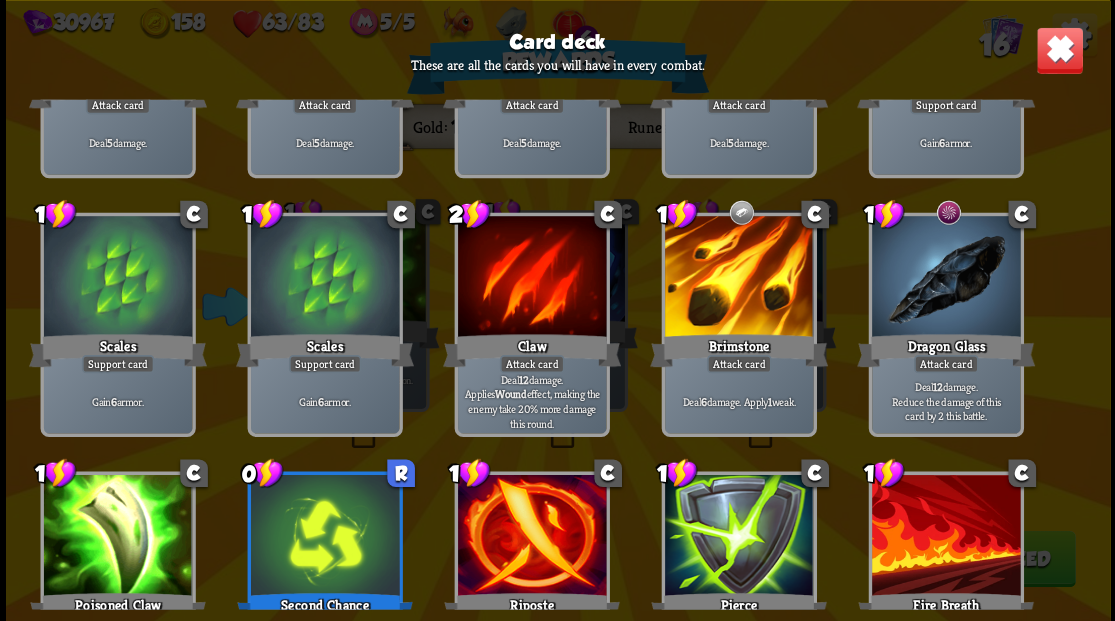 click at bounding box center (1059, 50) 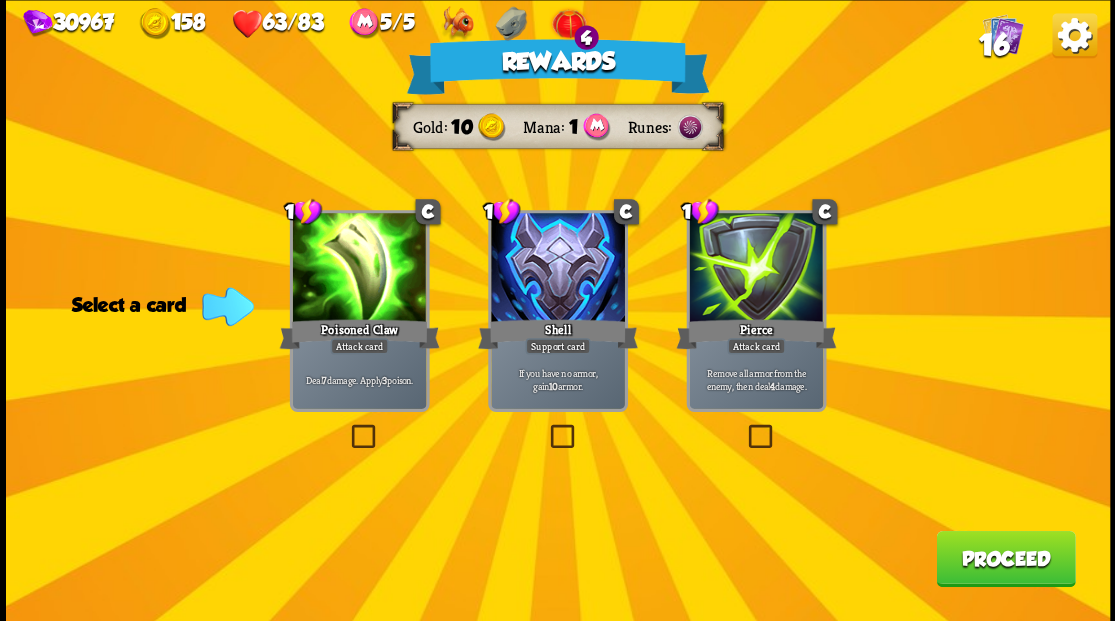 click at bounding box center (744, 427) 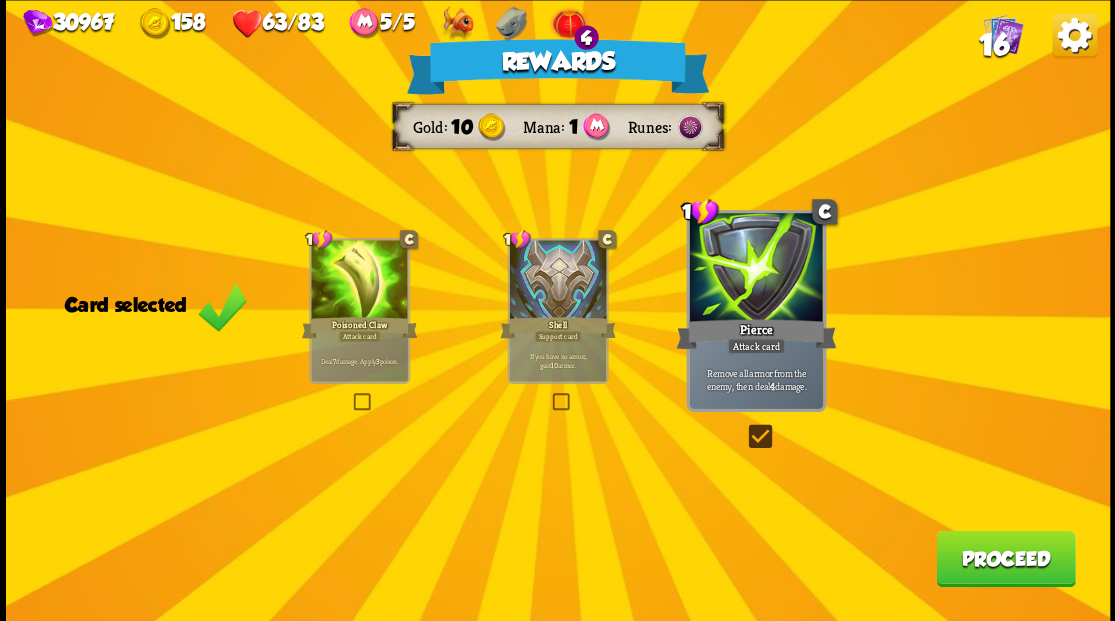 click on "Proceed" at bounding box center (1005, 558) 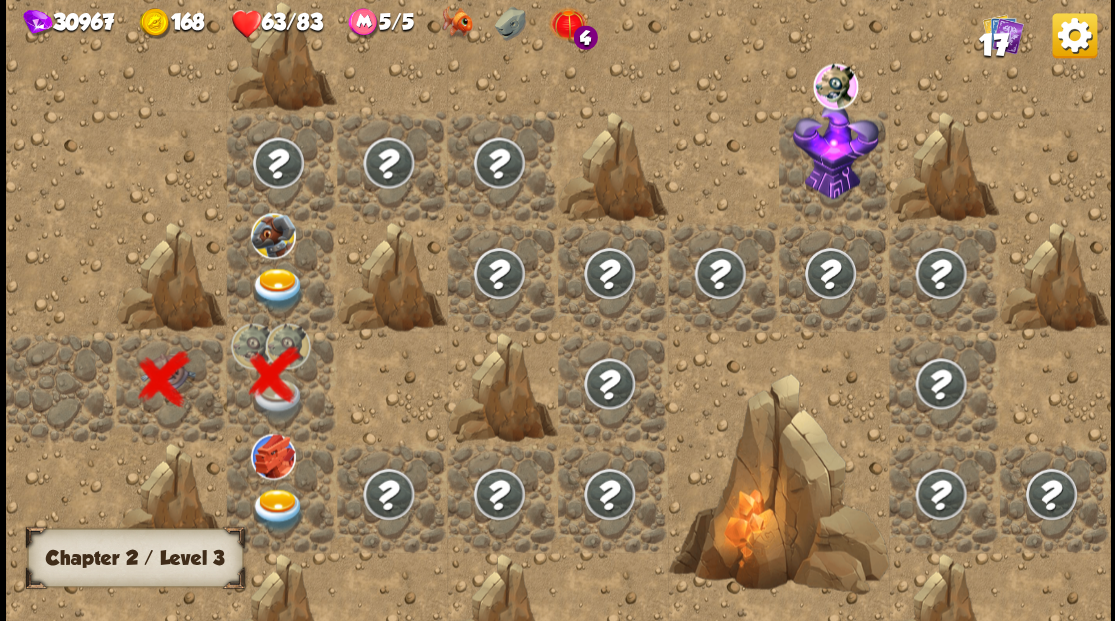 click at bounding box center [277, 288] 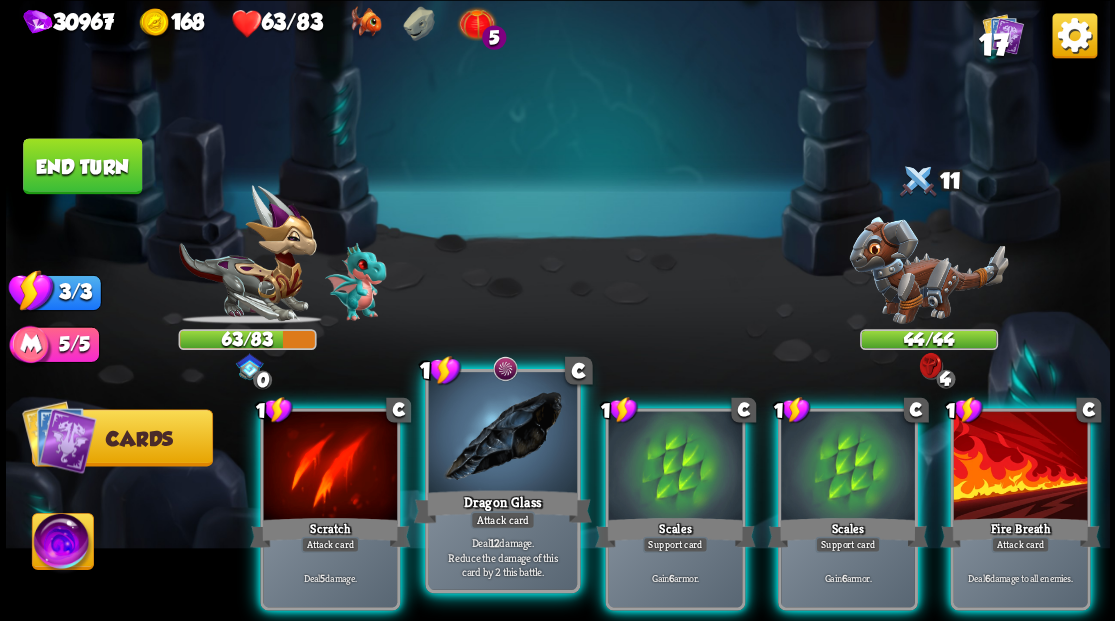 click at bounding box center [502, 434] 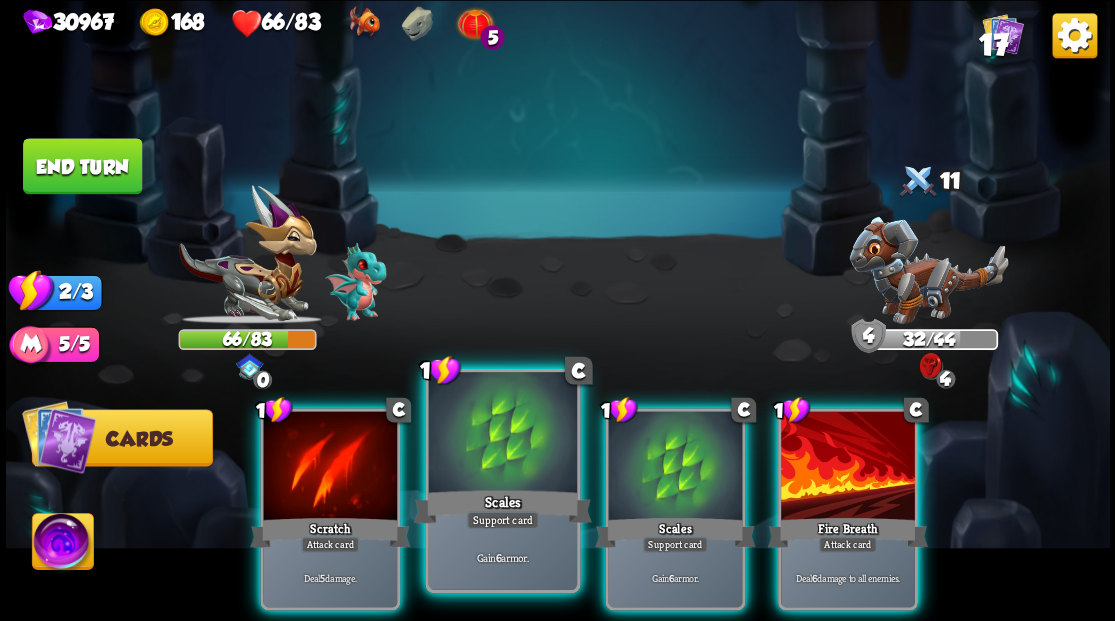 click at bounding box center [502, 434] 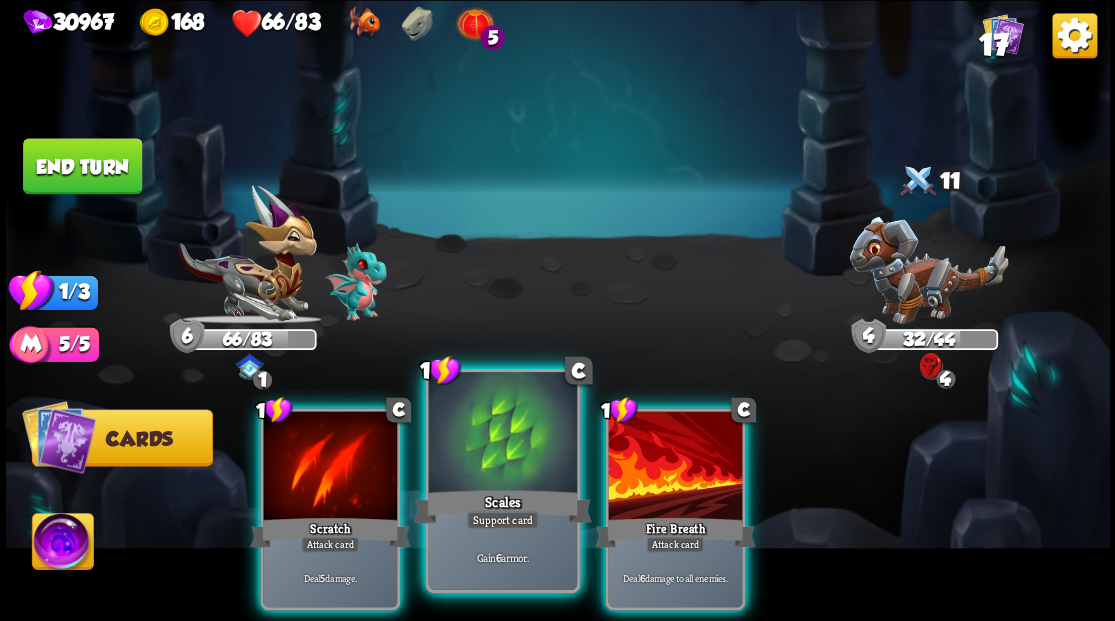 click at bounding box center [502, 434] 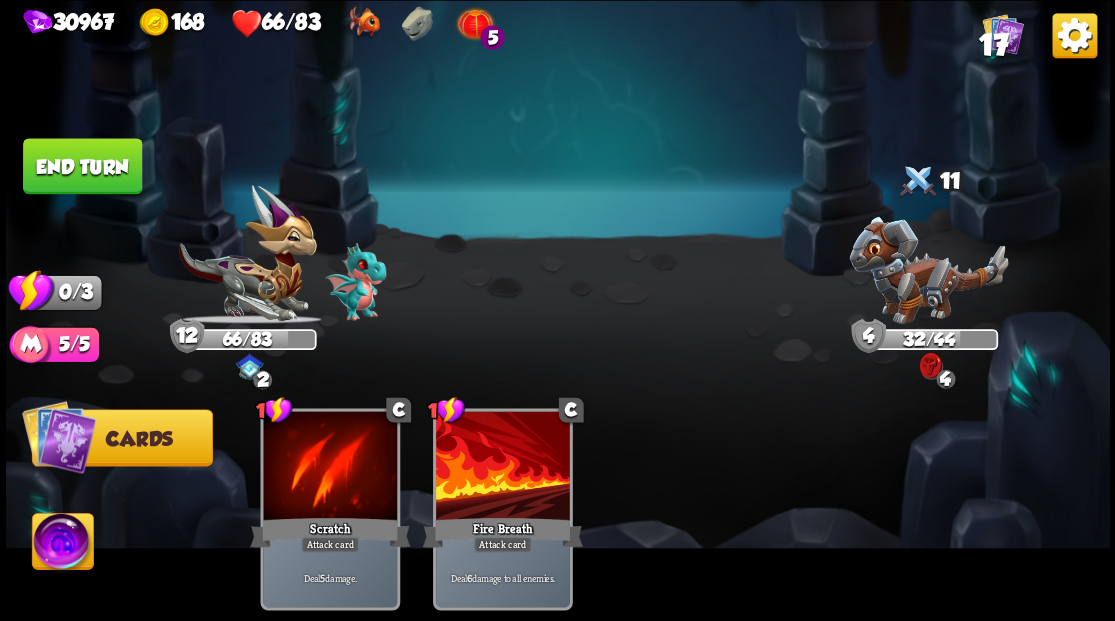 click on "End turn" at bounding box center (82, 166) 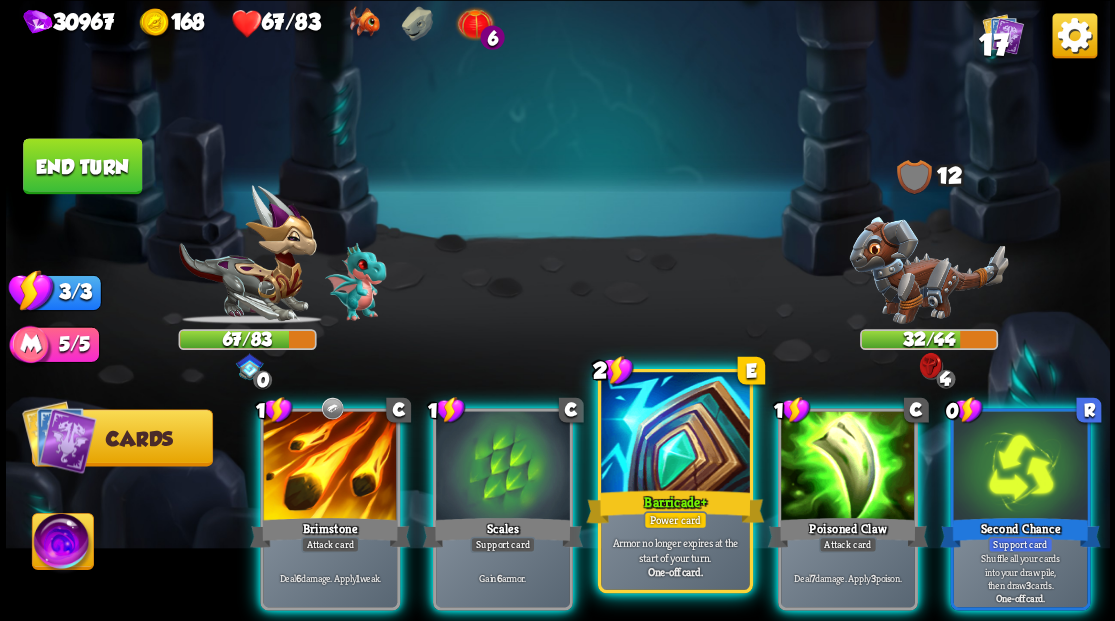click at bounding box center [675, 434] 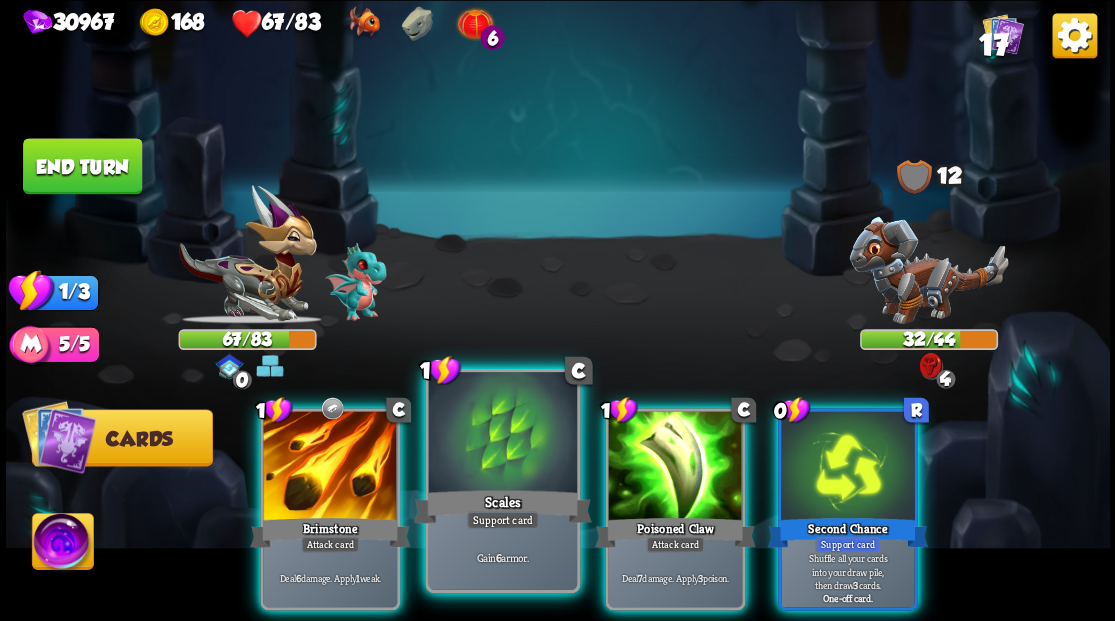 click at bounding box center (502, 434) 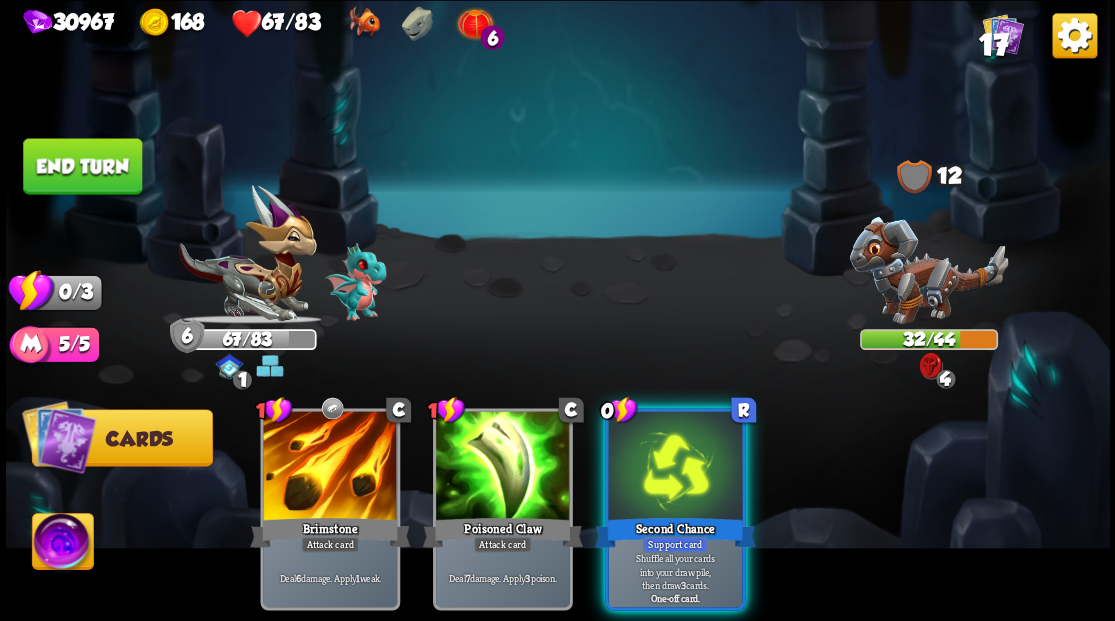 click on "End turn" at bounding box center (82, 166) 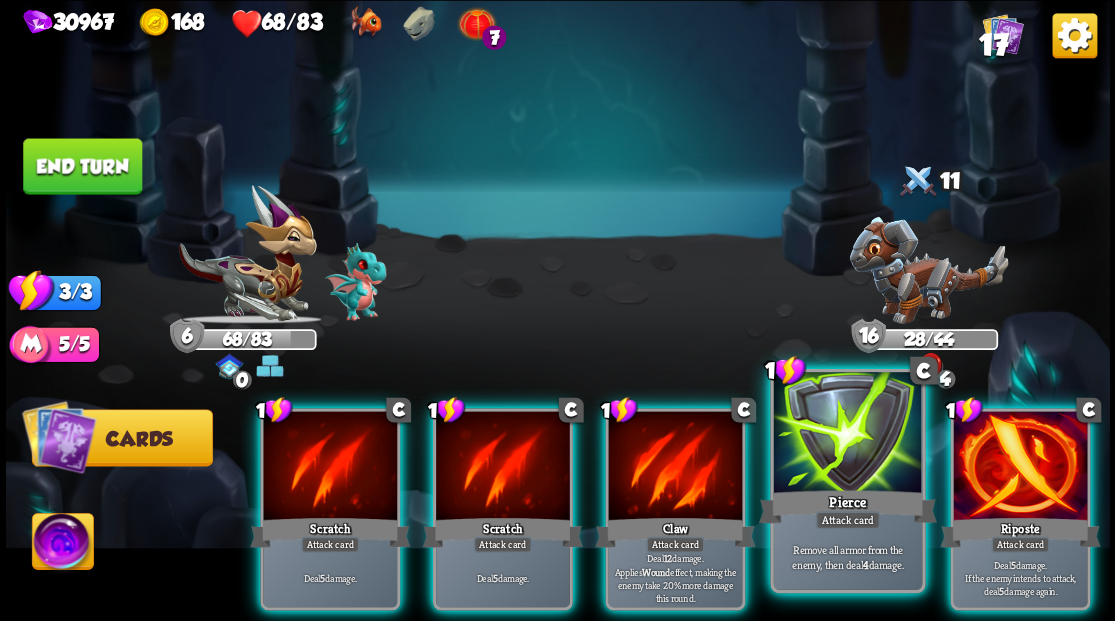 click at bounding box center (847, 434) 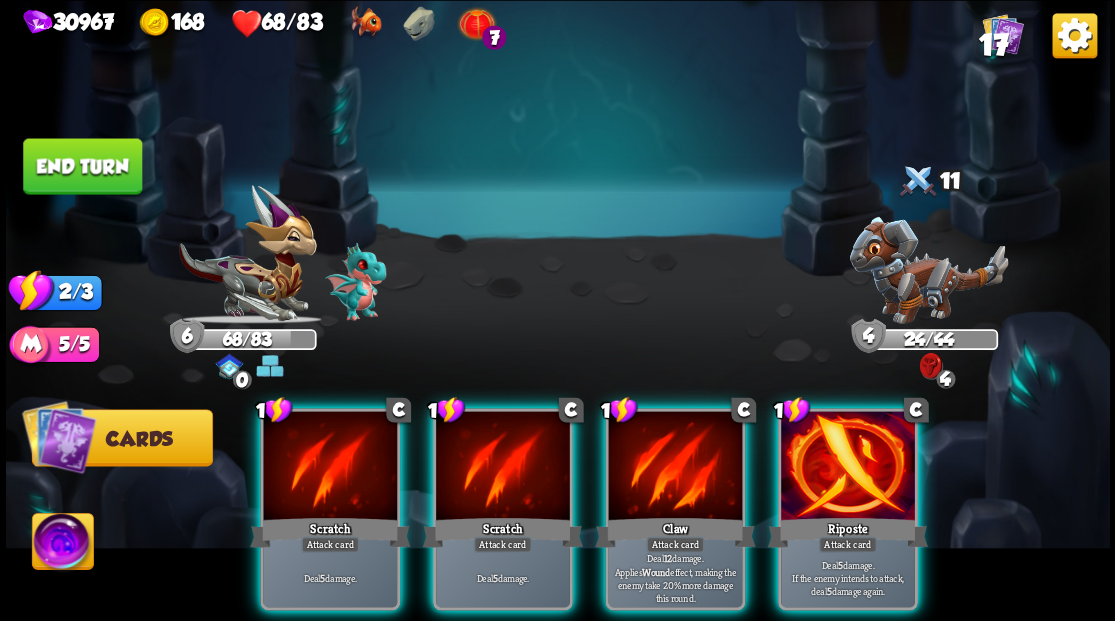 click at bounding box center (848, 467) 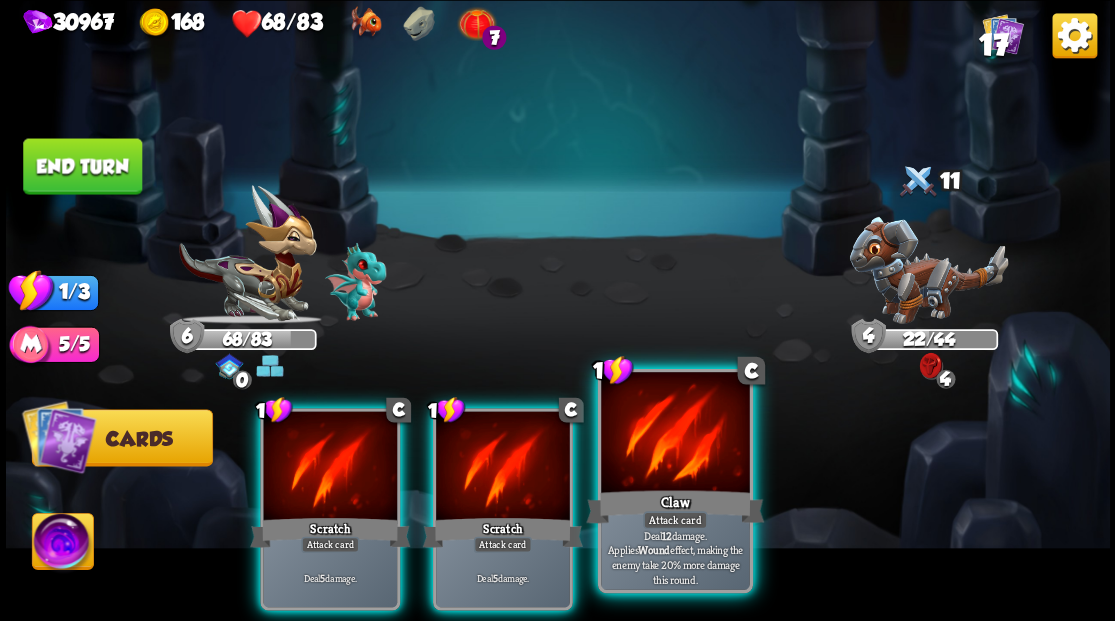 click at bounding box center (675, 434) 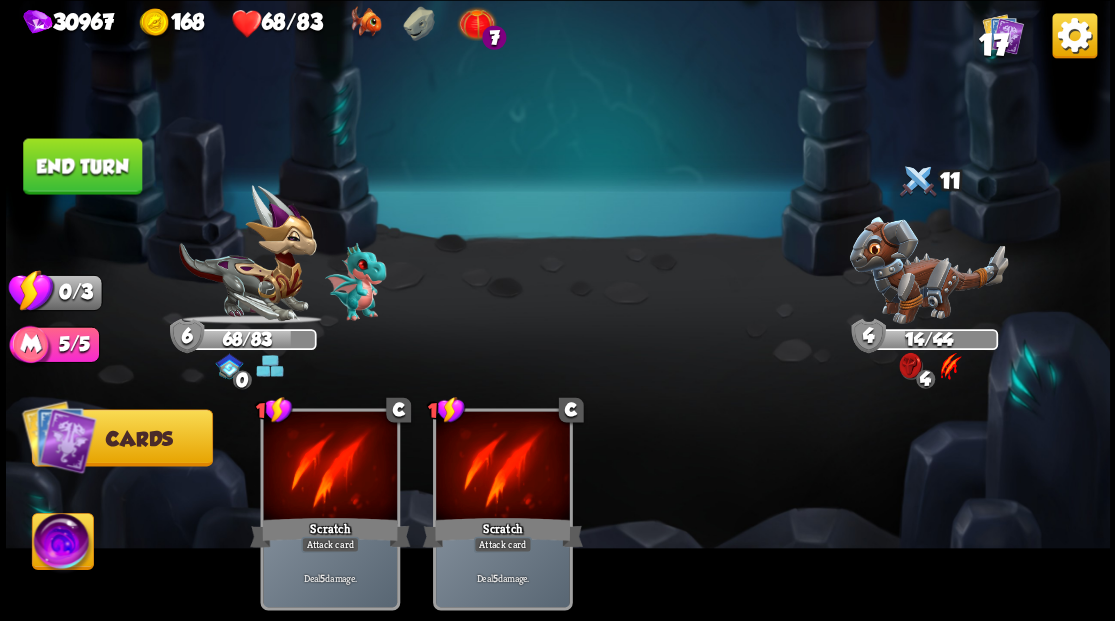 click on "End turn" at bounding box center (82, 166) 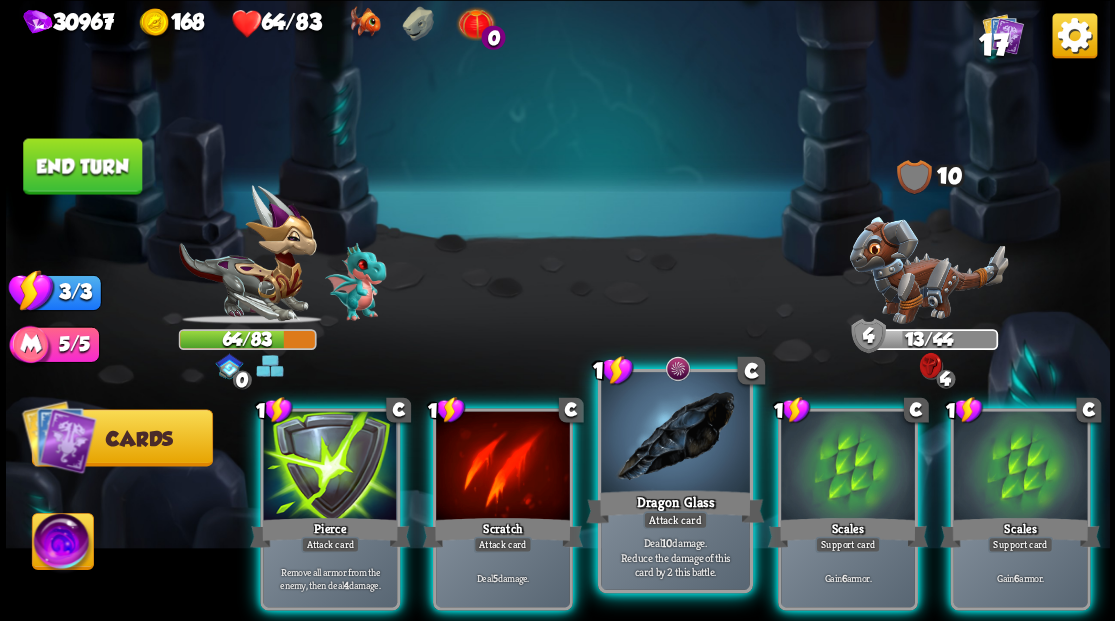 click on "Dragon Glass" at bounding box center (675, 506) 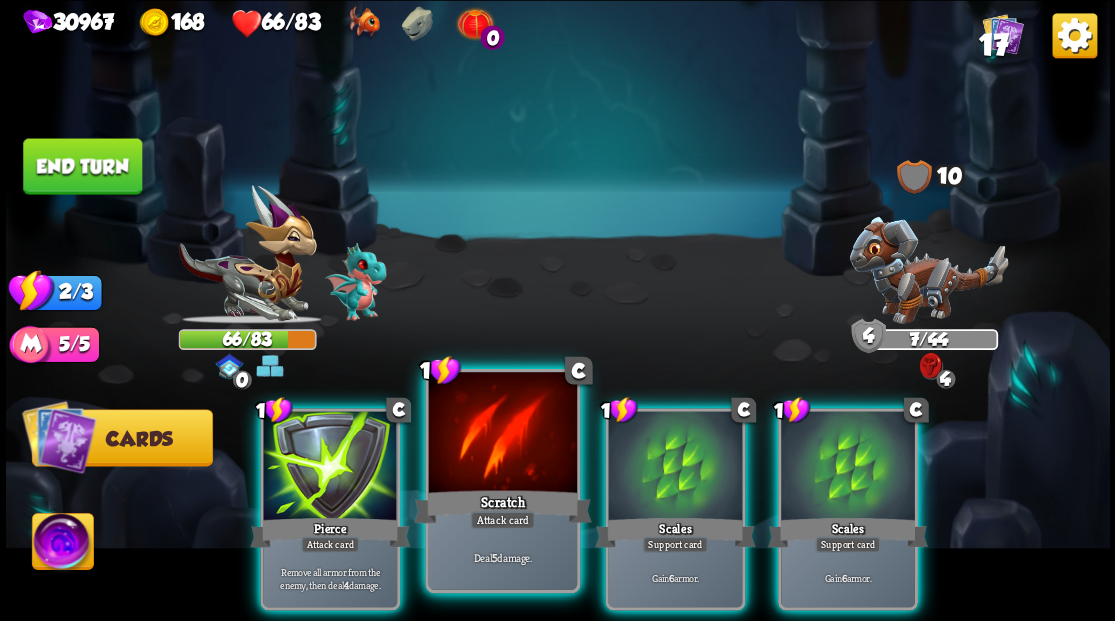 click at bounding box center [502, 434] 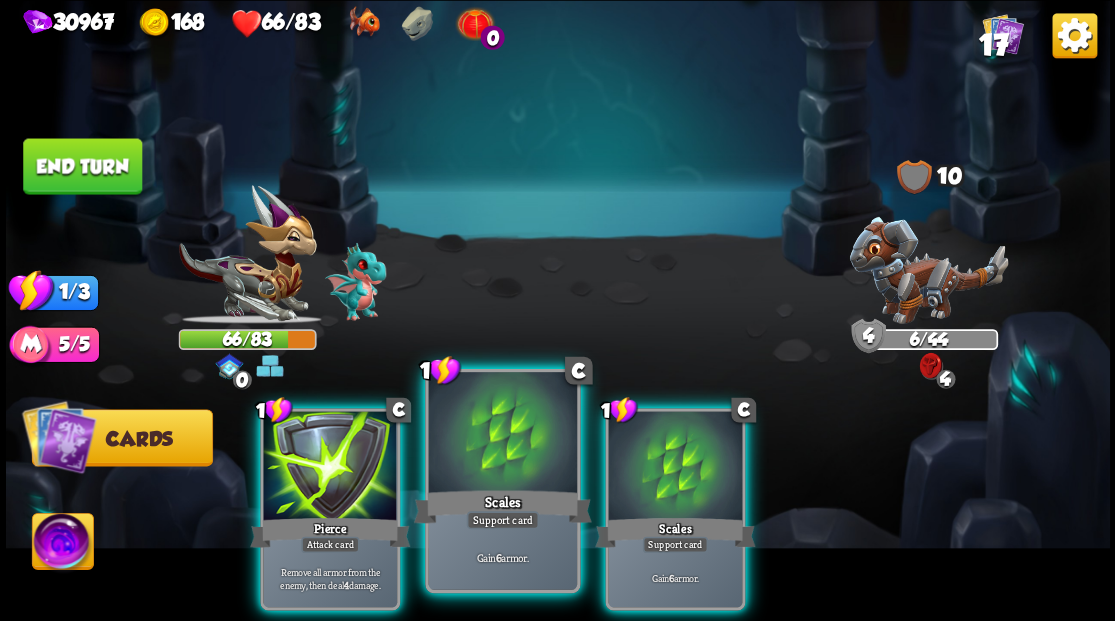 click at bounding box center (502, 434) 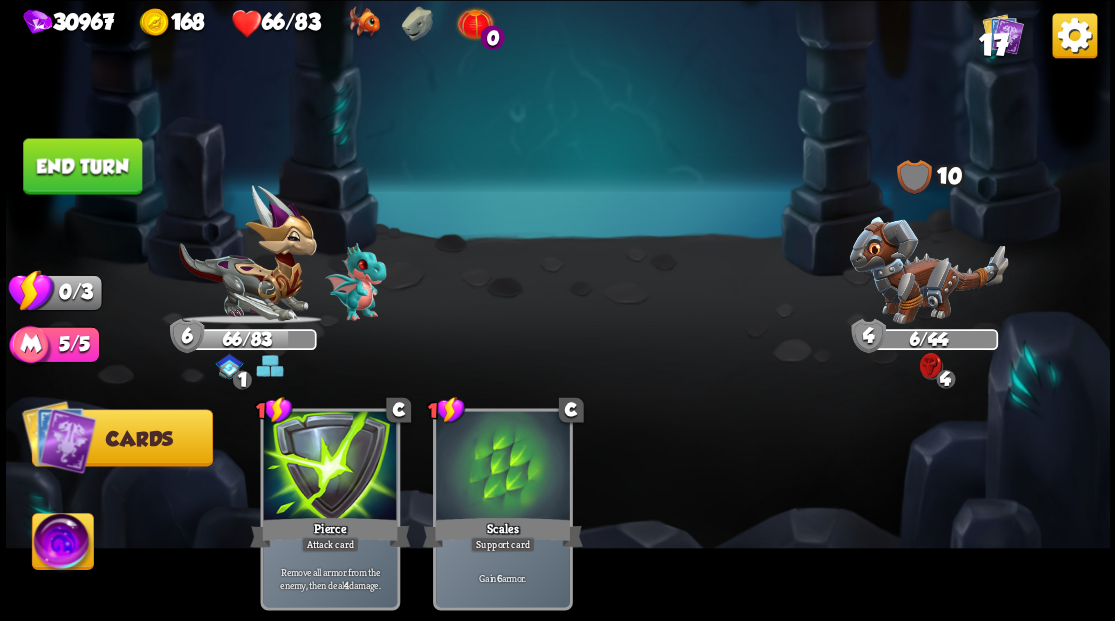click on "End turn" at bounding box center (82, 166) 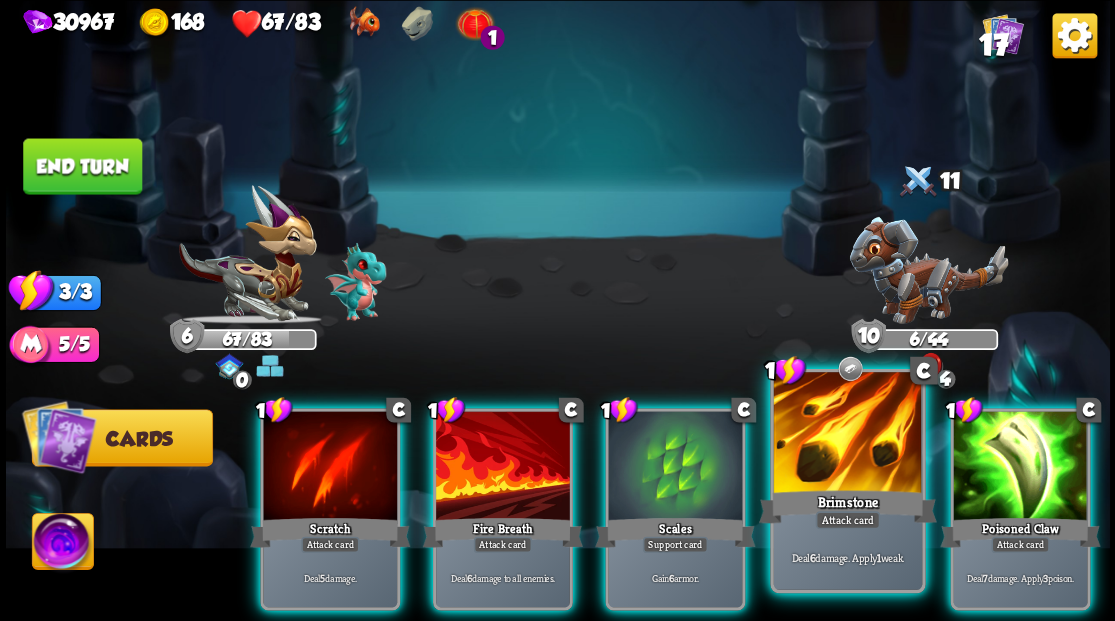 click at bounding box center [847, 434] 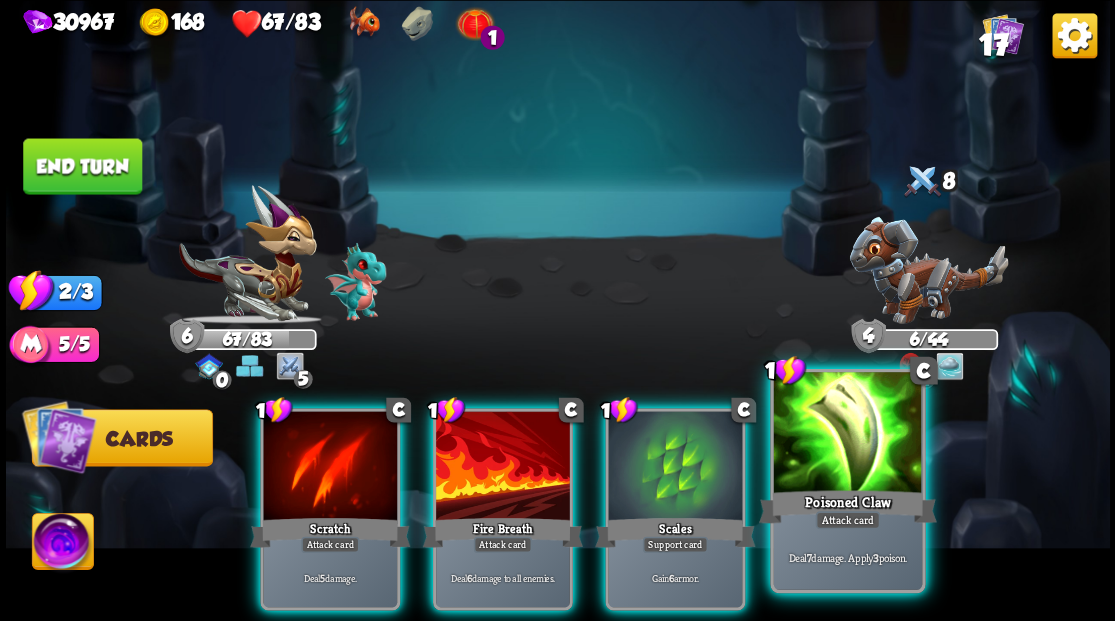 click at bounding box center [847, 434] 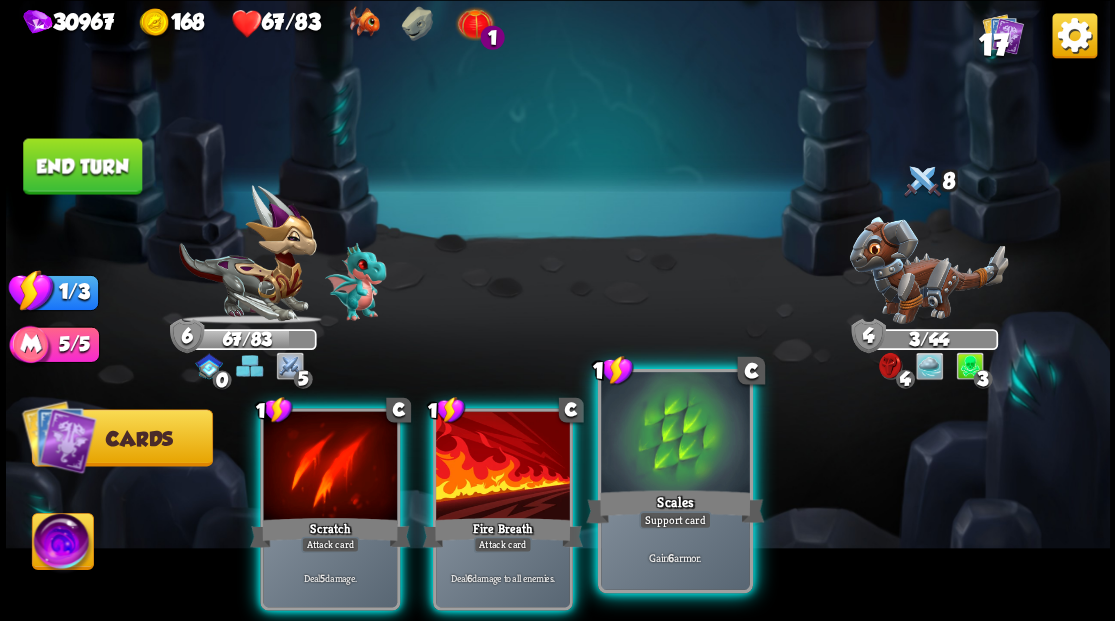 click at bounding box center (675, 434) 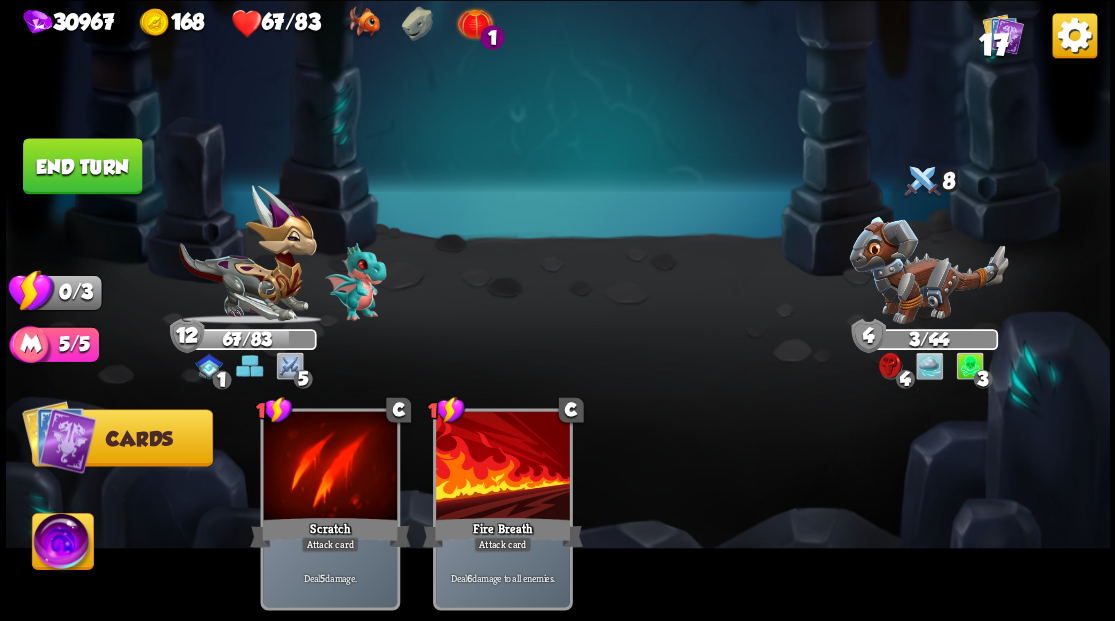 click on "End turn" at bounding box center [82, 166] 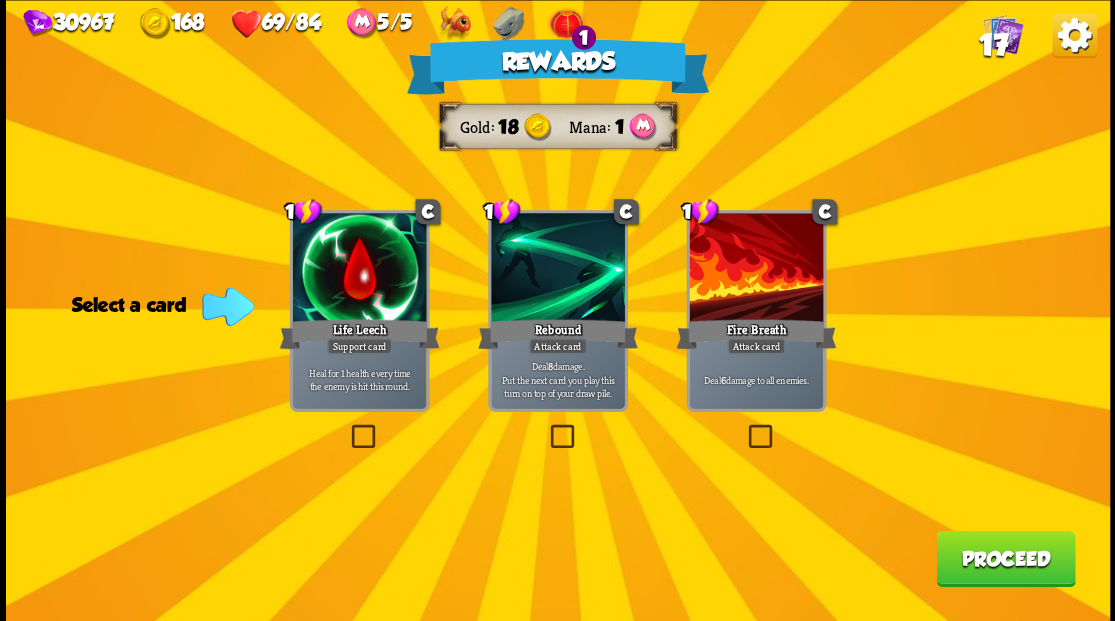 click on "17" at bounding box center (992, 45) 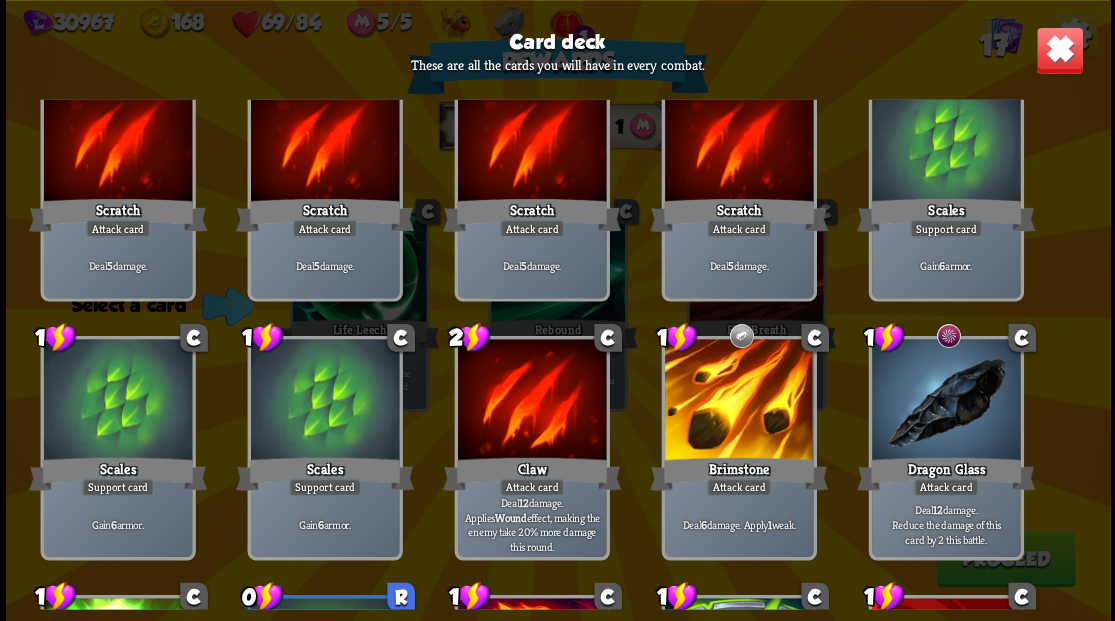 scroll, scrollTop: 0, scrollLeft: 0, axis: both 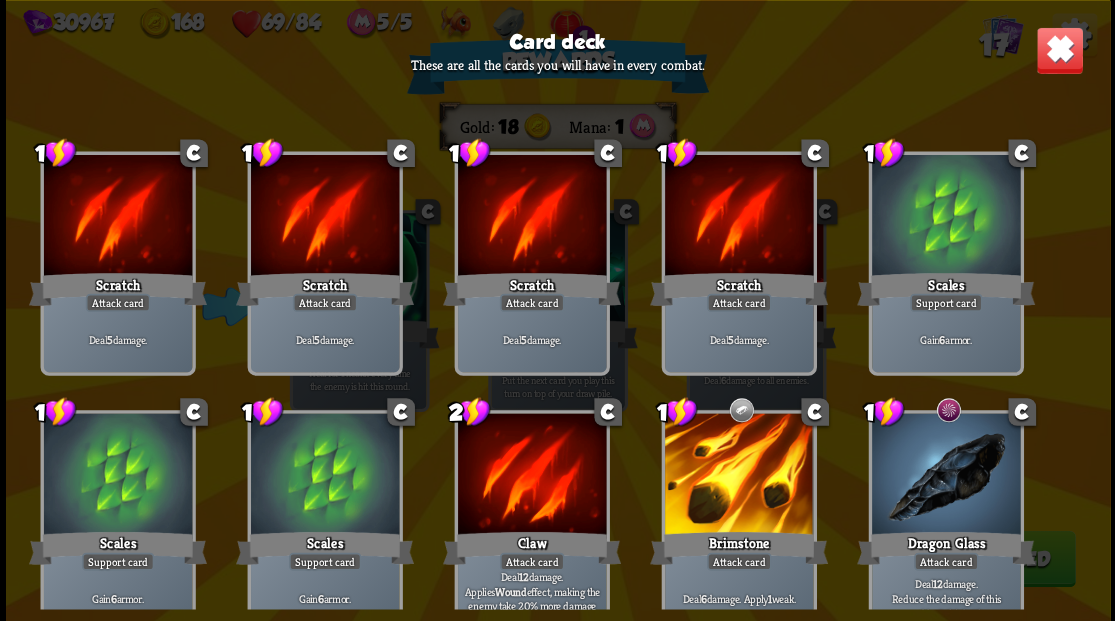 click on "Card deck   These are all the cards you will have in every combat.
1
C   Scratch     Attack card   Deal  5  damage.
1
C   Scratch     Attack card   Deal  5  damage.
1
C   Scratch     Attack card   Deal  5  damage.
1
C   Scratch     Attack card   Deal  5  damage.
1
C   Scales     Support card   Gain  6  armor.
1
C   Scales     Support card   Gain  6  armor.
1
C   Scales     Support card   Gain  6  armor.
2
C   Claw     Attack card   Deal  12  damage. Applies  Wound  effect, making the enemy take 20% more damage this round.
1
C   Brimstone     Attack card   Deal  6  damage. Apply  1  weak.
1
C   Dragon Glass     Attack card   Deal  12  damage. Reduce the damage of this card by 2 this battle.
1
C   Poisoned Claw     Attack card   Deal  7  damage. Apply  3  poison.
0
R" at bounding box center (558, 310) 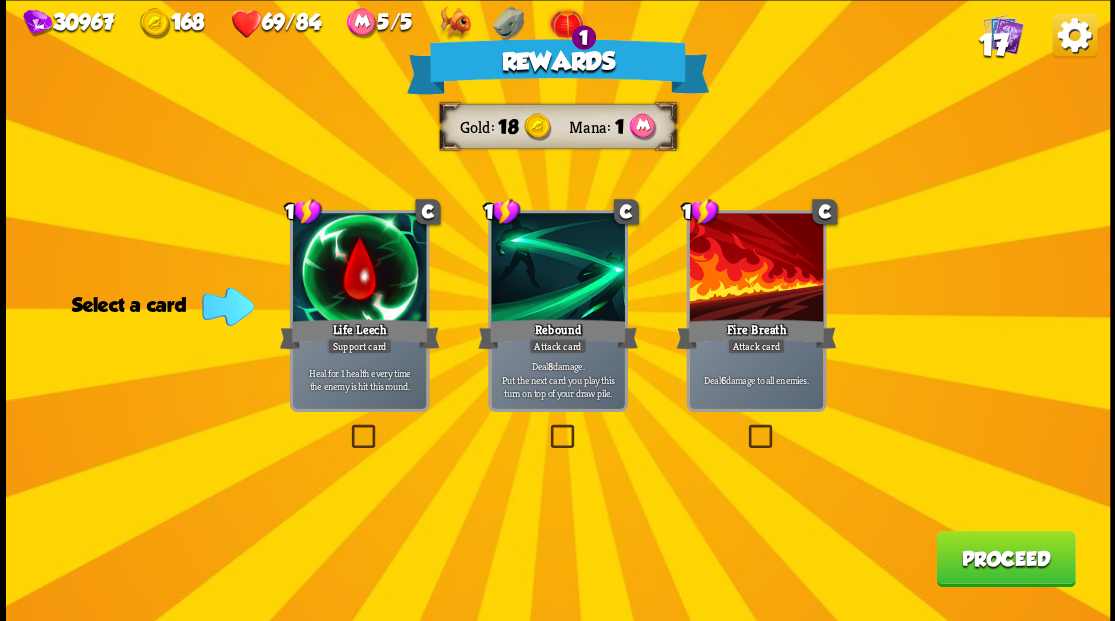 click at bounding box center [744, 427] 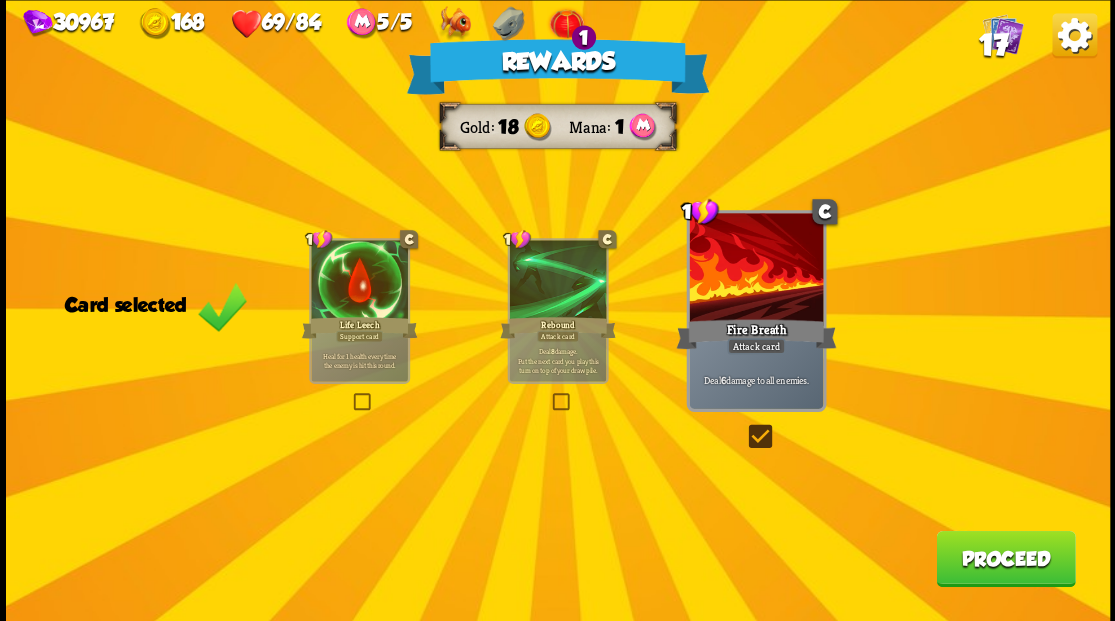 click on "Proceed" at bounding box center [1005, 558] 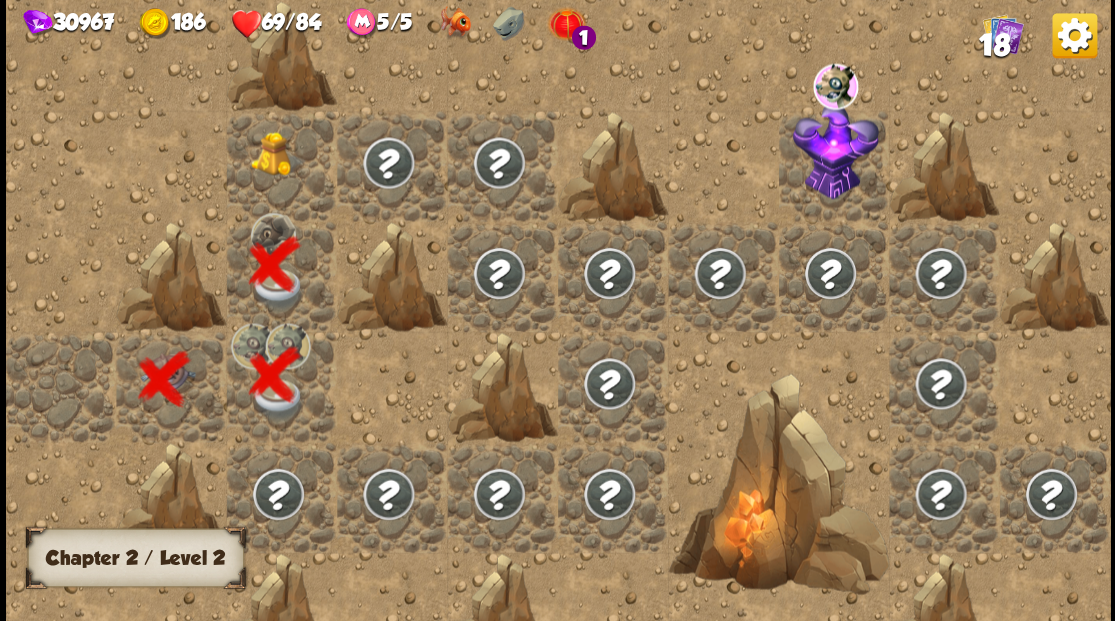 click at bounding box center (277, 153) 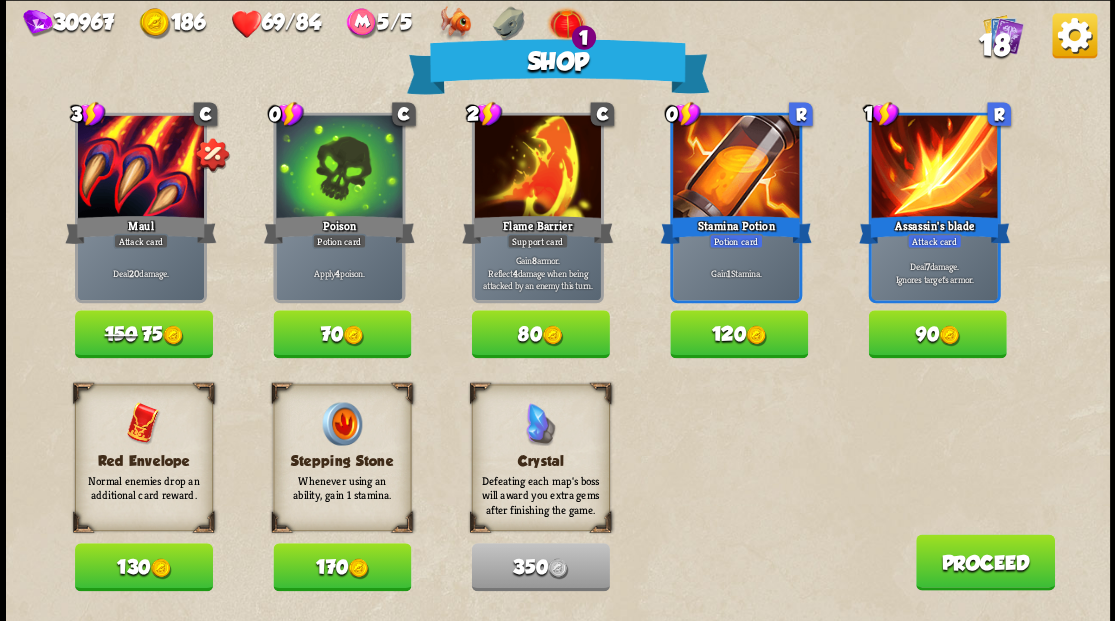 click on "90" at bounding box center [937, 334] 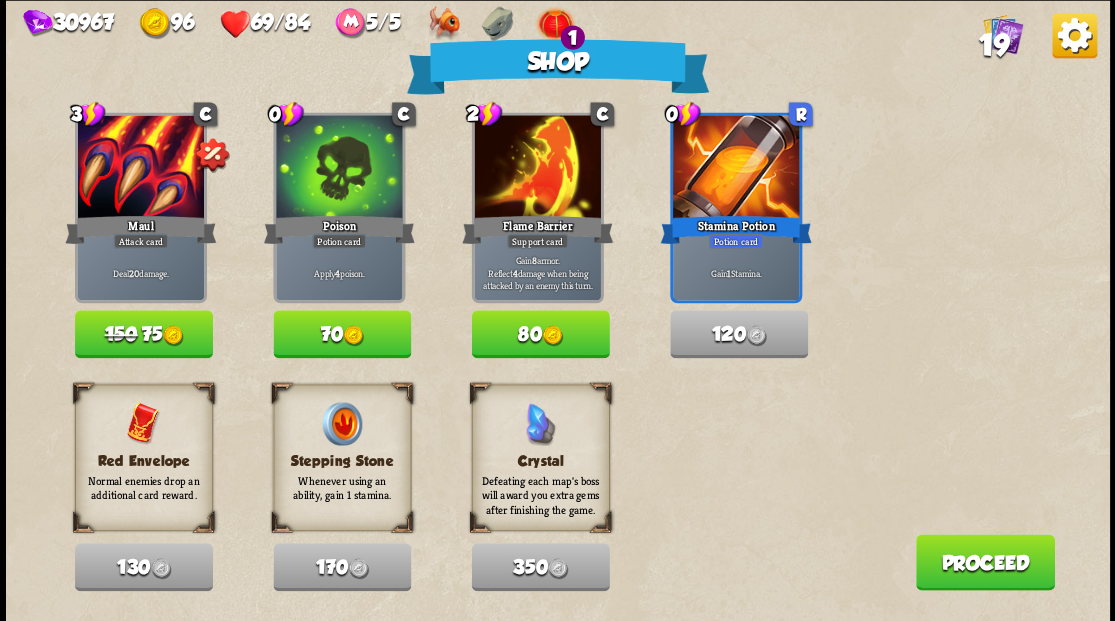 click on "Proceed" at bounding box center (984, 562) 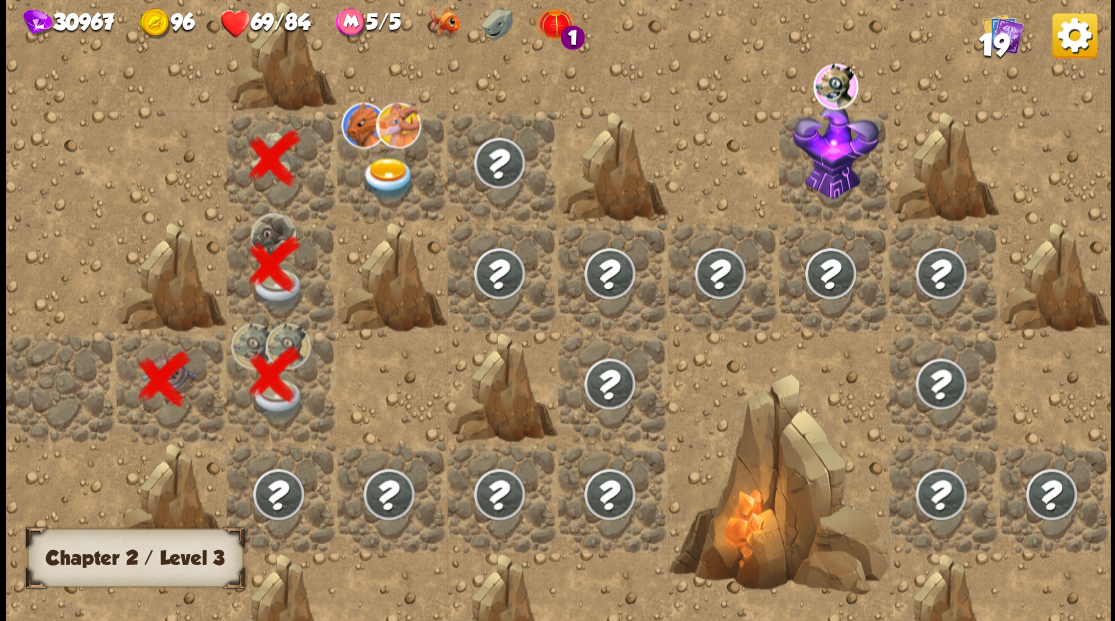 click at bounding box center [388, 178] 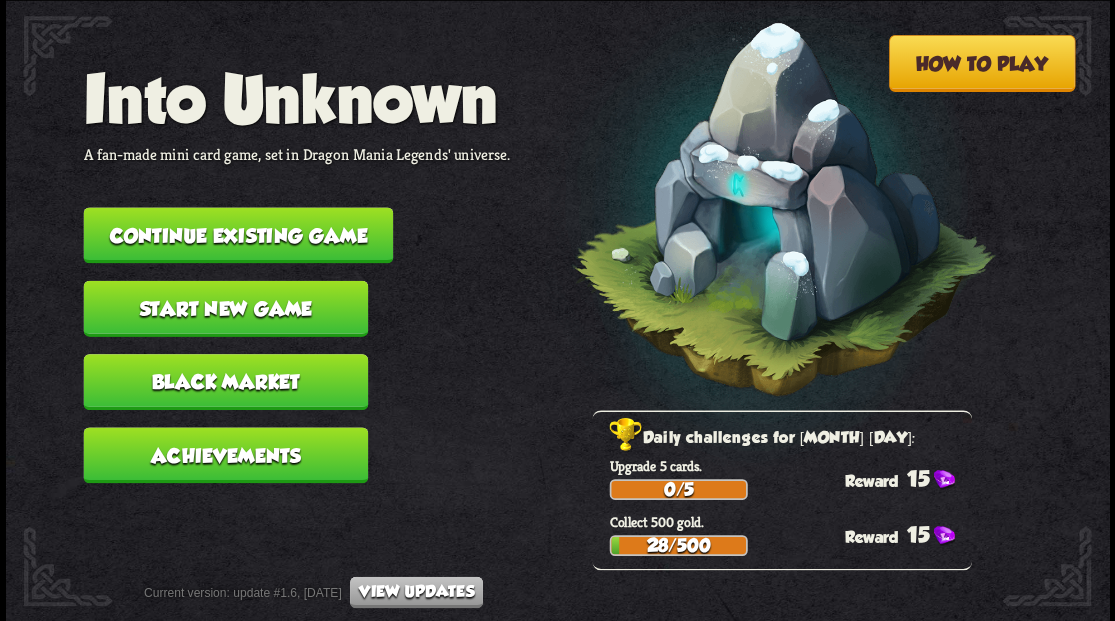 scroll, scrollTop: 0, scrollLeft: 0, axis: both 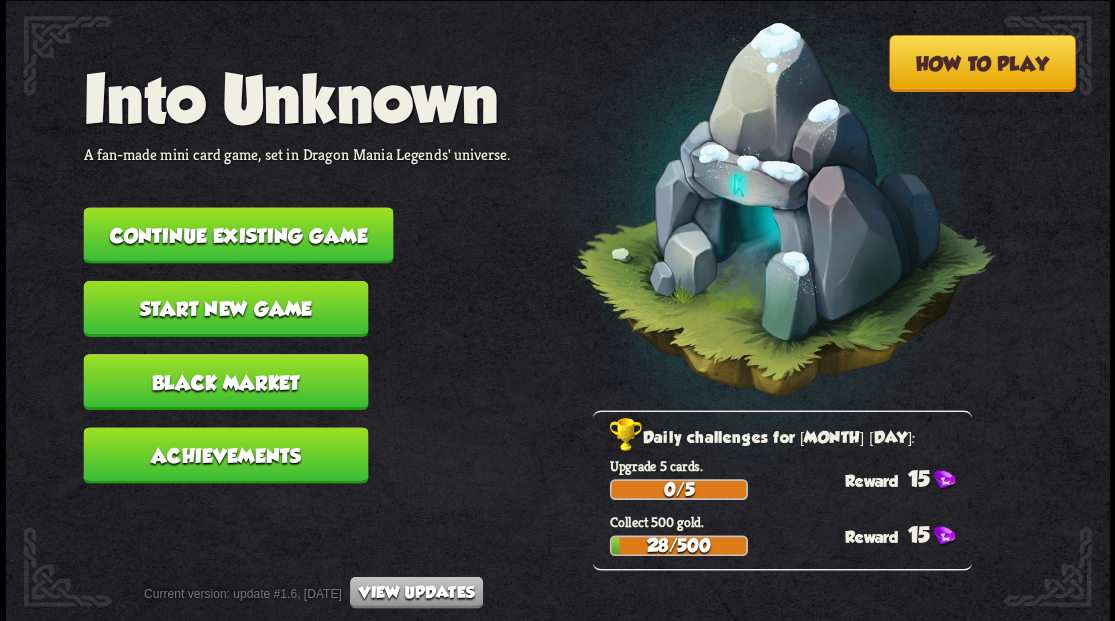 click on "Continue existing game" at bounding box center [238, 235] 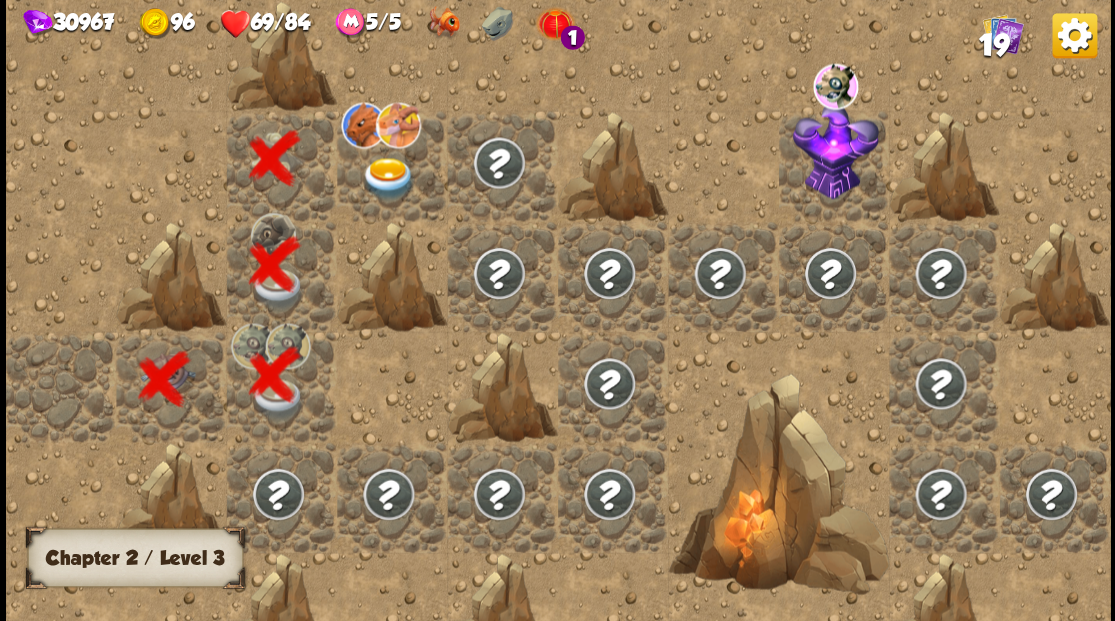 click at bounding box center [388, 178] 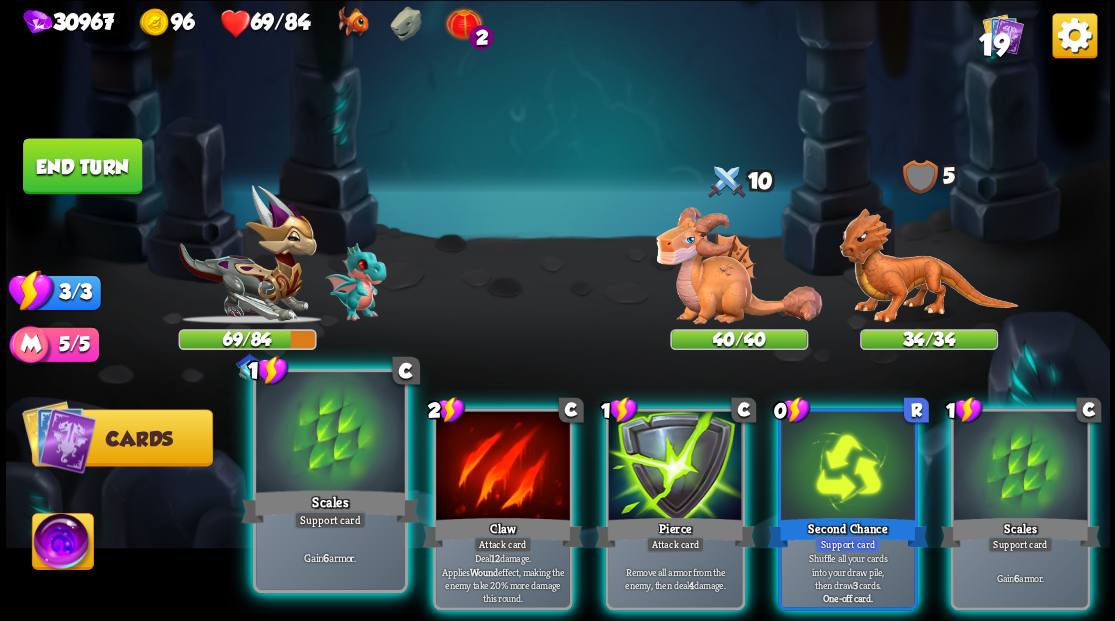 click at bounding box center [330, 434] 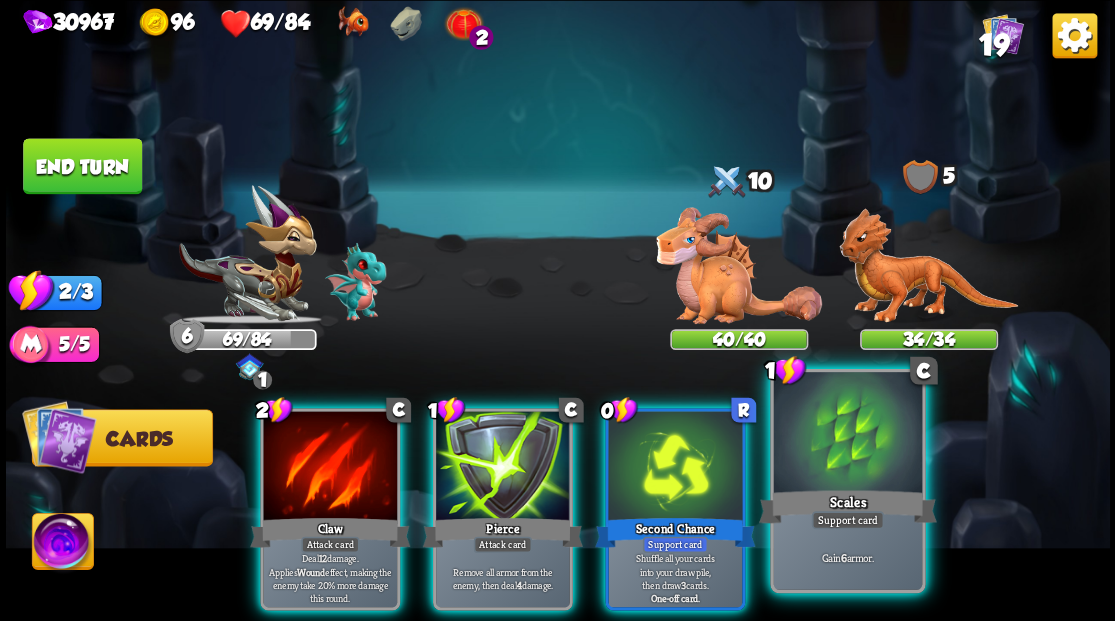 click at bounding box center (847, 434) 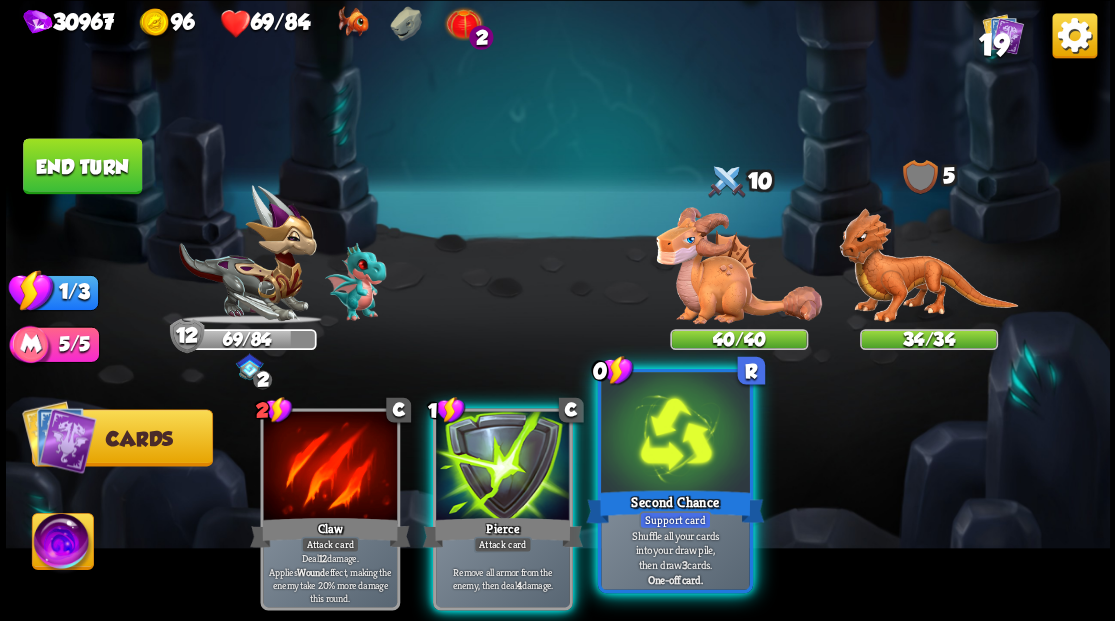 click at bounding box center (675, 434) 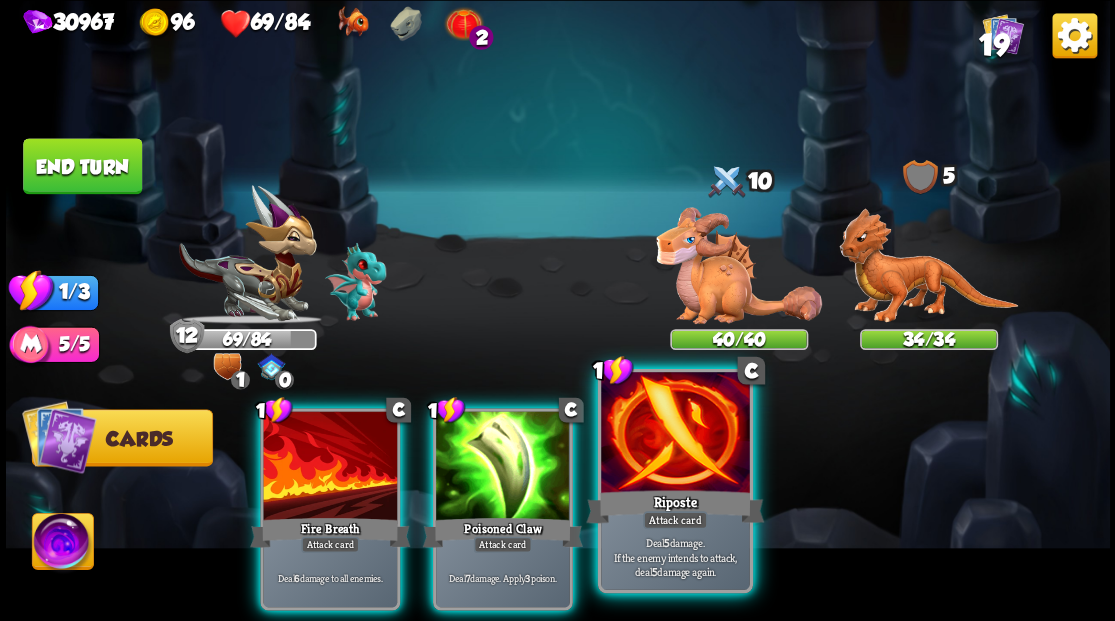 click at bounding box center [675, 434] 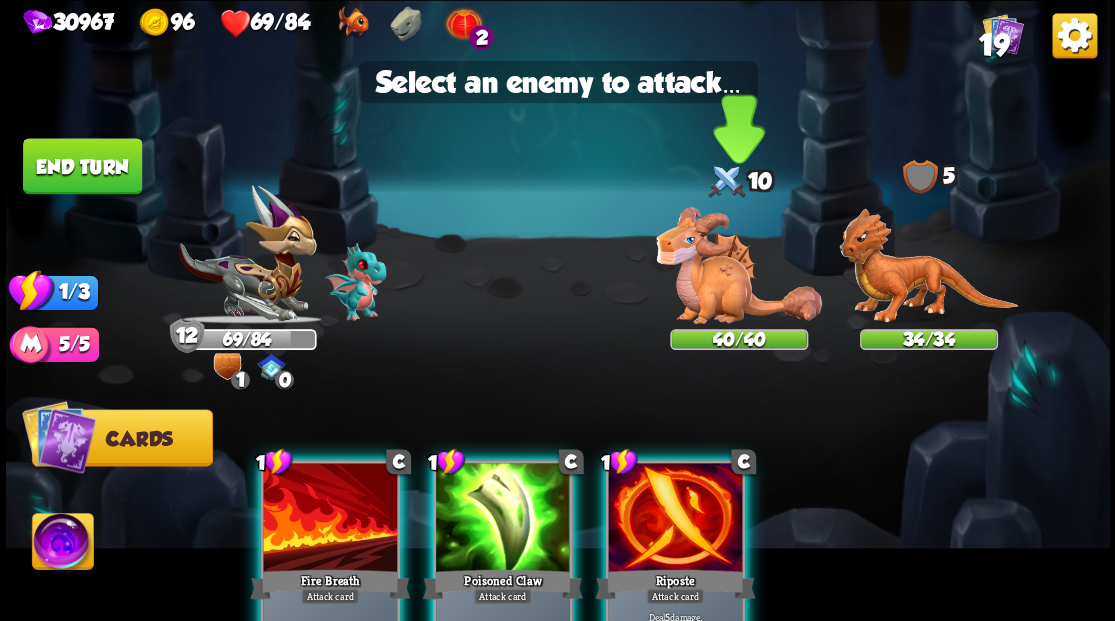 click at bounding box center (739, 265) 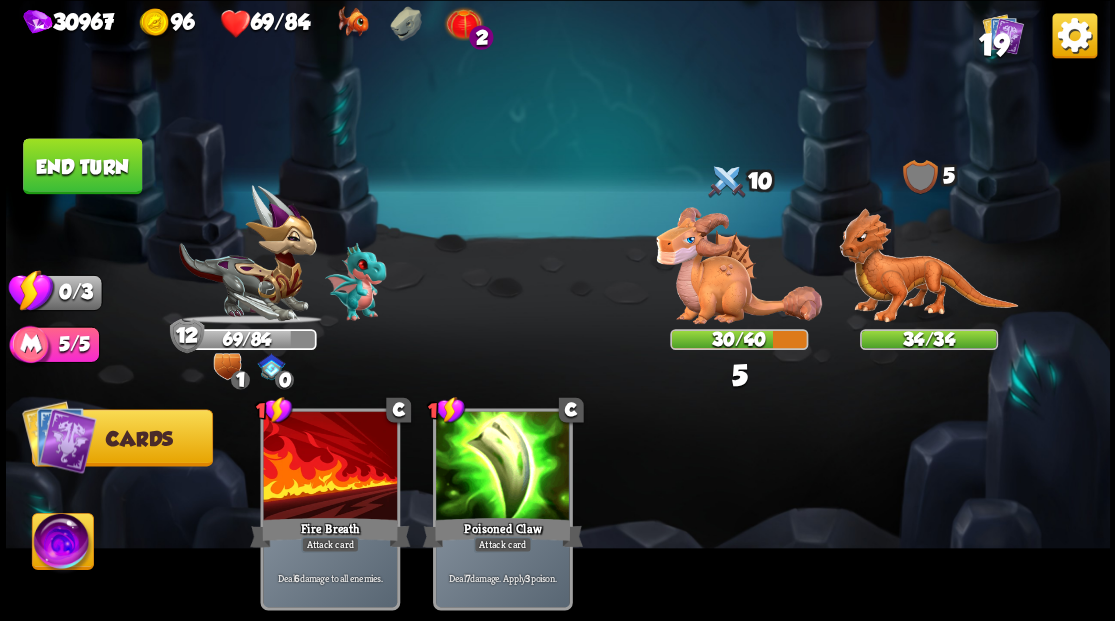 click on "End turn" at bounding box center [82, 166] 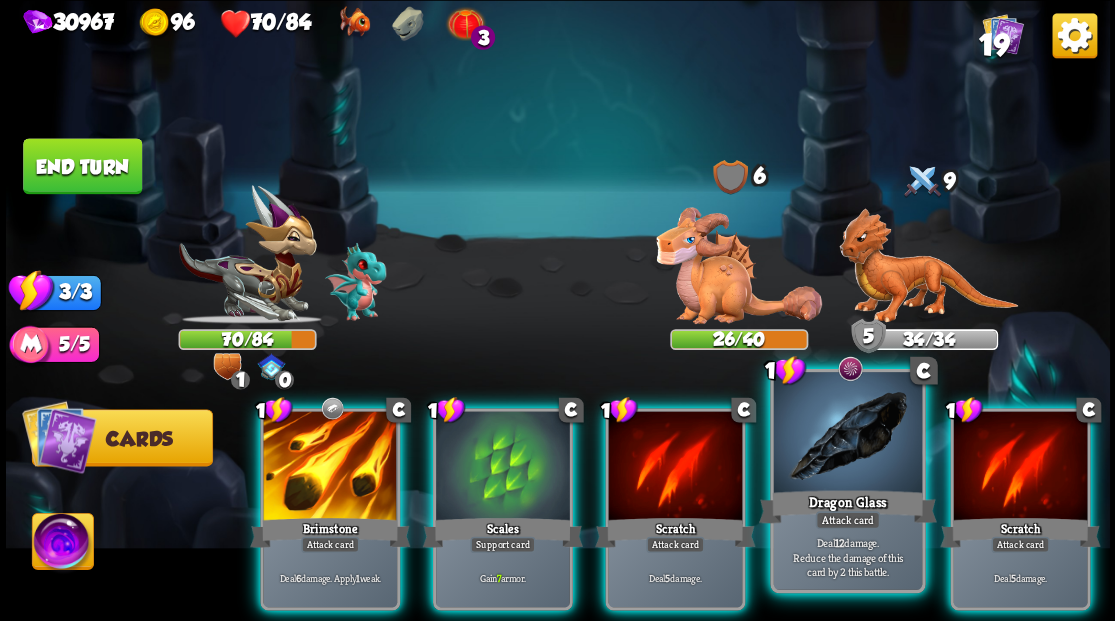 click at bounding box center [847, 434] 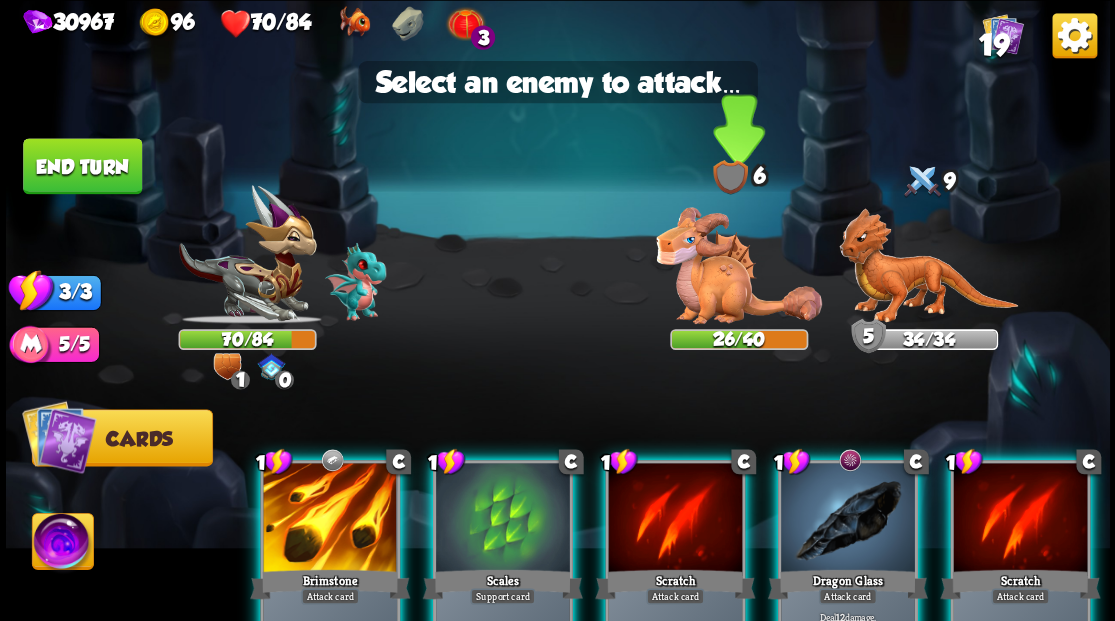 click at bounding box center [739, 265] 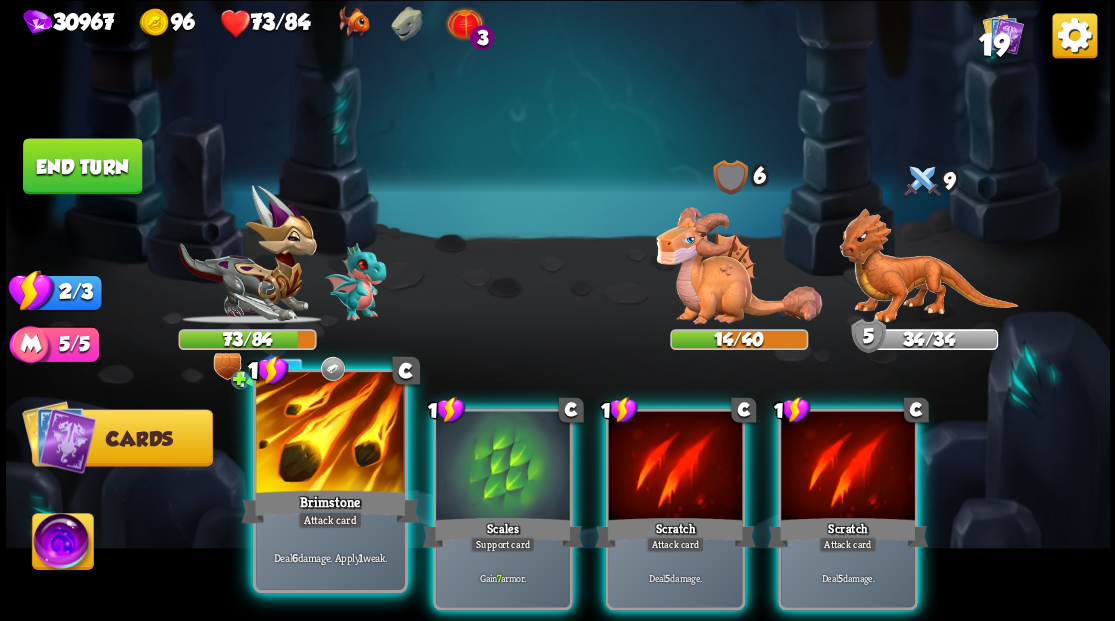 click at bounding box center (330, 434) 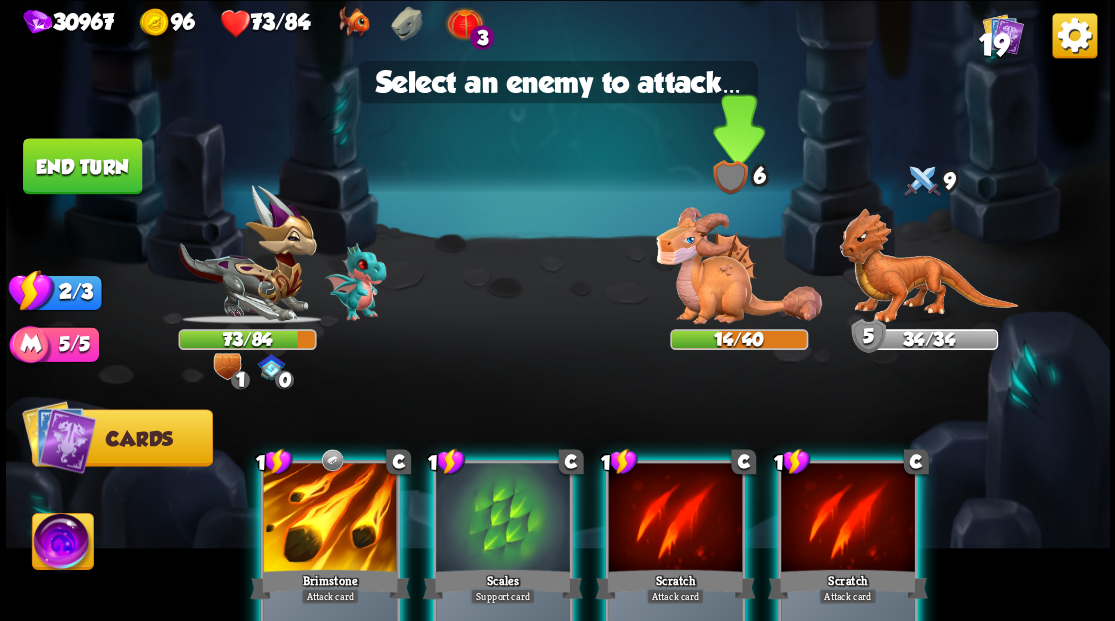 click at bounding box center (739, 265) 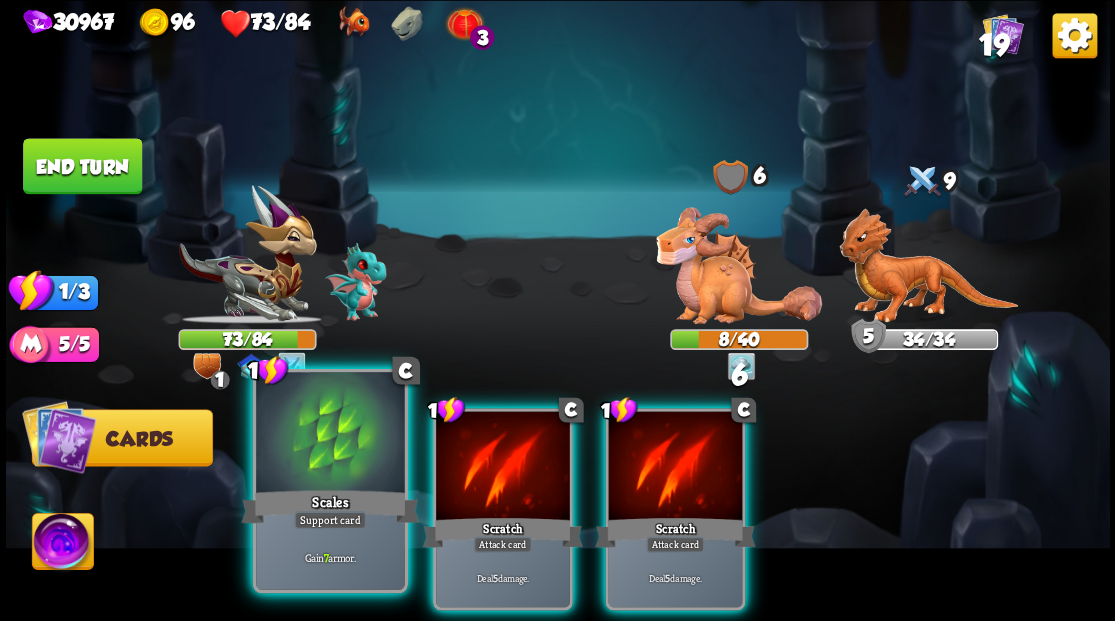 click at bounding box center (330, 434) 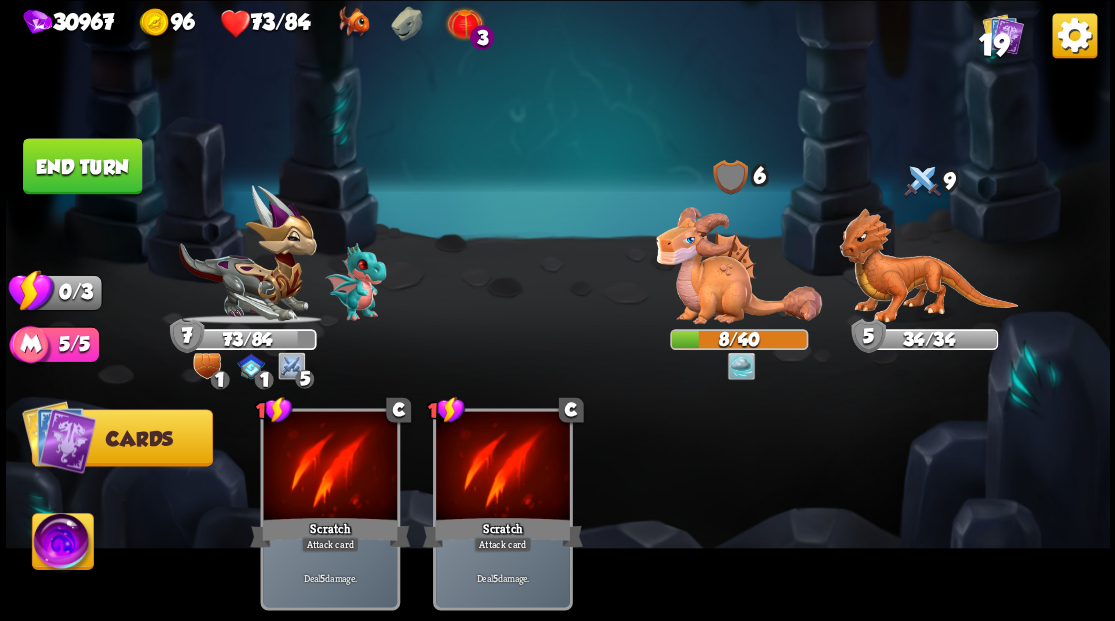 click on "End turn" at bounding box center (82, 165) 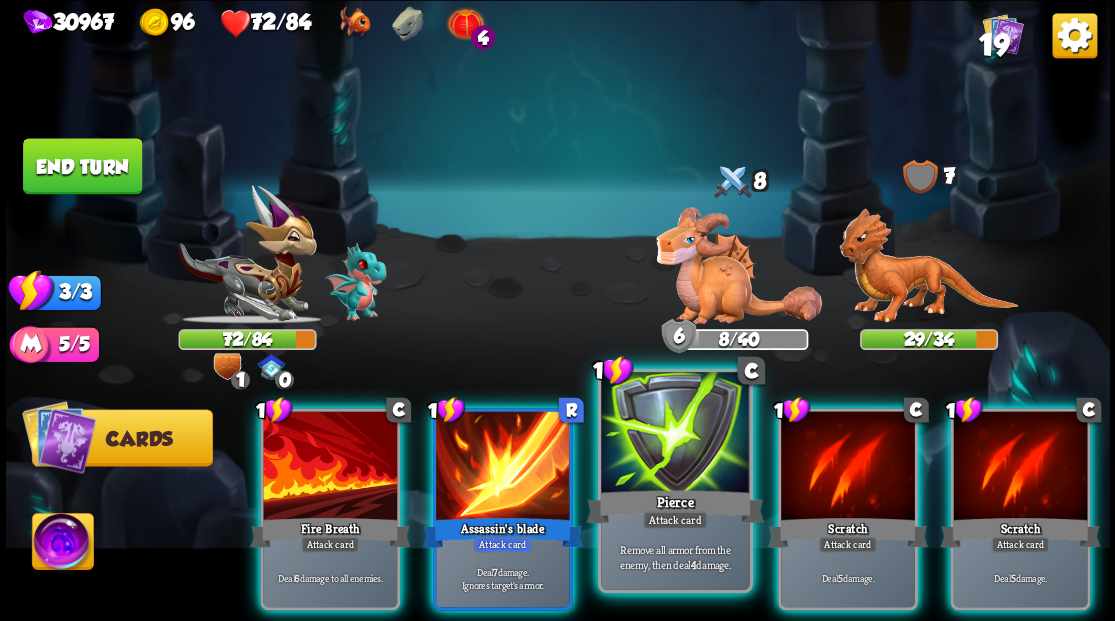 click at bounding box center (675, 434) 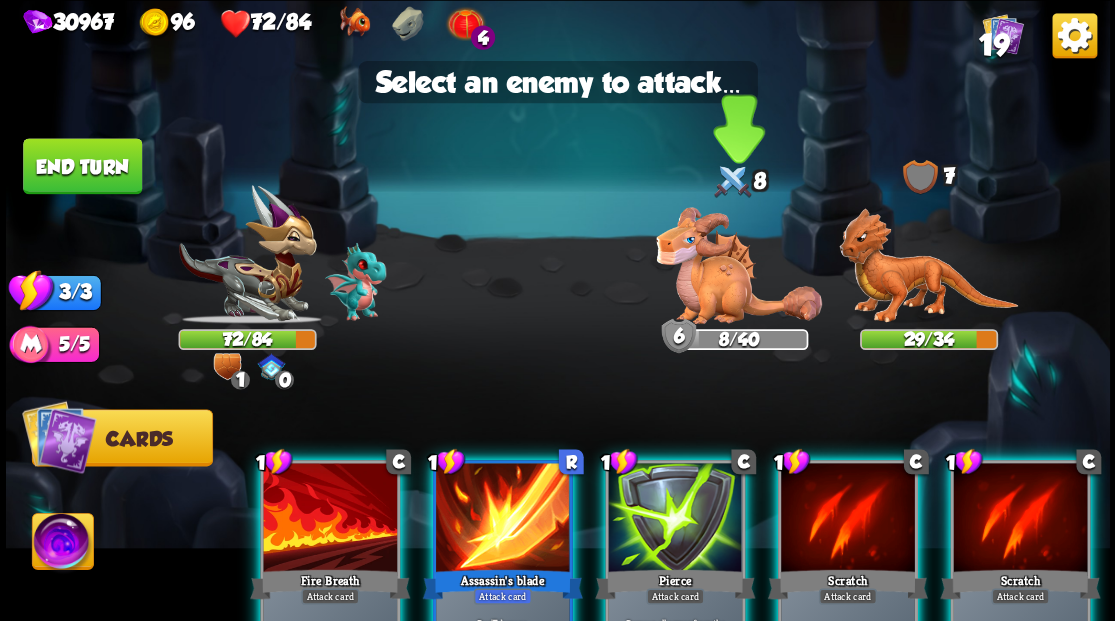 click at bounding box center (739, 265) 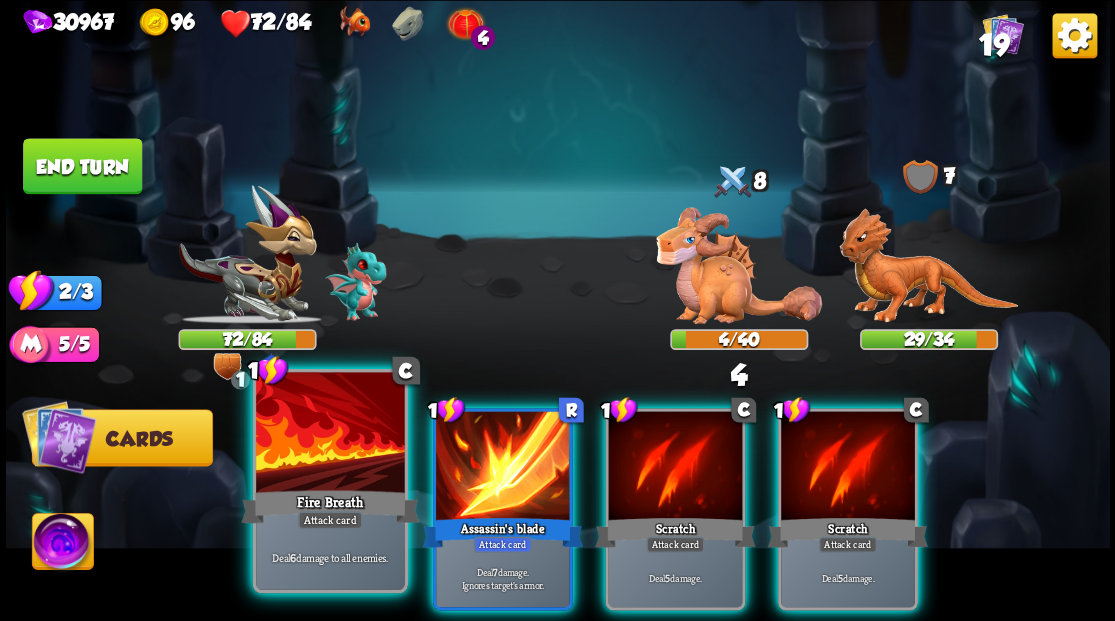 click at bounding box center [330, 434] 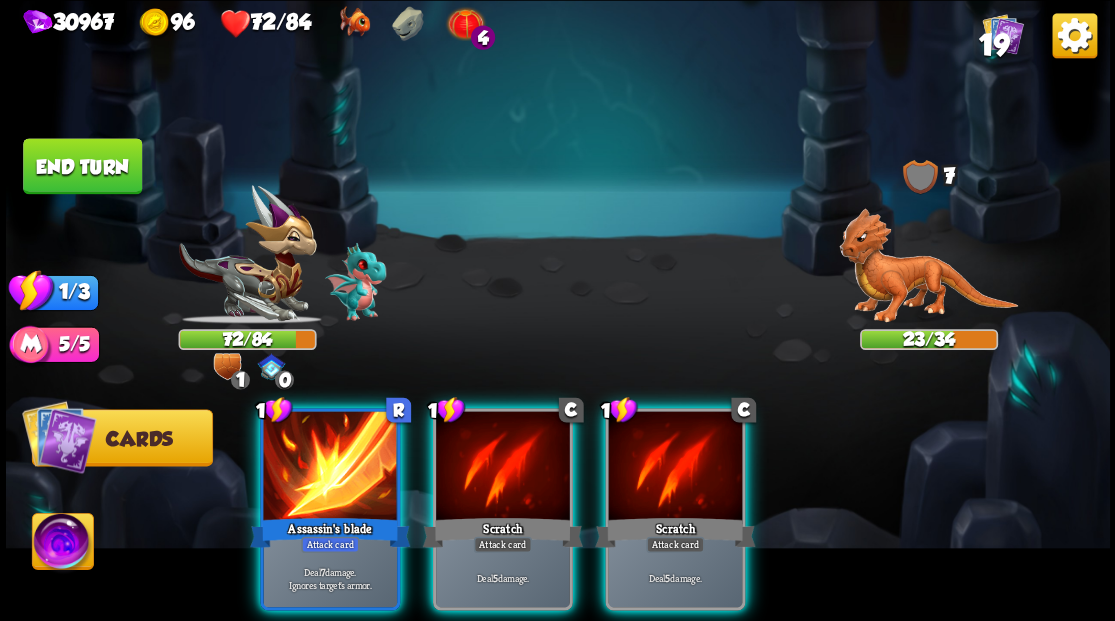 click at bounding box center [330, 467] 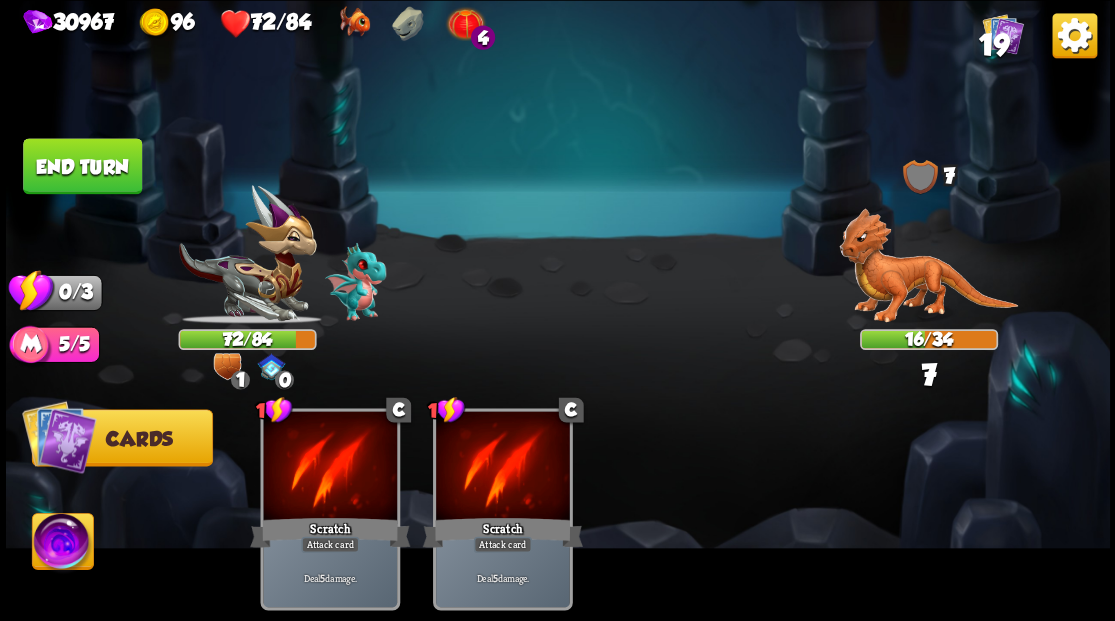 click on "End turn" at bounding box center [82, 166] 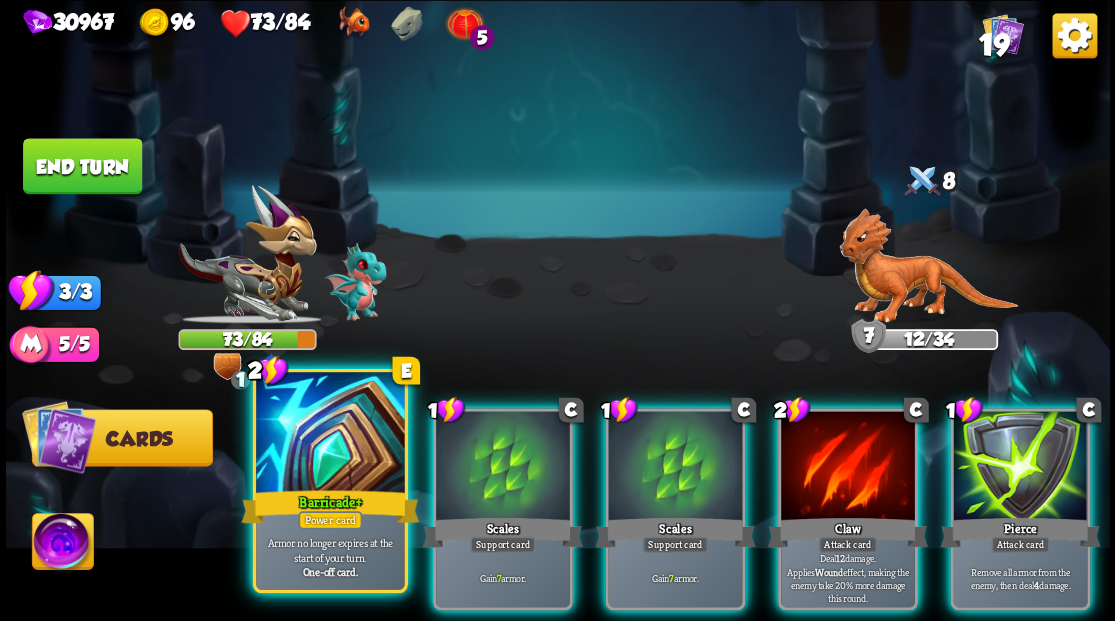 click at bounding box center (330, 434) 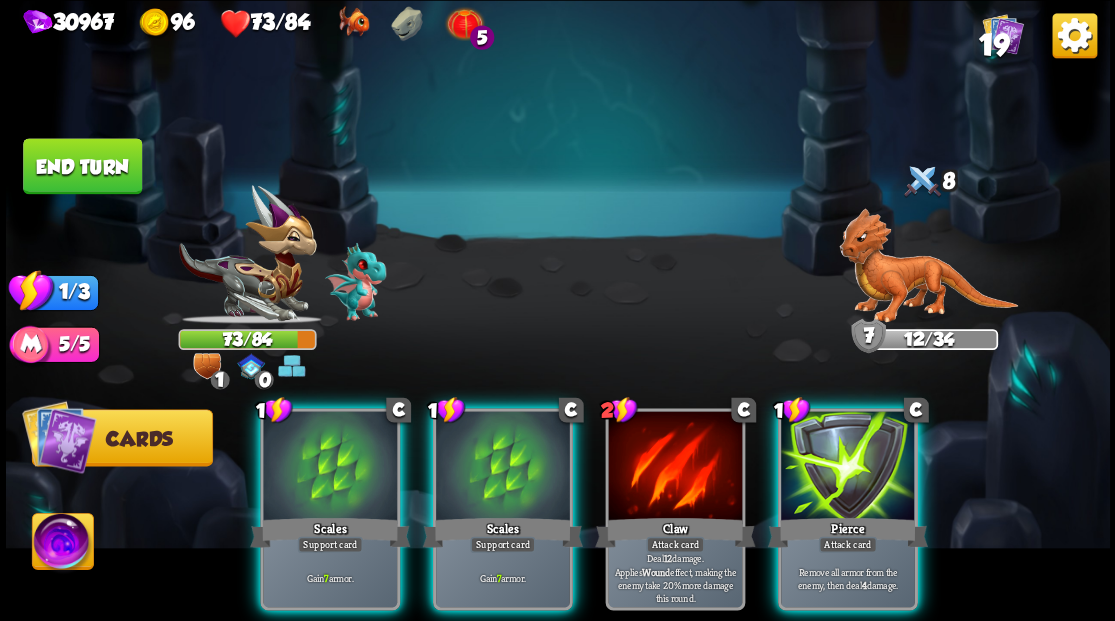 click at bounding box center [330, 467] 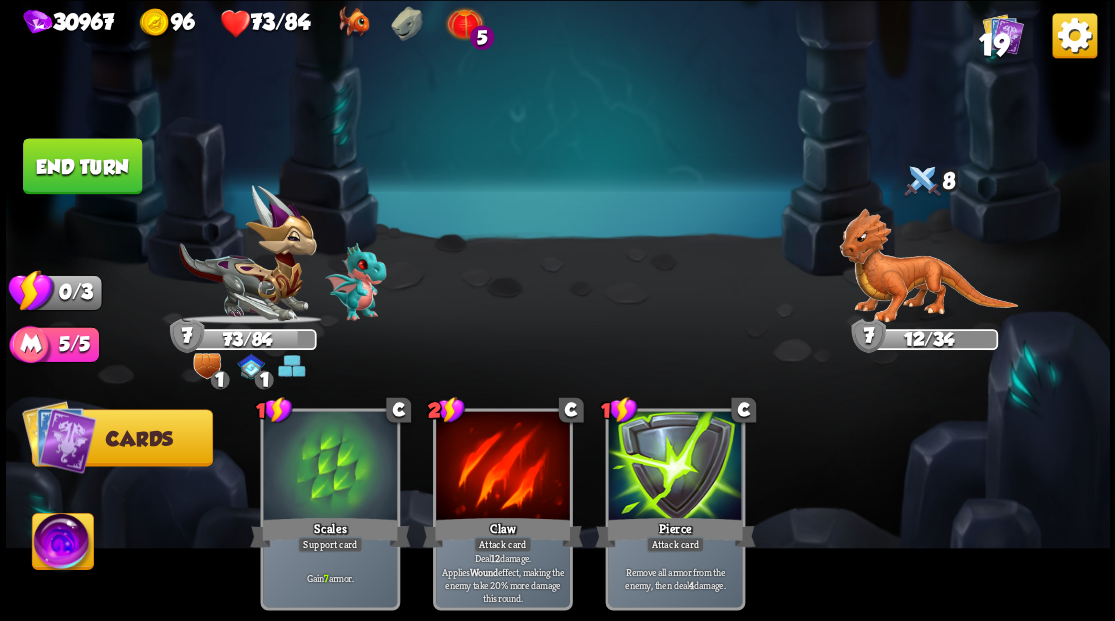 click on "End turn" at bounding box center [82, 166] 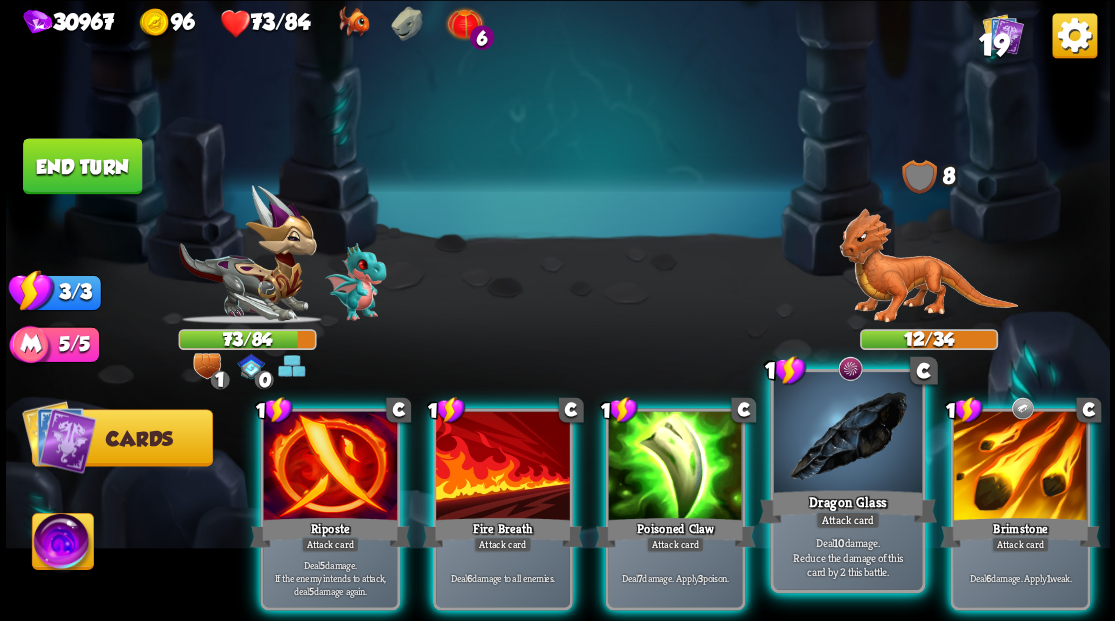 click at bounding box center [847, 434] 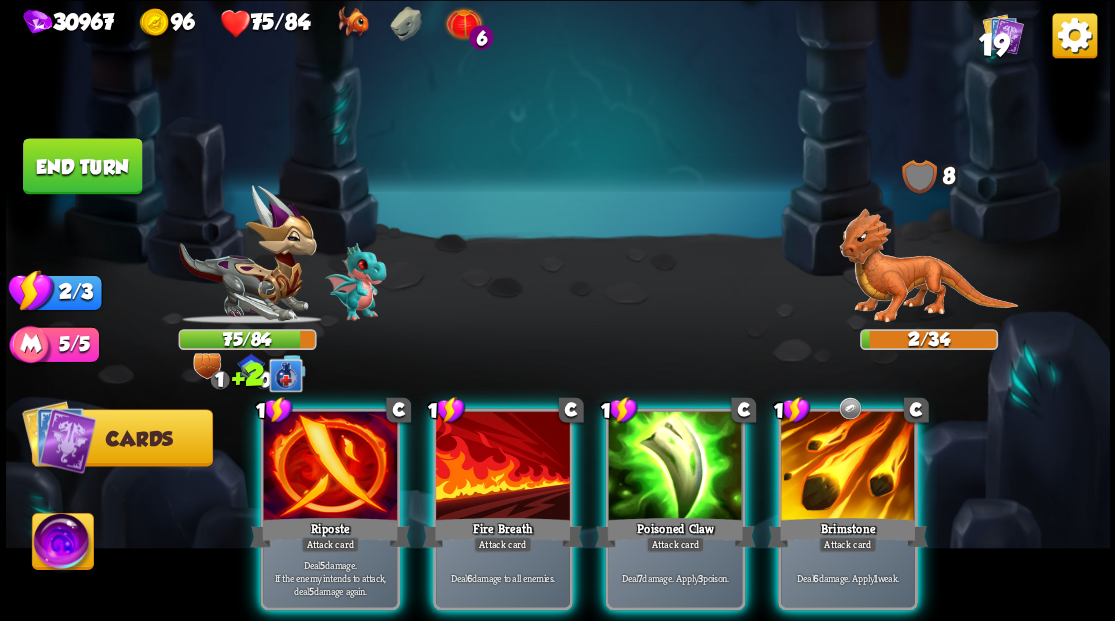 click at bounding box center [848, 467] 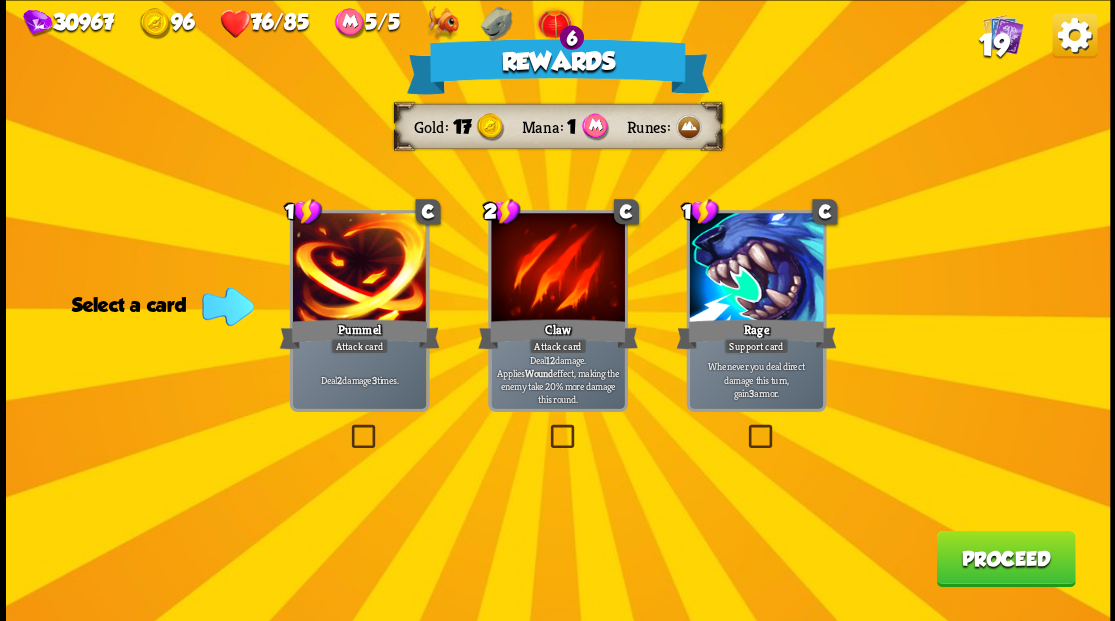 click on "Proceed" at bounding box center [1005, 558] 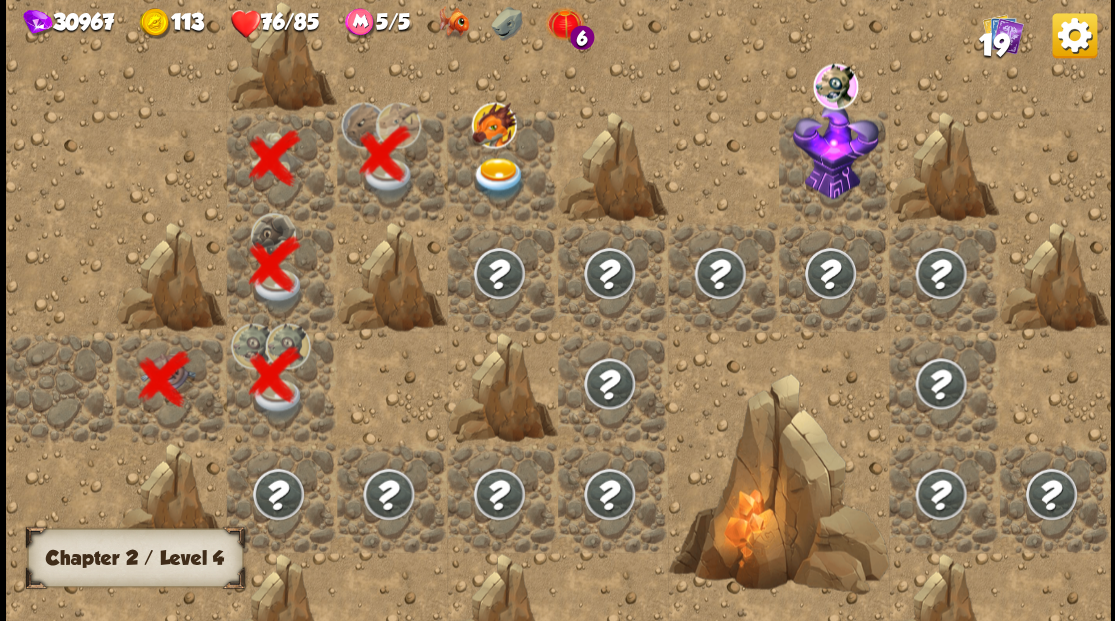 click at bounding box center (498, 178) 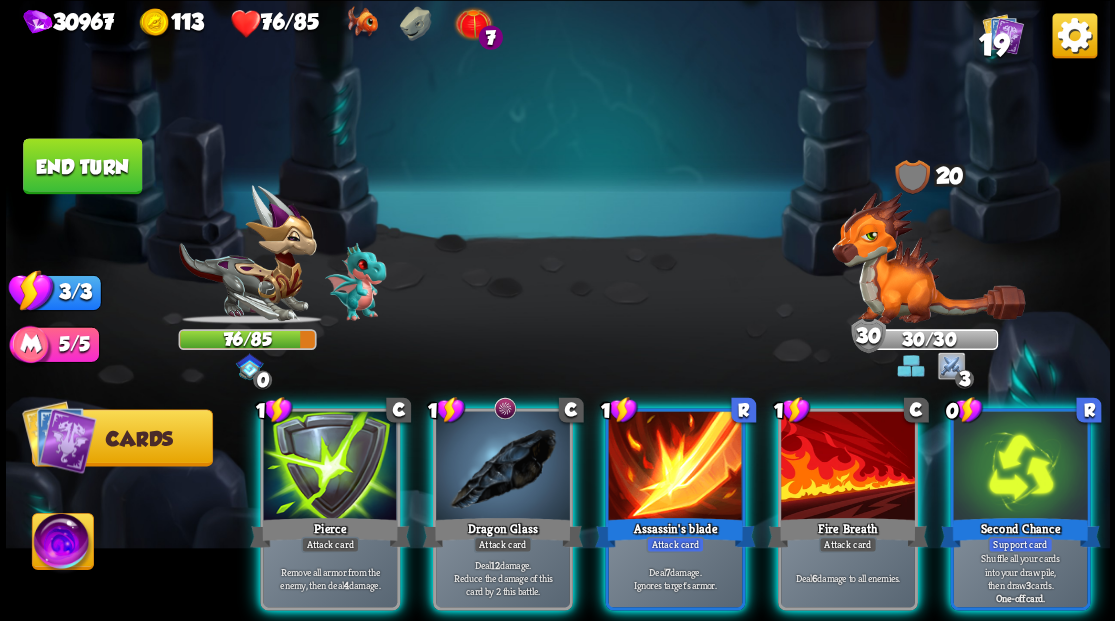 click at bounding box center (928, 263) 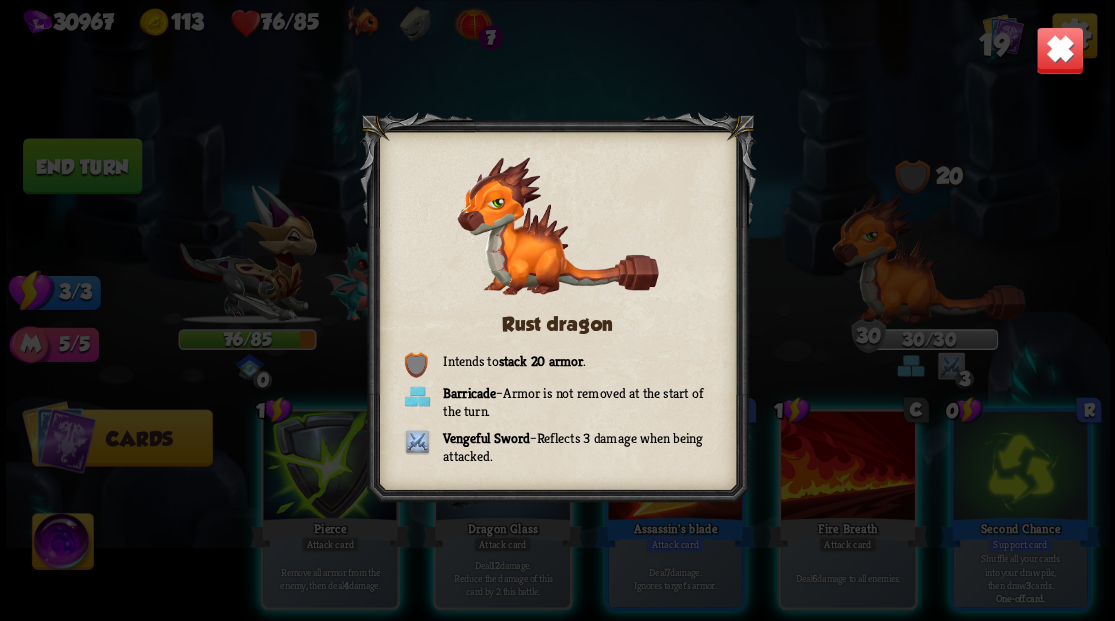 click at bounding box center (1059, 50) 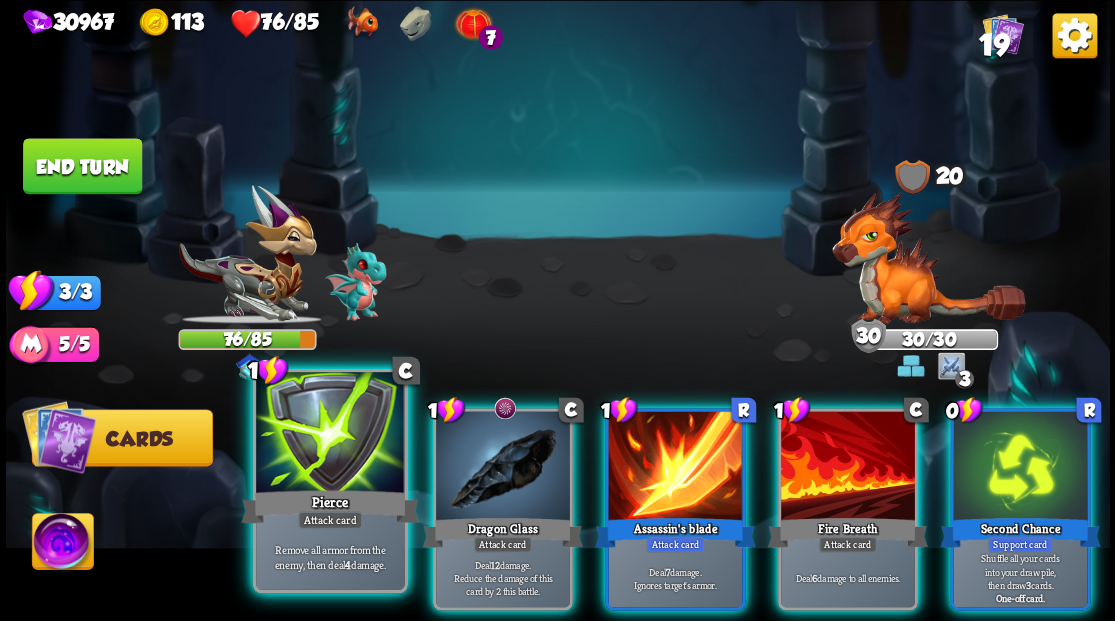 click at bounding box center [330, 434] 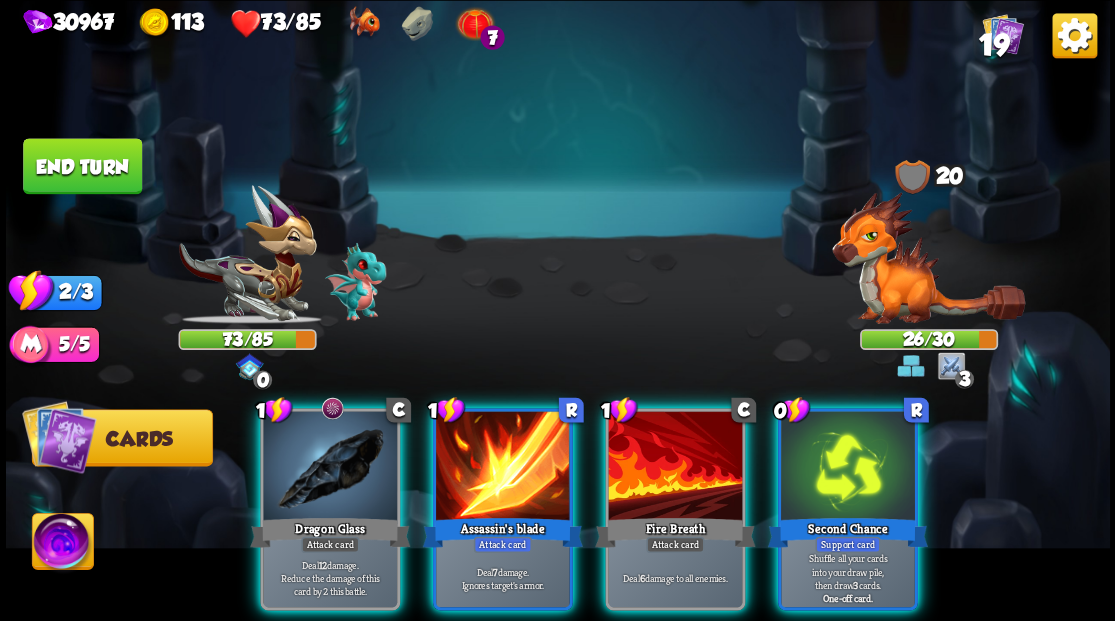click at bounding box center (928, 257) 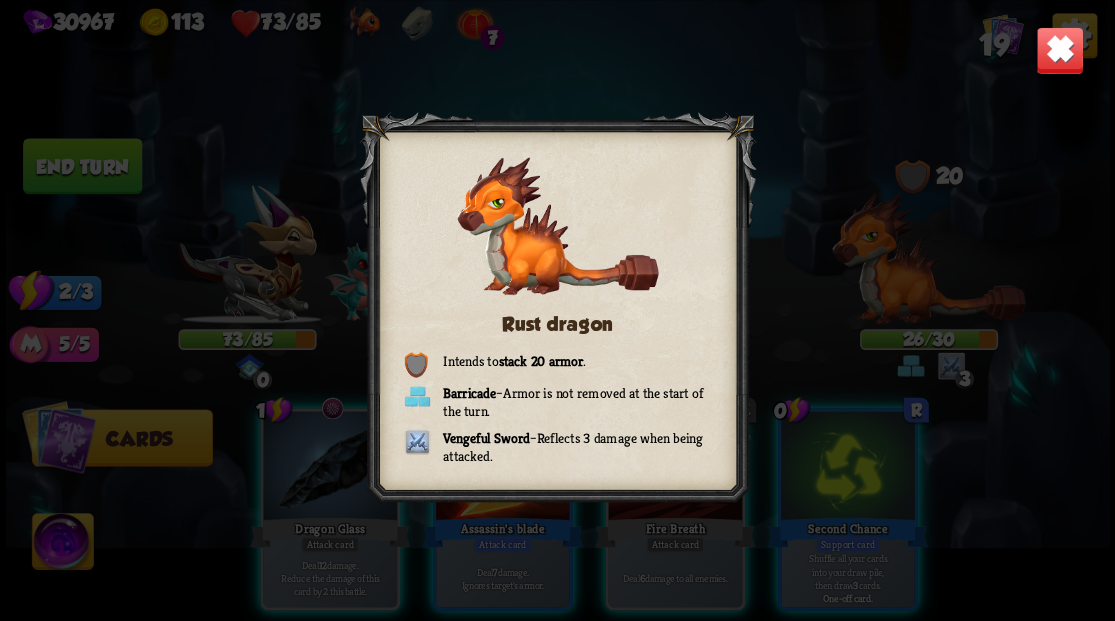 click at bounding box center [1059, 50] 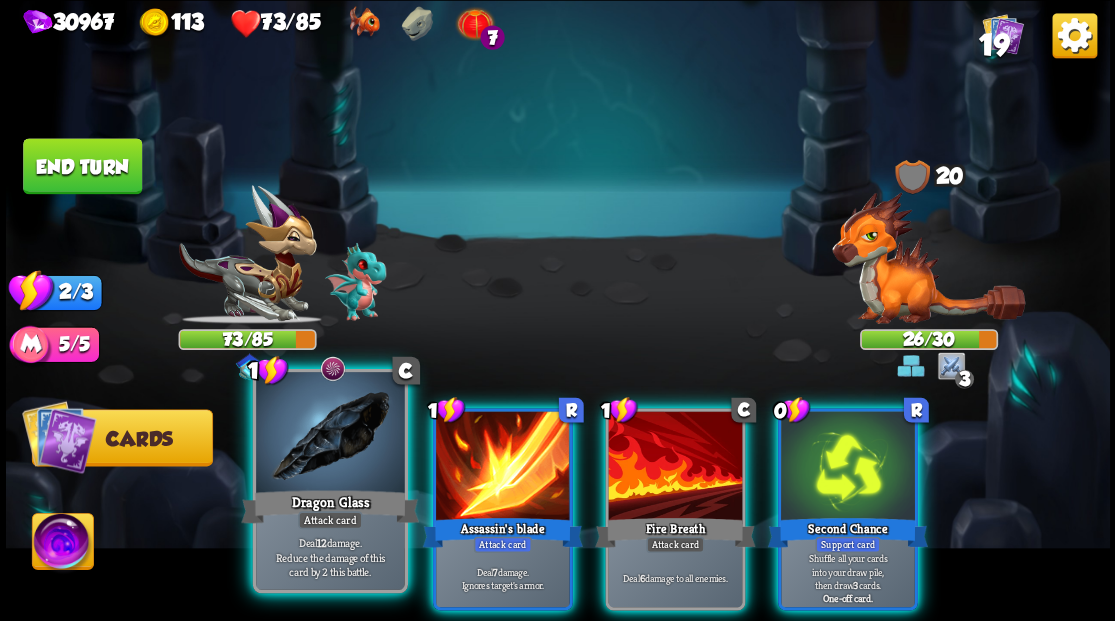 click at bounding box center [330, 434] 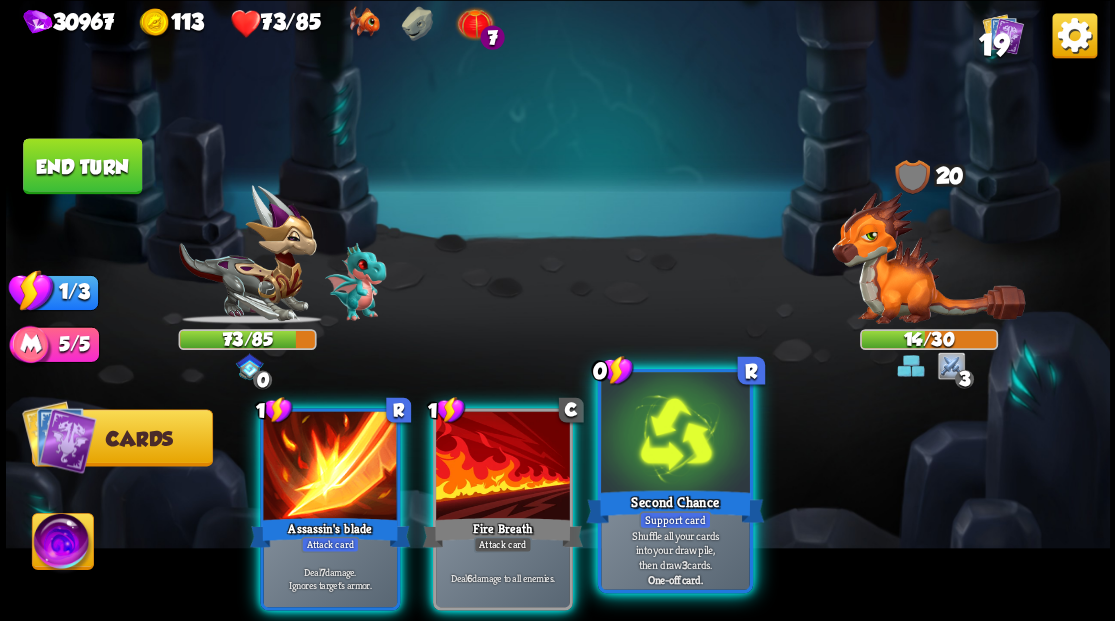 click on "Second Chance" at bounding box center (675, 506) 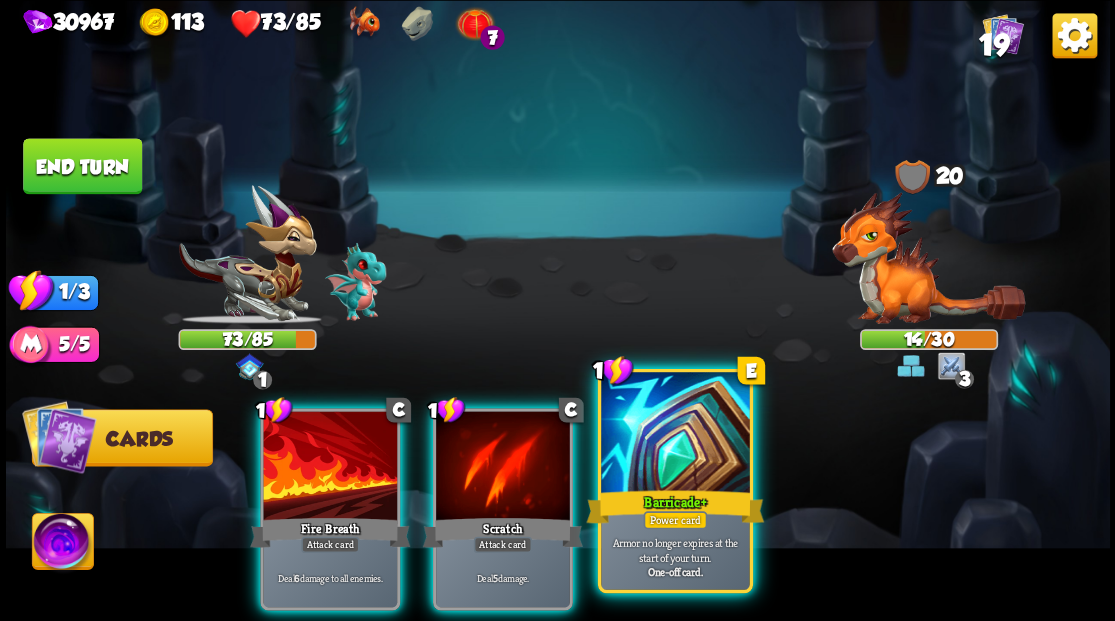 click on "Barricade +" at bounding box center (675, 506) 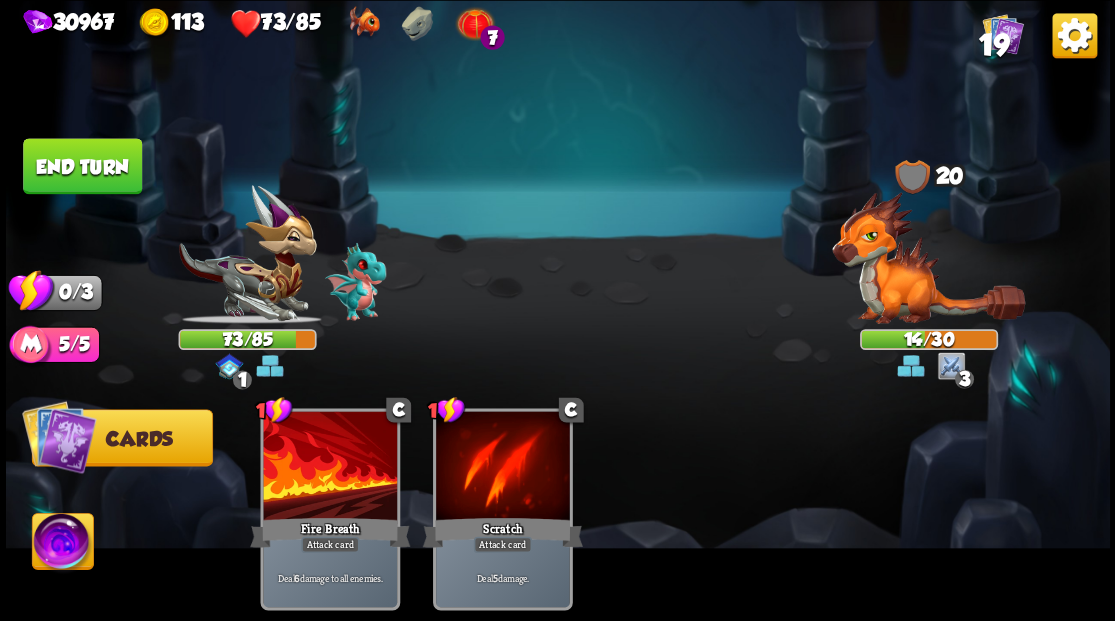 drag, startPoint x: 100, startPoint y: 177, endPoint x: 118, endPoint y: 177, distance: 18 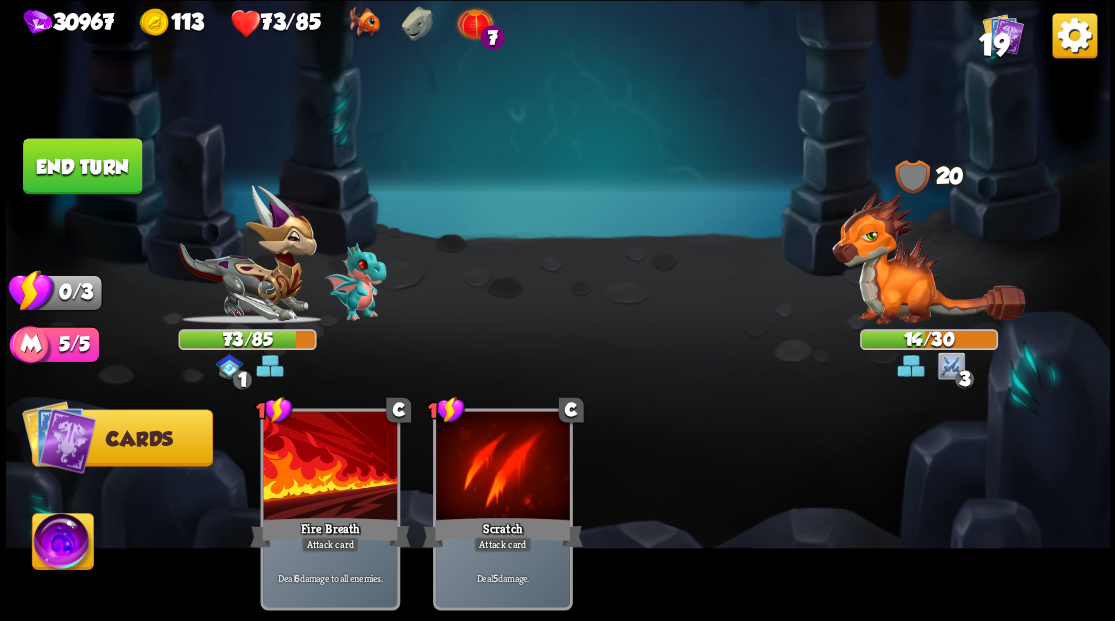 click on "End turn" at bounding box center [82, 165] 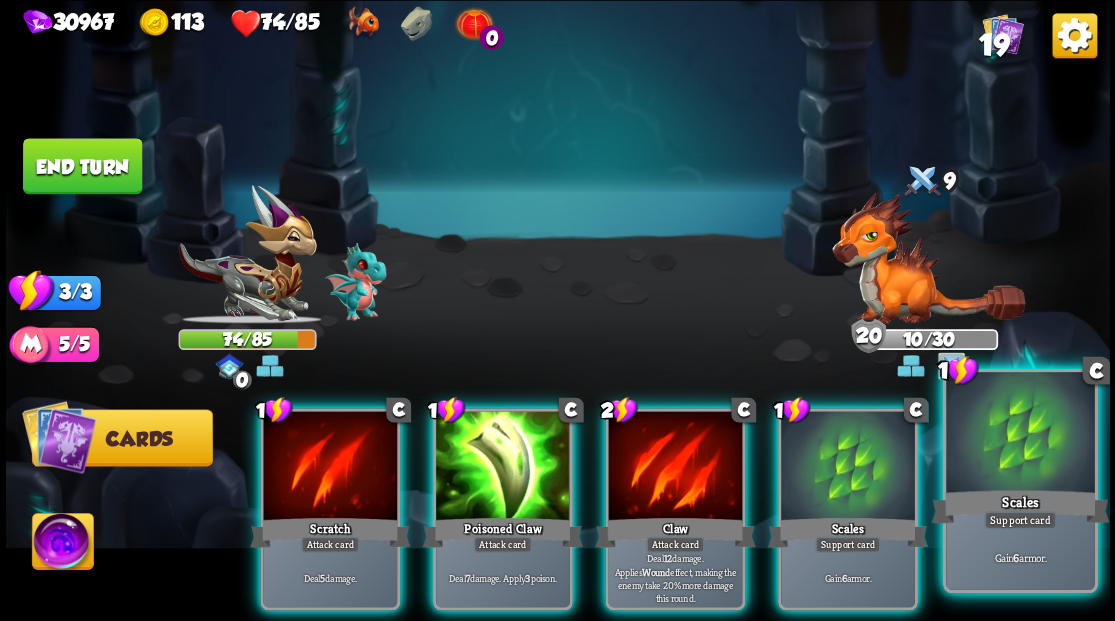 click at bounding box center (1020, 434) 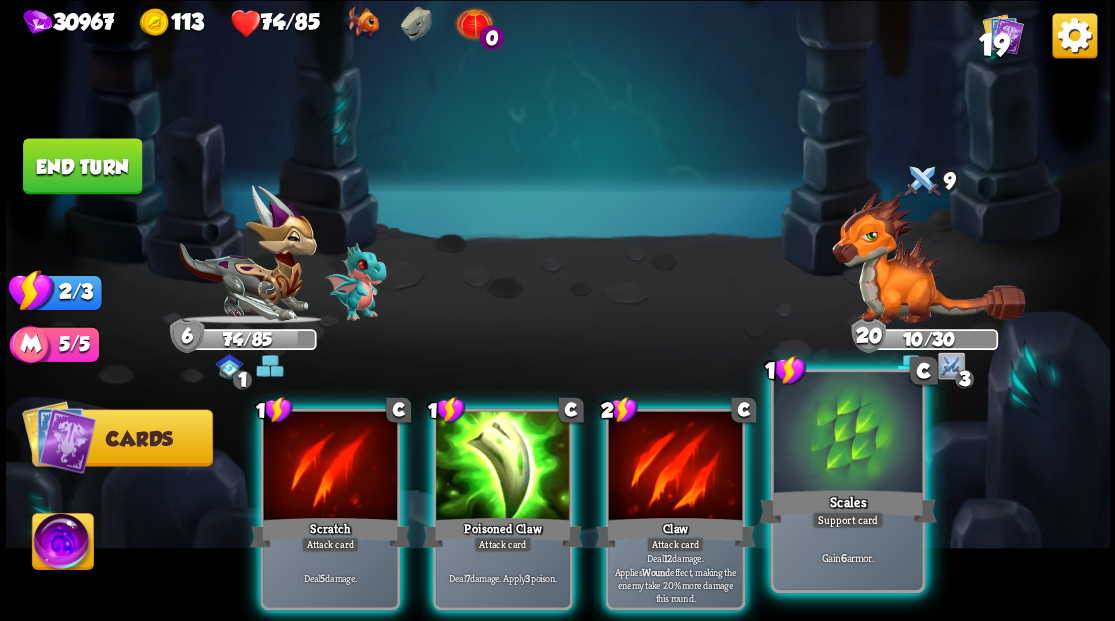 click at bounding box center (847, 434) 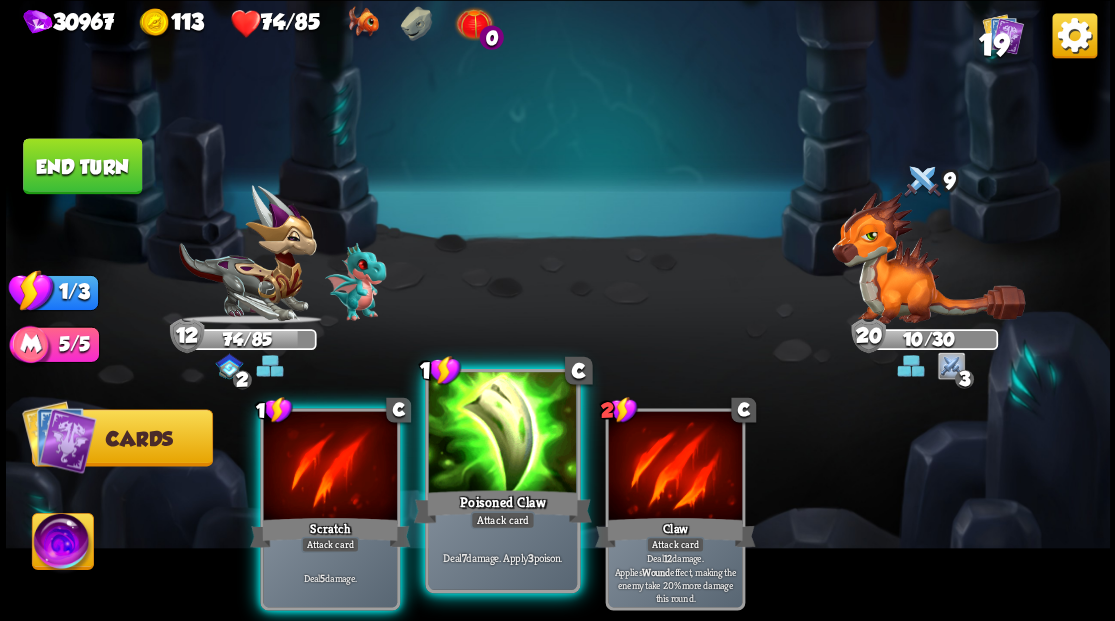 click at bounding box center [502, 434] 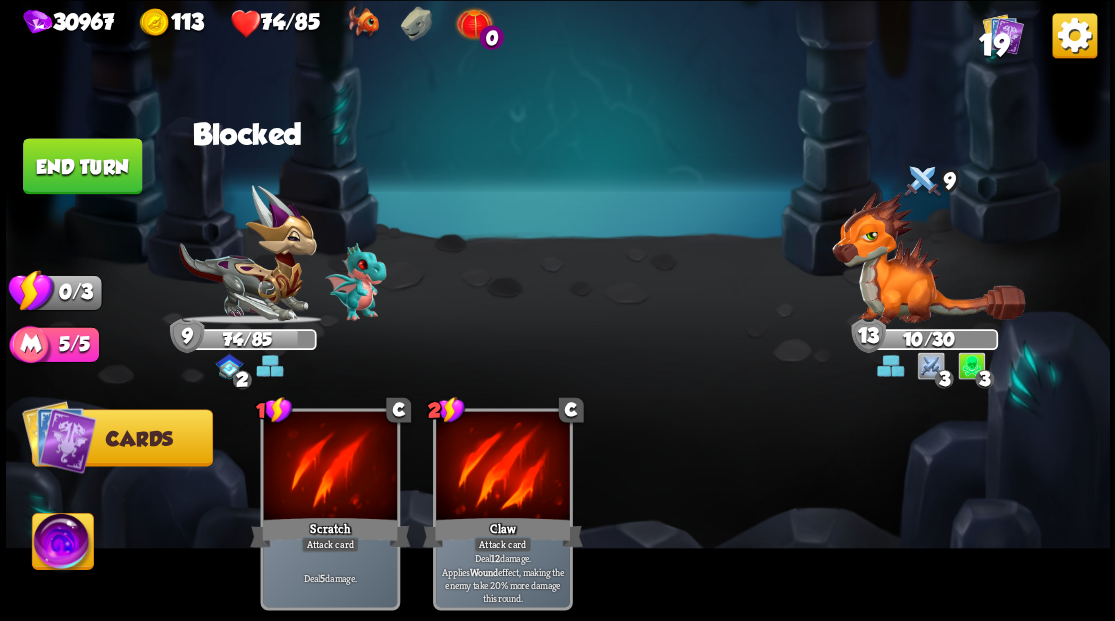 click on "End turn" at bounding box center [82, 166] 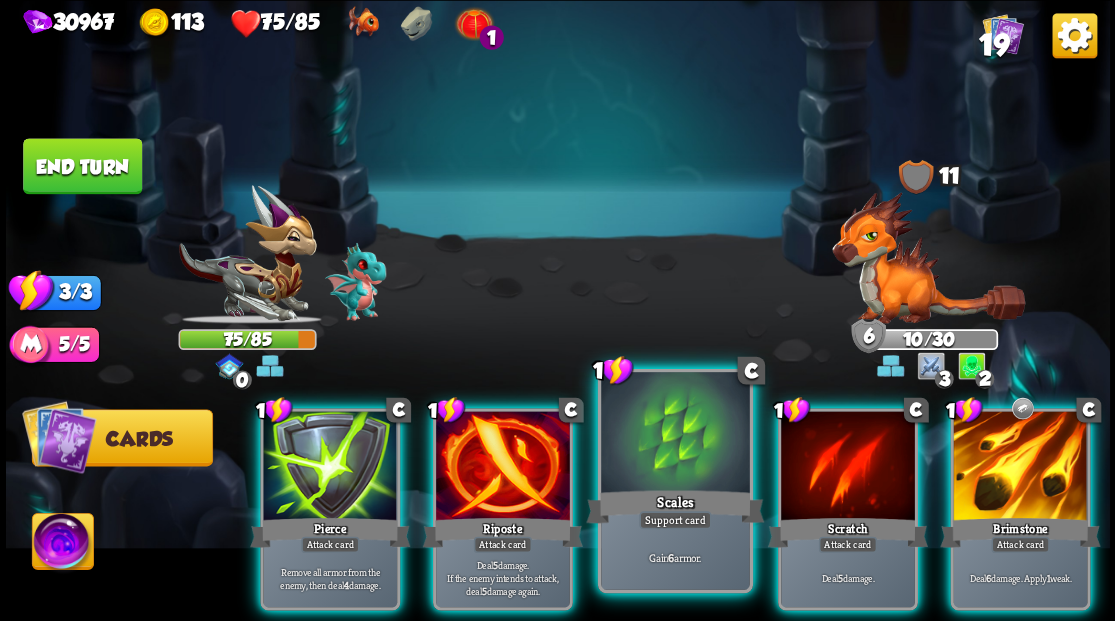 click at bounding box center (675, 434) 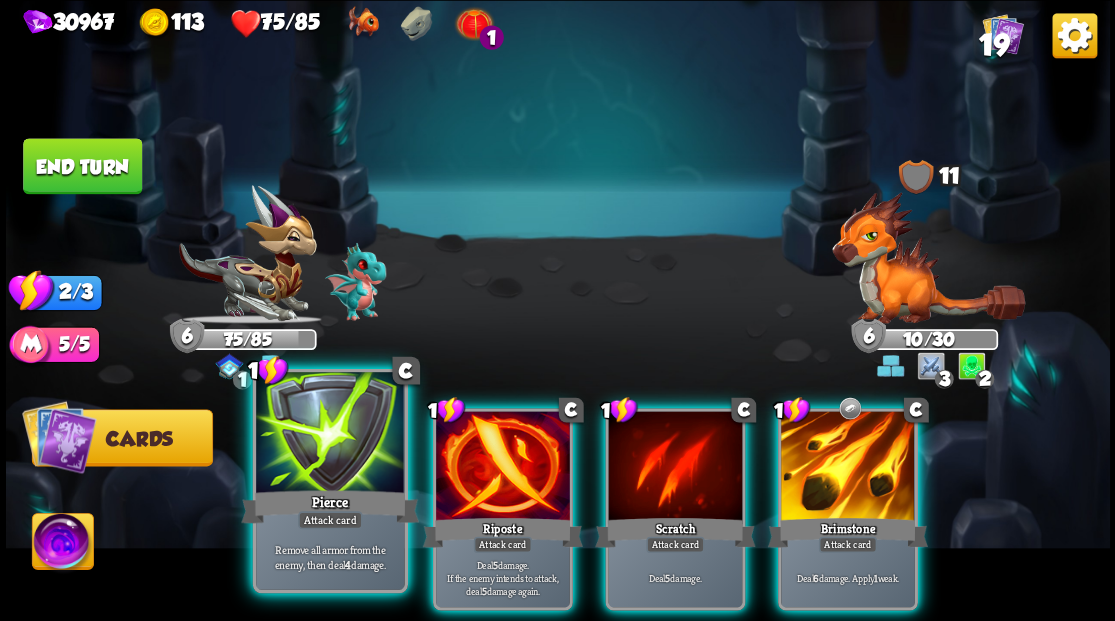 click at bounding box center [330, 434] 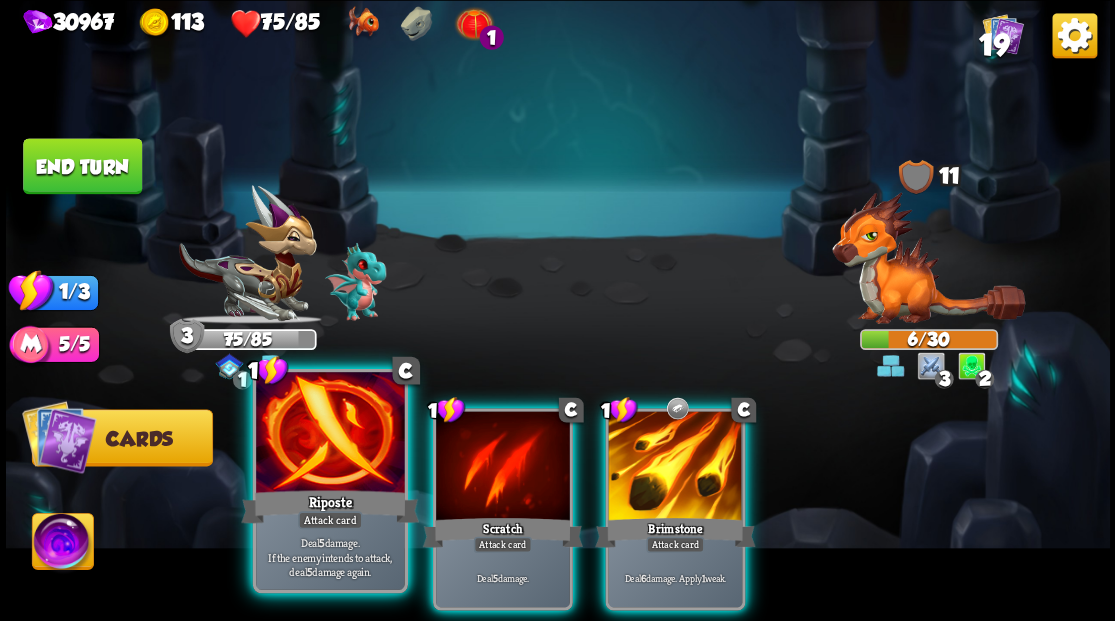 click on "1
C   Riposte     Attack card   Deal  5  damage. If the enemy intends to attack, deal  5  damage again." at bounding box center [329, 480] 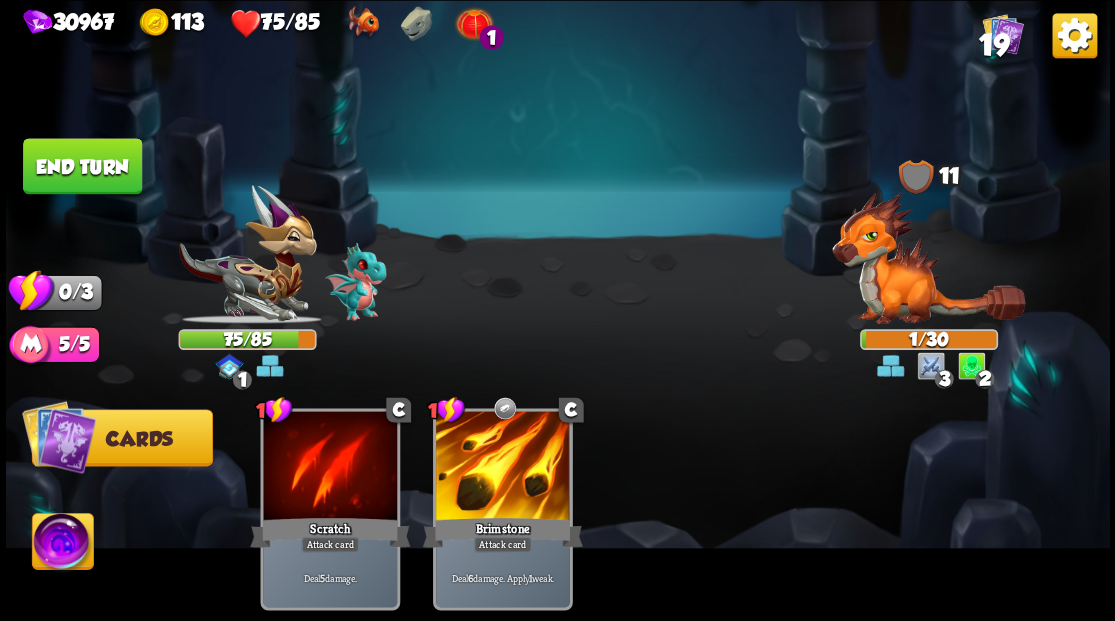 click on "End turn" at bounding box center (82, 166) 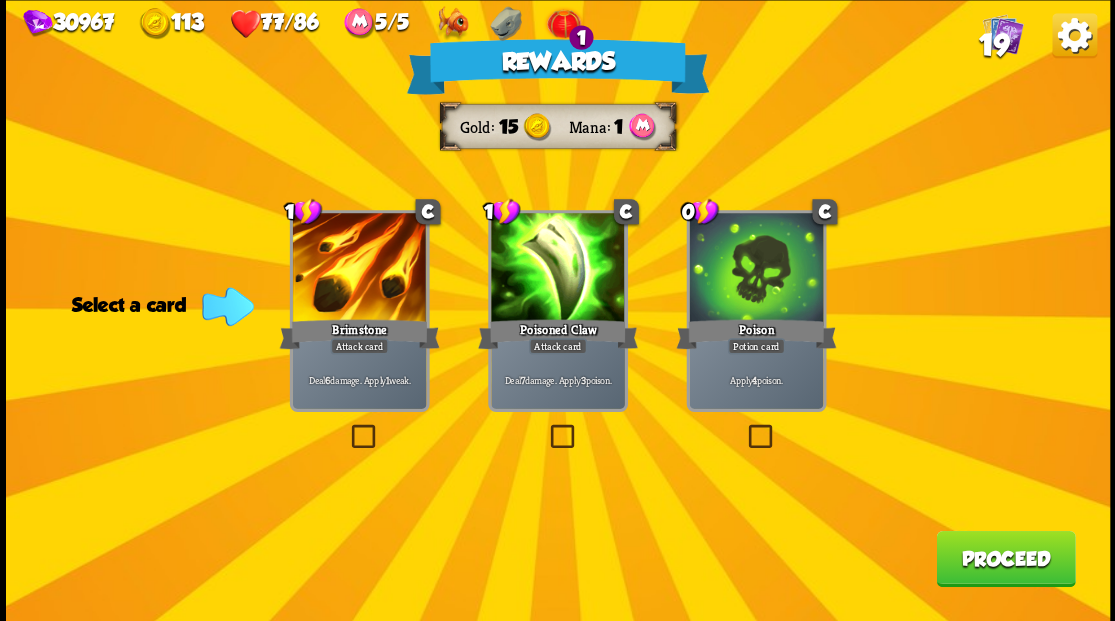 click at bounding box center (744, 427) 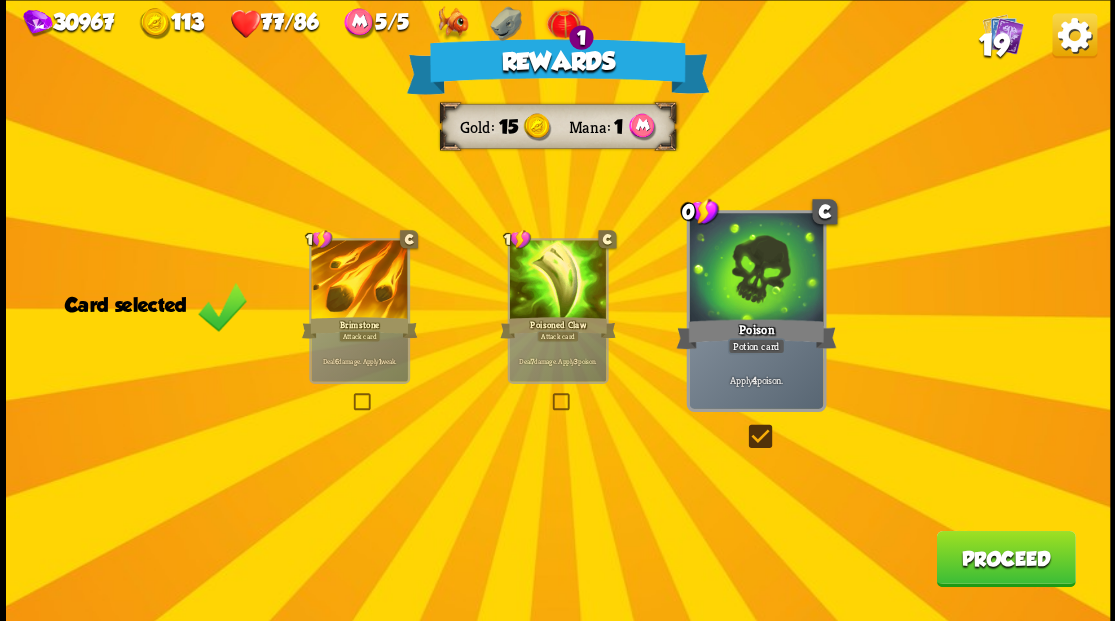 click on "Proceed" at bounding box center (1005, 558) 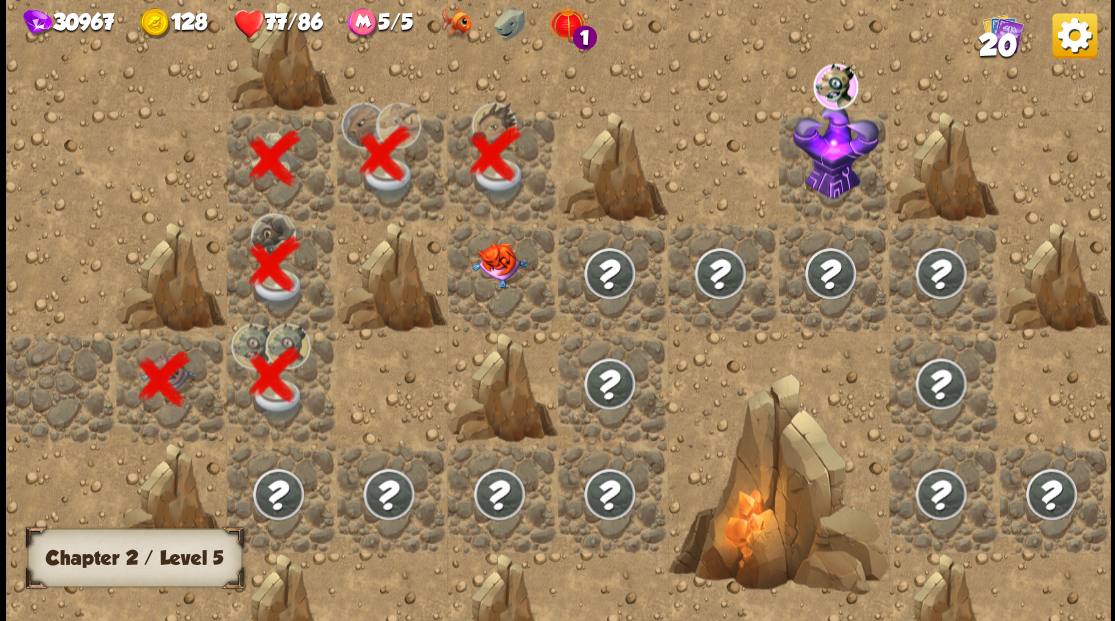 click at bounding box center (502, 276) 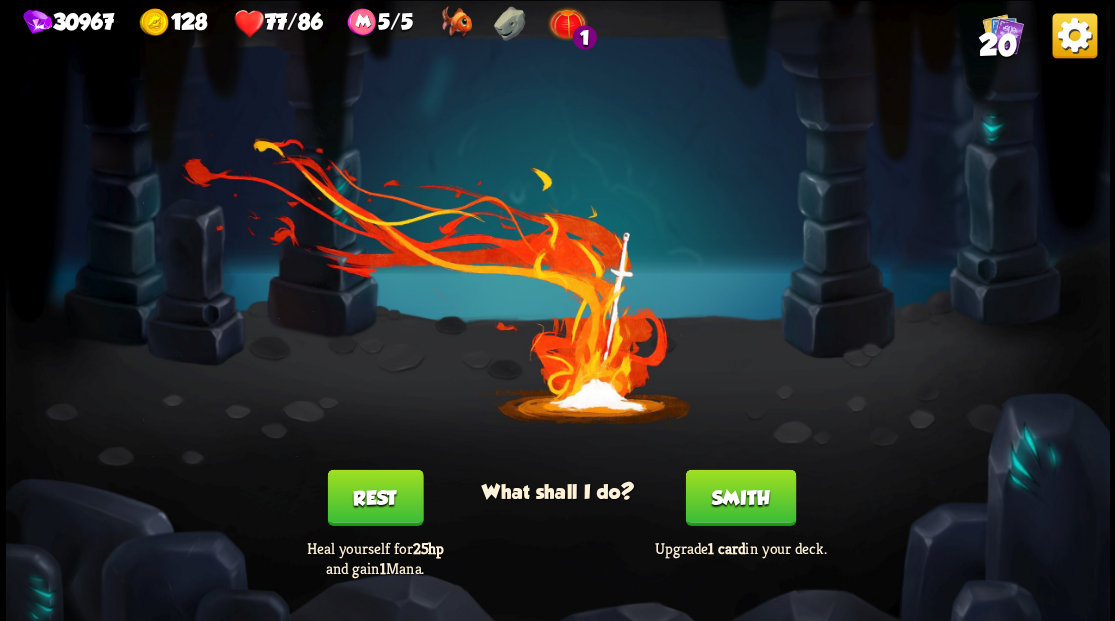 click on "Smith" at bounding box center (740, 497) 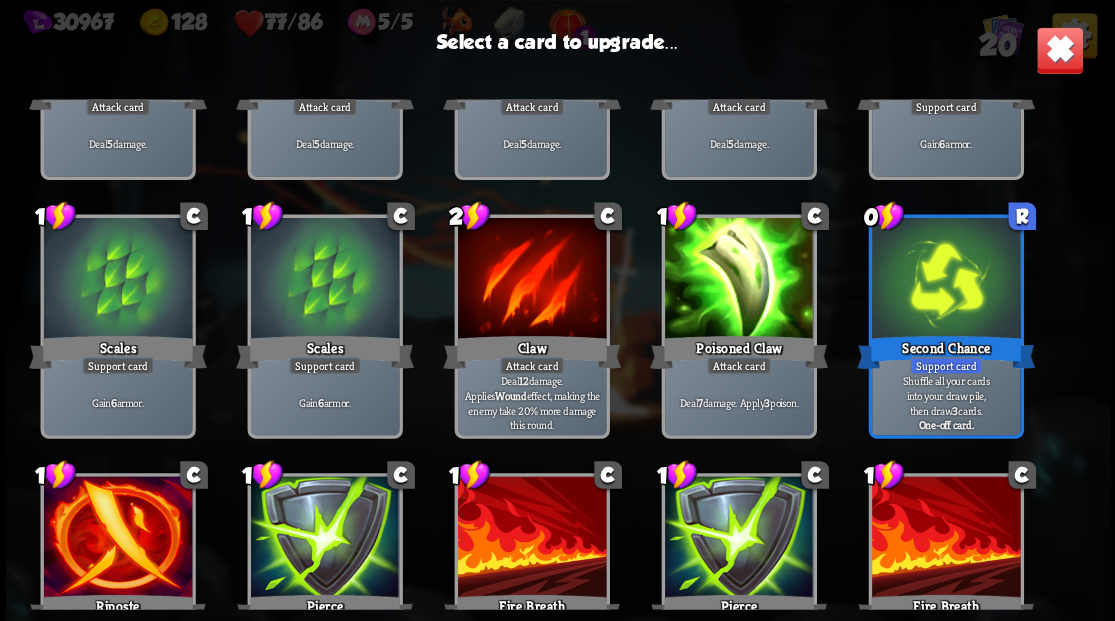 scroll, scrollTop: 163, scrollLeft: 0, axis: vertical 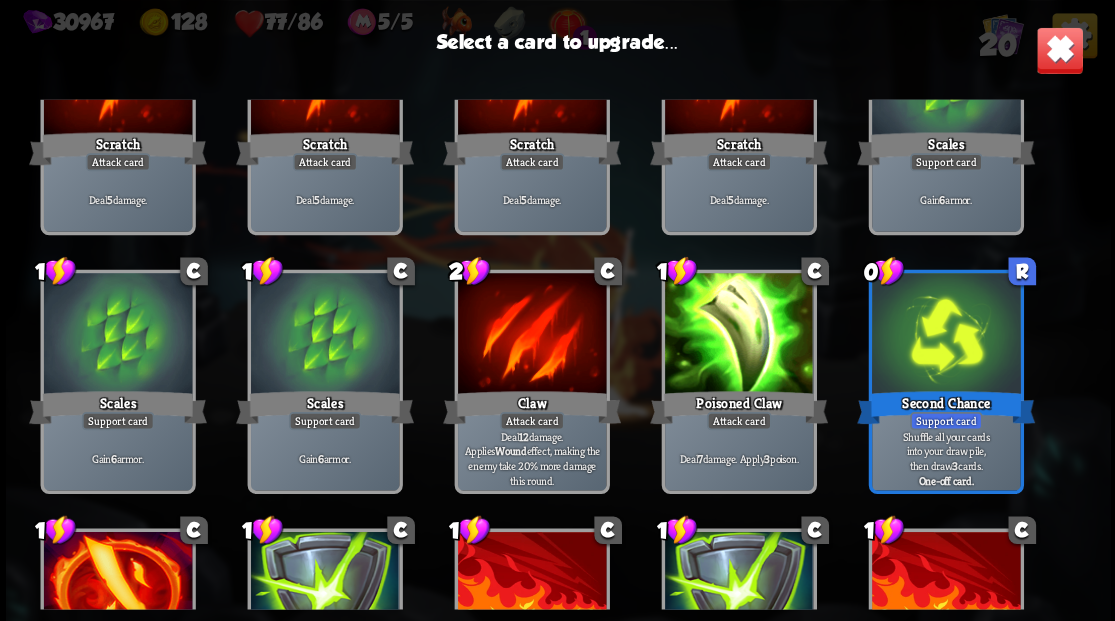 click at bounding box center [1059, 50] 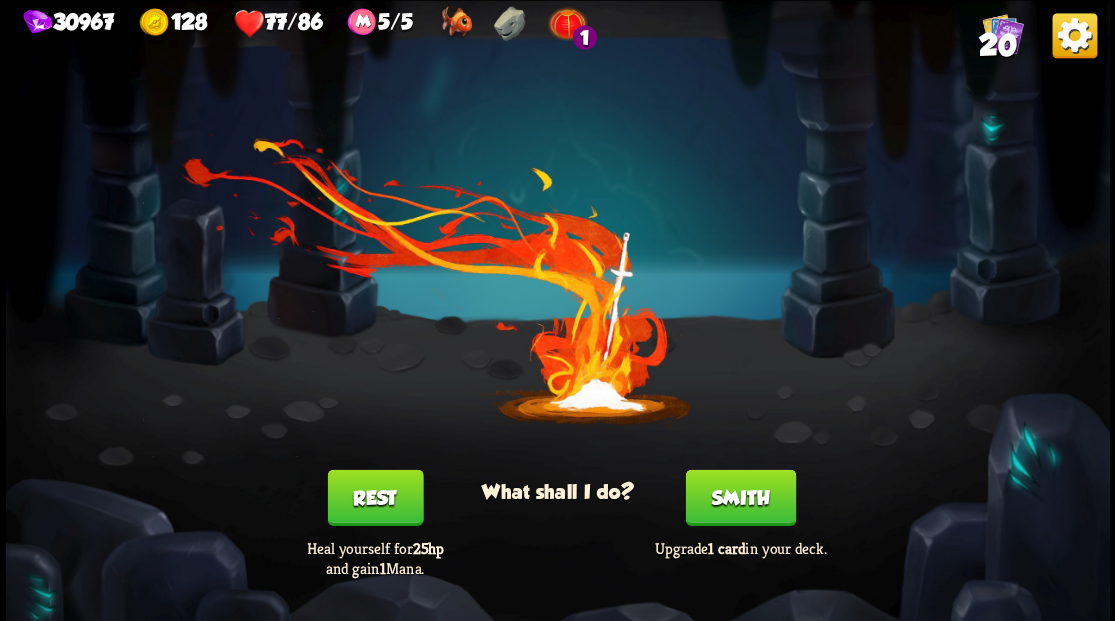 click on "Smith" at bounding box center (740, 497) 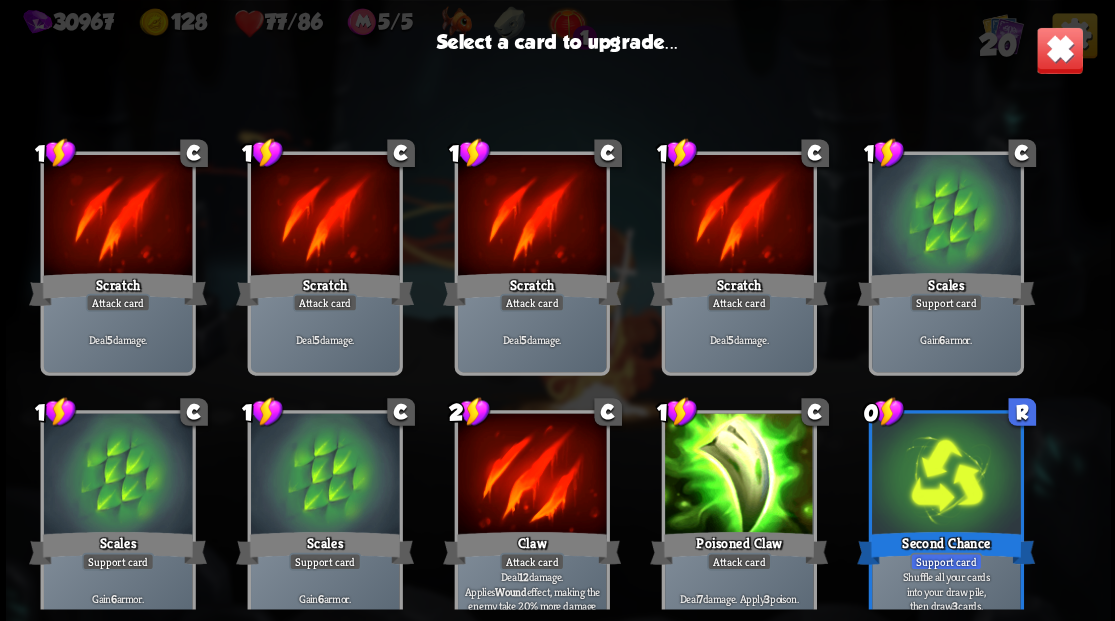 scroll, scrollTop: 163, scrollLeft: 0, axis: vertical 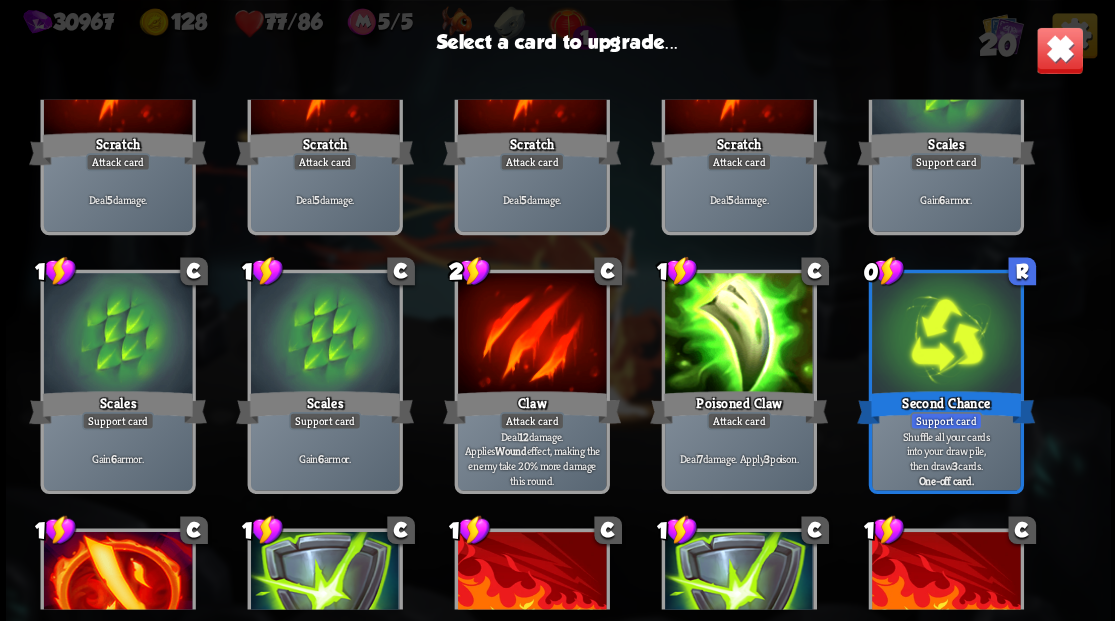 click at bounding box center (945, 335) 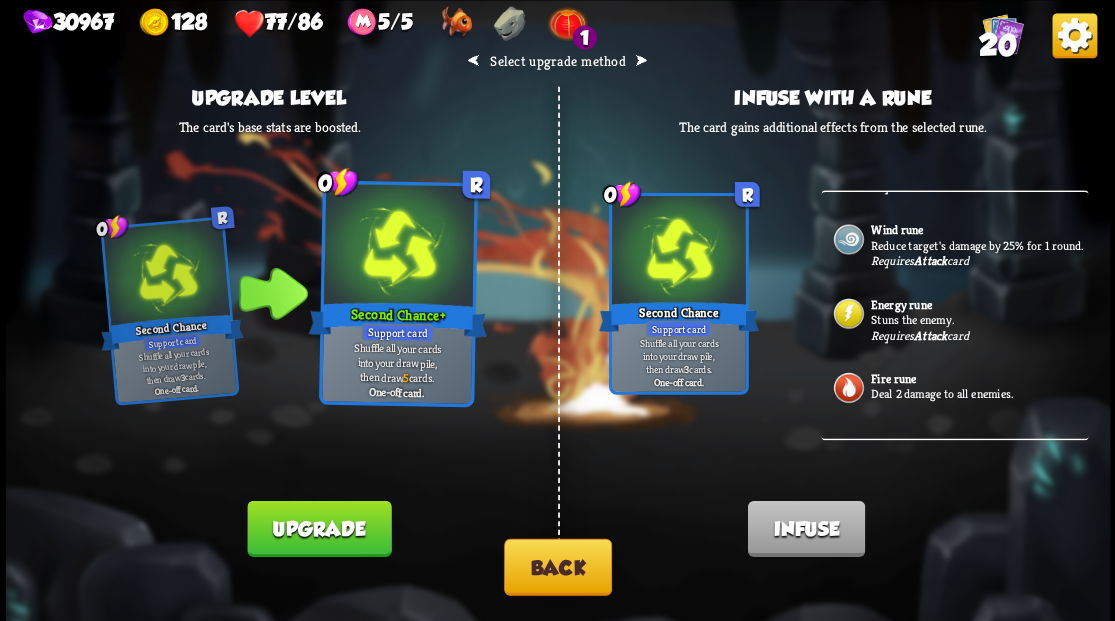 scroll, scrollTop: 133, scrollLeft: 0, axis: vertical 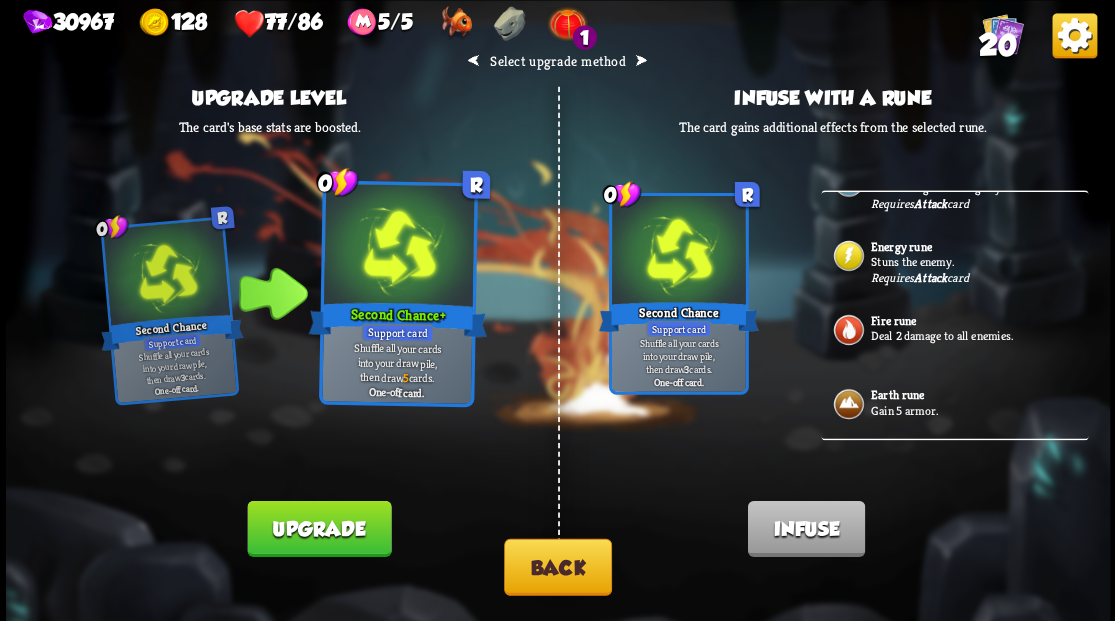 click on "Back" at bounding box center (558, 566) 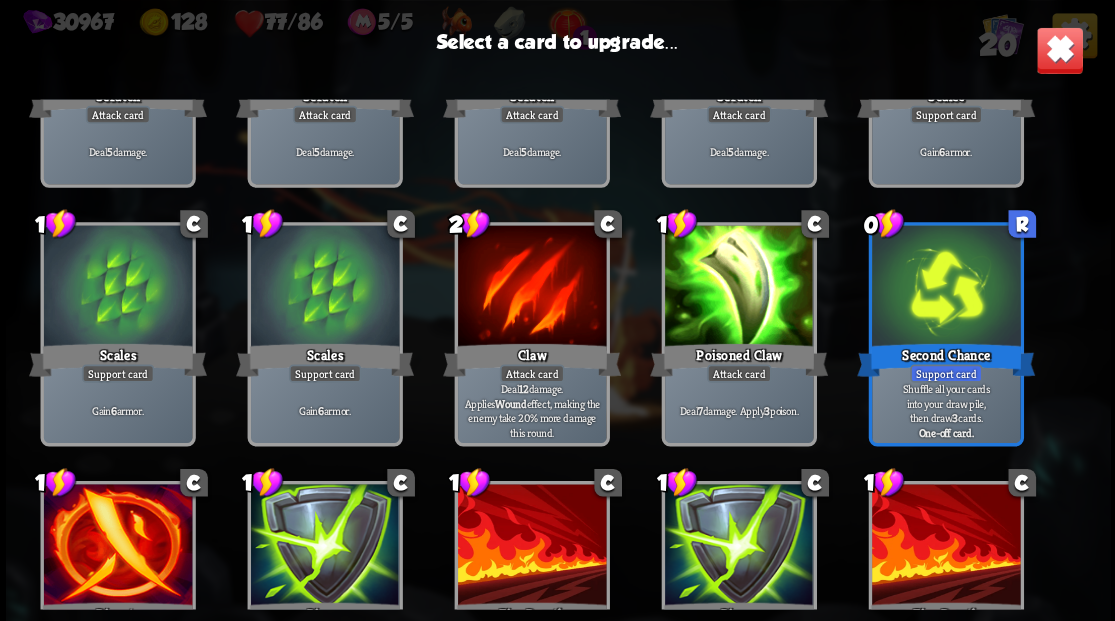 scroll, scrollTop: 230, scrollLeft: 0, axis: vertical 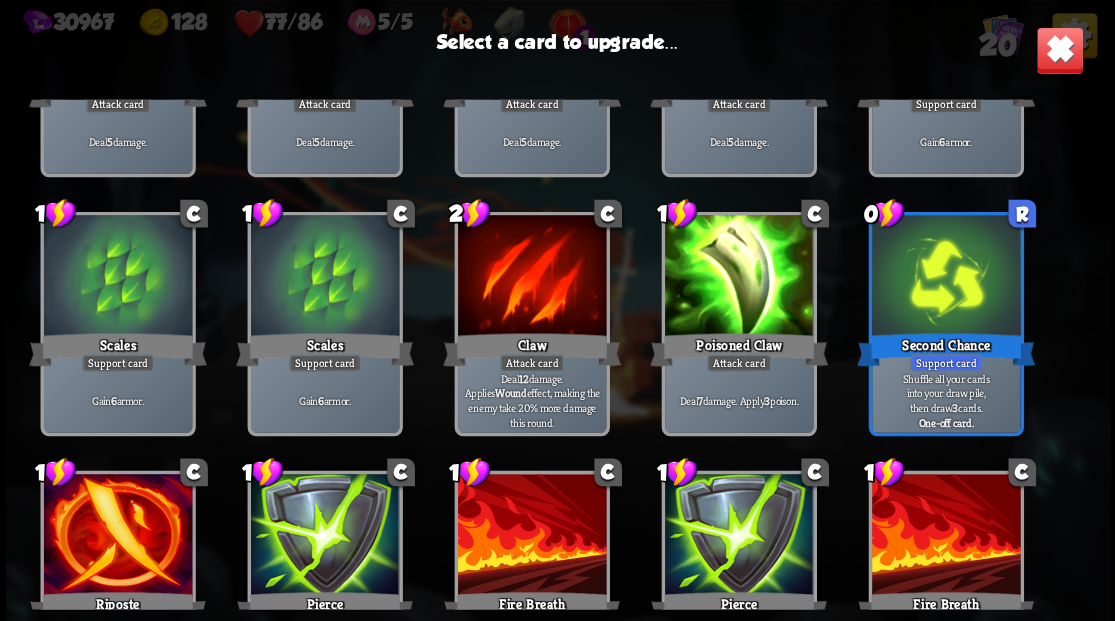 click at bounding box center (117, 536) 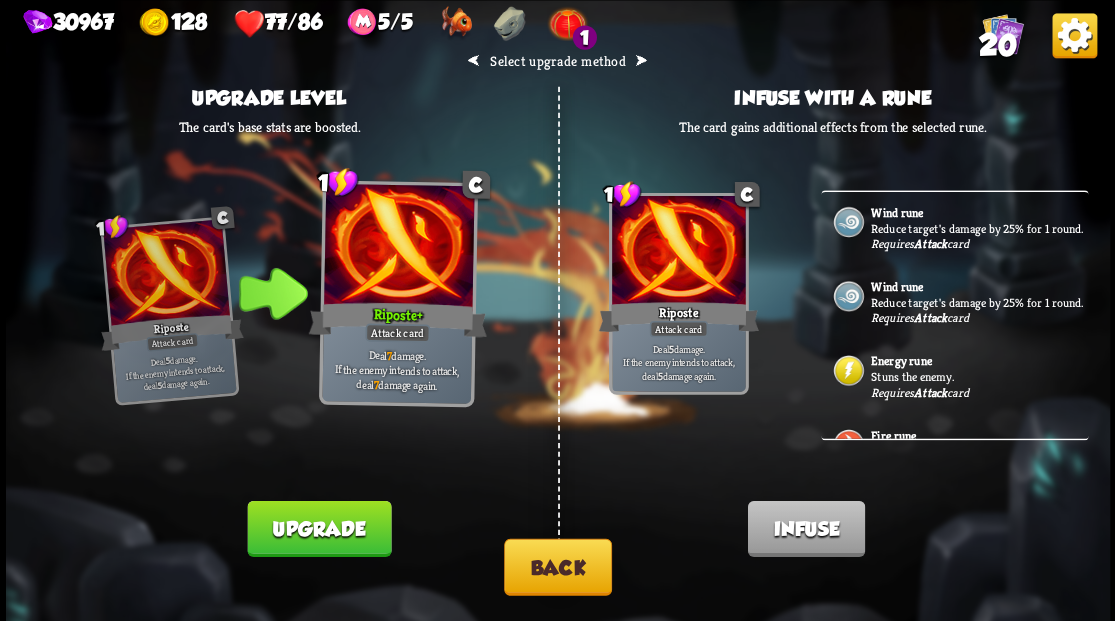 click on "Back" at bounding box center [558, 566] 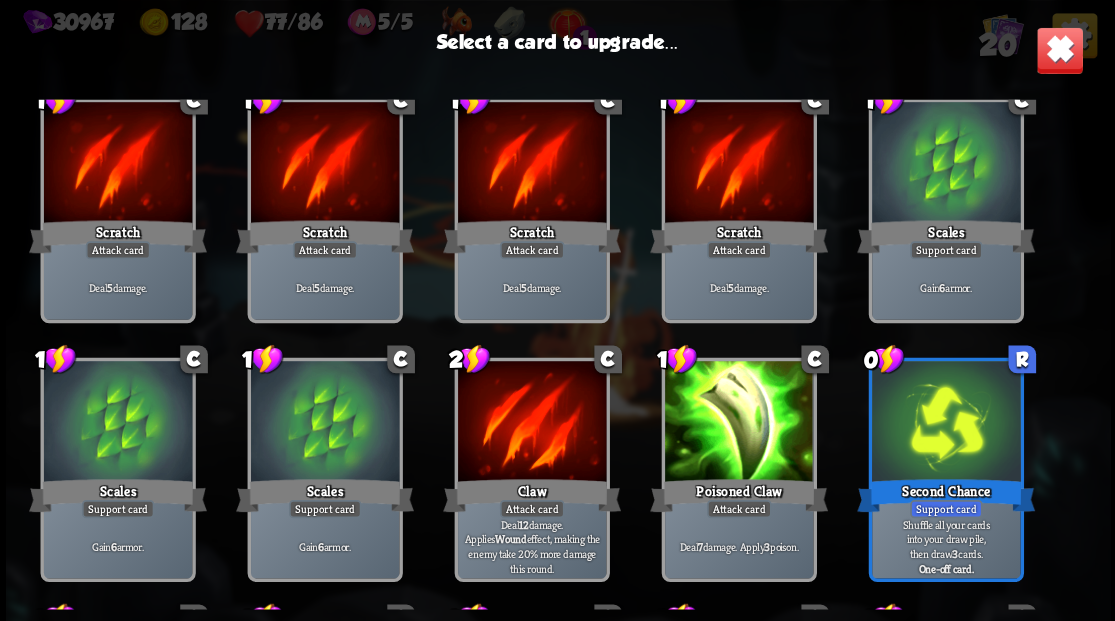 scroll, scrollTop: 200, scrollLeft: 0, axis: vertical 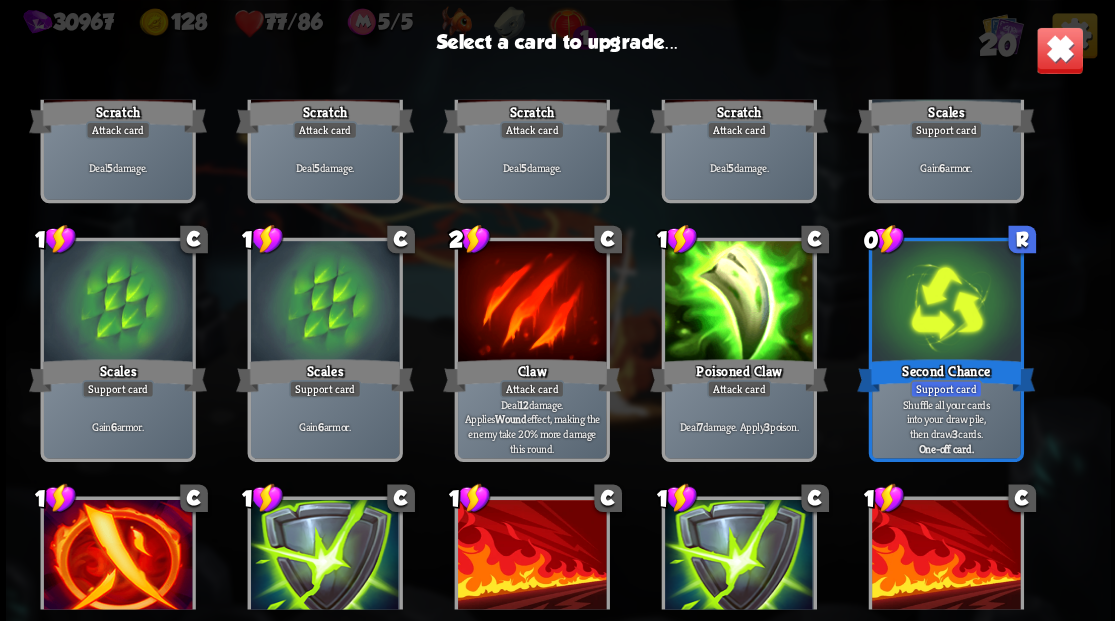 click at bounding box center [738, 303] 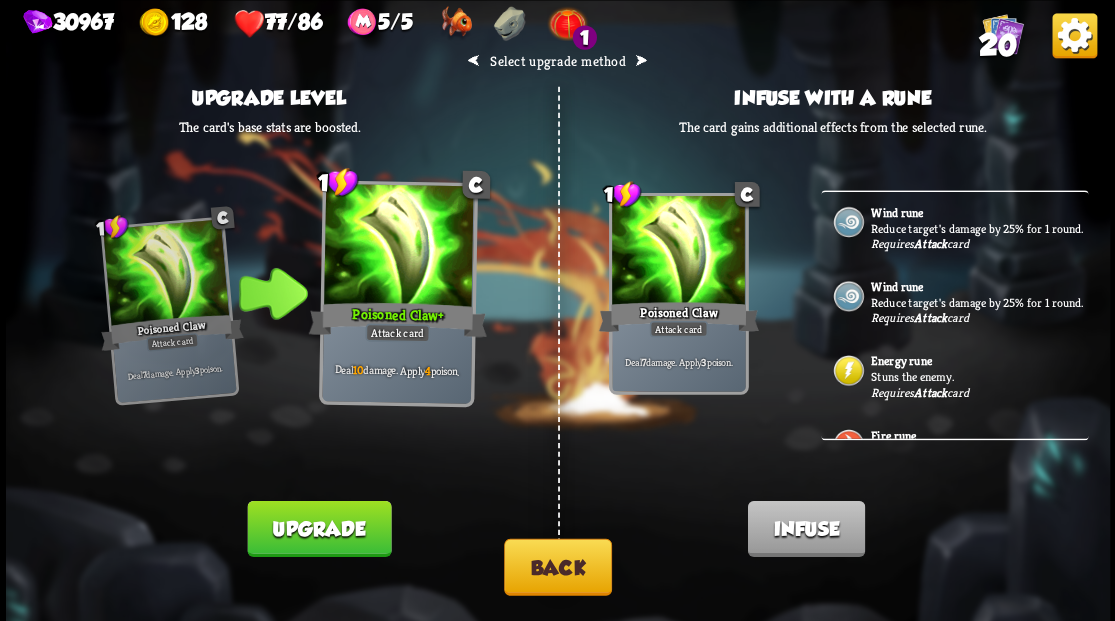 click on "Stuns the enemy." at bounding box center [977, 376] 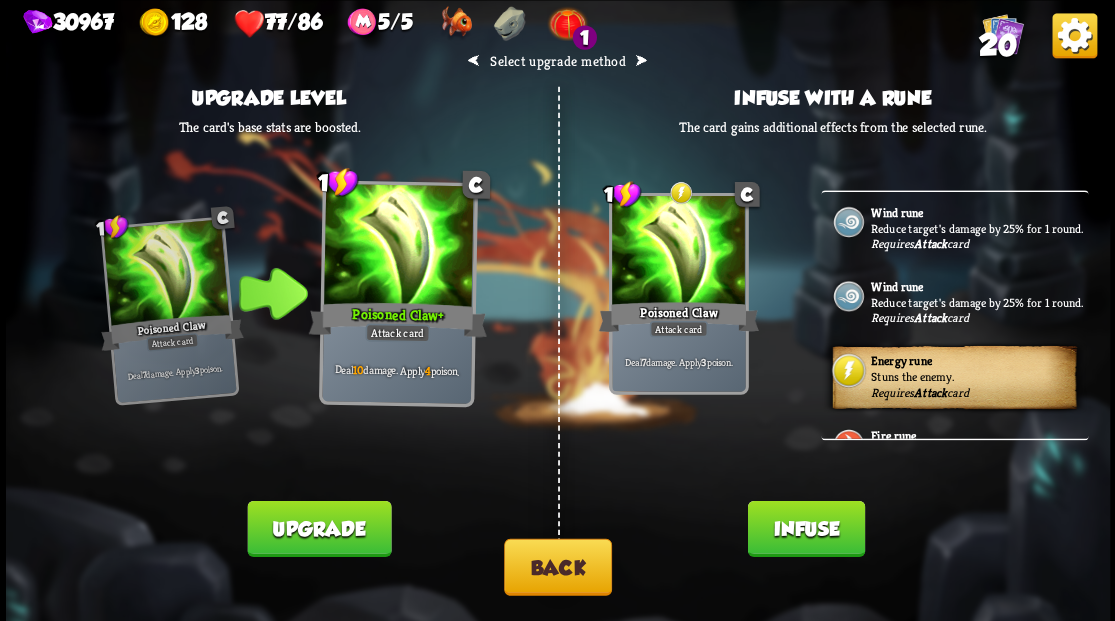 click on "Infuse" at bounding box center (805, 528) 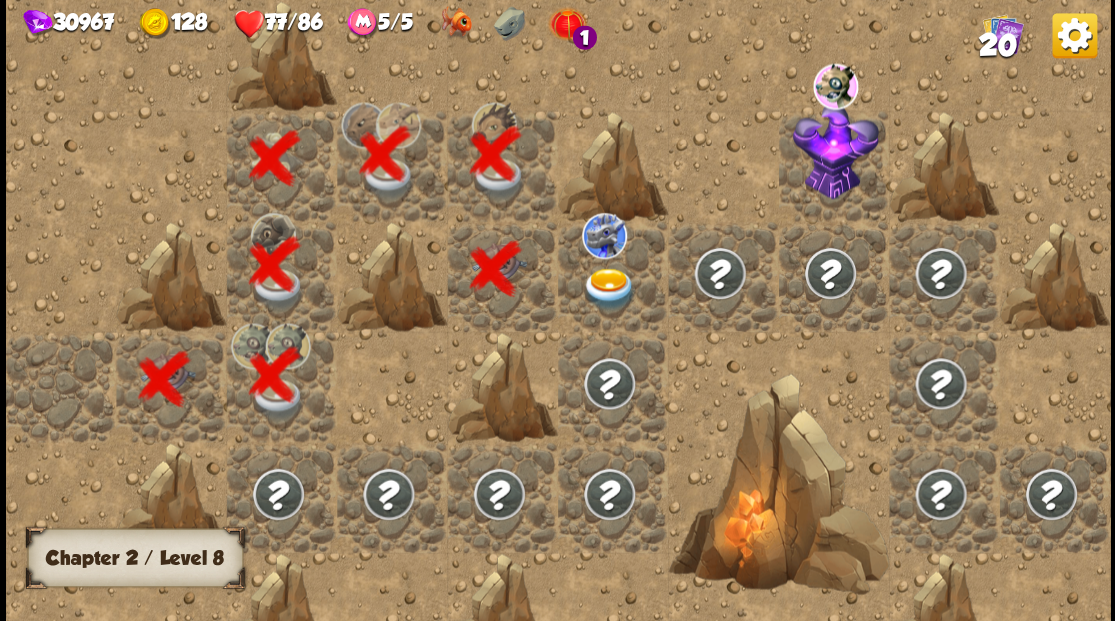 click at bounding box center (609, 288) 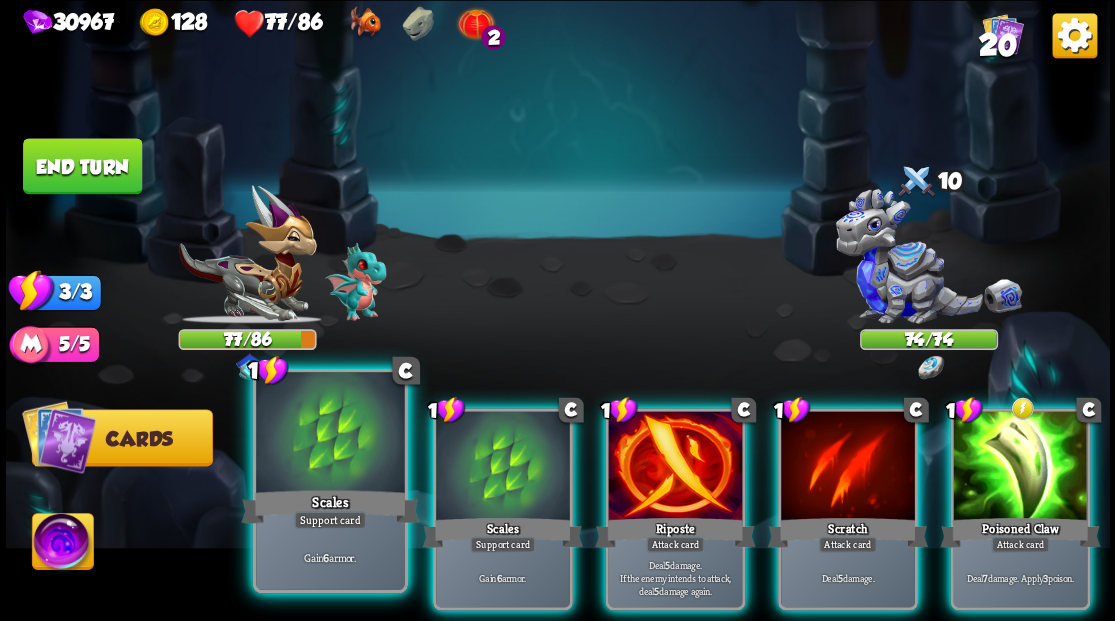 click at bounding box center [330, 434] 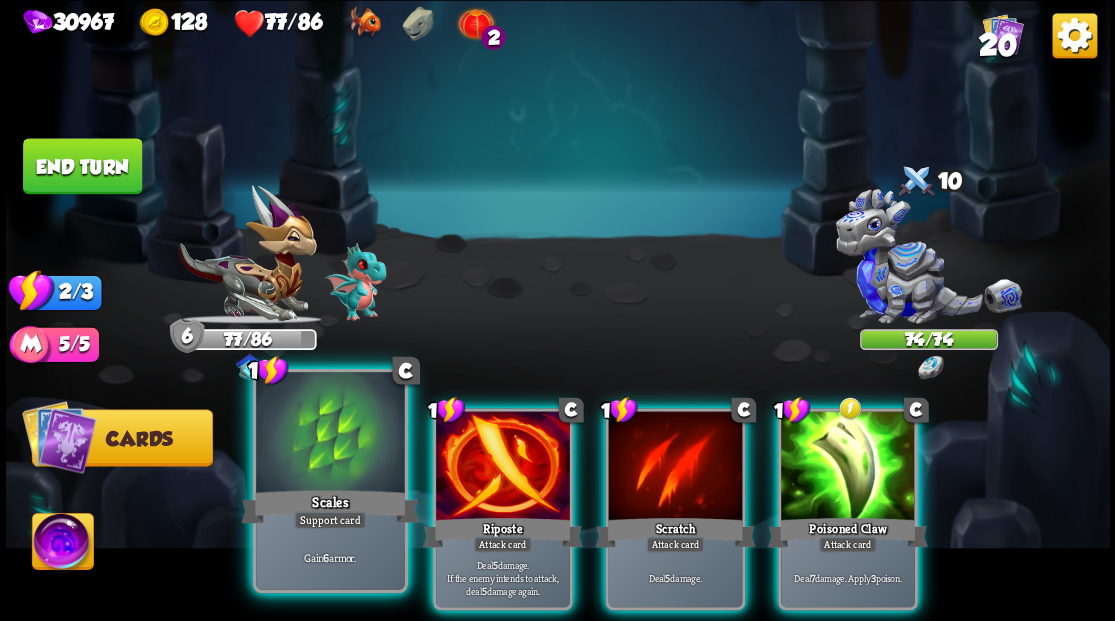click at bounding box center (330, 434) 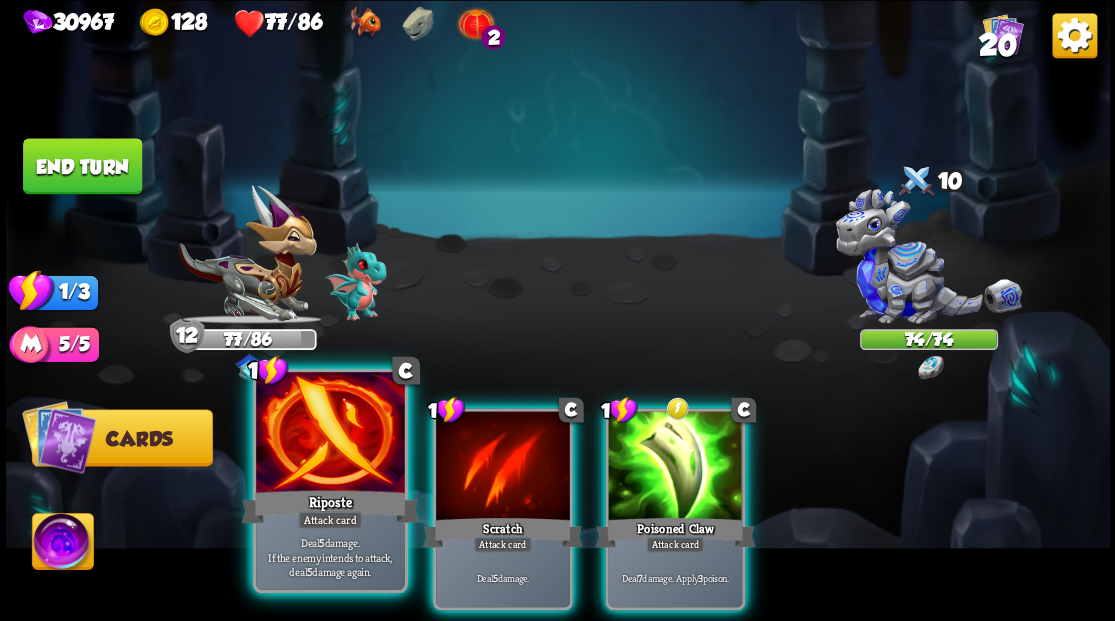 click at bounding box center (330, 434) 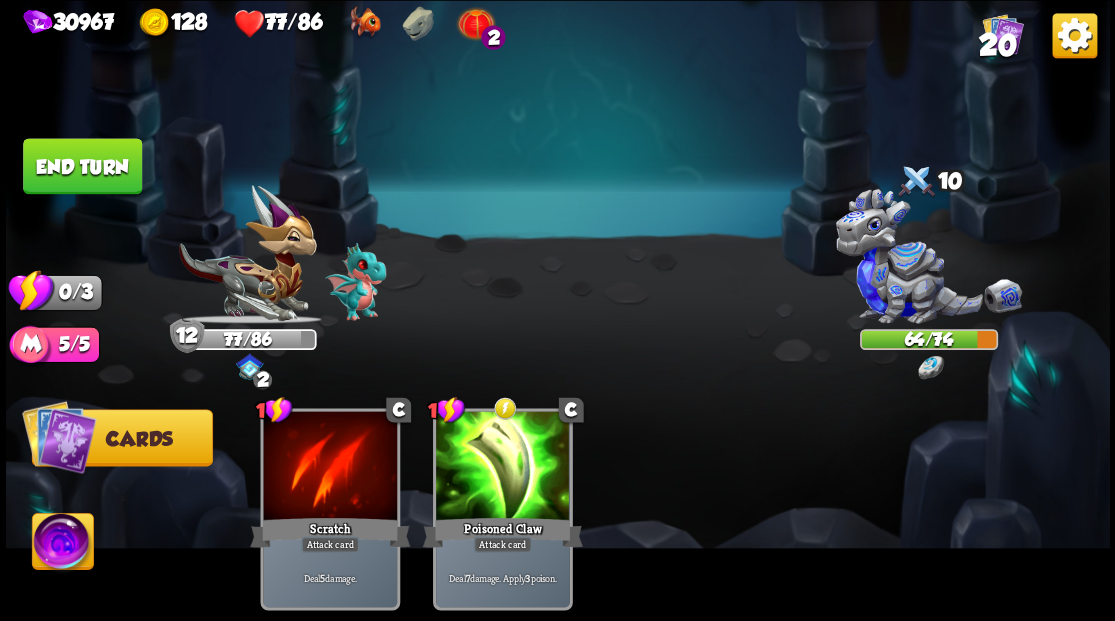 click on "End turn" at bounding box center [82, 166] 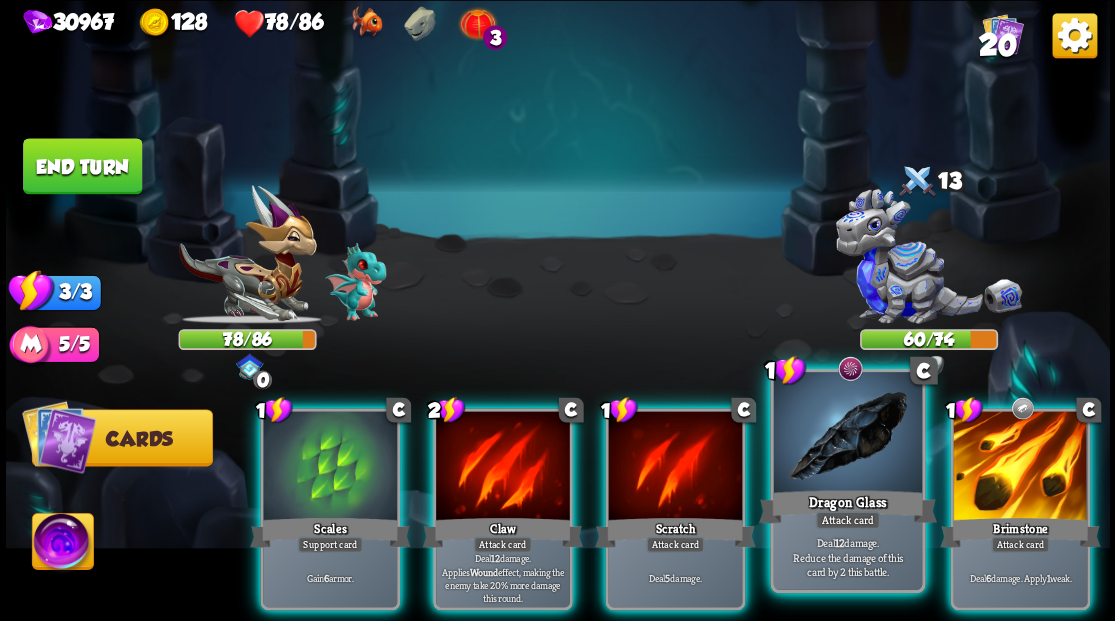 click at bounding box center [847, 434] 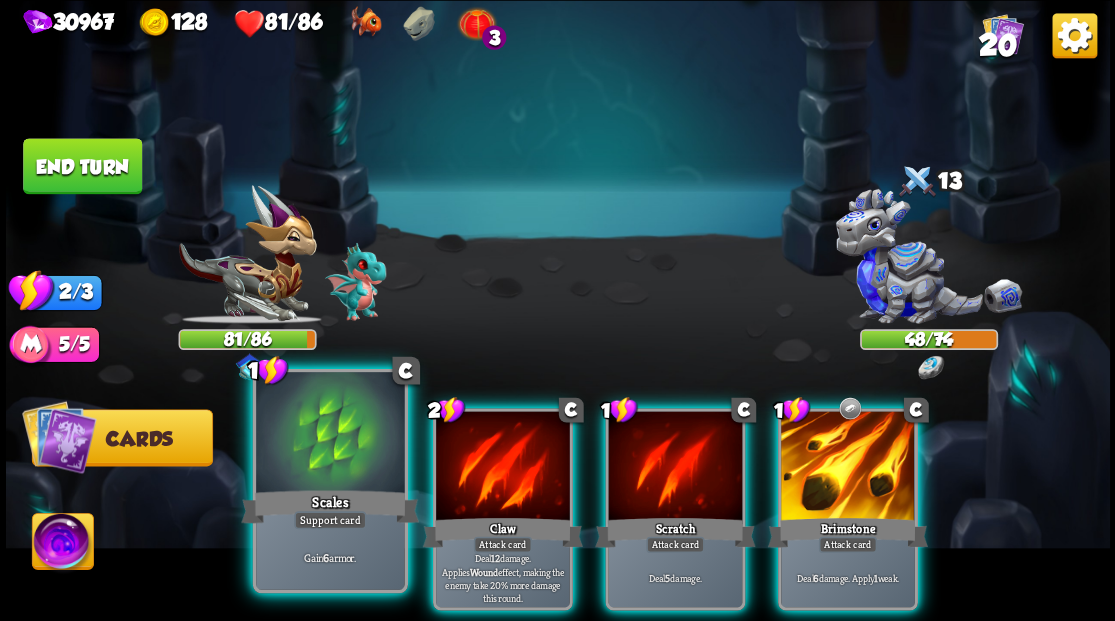 click at bounding box center [330, 434] 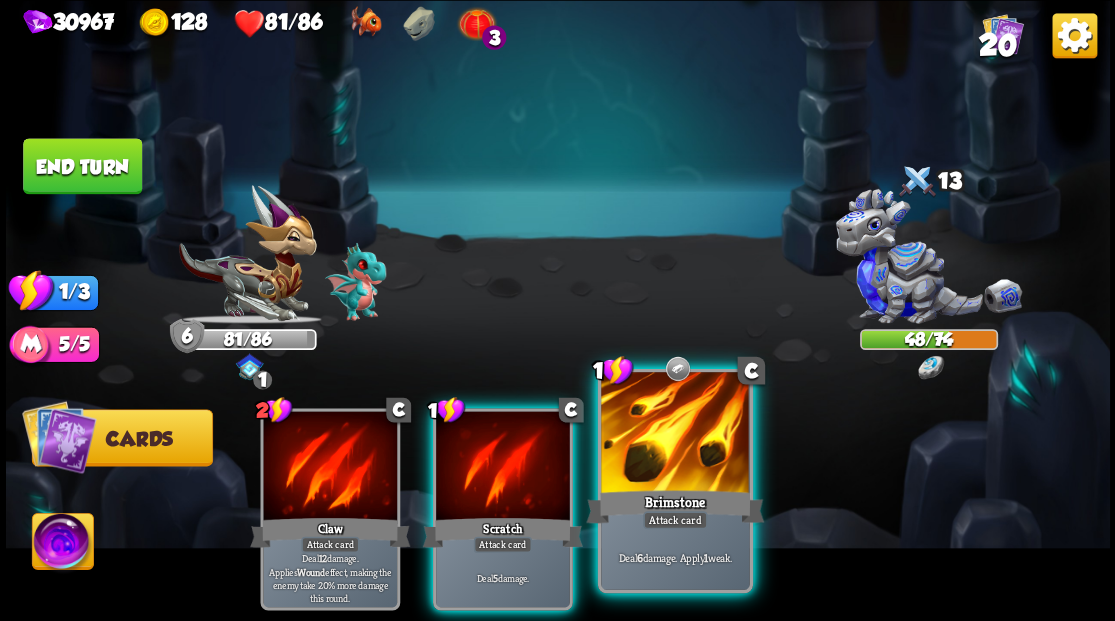 click at bounding box center [675, 434] 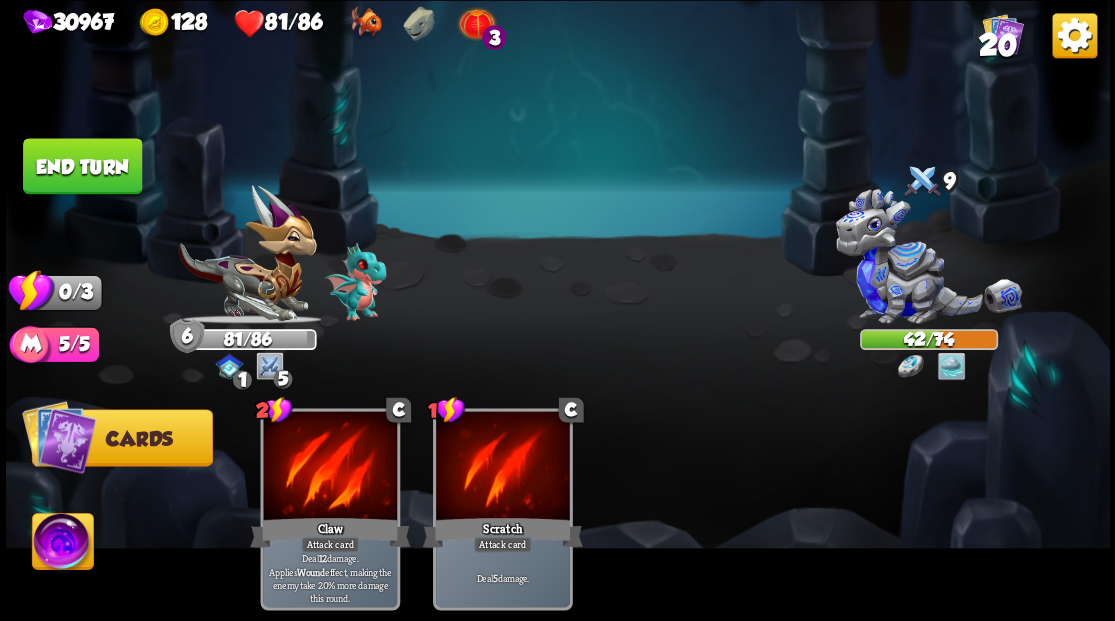 click on "End turn" at bounding box center [82, 166] 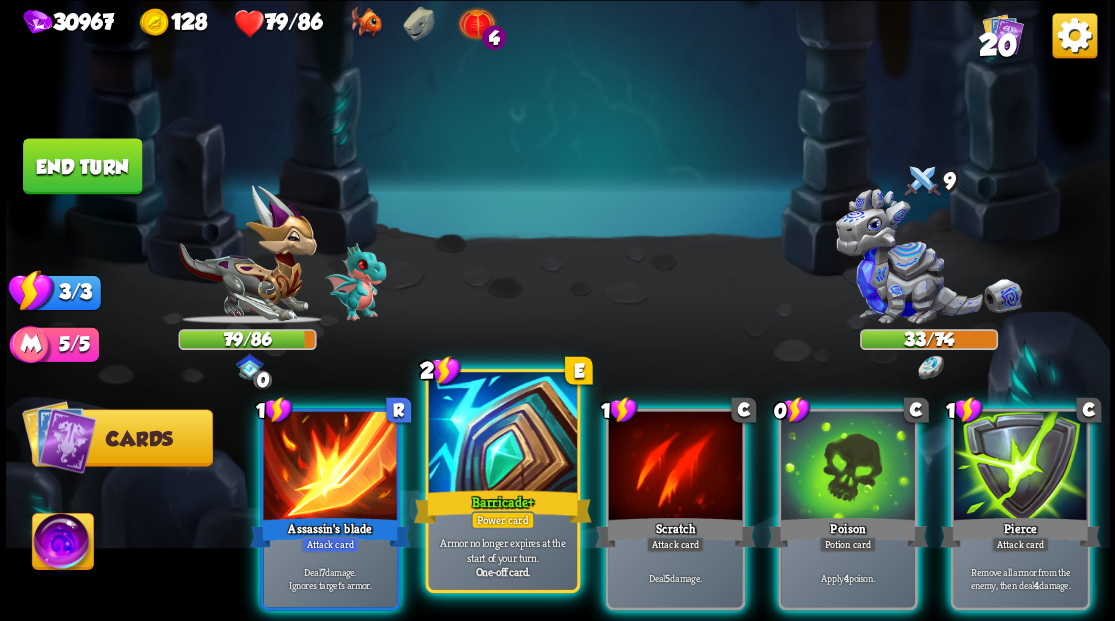 click at bounding box center [502, 434] 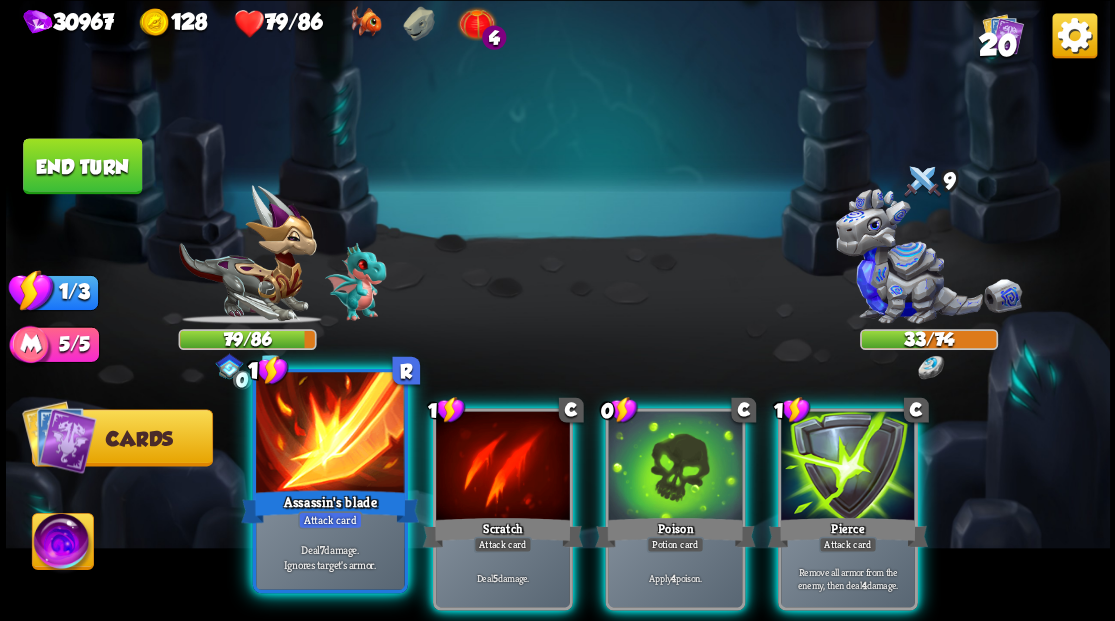 click at bounding box center [330, 434] 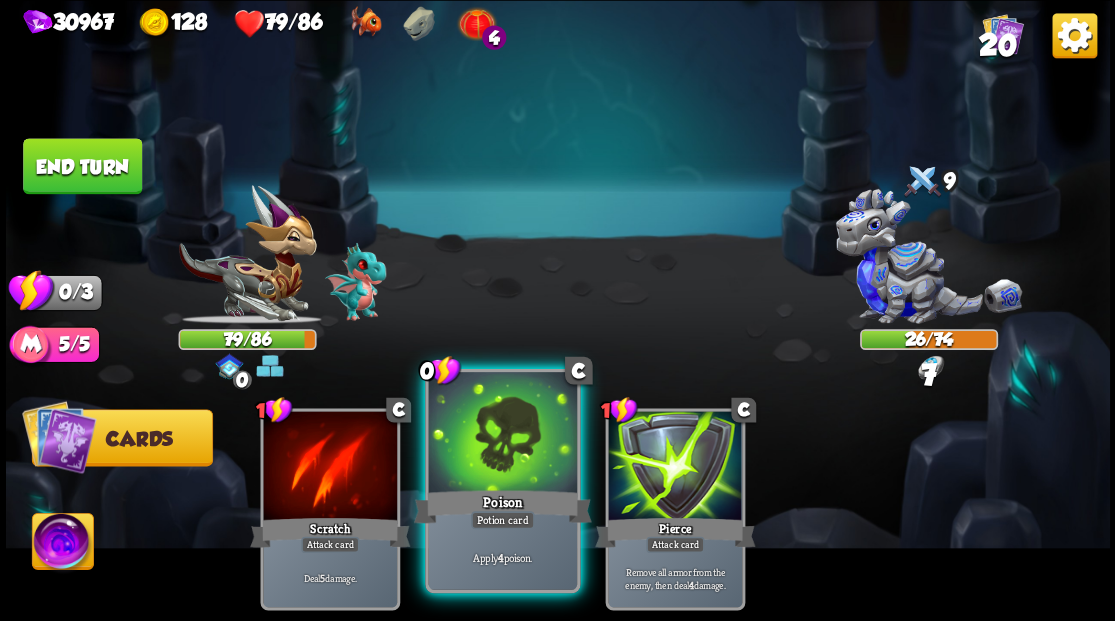 click at bounding box center [502, 434] 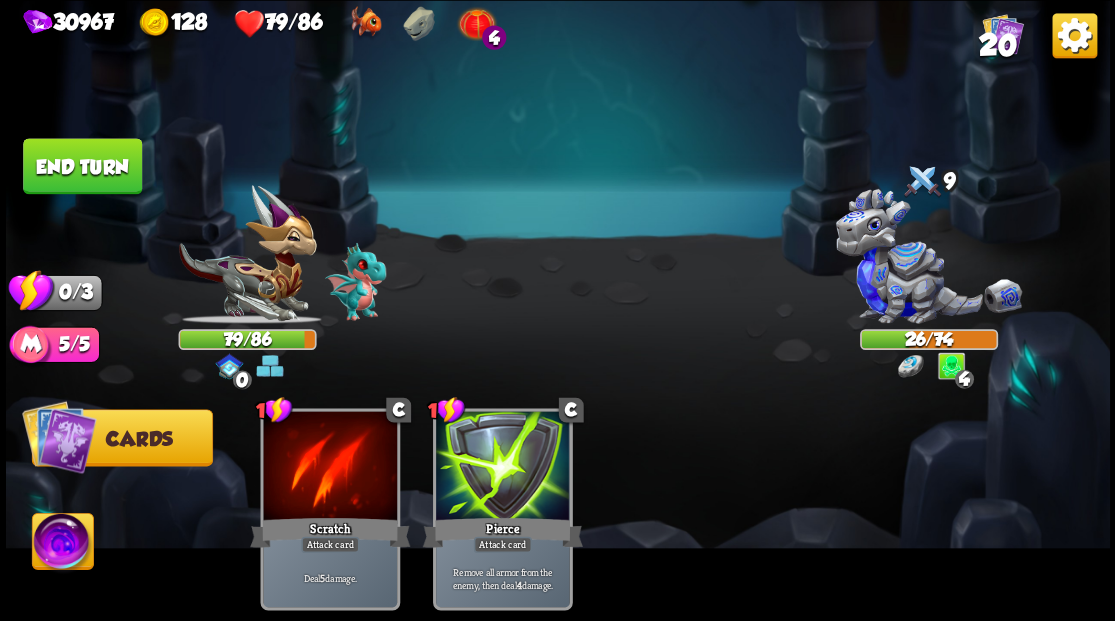 click on "End turn" at bounding box center (82, 166) 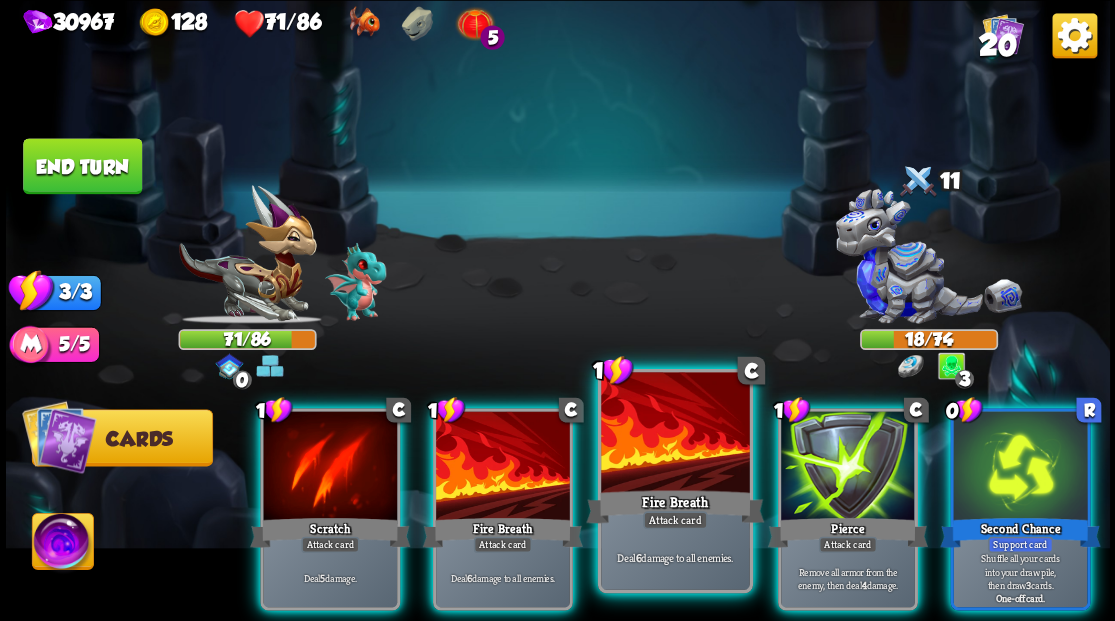 click at bounding box center (675, 434) 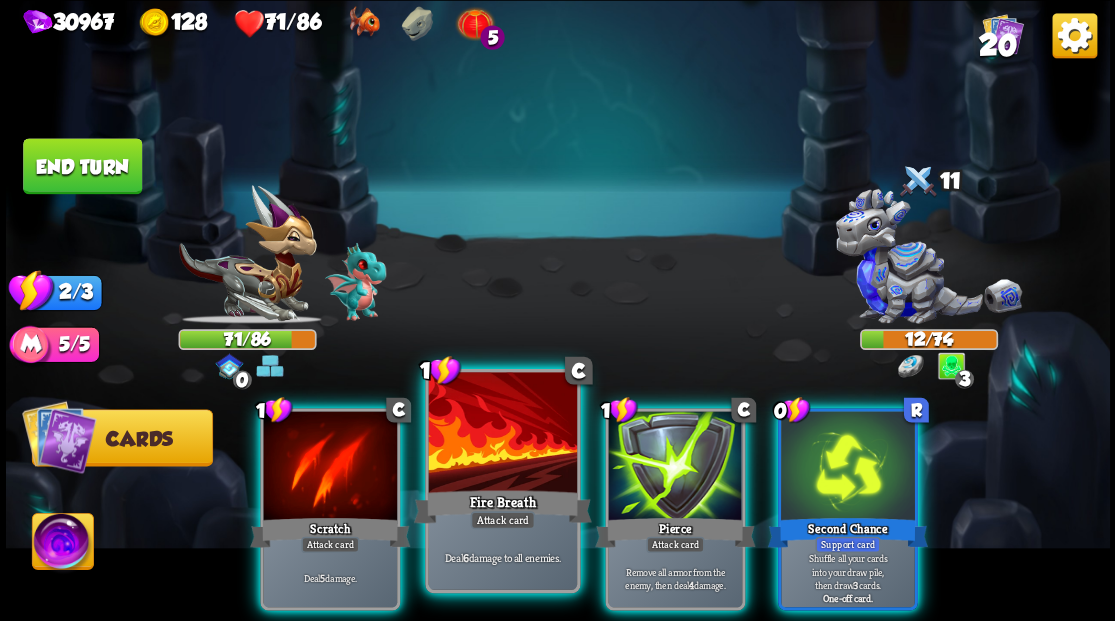 click at bounding box center [502, 434] 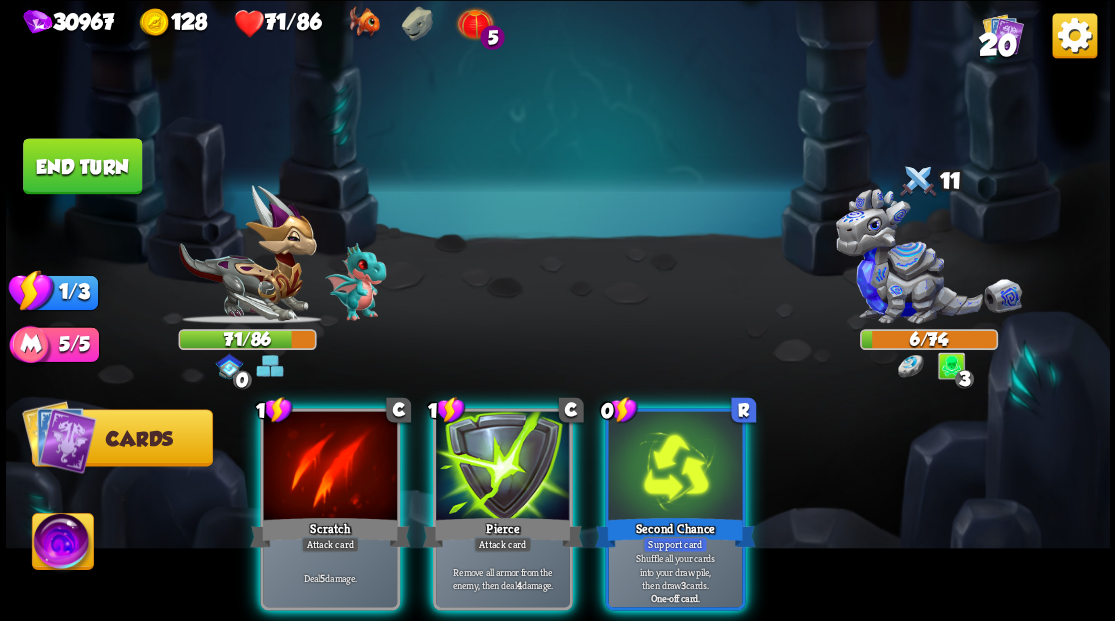click at bounding box center (503, 467) 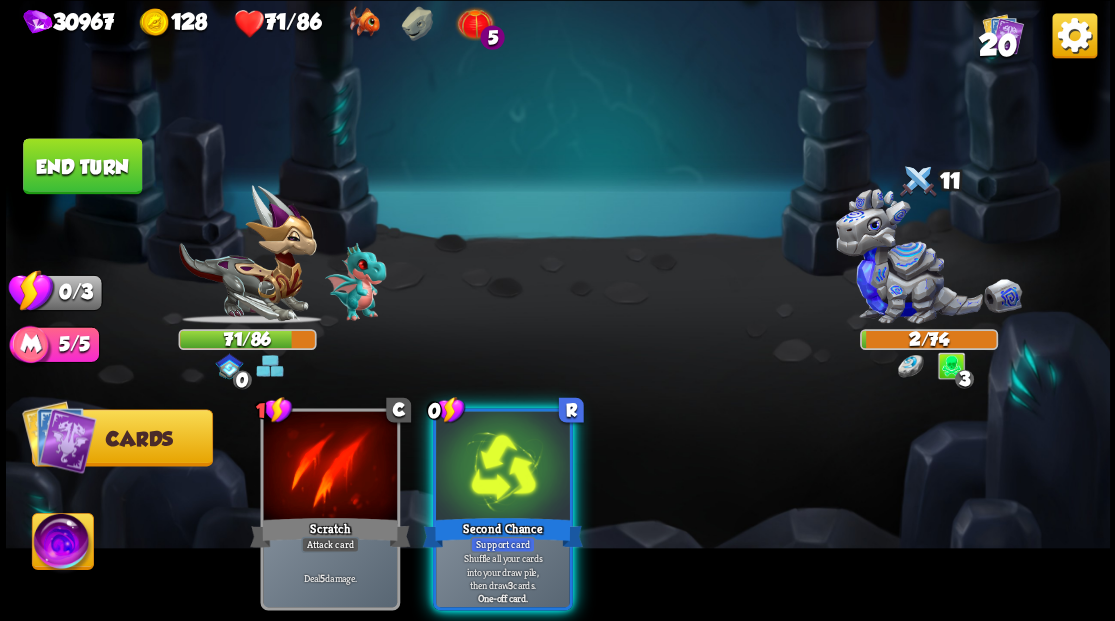 click on "End turn" at bounding box center (82, 166) 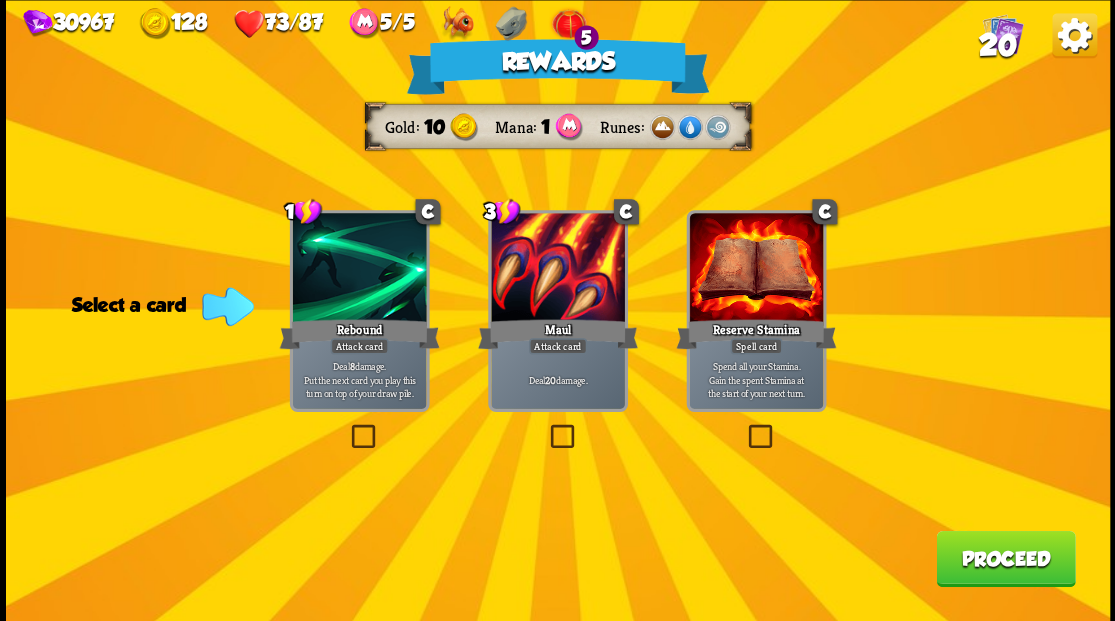 click on "Proceed" at bounding box center [1005, 558] 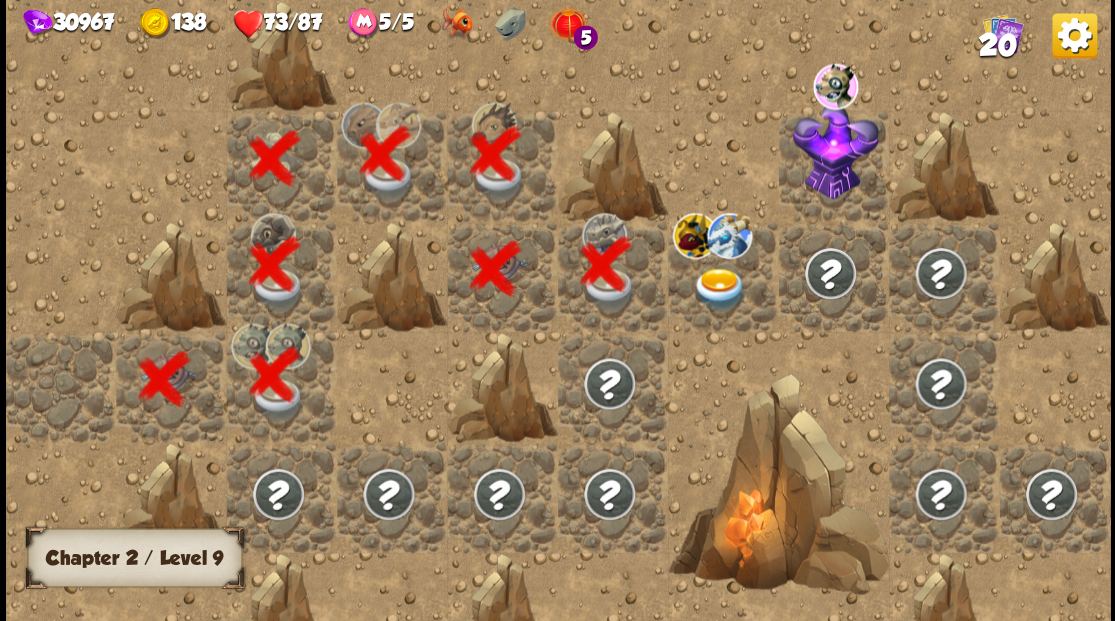 click at bounding box center [719, 288] 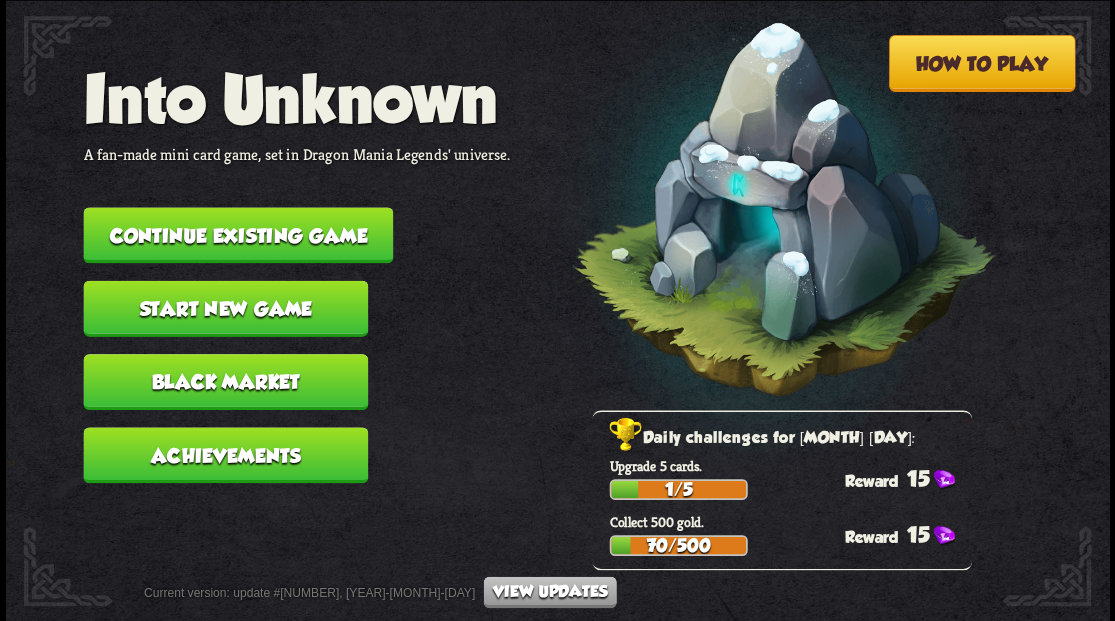 scroll, scrollTop: 0, scrollLeft: 0, axis: both 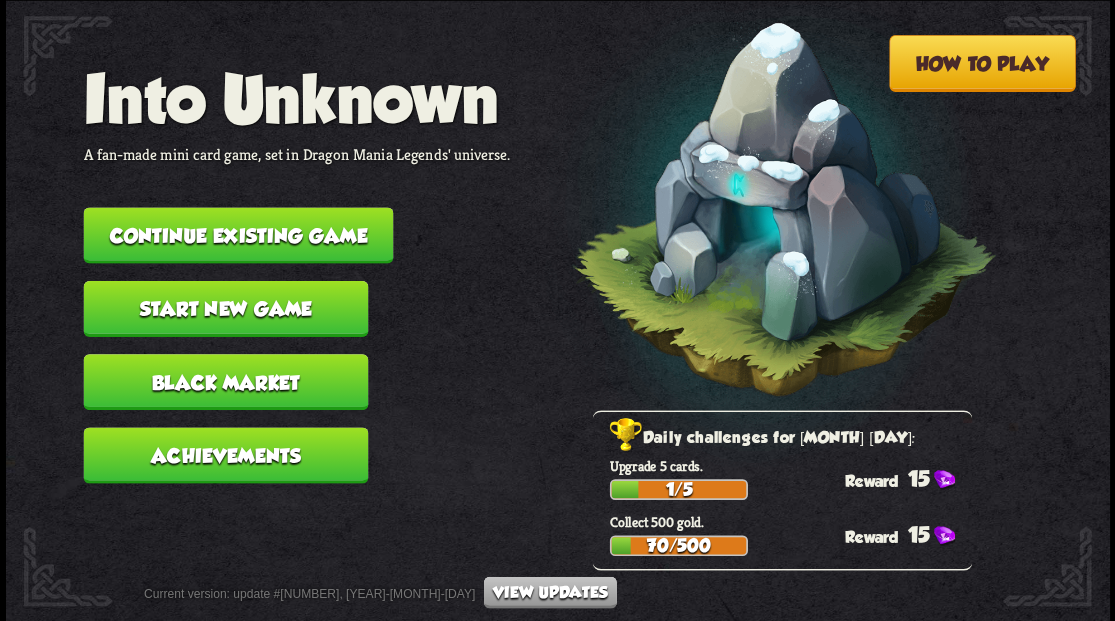 click on "Continue existing game" at bounding box center [238, 235] 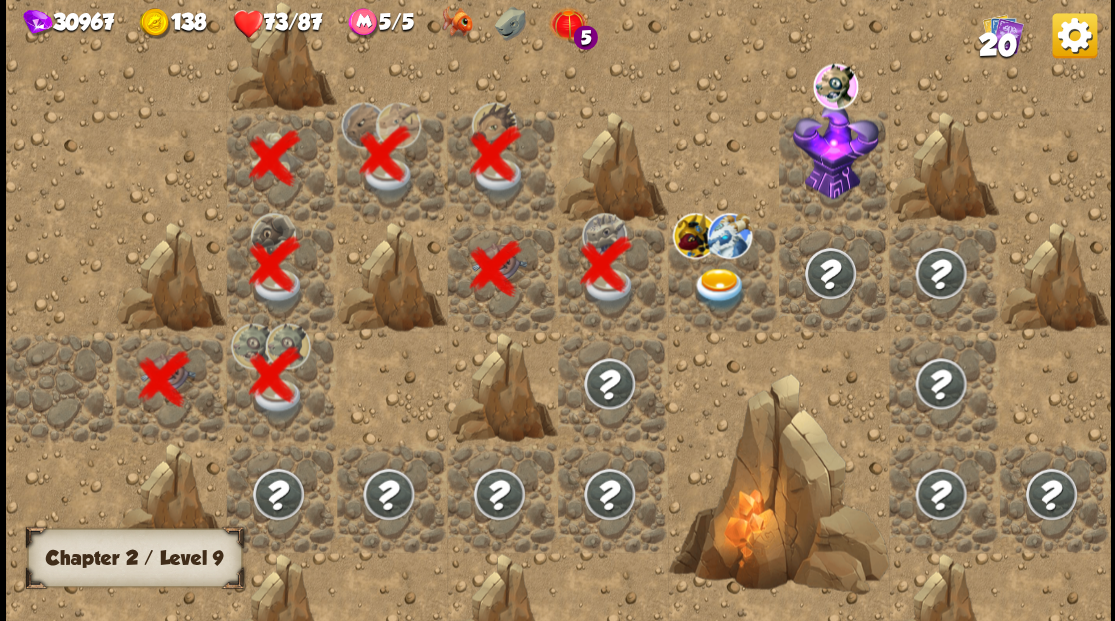 click at bounding box center (719, 288) 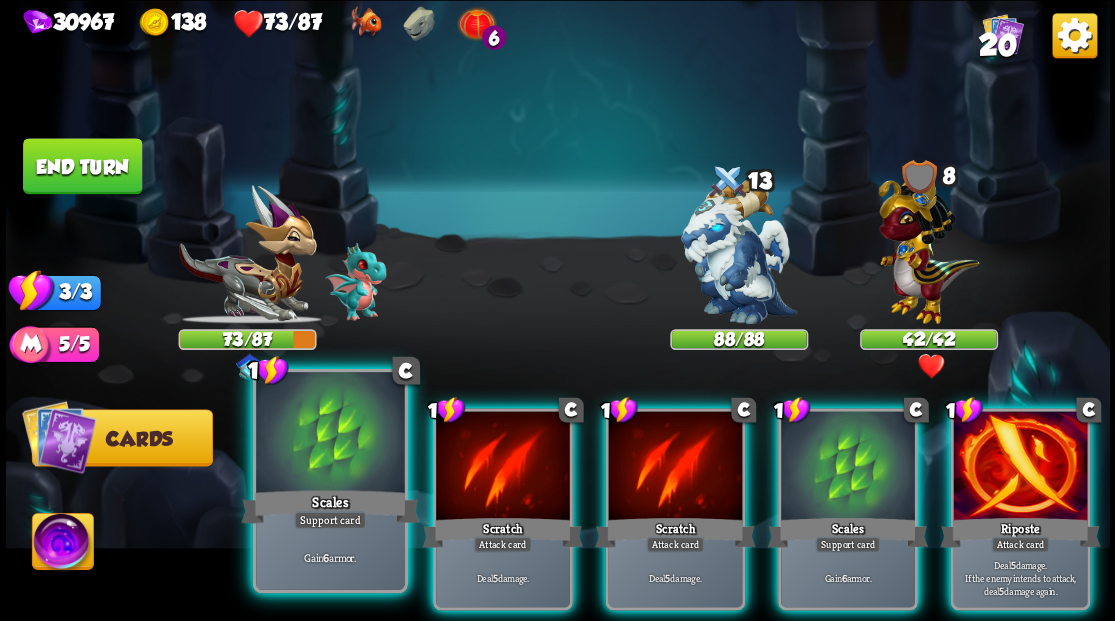 click at bounding box center (330, 434) 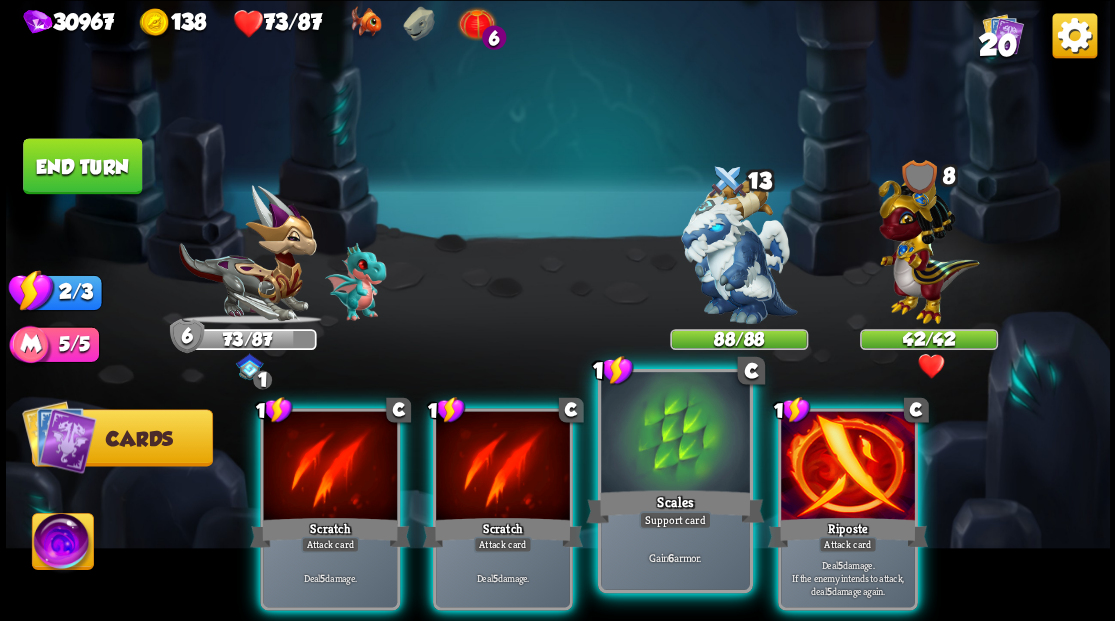 click at bounding box center [675, 434] 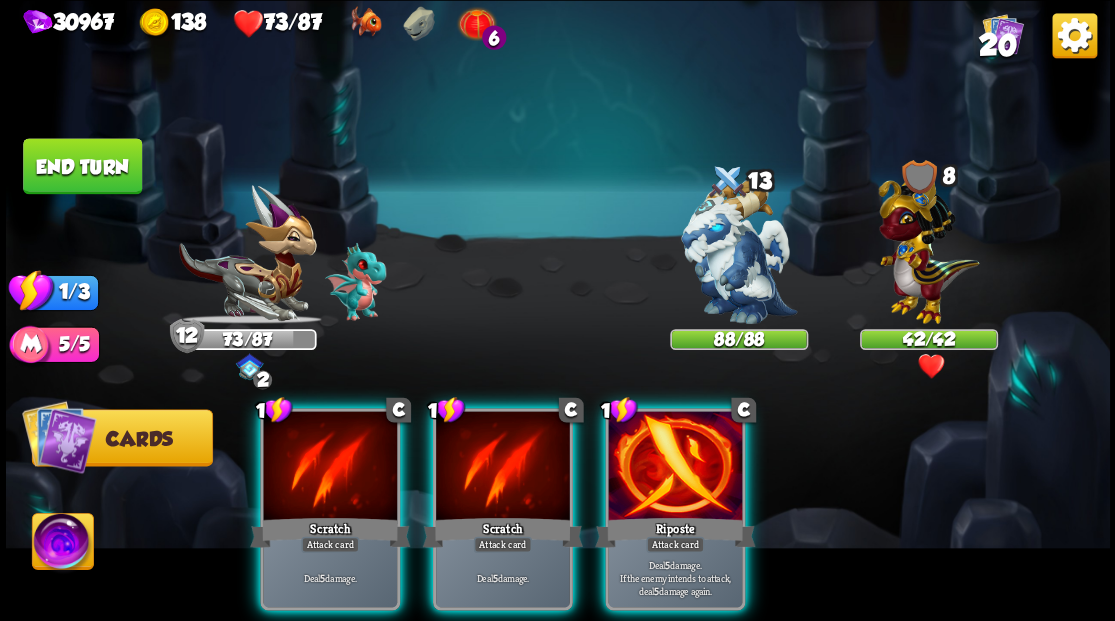 click at bounding box center (675, 467) 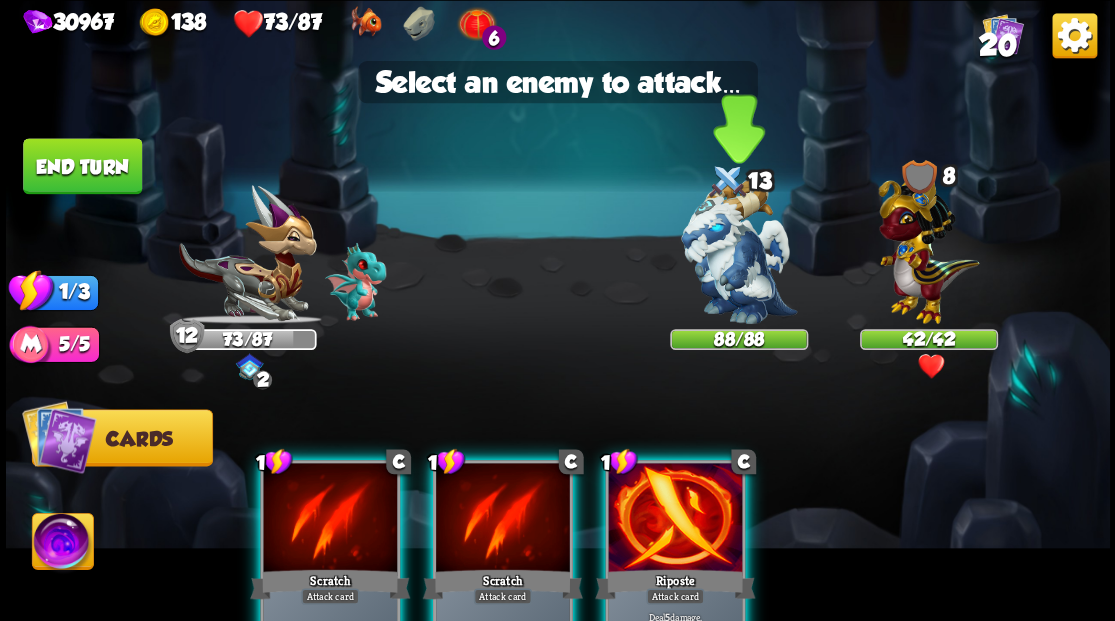 click at bounding box center (739, 251) 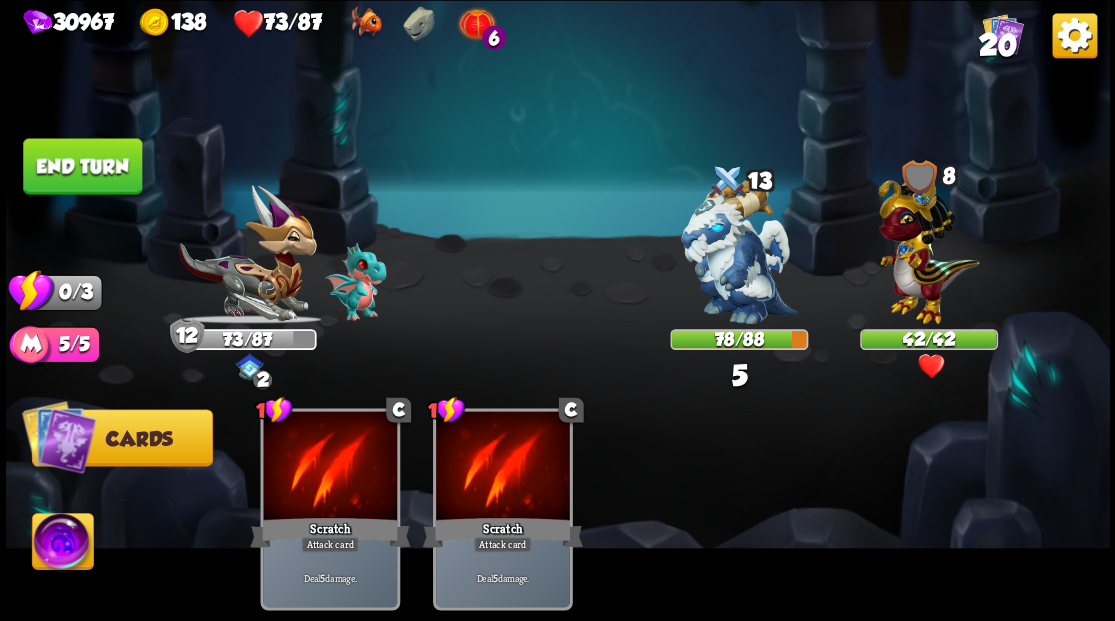 click on "End turn" at bounding box center (82, 166) 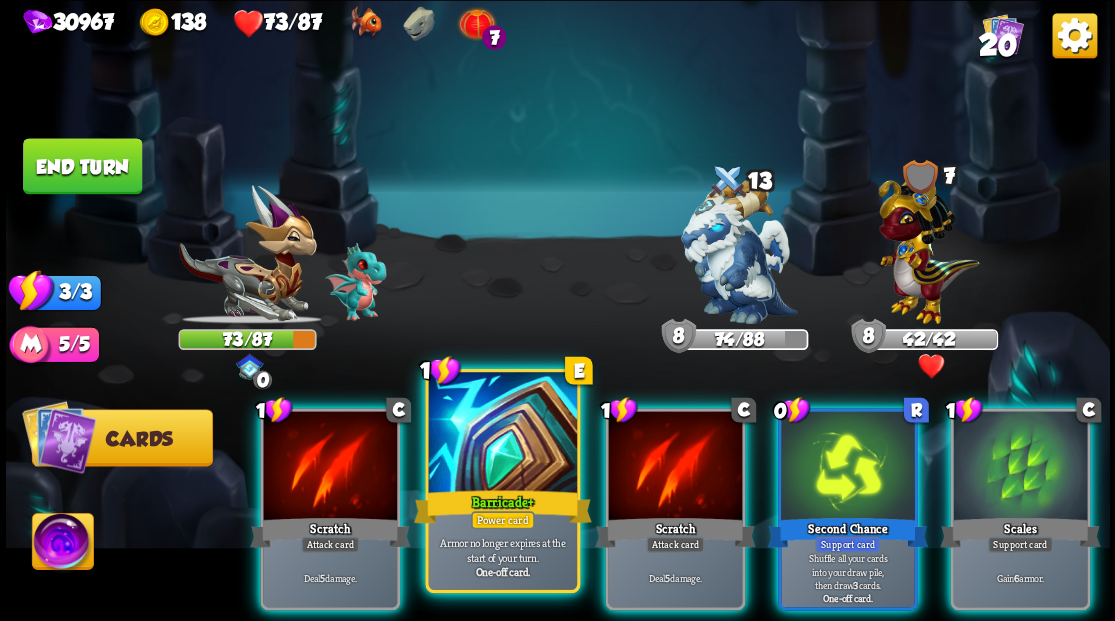 click at bounding box center (502, 434) 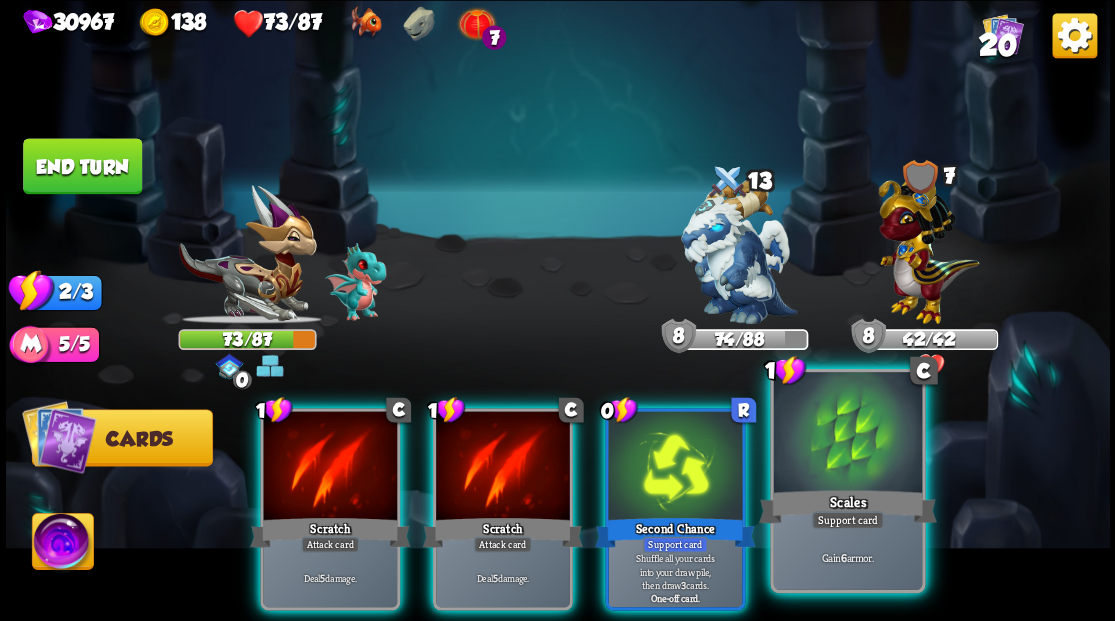 click at bounding box center (847, 434) 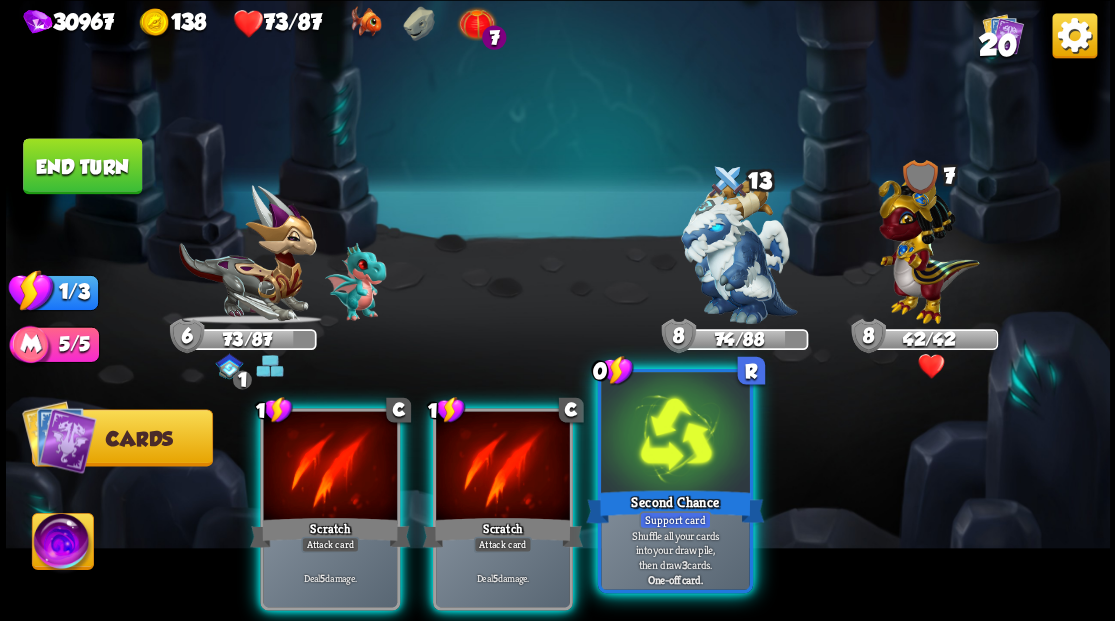 click at bounding box center [675, 434] 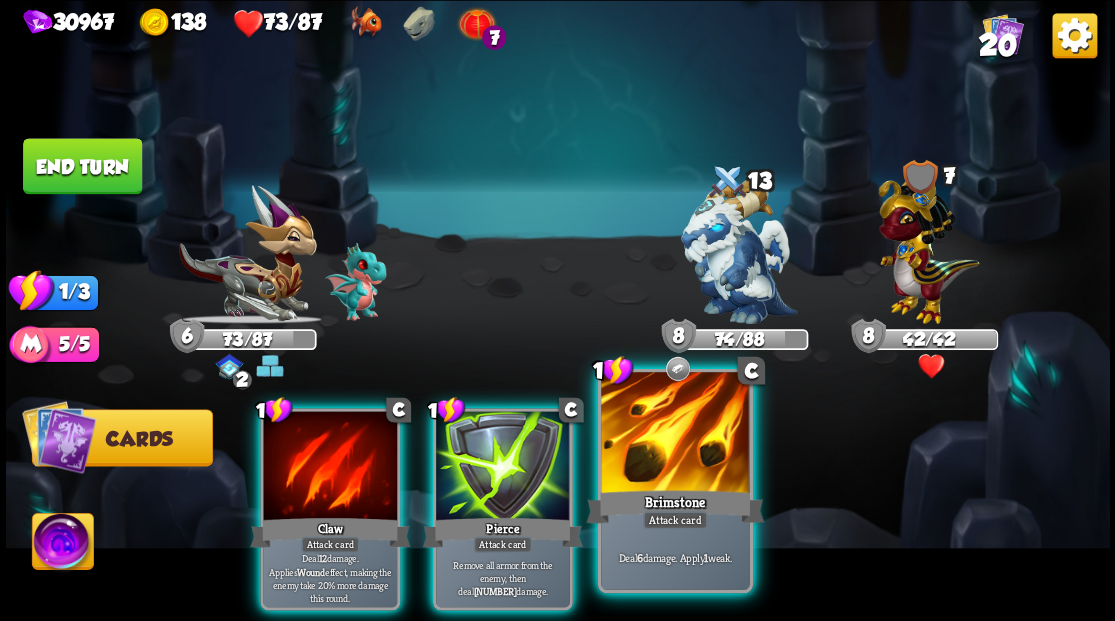 click at bounding box center [675, 434] 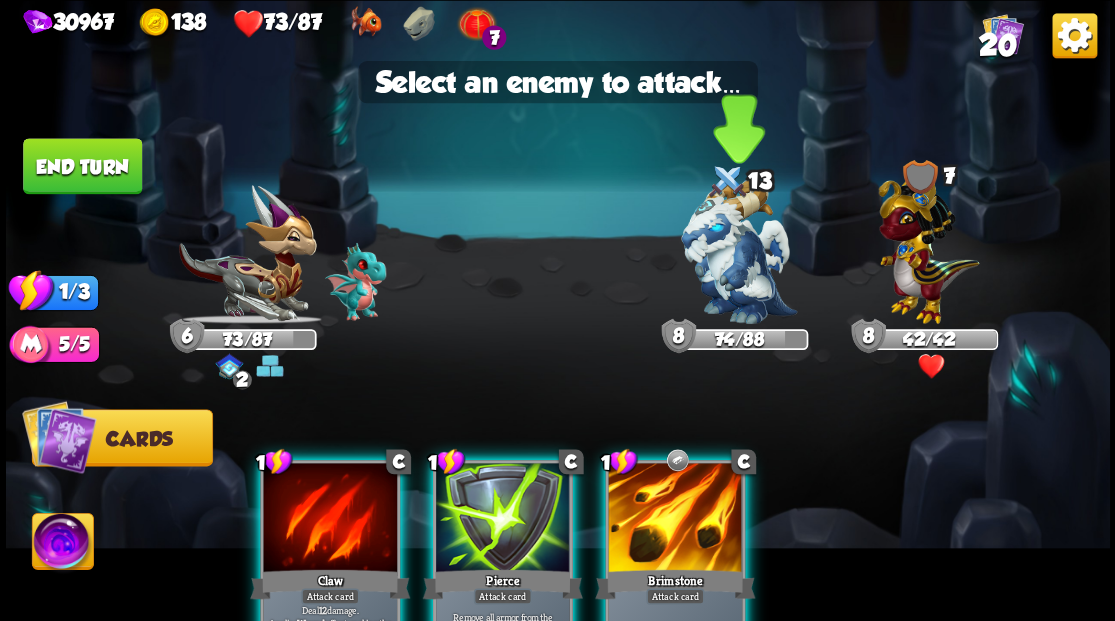 click at bounding box center [739, 251] 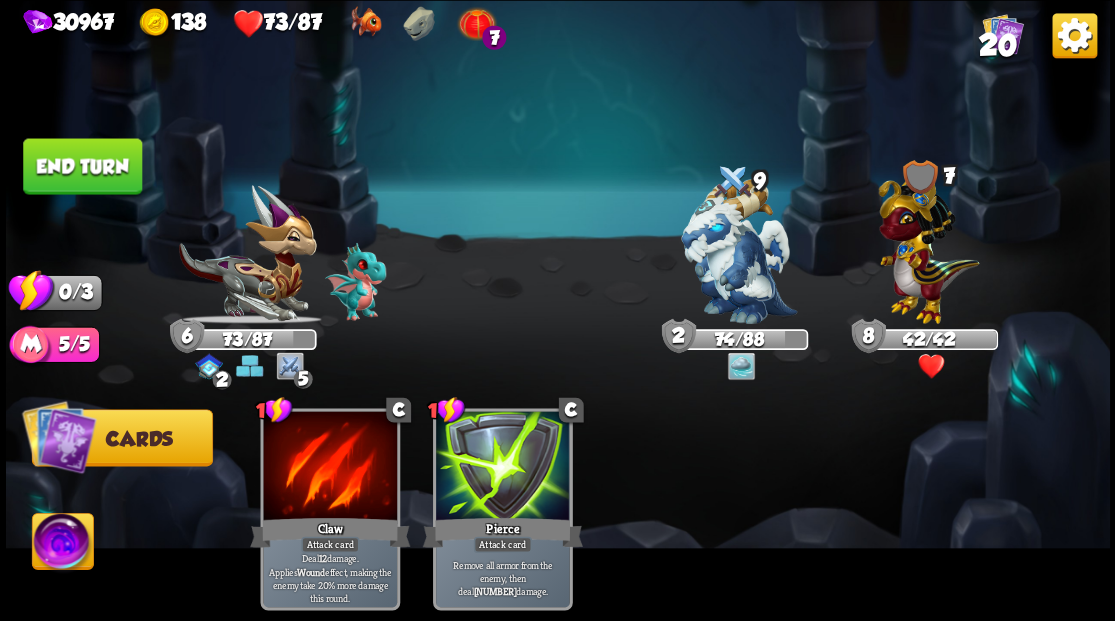 click on "End turn" at bounding box center [82, 166] 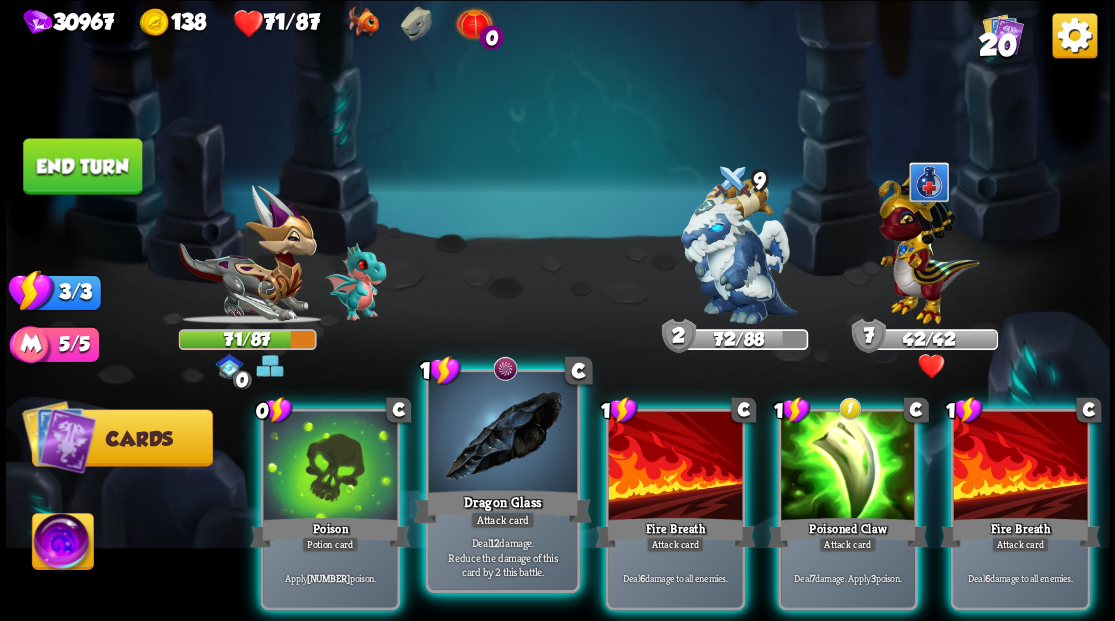 click at bounding box center [502, 434] 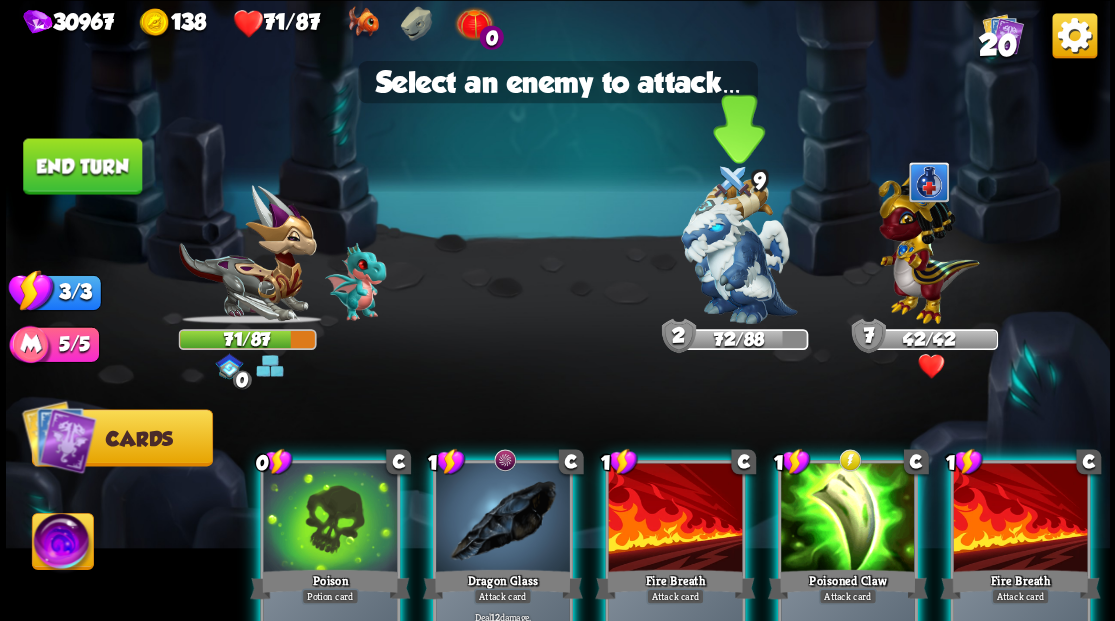 click at bounding box center (739, 251) 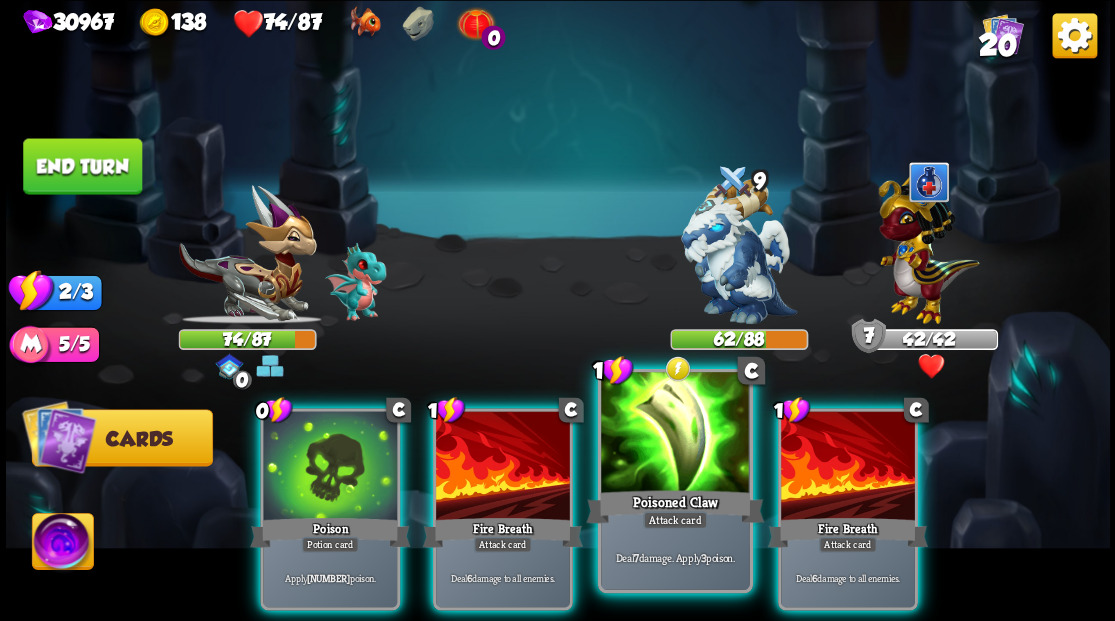 click at bounding box center (675, 434) 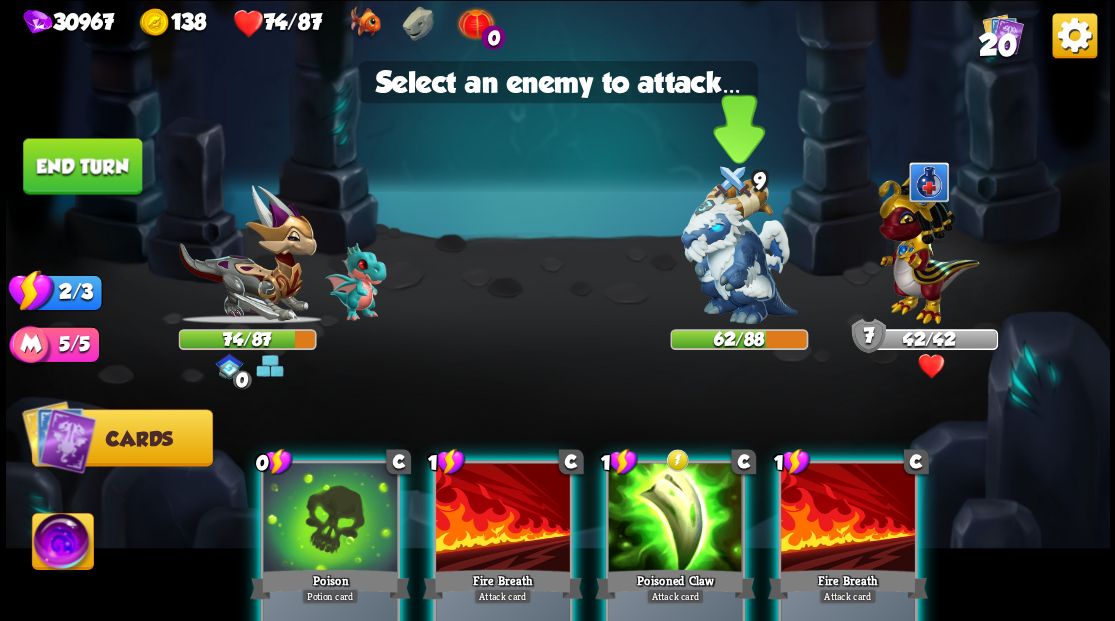 click at bounding box center (739, 251) 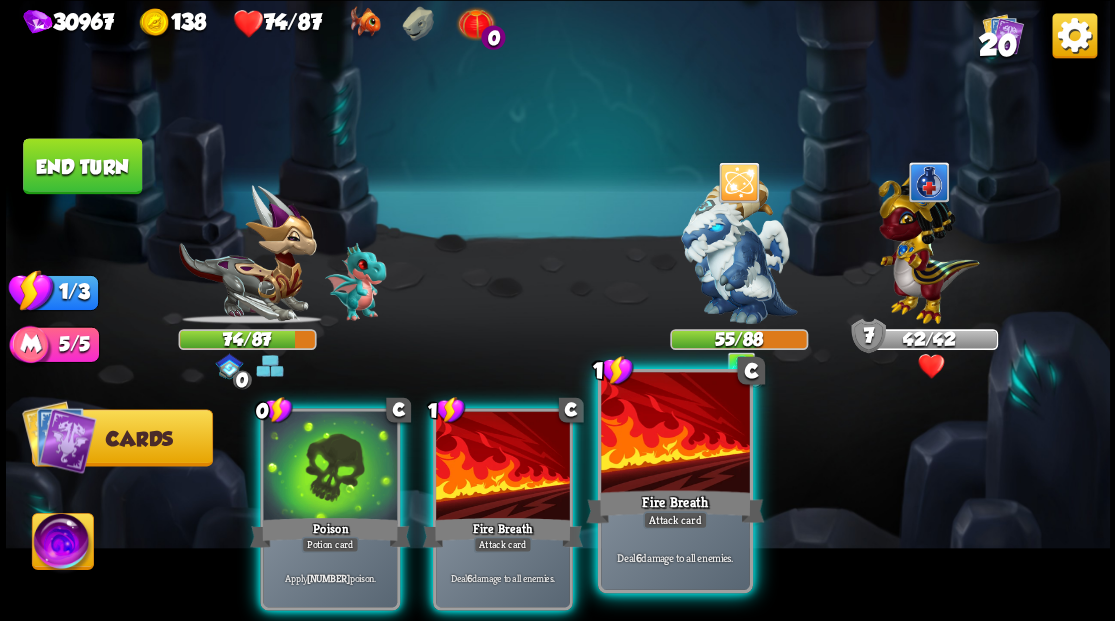 click at bounding box center (675, 434) 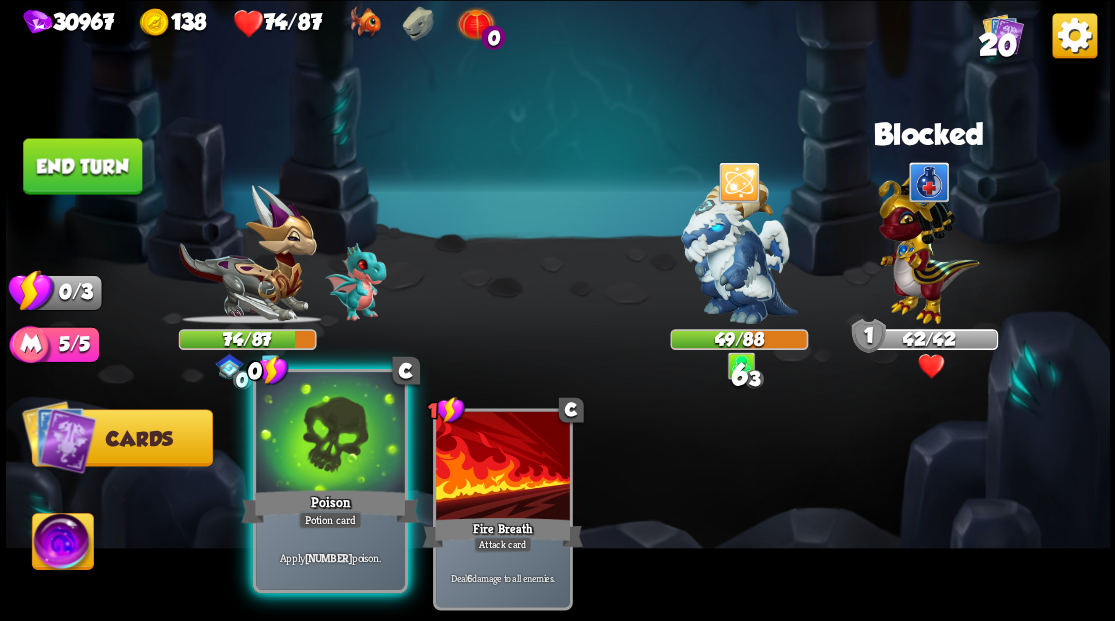 click at bounding box center (330, 434) 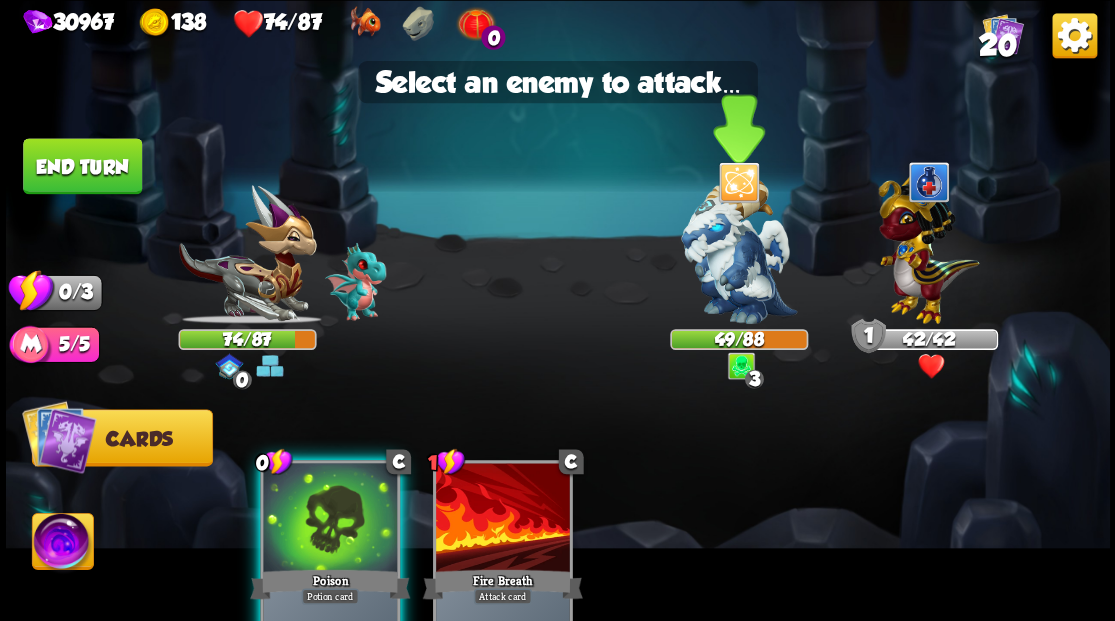 click at bounding box center (739, 251) 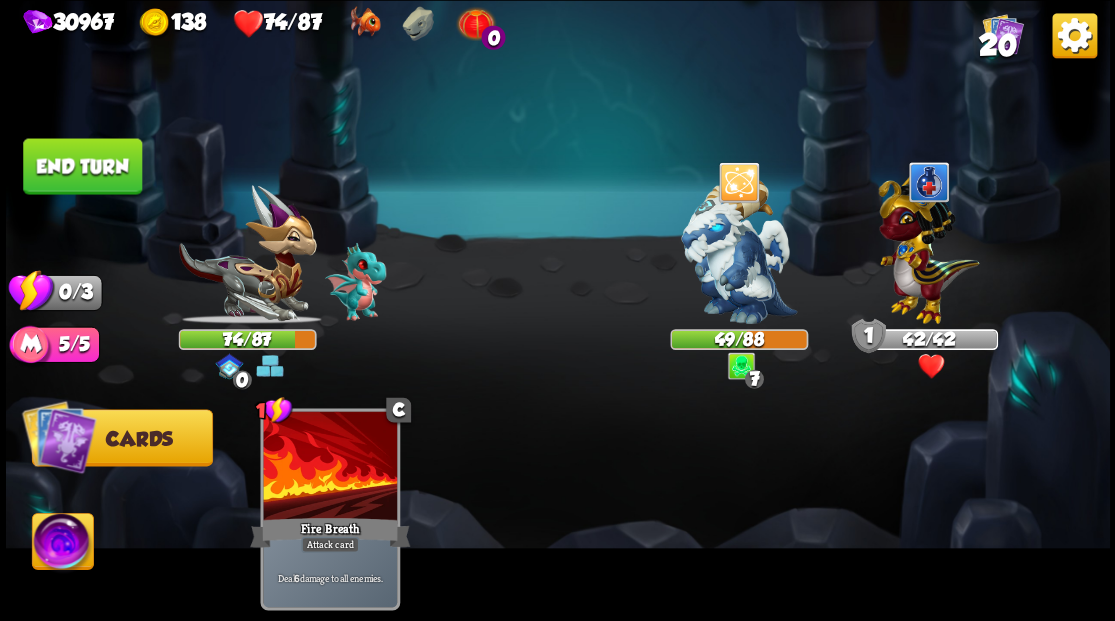 click on "End turn" at bounding box center [82, 166] 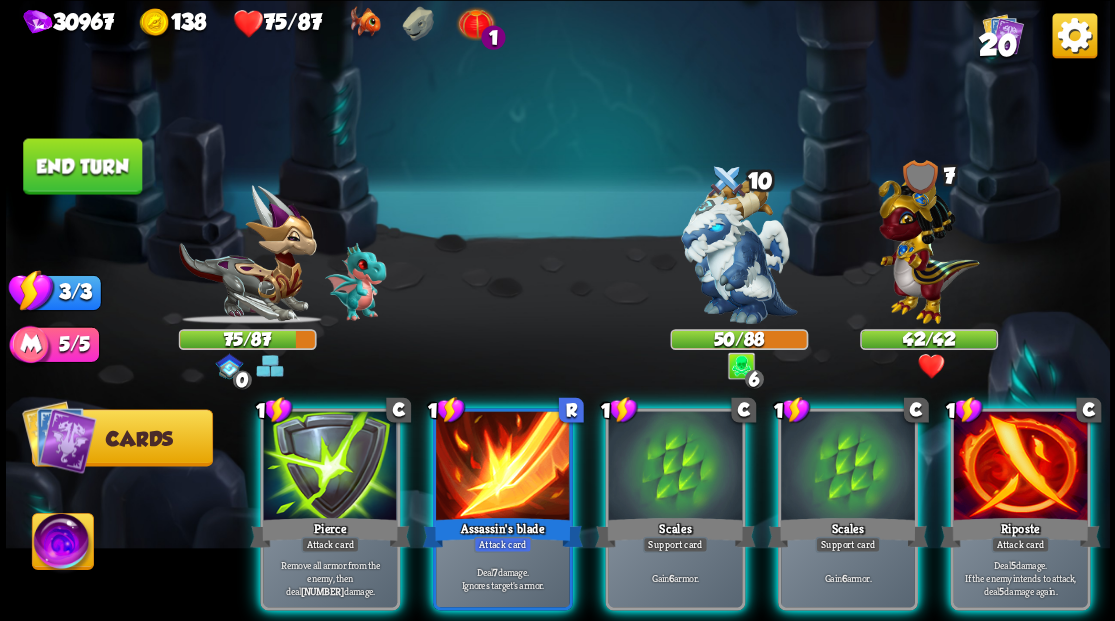 click on "Player turn" at bounding box center (558, 311) 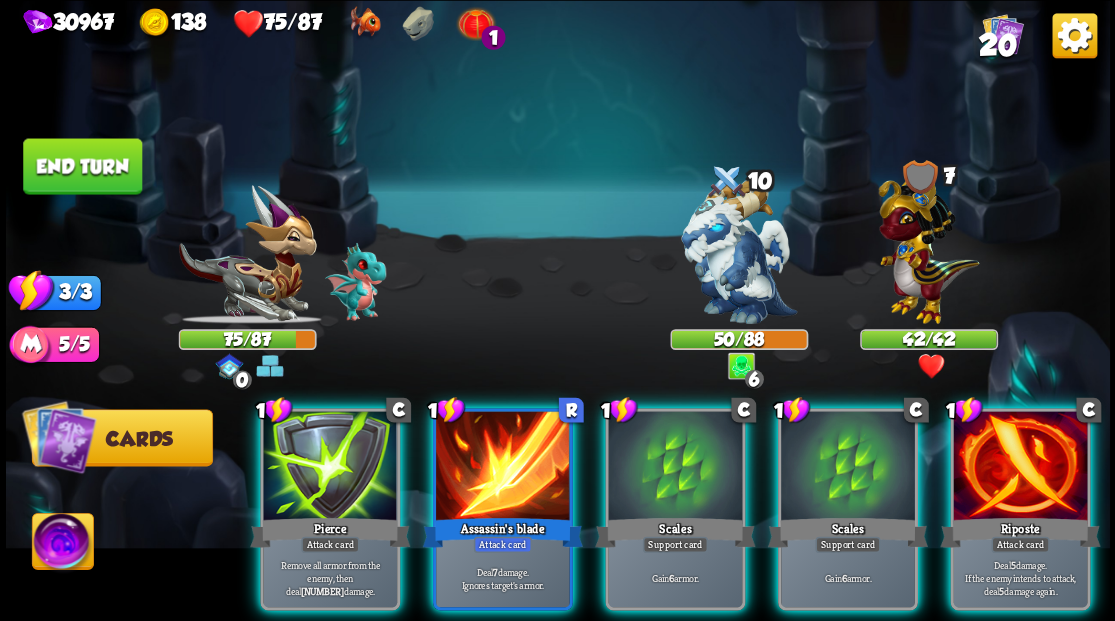 click at bounding box center [739, 251] 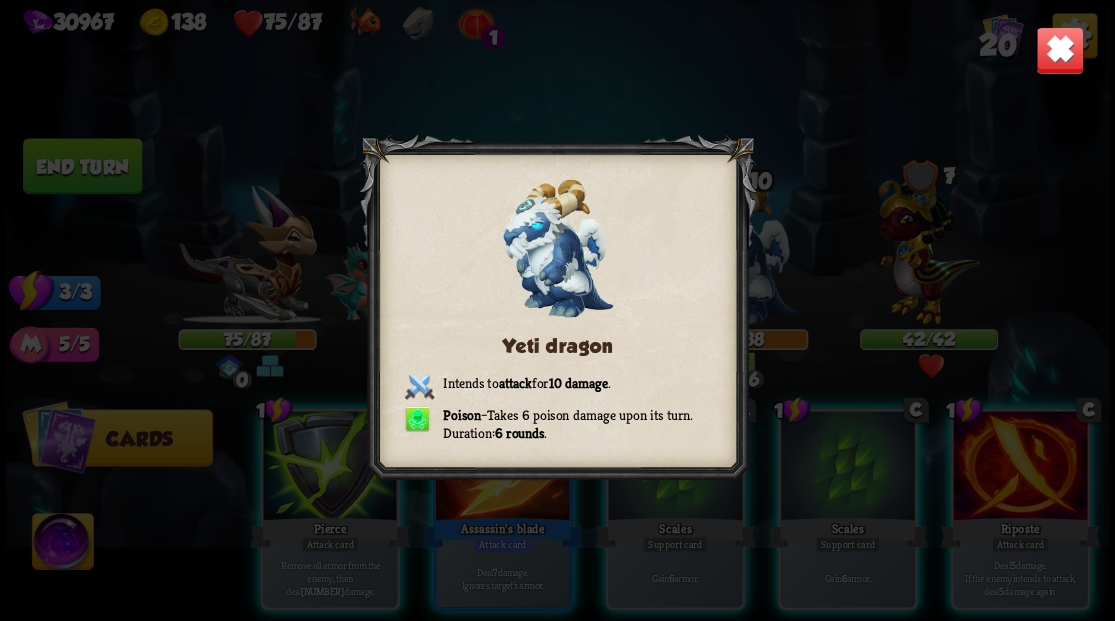 click at bounding box center [1059, 50] 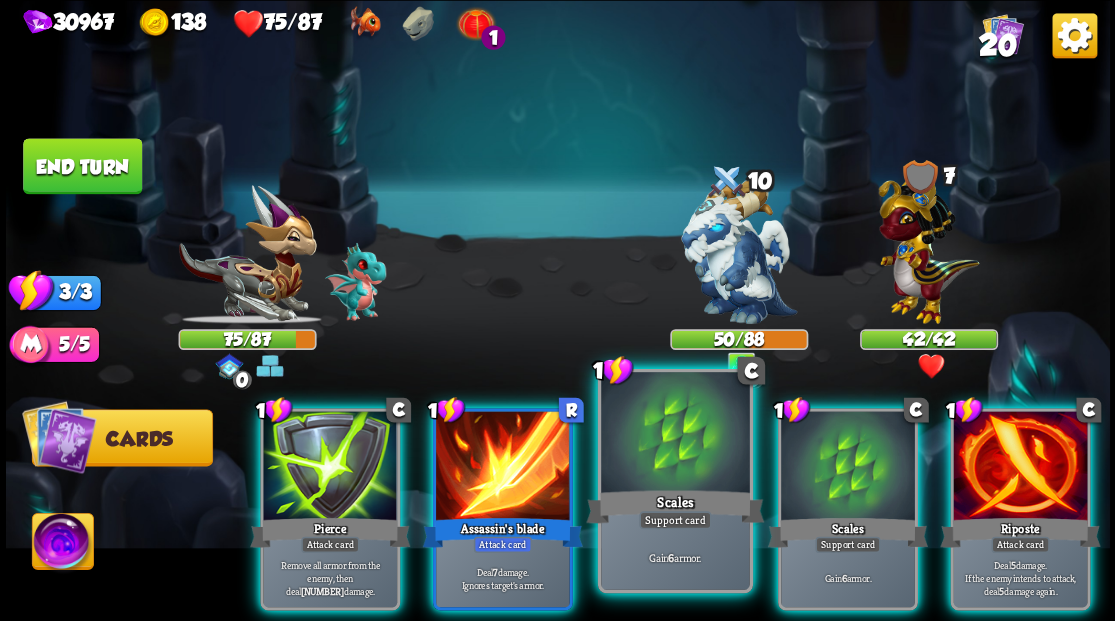 click at bounding box center (675, 434) 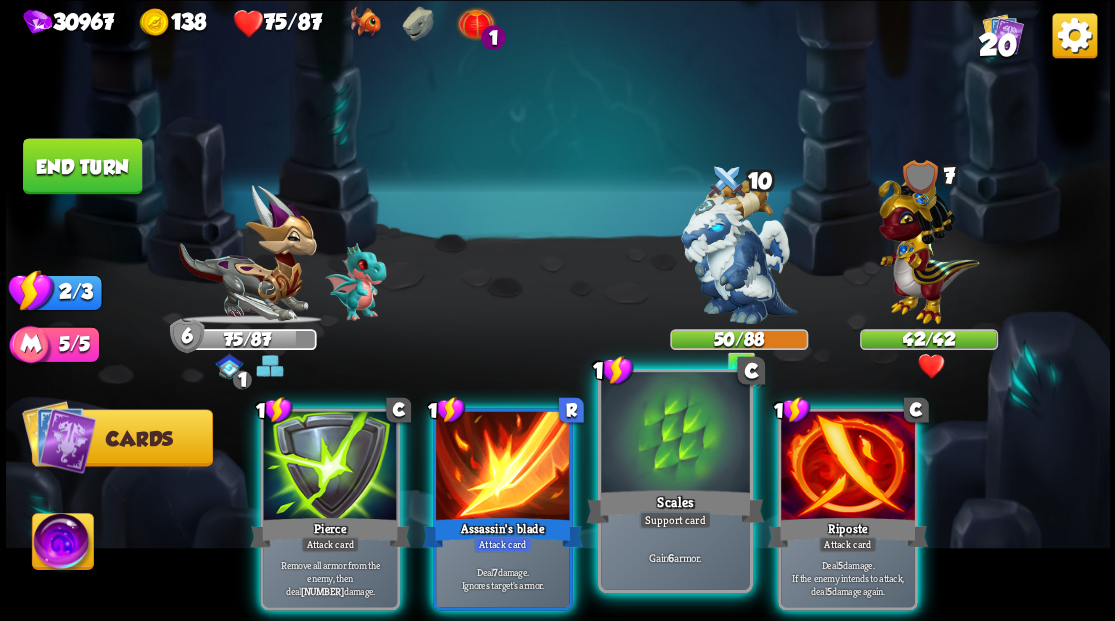 click at bounding box center (675, 434) 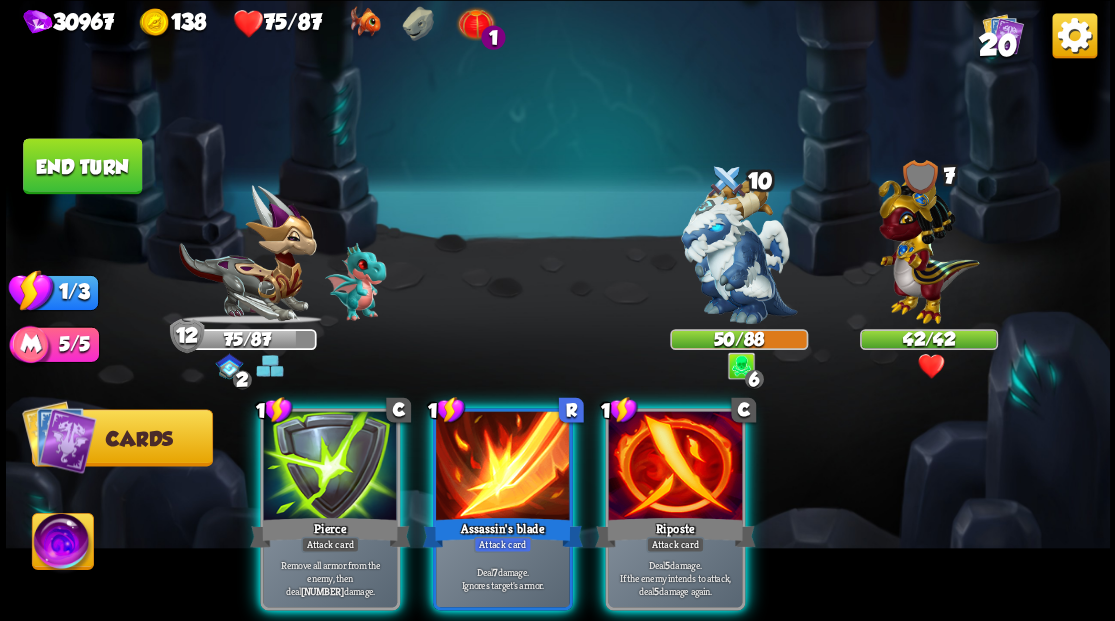 click at bounding box center [675, 467] 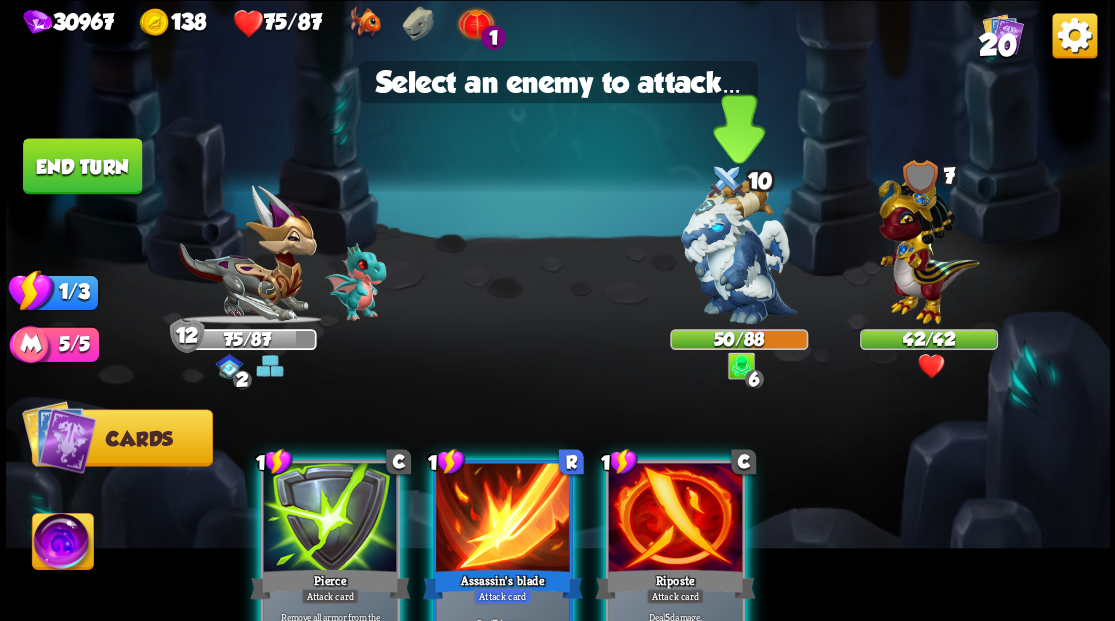 click at bounding box center (739, 251) 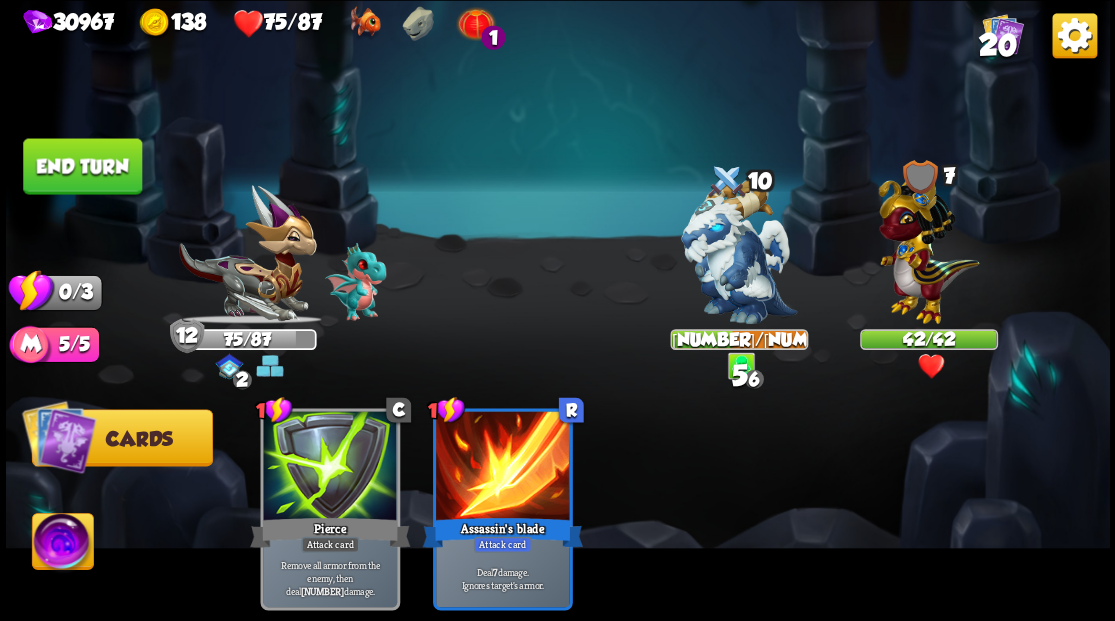 click on "End turn" at bounding box center [82, 166] 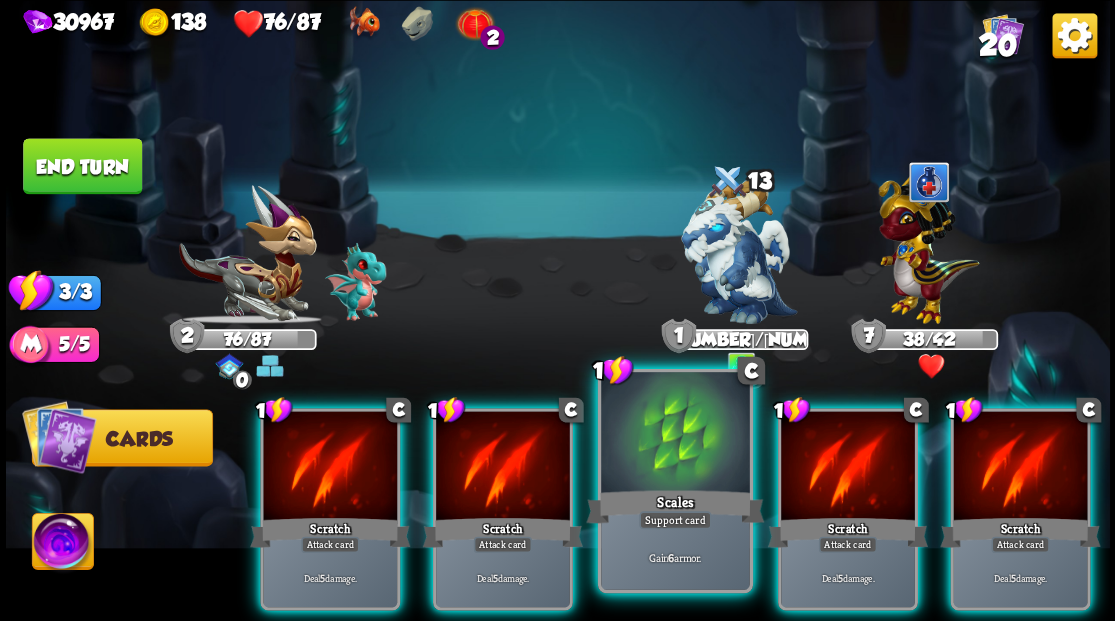 click at bounding box center [675, 434] 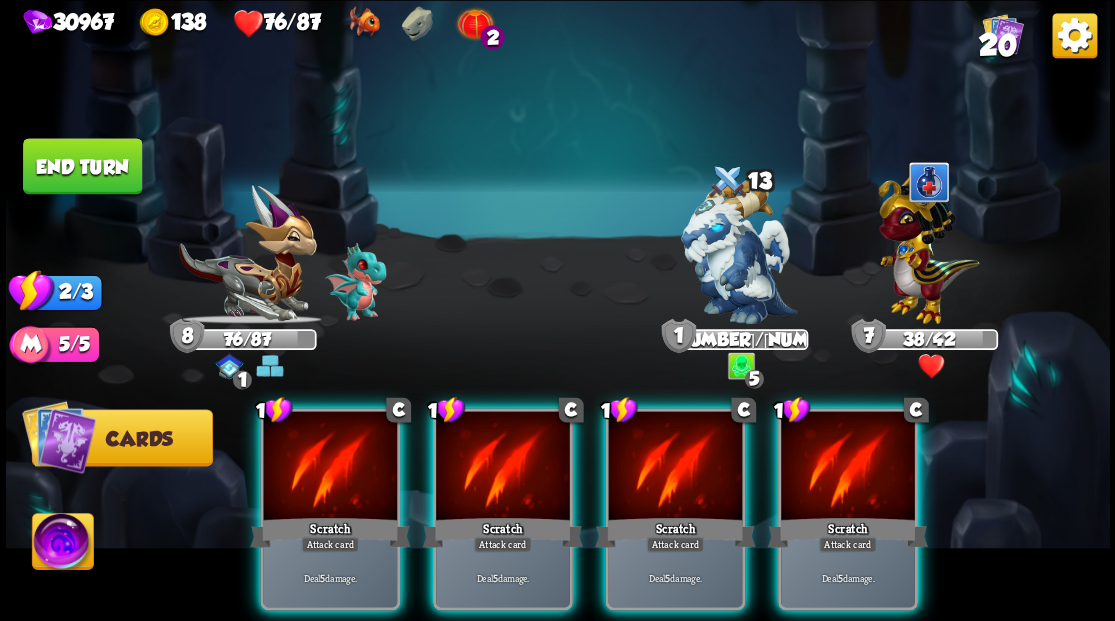 click at bounding box center (675, 467) 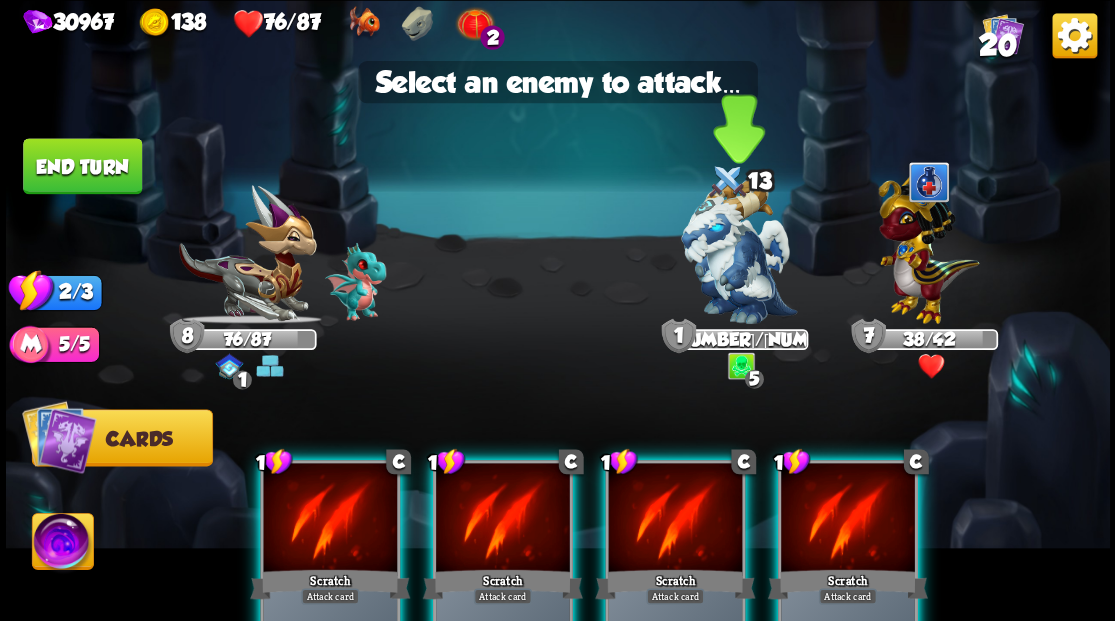 click at bounding box center (739, 251) 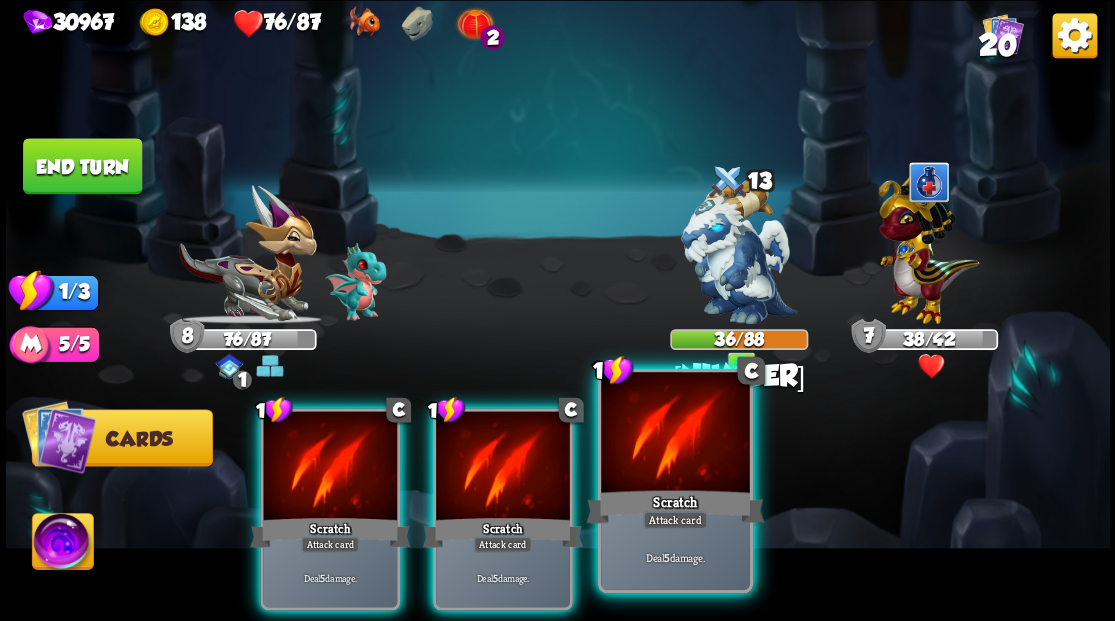 click at bounding box center (675, 434) 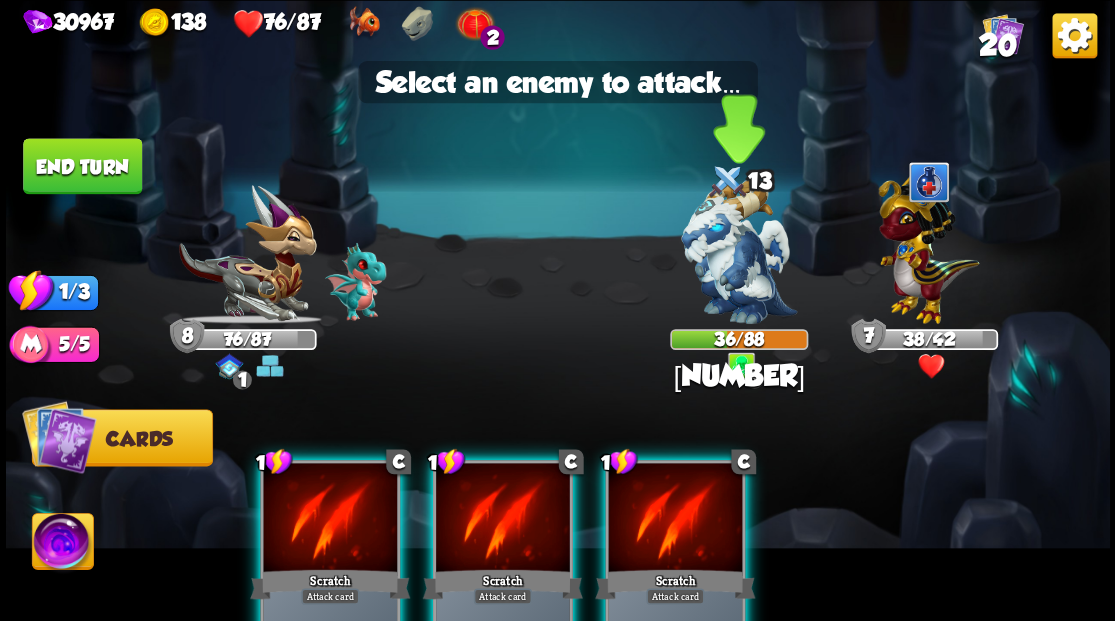 click at bounding box center [739, 251] 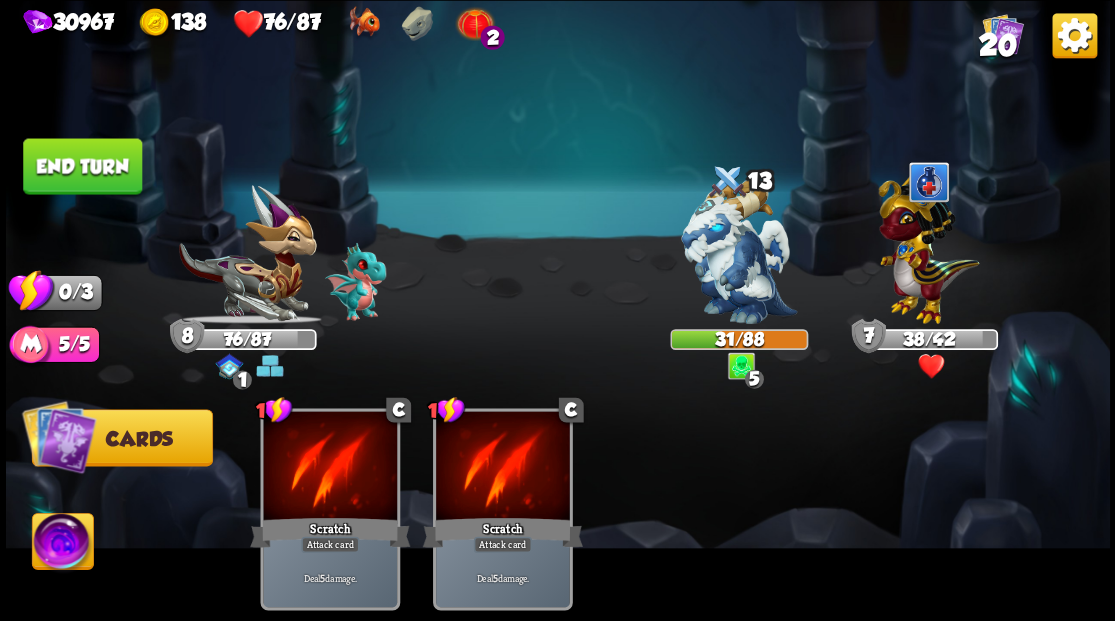 click on "End turn" at bounding box center [82, 166] 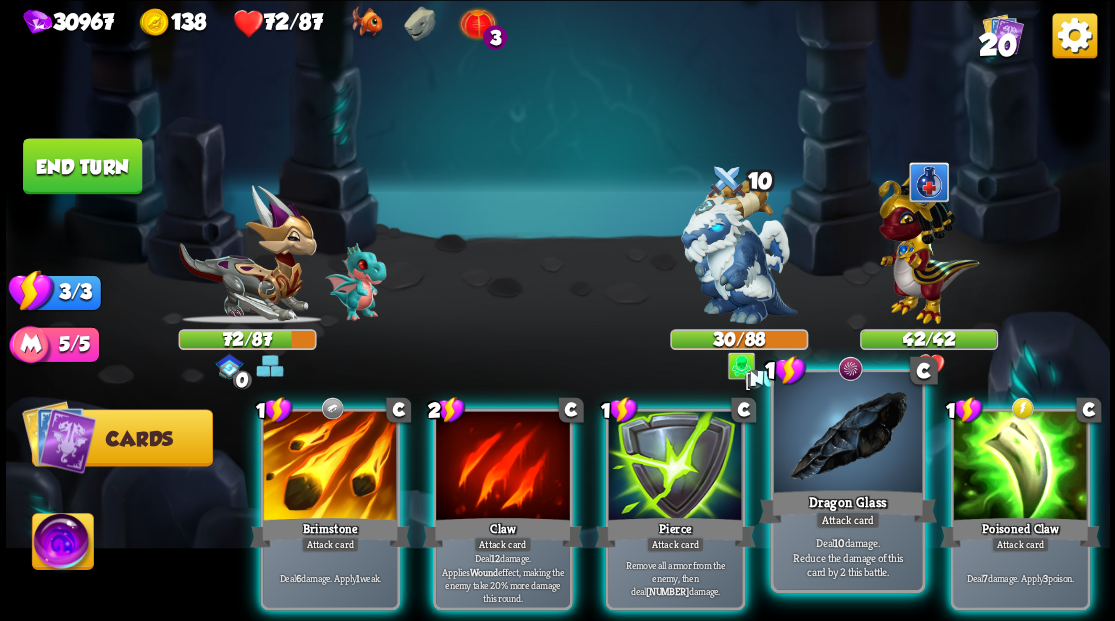 click at bounding box center [847, 434] 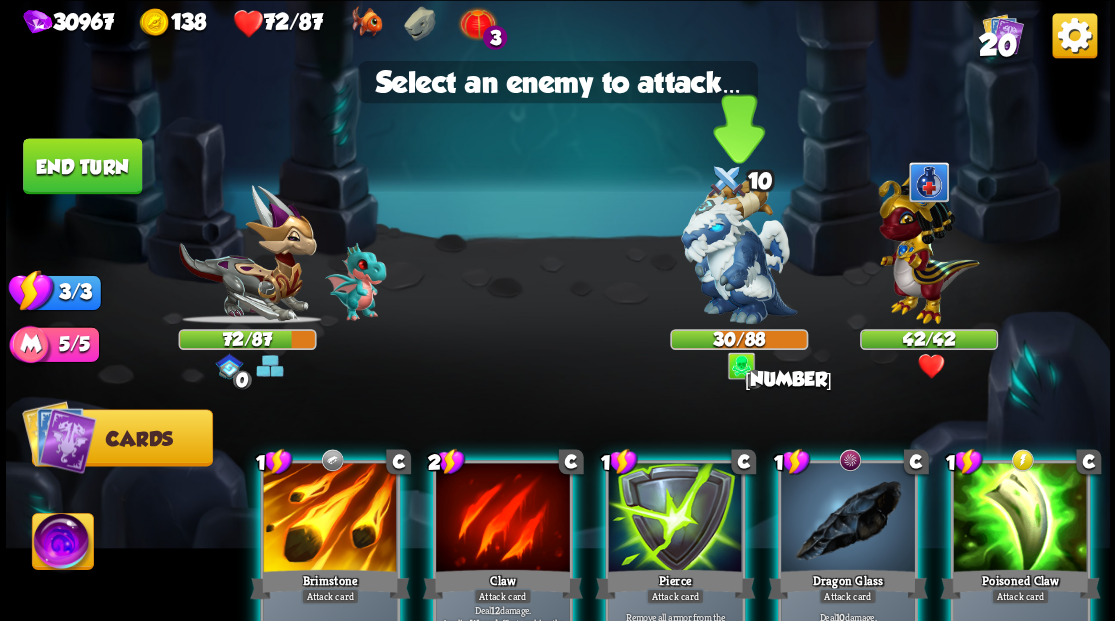 click at bounding box center (739, 251) 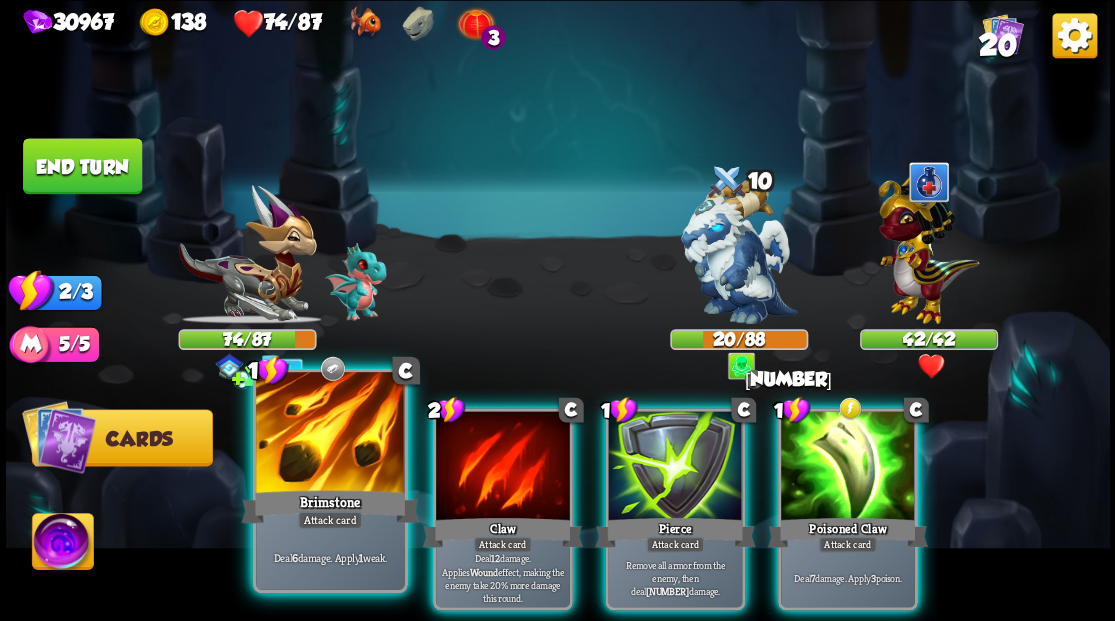 click at bounding box center [330, 434] 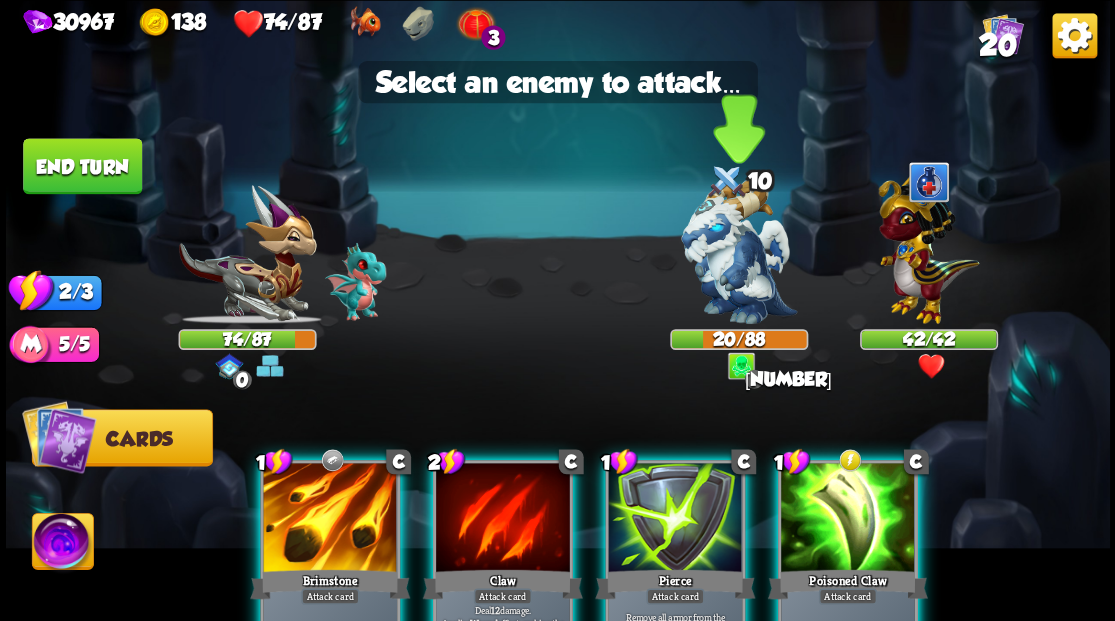 click at bounding box center (739, 251) 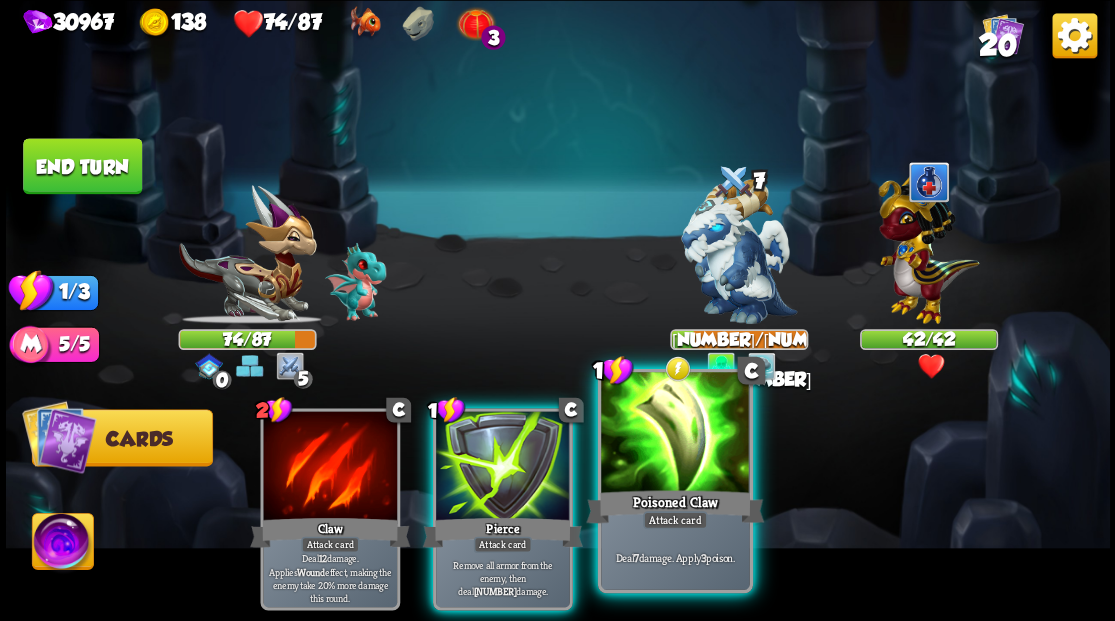 click at bounding box center [675, 434] 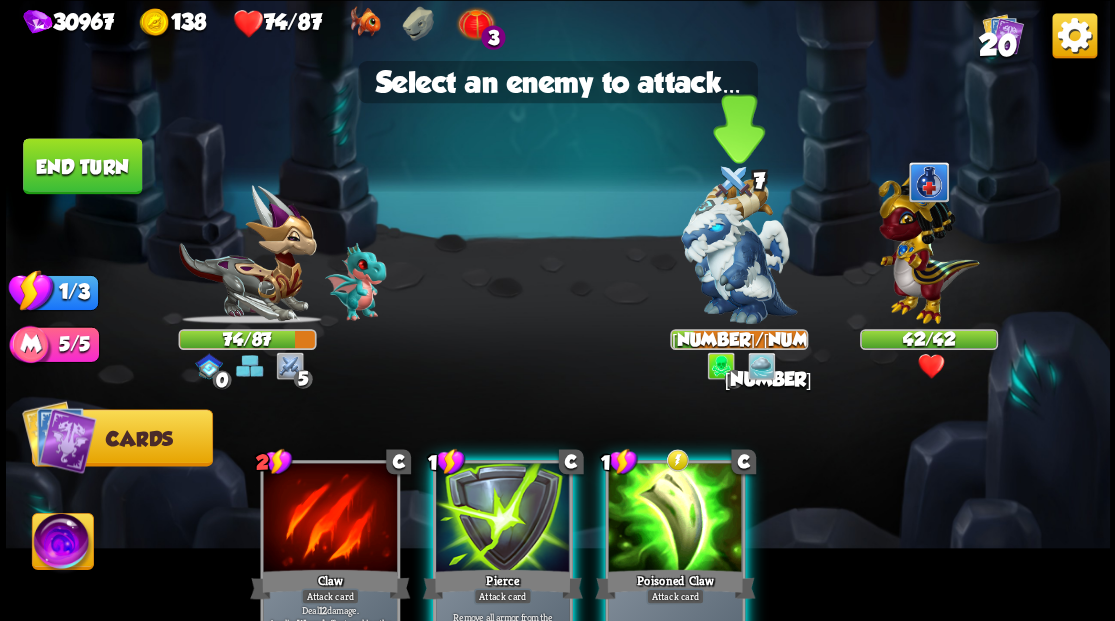 click at bounding box center (739, 251) 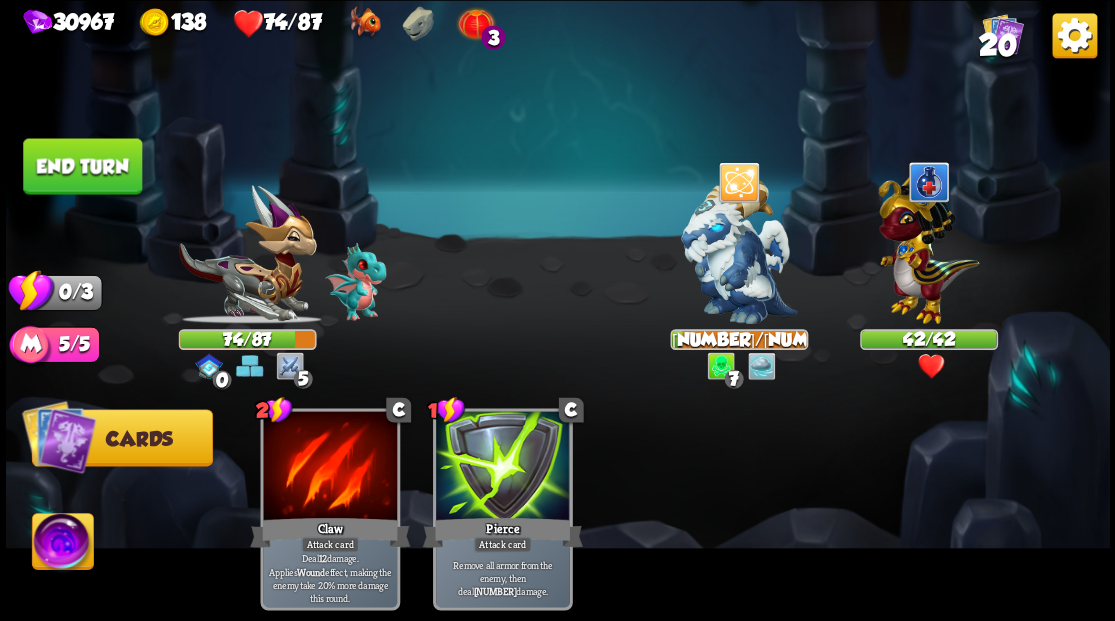 click on "End turn" at bounding box center (82, 166) 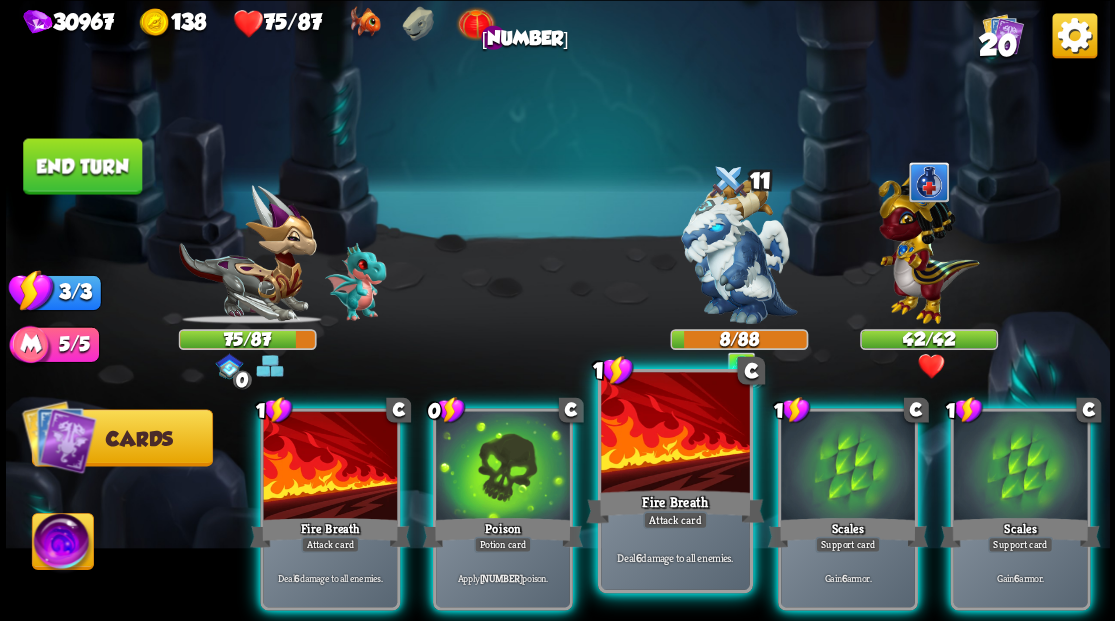 click at bounding box center [675, 434] 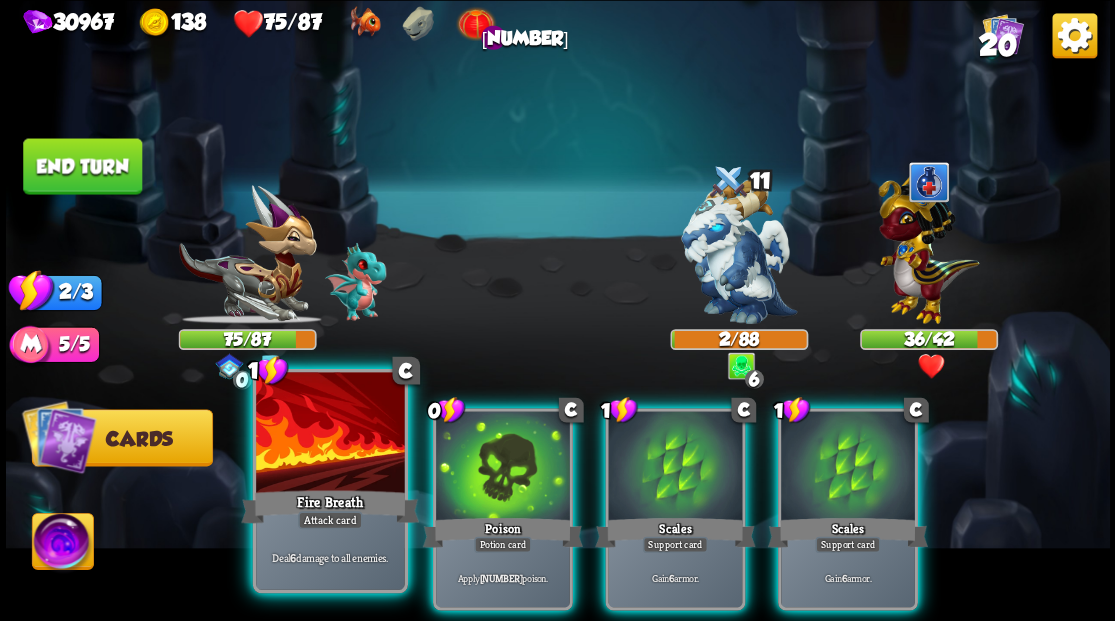 click at bounding box center (330, 434) 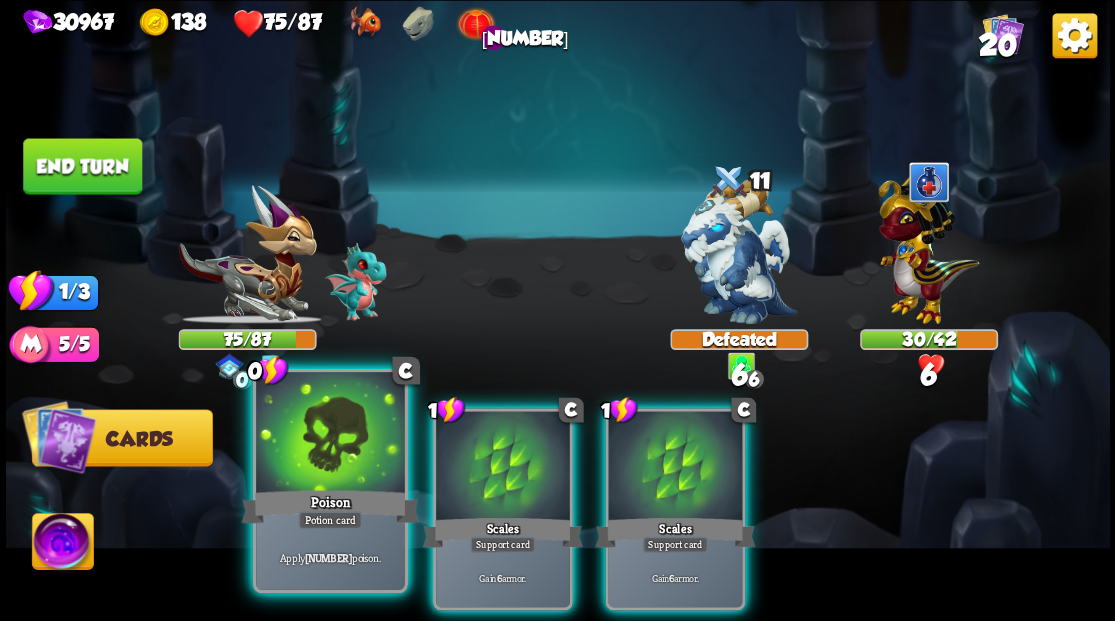 click at bounding box center [330, 434] 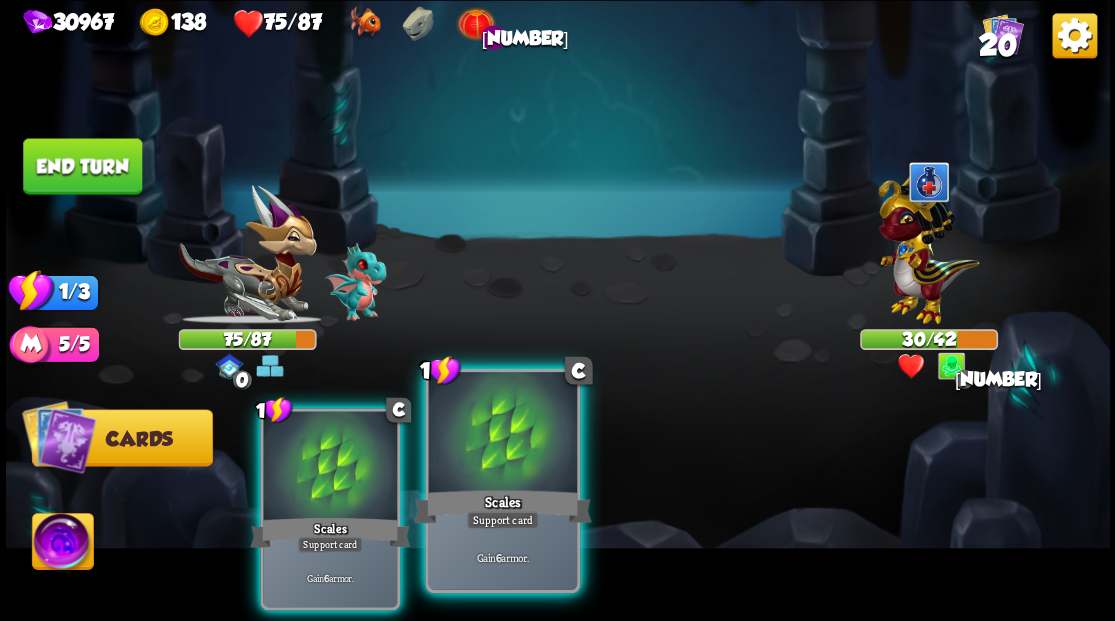 click at bounding box center [502, 434] 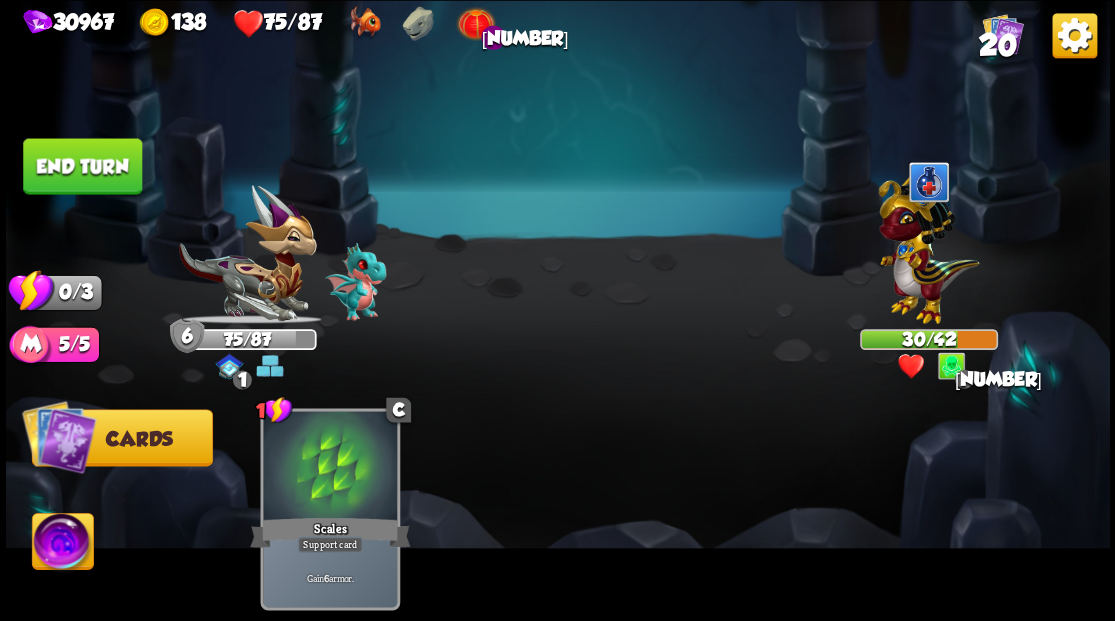 click on "End turn" at bounding box center [82, 166] 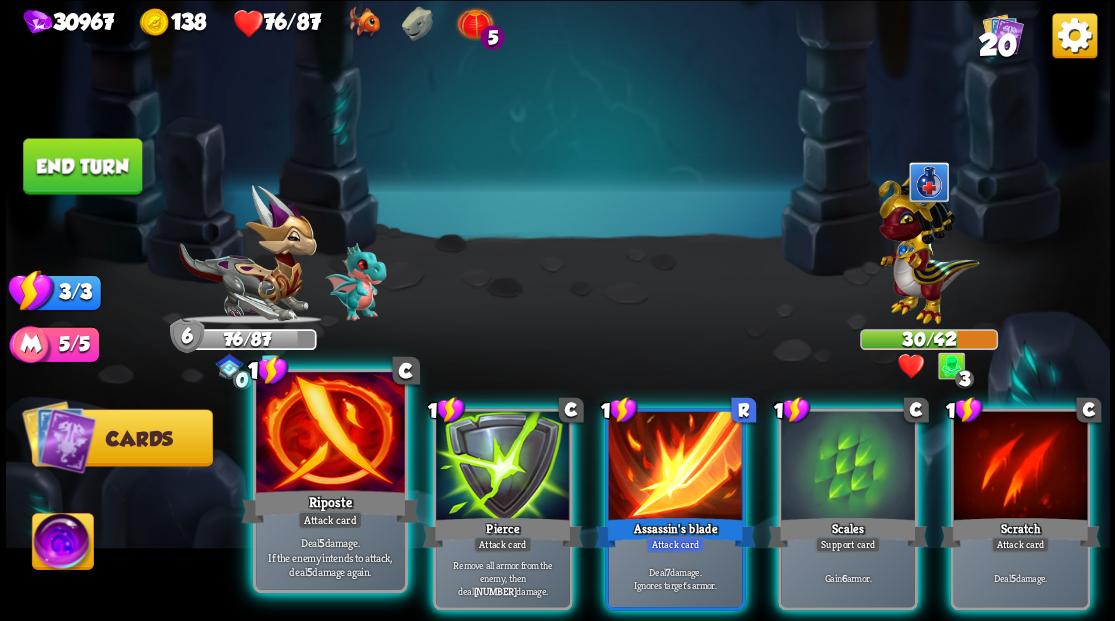 click on "Riposte" at bounding box center [330, 506] 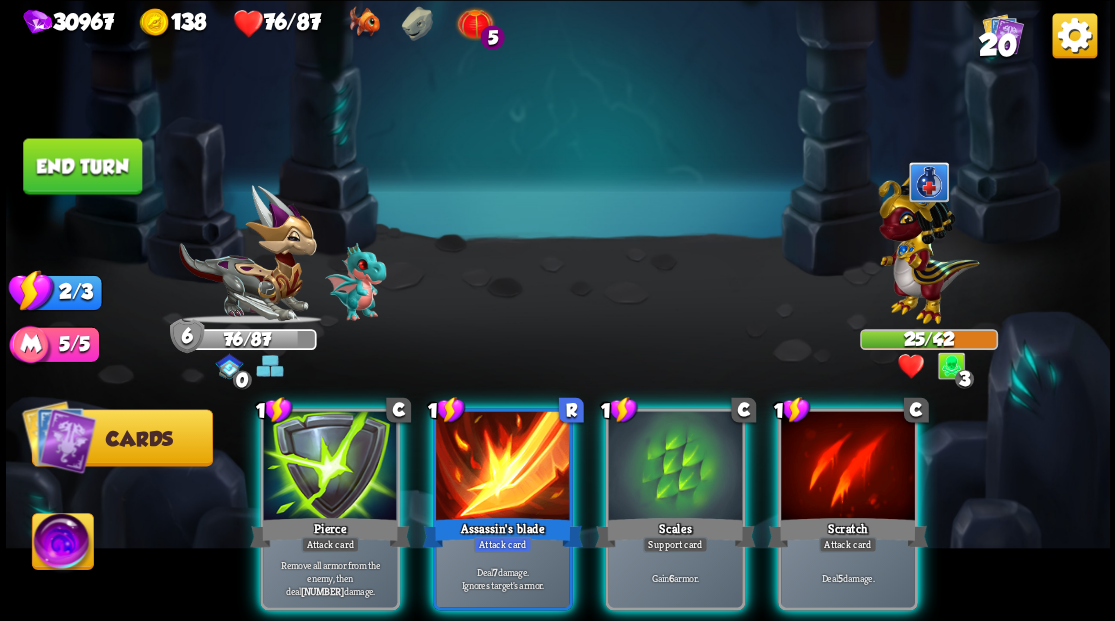 click at bounding box center (928, 244) 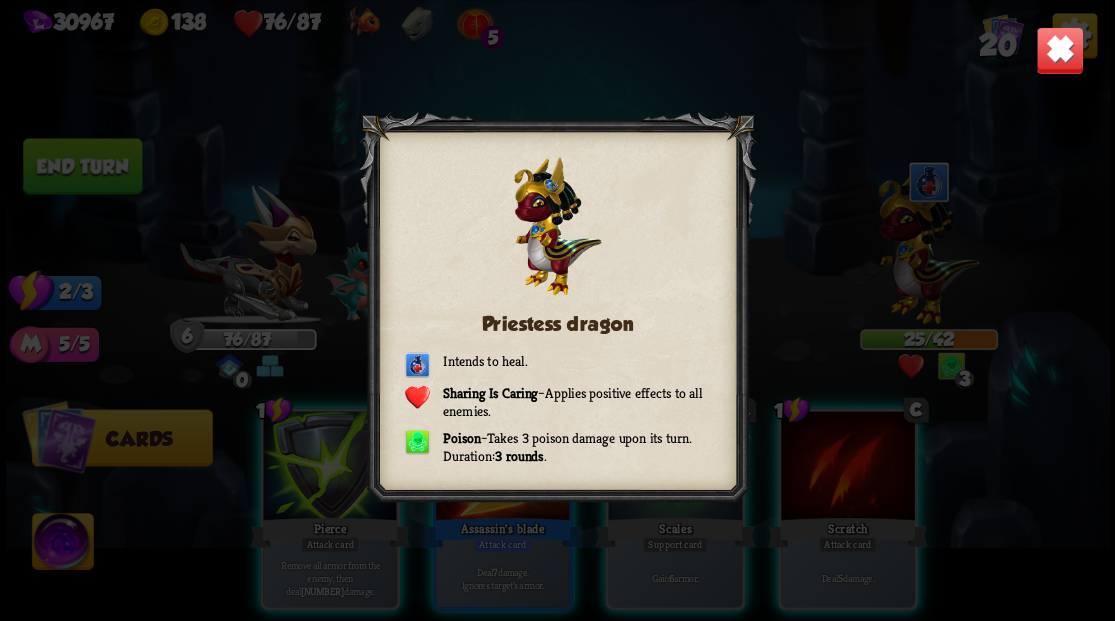 click at bounding box center [1059, 50] 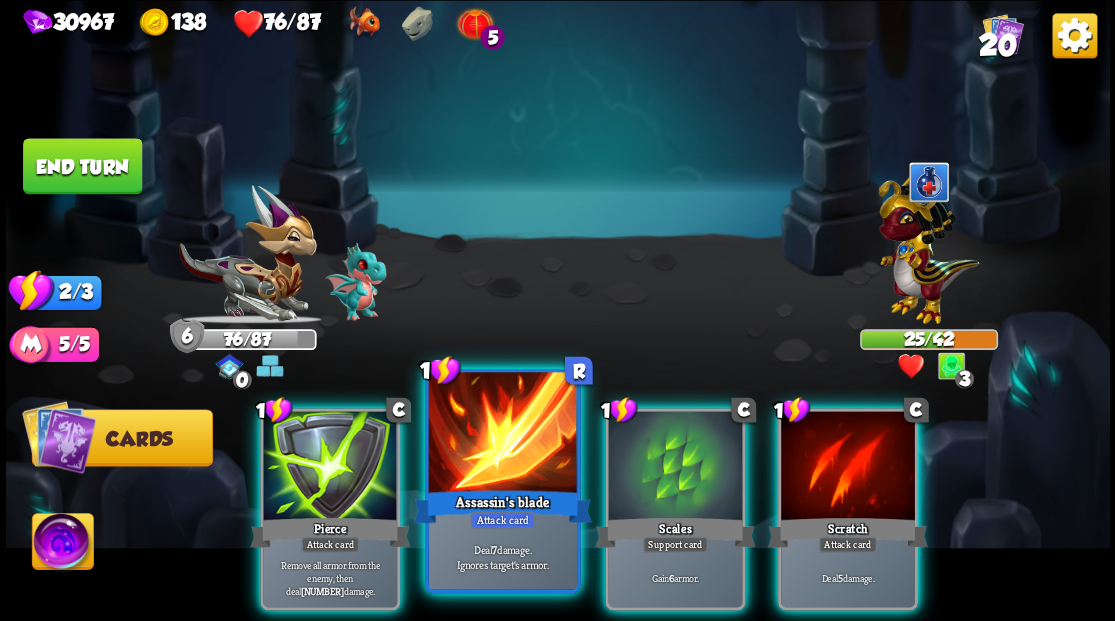 click at bounding box center (502, 434) 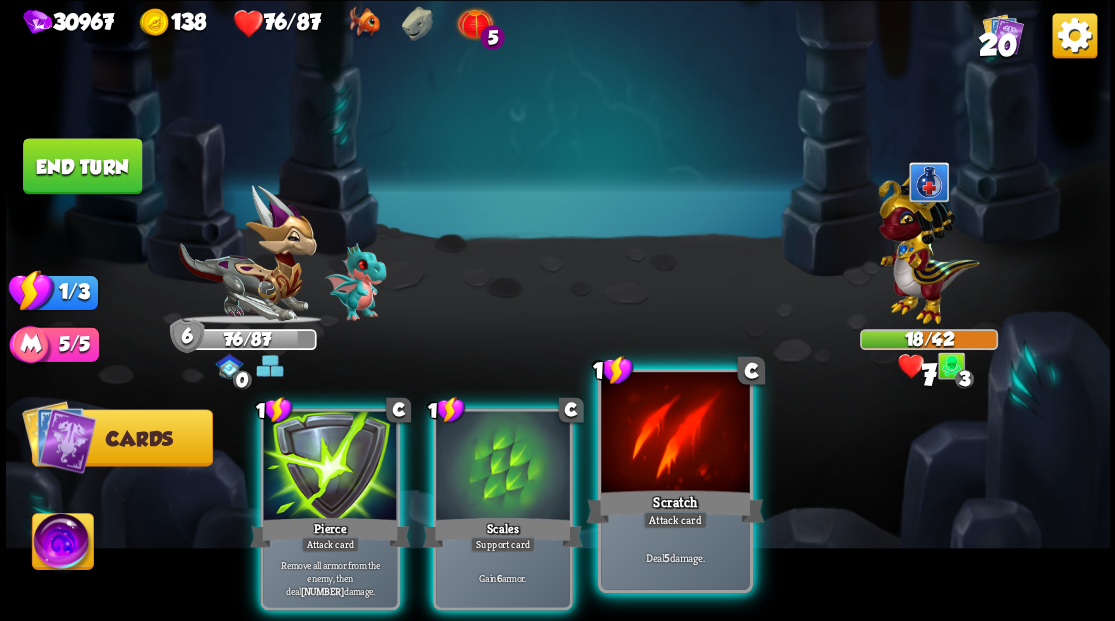 click at bounding box center [675, 434] 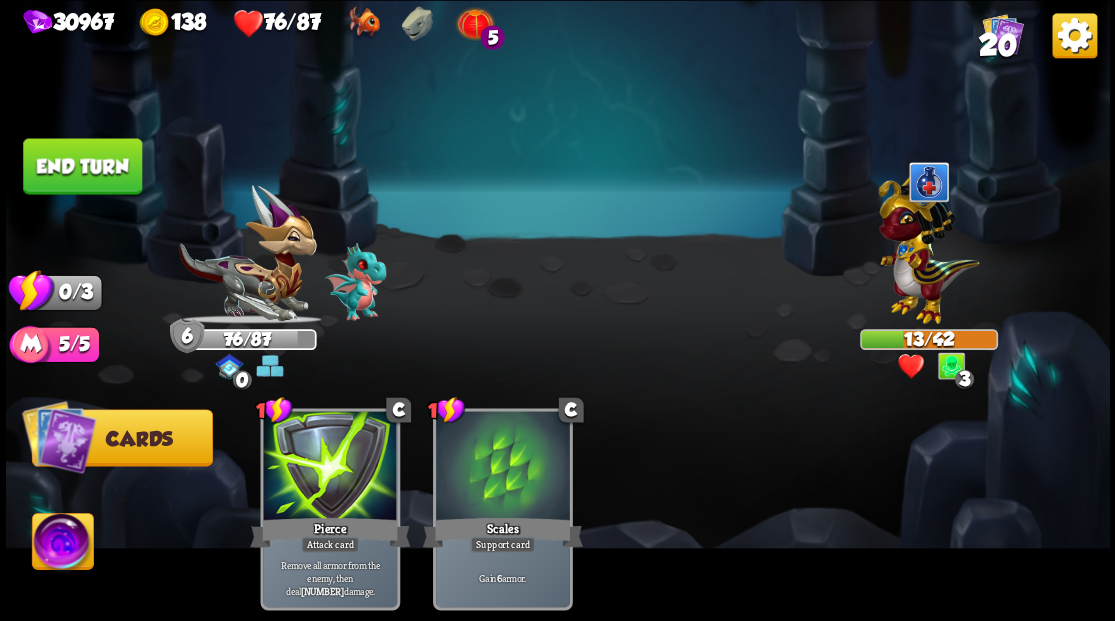 drag, startPoint x: 108, startPoint y: 164, endPoint x: 524, endPoint y: 272, distance: 429.79065 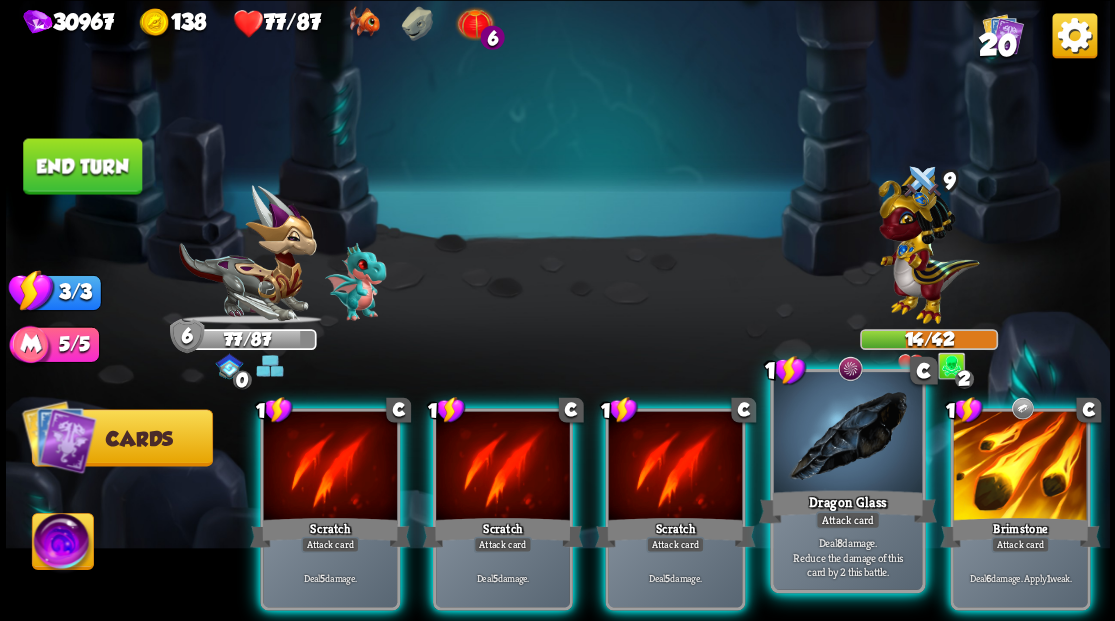 click at bounding box center (847, 434) 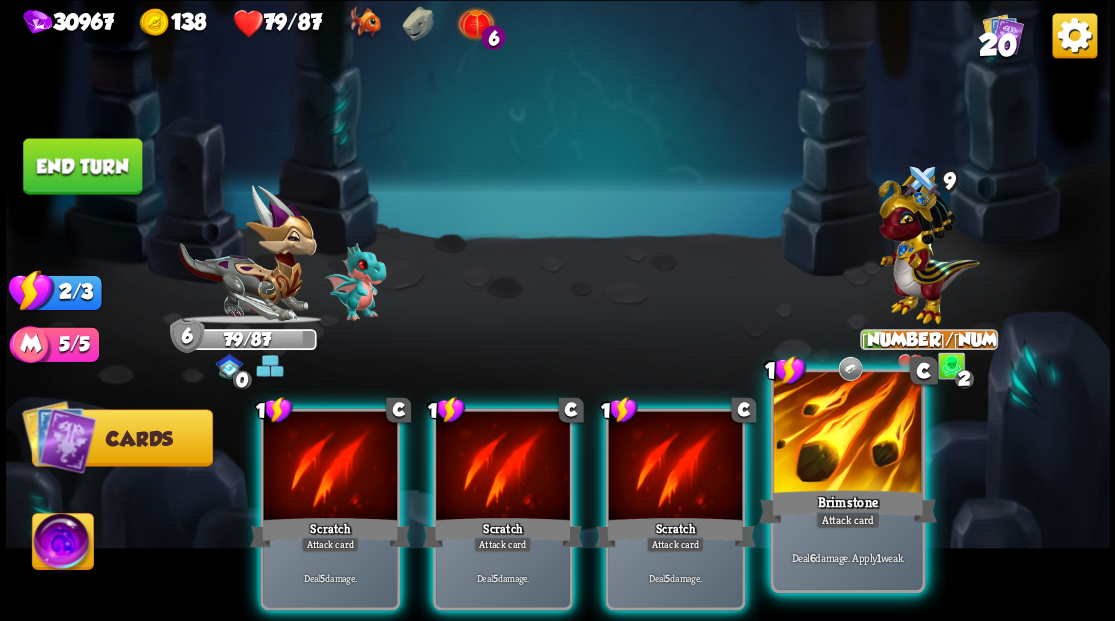 click at bounding box center (847, 434) 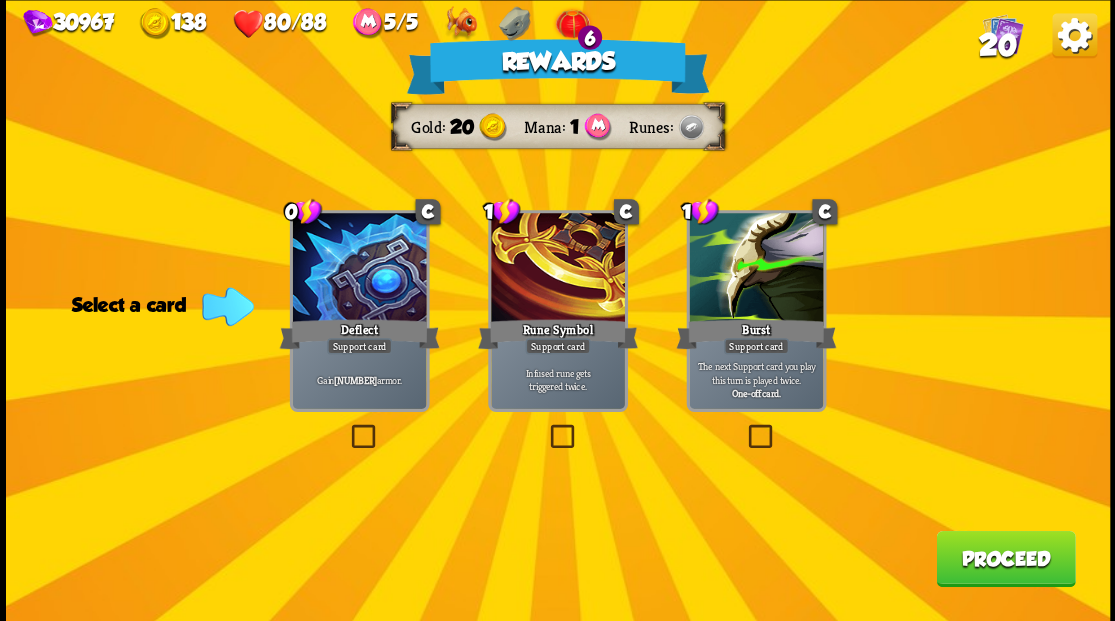 click at bounding box center [347, 427] 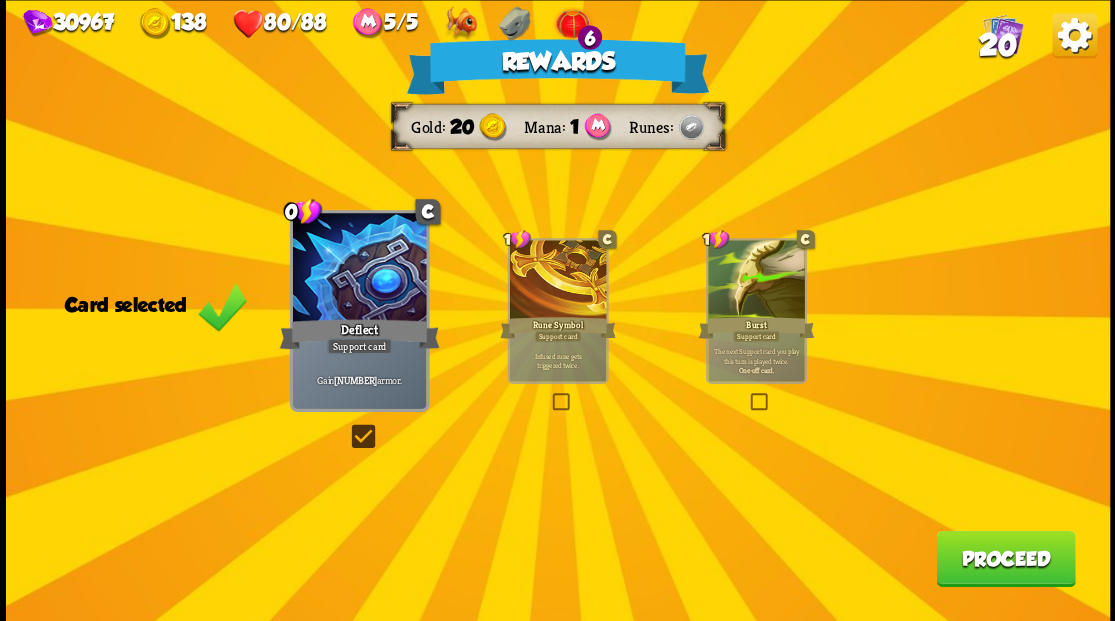 click on "Proceed" at bounding box center [1005, 558] 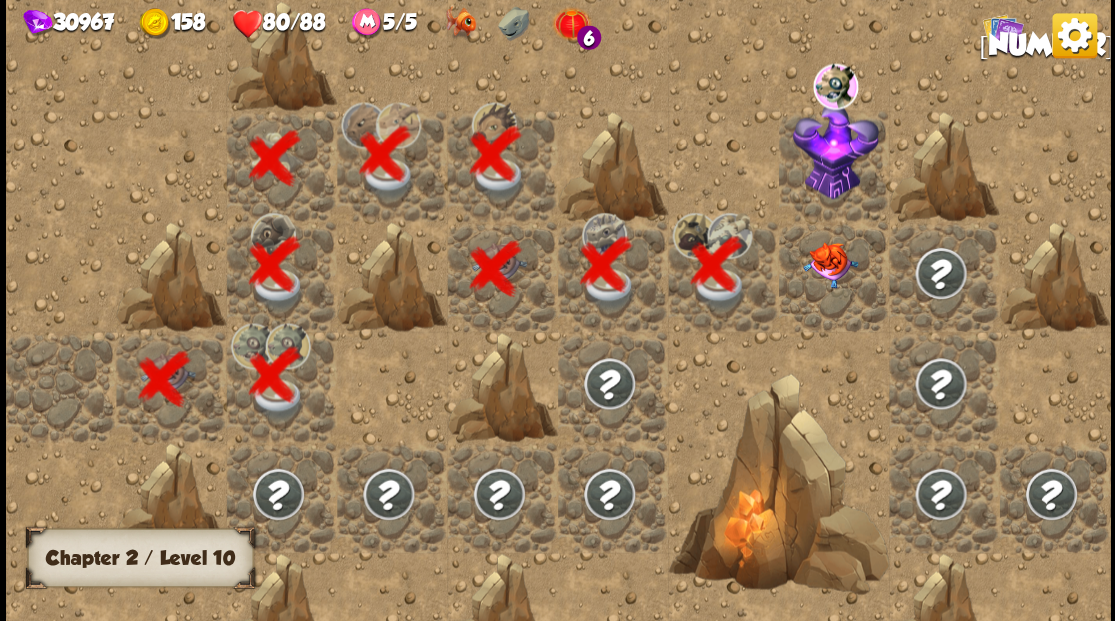 click at bounding box center [833, 276] 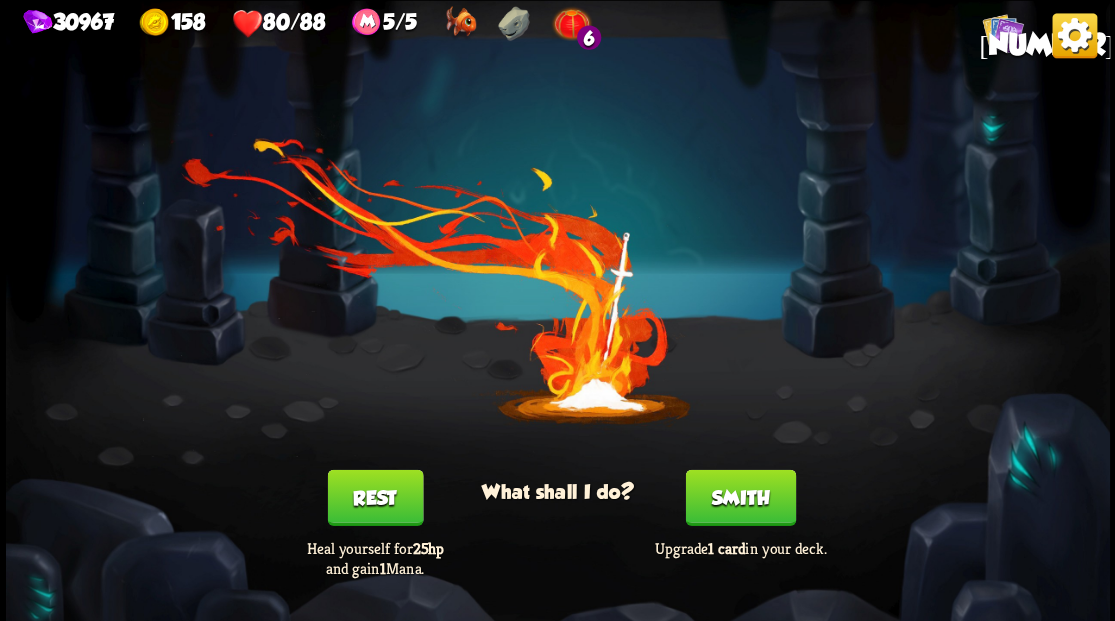 click on "21" at bounding box center [1045, 44] 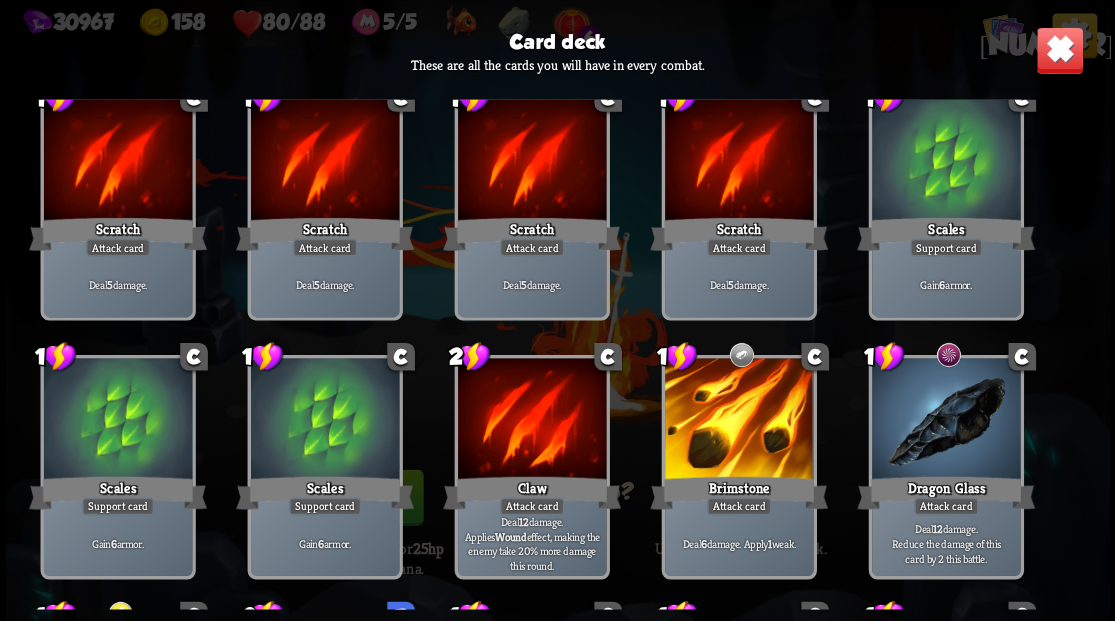 scroll, scrollTop: 0, scrollLeft: 0, axis: both 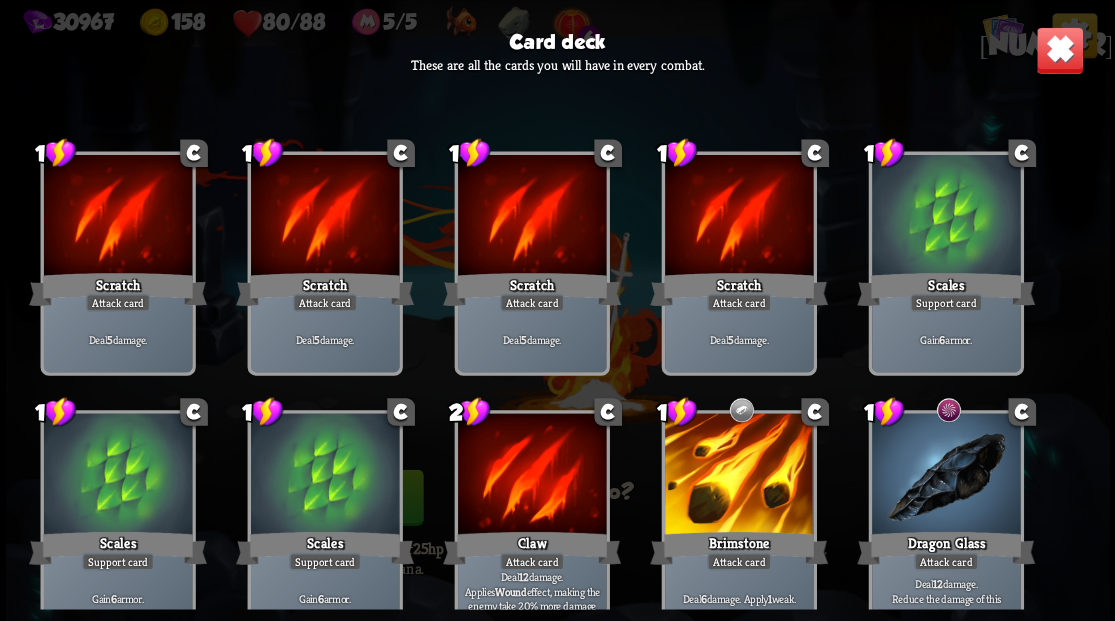 click at bounding box center [1059, 50] 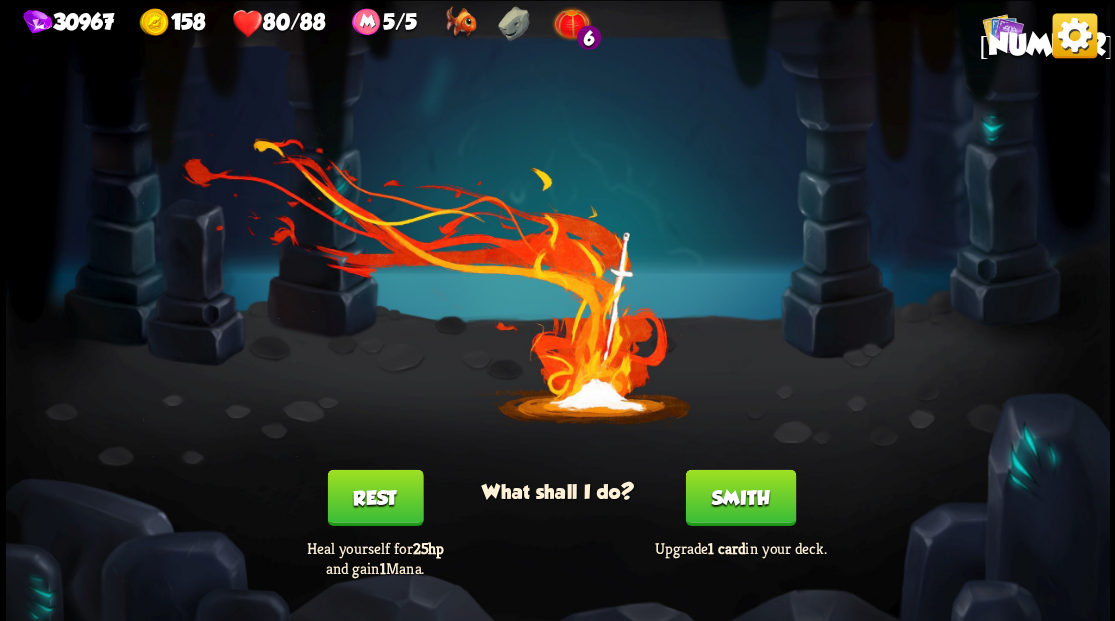 click on "Smith" at bounding box center [740, 497] 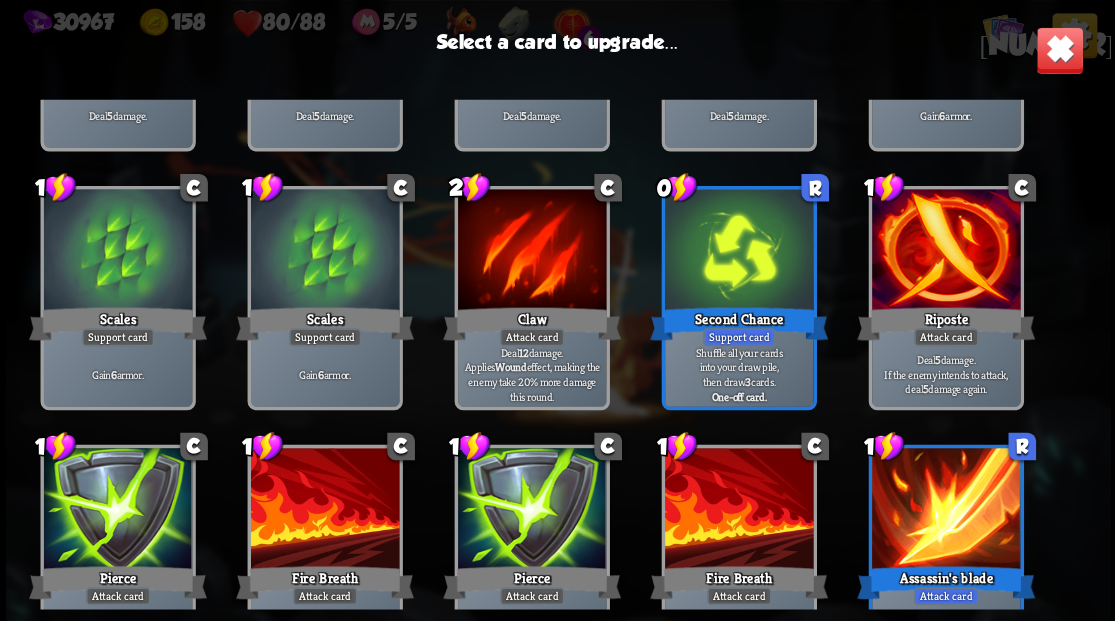 scroll, scrollTop: 266, scrollLeft: 0, axis: vertical 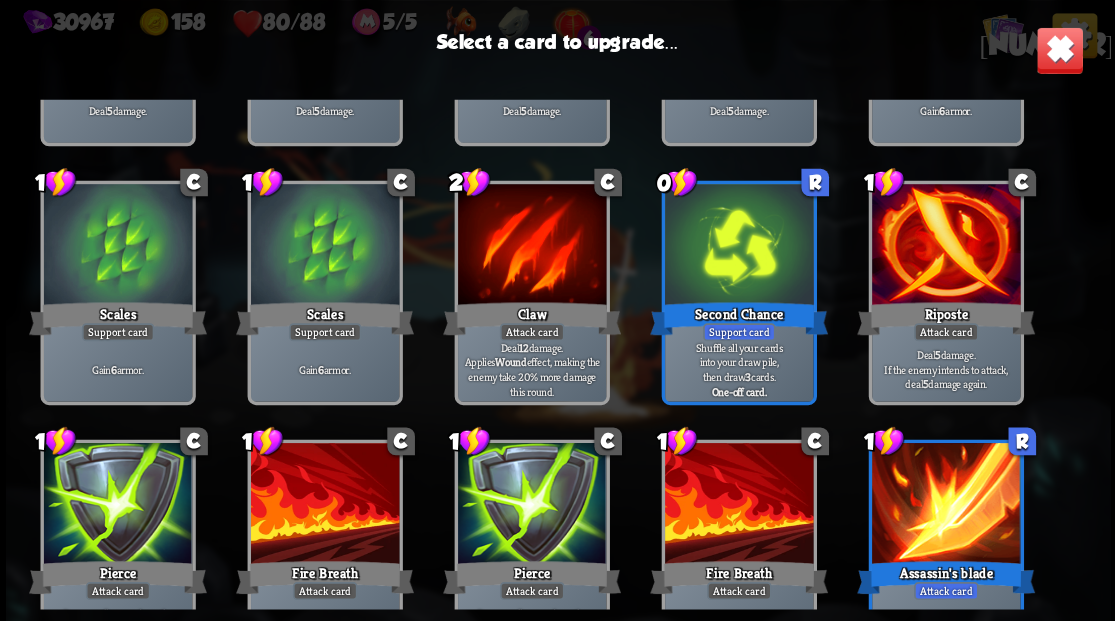 click at bounding box center (738, 246) 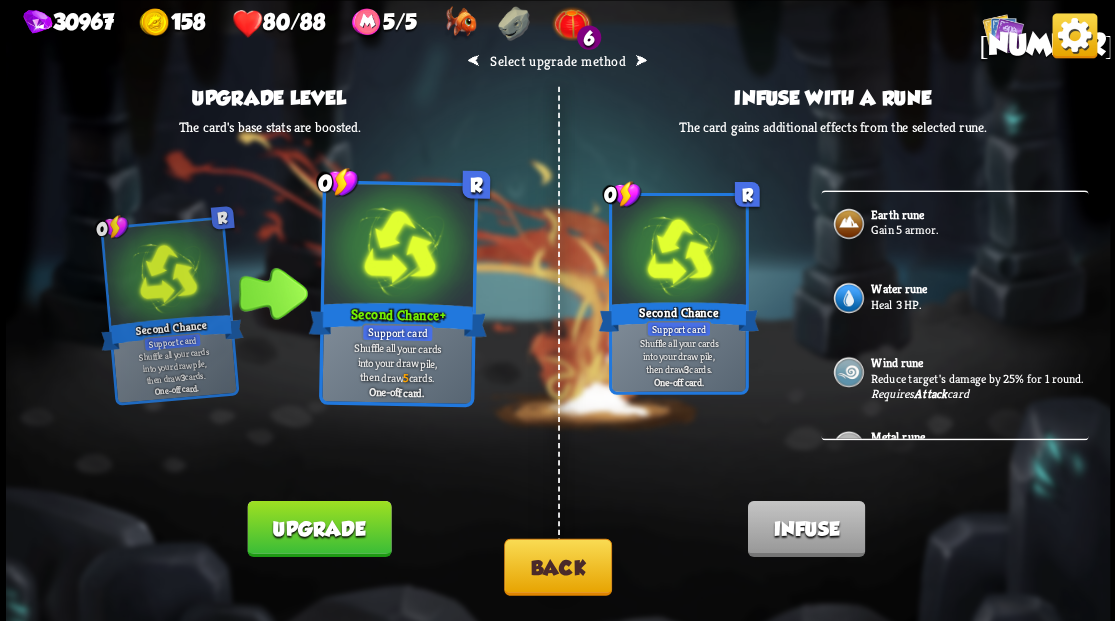 scroll, scrollTop: 732, scrollLeft: 0, axis: vertical 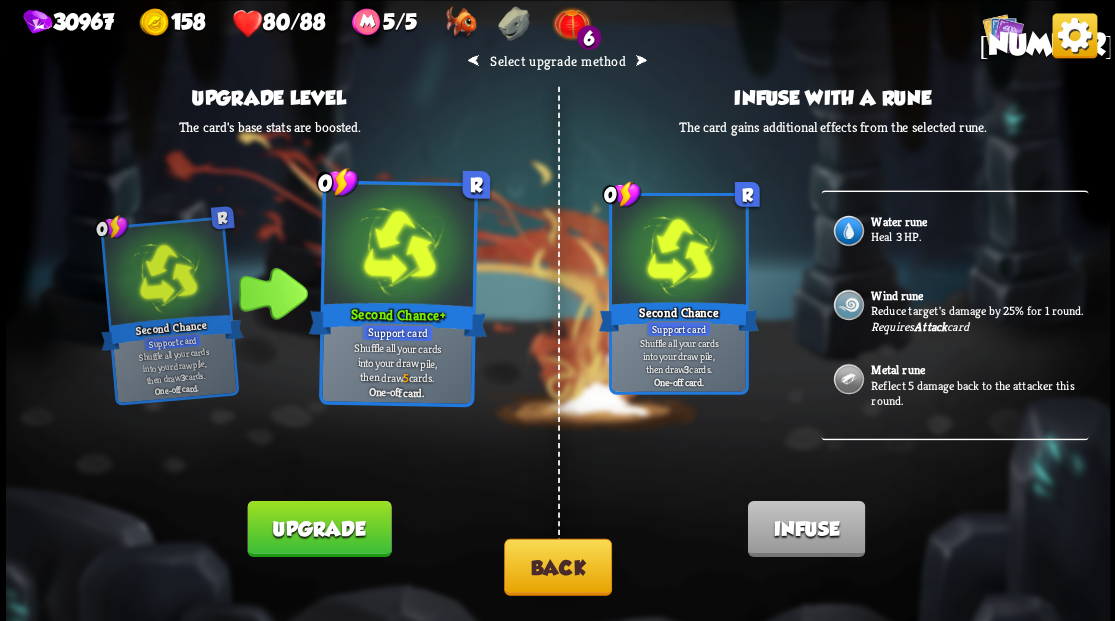 click on "Back" at bounding box center [558, 566] 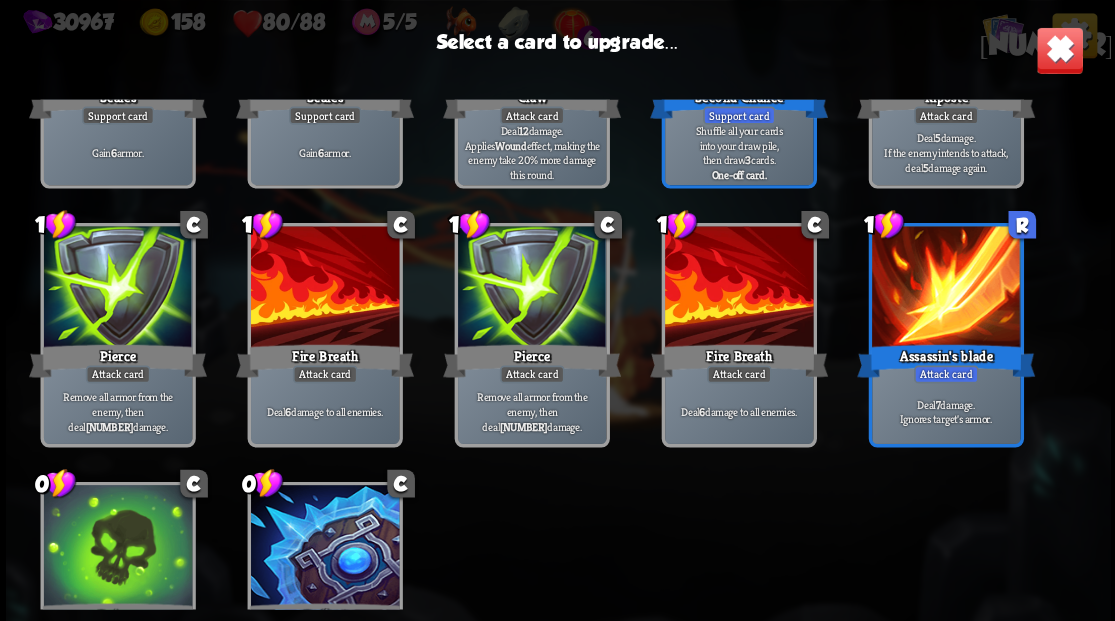 scroll, scrollTop: 496, scrollLeft: 0, axis: vertical 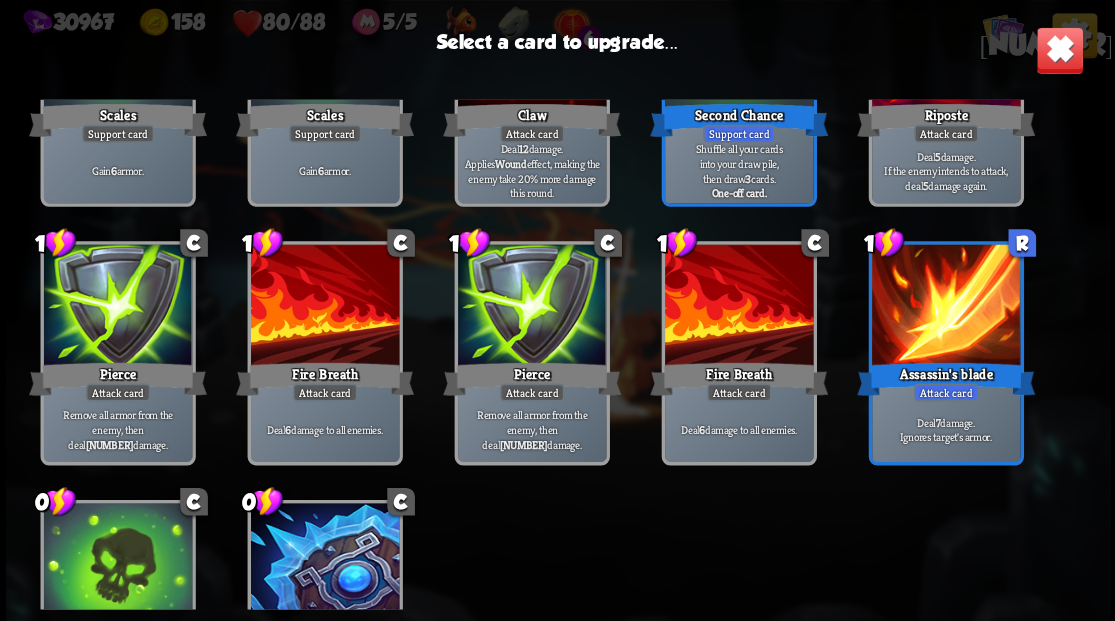 click at bounding box center [324, 306] 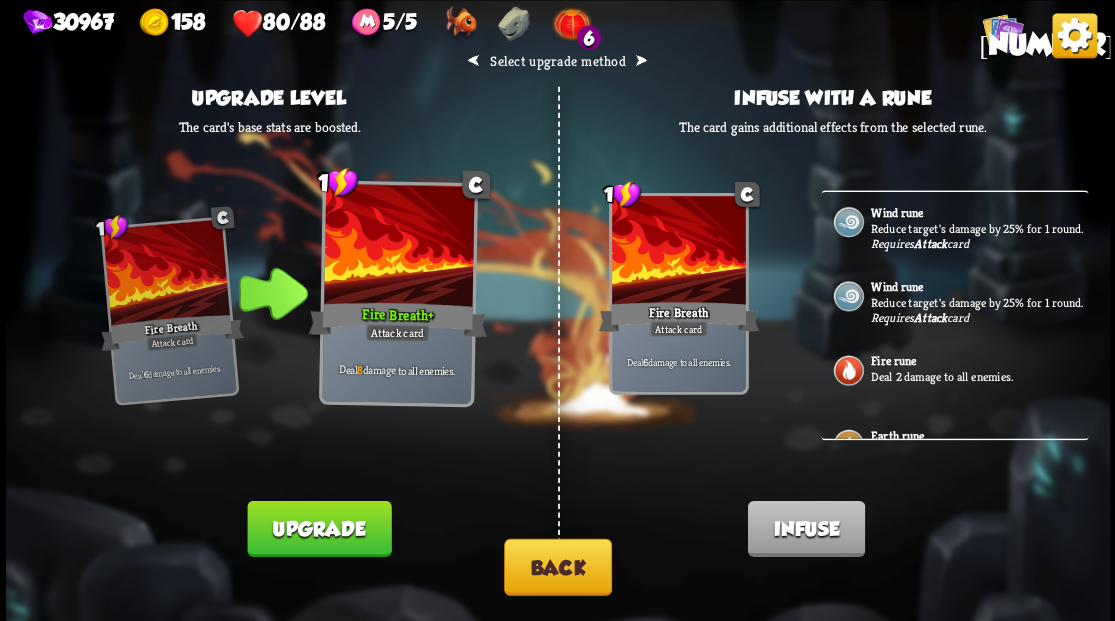 click on "Upgrade" at bounding box center [319, 528] 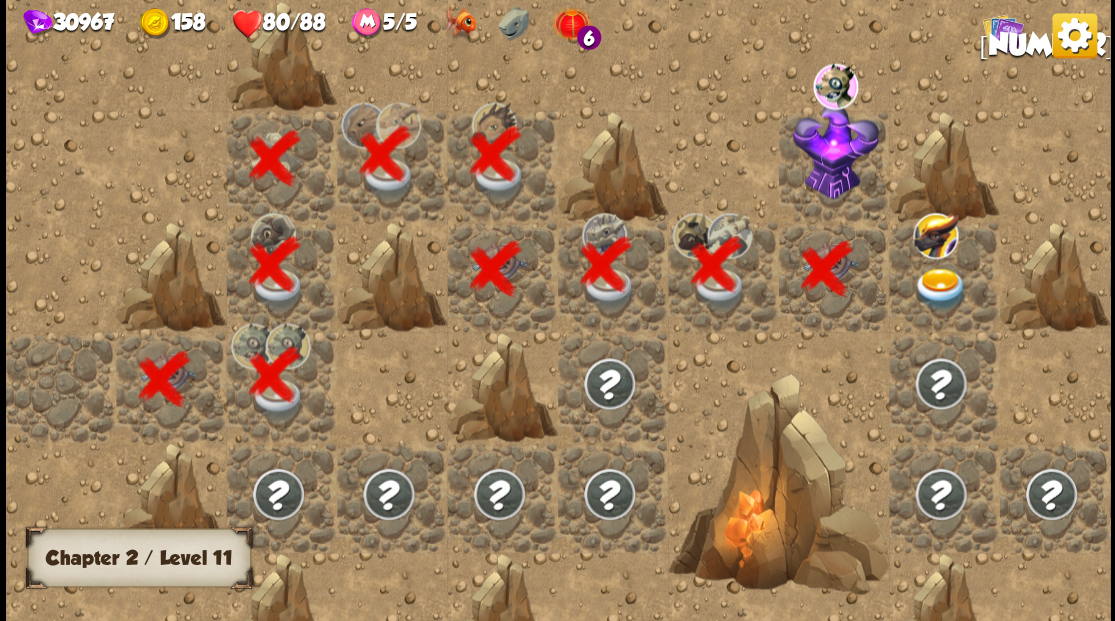 scroll, scrollTop: 0, scrollLeft: 384, axis: horizontal 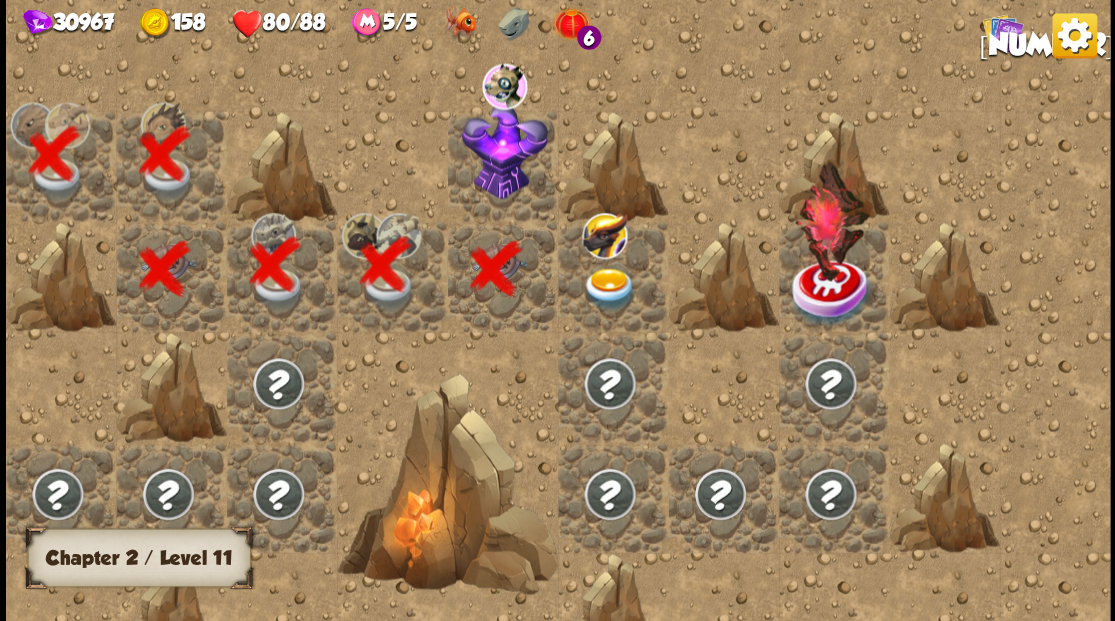 click at bounding box center [504, 150] 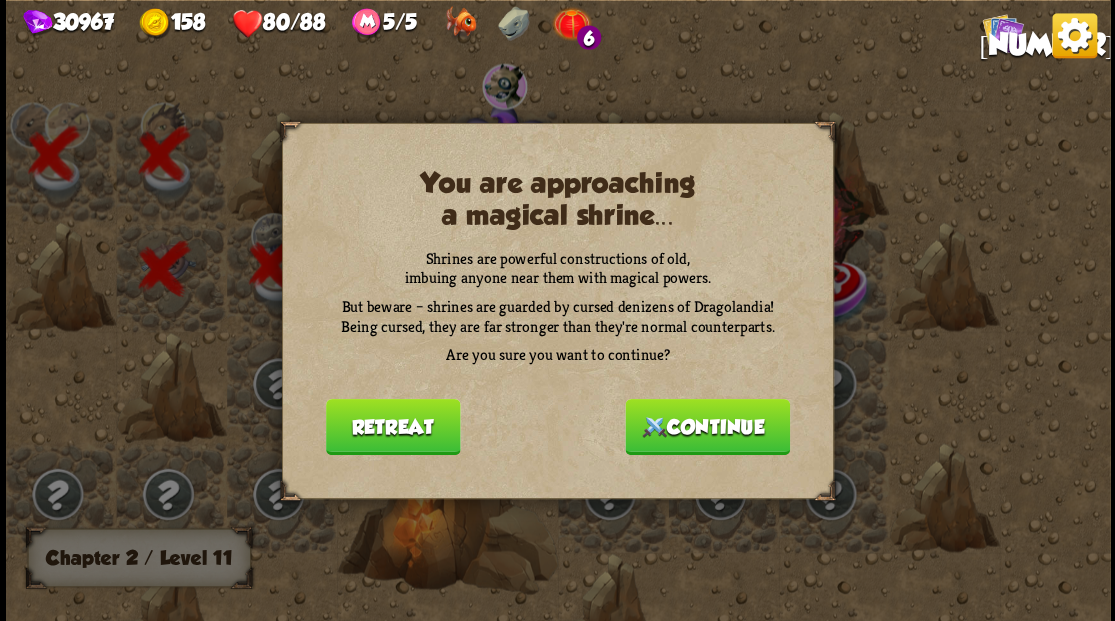 click on "Continue" at bounding box center [707, 426] 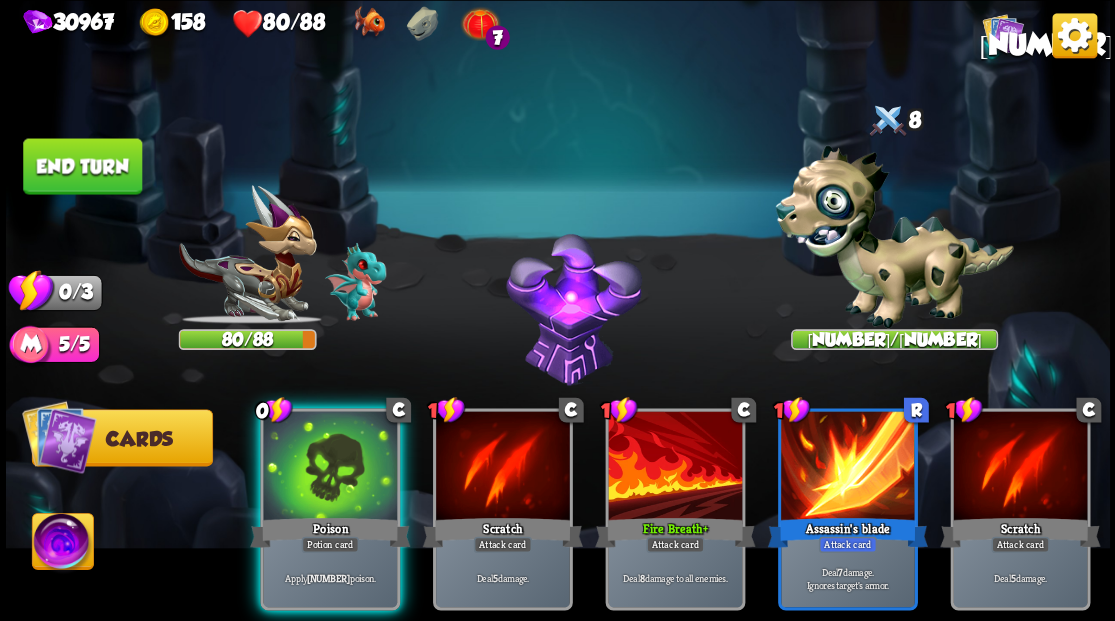 click at bounding box center [62, 544] 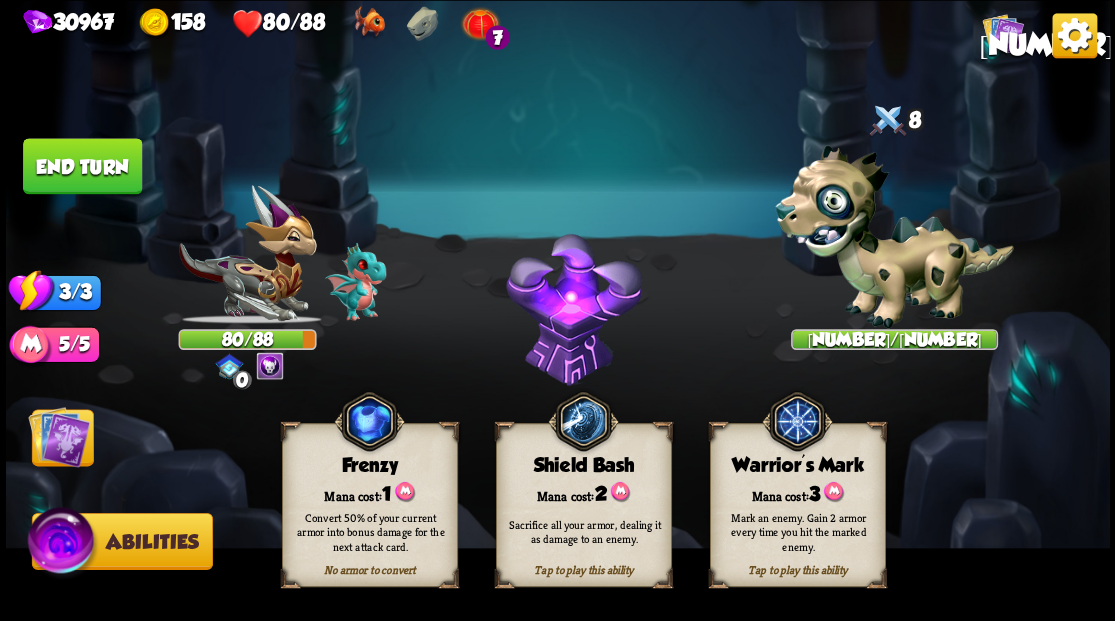 drag, startPoint x: 772, startPoint y: 468, endPoint x: 556, endPoint y: 468, distance: 216 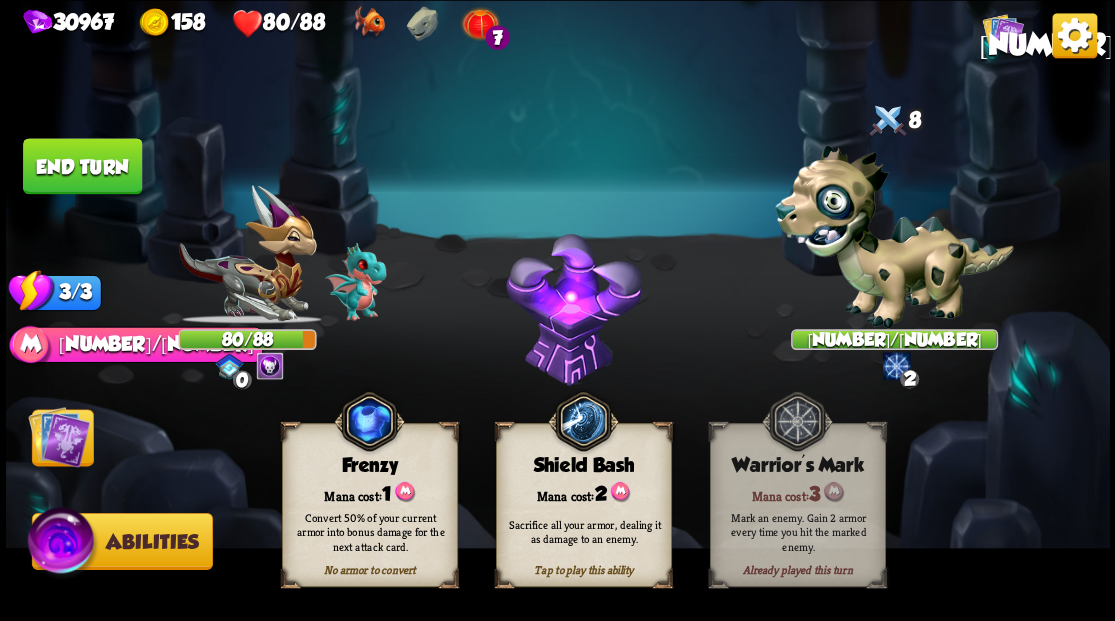 click at bounding box center (59, 436) 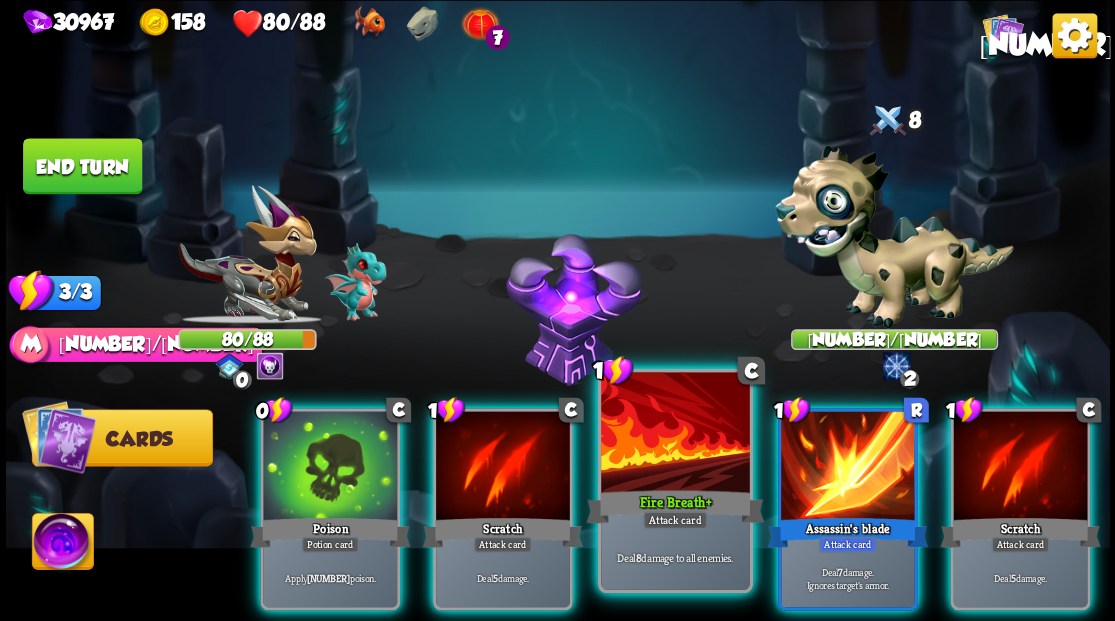 click at bounding box center (675, 434) 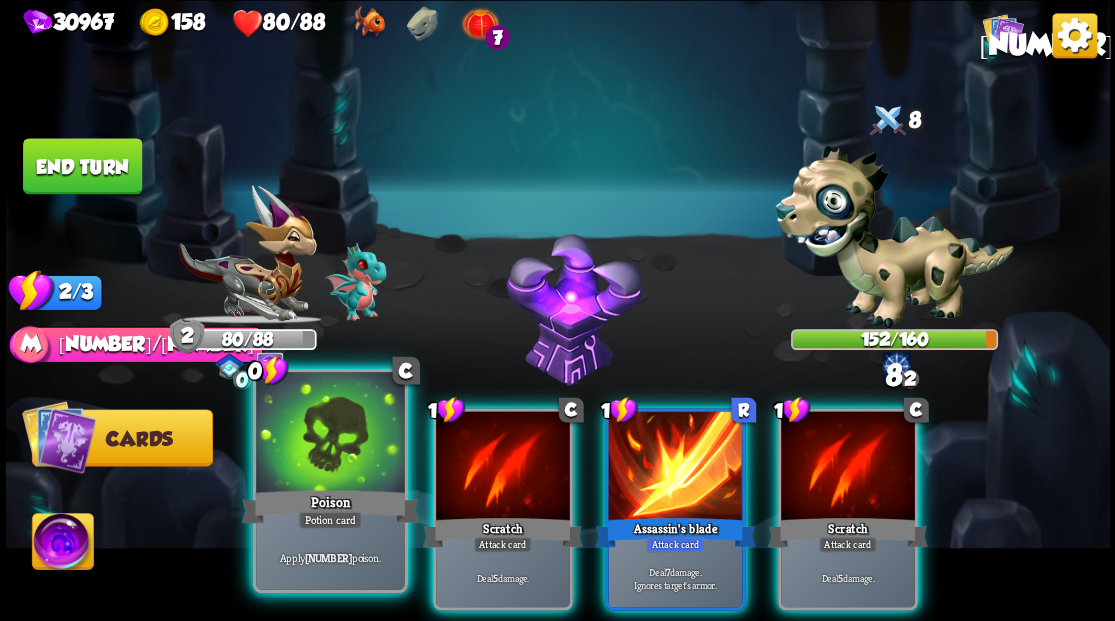 click at bounding box center (330, 434) 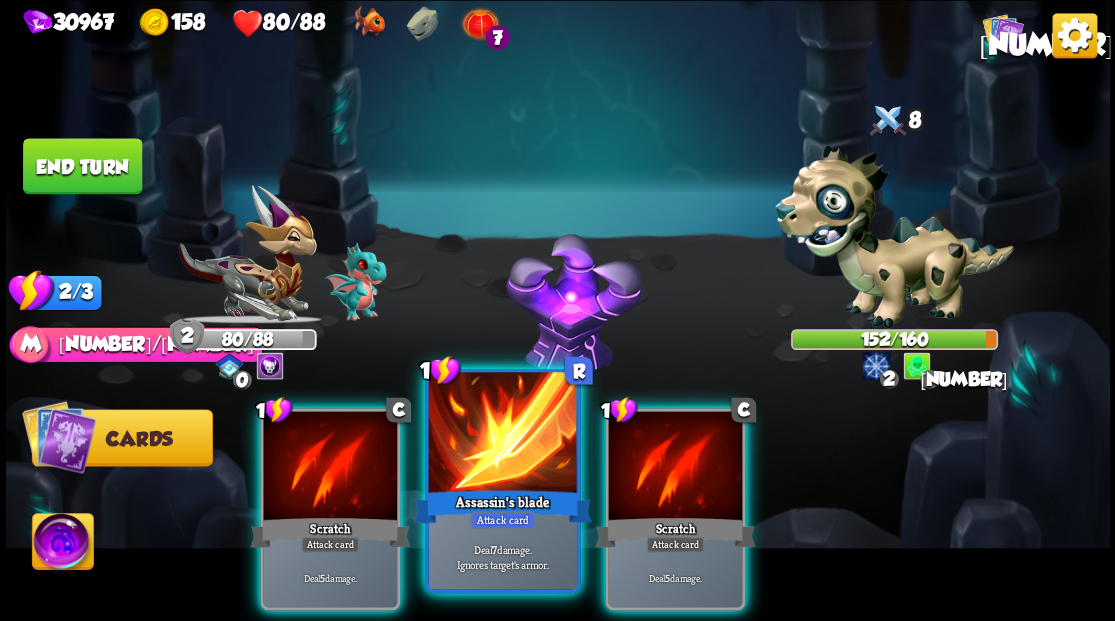 click at bounding box center (502, 434) 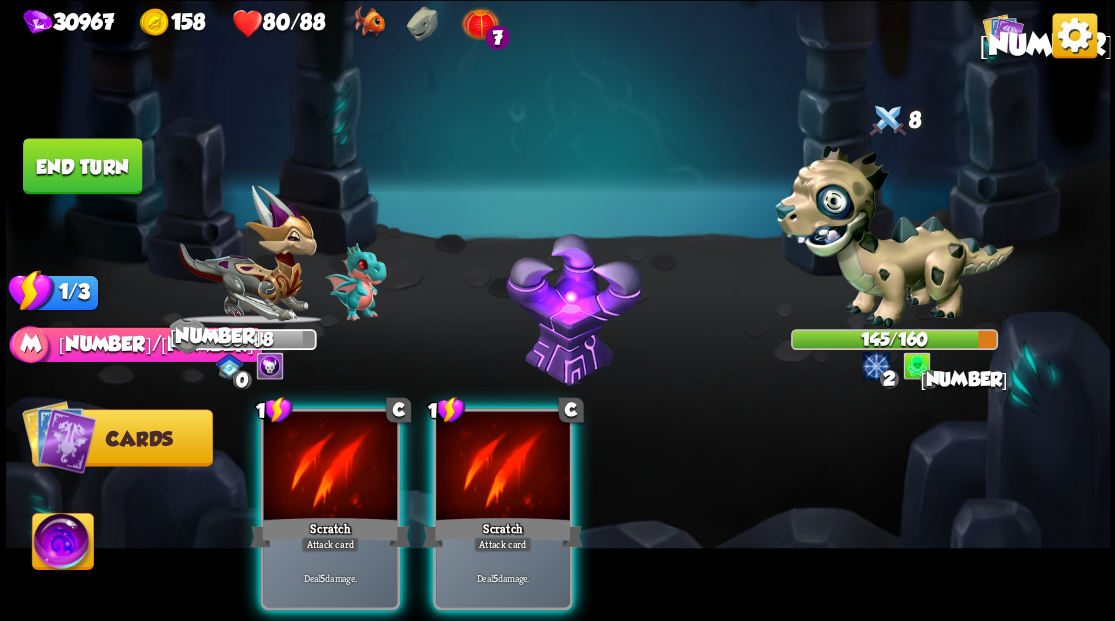 click at bounding box center (503, 467) 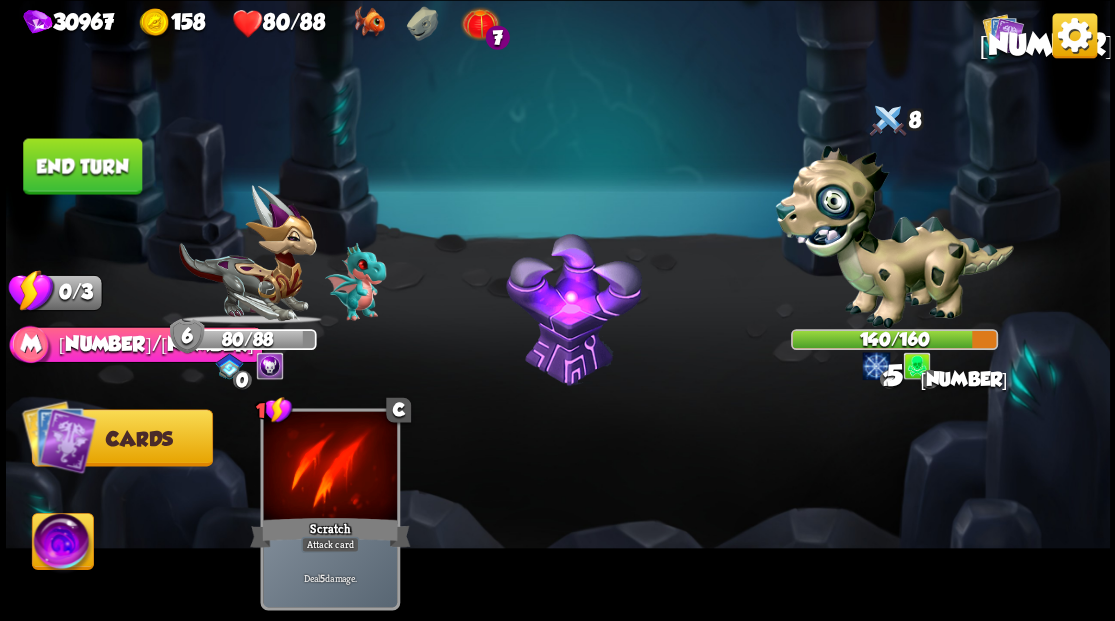 click on "End turn" at bounding box center (82, 166) 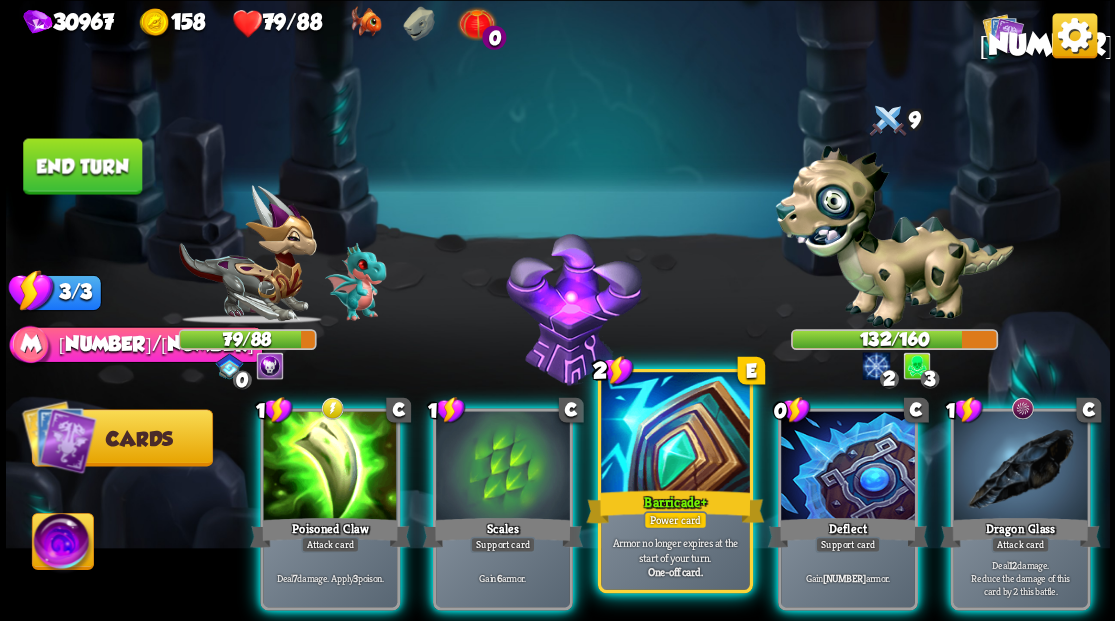 click at bounding box center [675, 434] 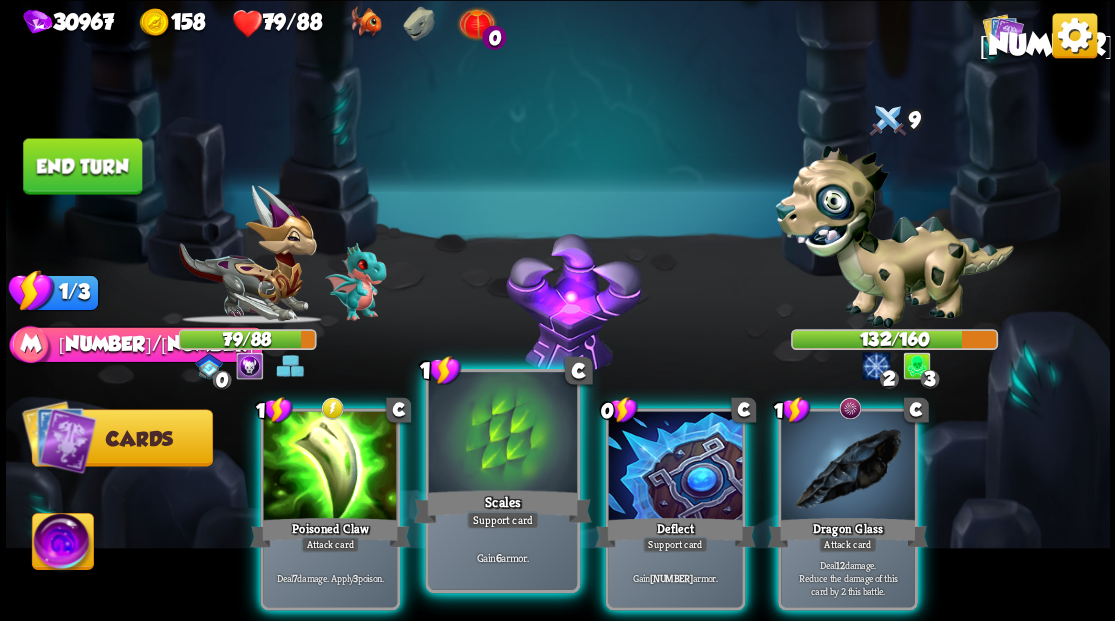 click at bounding box center [502, 434] 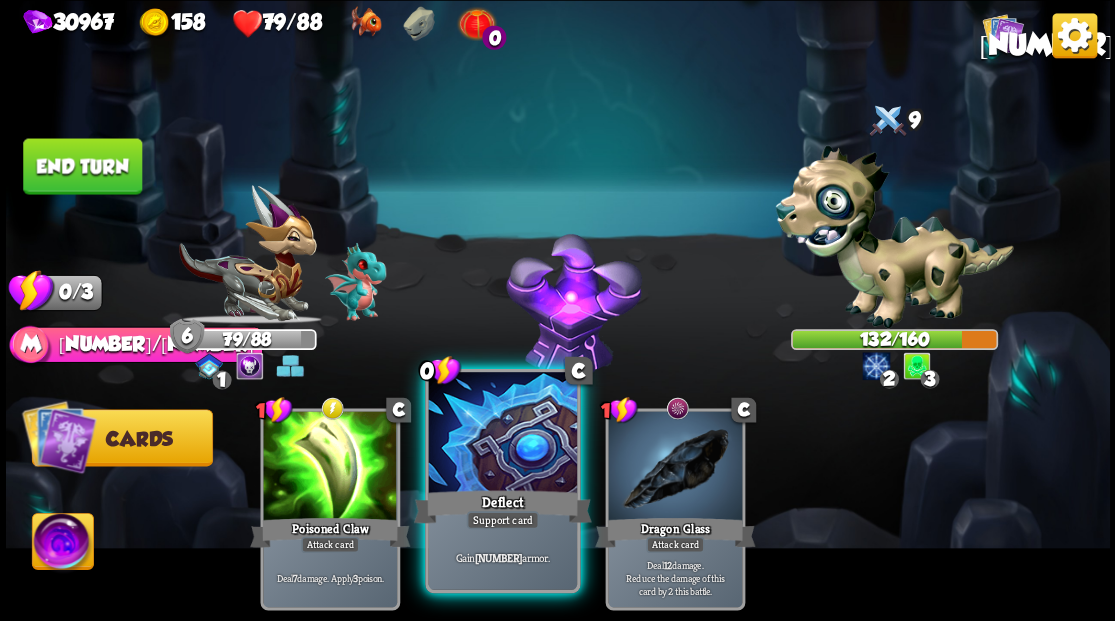 click at bounding box center [502, 434] 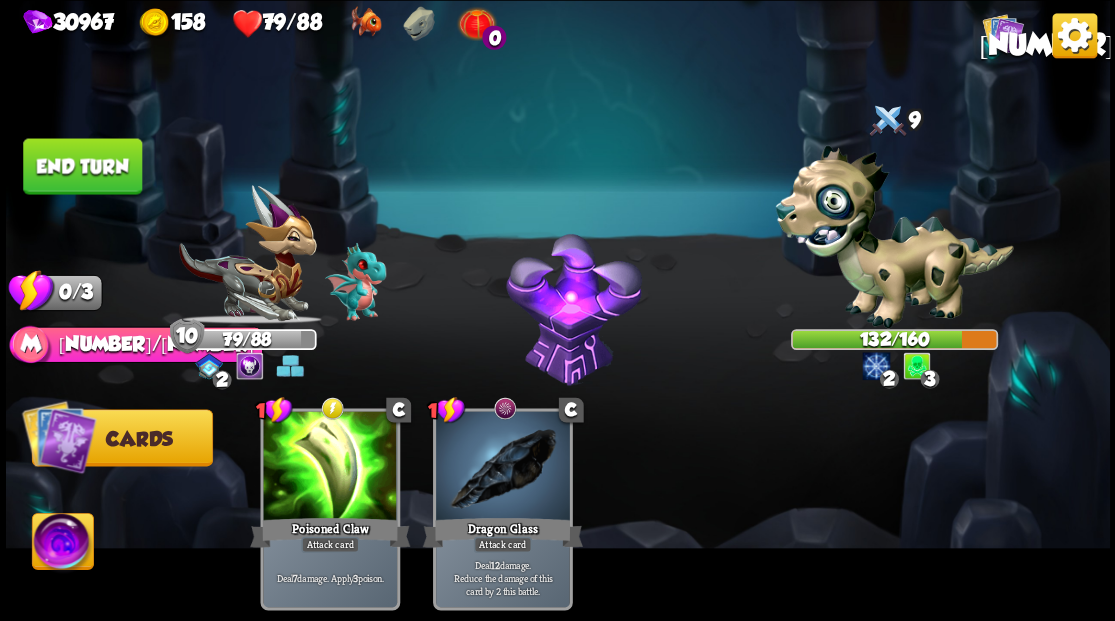 drag, startPoint x: 77, startPoint y: 178, endPoint x: 94, endPoint y: 172, distance: 18.027756 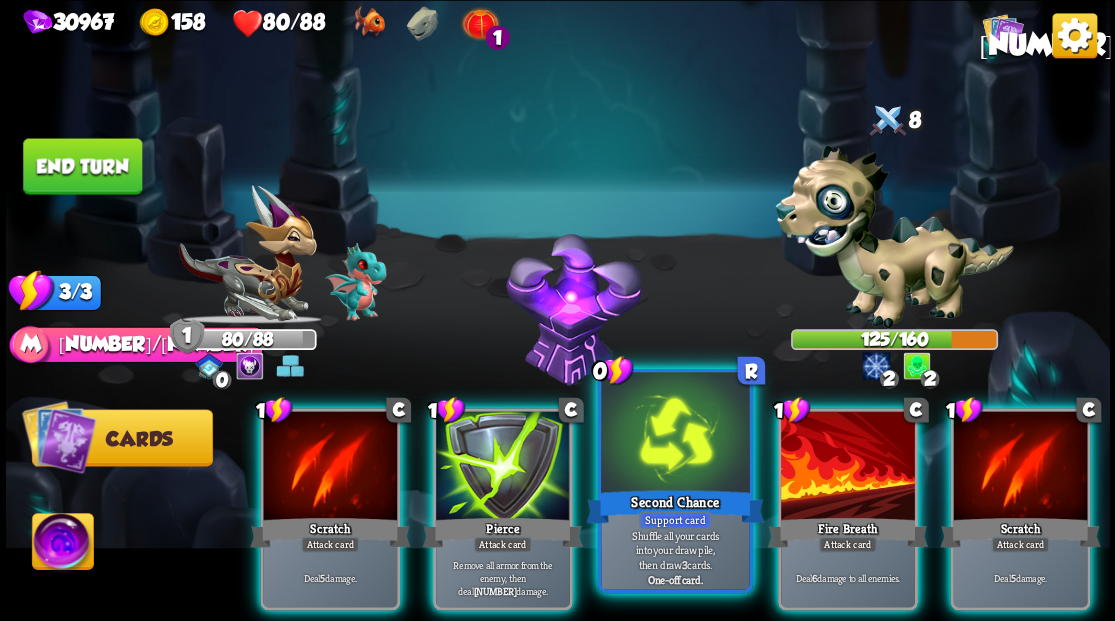 click at bounding box center (675, 434) 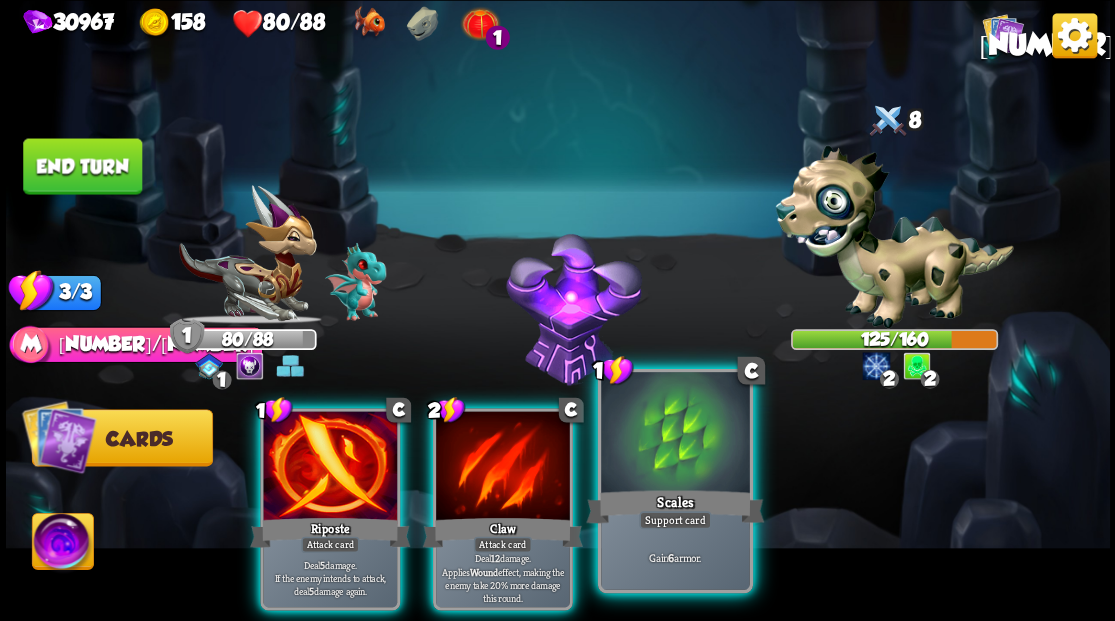click at bounding box center (675, 434) 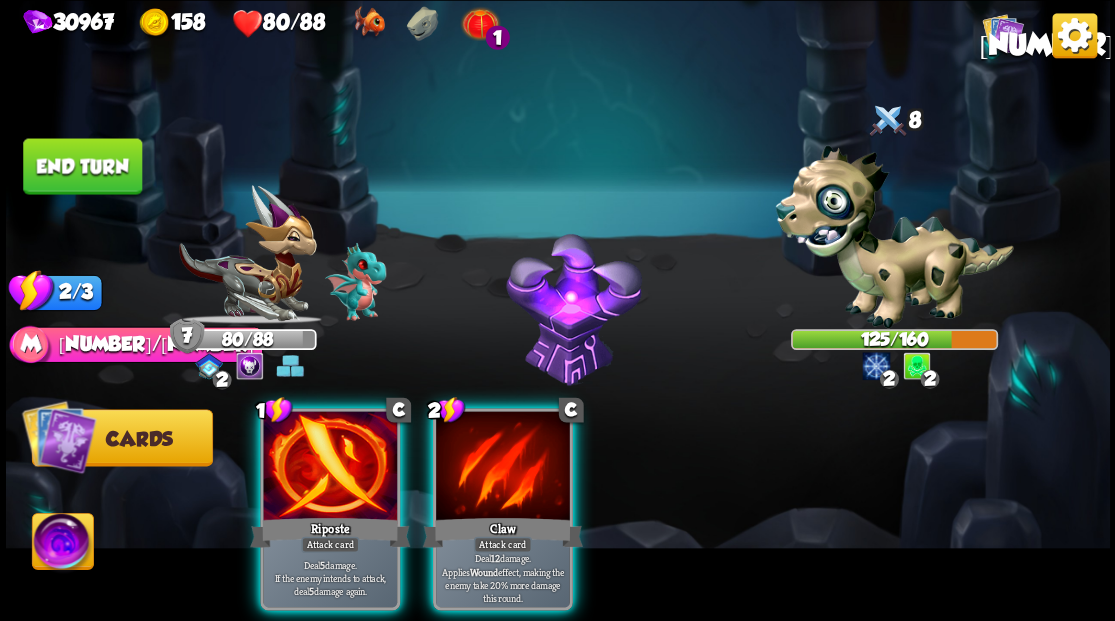 click at bounding box center (503, 467) 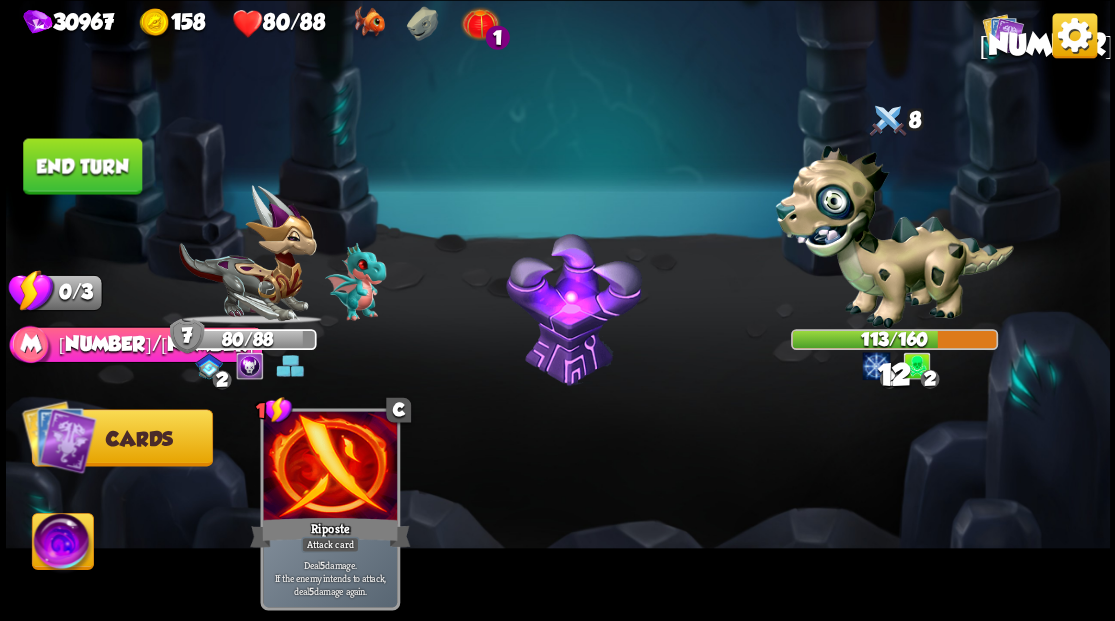 click on "End turn" at bounding box center (82, 166) 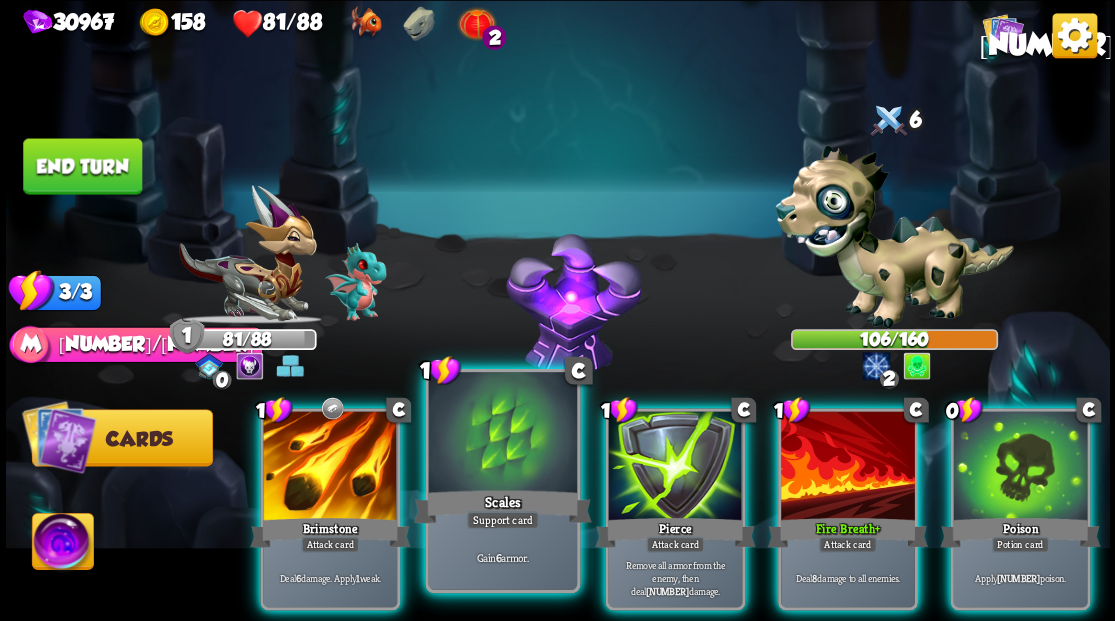 click at bounding box center [502, 434] 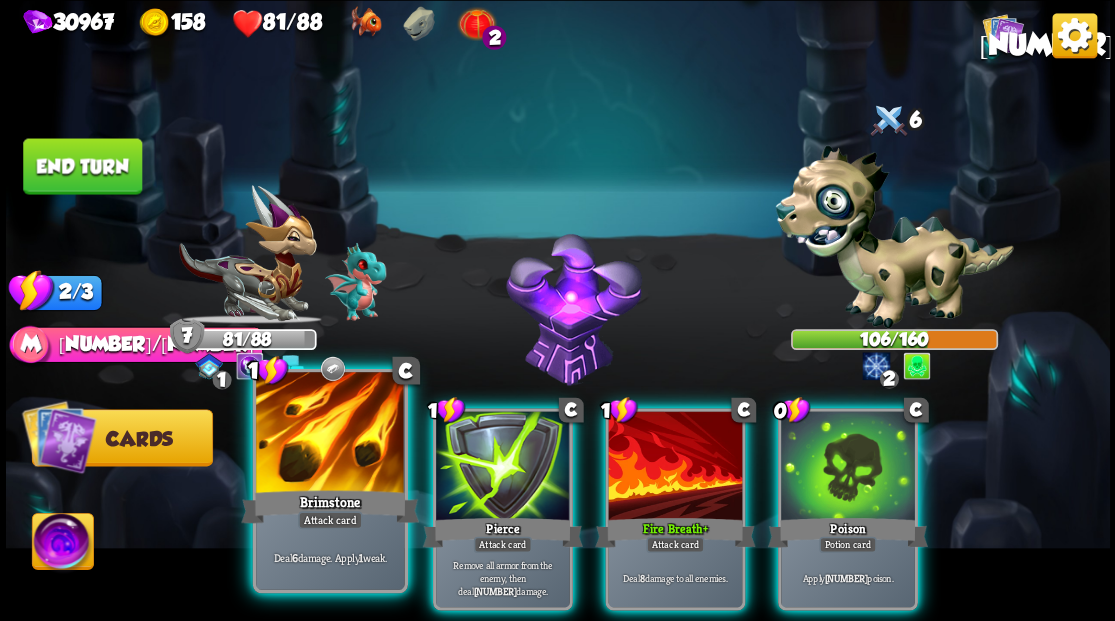 click at bounding box center [330, 434] 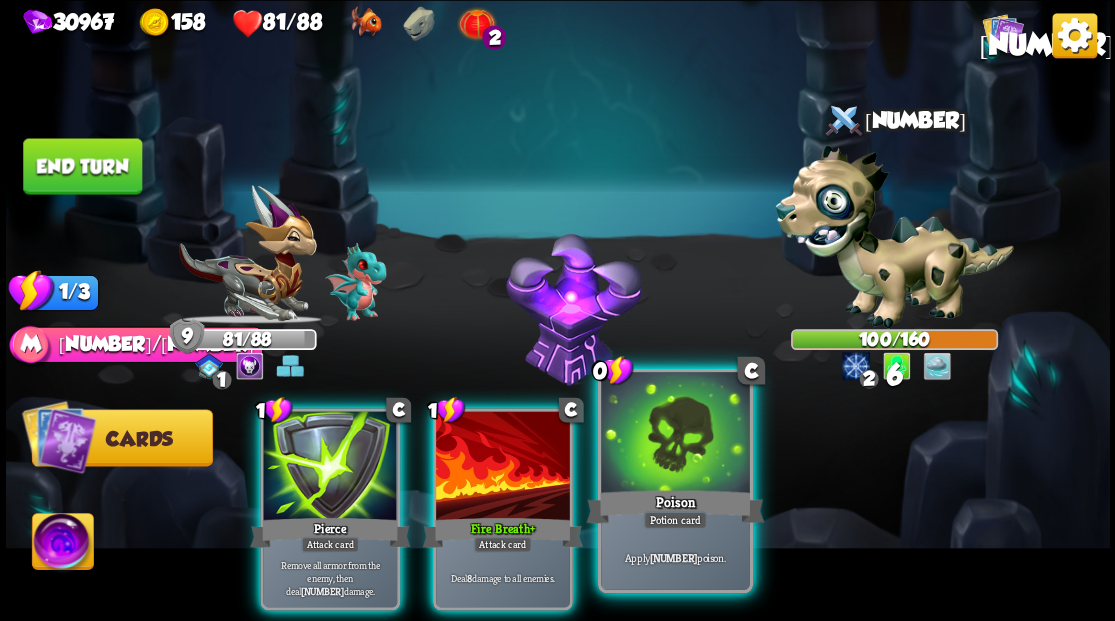 click at bounding box center [675, 434] 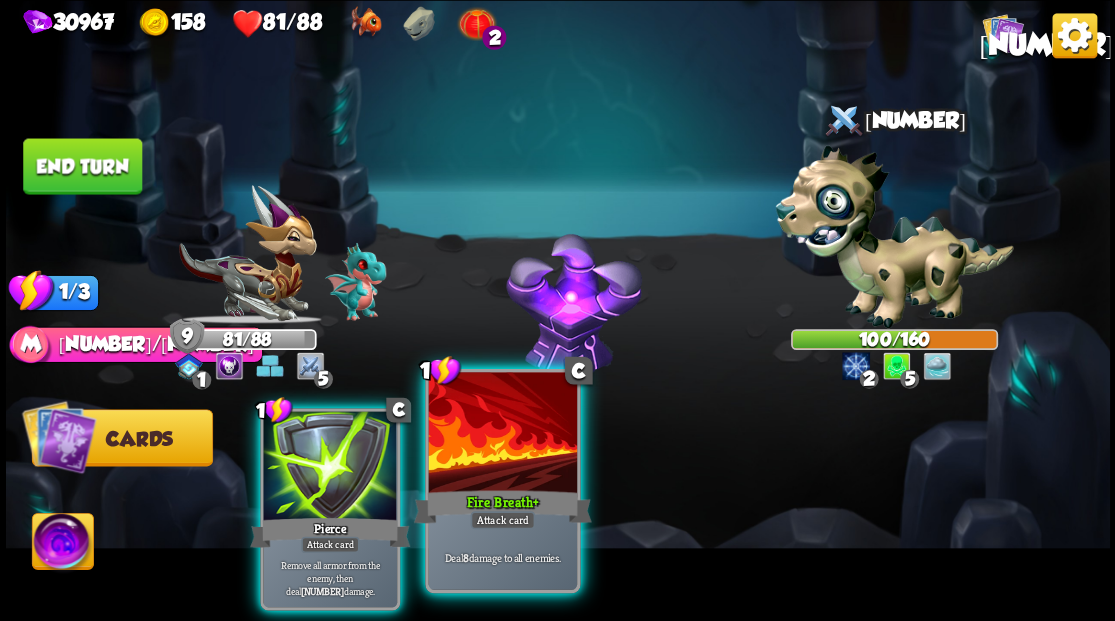 click at bounding box center (502, 434) 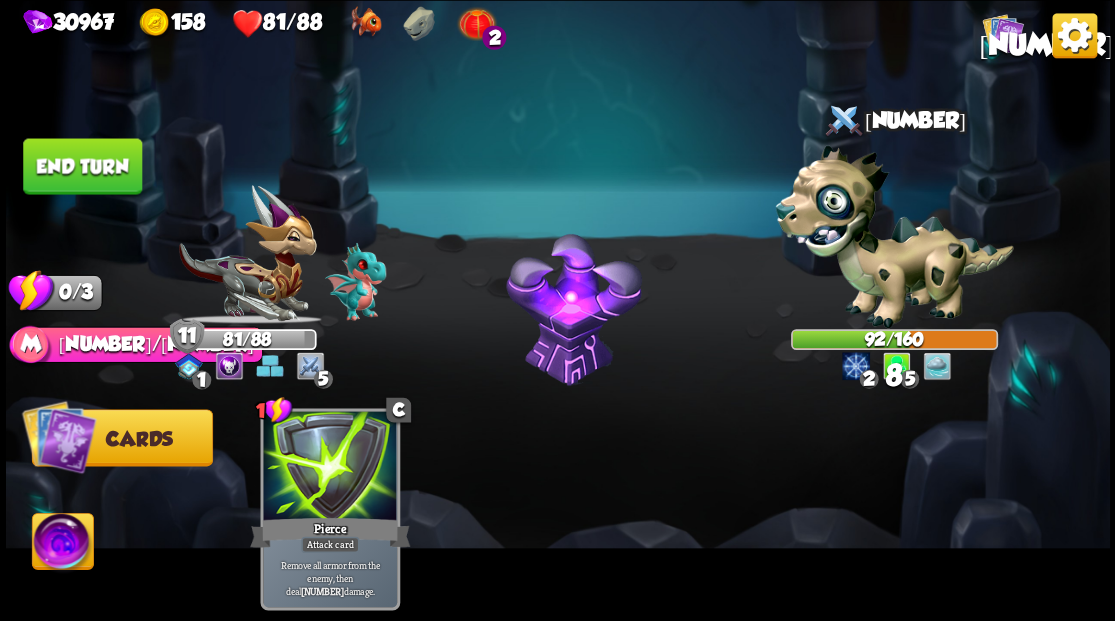 click on "End turn" at bounding box center (82, 166) 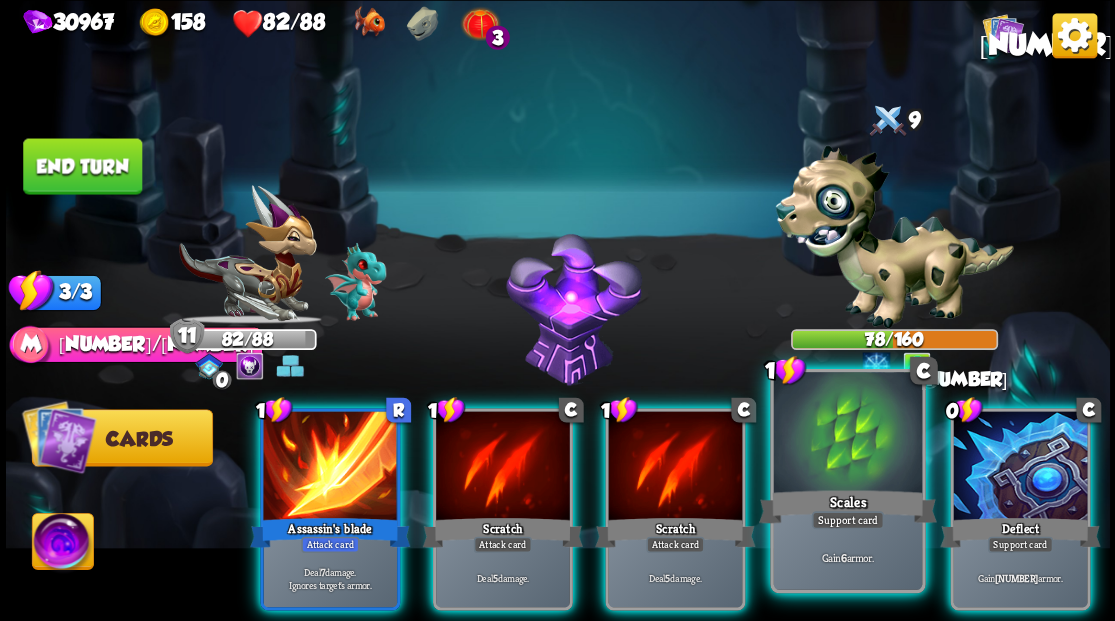 click at bounding box center [847, 434] 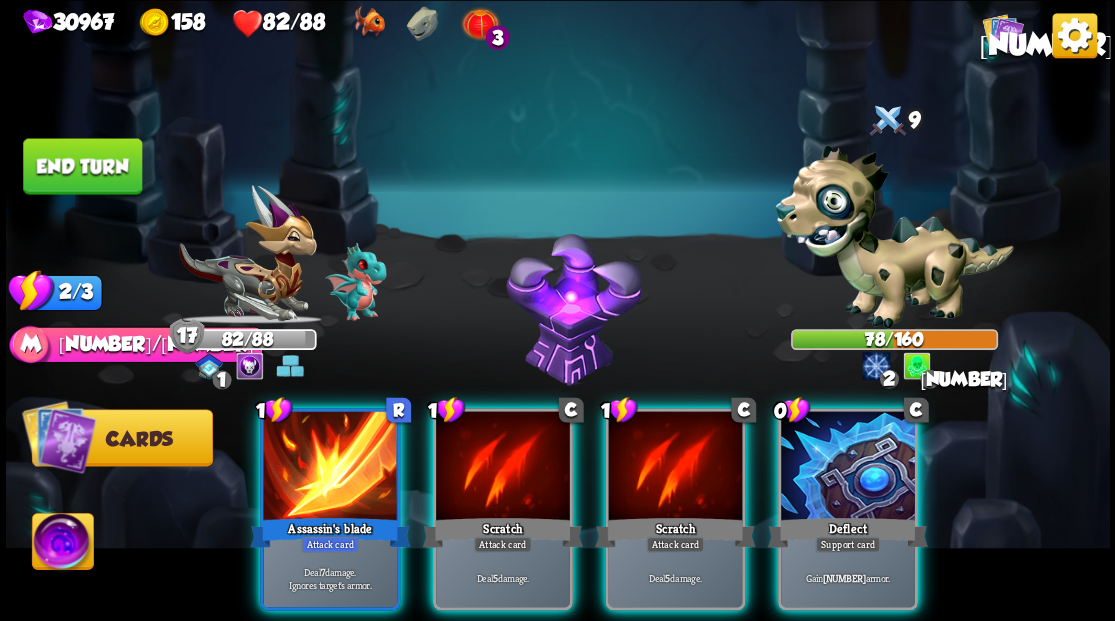 click at bounding box center [848, 467] 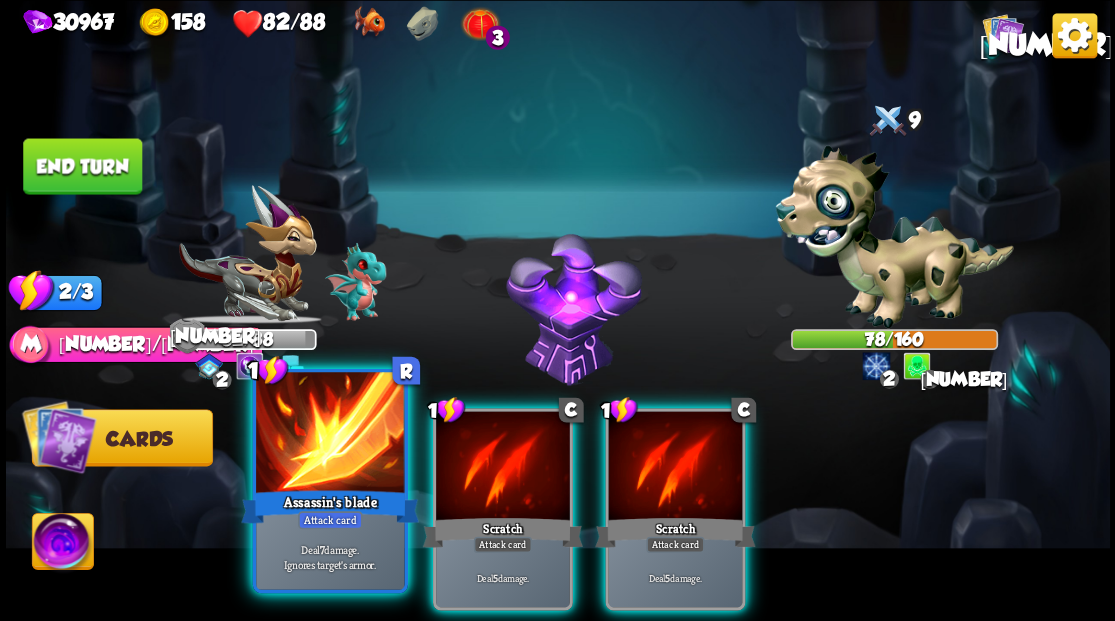 click at bounding box center (330, 434) 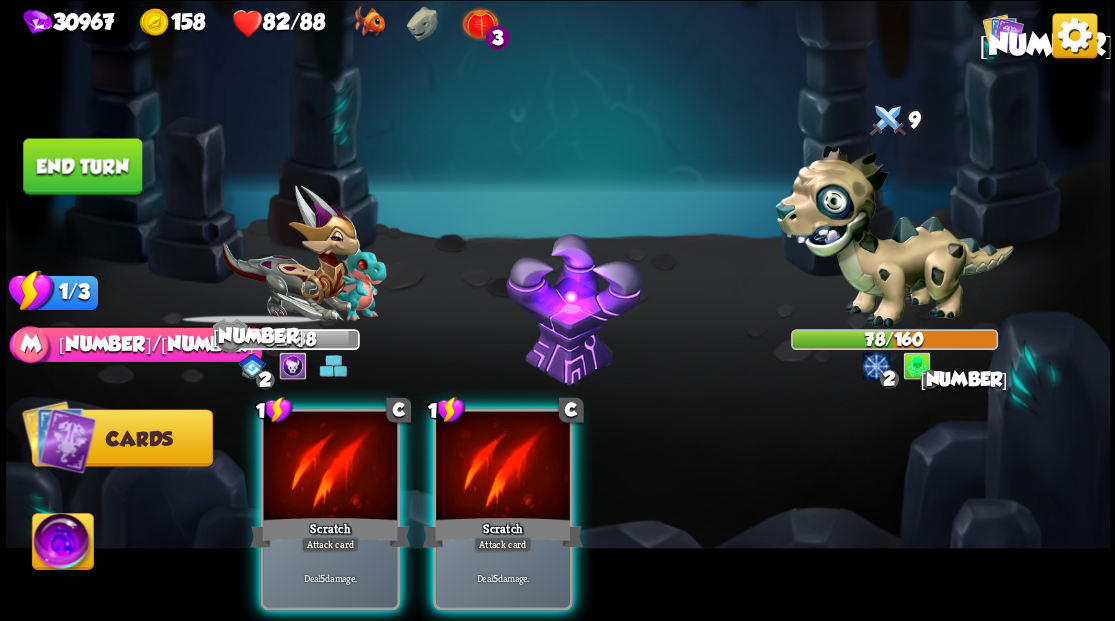 click at bounding box center [330, 467] 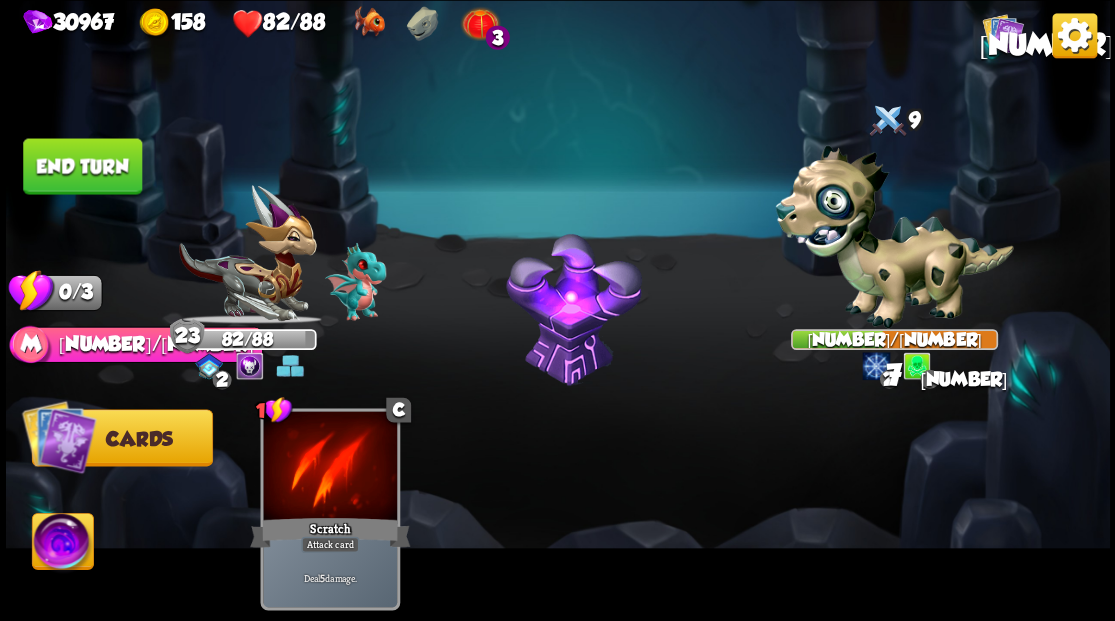 click on "End turn" at bounding box center (82, 166) 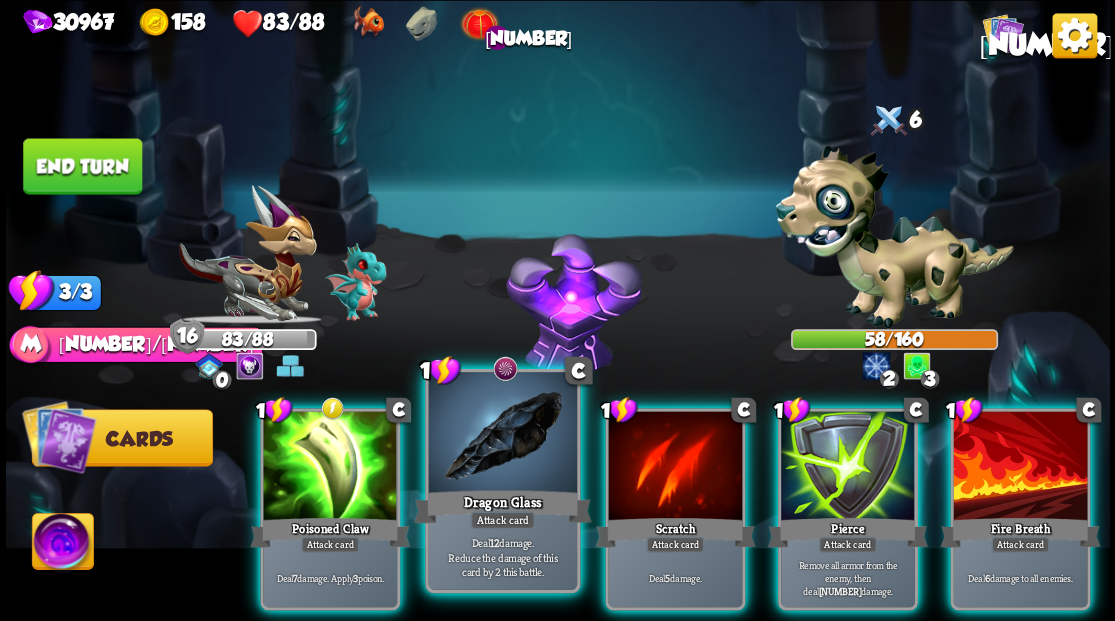 click at bounding box center (502, 434) 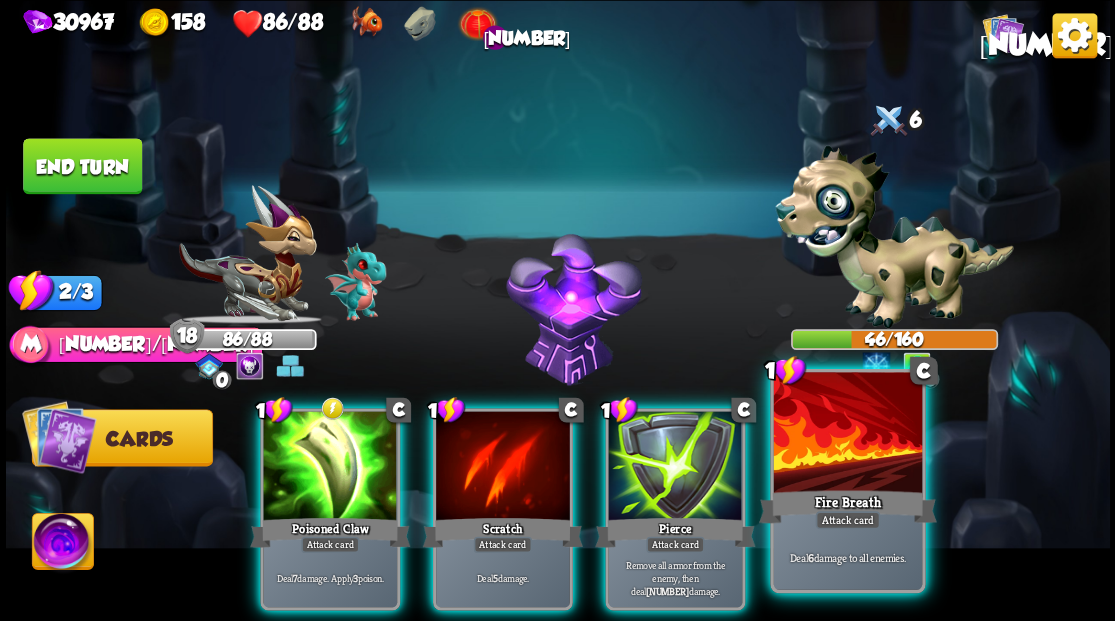 click at bounding box center [847, 434] 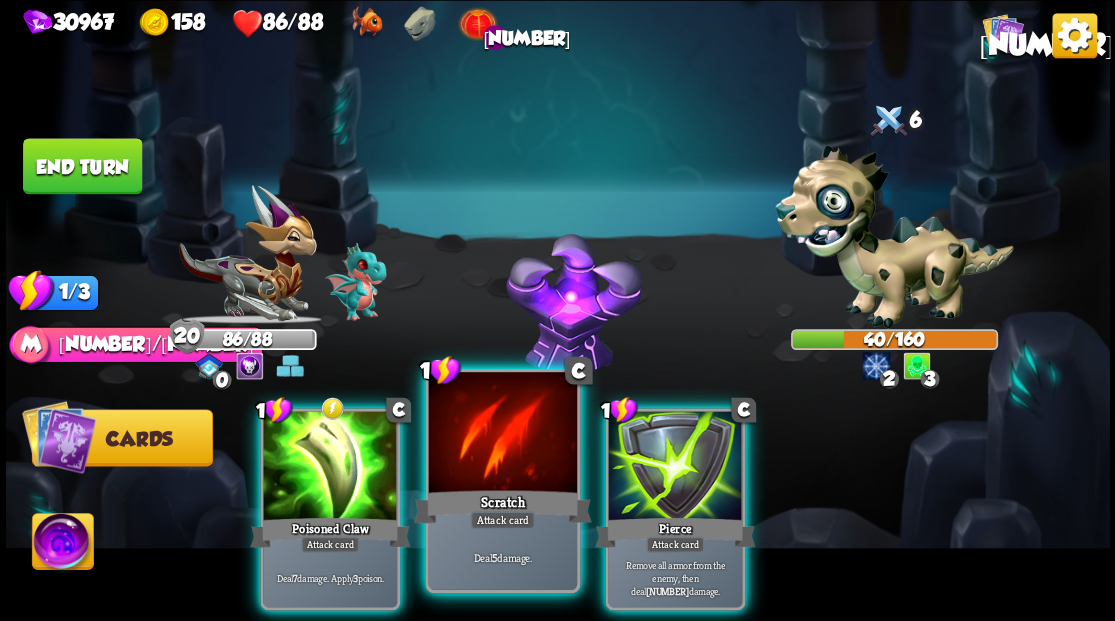 click at bounding box center (502, 434) 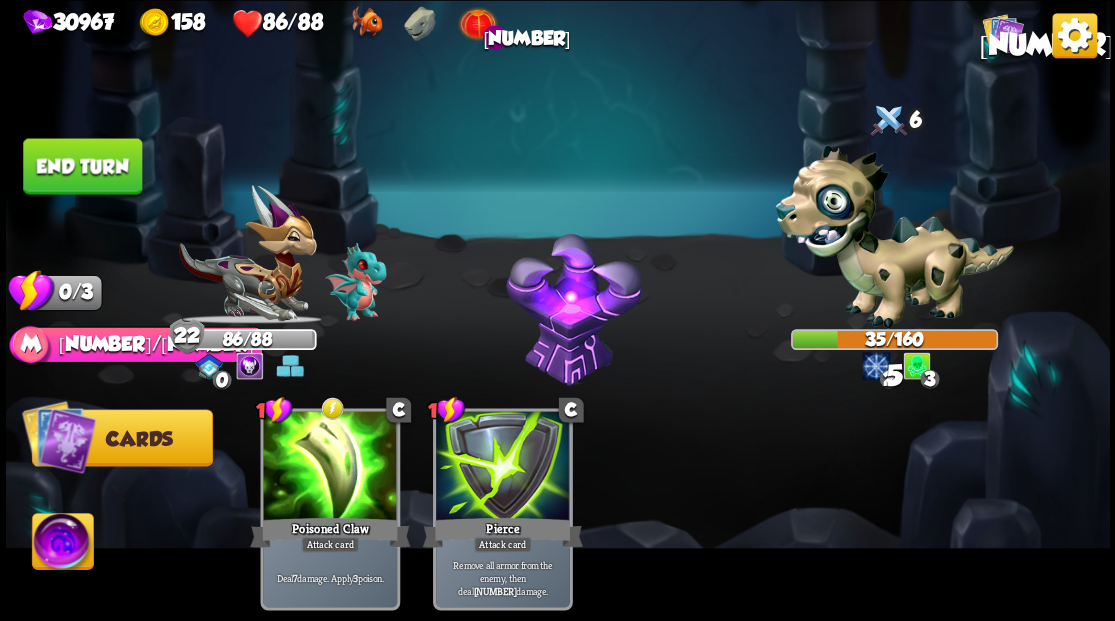 click on "End turn" at bounding box center (82, 166) 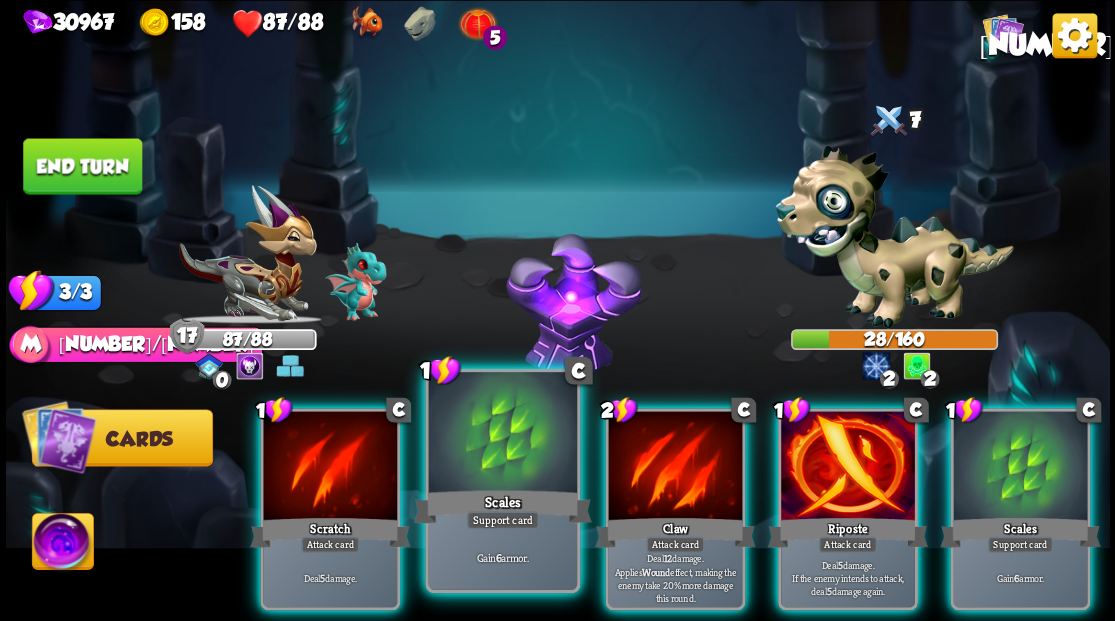 click at bounding box center (502, 434) 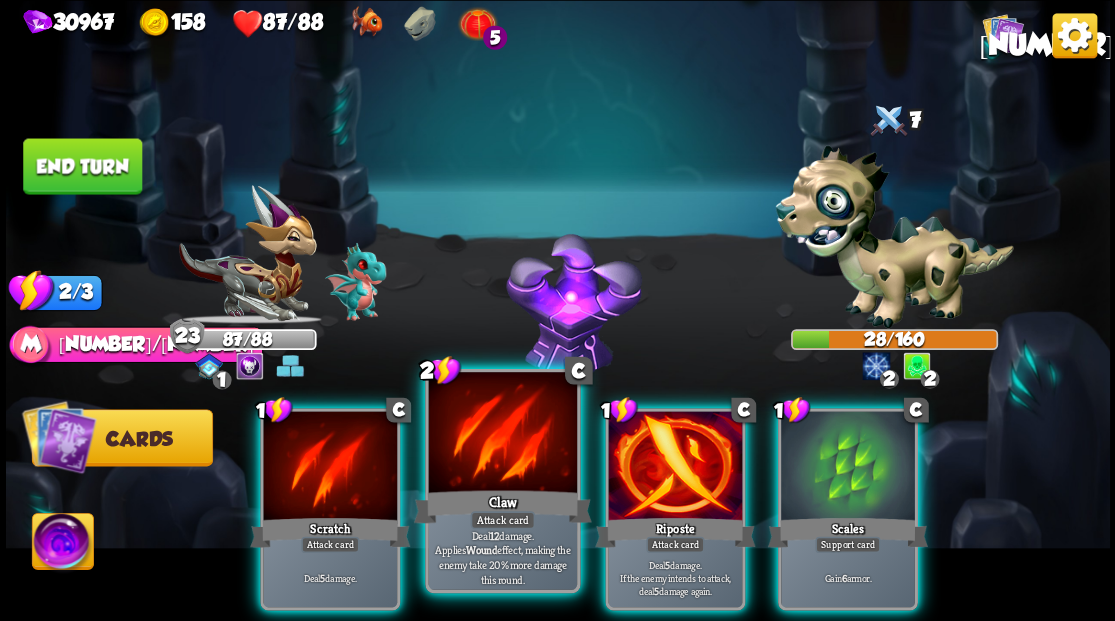 click at bounding box center [502, 434] 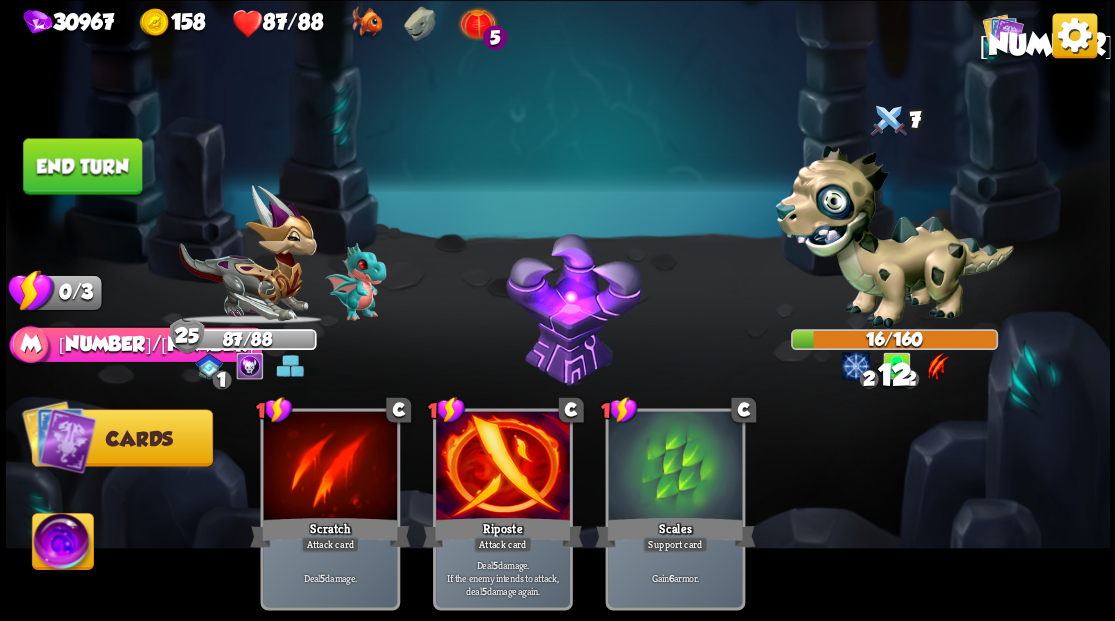 click on "End turn" at bounding box center (82, 166) 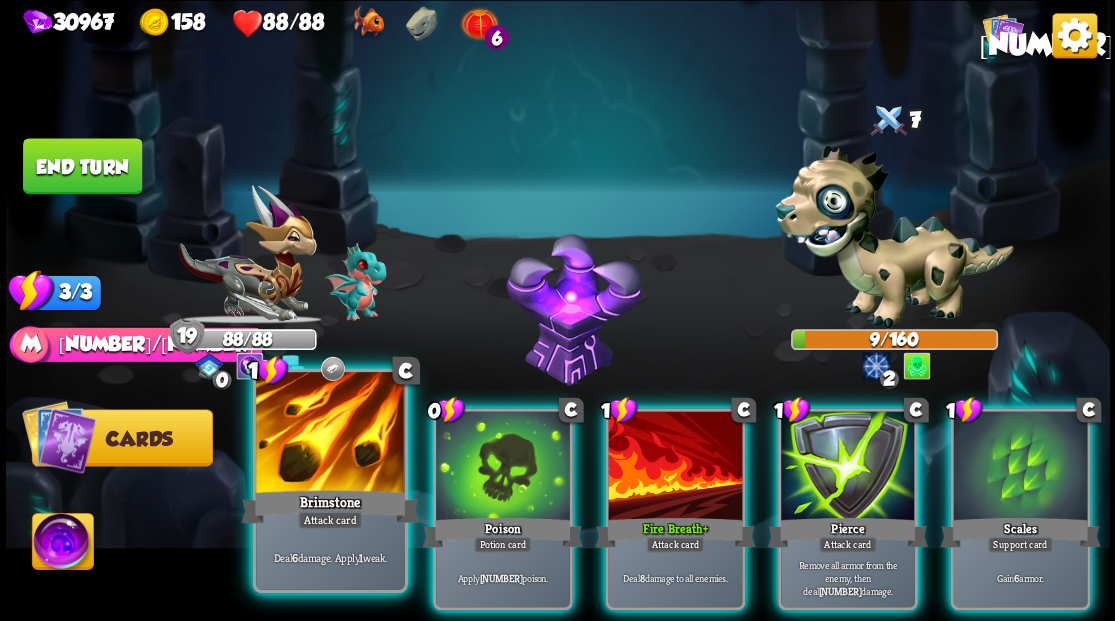 click at bounding box center [330, 434] 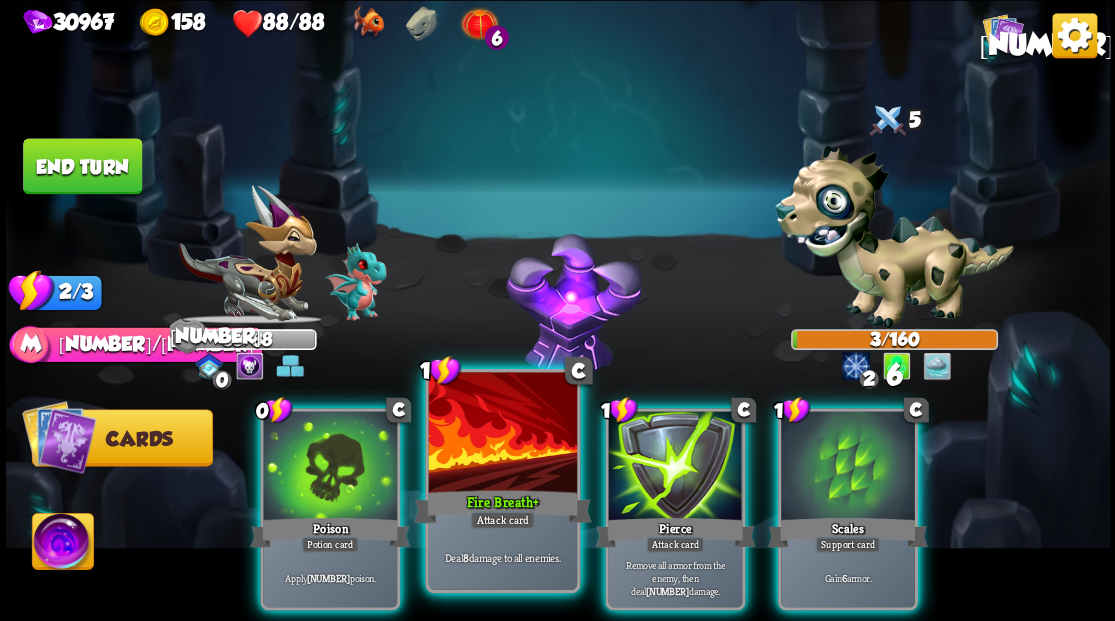 click at bounding box center (502, 434) 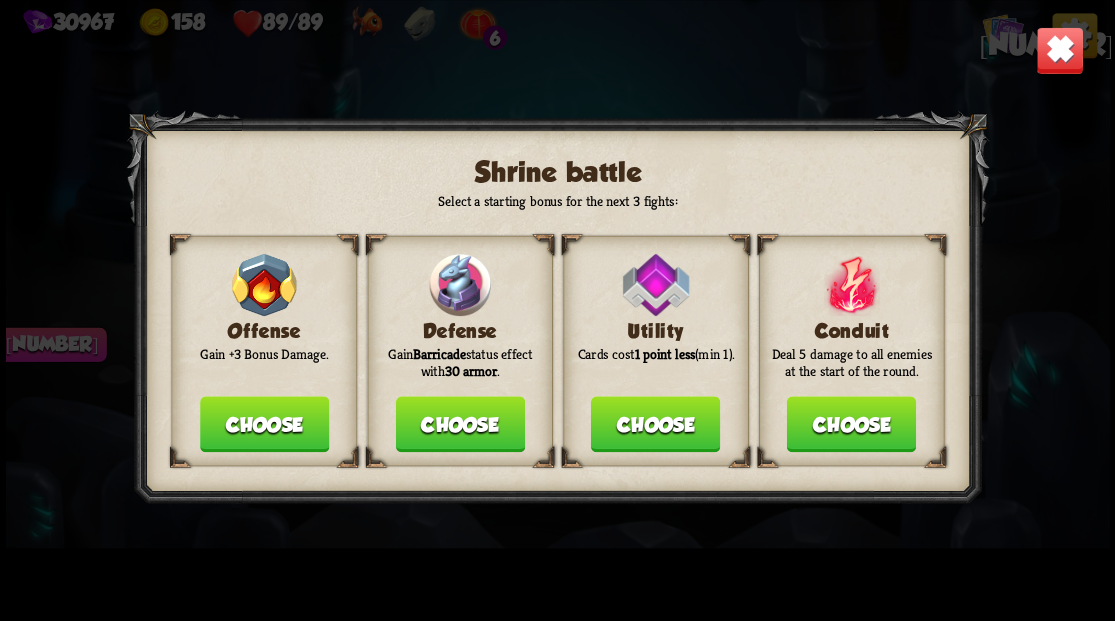 click on "Choose" at bounding box center [459, 424] 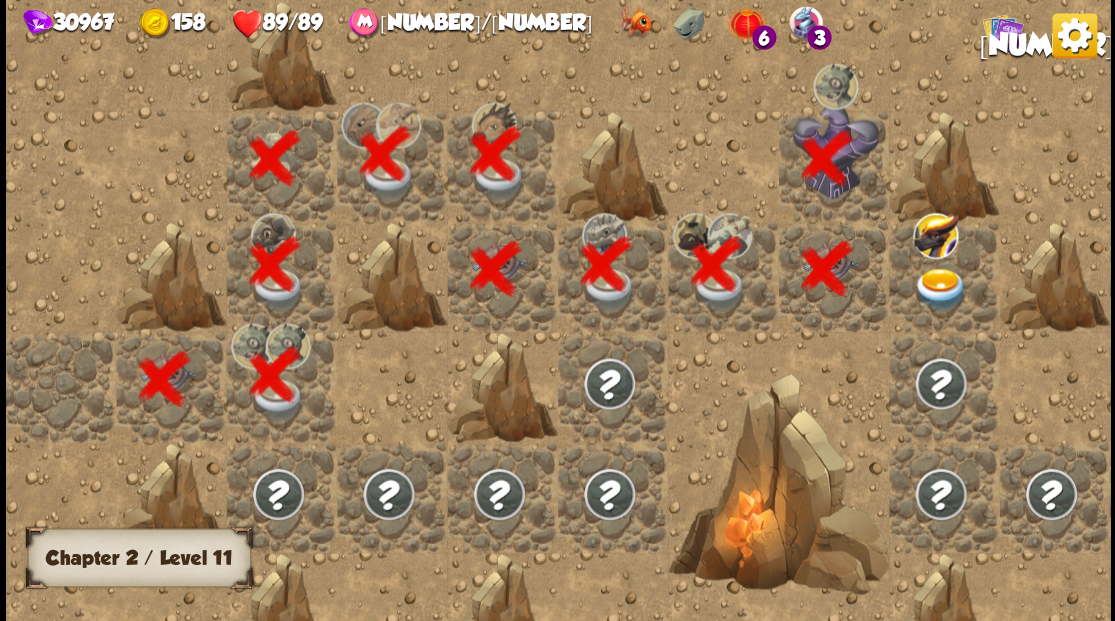 scroll, scrollTop: 0, scrollLeft: 384, axis: horizontal 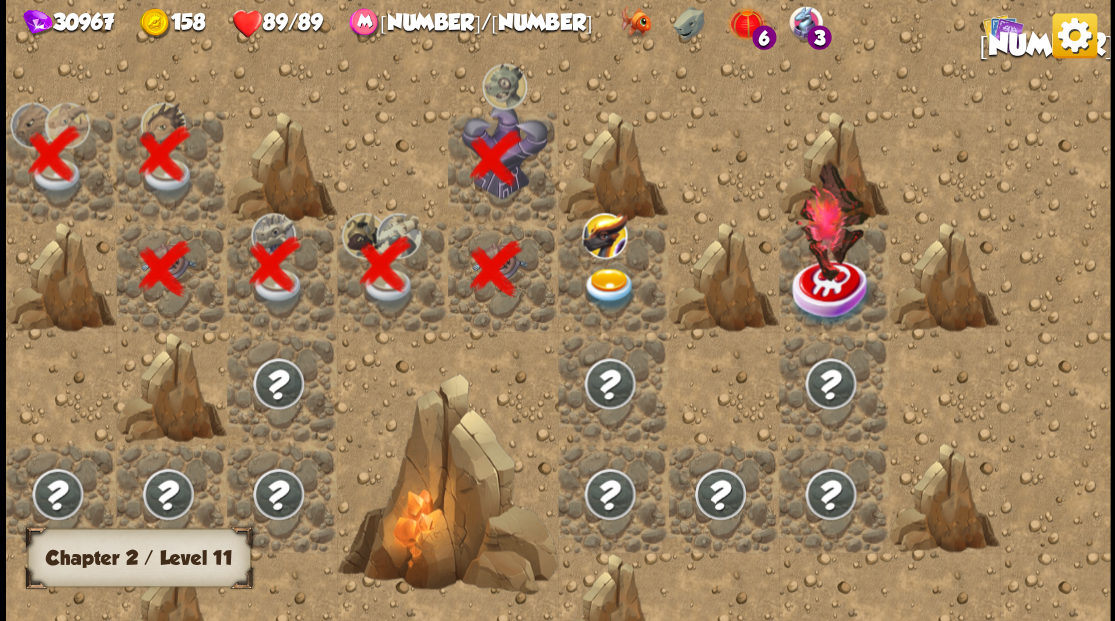 click at bounding box center (609, 288) 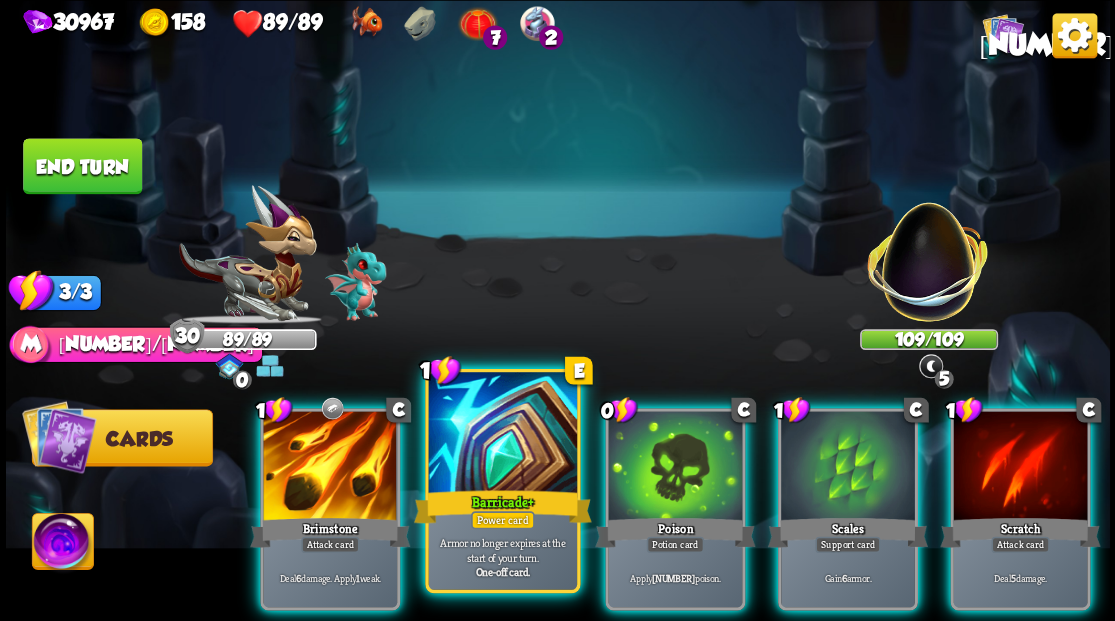click at bounding box center (502, 434) 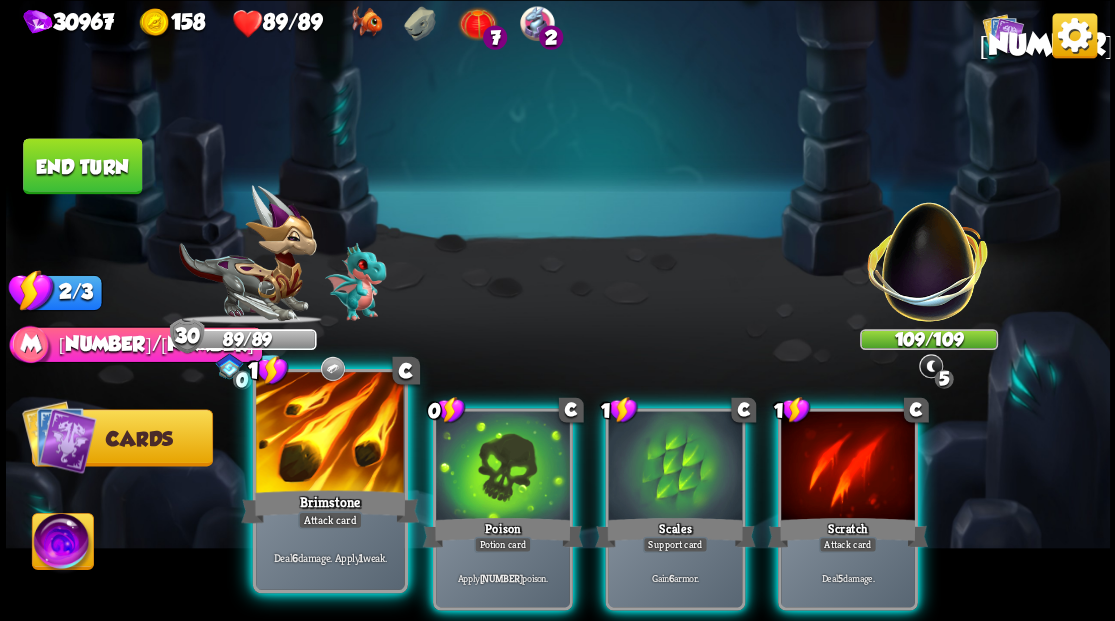 click at bounding box center (330, 434) 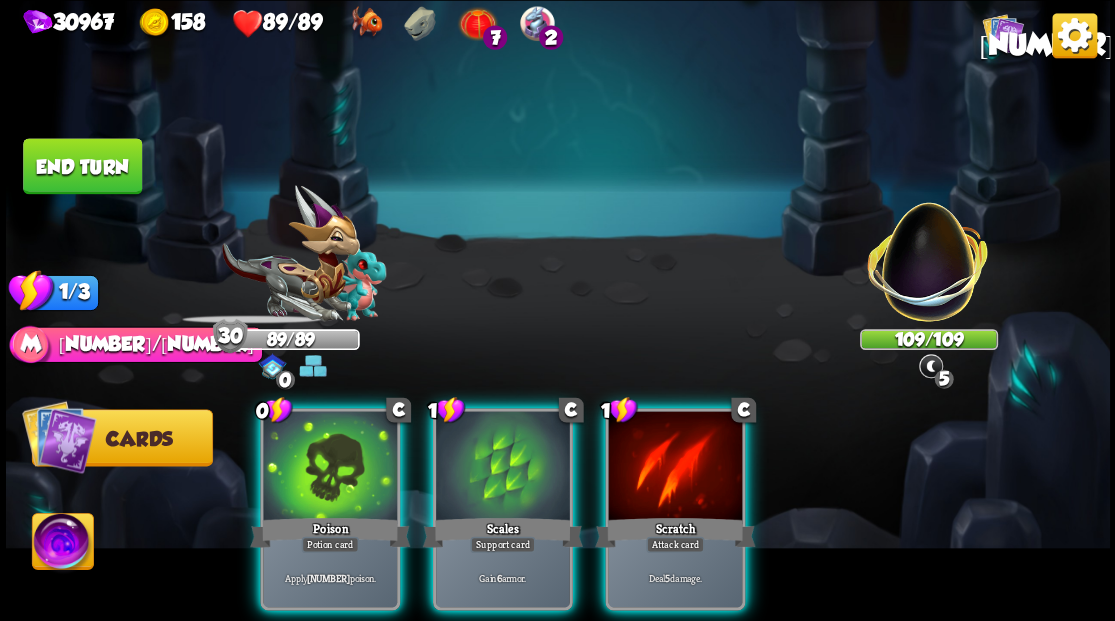 click at bounding box center [330, 467] 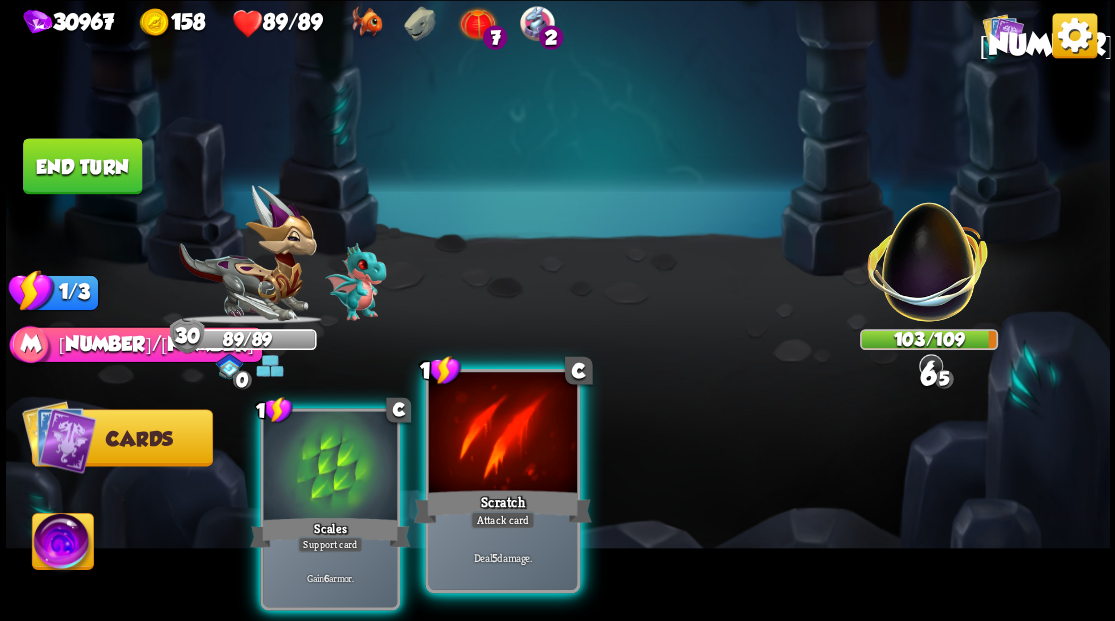 click on "1
C   Scratch     Attack card   Deal  5  damage." at bounding box center (502, 480) 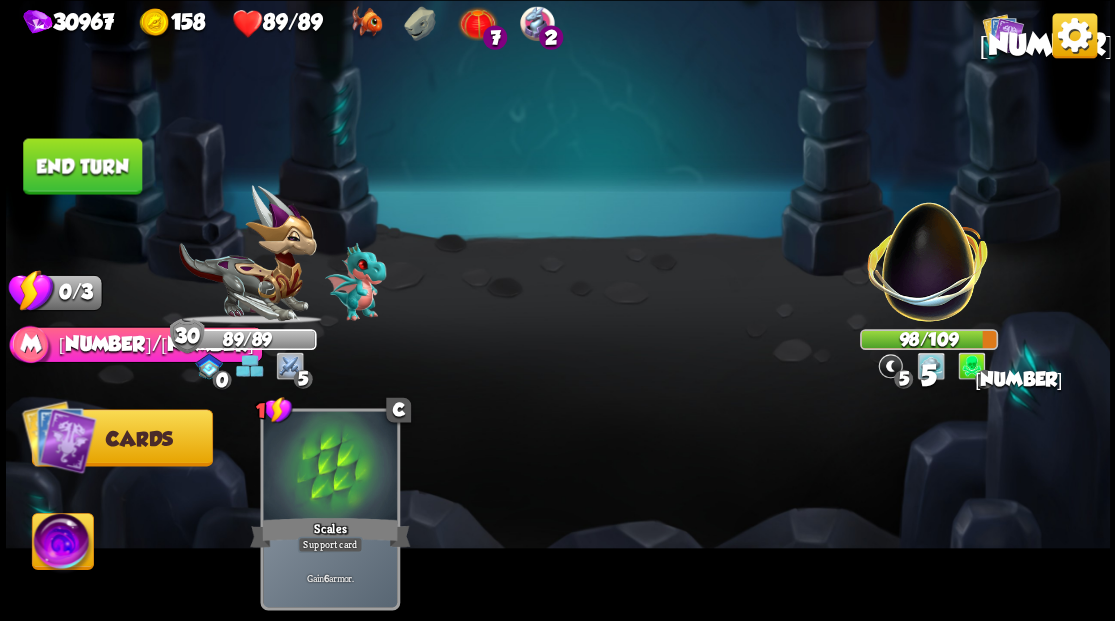 click on "End turn" at bounding box center [82, 166] 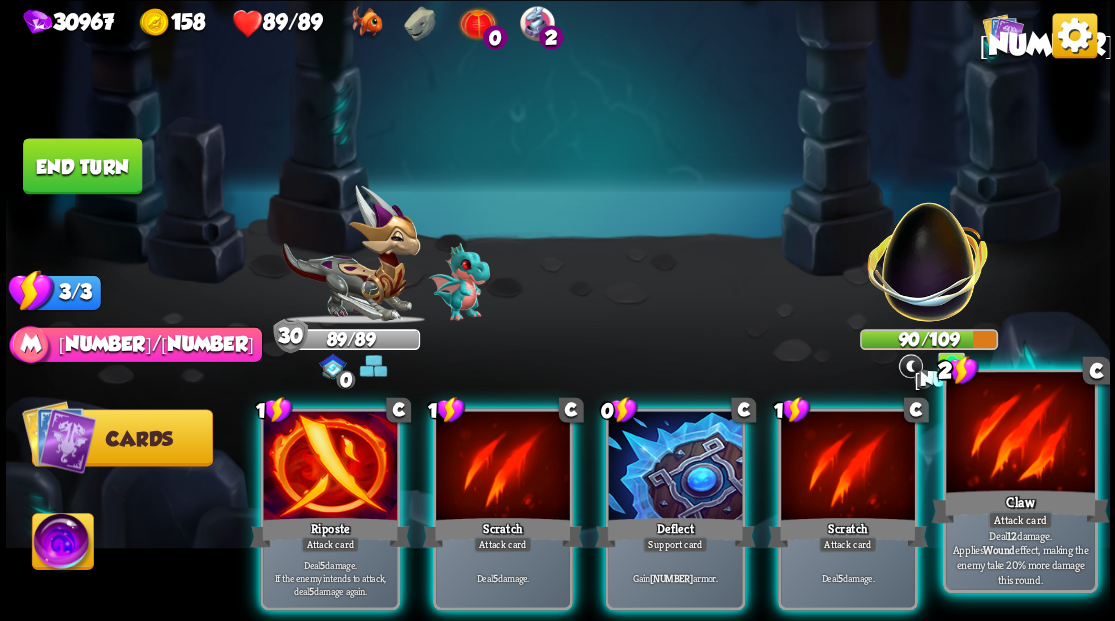 click at bounding box center (1020, 434) 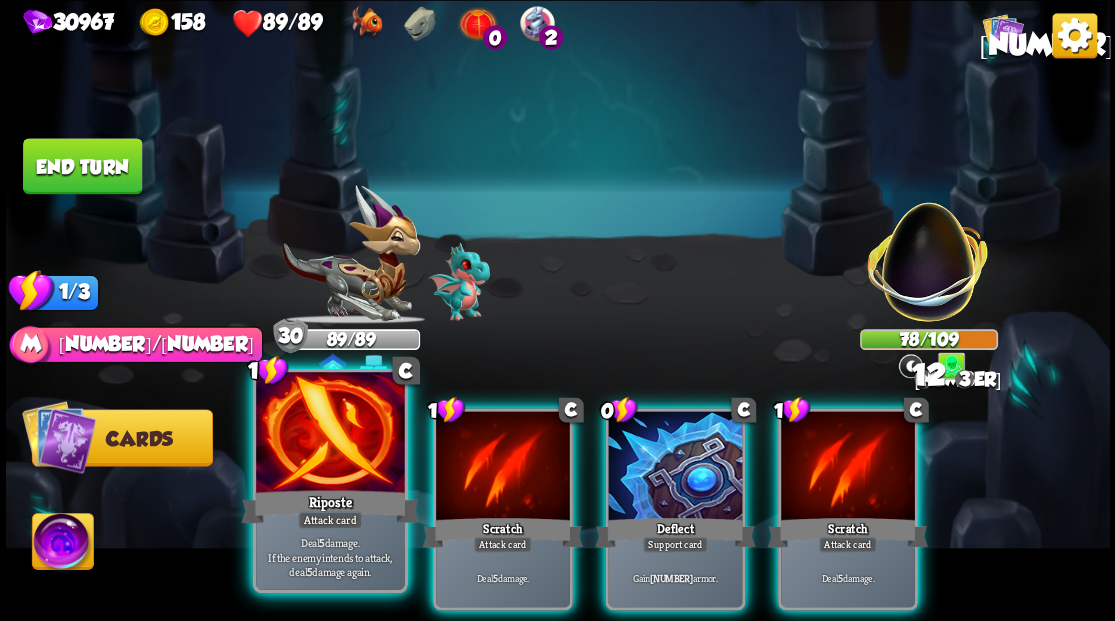 click at bounding box center (330, 434) 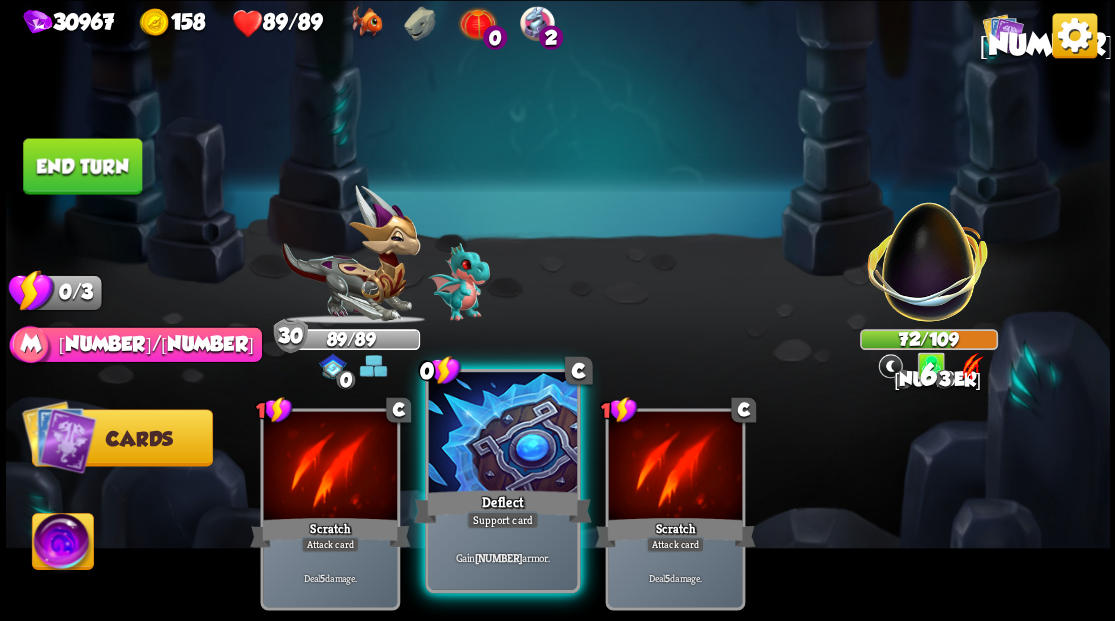 click at bounding box center (502, 434) 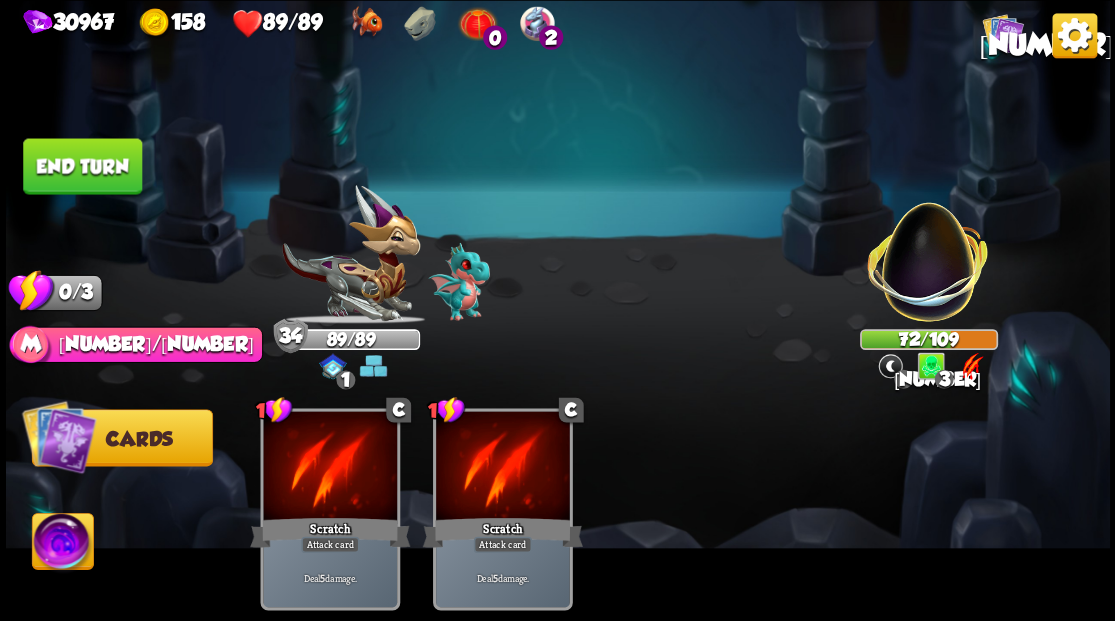 click on "End turn" at bounding box center (82, 166) 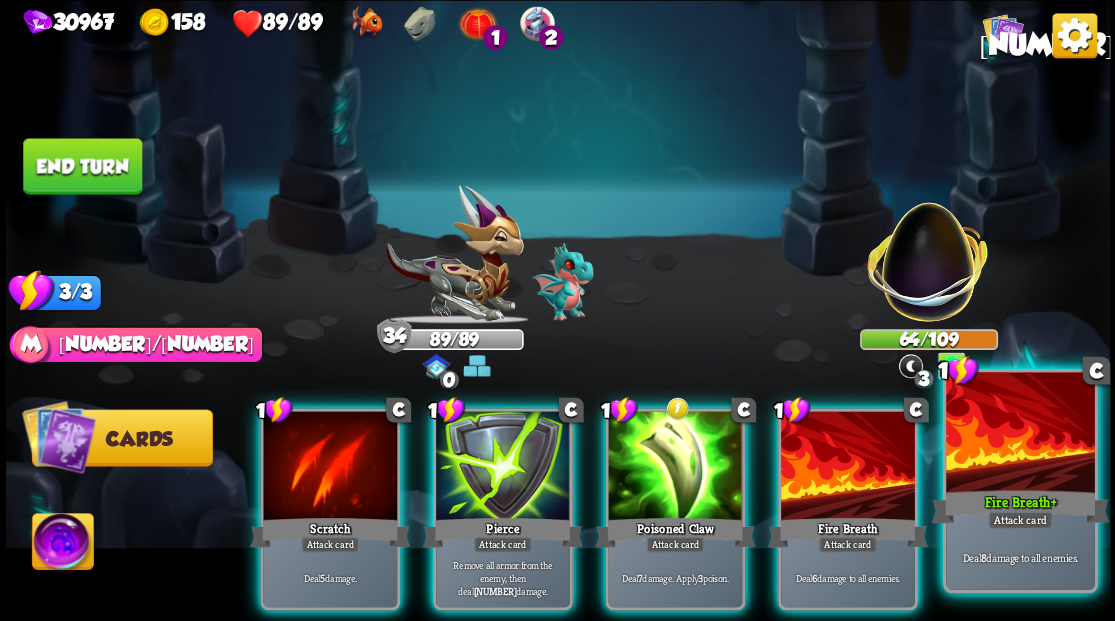 click at bounding box center (1020, 434) 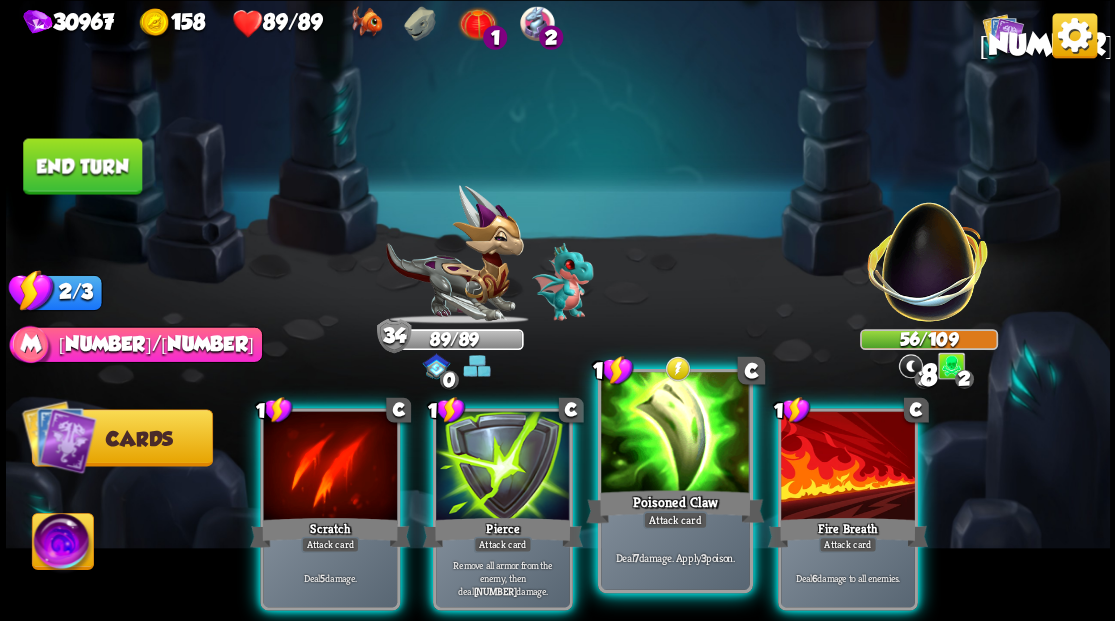 click at bounding box center (675, 434) 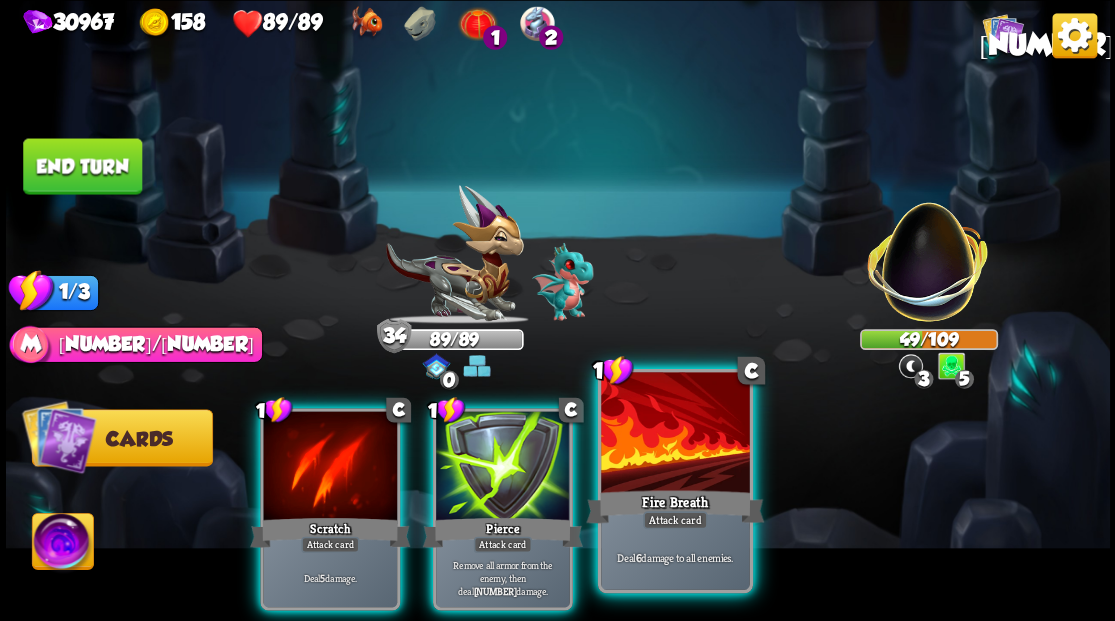 click at bounding box center (675, 434) 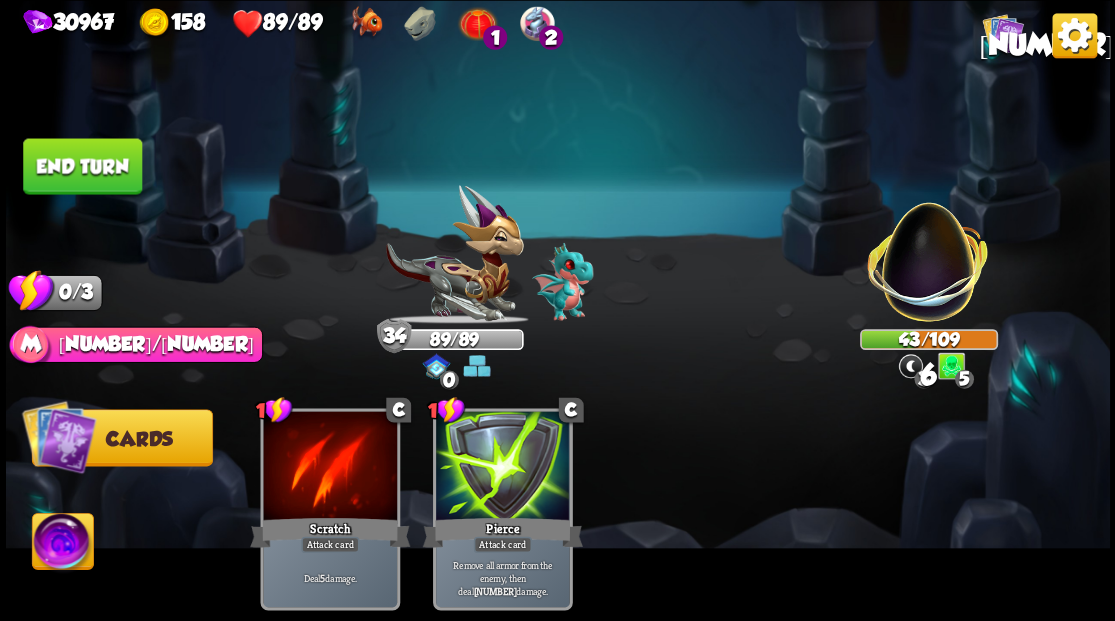 click on "End turn" at bounding box center [82, 166] 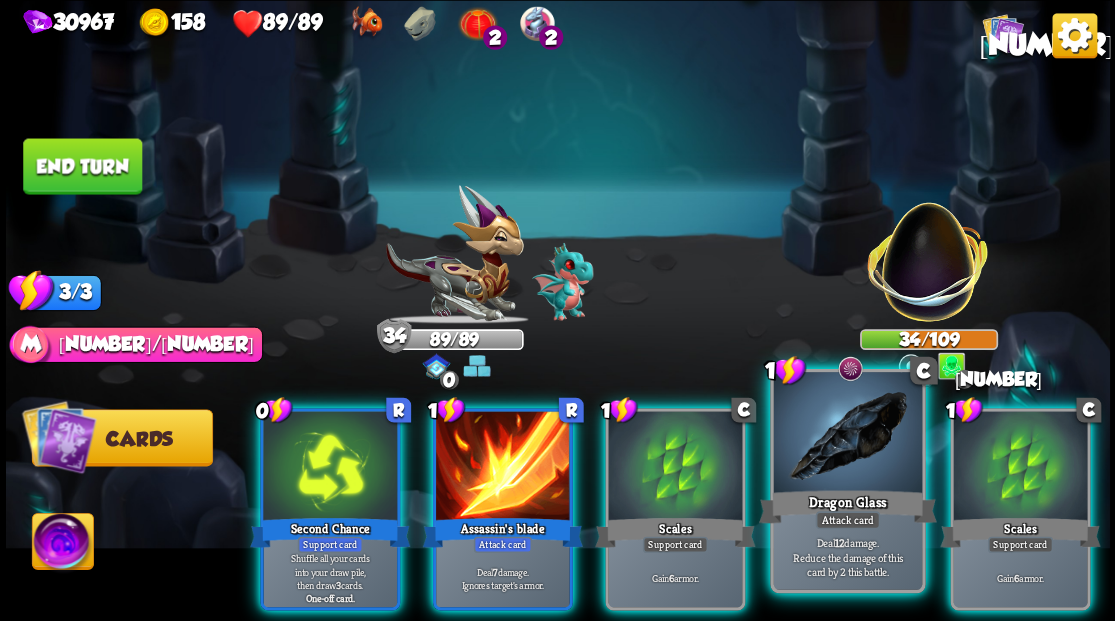 click at bounding box center (847, 434) 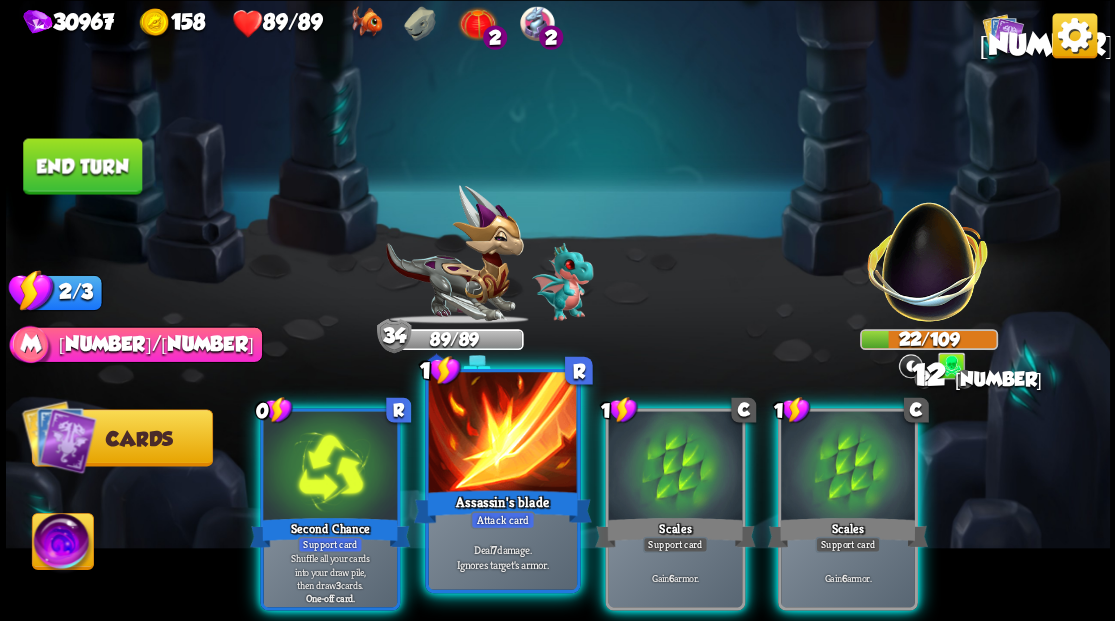 click at bounding box center (502, 434) 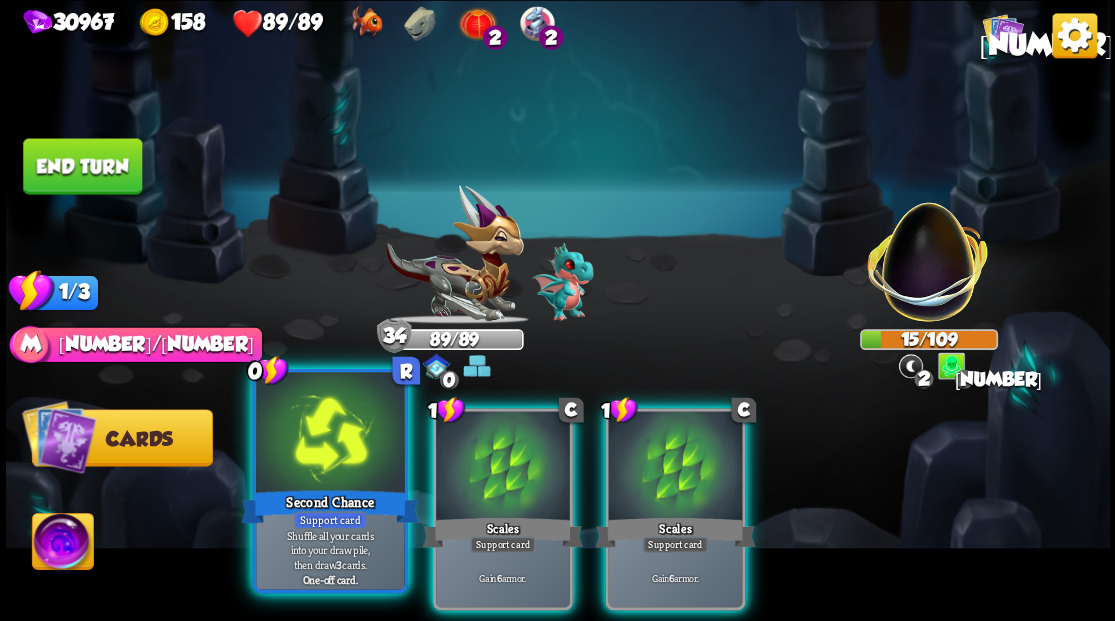 click at bounding box center [330, 434] 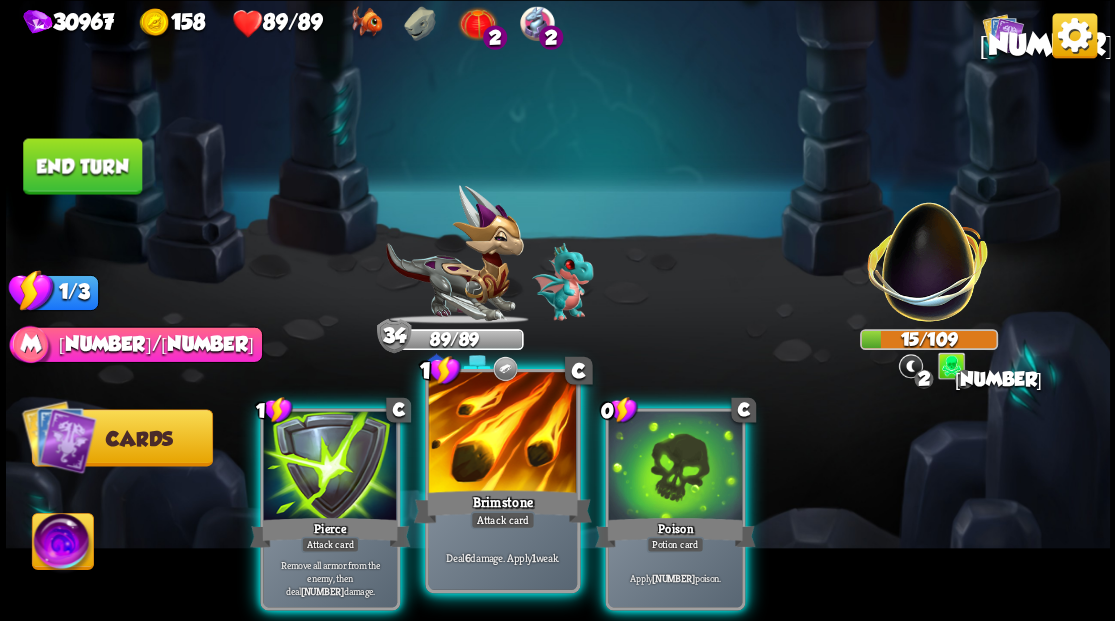 click at bounding box center (502, 434) 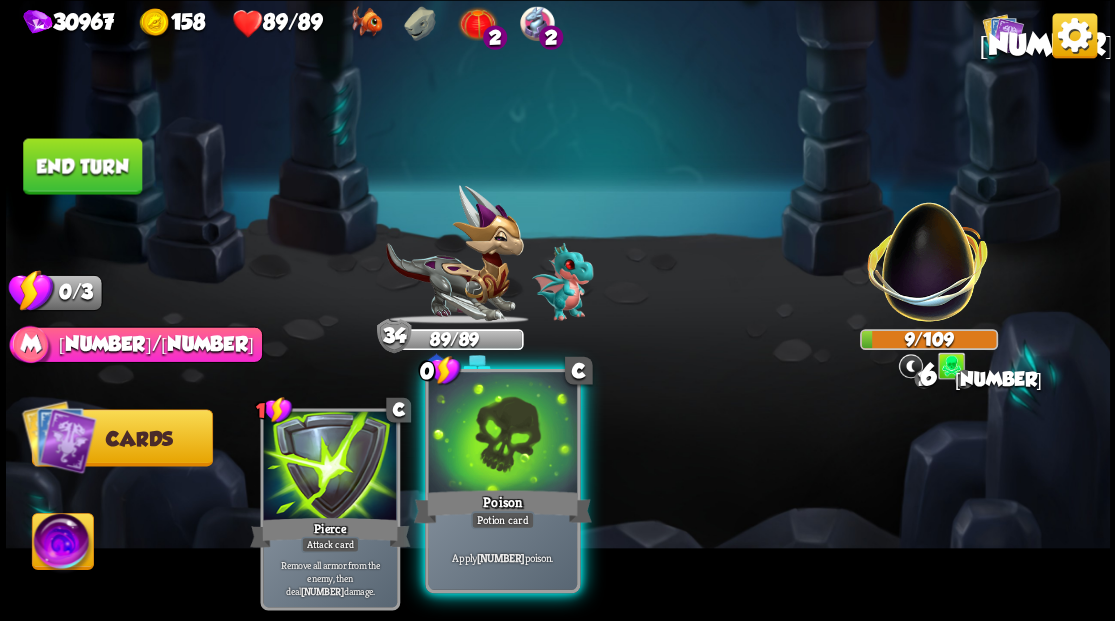 click at bounding box center [502, 434] 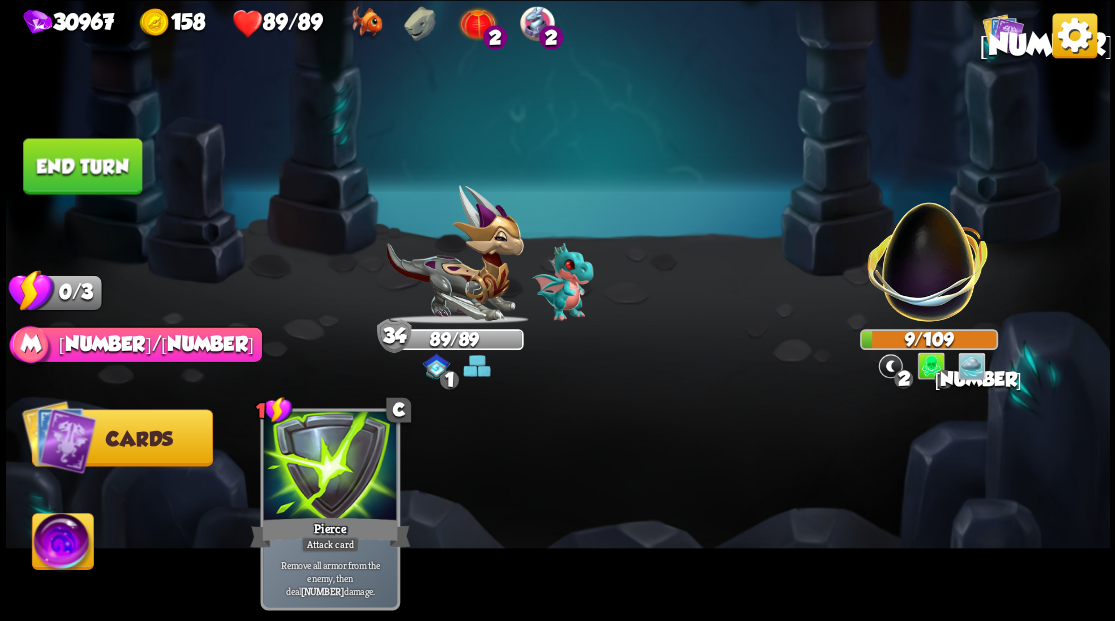 click on "End turn" at bounding box center (82, 166) 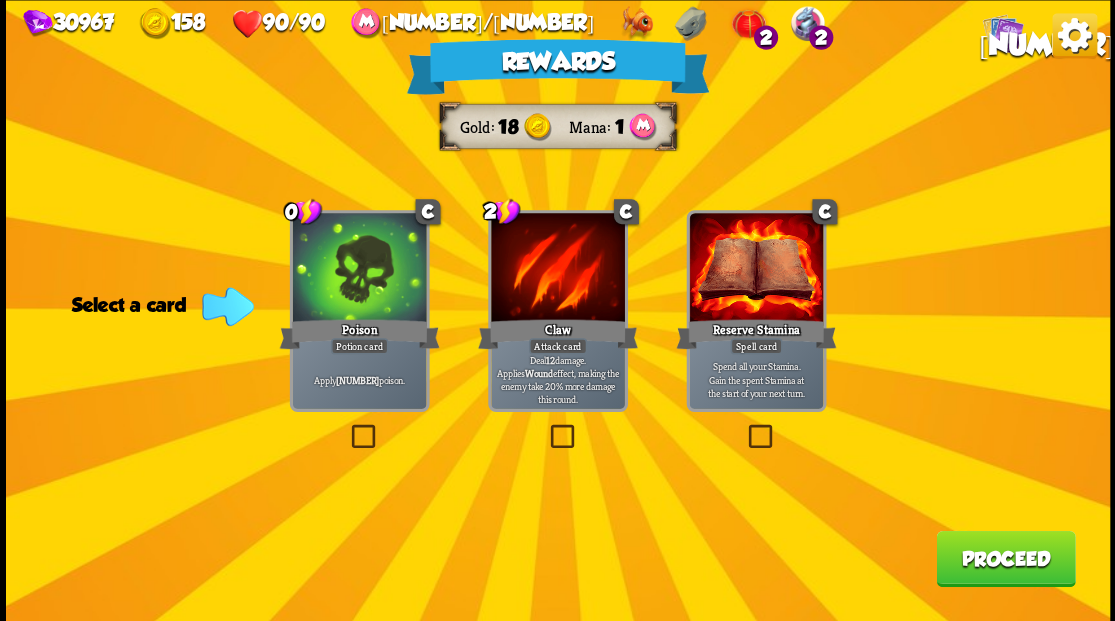 click on "Proceed" at bounding box center [1005, 558] 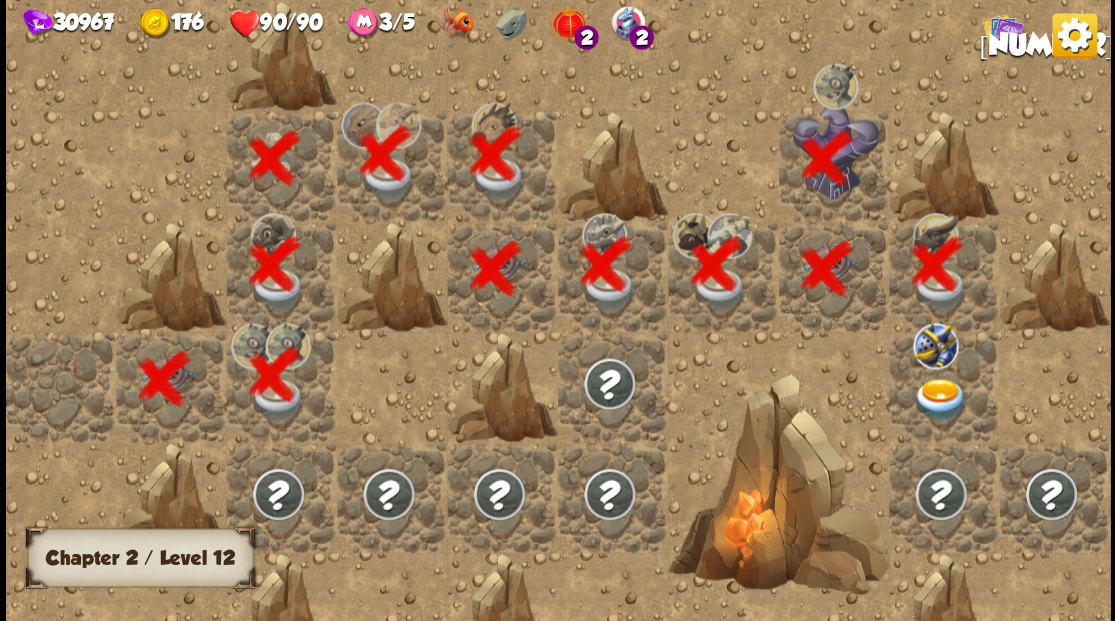 scroll, scrollTop: 0, scrollLeft: 384, axis: horizontal 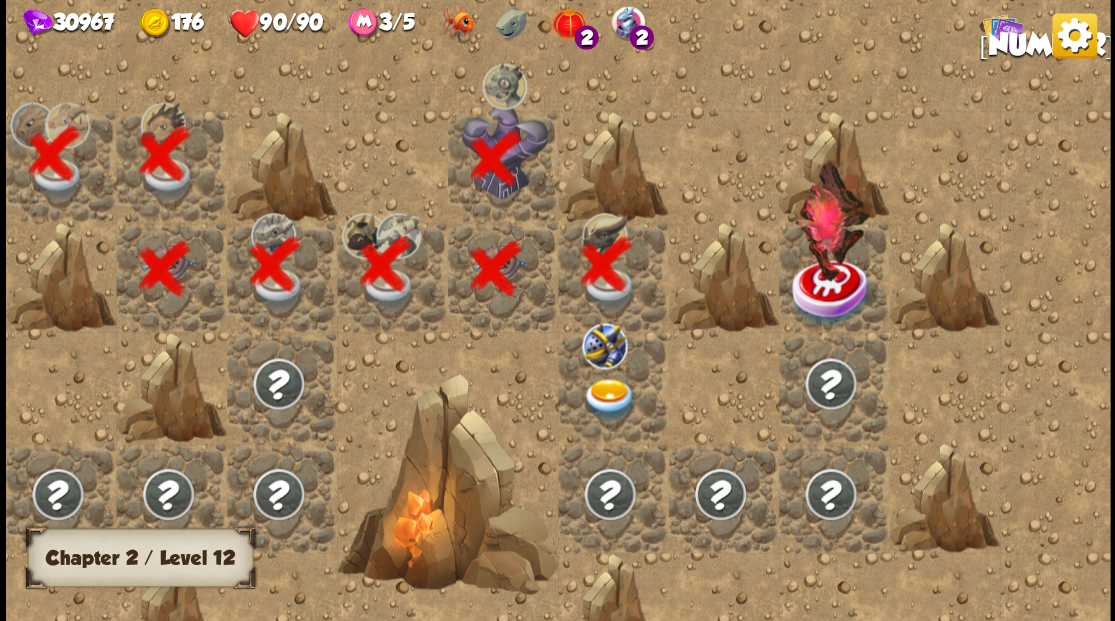 click at bounding box center [609, 399] 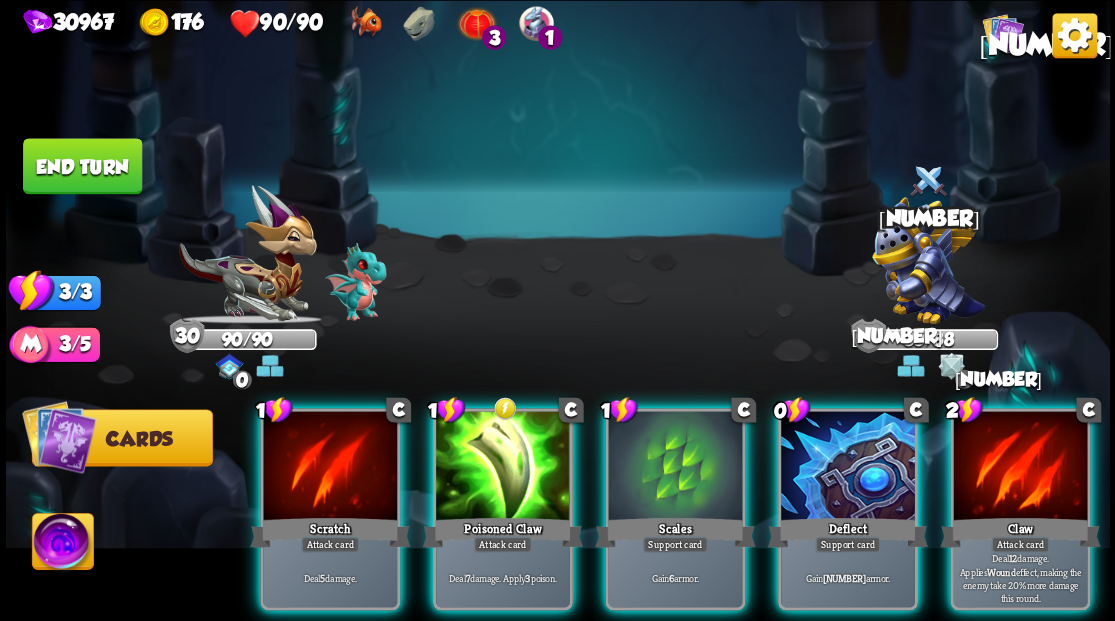 click at bounding box center (928, 263) 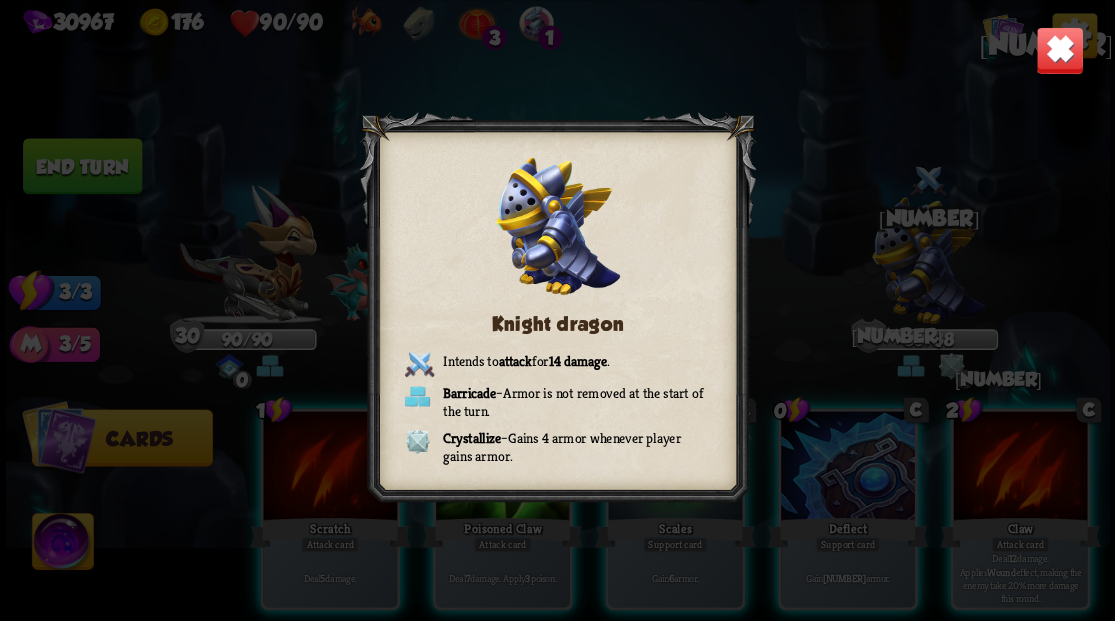 click at bounding box center (1059, 50) 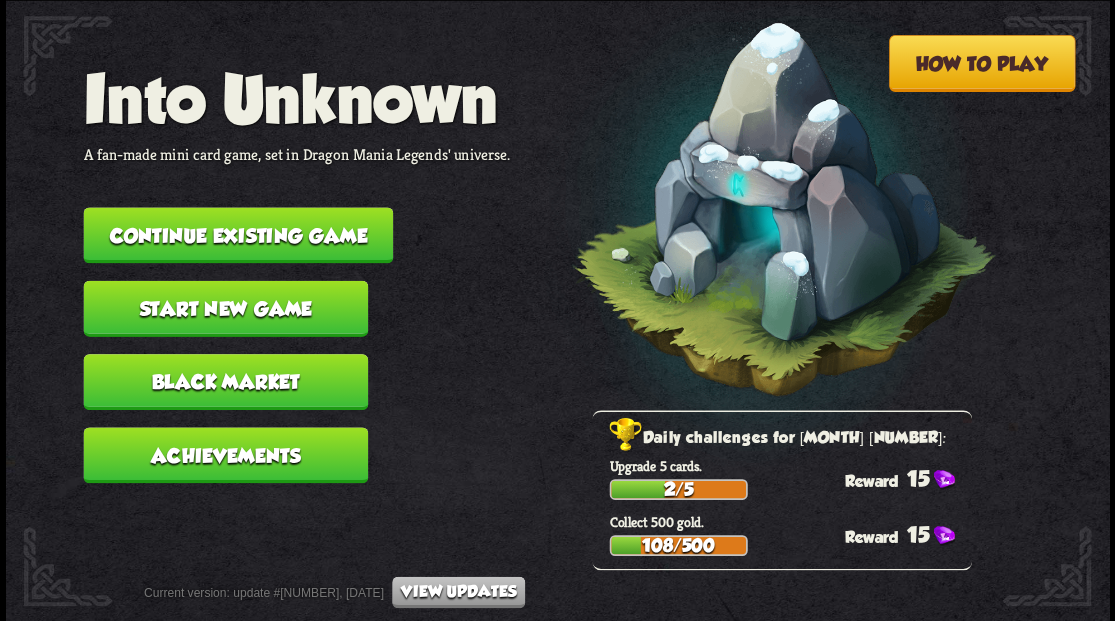 scroll, scrollTop: 0, scrollLeft: 0, axis: both 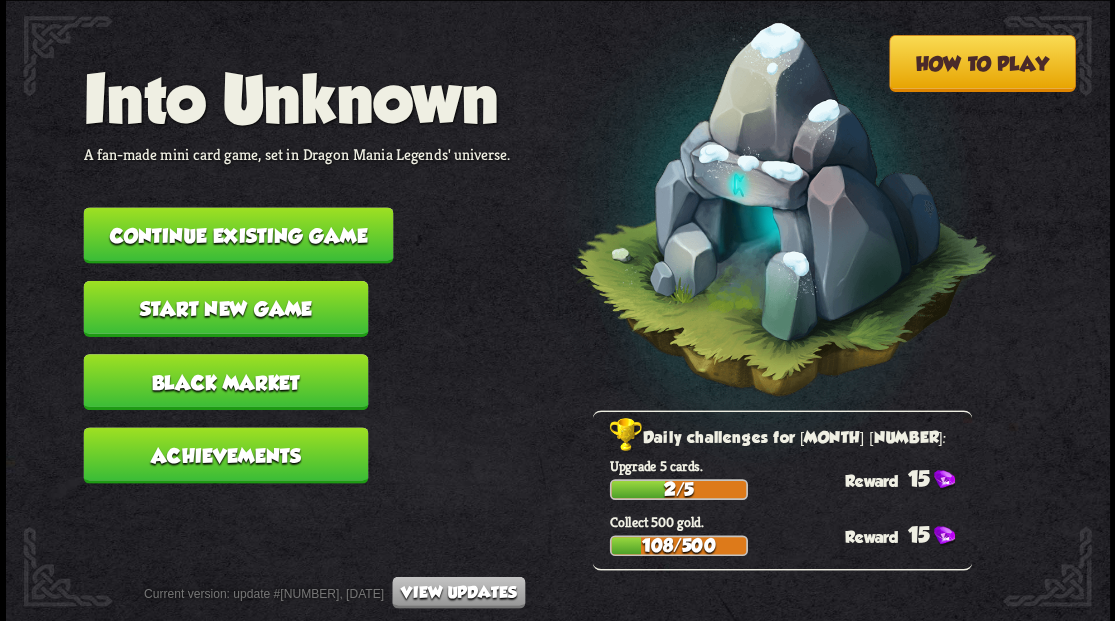 click on "Continue existing game" at bounding box center [238, 235] 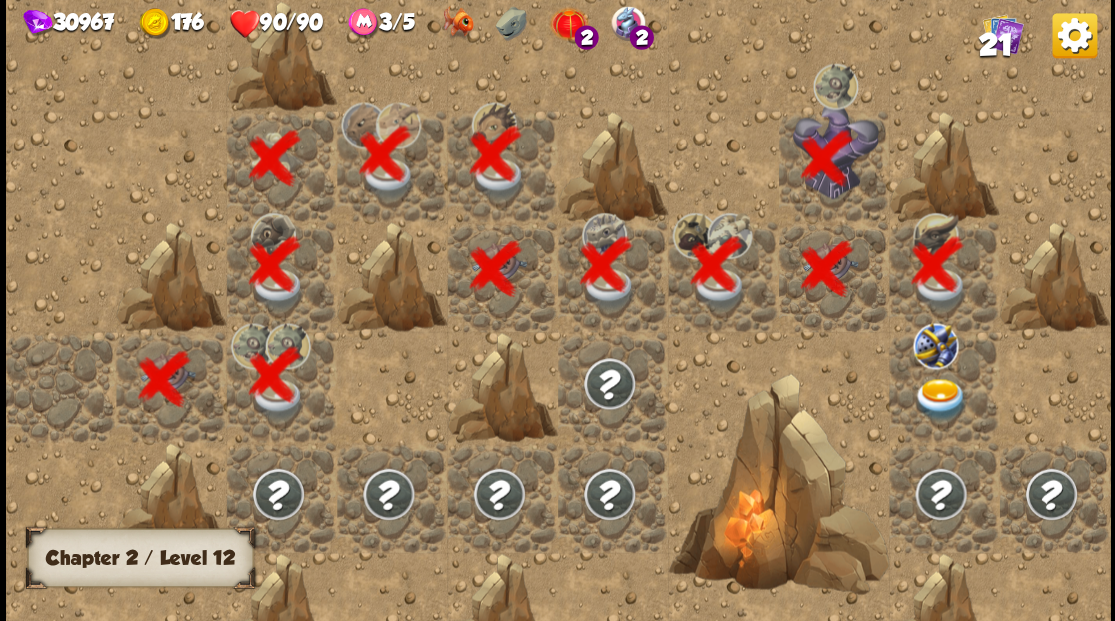 scroll, scrollTop: 0, scrollLeft: 384, axis: horizontal 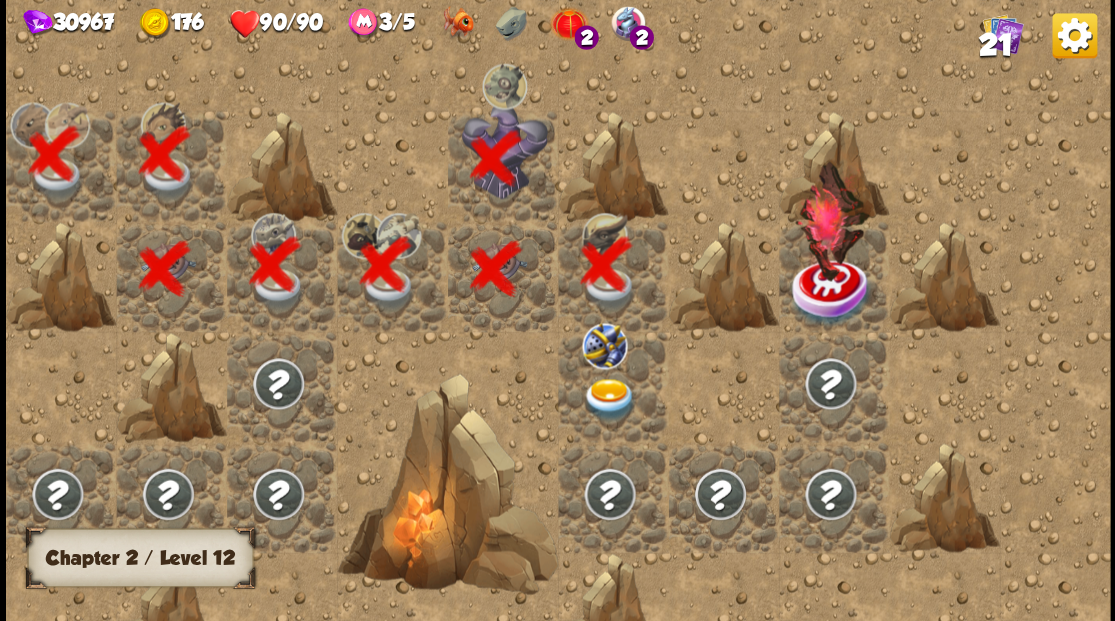 click at bounding box center [609, 399] 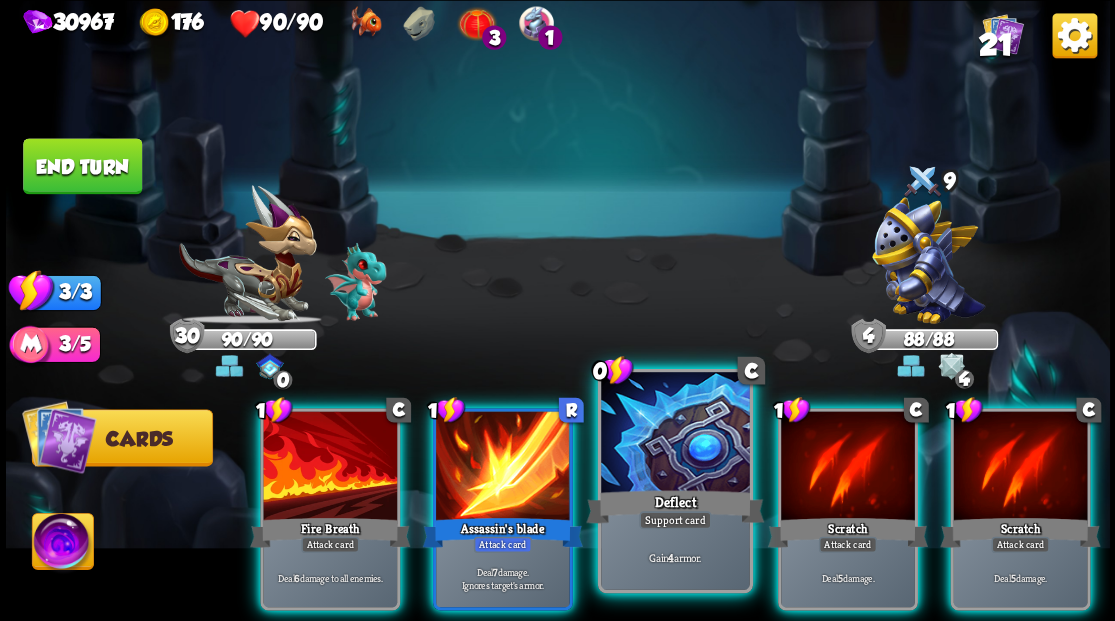 click at bounding box center [675, 434] 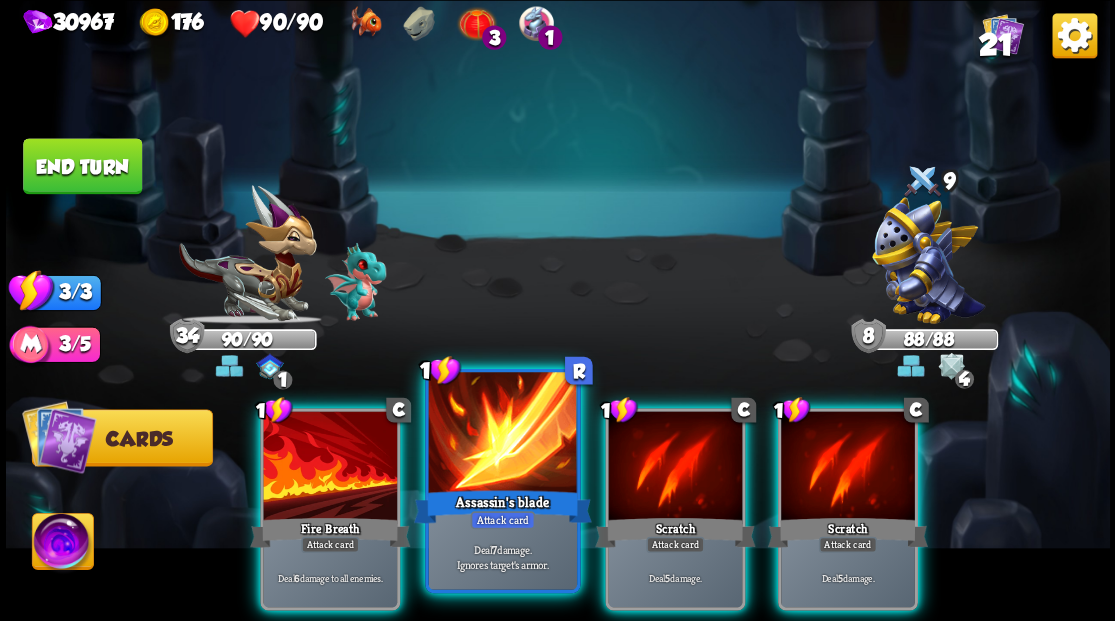 click at bounding box center [502, 434] 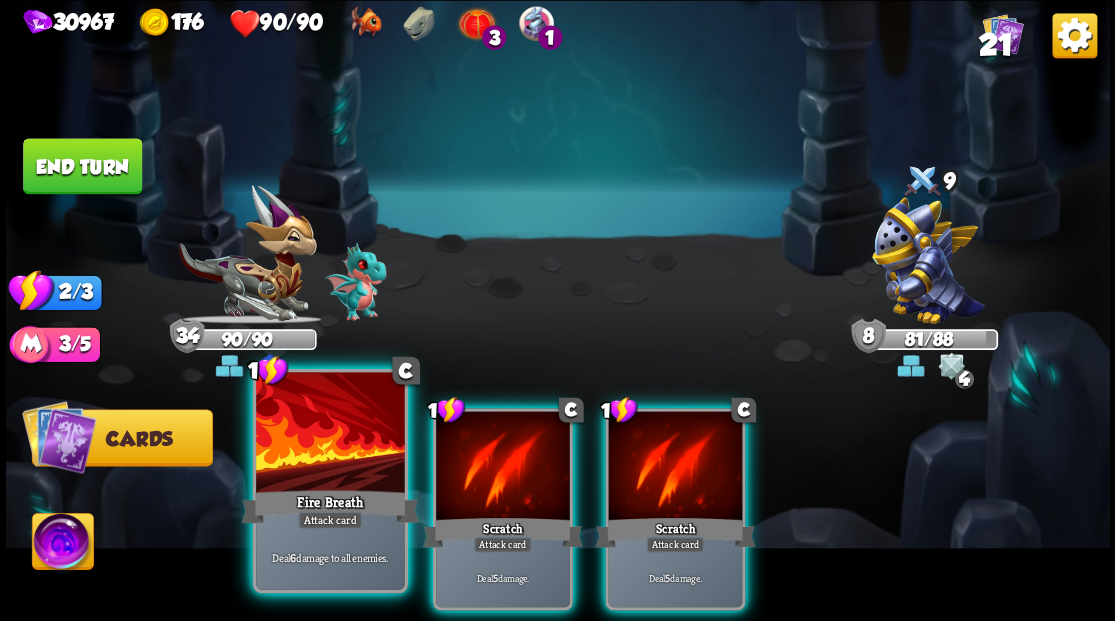 click at bounding box center [330, 434] 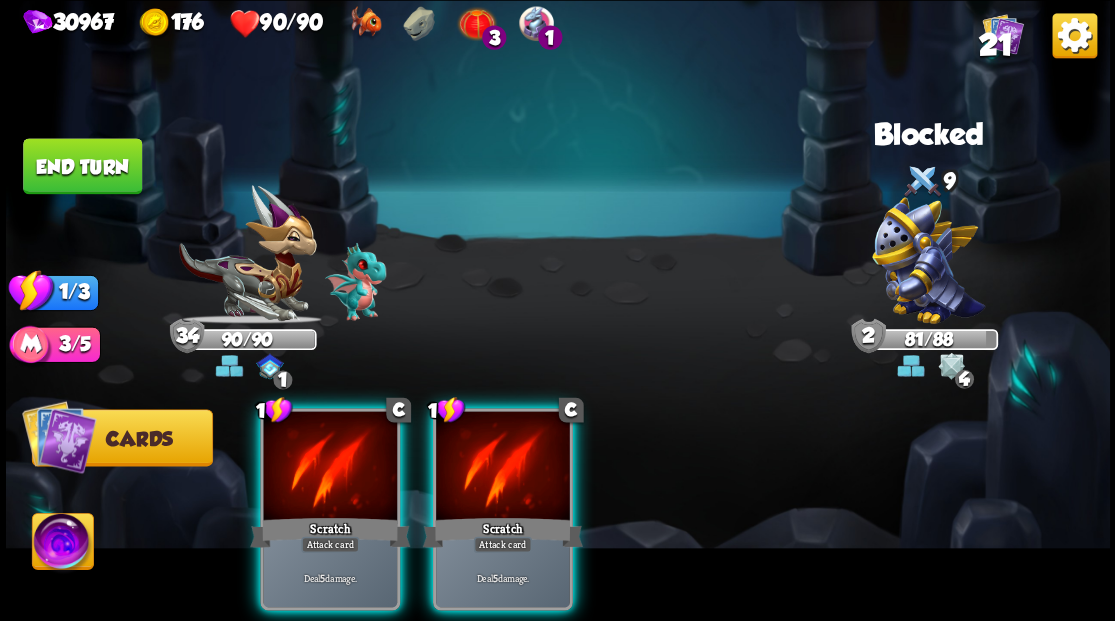click at bounding box center (330, 467) 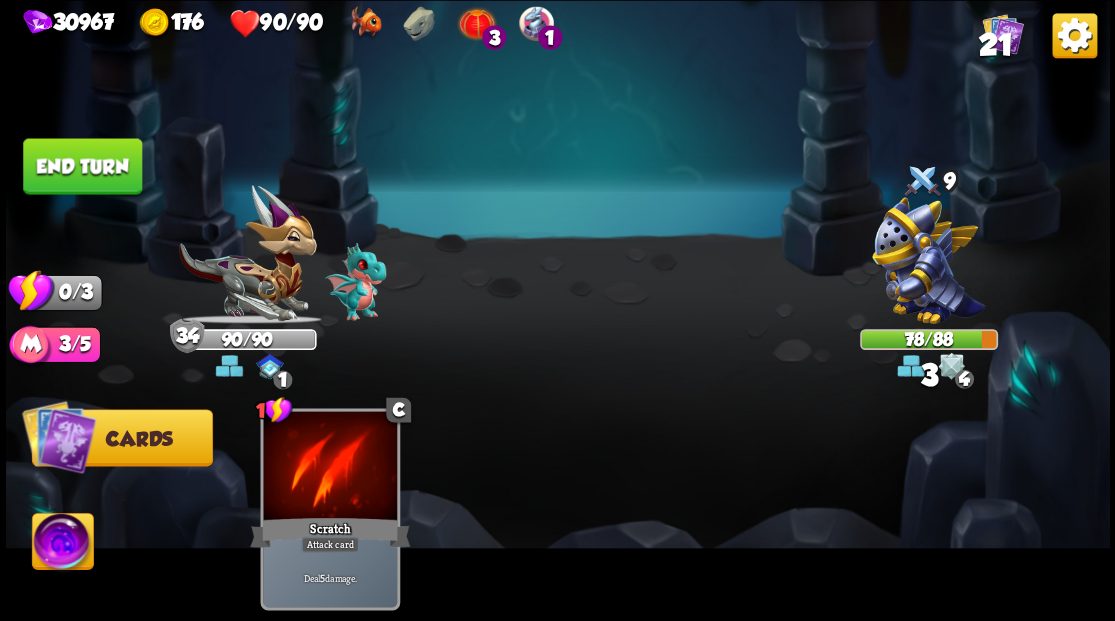 click on "End turn" at bounding box center [82, 166] 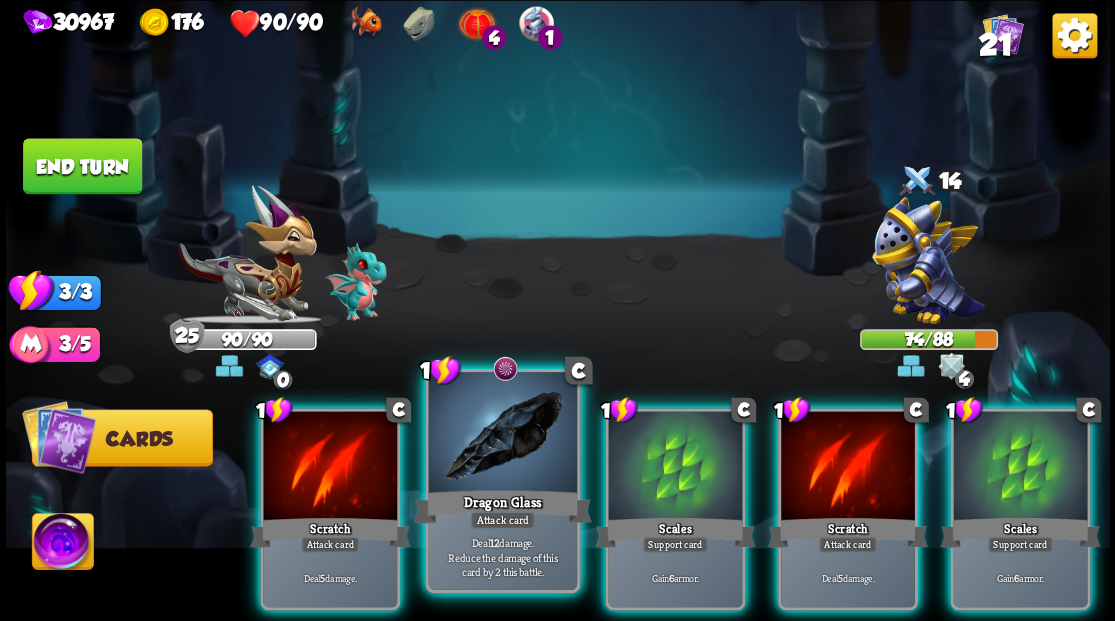 click at bounding box center [502, 434] 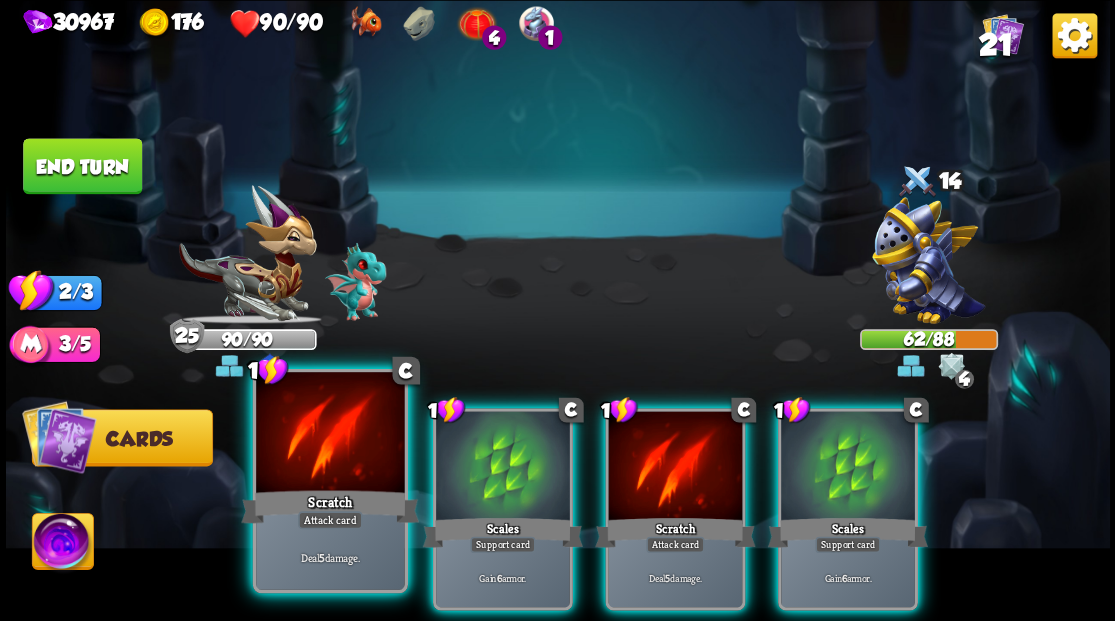 click at bounding box center (330, 434) 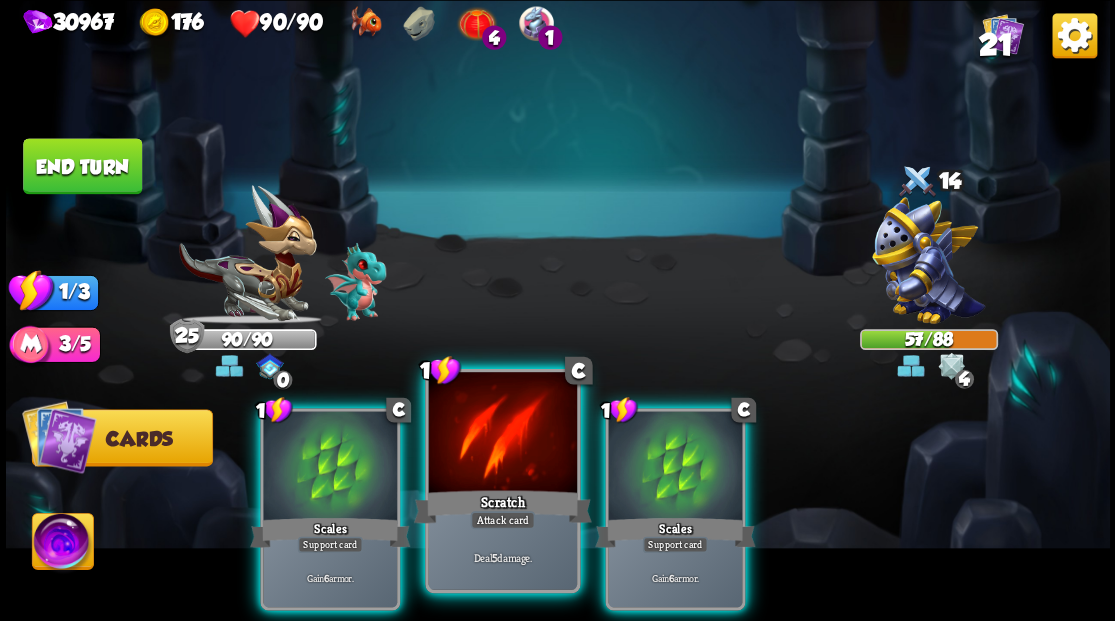 click at bounding box center (502, 434) 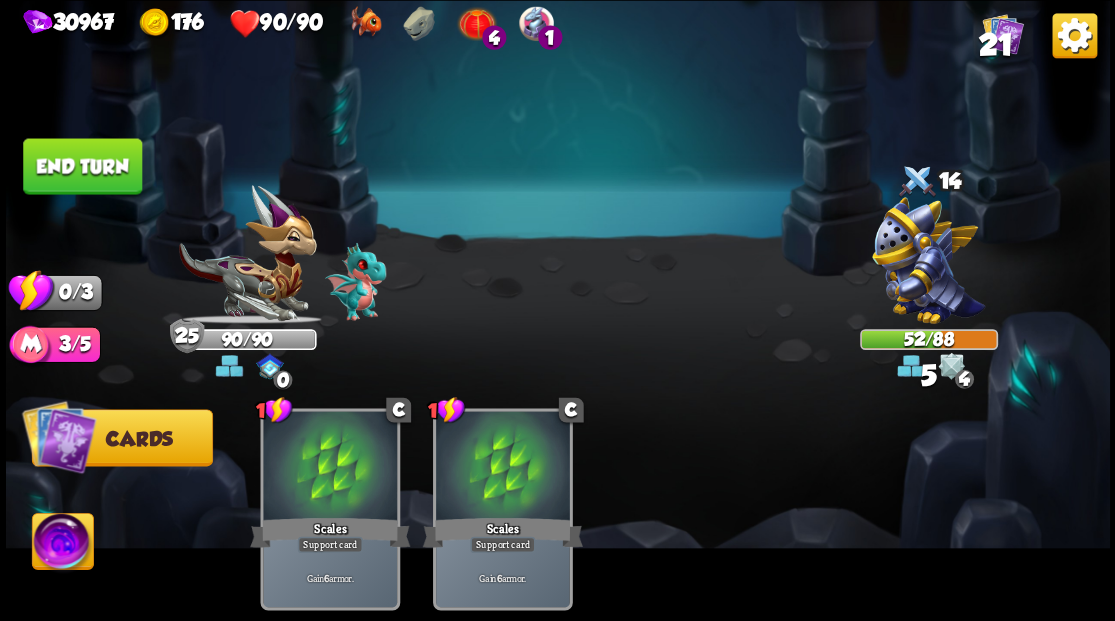 click on "End turn" at bounding box center (82, 166) 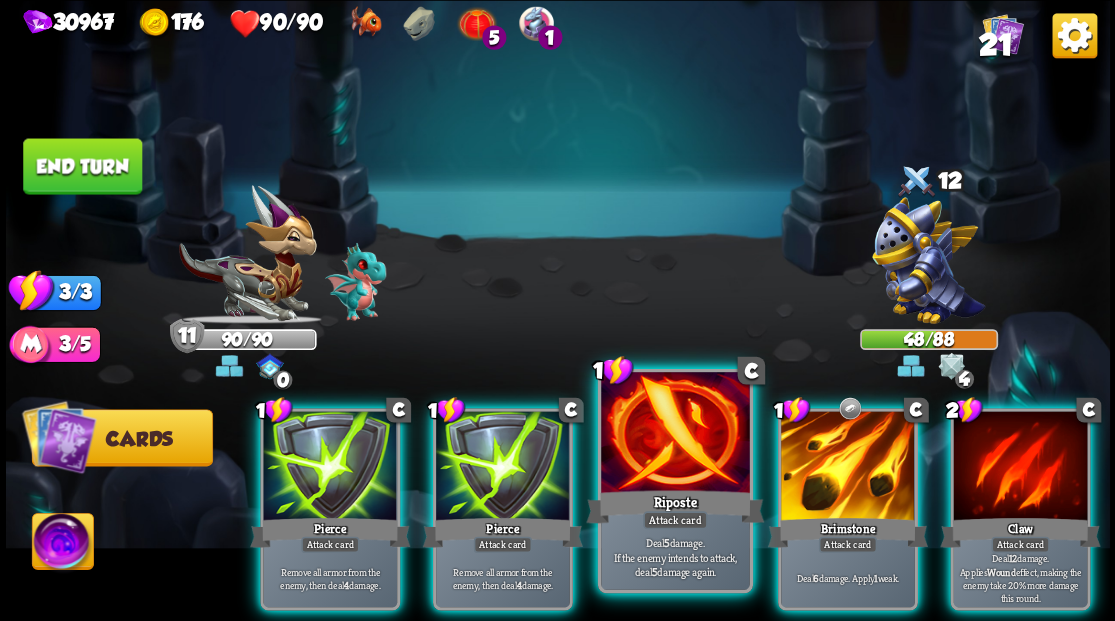 click at bounding box center [675, 434] 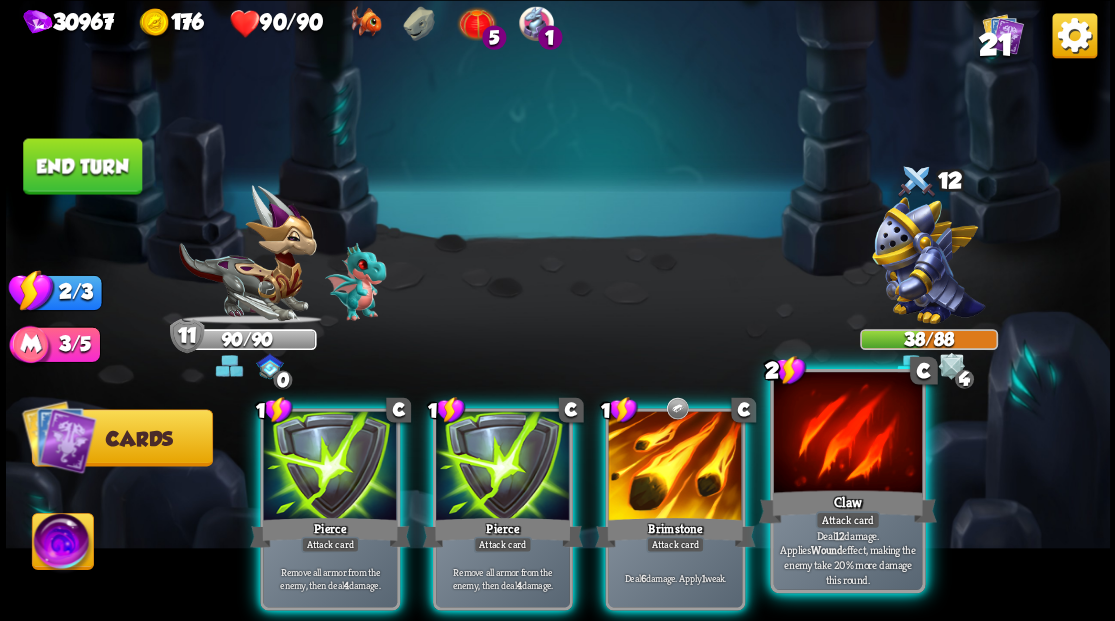 click at bounding box center [847, 434] 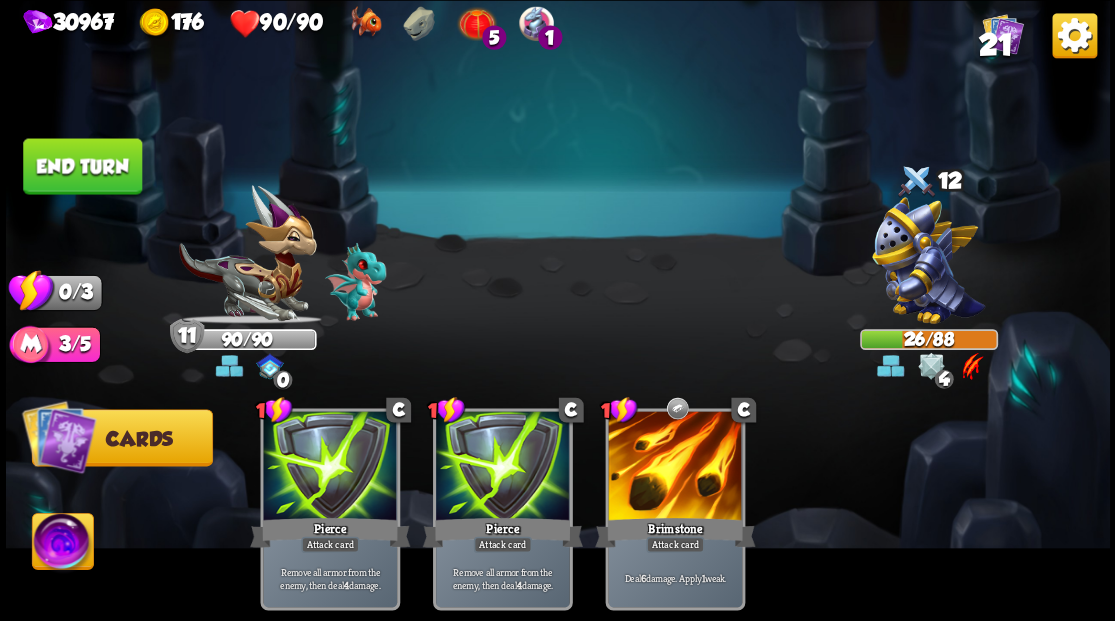 click on "End turn" at bounding box center [82, 166] 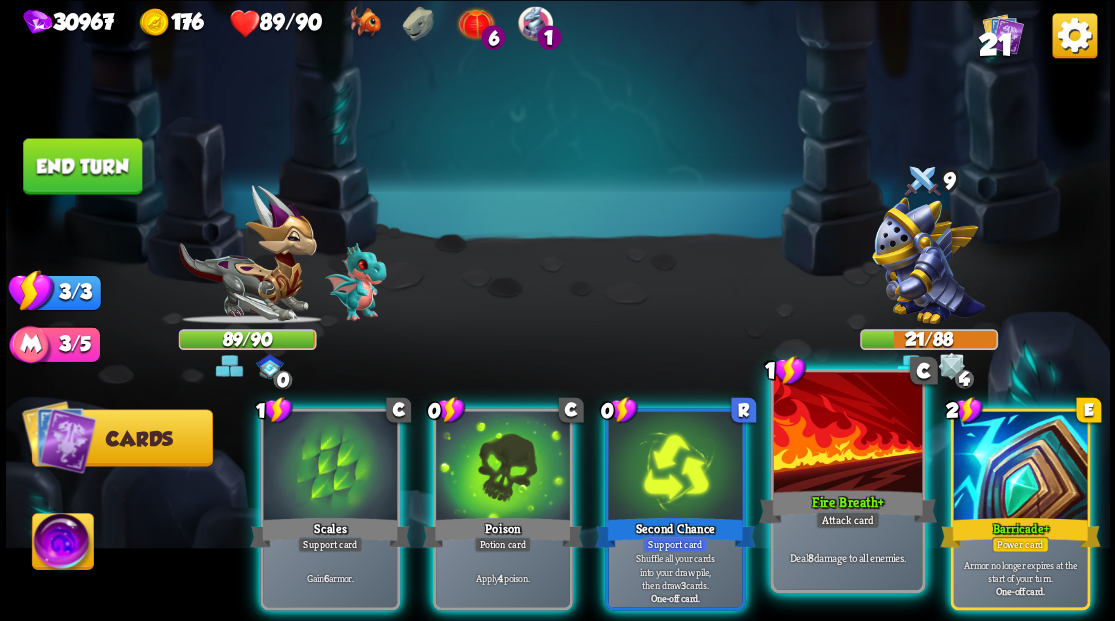 click at bounding box center [847, 434] 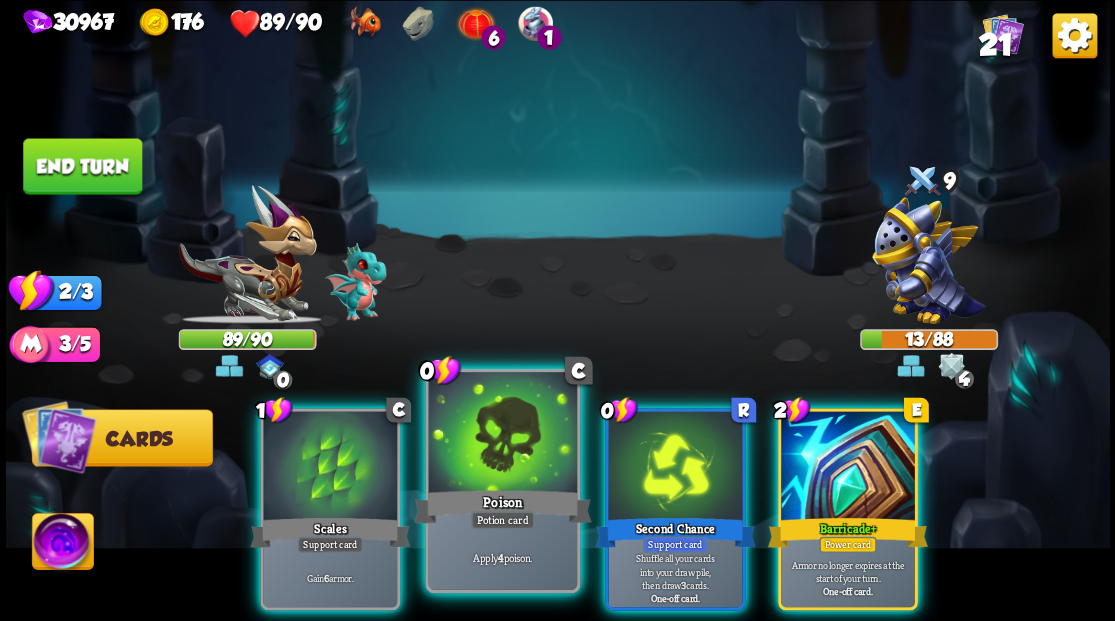 click at bounding box center [502, 434] 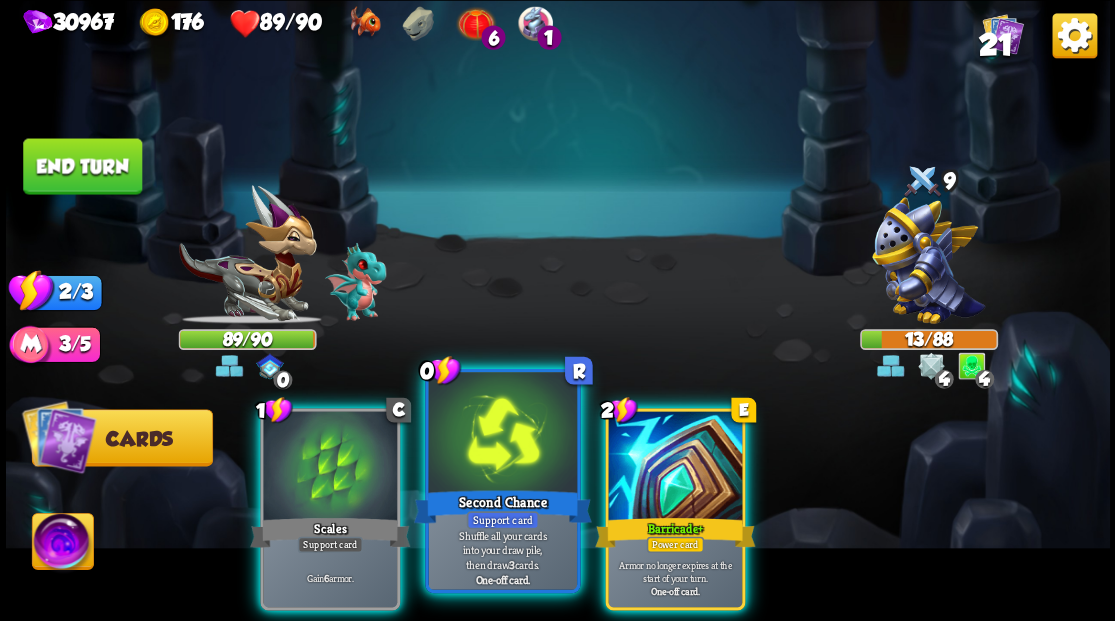 click at bounding box center (502, 434) 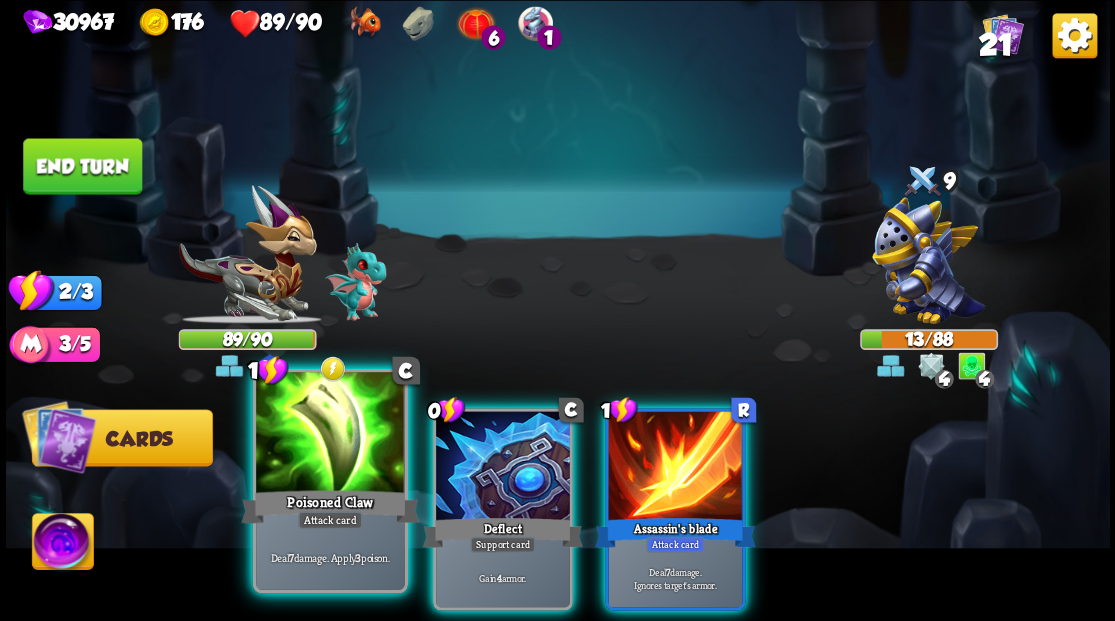 click at bounding box center (330, 434) 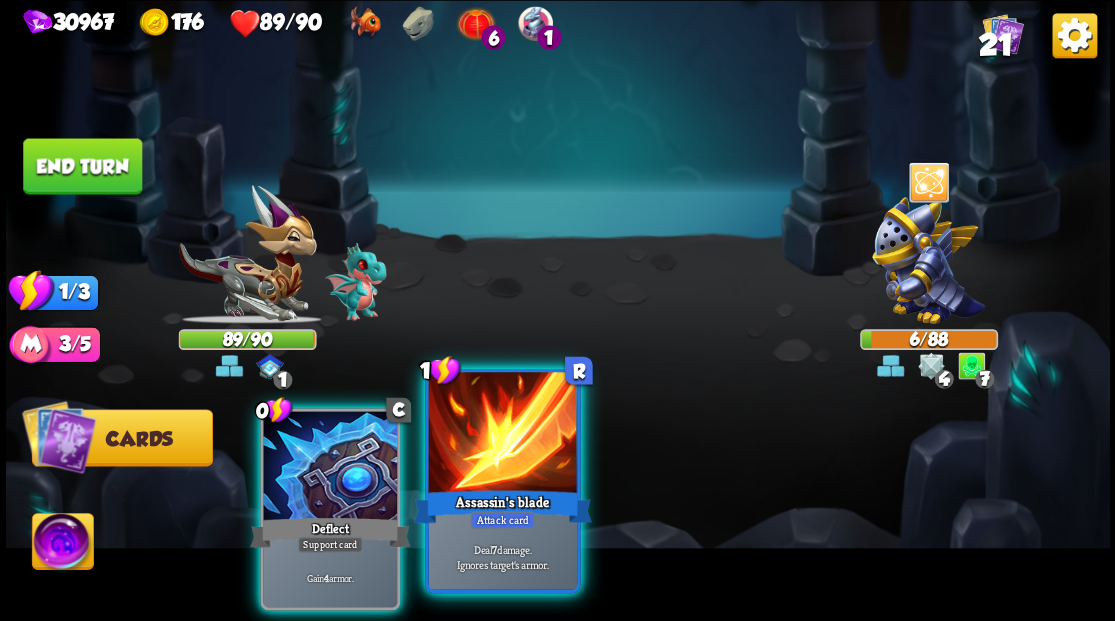 click at bounding box center [502, 434] 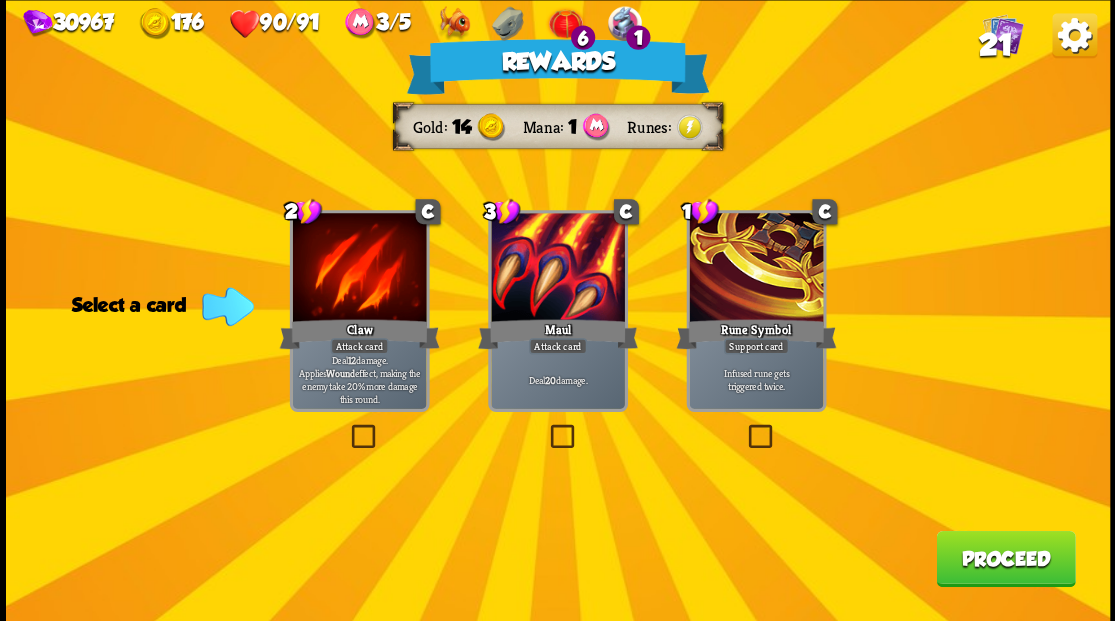 click on "Proceed" at bounding box center [1005, 558] 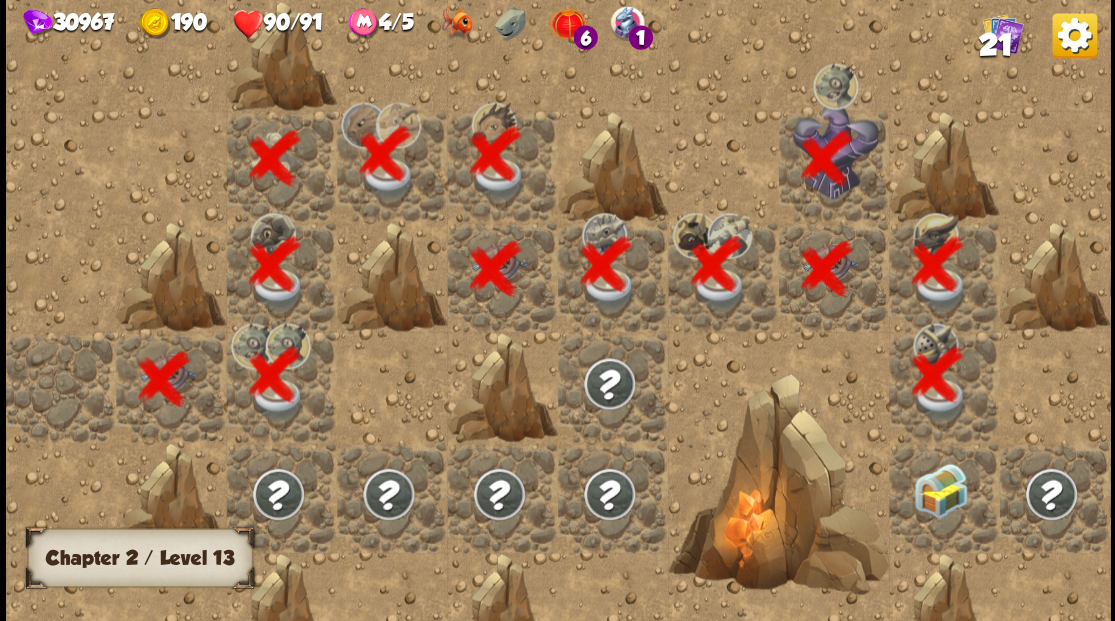 scroll, scrollTop: 0, scrollLeft: 384, axis: horizontal 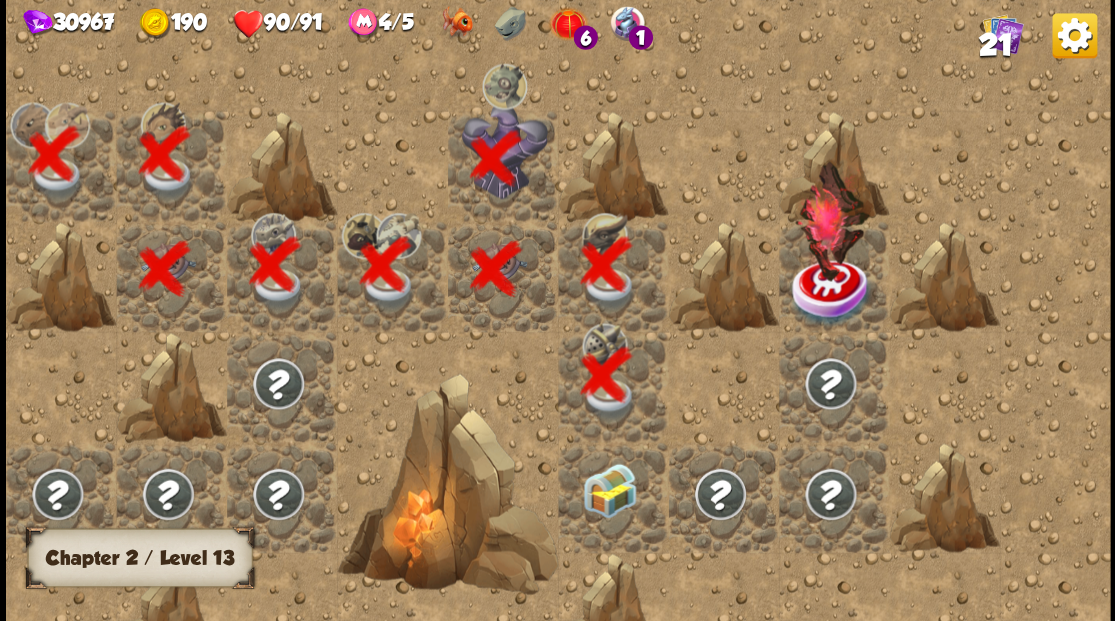 click at bounding box center (613, 497) 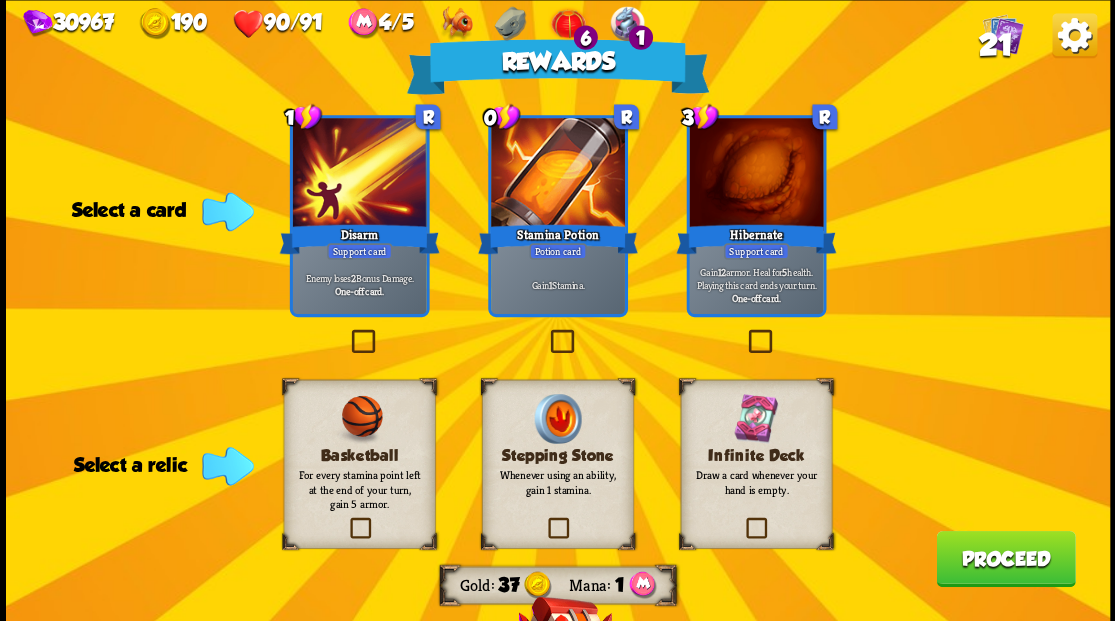 click at bounding box center [546, 332] 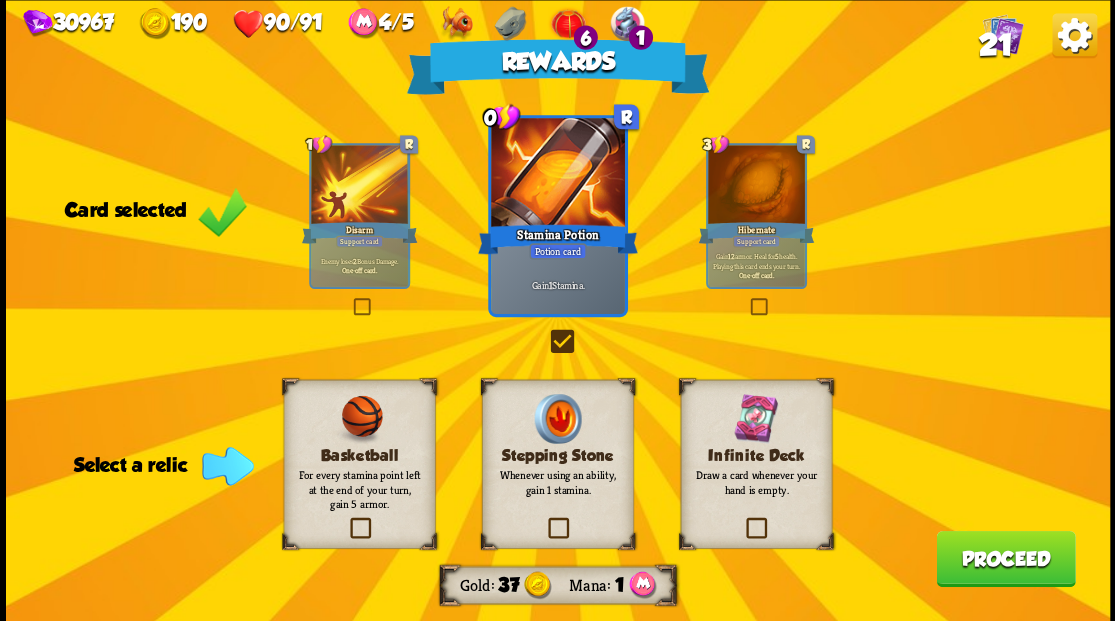 click on "Proceed" at bounding box center [1005, 558] 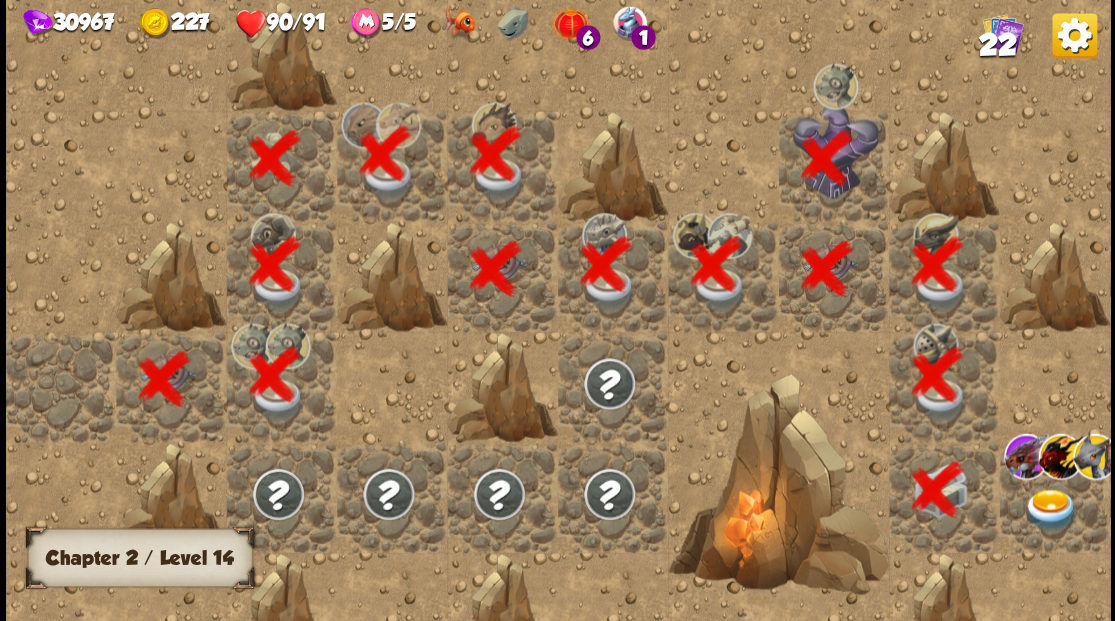scroll, scrollTop: 0, scrollLeft: 384, axis: horizontal 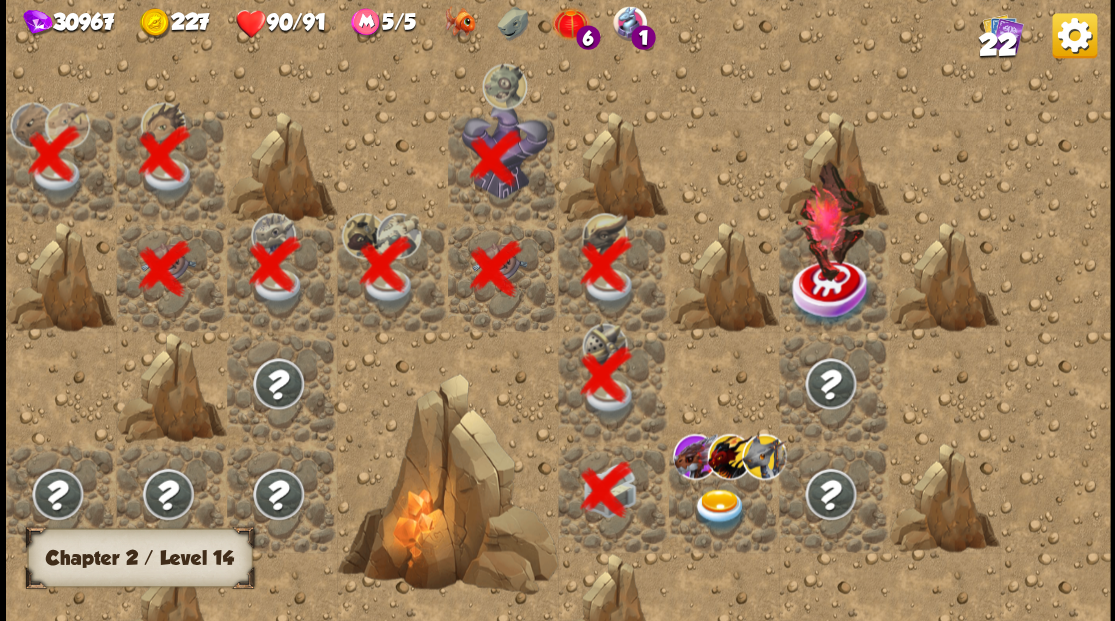 click at bounding box center (719, 509) 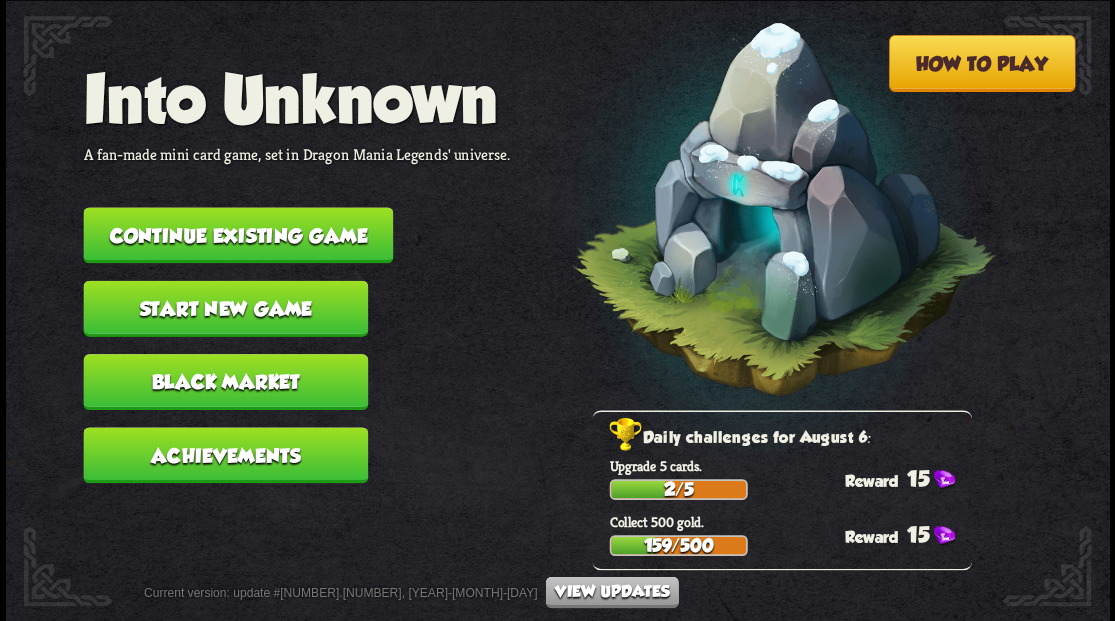 scroll, scrollTop: 0, scrollLeft: 0, axis: both 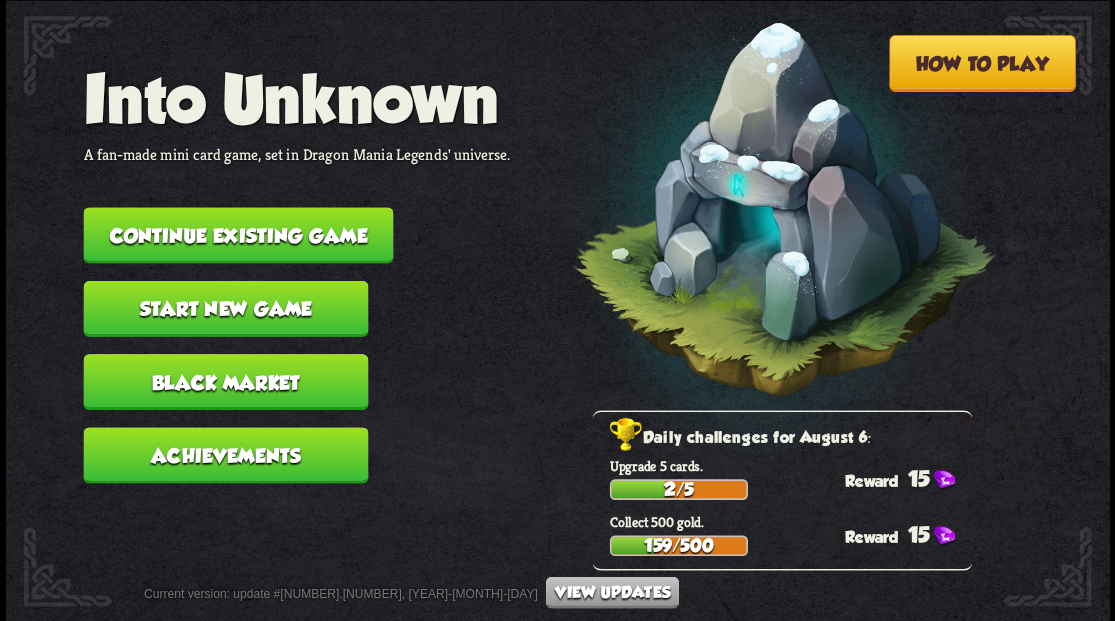 click on "Continue existing game" at bounding box center (238, 235) 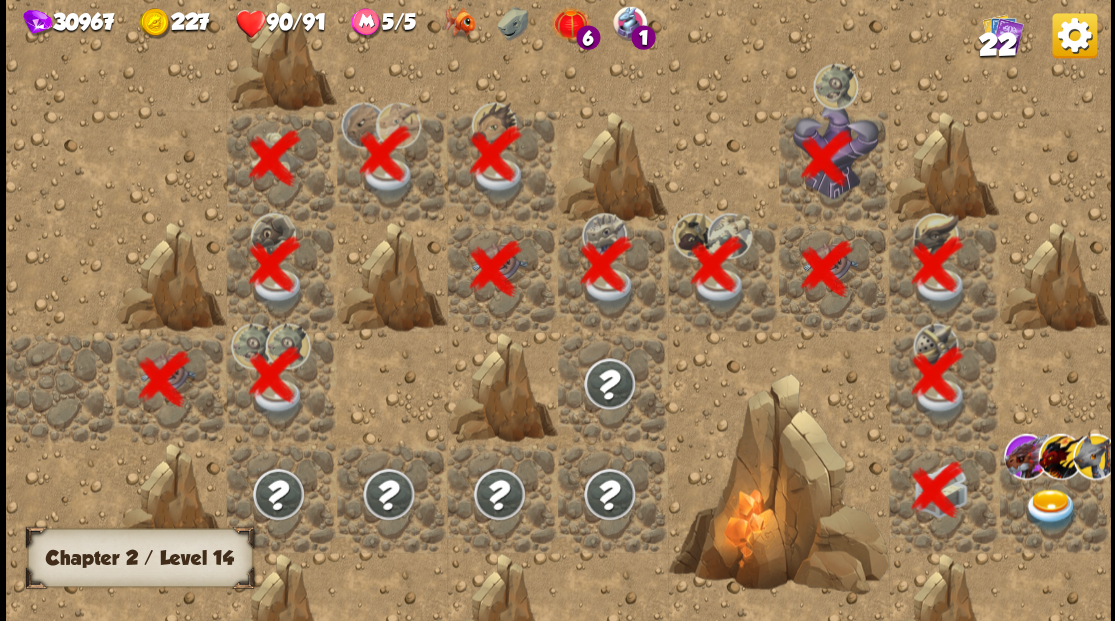 scroll, scrollTop: 0, scrollLeft: 384, axis: horizontal 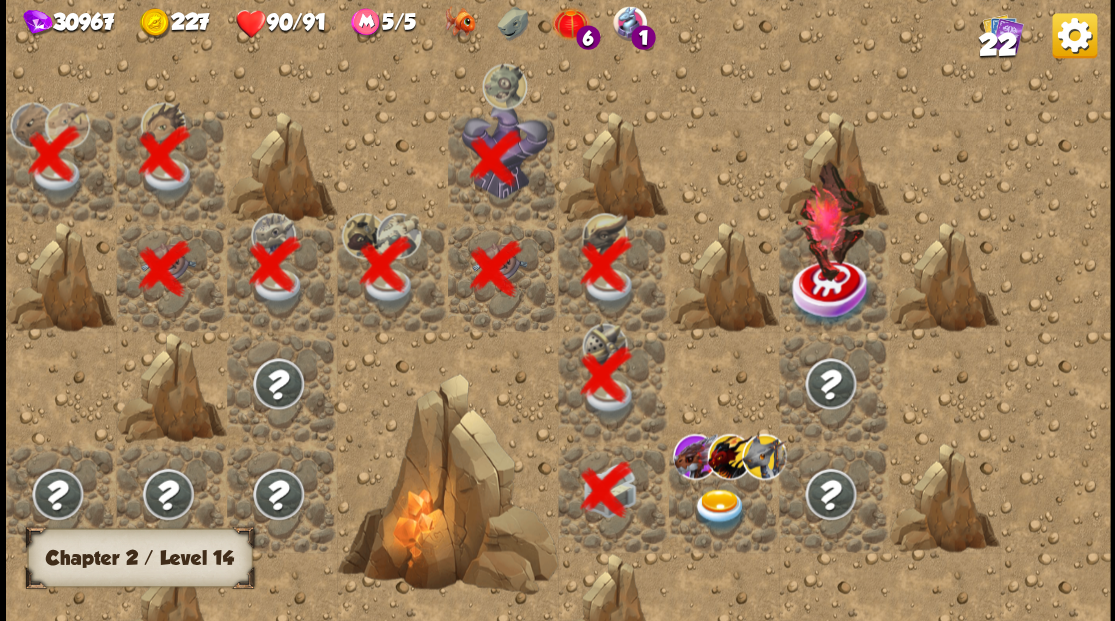 click at bounding box center (719, 509) 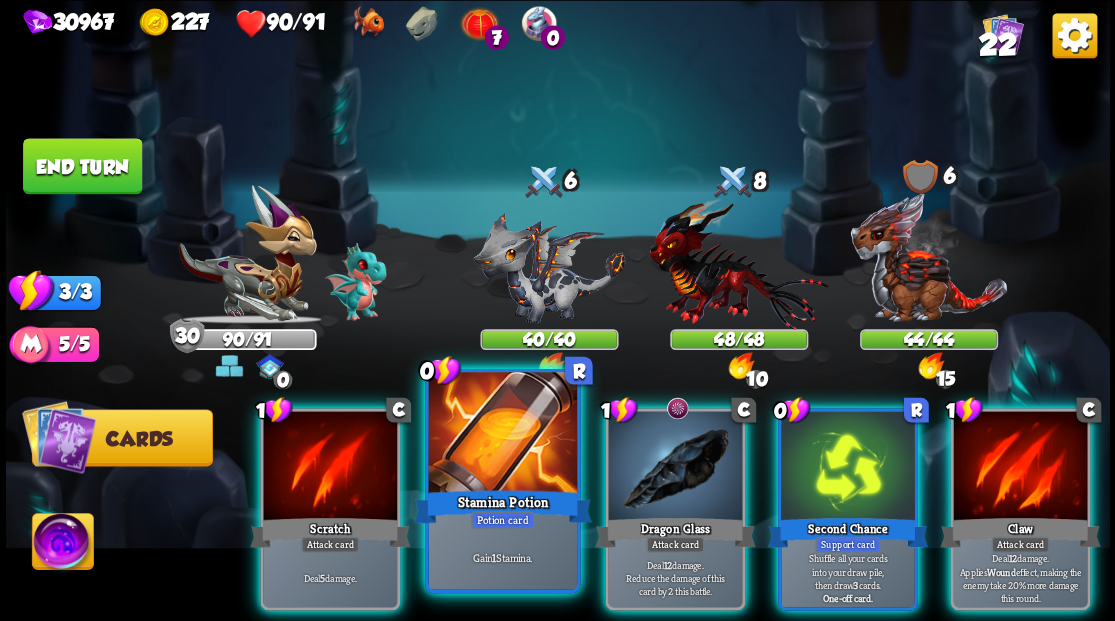 click on "Stamina Potion" at bounding box center [502, 506] 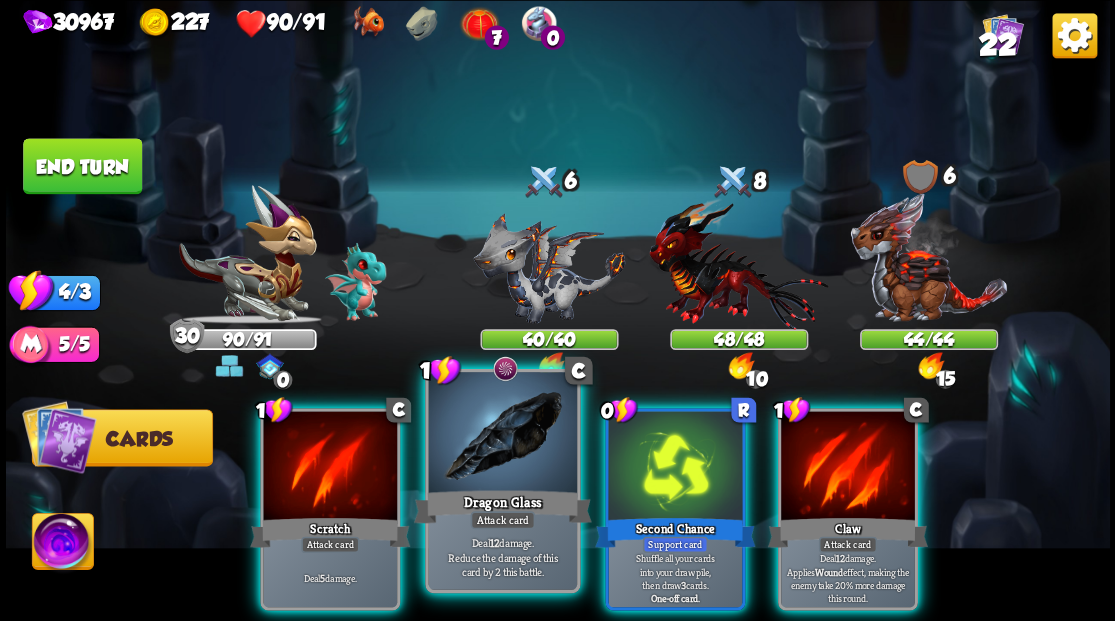 click at bounding box center (502, 434) 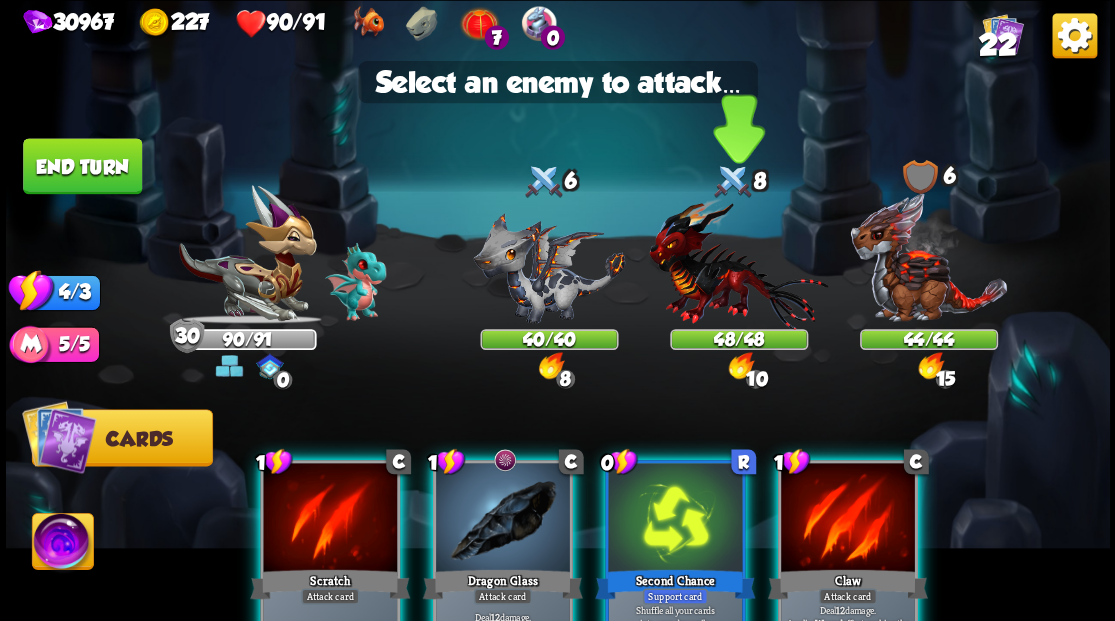 click at bounding box center (738, 263) 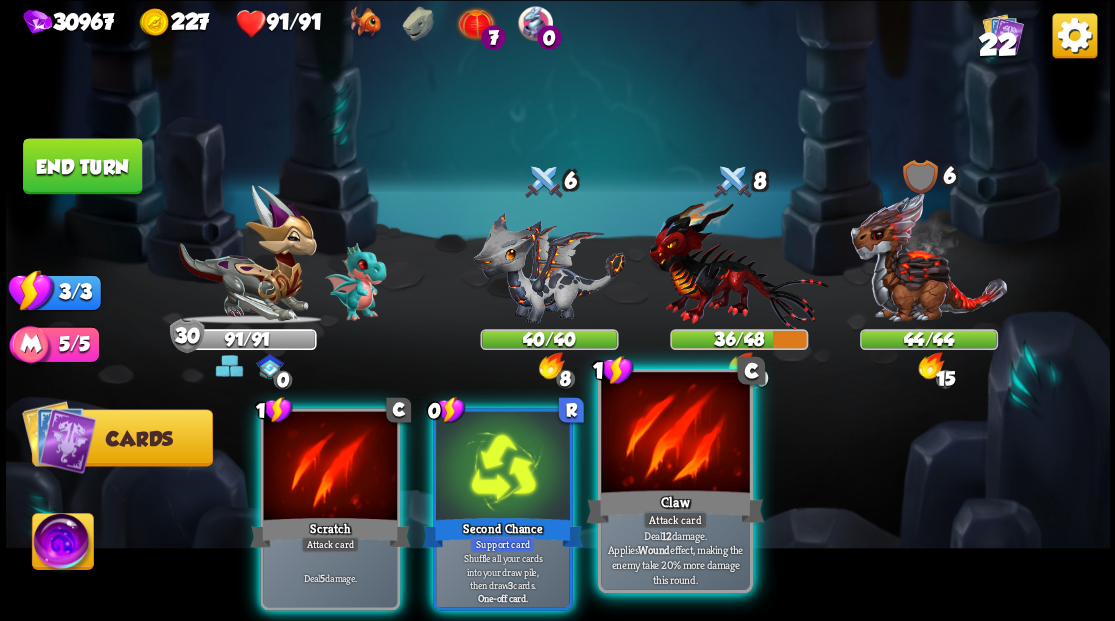 click on "Claw" at bounding box center [675, 506] 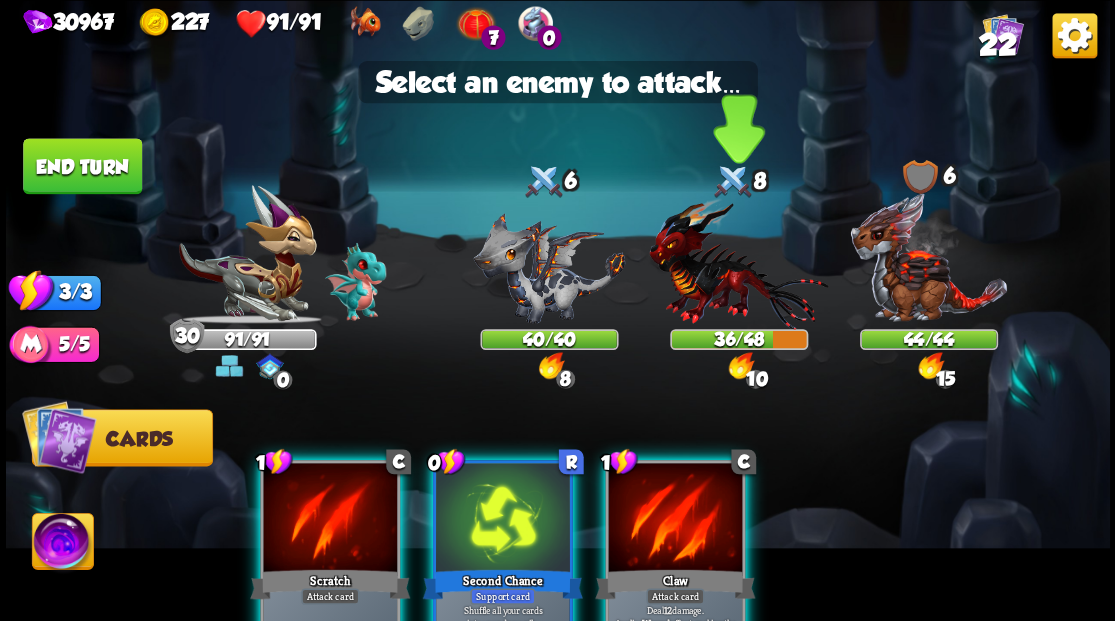 click at bounding box center (738, 263) 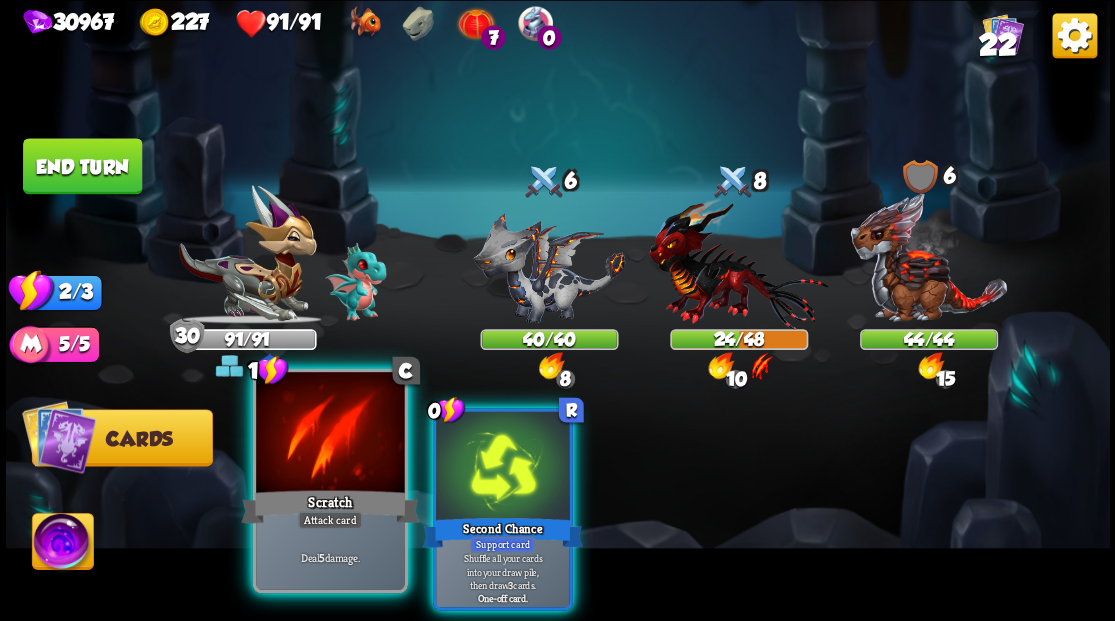 click at bounding box center [330, 434] 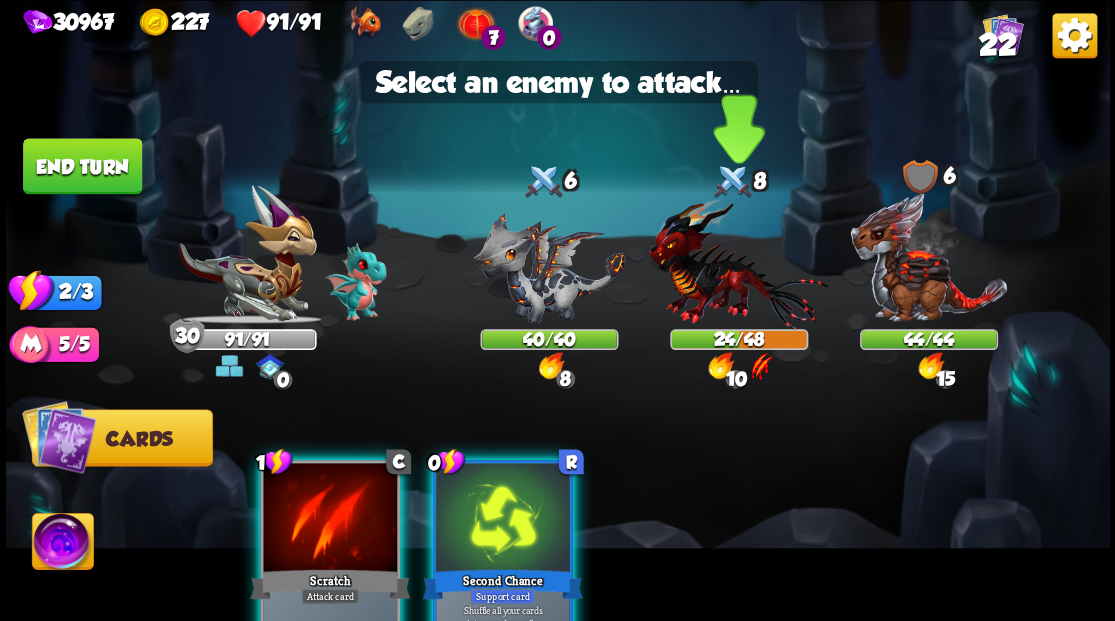 click at bounding box center (738, 263) 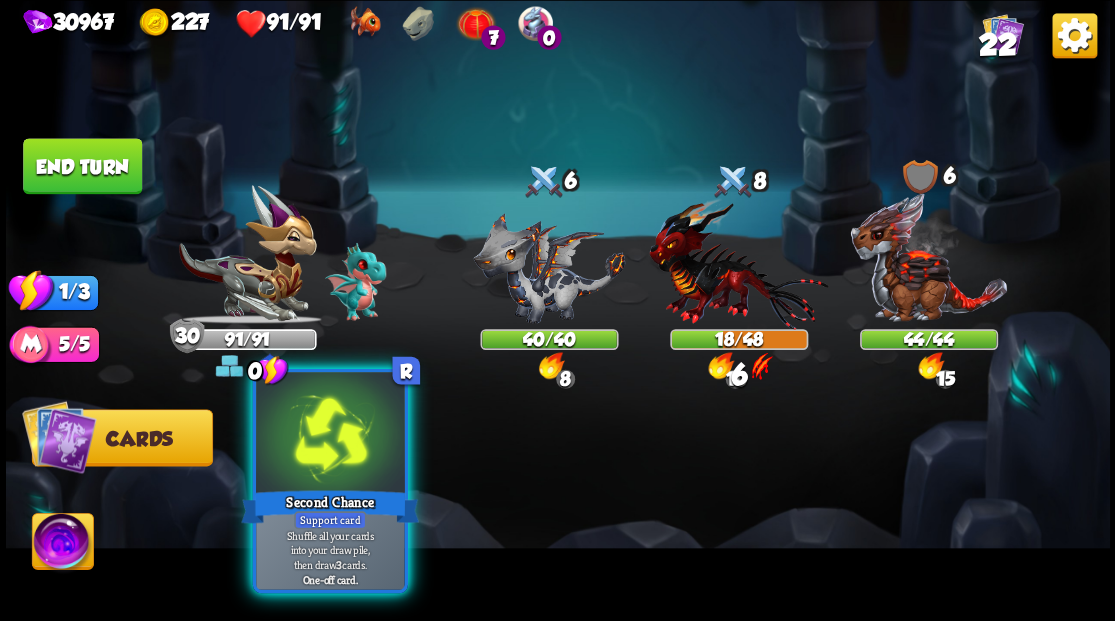 click at bounding box center (330, 434) 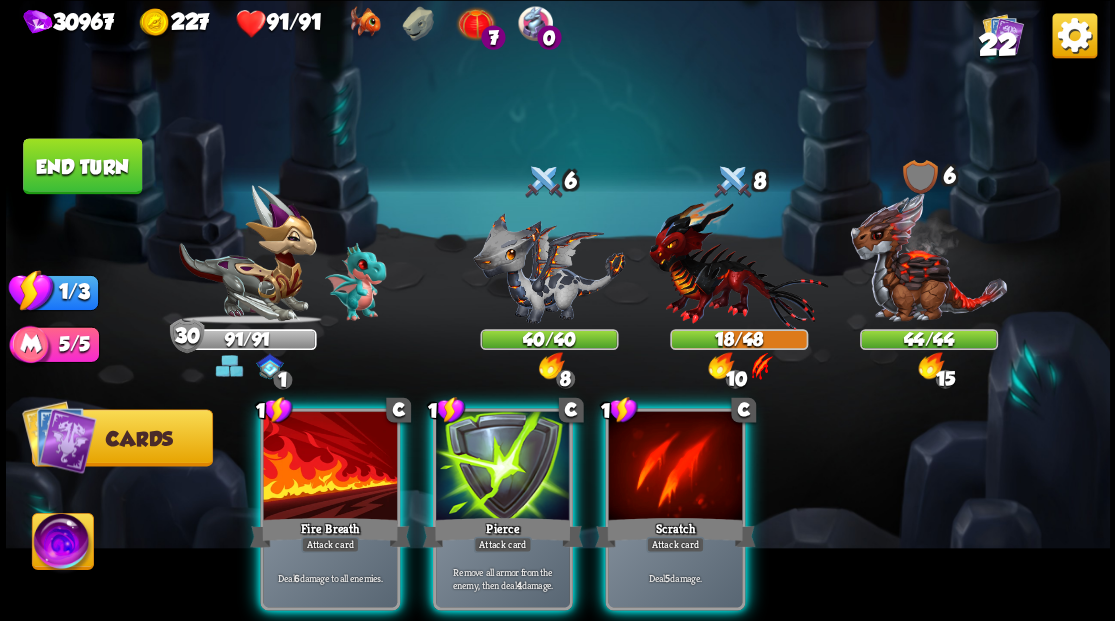 click at bounding box center (330, 467) 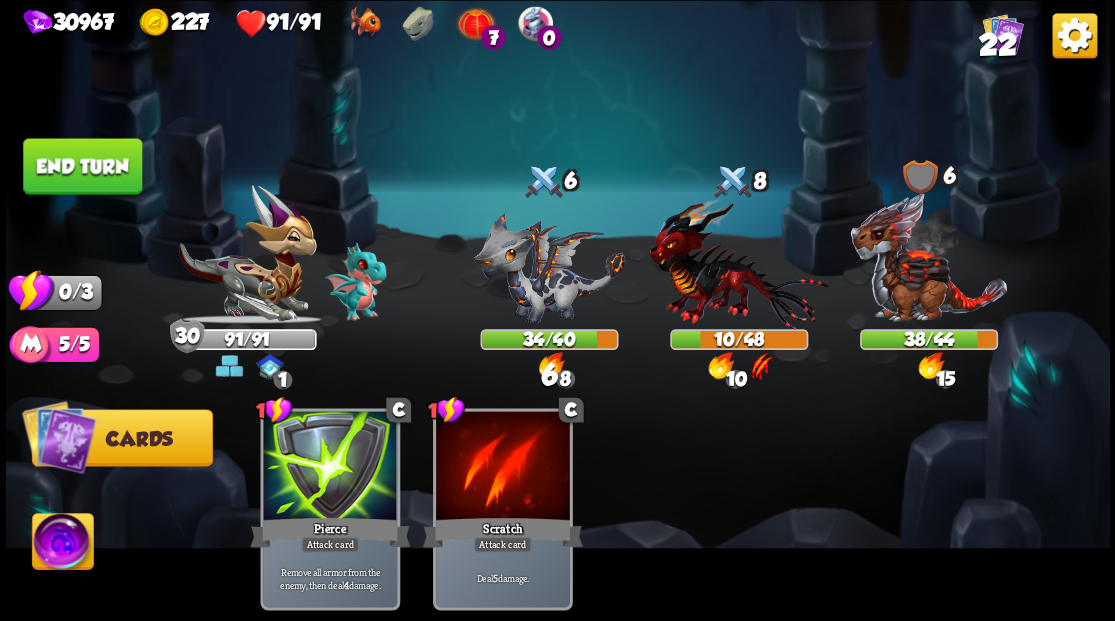 click on "End turn" at bounding box center [82, 166] 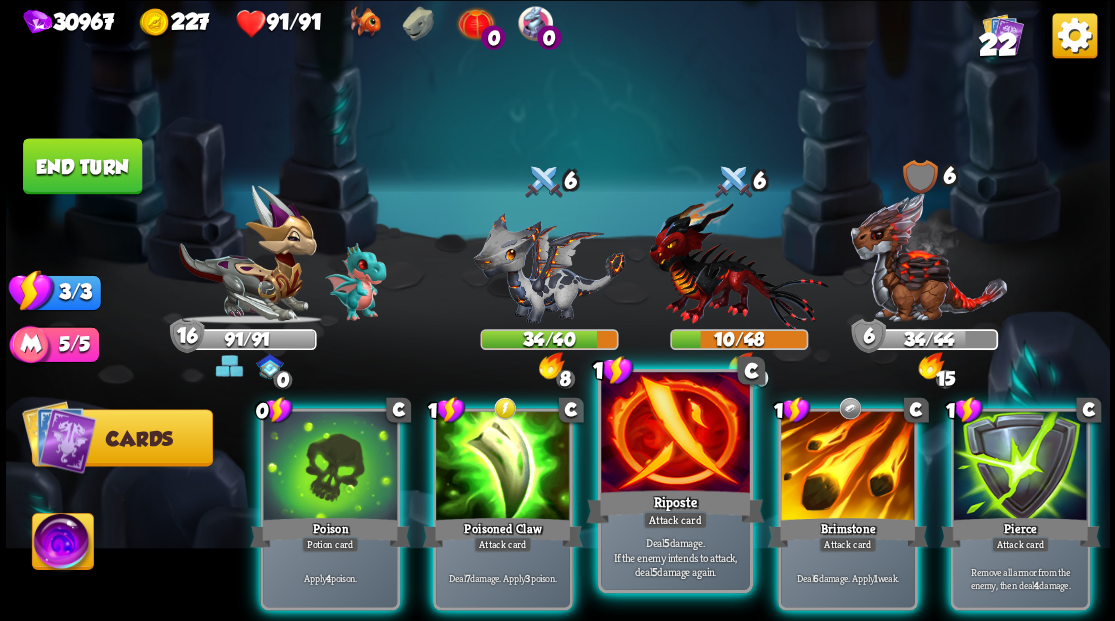 click at bounding box center [675, 434] 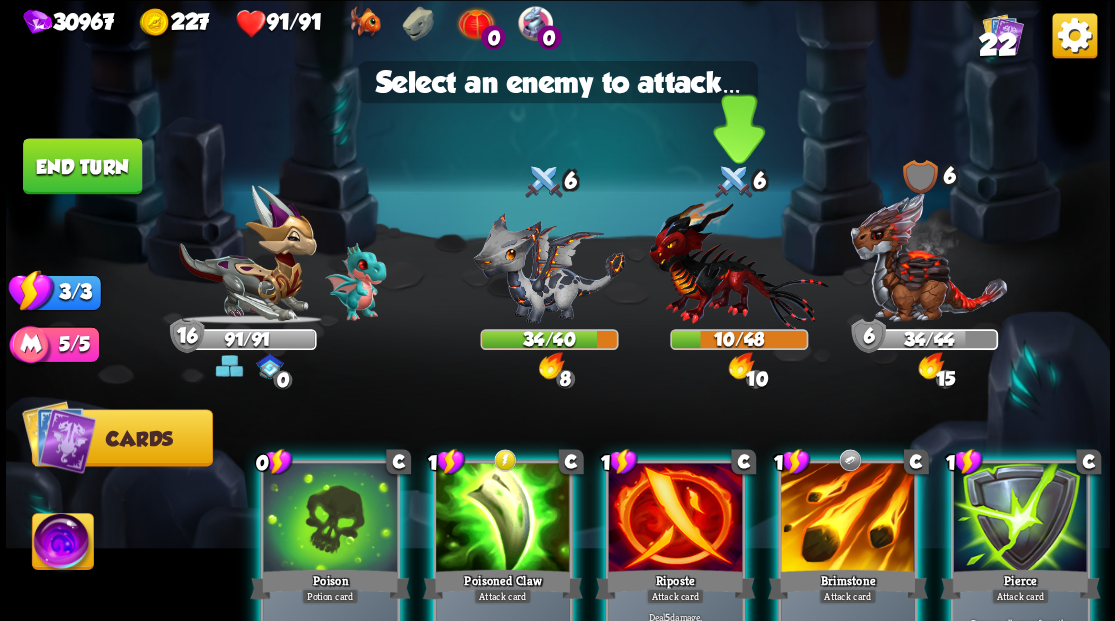 click at bounding box center (738, 263) 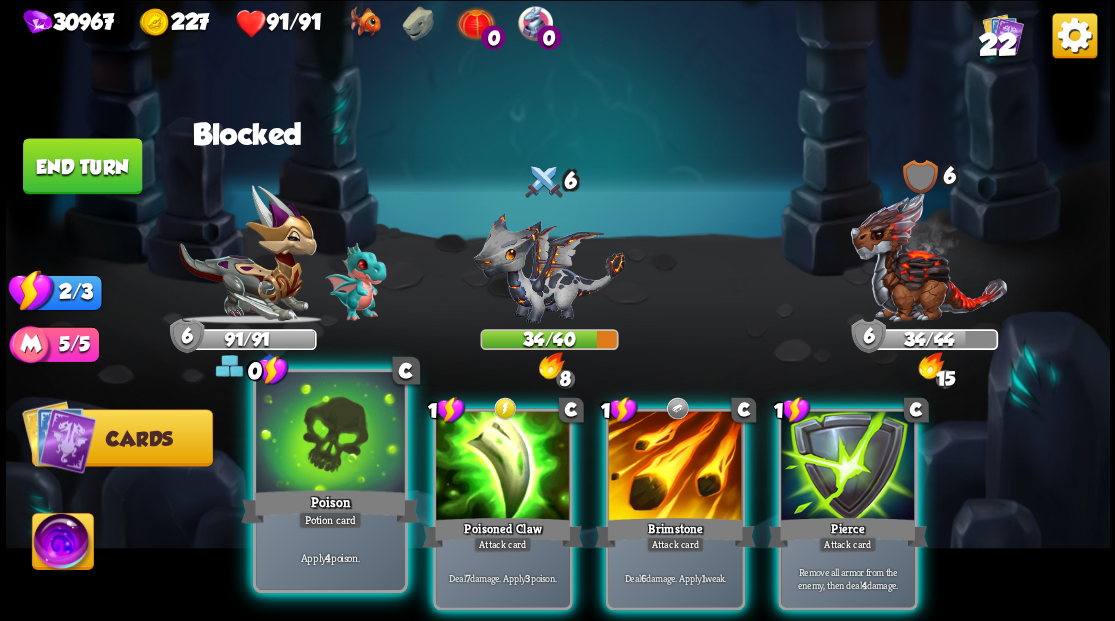 click at bounding box center (330, 434) 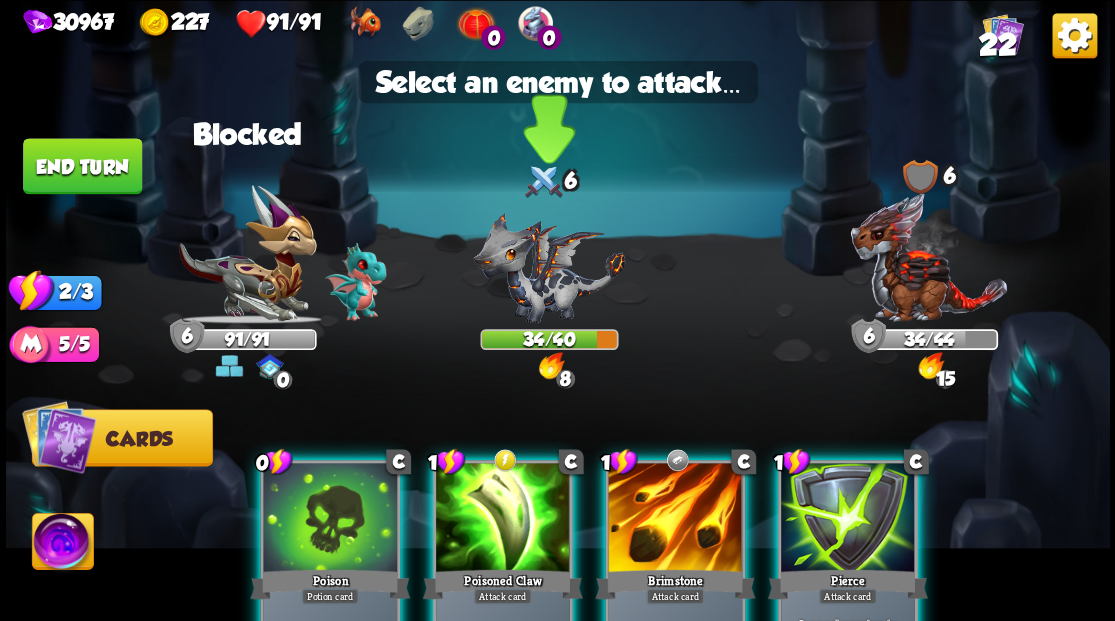 click at bounding box center (549, 267) 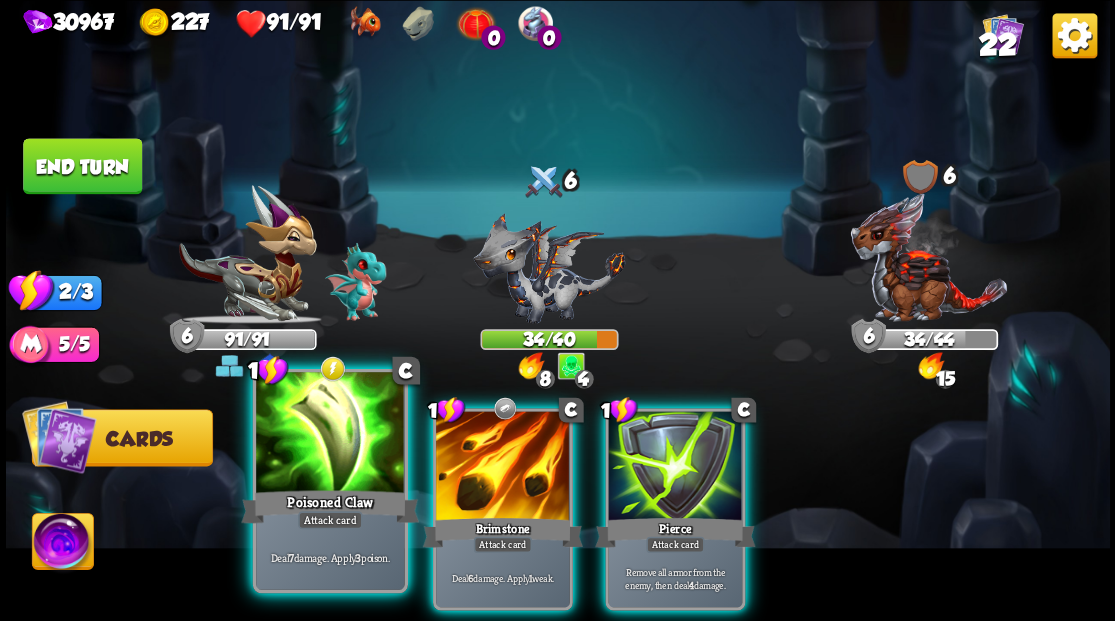 click at bounding box center [330, 434] 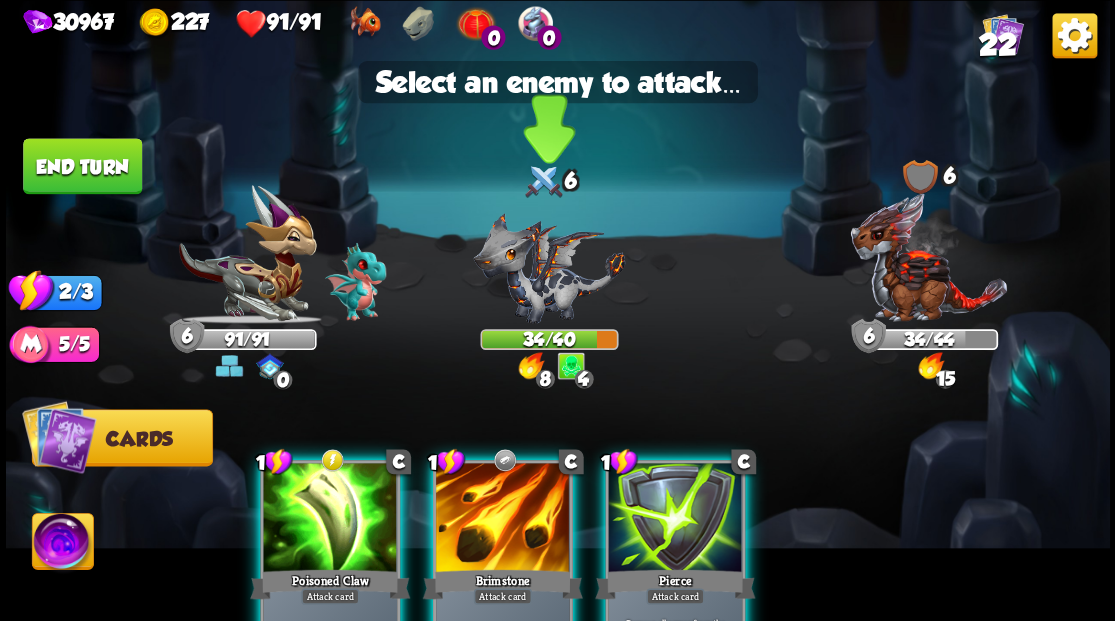 click at bounding box center [549, 267] 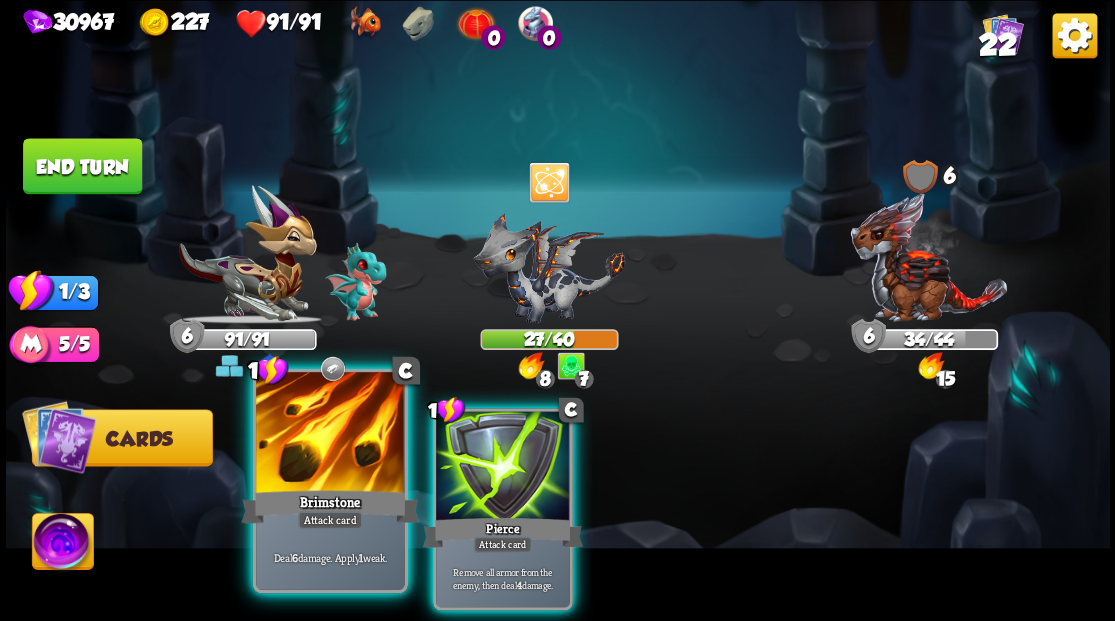 click at bounding box center [330, 434] 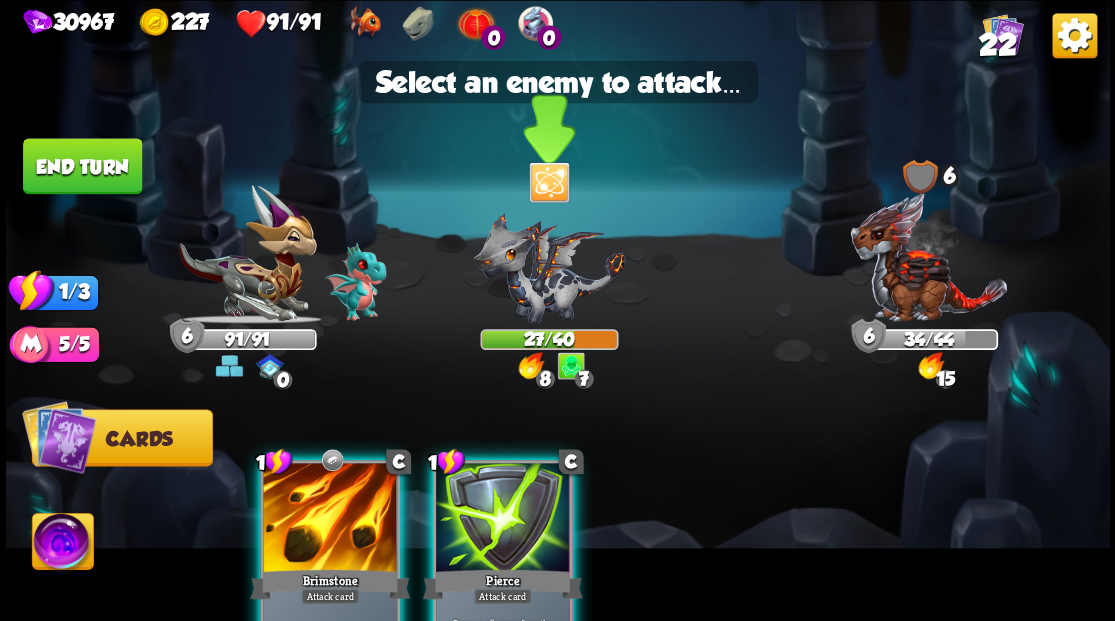 click at bounding box center [549, 267] 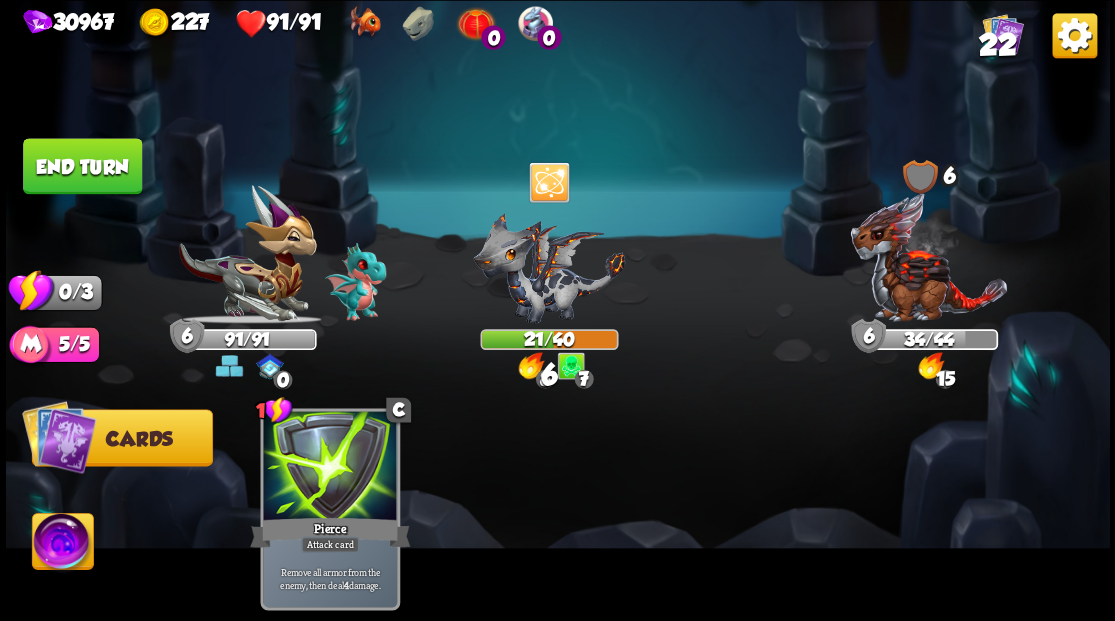 drag, startPoint x: 92, startPoint y: 170, endPoint x: 253, endPoint y: 181, distance: 161.37534 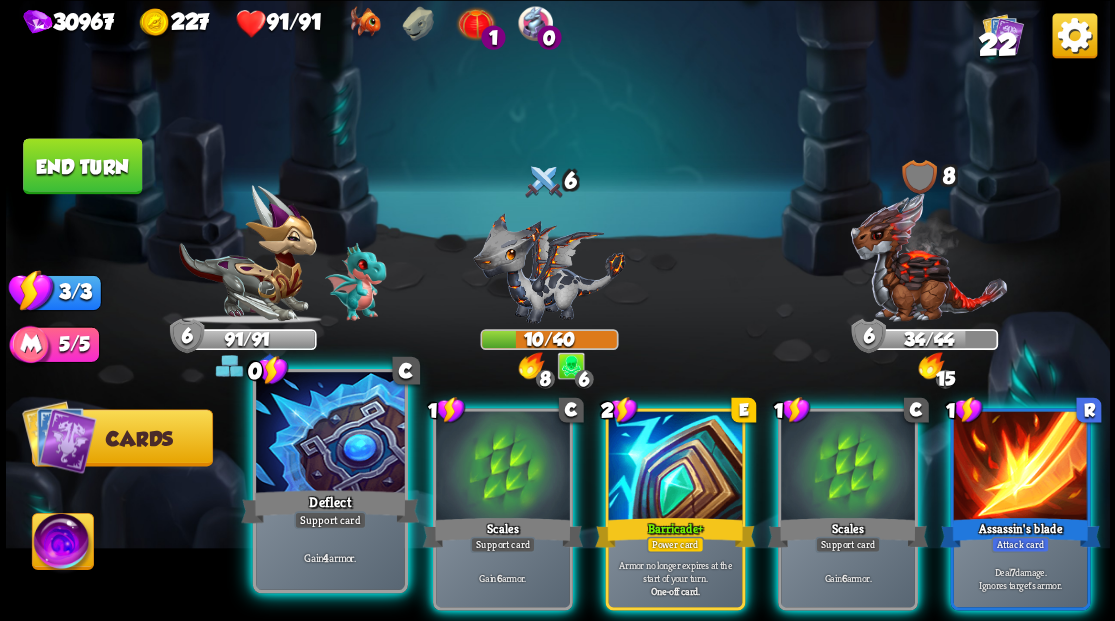 click at bounding box center (330, 434) 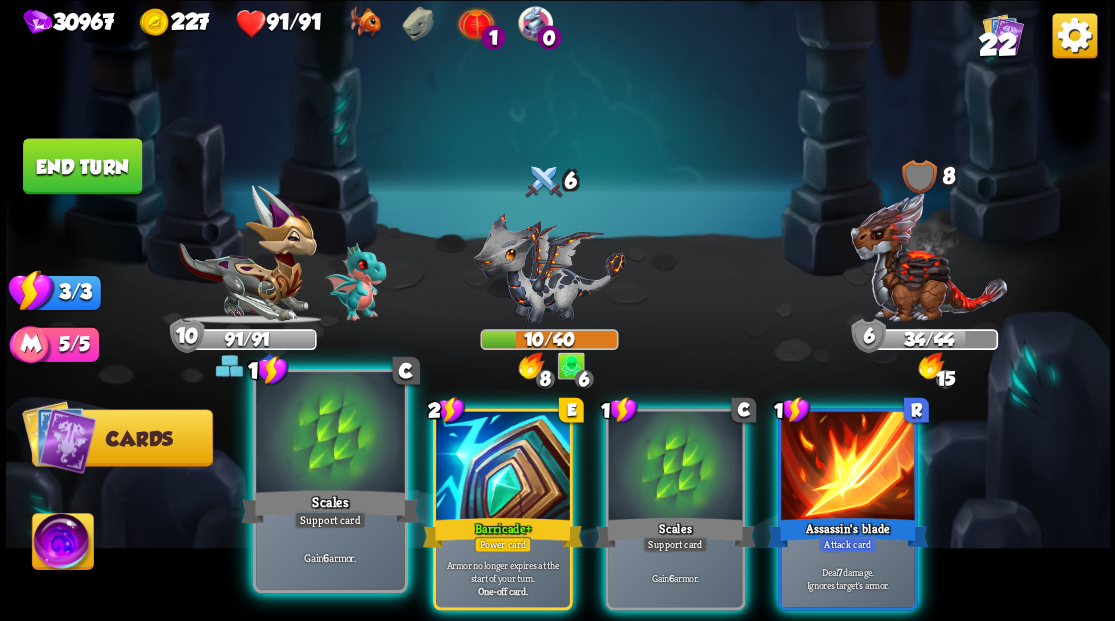 click at bounding box center (330, 434) 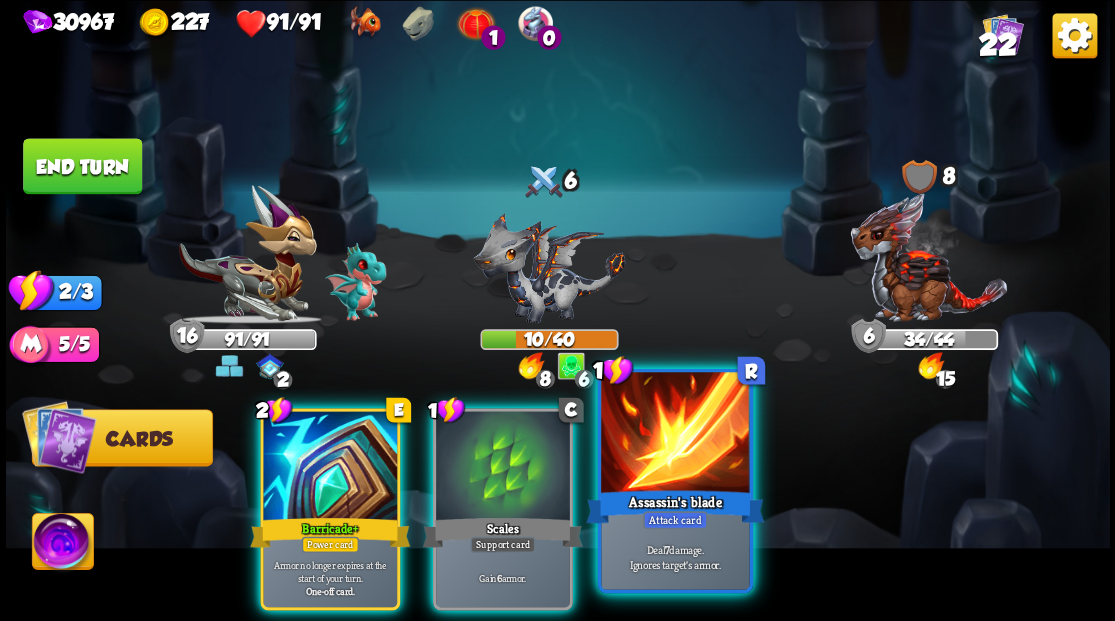 click at bounding box center (675, 434) 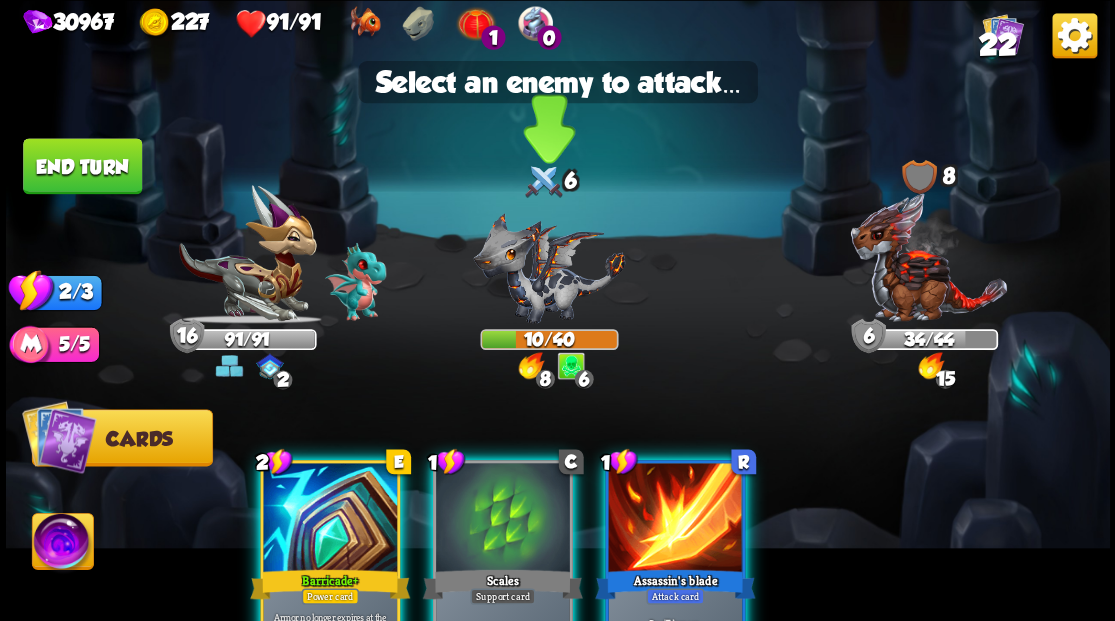 click at bounding box center [549, 267] 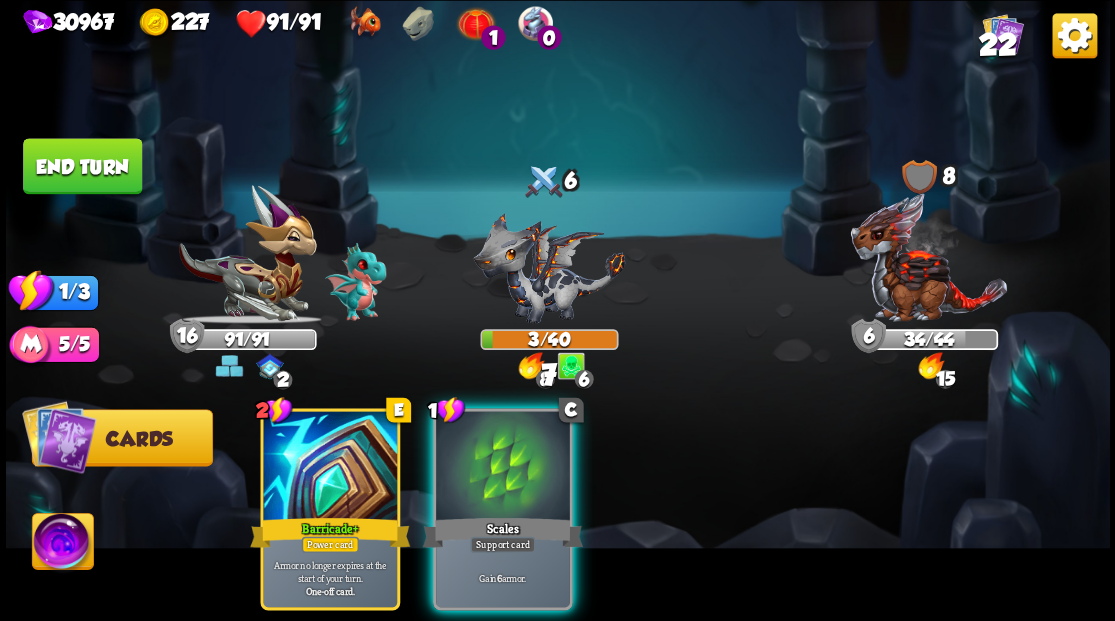 click at bounding box center [503, 467] 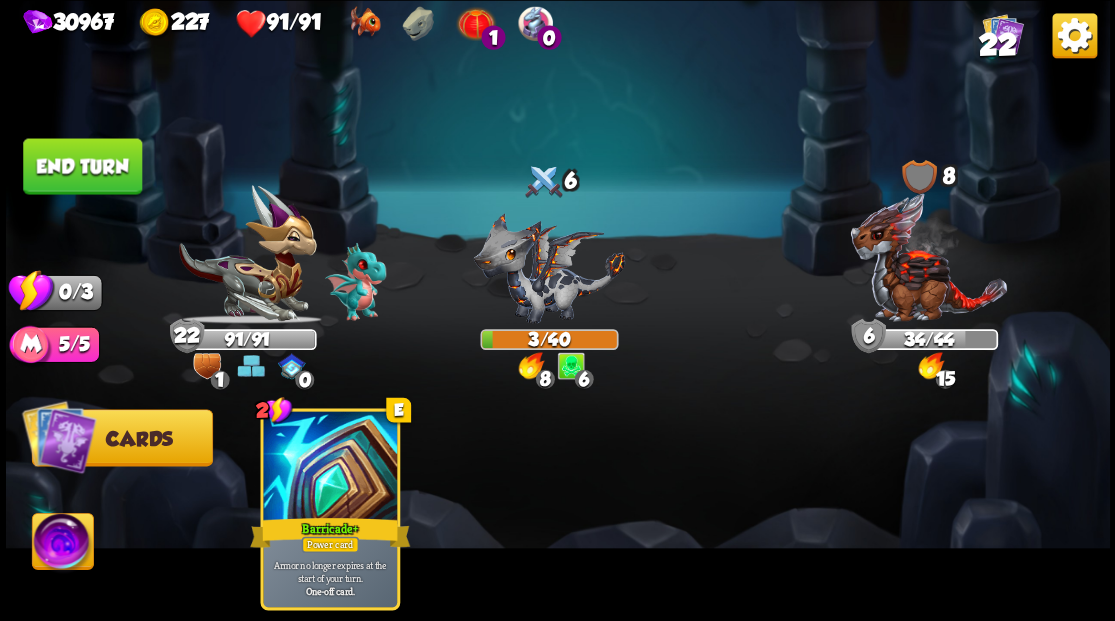 click on "End turn" at bounding box center (82, 166) 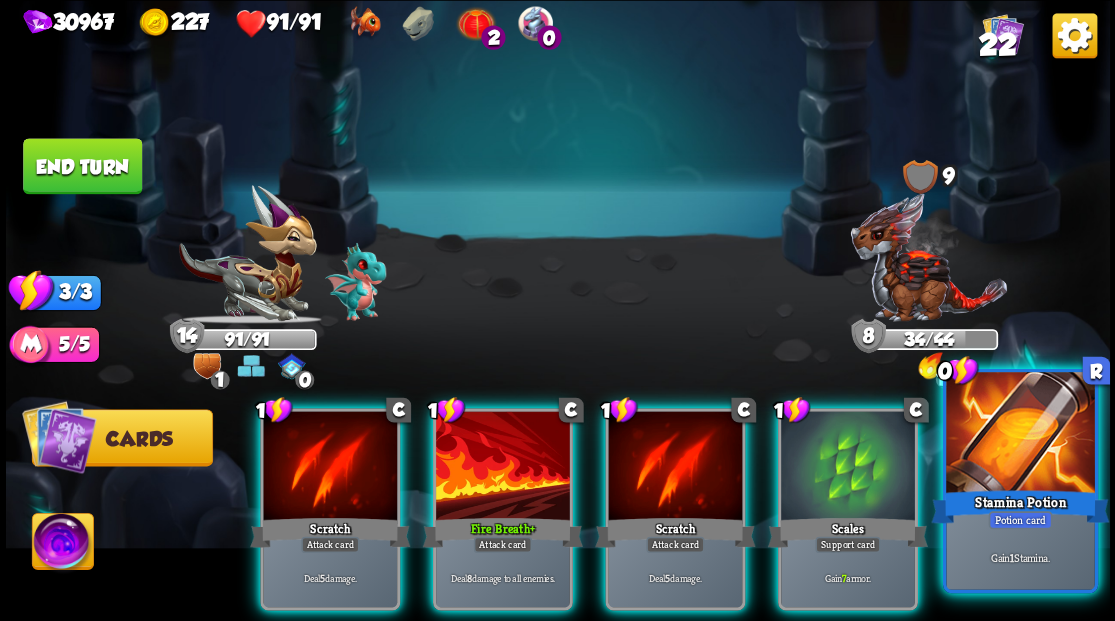 click at bounding box center (1020, 434) 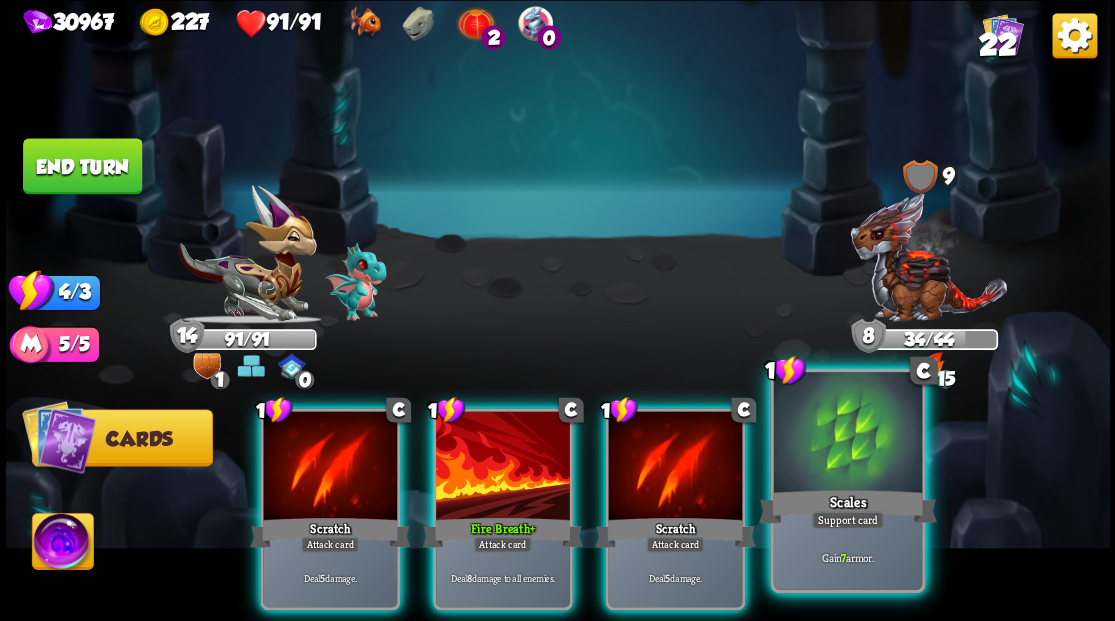 click at bounding box center (847, 434) 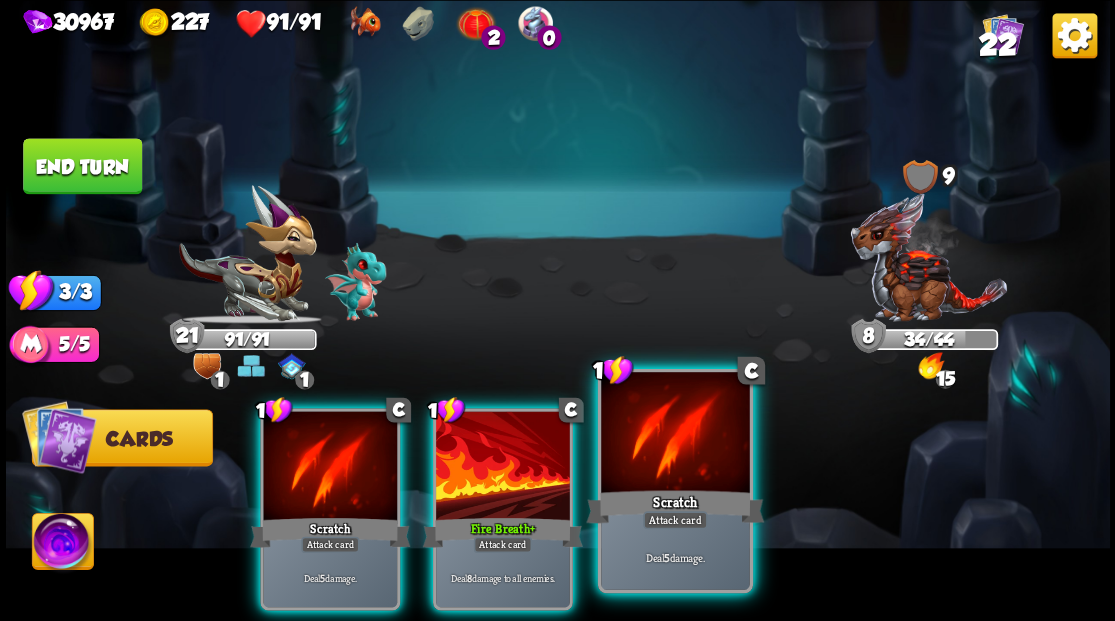 click on "Scratch" at bounding box center [675, 506] 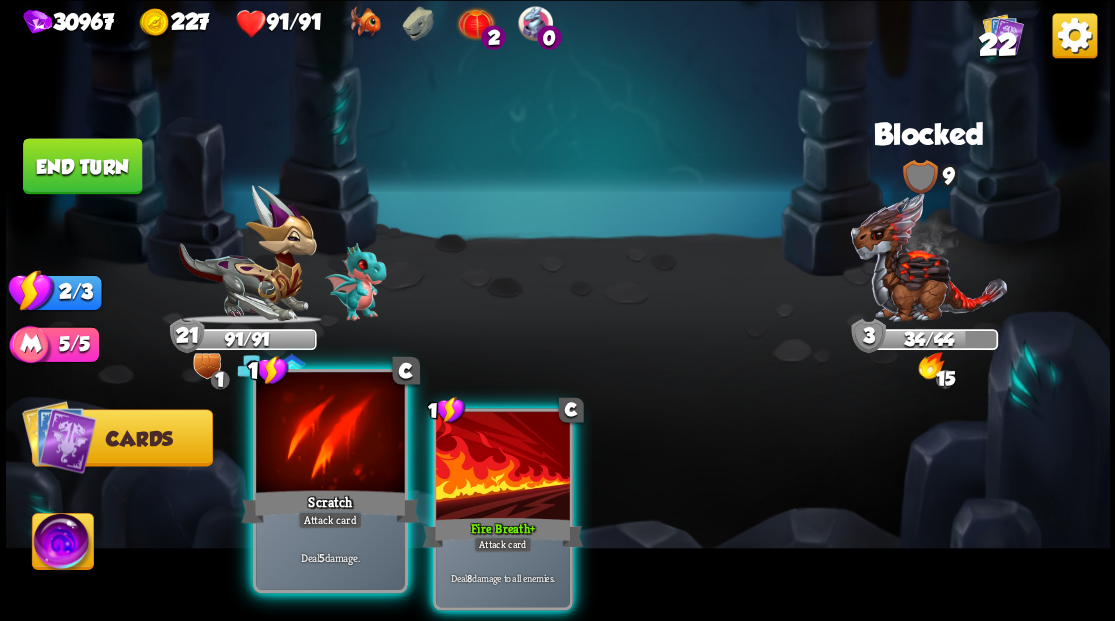 click at bounding box center [330, 434] 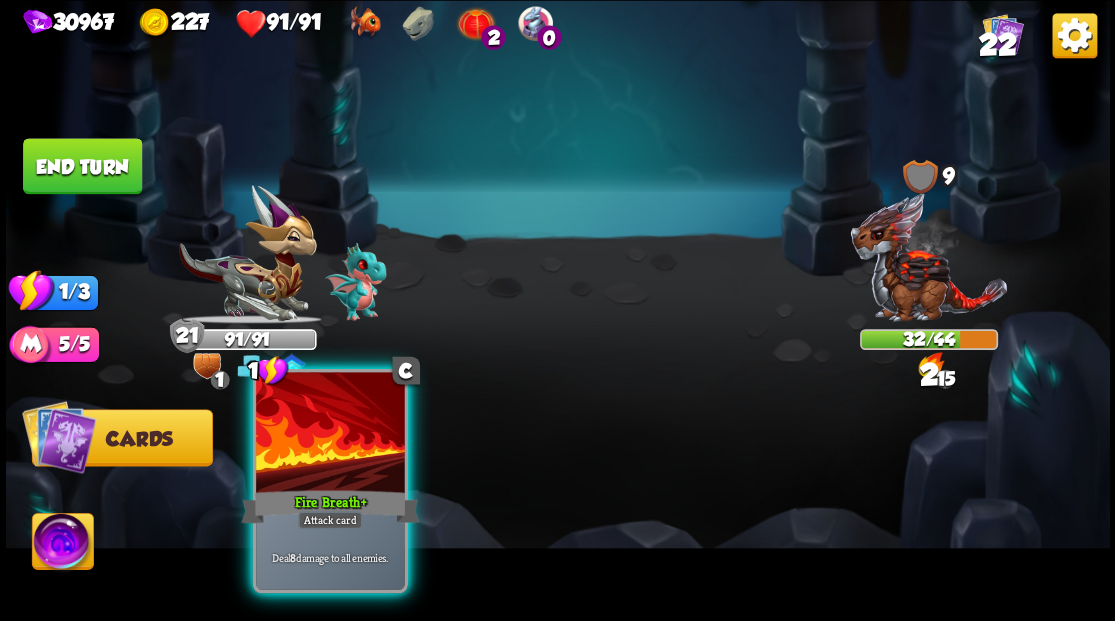 click at bounding box center (330, 434) 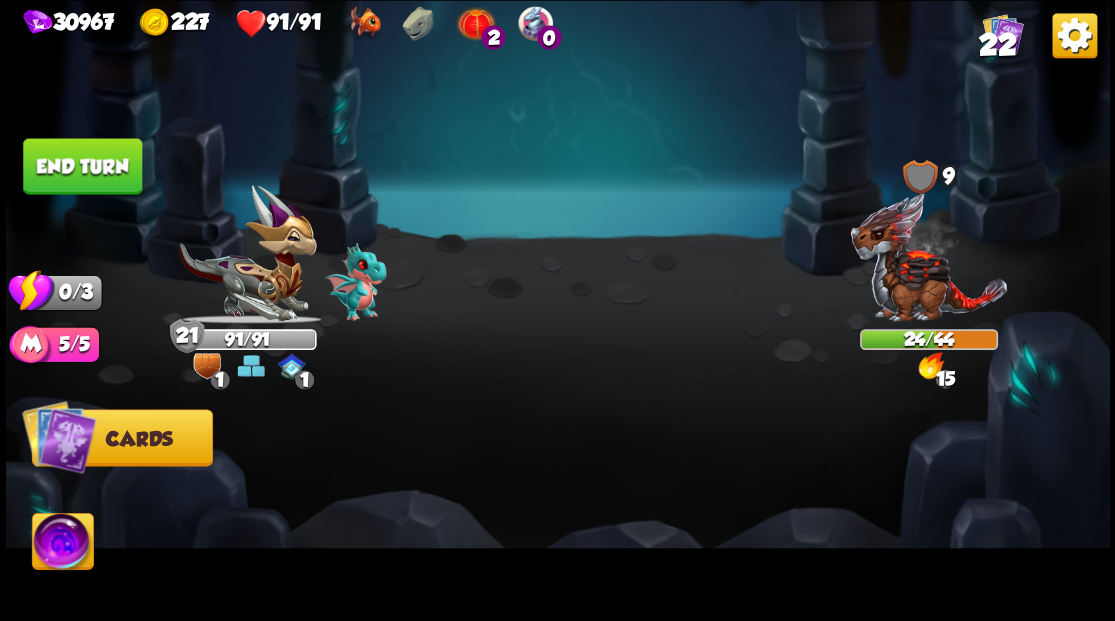 drag, startPoint x: 64, startPoint y: 169, endPoint x: 570, endPoint y: 440, distance: 574.00085 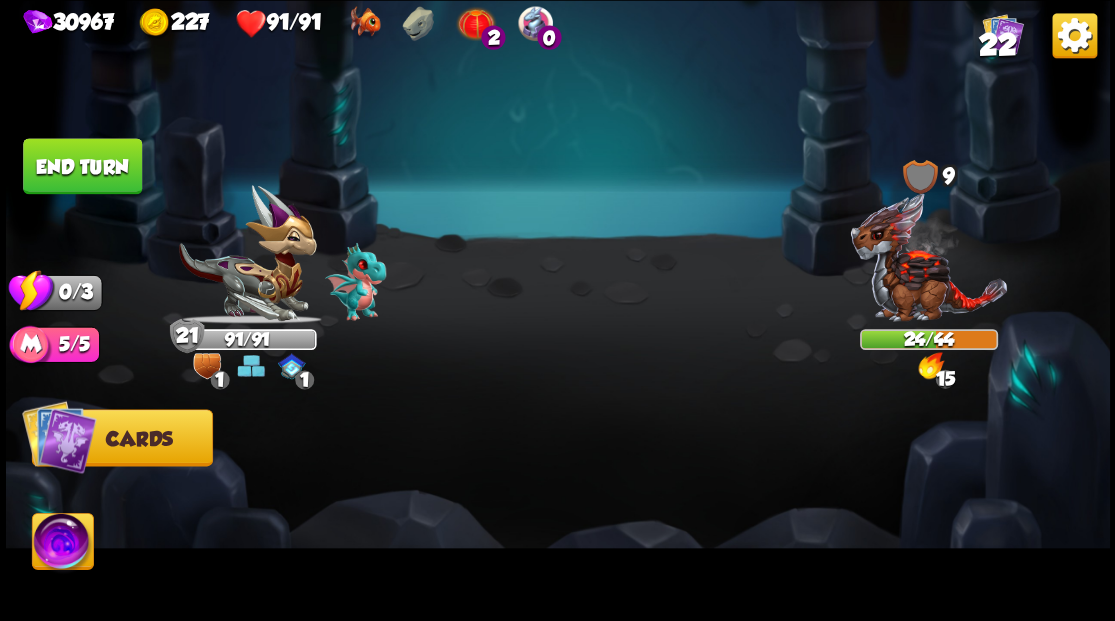 click on "End turn" at bounding box center [82, 166] 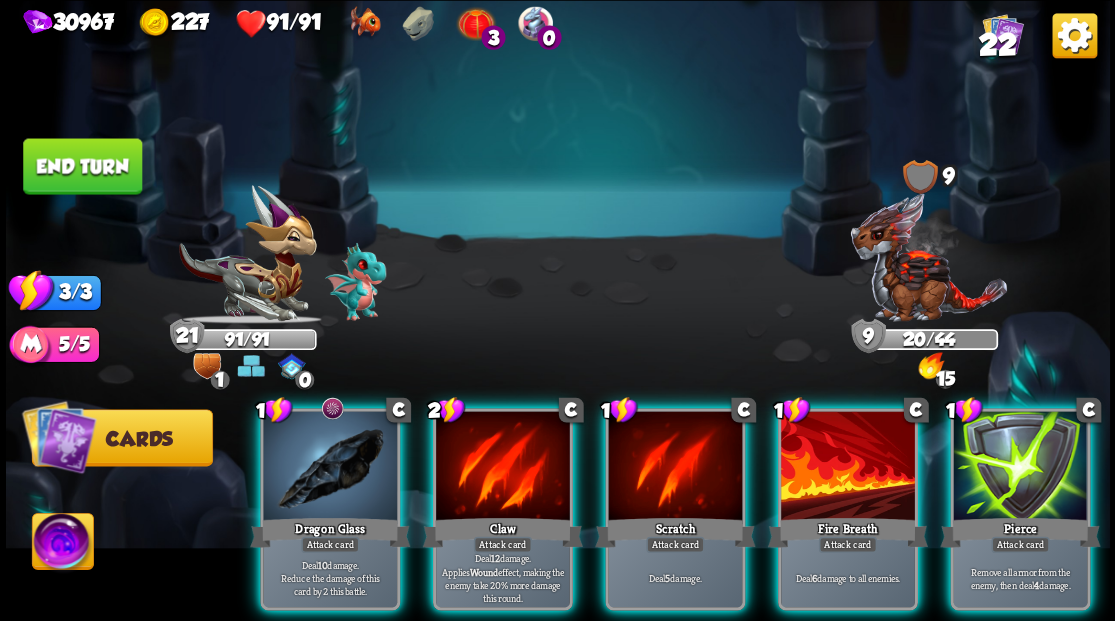 click at bounding box center (1020, 467) 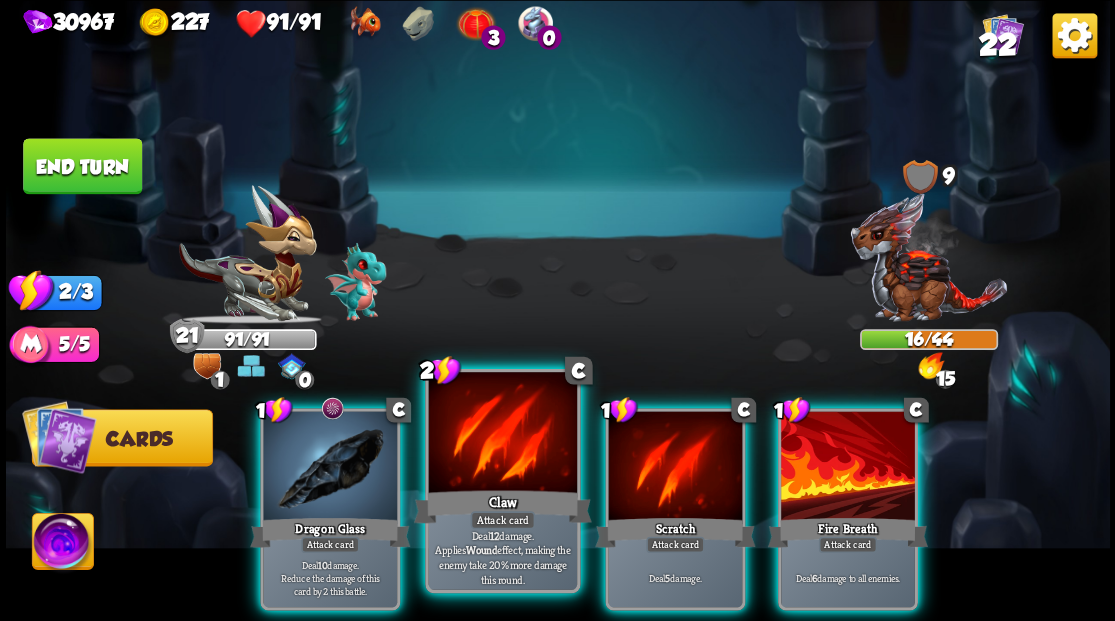 click at bounding box center [502, 434] 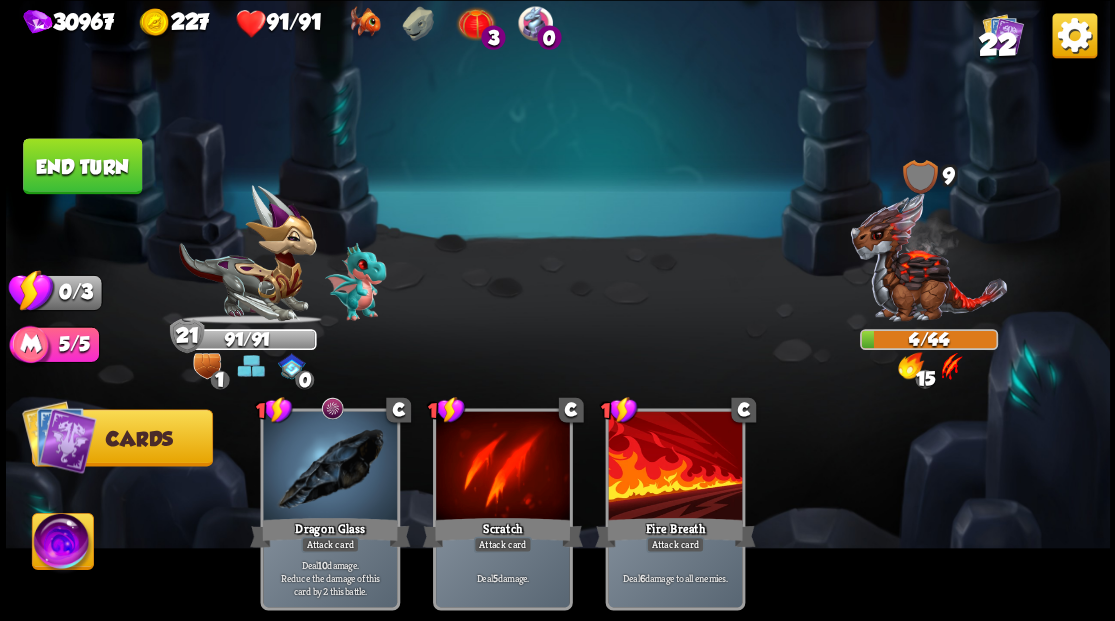 click on "End turn" at bounding box center (82, 166) 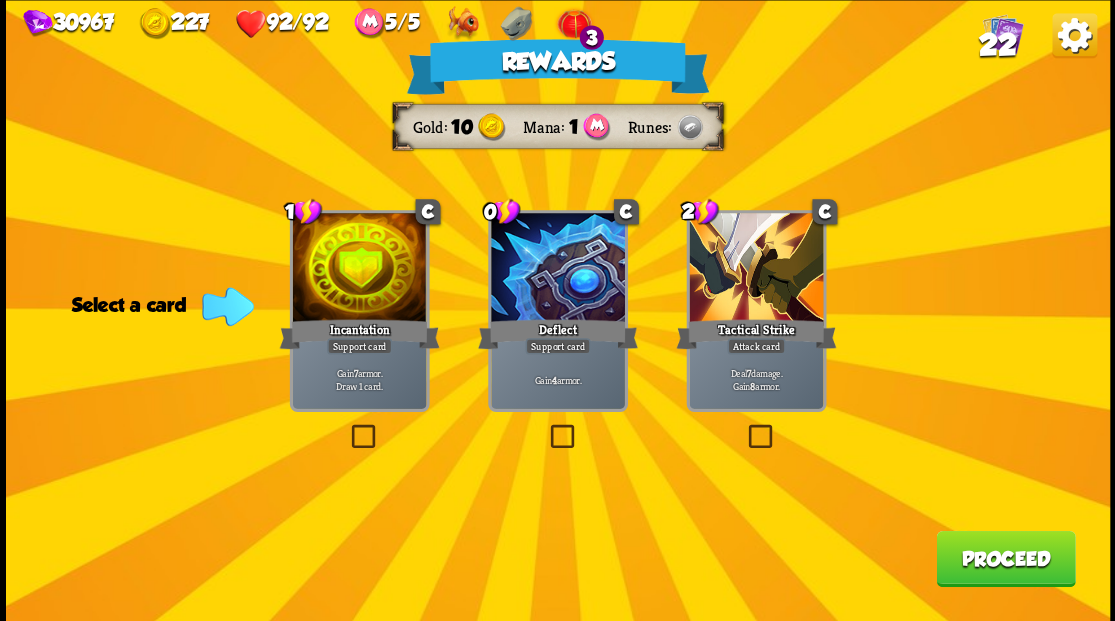 click at bounding box center (347, 427) 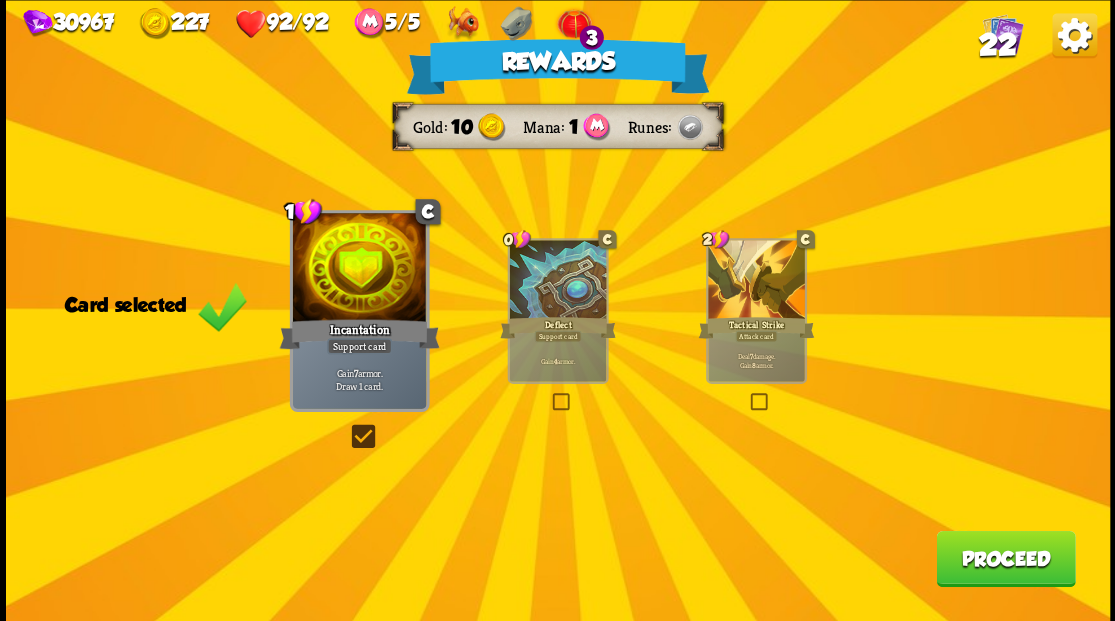 click on "Proceed" at bounding box center (1005, 558) 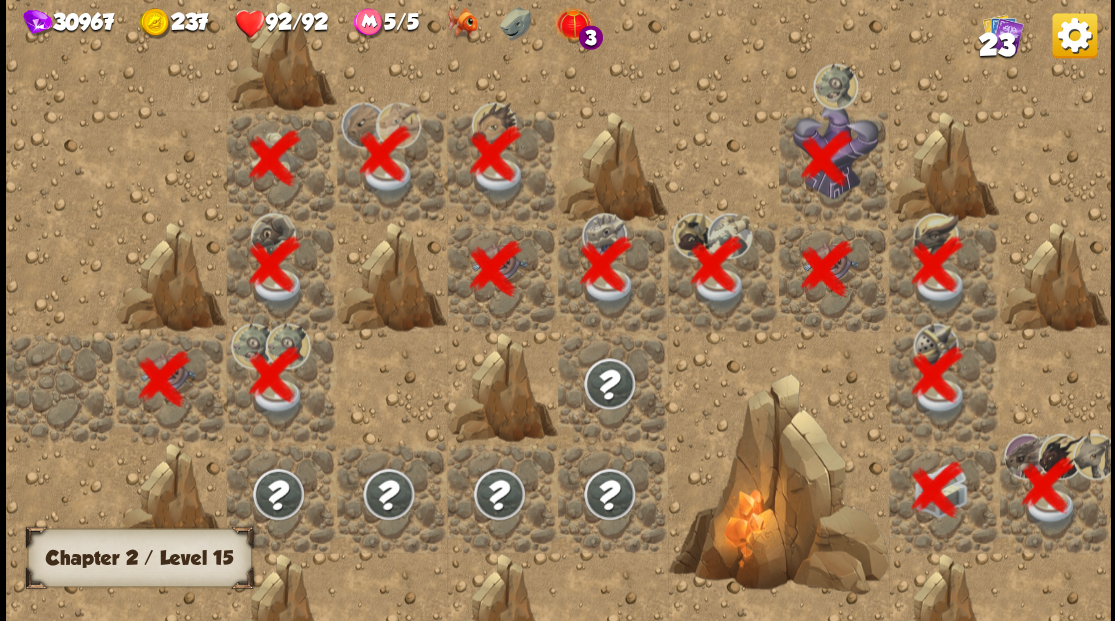 scroll, scrollTop: 0, scrollLeft: 384, axis: horizontal 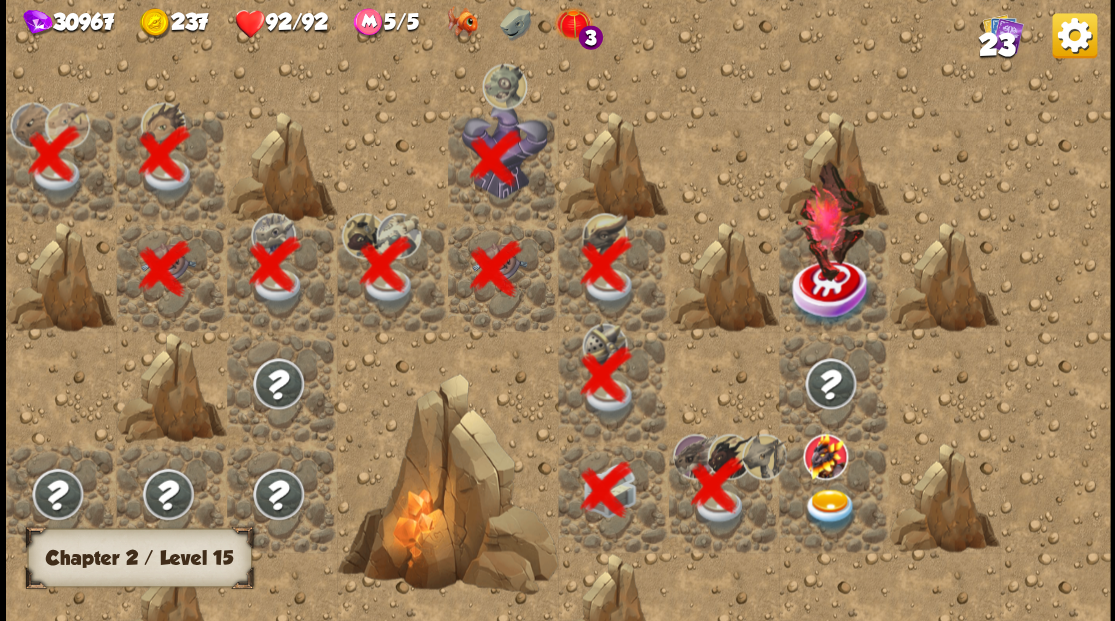 click at bounding box center [829, 509] 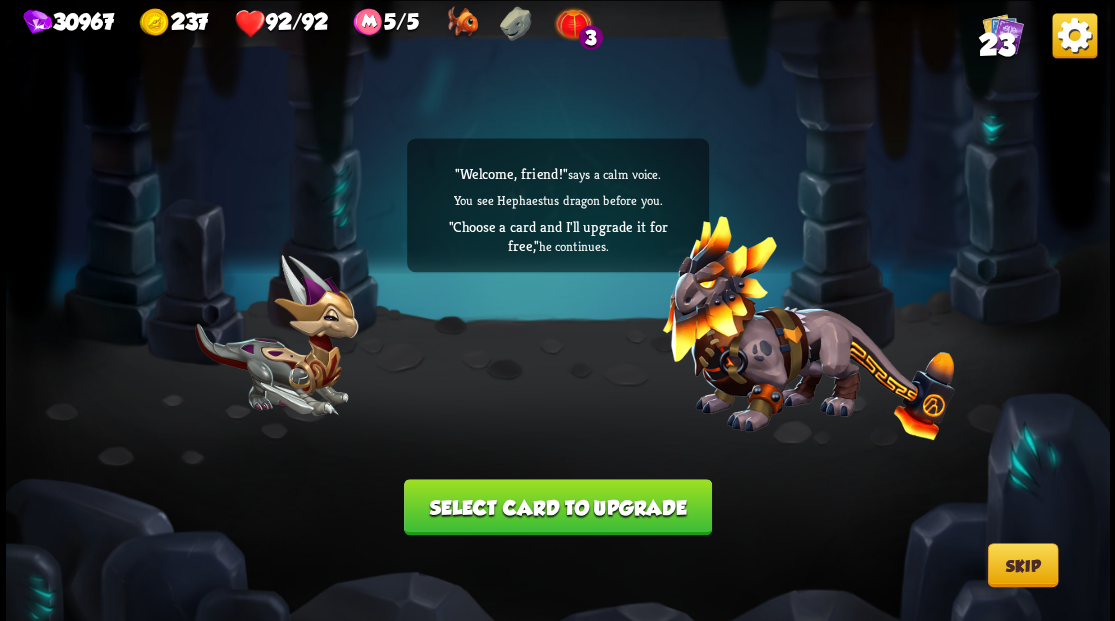 click on "Select card to upgrade" at bounding box center (558, 507) 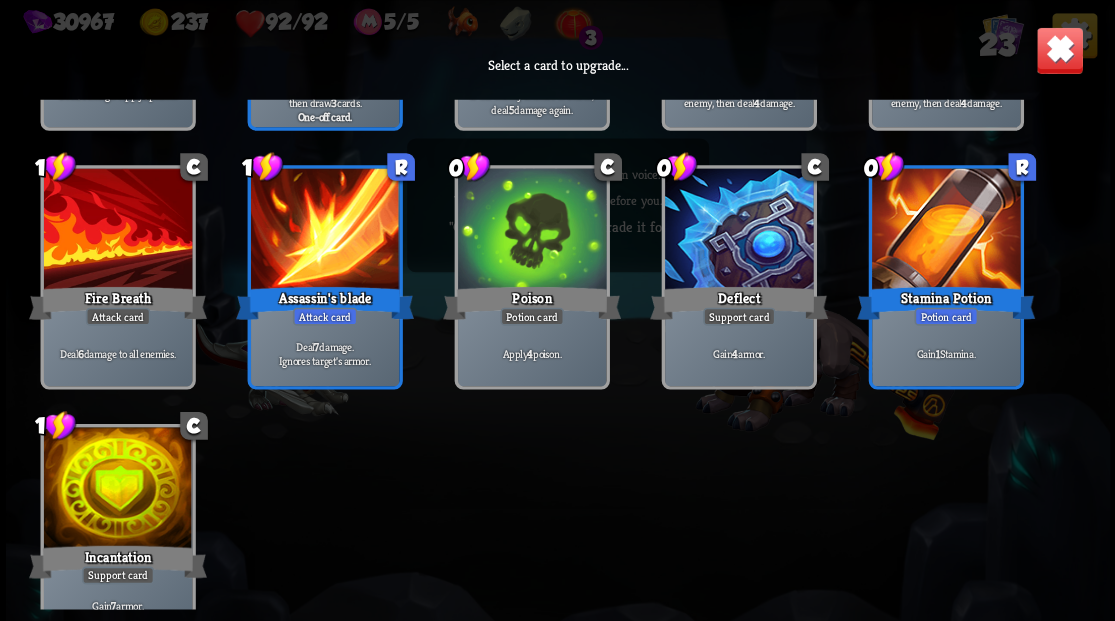scroll, scrollTop: 929, scrollLeft: 0, axis: vertical 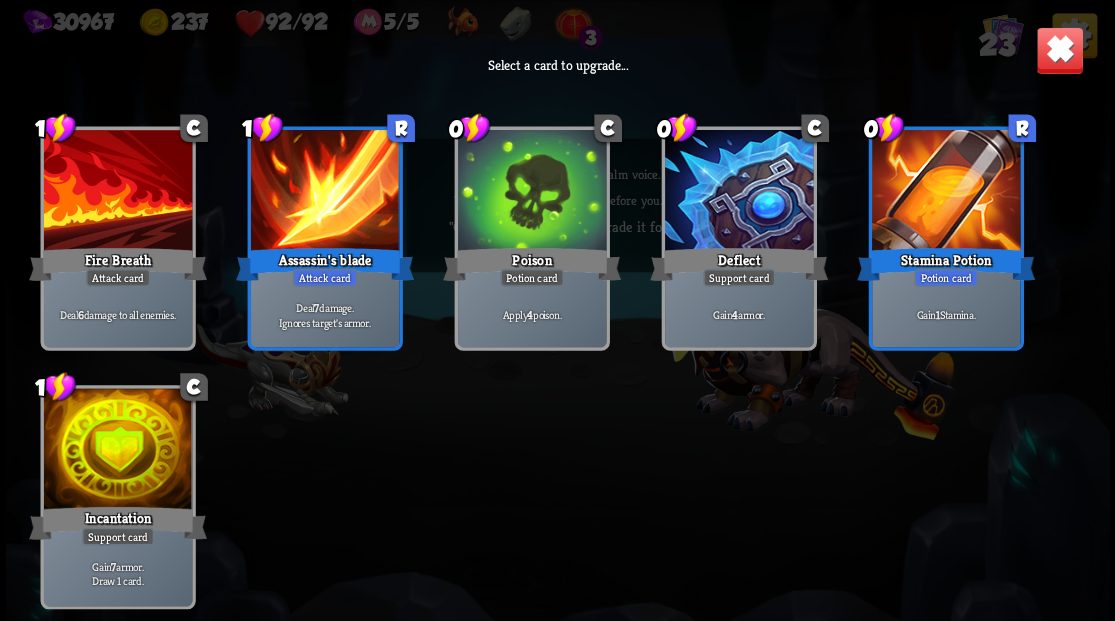 click at bounding box center (117, 450) 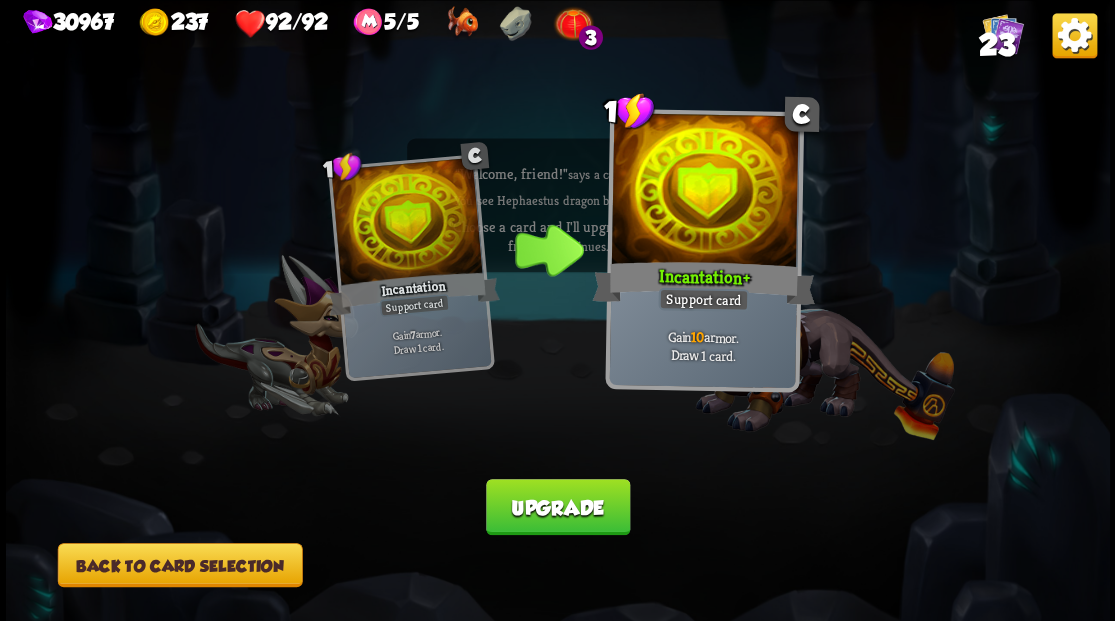 click on "Back to card selection" at bounding box center [179, 565] 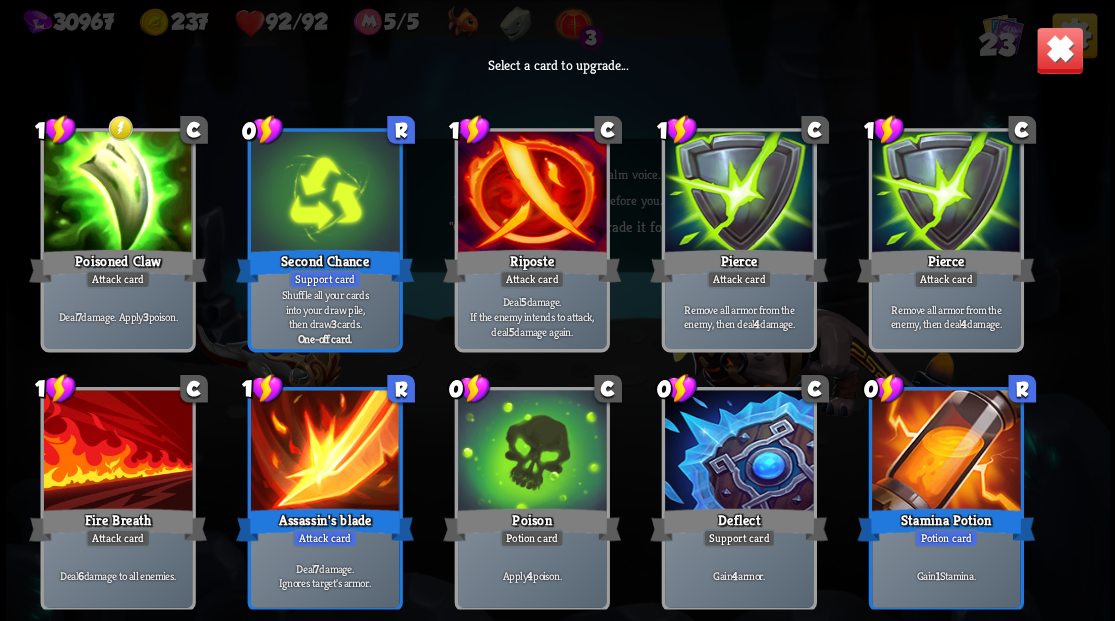 scroll, scrollTop: 666, scrollLeft: 0, axis: vertical 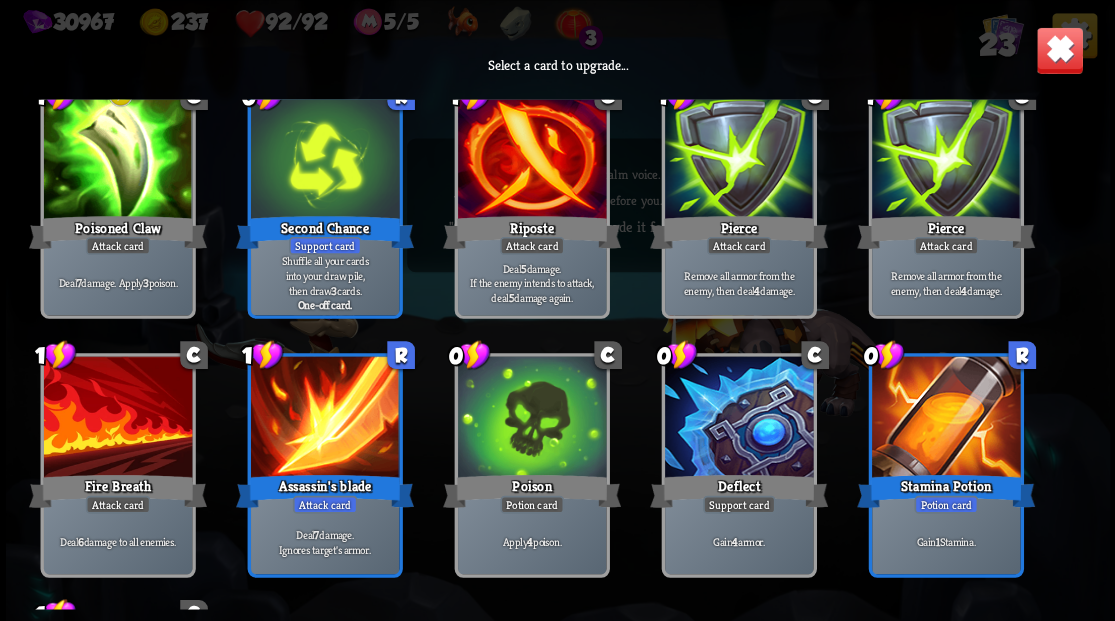 click at bounding box center [738, 160] 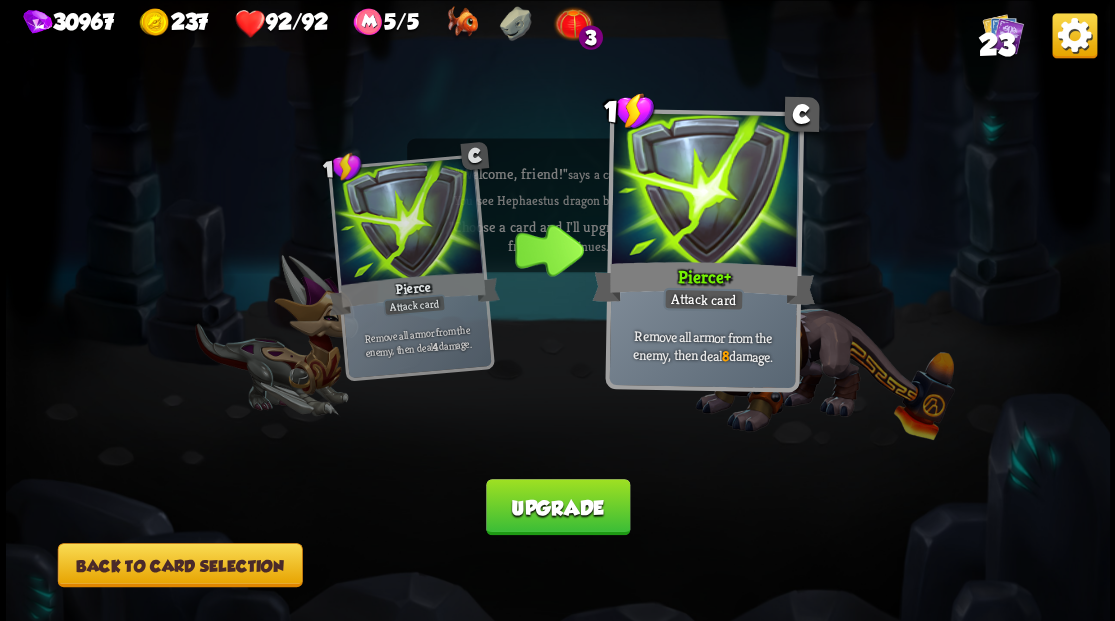 click on "Upgrade" at bounding box center (558, 507) 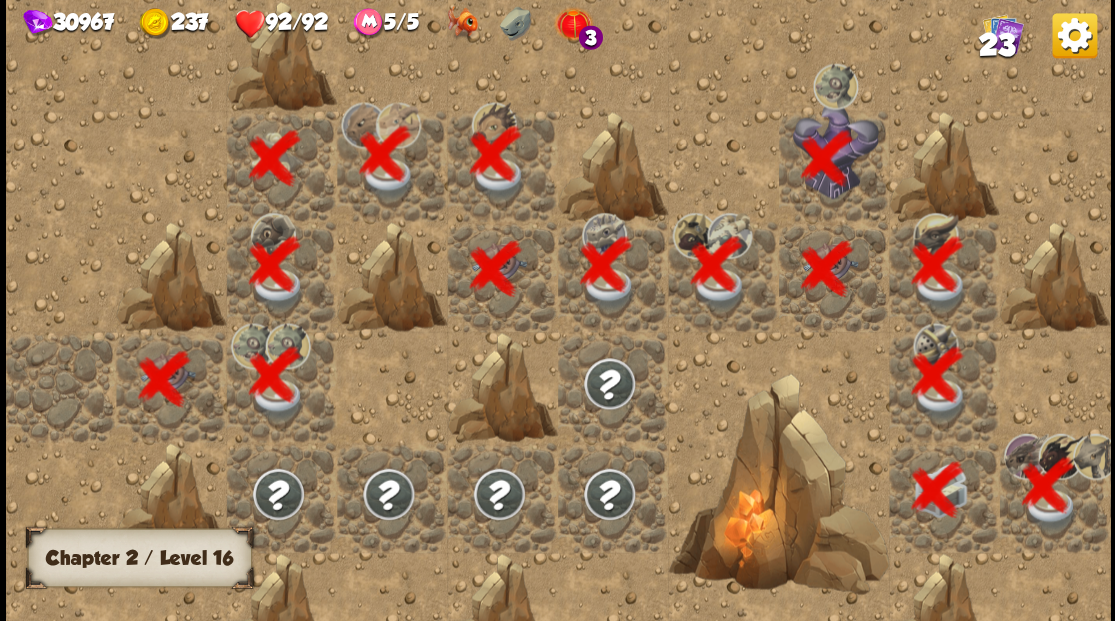 scroll, scrollTop: 0, scrollLeft: 384, axis: horizontal 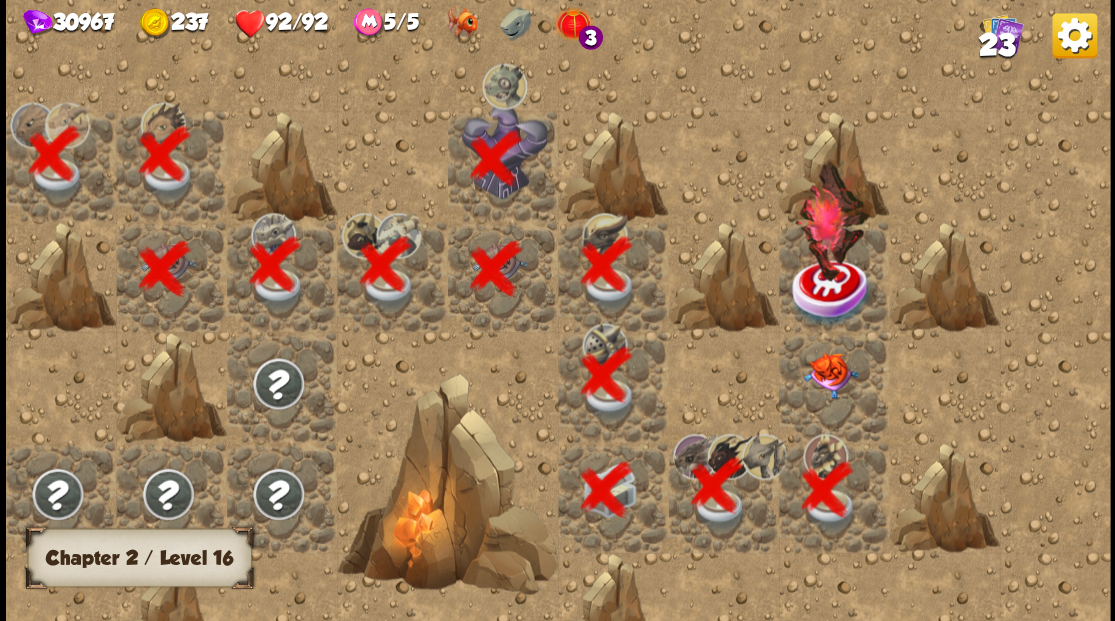 click at bounding box center [829, 375] 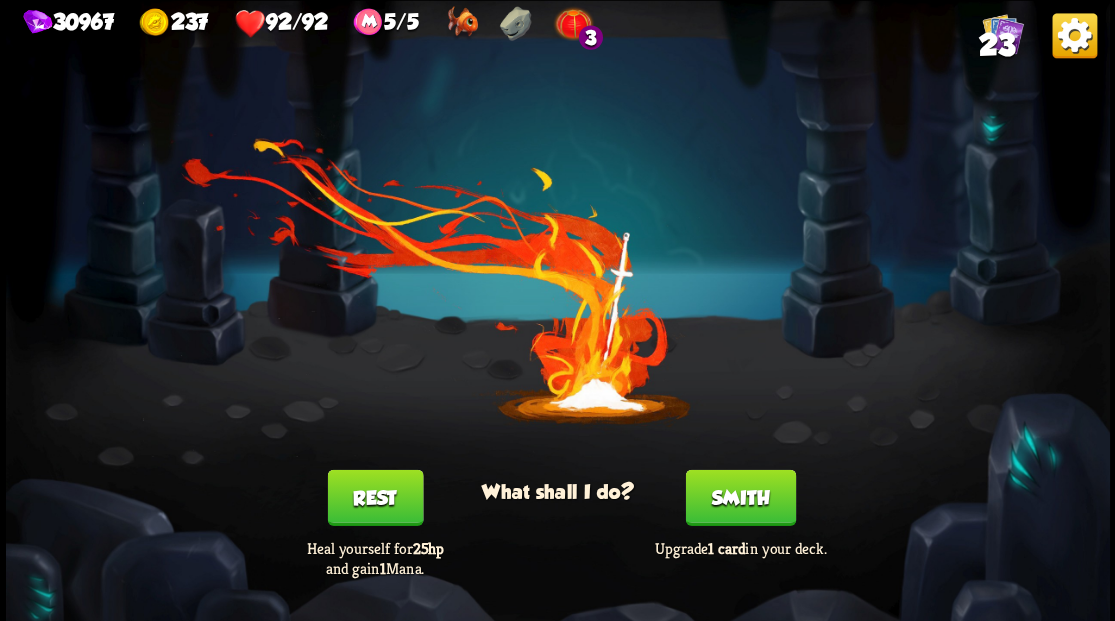 click on "Smith" at bounding box center (740, 497) 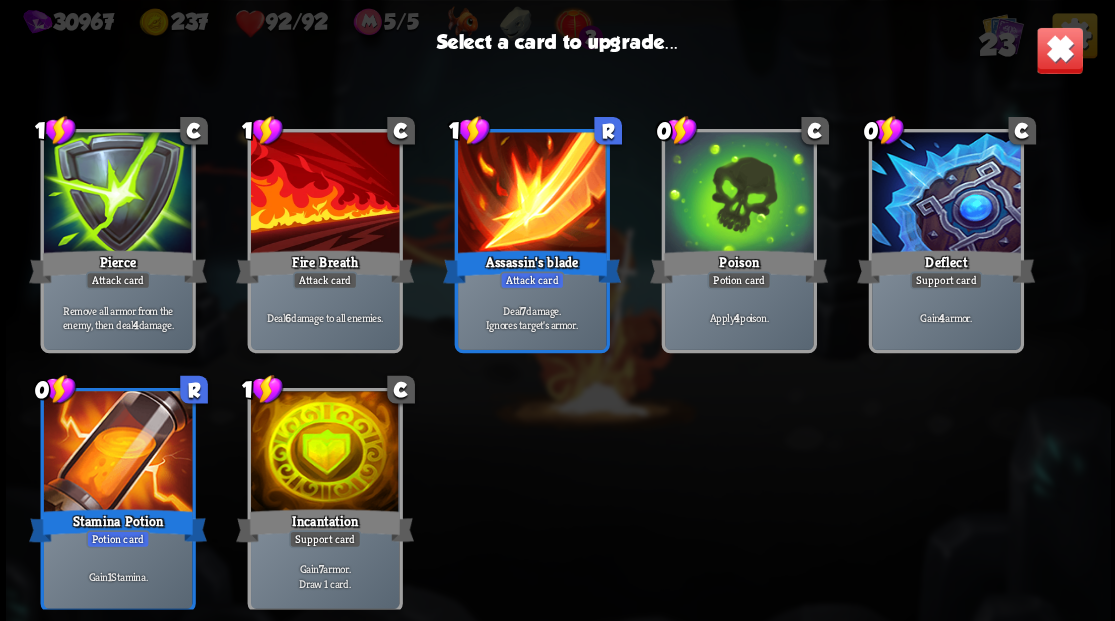 scroll, scrollTop: 629, scrollLeft: 0, axis: vertical 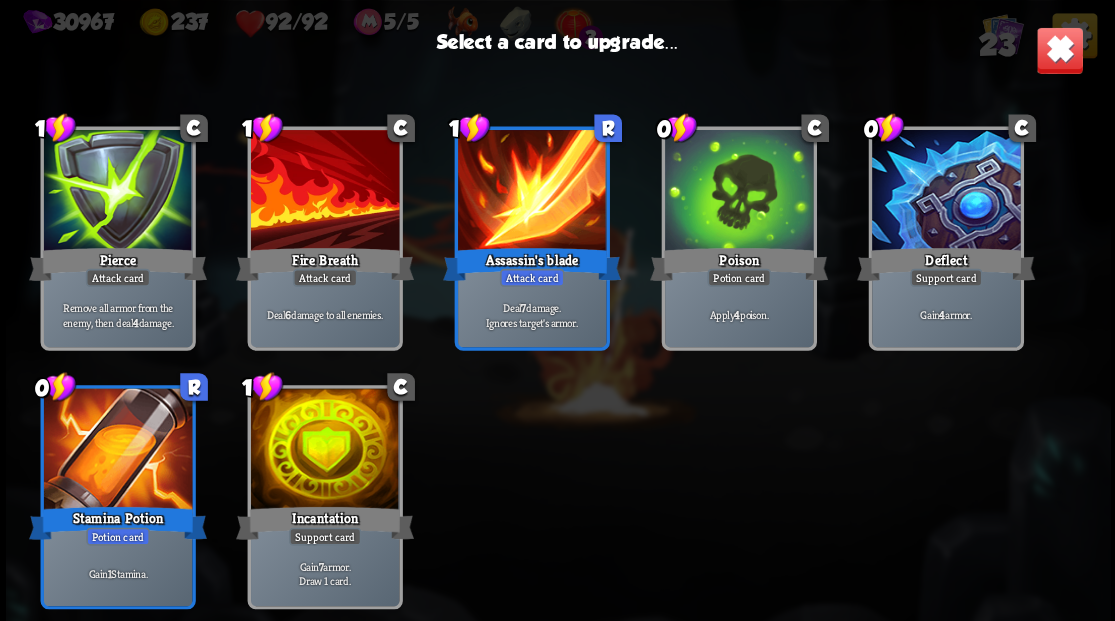 click at bounding box center (324, 450) 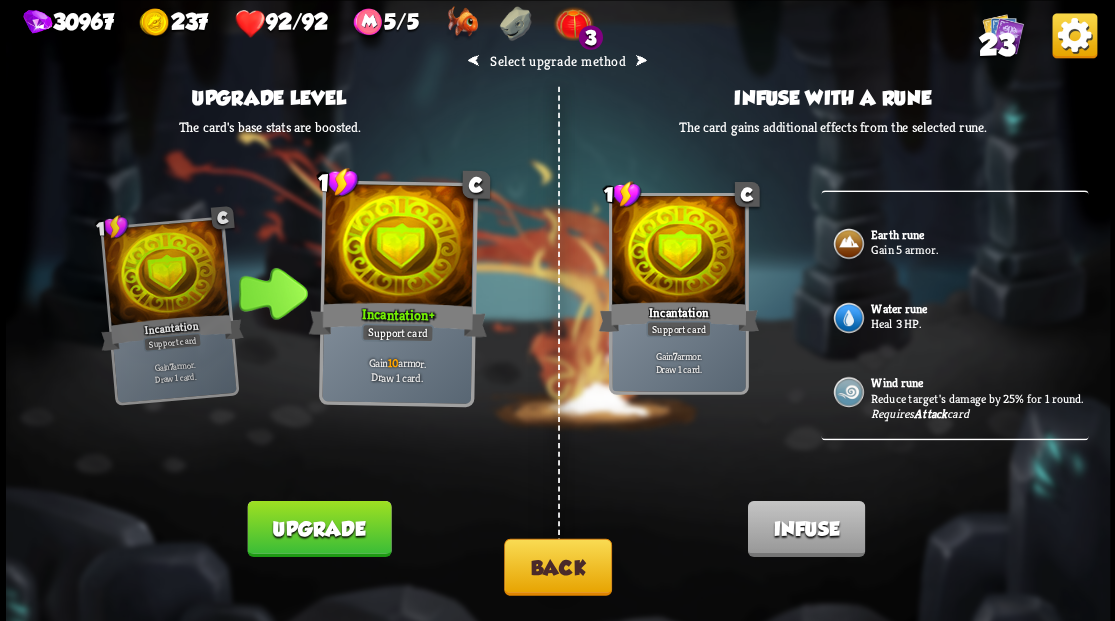 scroll, scrollTop: 600, scrollLeft: 0, axis: vertical 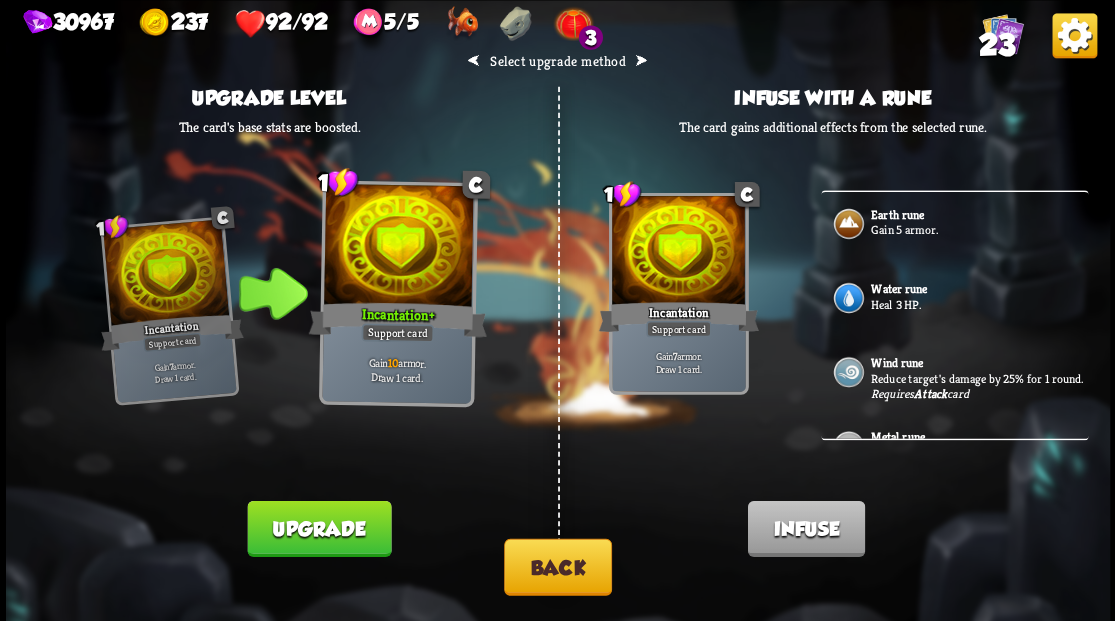 click on "Heal 3 HP." at bounding box center (977, 304) 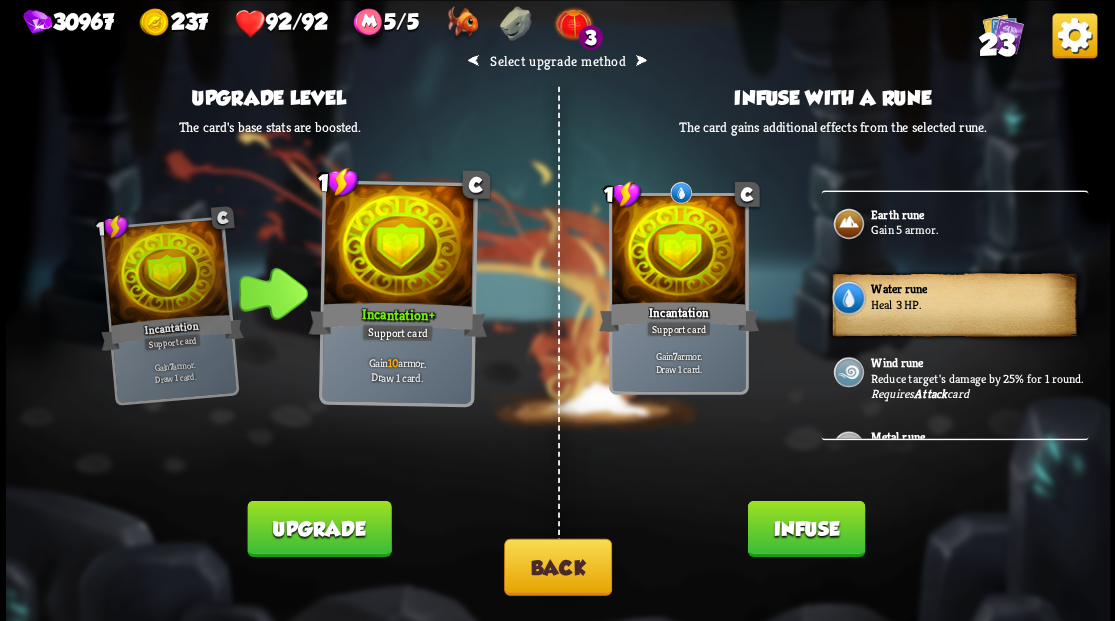 click on "Infuse" at bounding box center [805, 528] 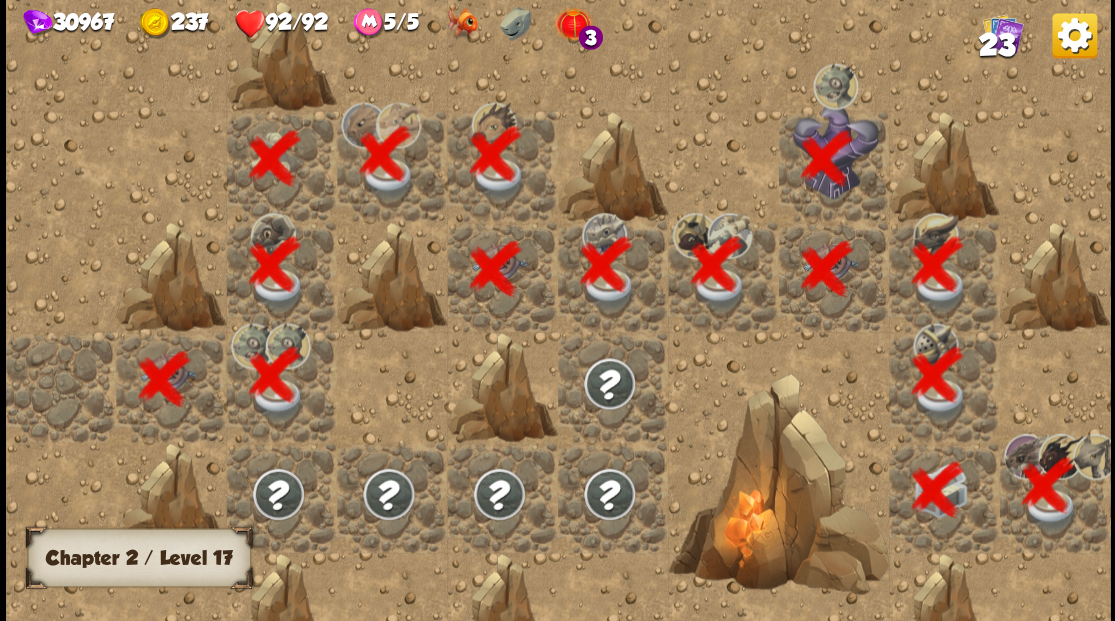 scroll, scrollTop: 0, scrollLeft: 384, axis: horizontal 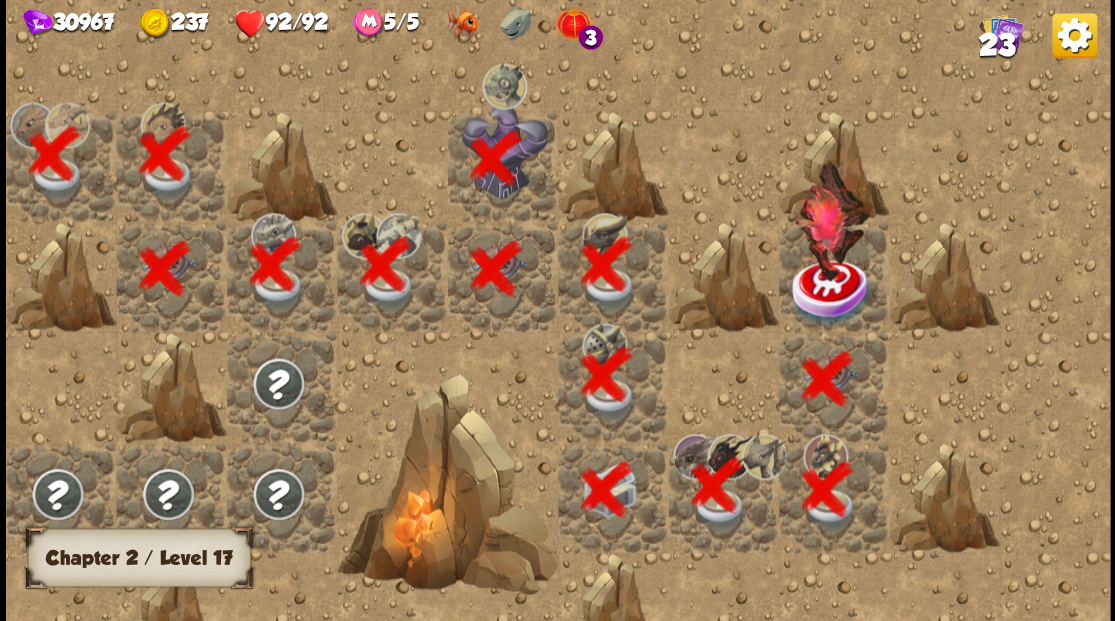 click at bounding box center [831, 291] 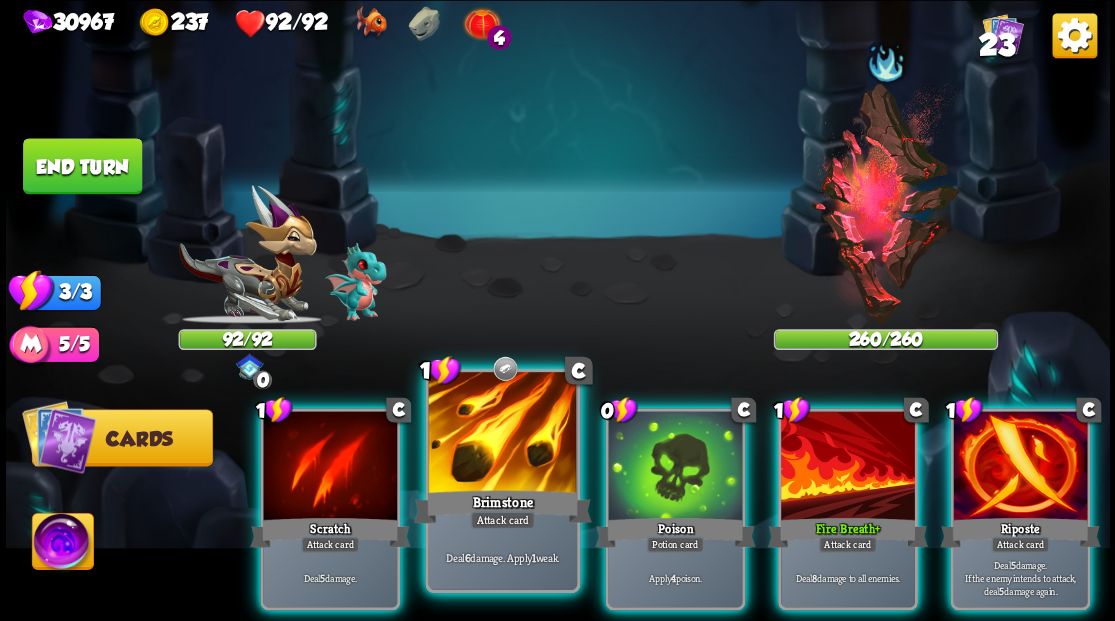 click on "Brimstone" at bounding box center [502, 506] 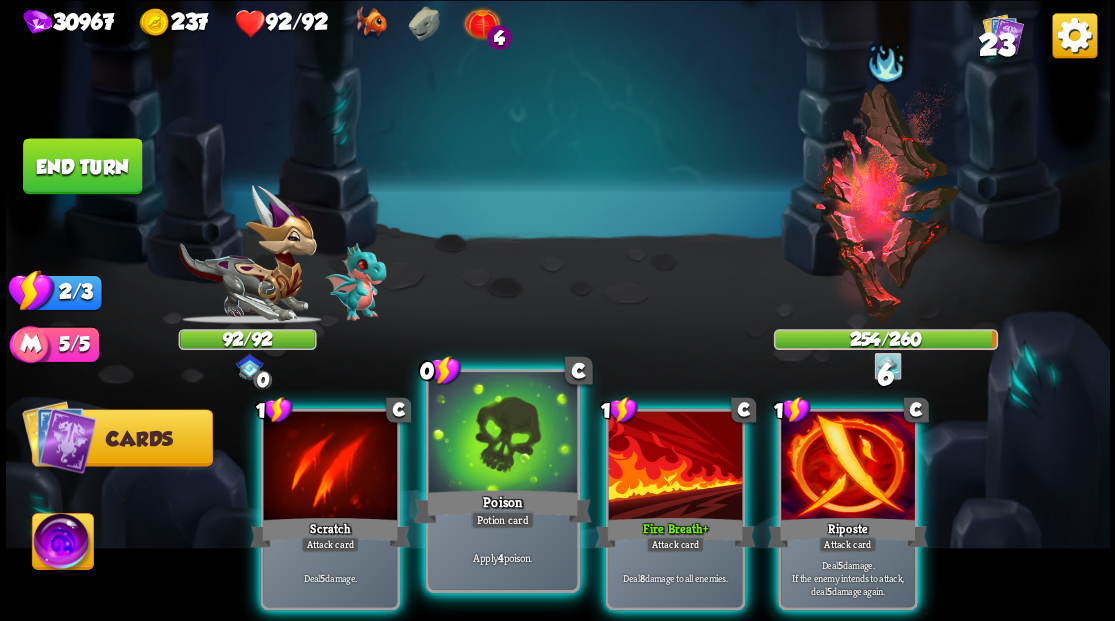 click at bounding box center [502, 434] 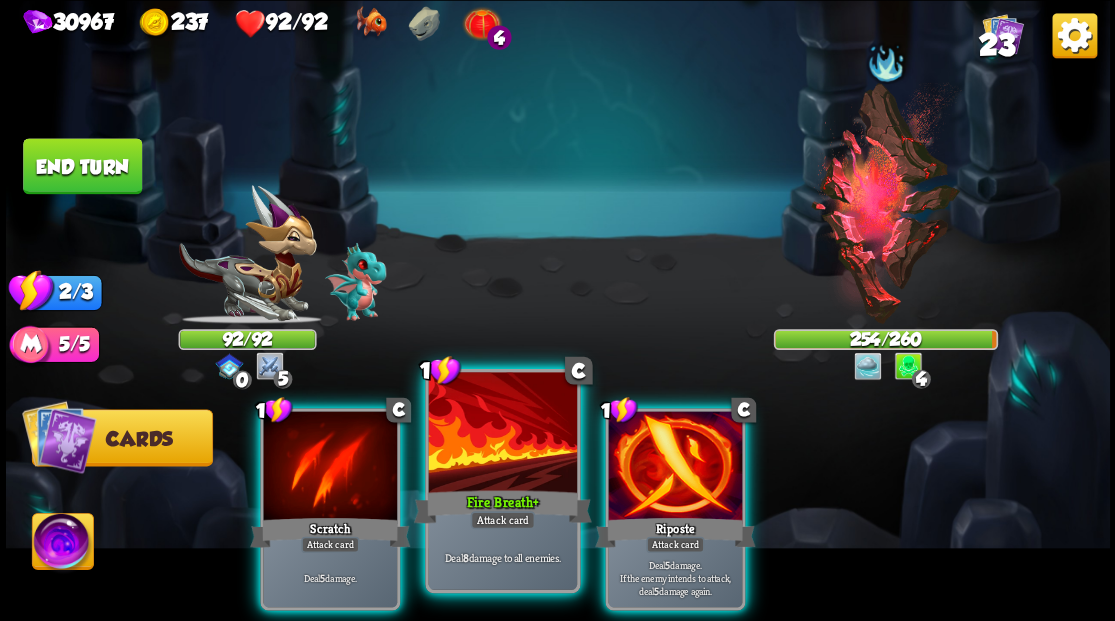 click at bounding box center (502, 434) 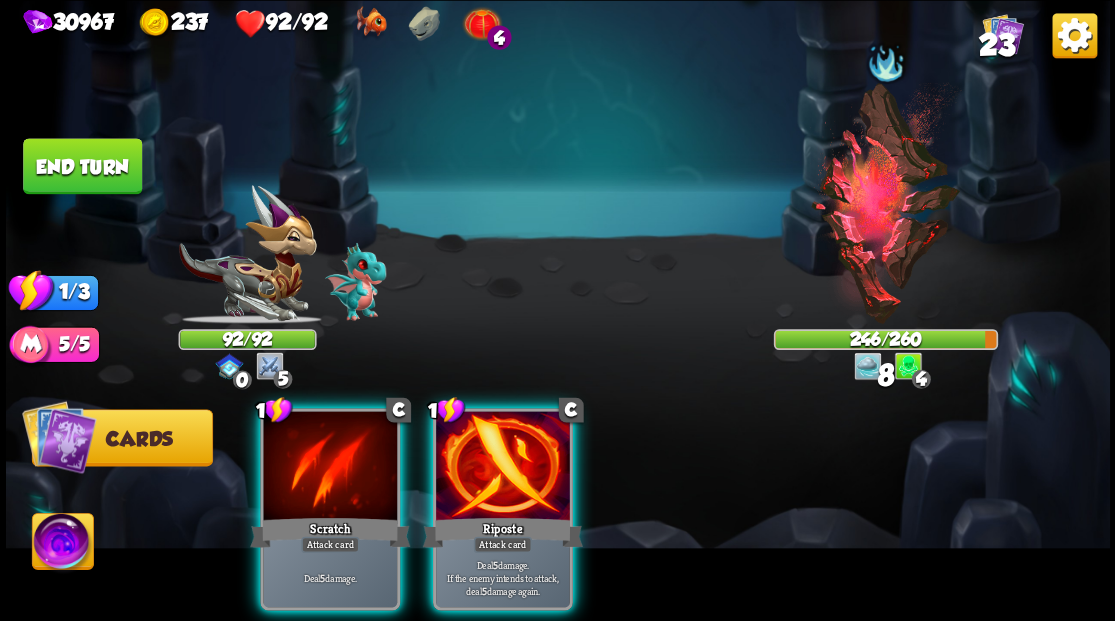 click at bounding box center (503, 467) 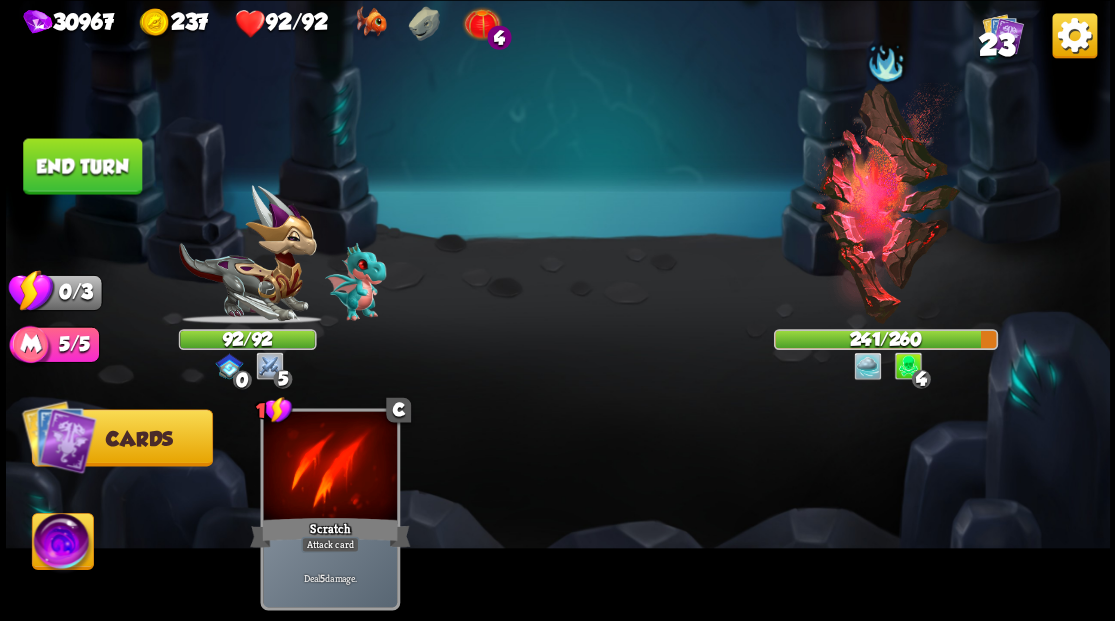 drag, startPoint x: 124, startPoint y: 160, endPoint x: 520, endPoint y: 241, distance: 404.19922 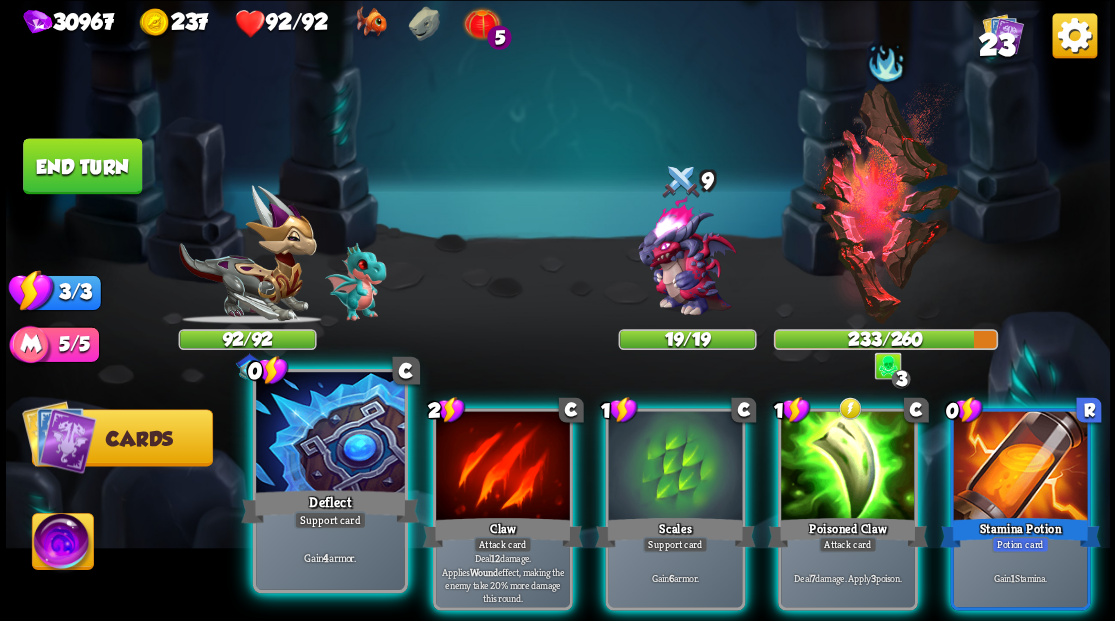 click at bounding box center [330, 434] 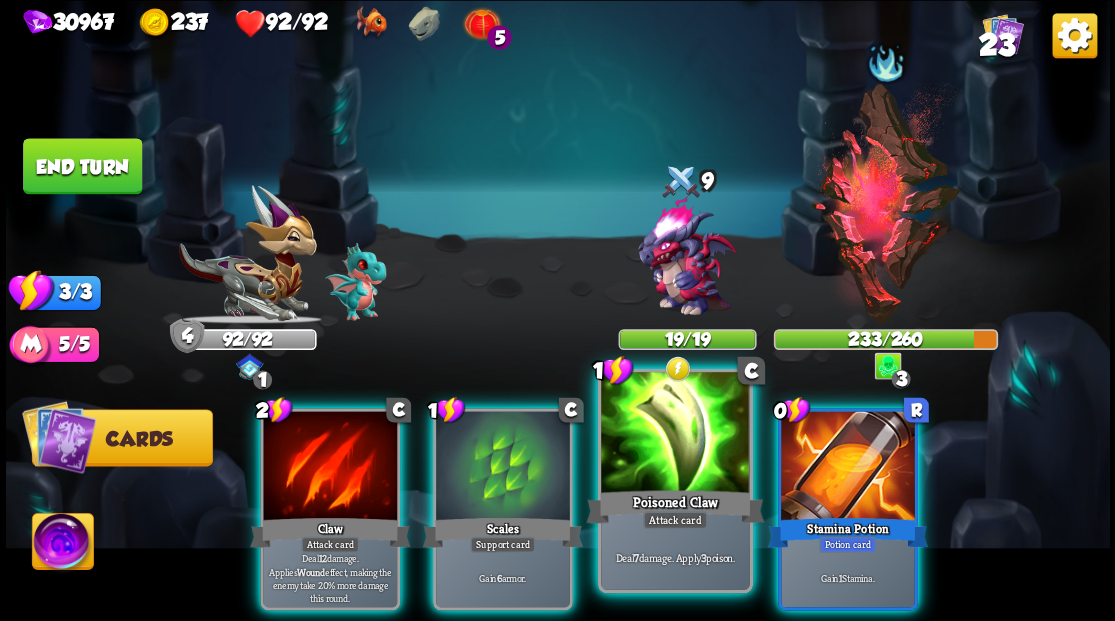 click at bounding box center [675, 434] 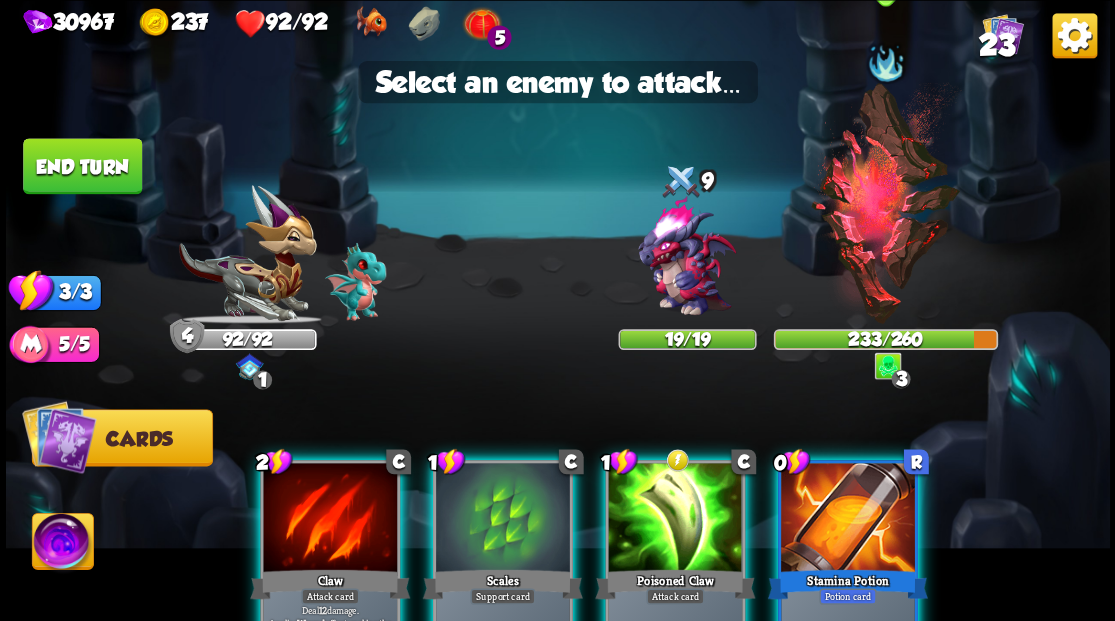click at bounding box center (885, 203) 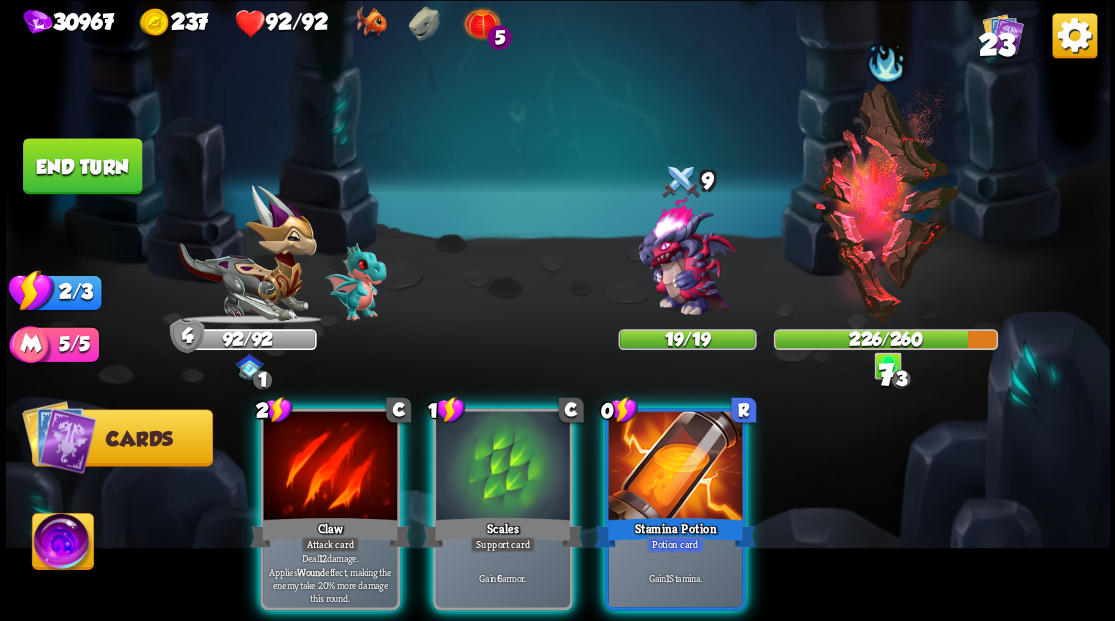 click at bounding box center [675, 467] 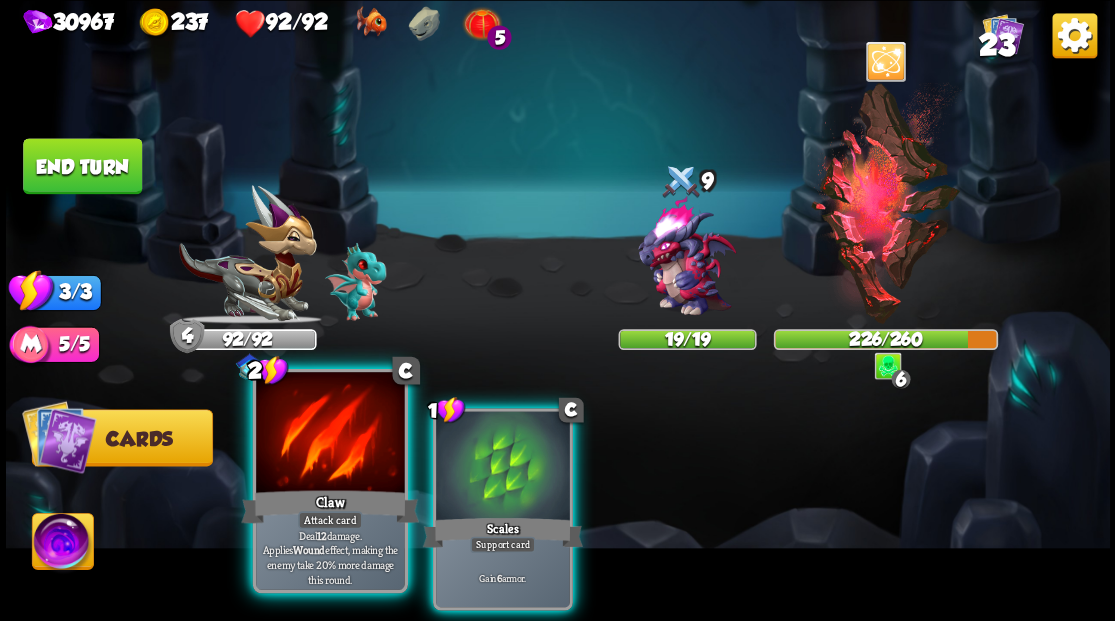 drag, startPoint x: 336, startPoint y: 428, endPoint x: 339, endPoint y: 414, distance: 14.3178215 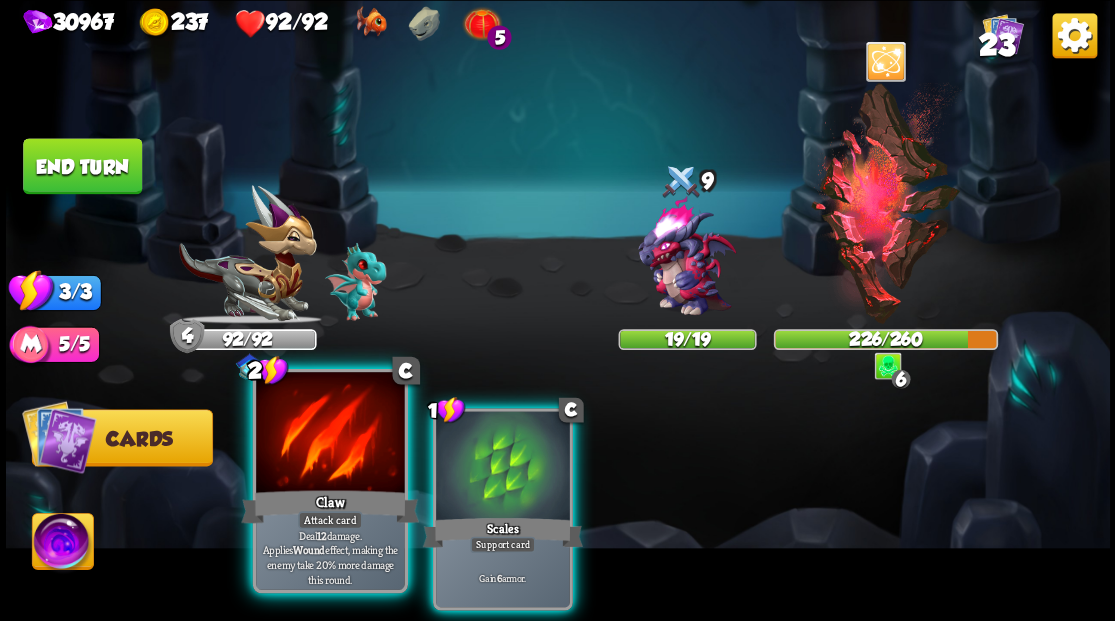 click at bounding box center (330, 434) 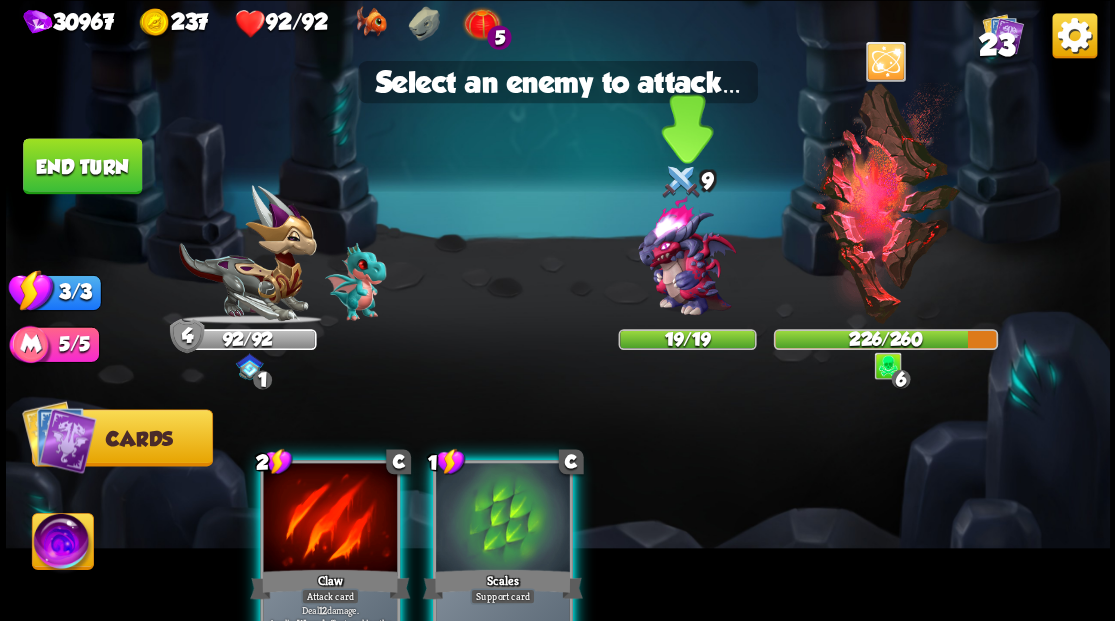 click at bounding box center [687, 263] 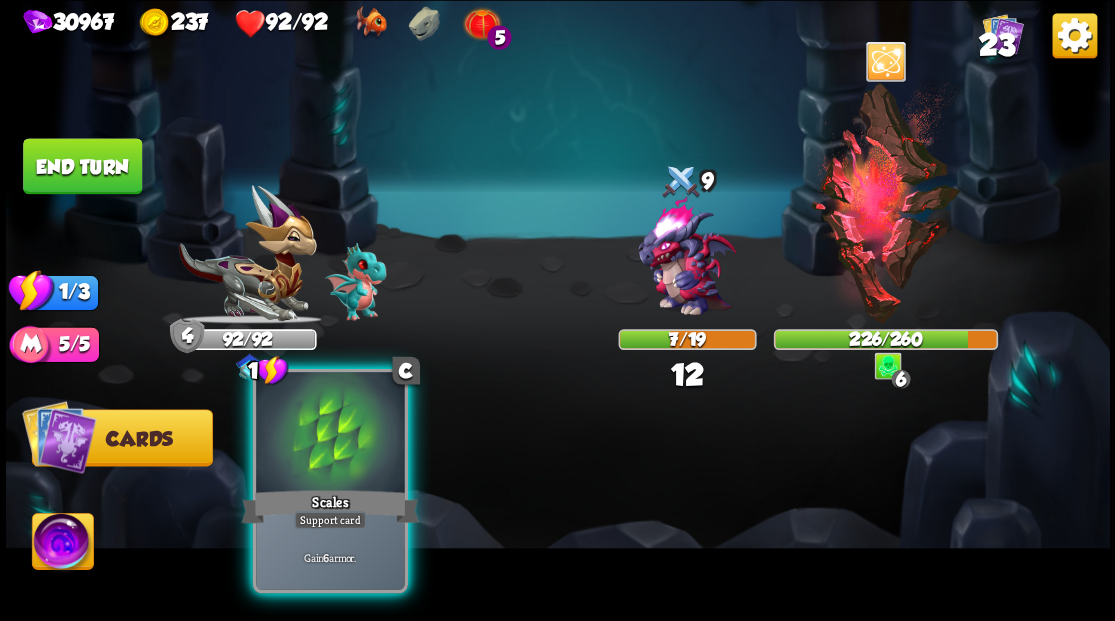 click at bounding box center [330, 434] 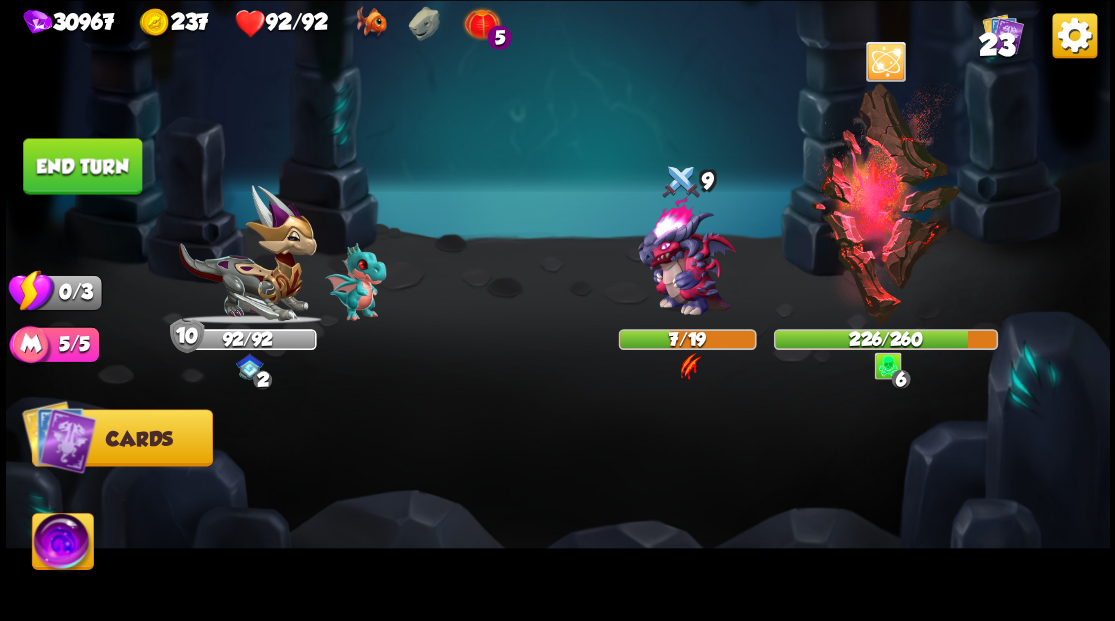 click on "End turn" at bounding box center (82, 166) 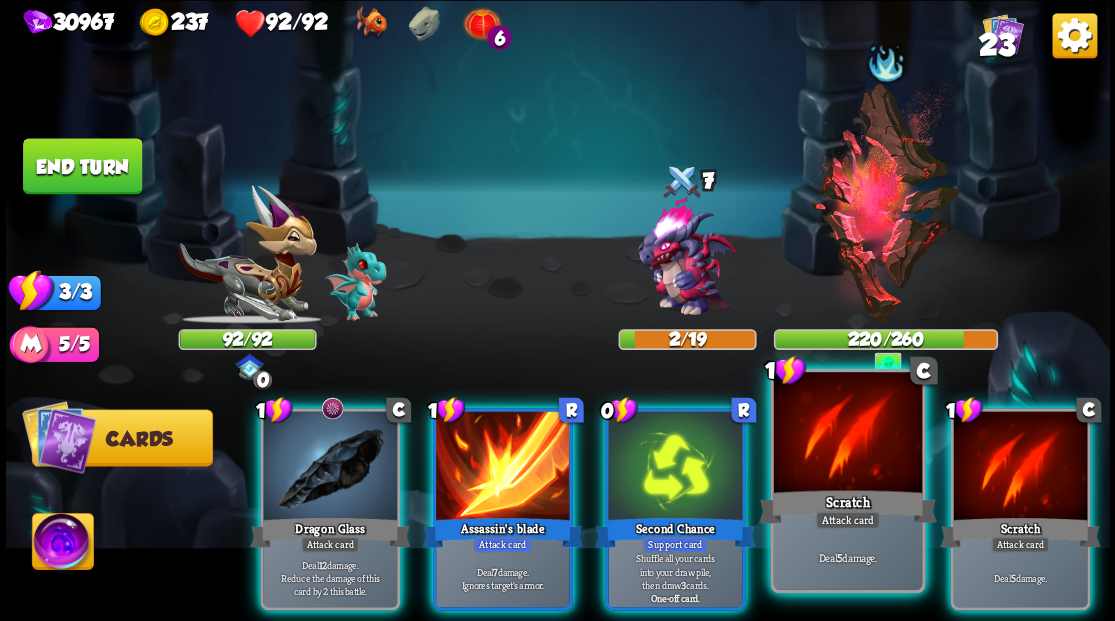 click at bounding box center [847, 434] 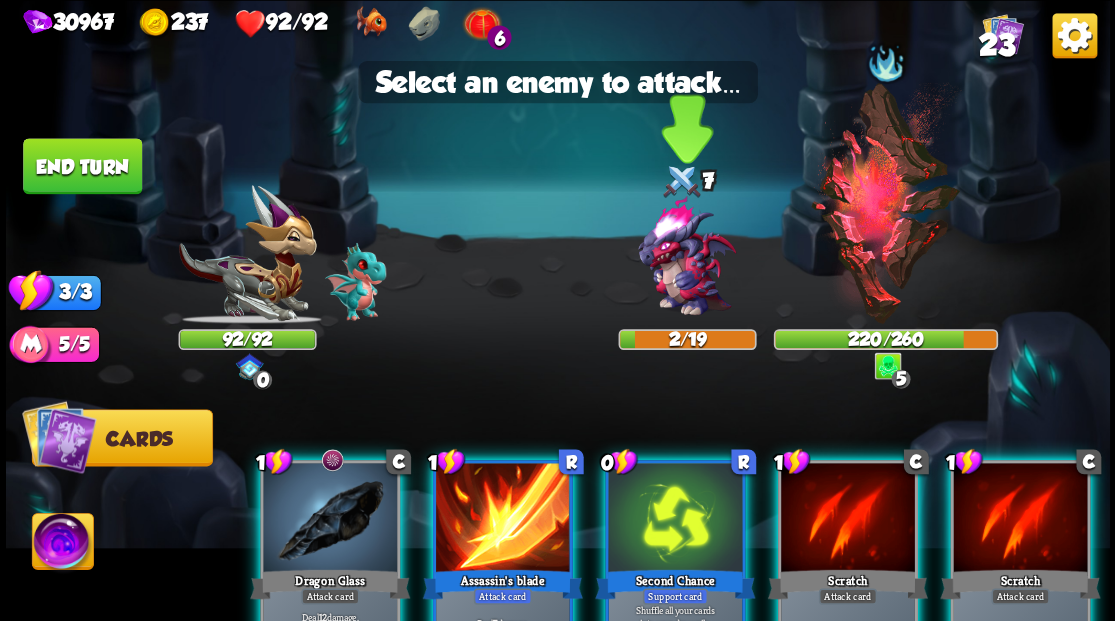 click at bounding box center [686, 257] 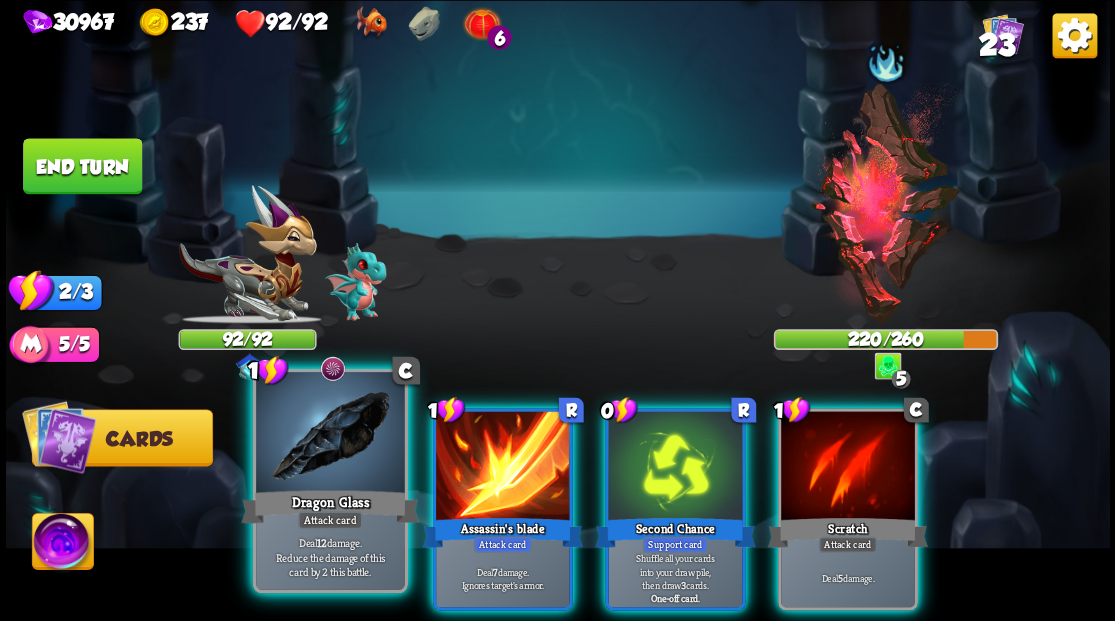 click at bounding box center (330, 434) 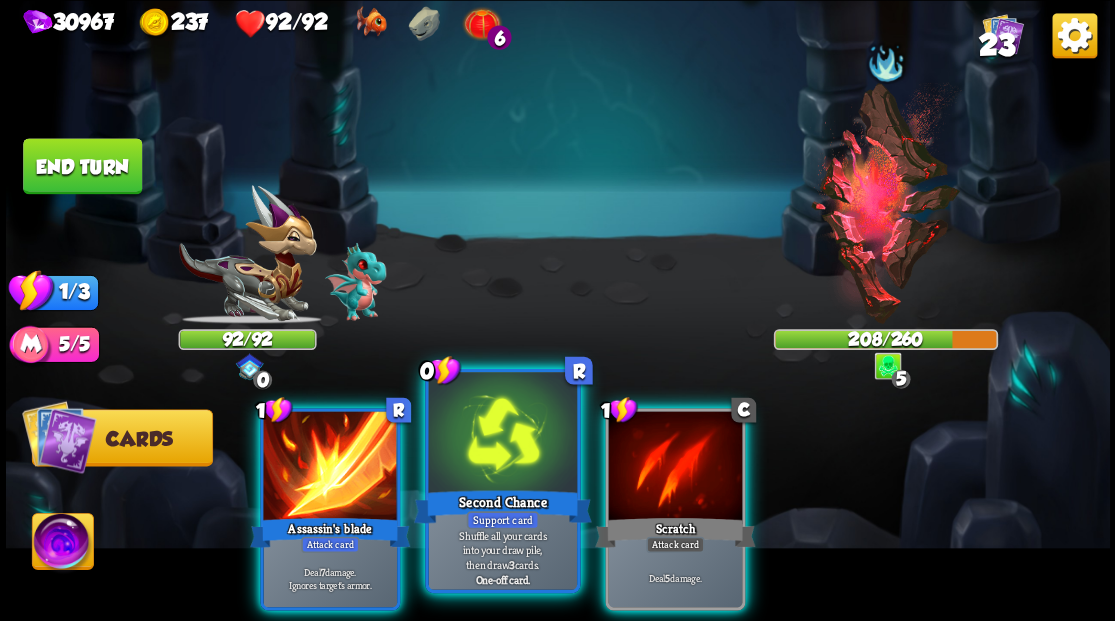 click at bounding box center (502, 434) 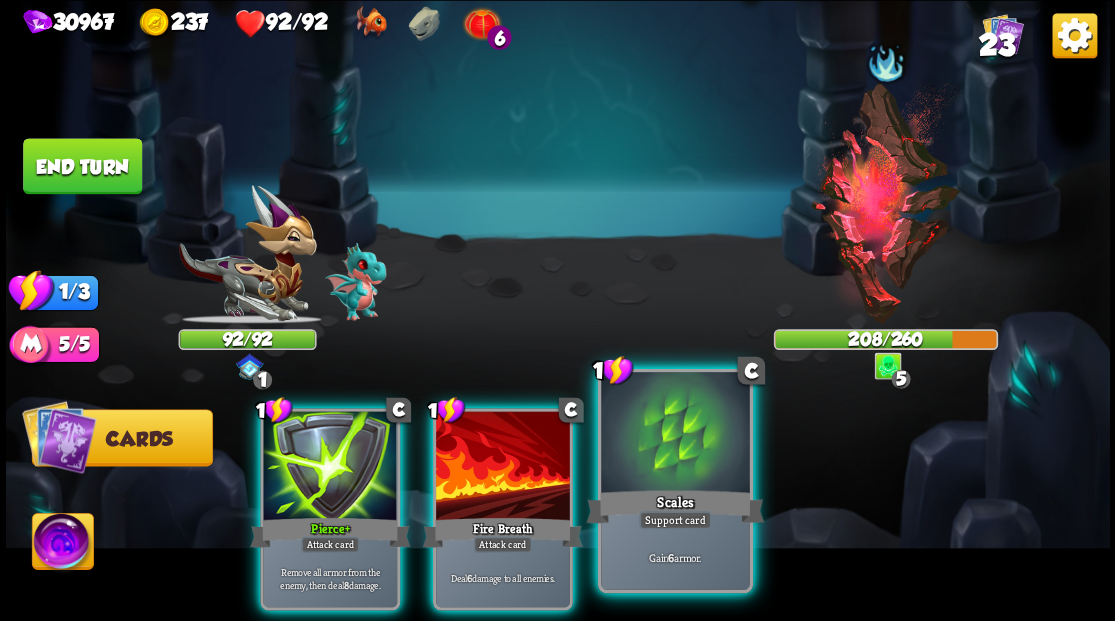 click at bounding box center (675, 434) 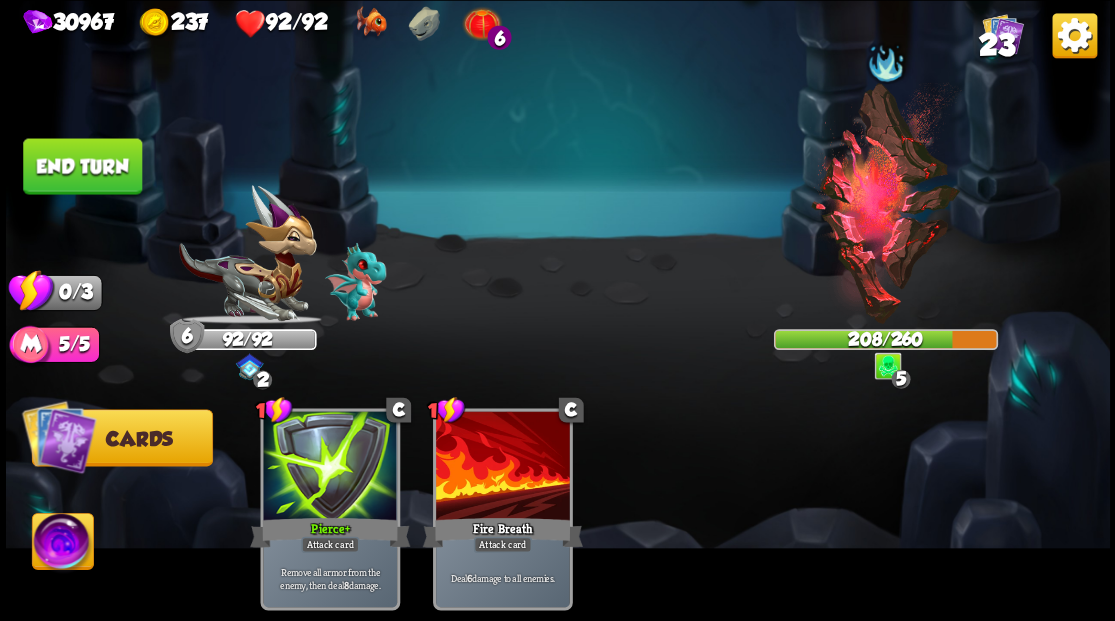 click on "End turn" at bounding box center (82, 166) 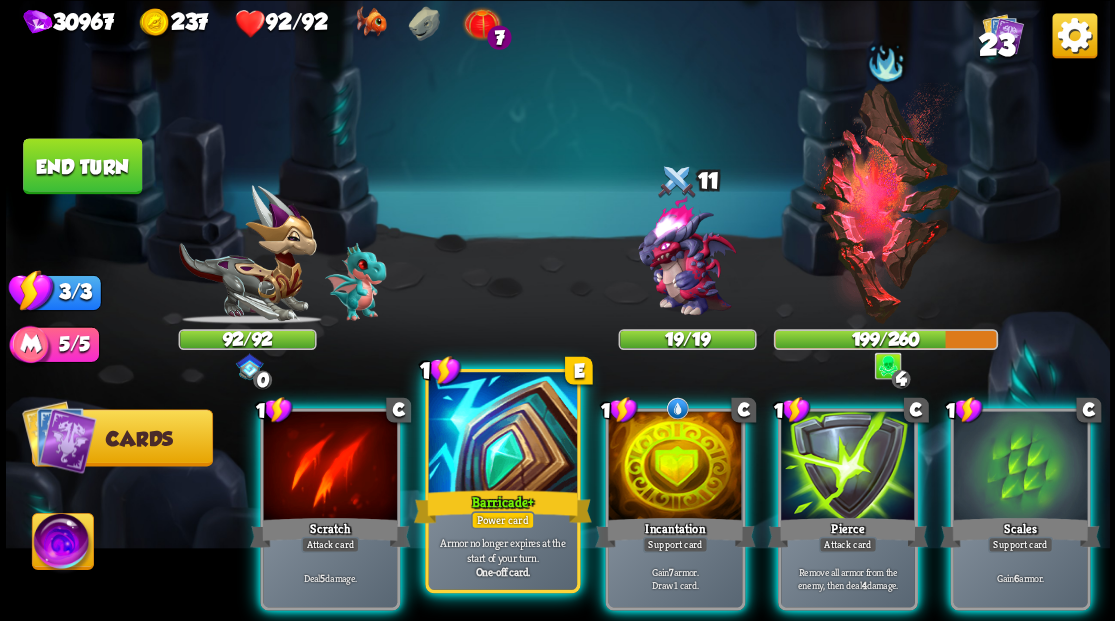 click at bounding box center (502, 434) 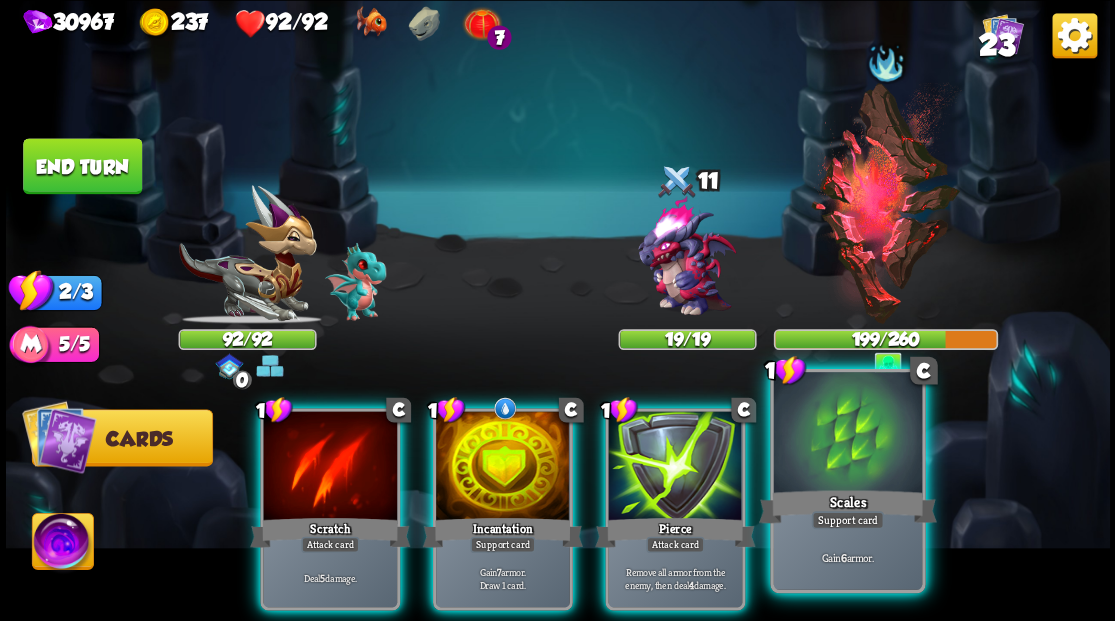 click at bounding box center [847, 434] 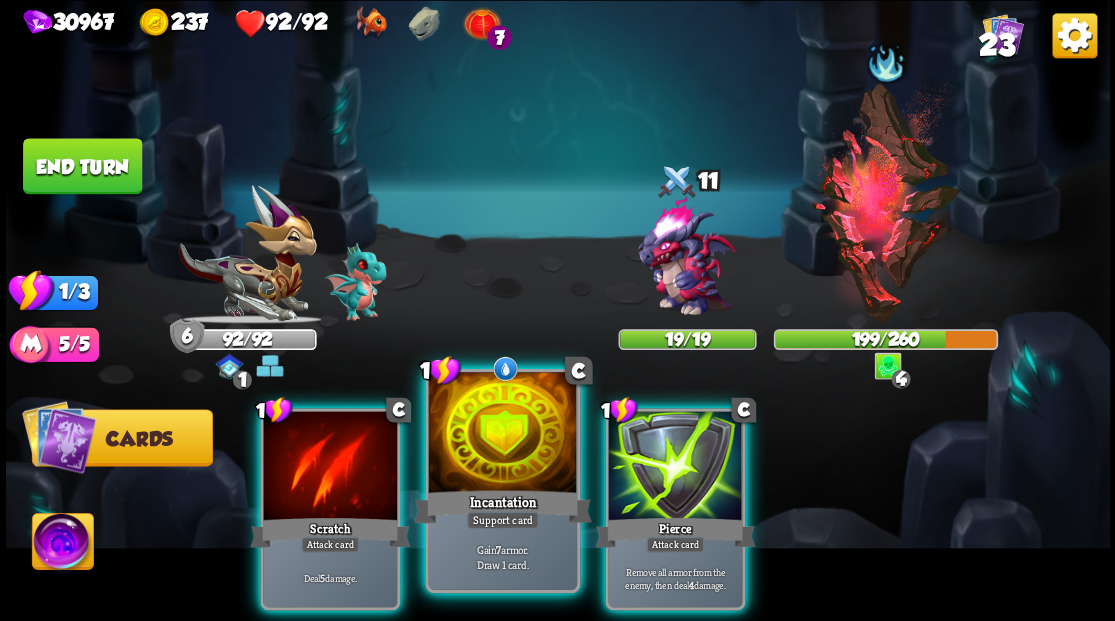 click at bounding box center (502, 434) 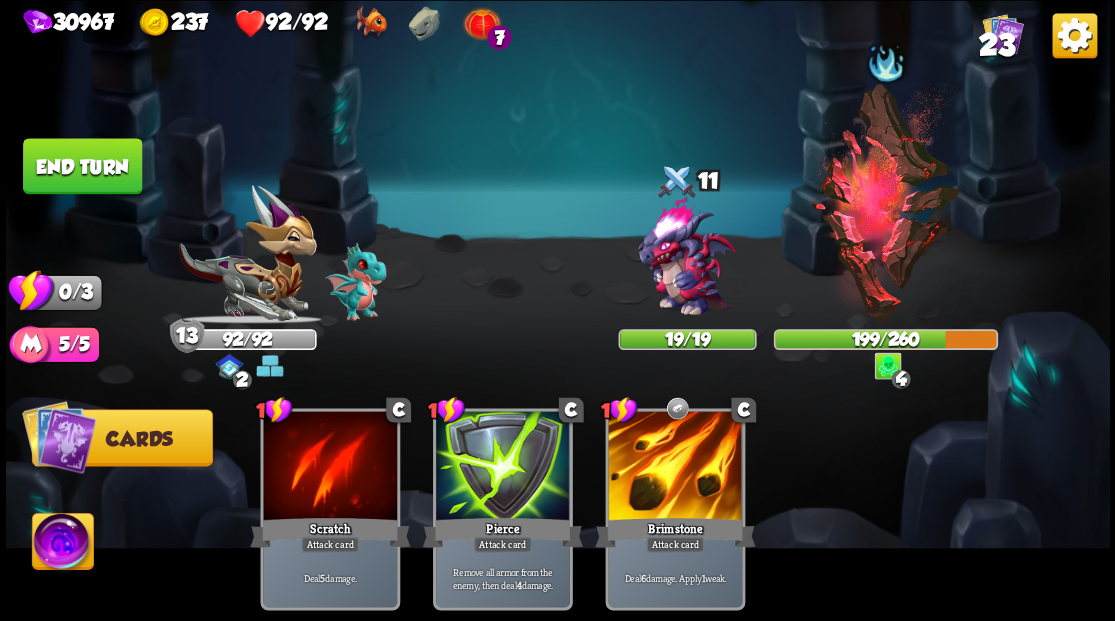 click on "End turn" at bounding box center [82, 166] 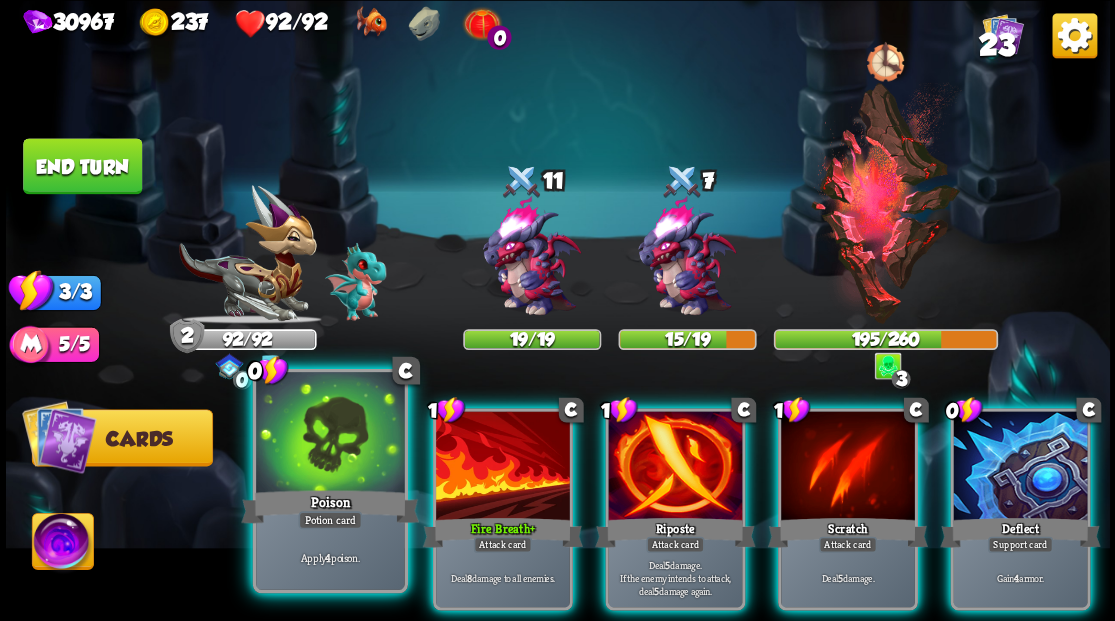 click on "Potion card" at bounding box center [330, 520] 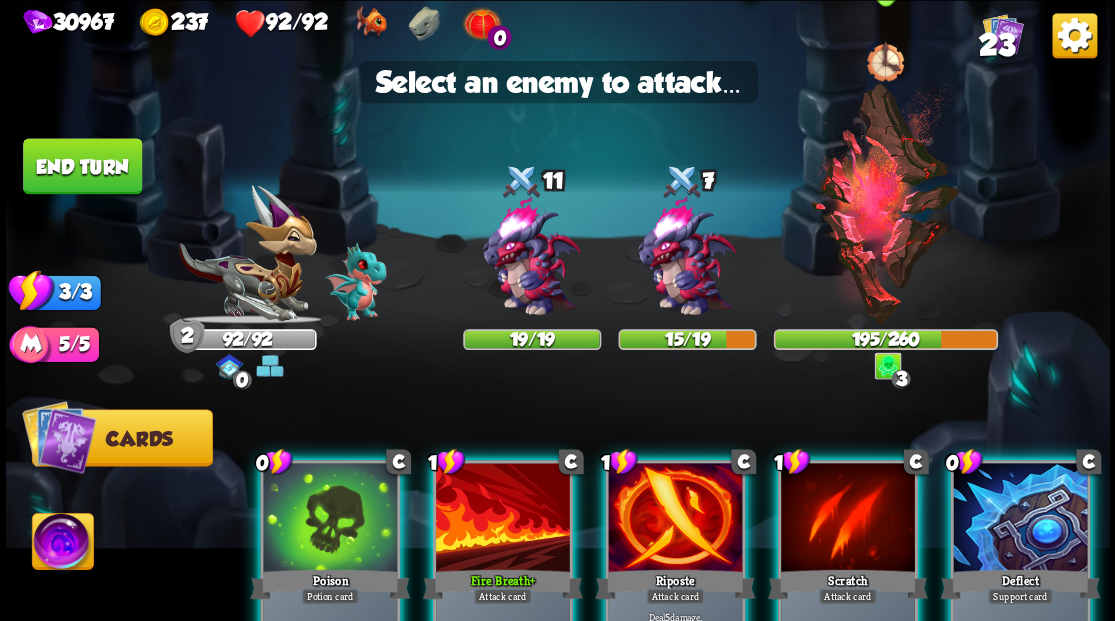 click at bounding box center [885, 203] 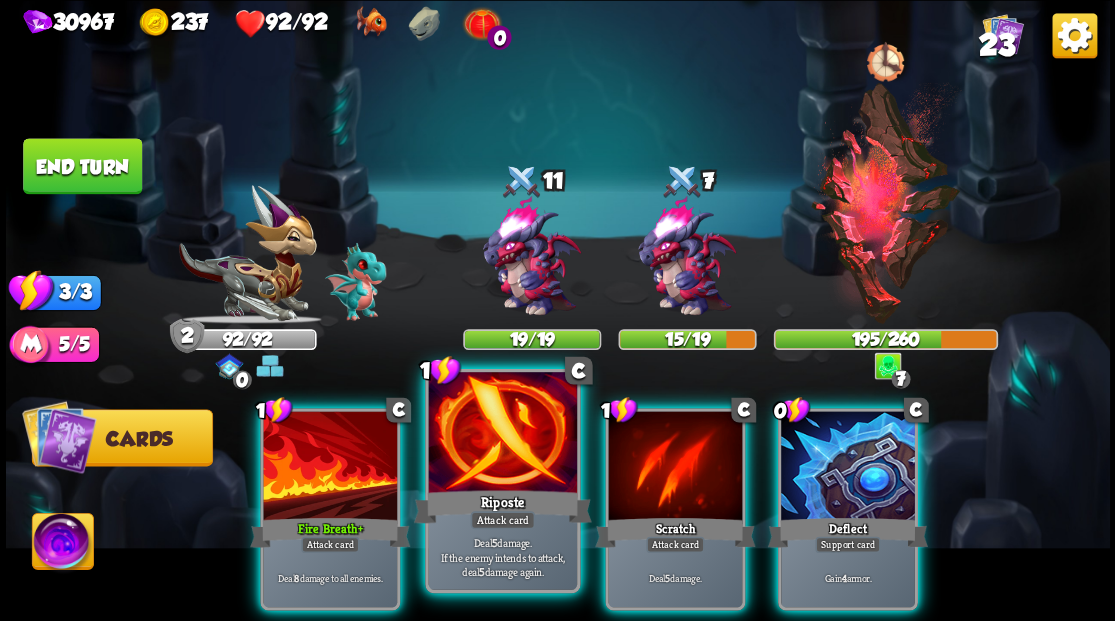 click at bounding box center (502, 434) 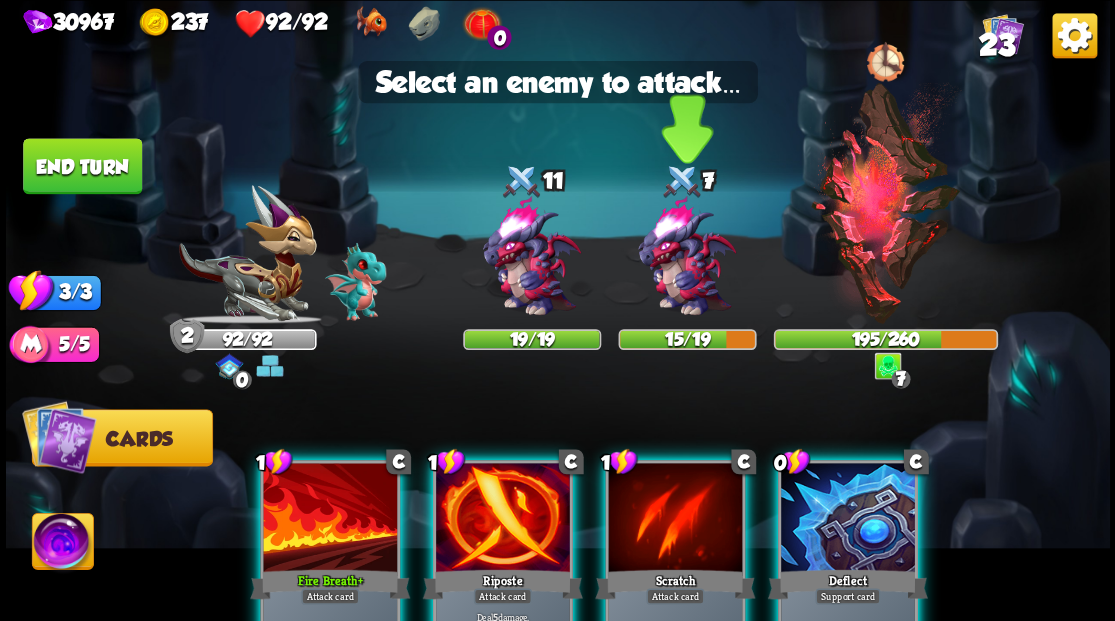 click at bounding box center (686, 257) 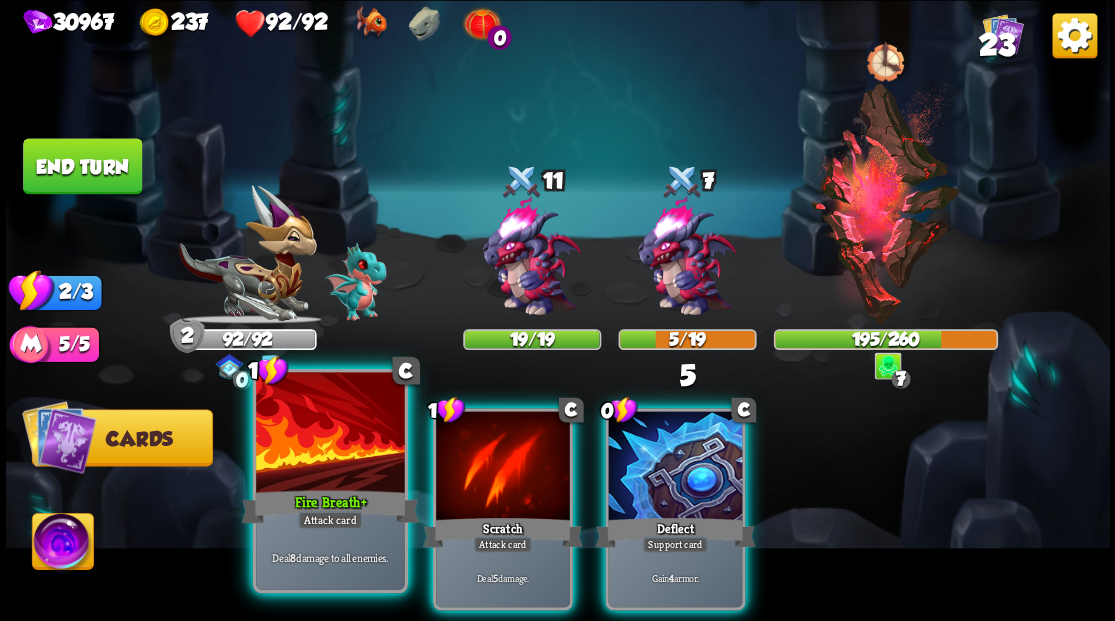 click at bounding box center (330, 434) 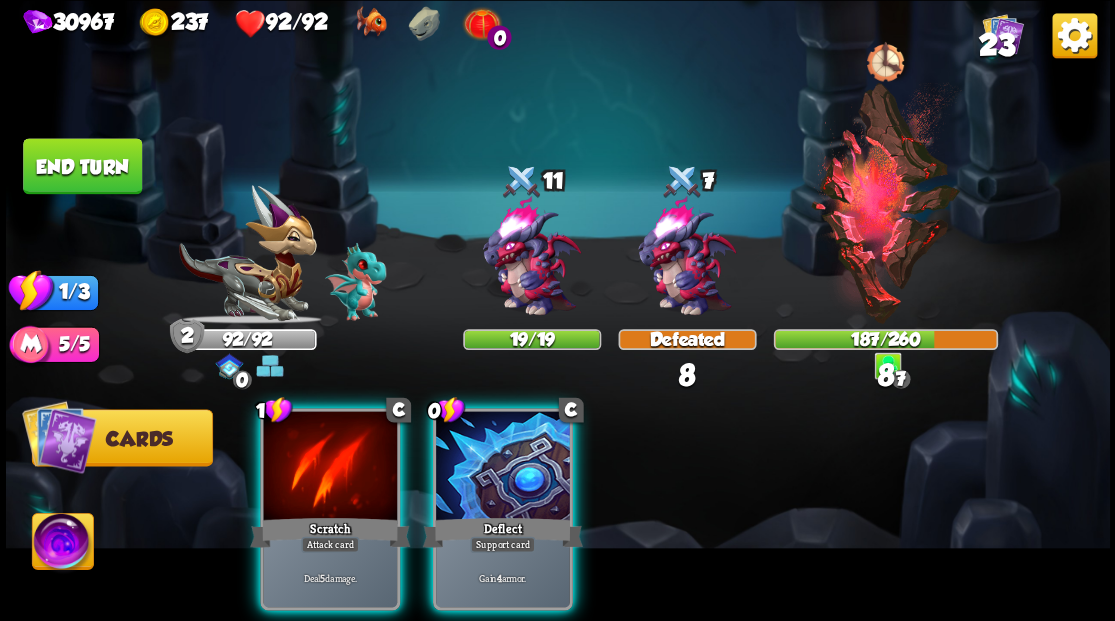 click at bounding box center [330, 467] 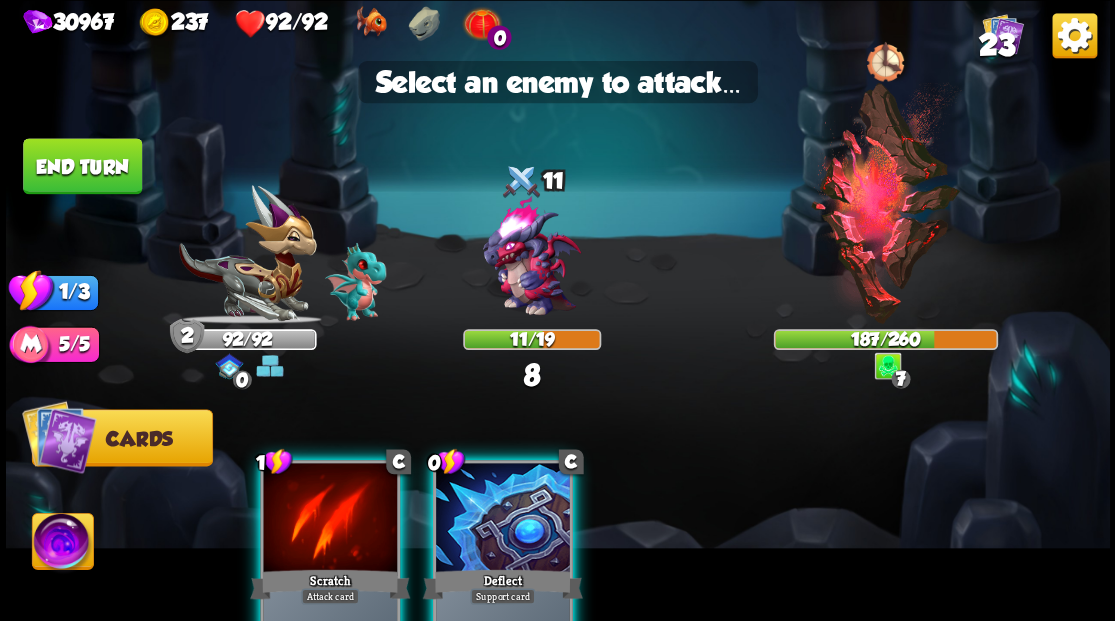 click at bounding box center [686, 257] 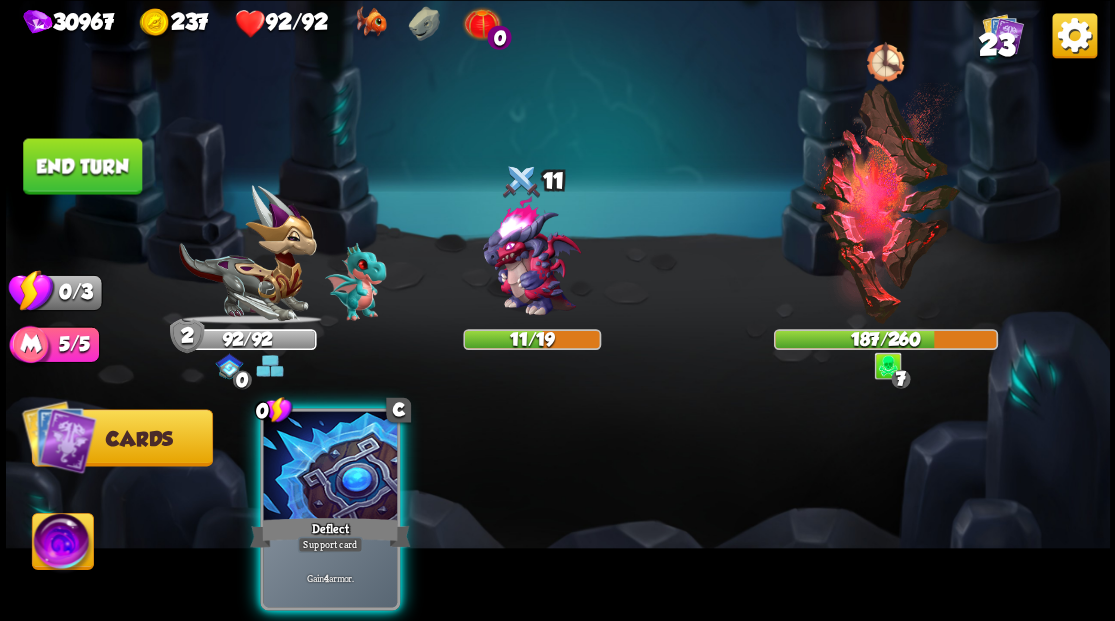 click at bounding box center [330, 467] 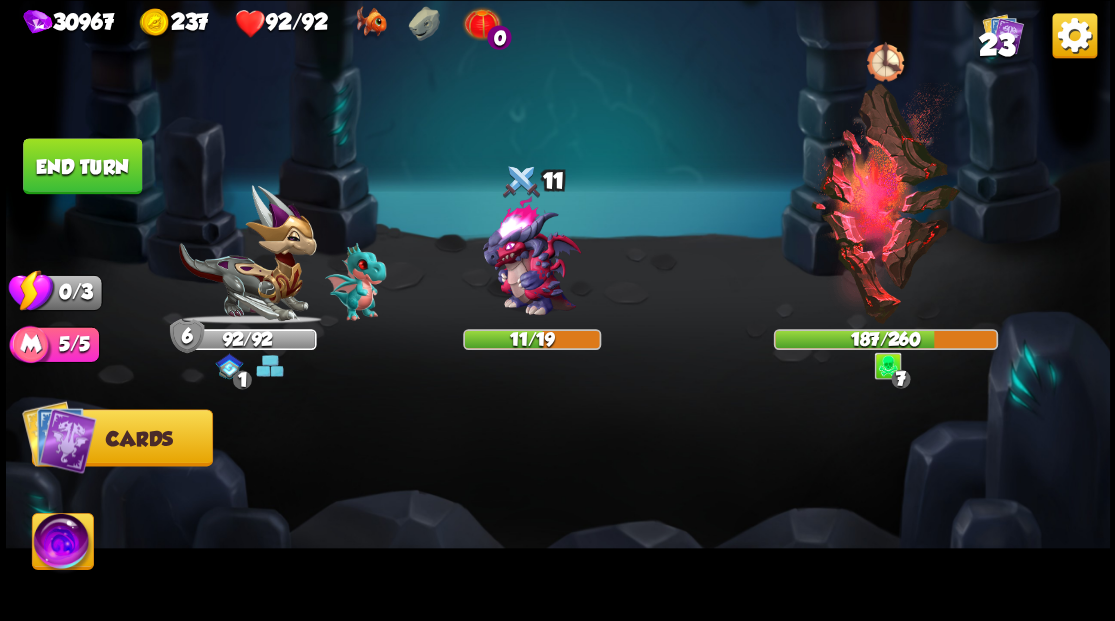 drag, startPoint x: 112, startPoint y: 170, endPoint x: 102, endPoint y: 169, distance: 10.049875 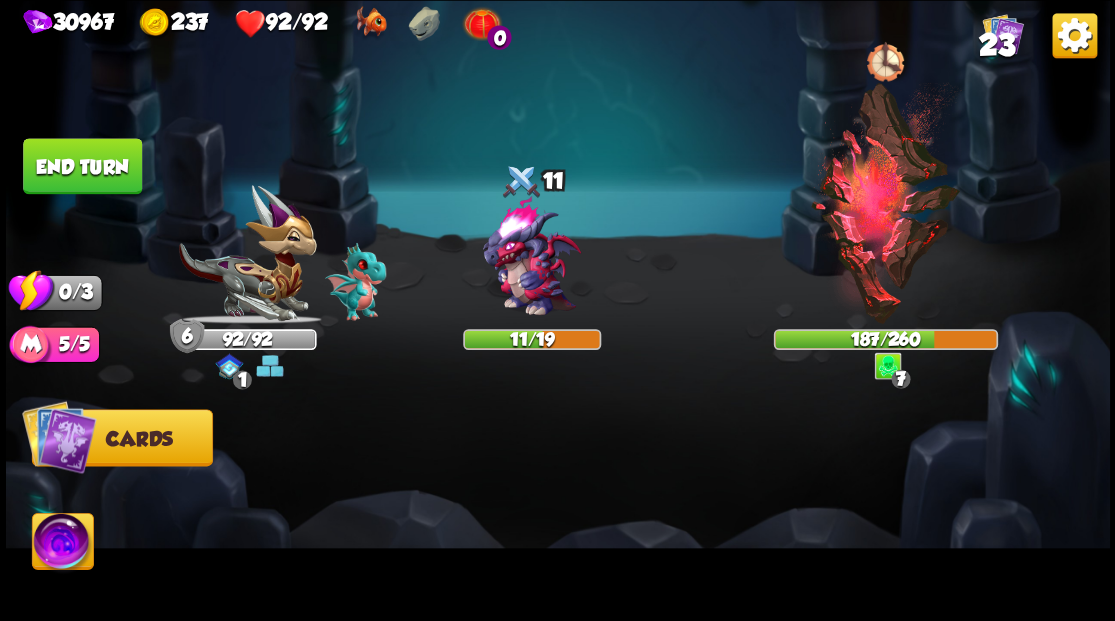 click on "End turn" at bounding box center (82, 166) 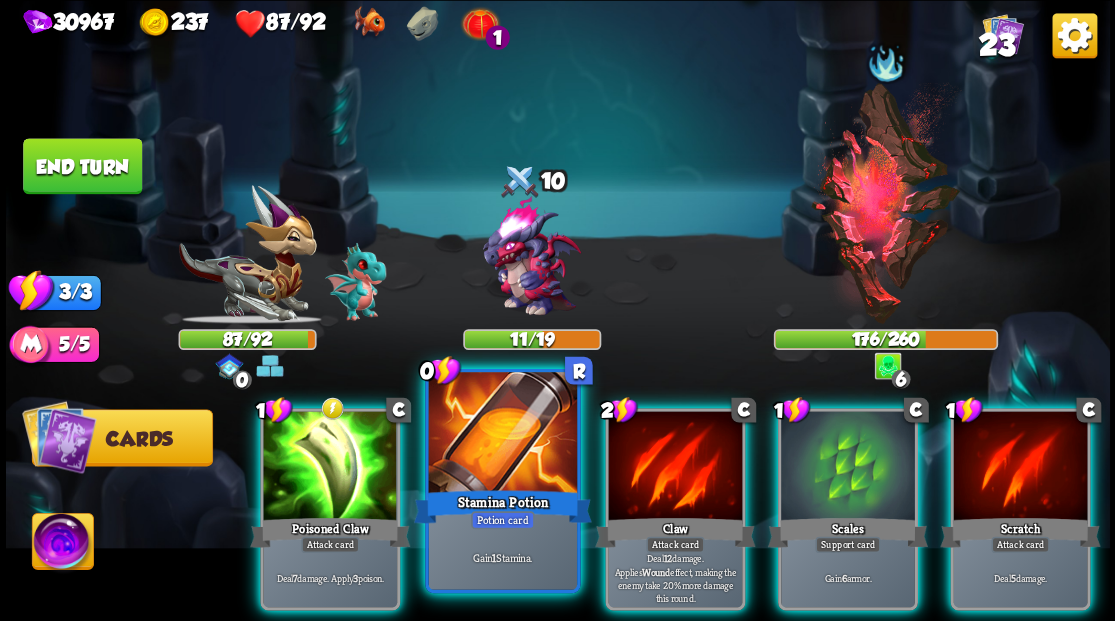 click at bounding box center (502, 434) 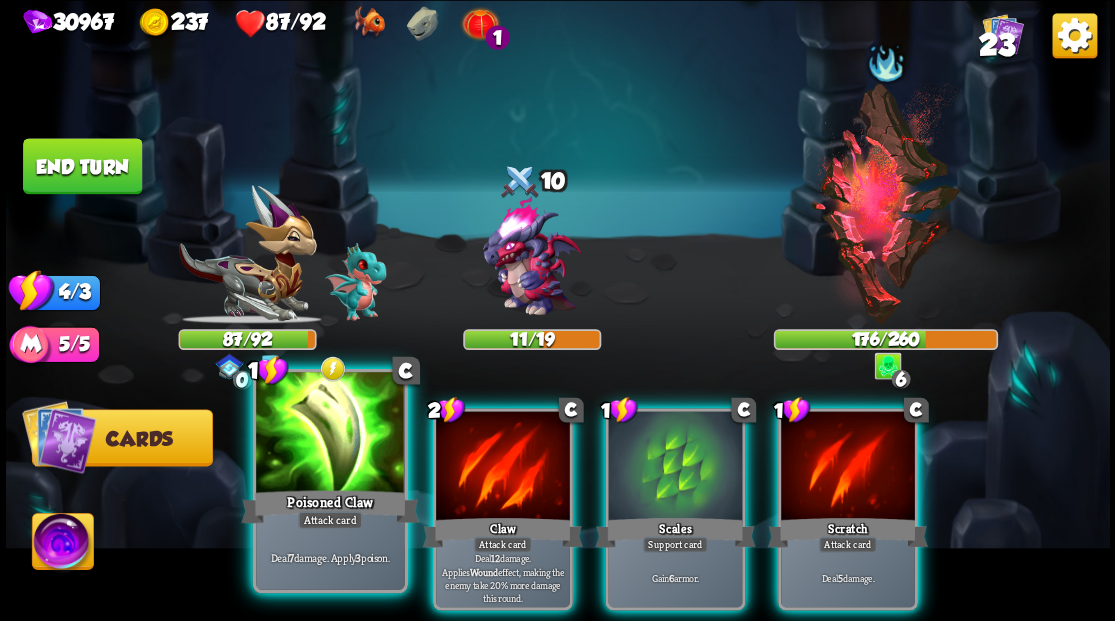 click on "Poisoned Claw" at bounding box center (330, 506) 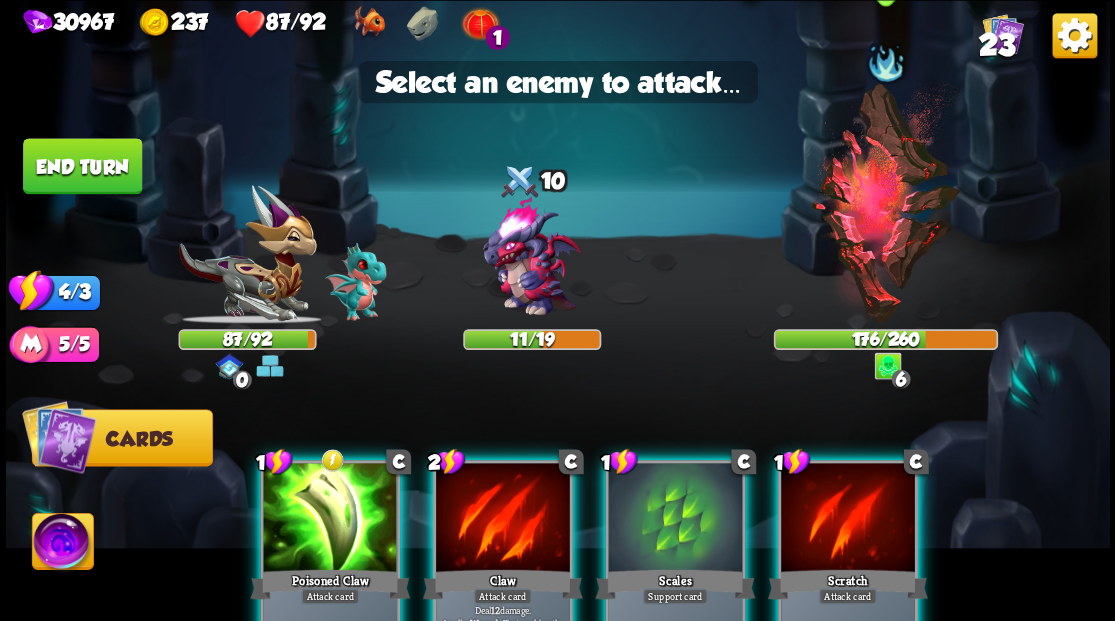 click at bounding box center (885, 203) 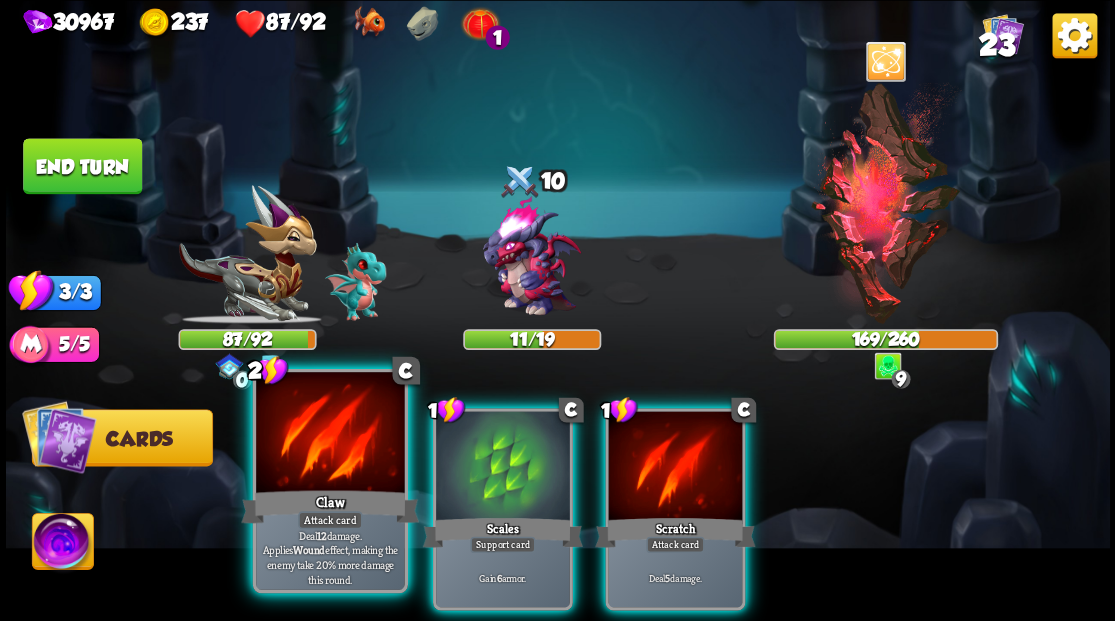 click at bounding box center (330, 434) 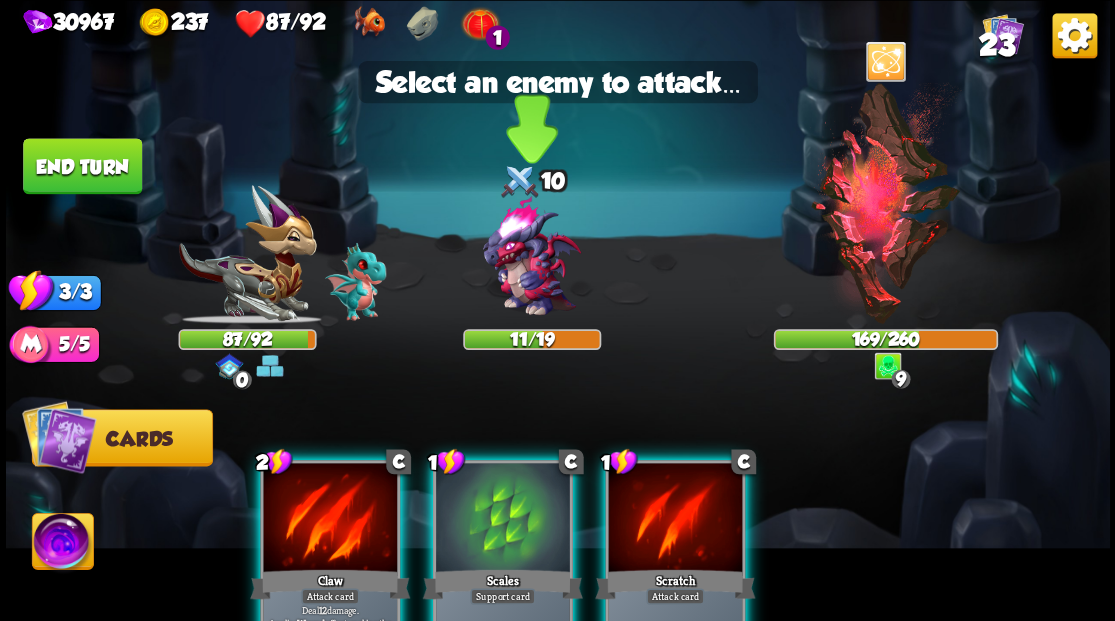 click at bounding box center [531, 257] 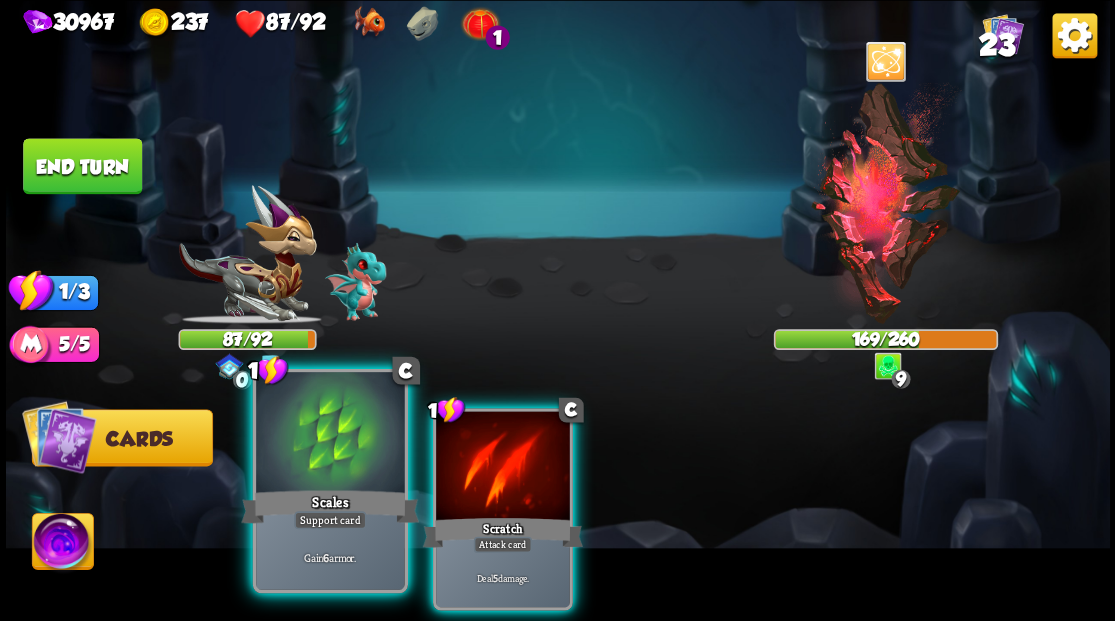 click at bounding box center [330, 434] 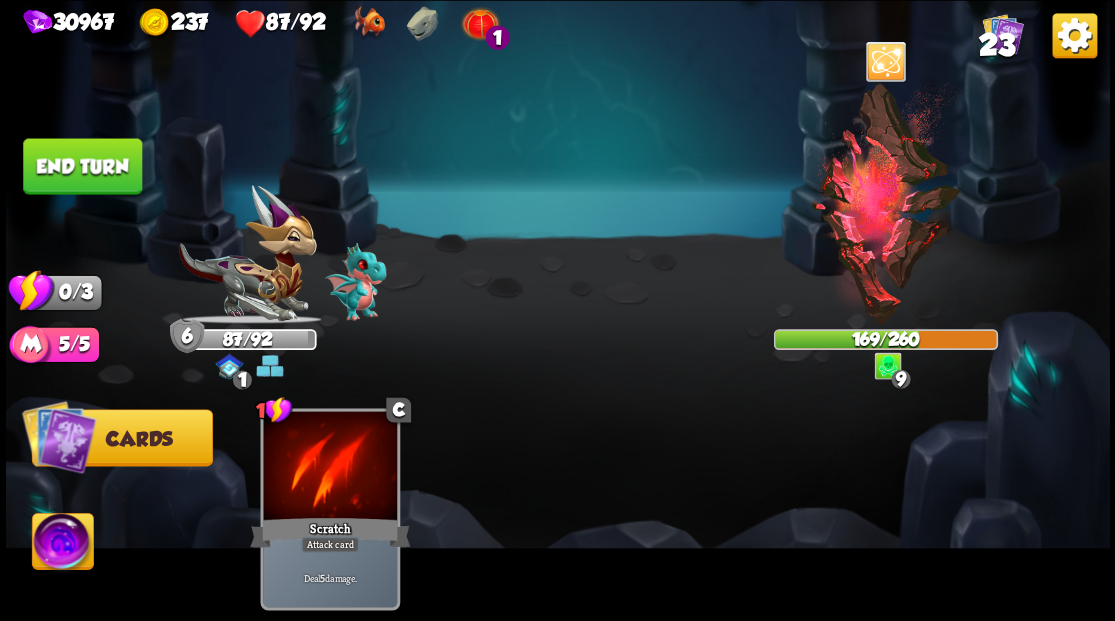 click on "End turn" at bounding box center [82, 166] 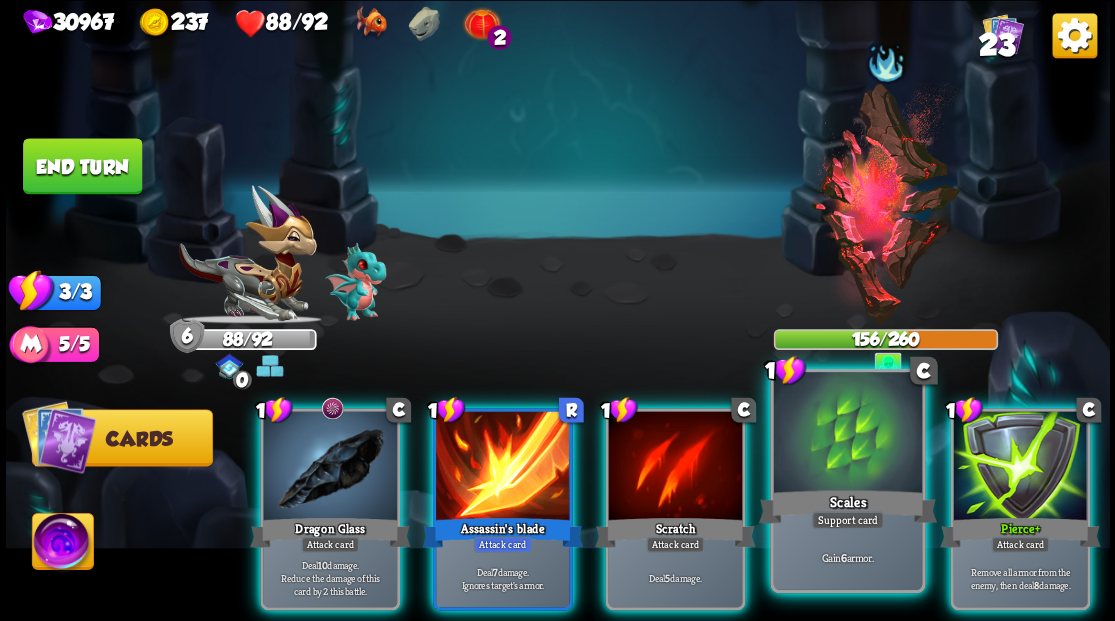 click at bounding box center (847, 434) 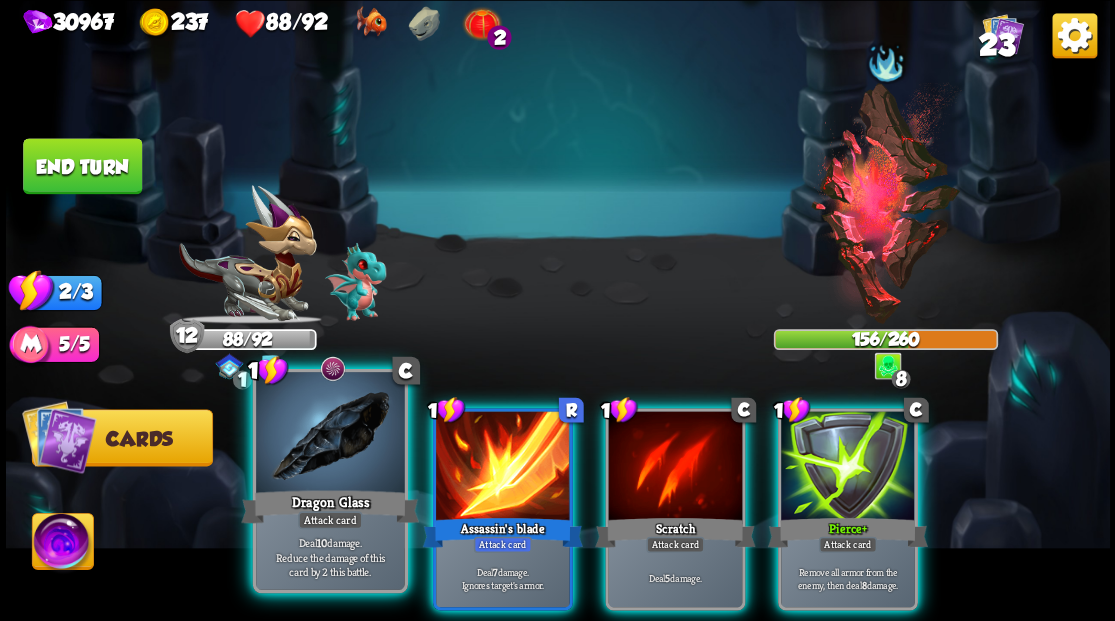 click at bounding box center (330, 434) 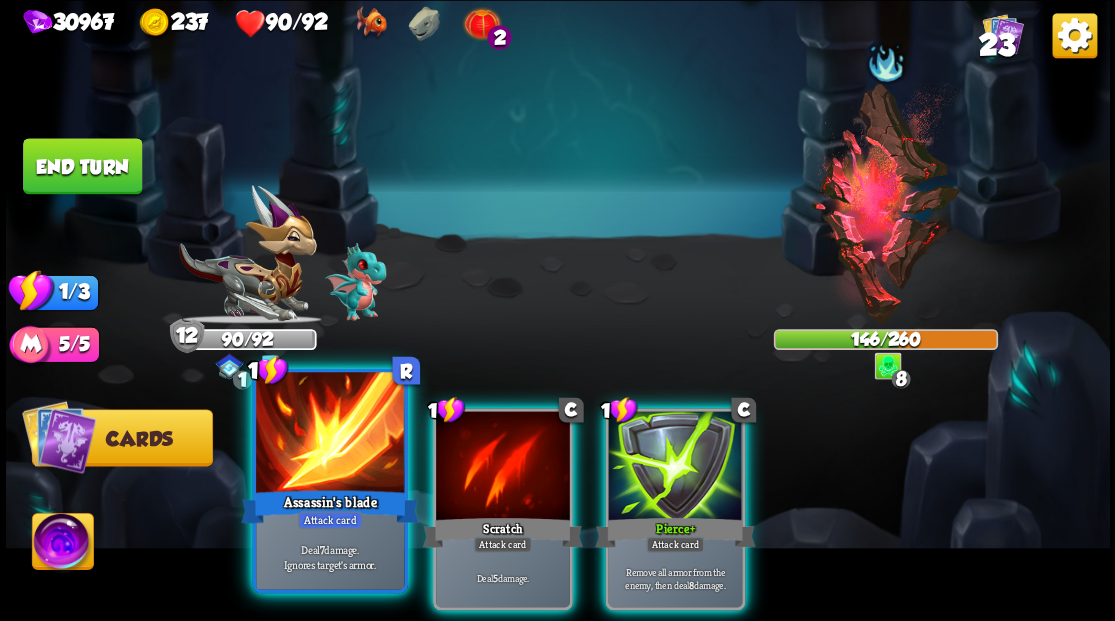 click at bounding box center (330, 434) 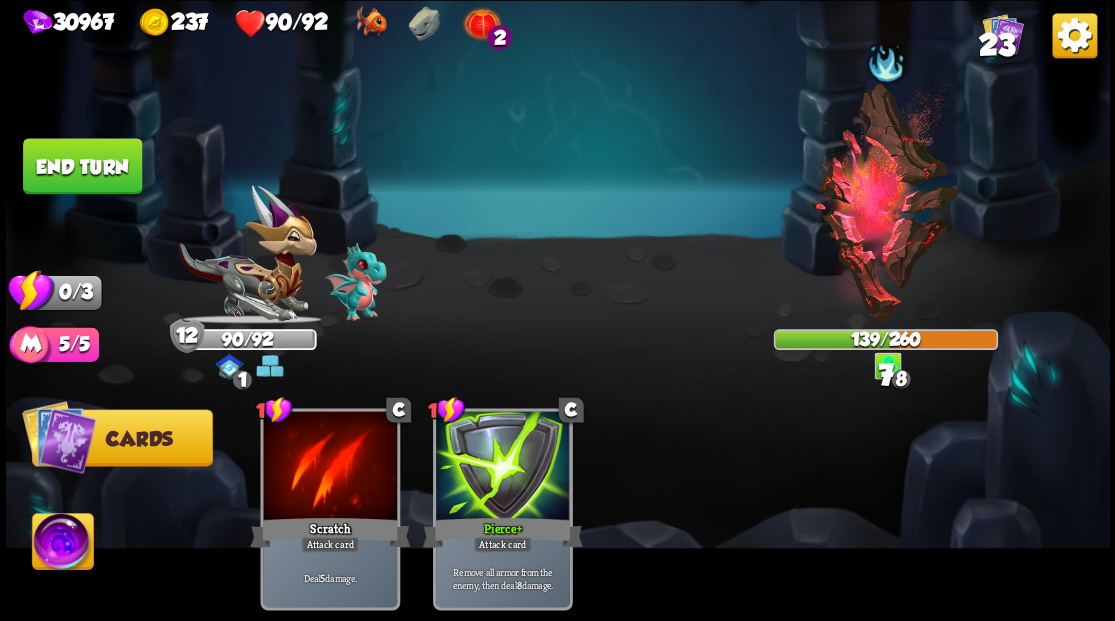 click on "End turn" at bounding box center (82, 166) 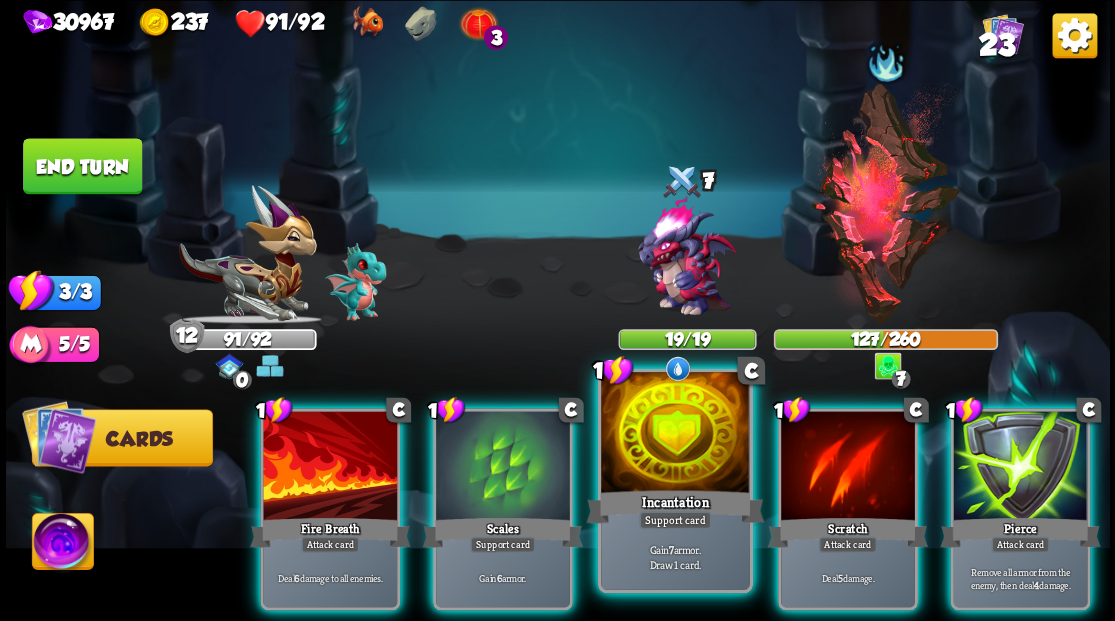 click at bounding box center [675, 434] 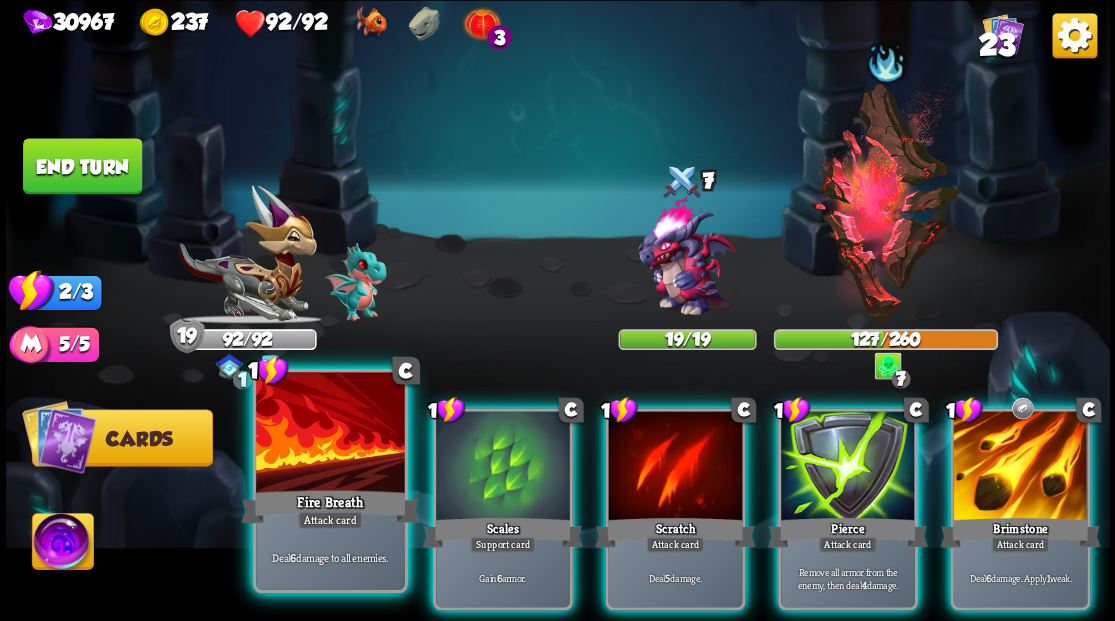 click at bounding box center [330, 434] 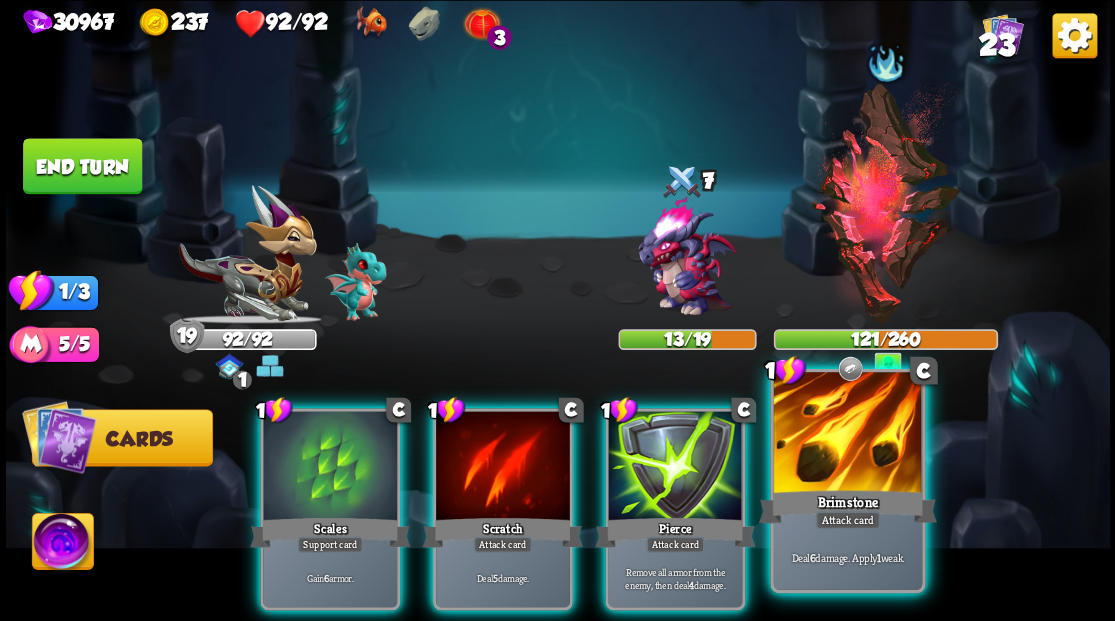 click at bounding box center [847, 434] 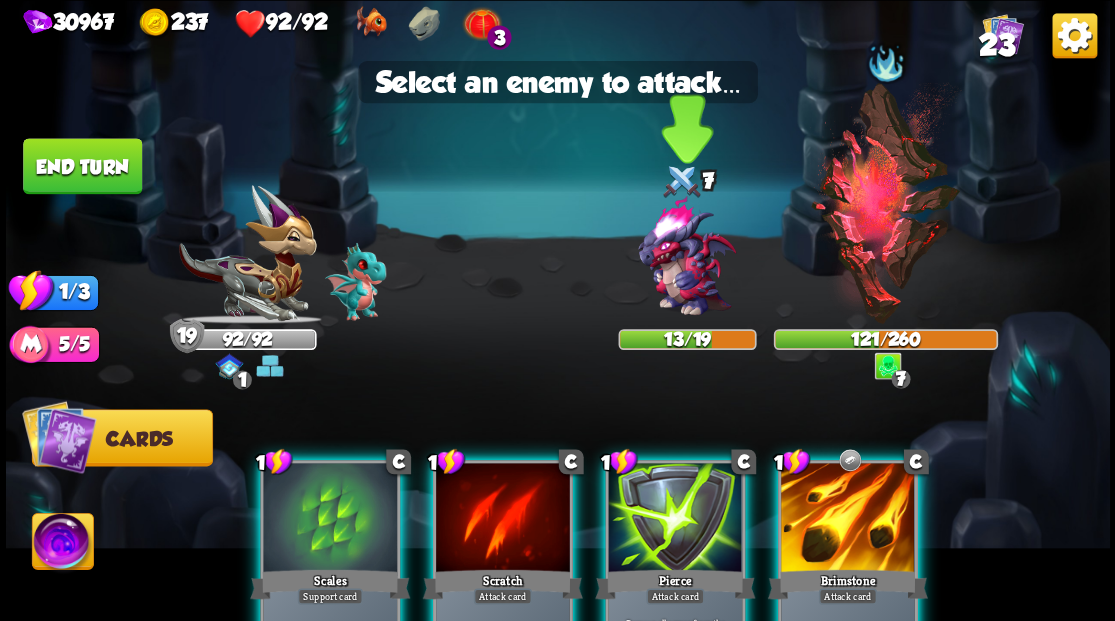 click at bounding box center (686, 257) 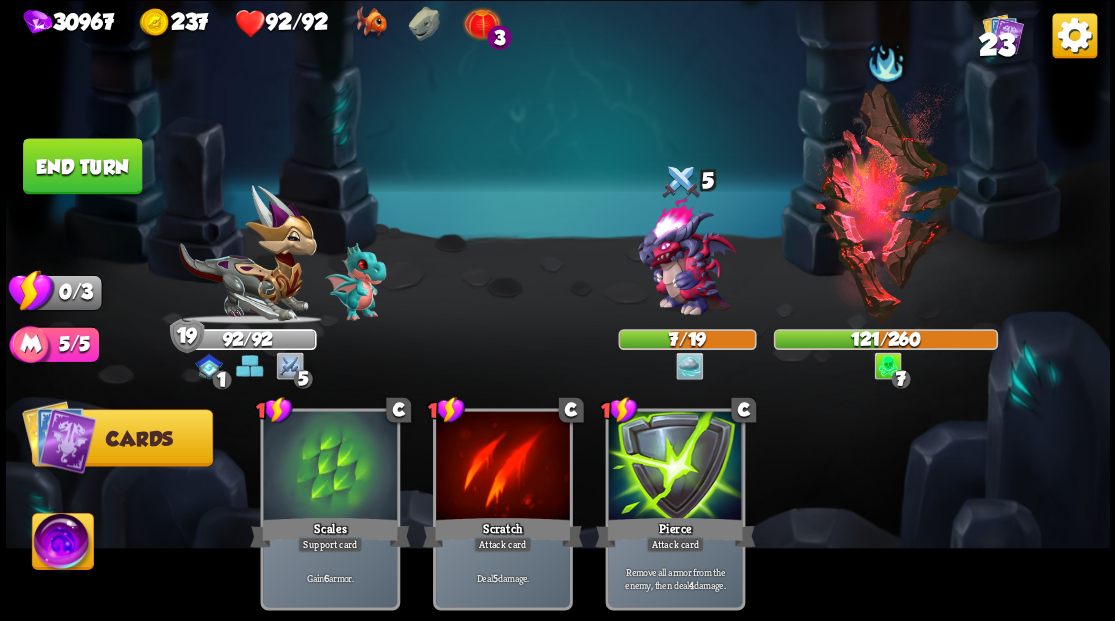 click on "End turn" at bounding box center [82, 166] 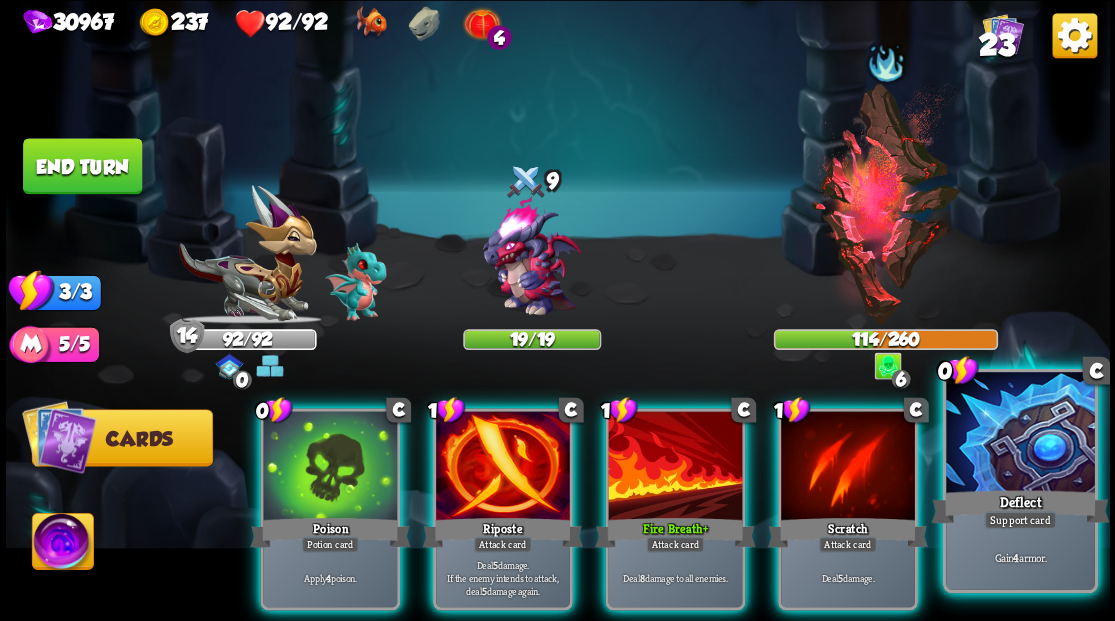 click on "Deflect" at bounding box center (1020, 506) 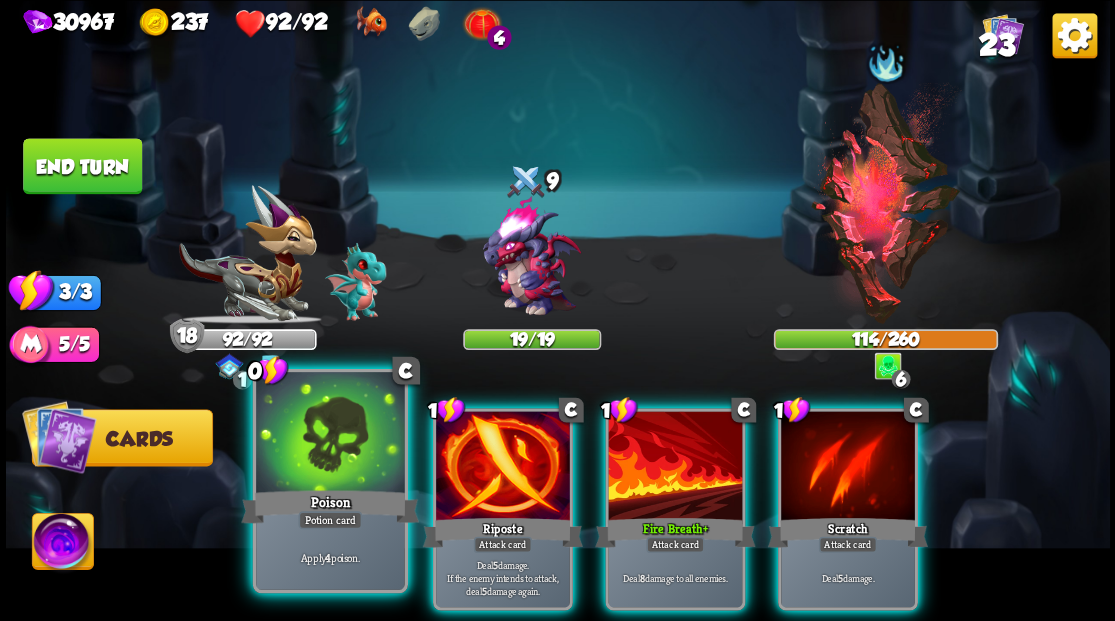 click on "Poison" at bounding box center [330, 506] 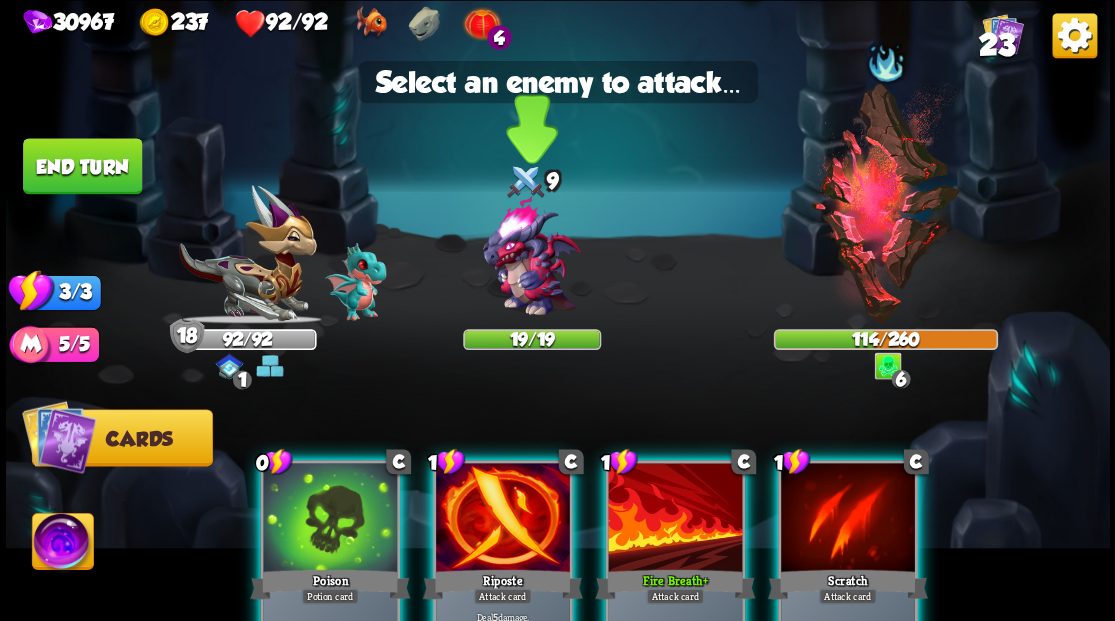 click at bounding box center [531, 257] 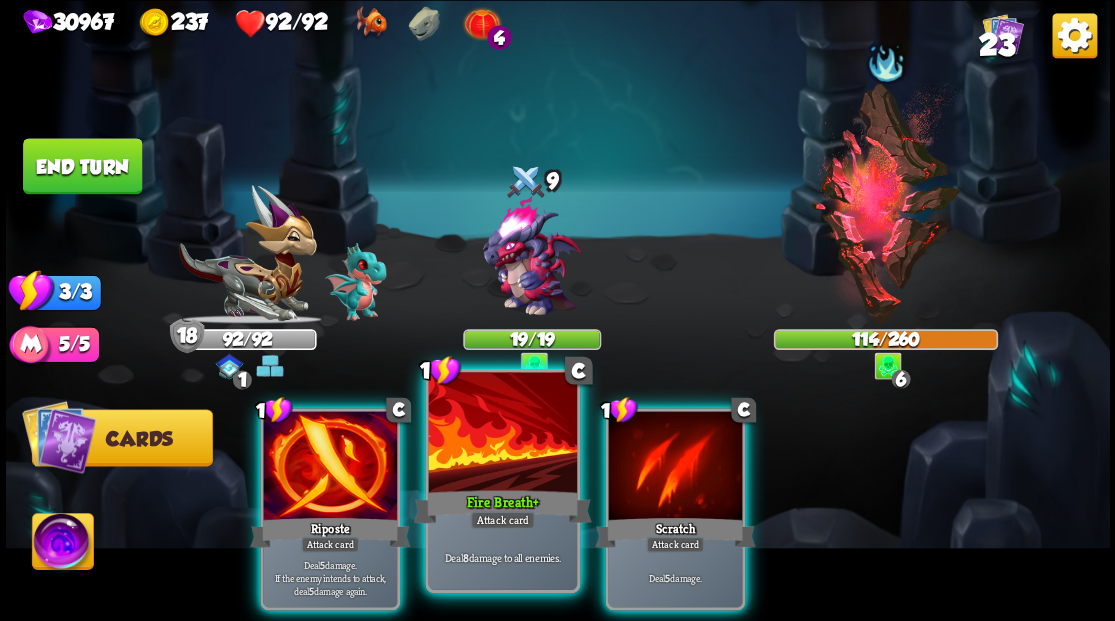 click at bounding box center [502, 434] 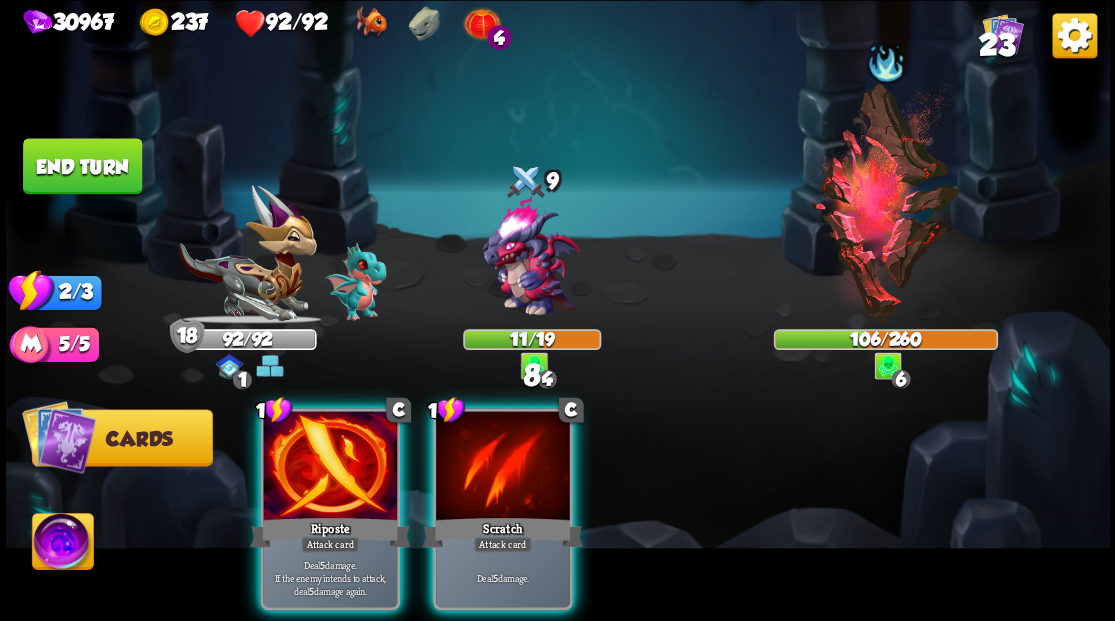 drag, startPoint x: 312, startPoint y: 444, endPoint x: 378, endPoint y: 387, distance: 87.20665 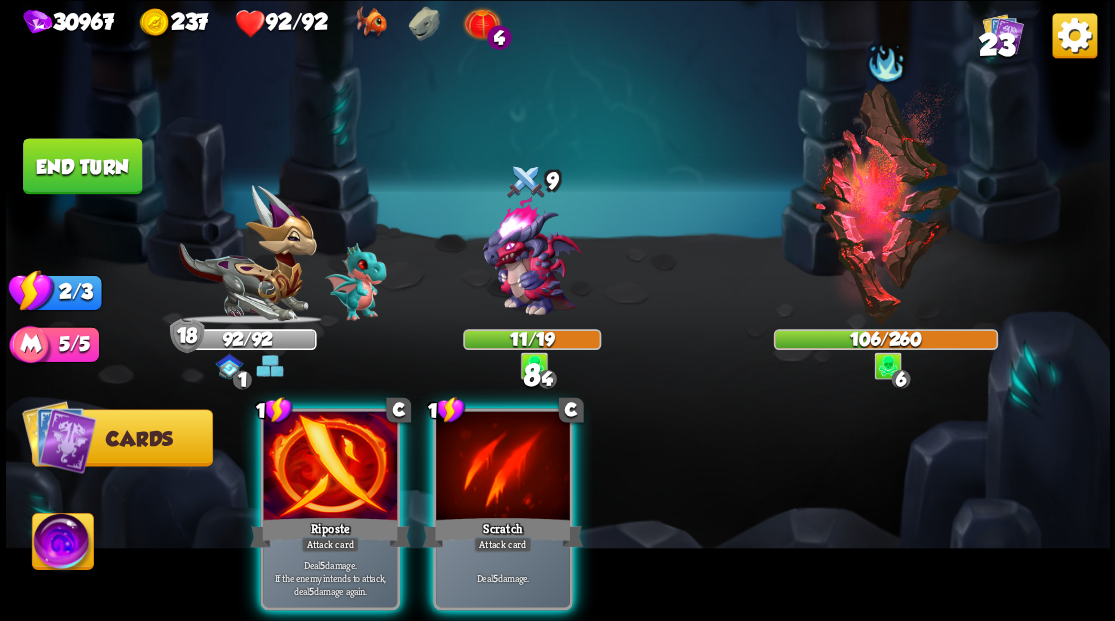 click at bounding box center (330, 467) 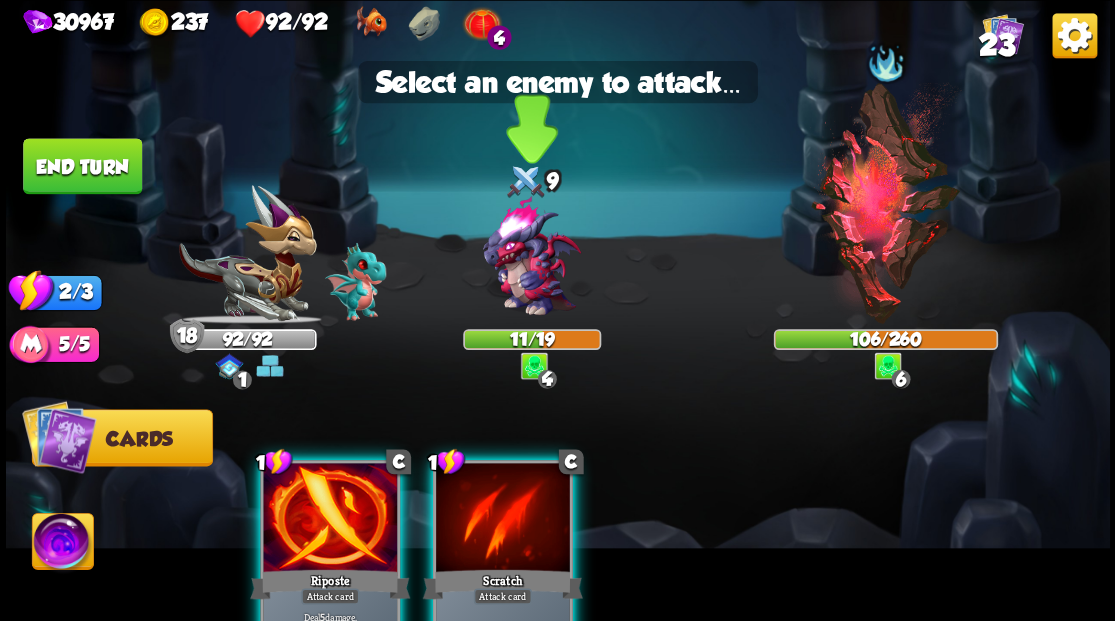 click at bounding box center (531, 257) 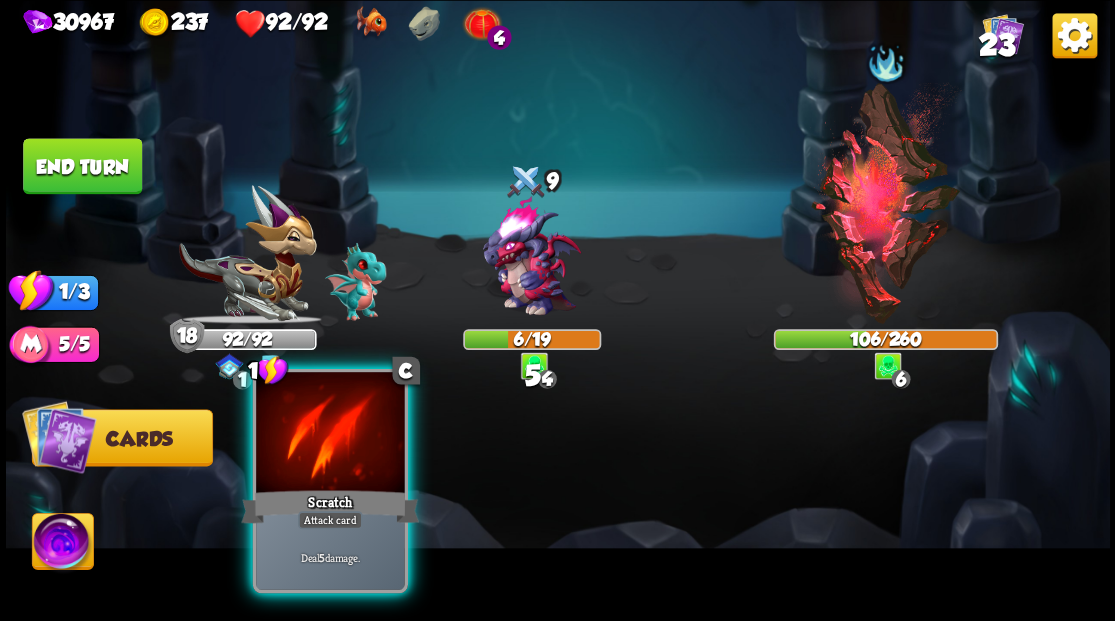 click at bounding box center (330, 434) 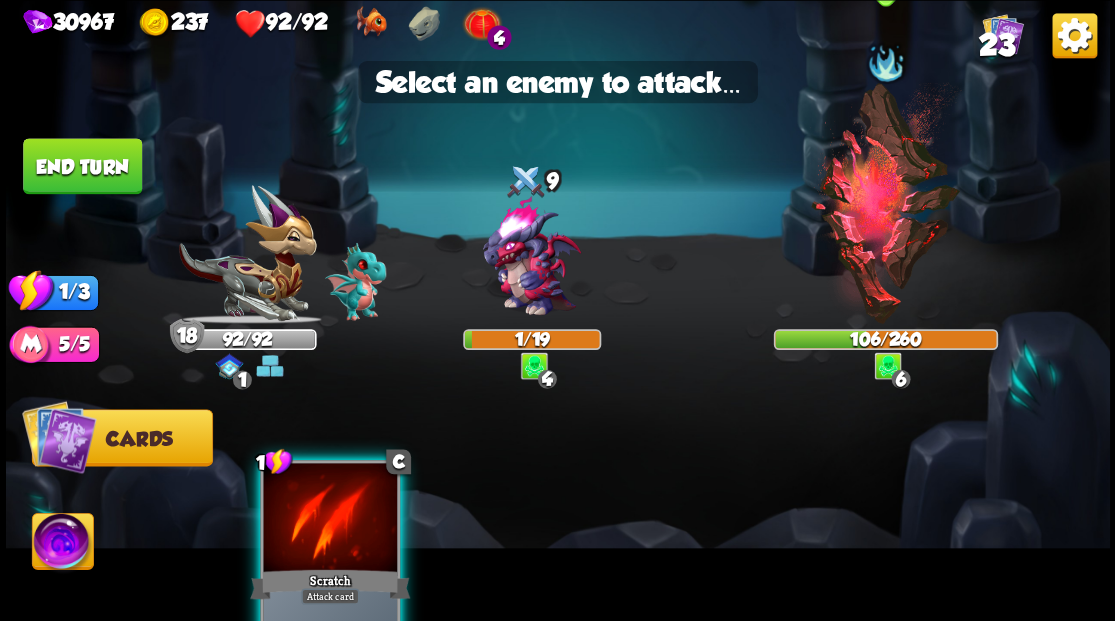 click at bounding box center [885, 203] 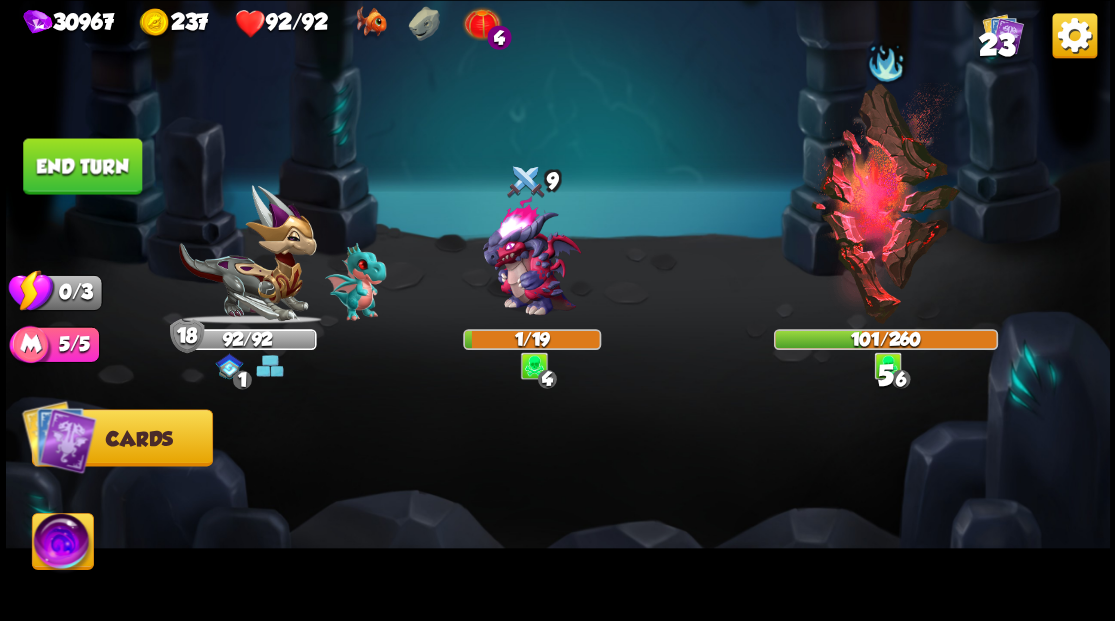 click on "End turn" at bounding box center (82, 166) 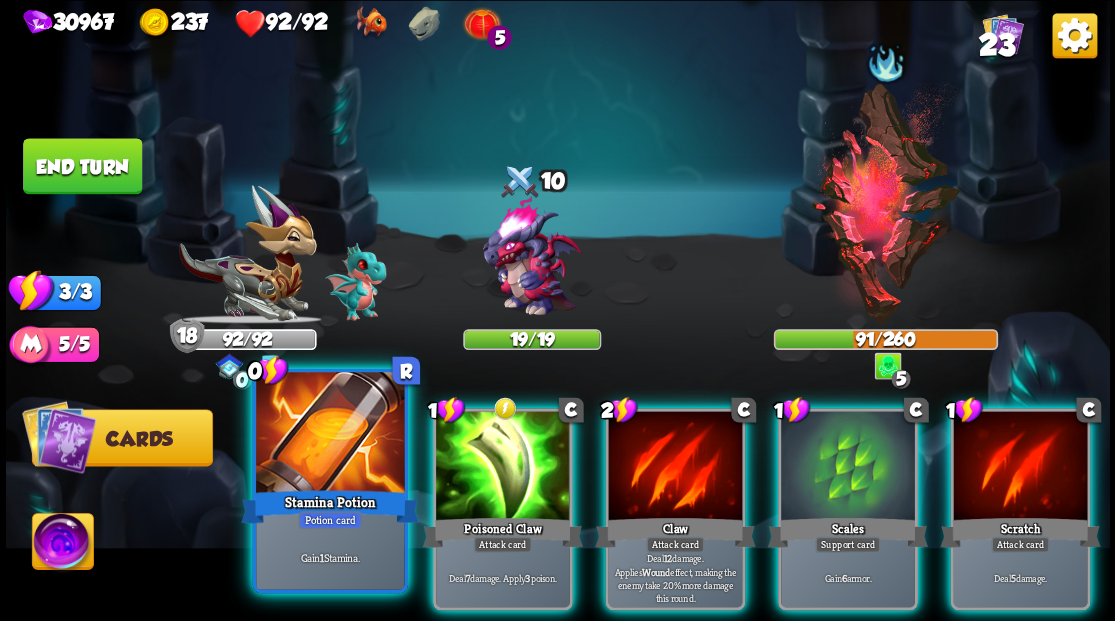 click at bounding box center [330, 434] 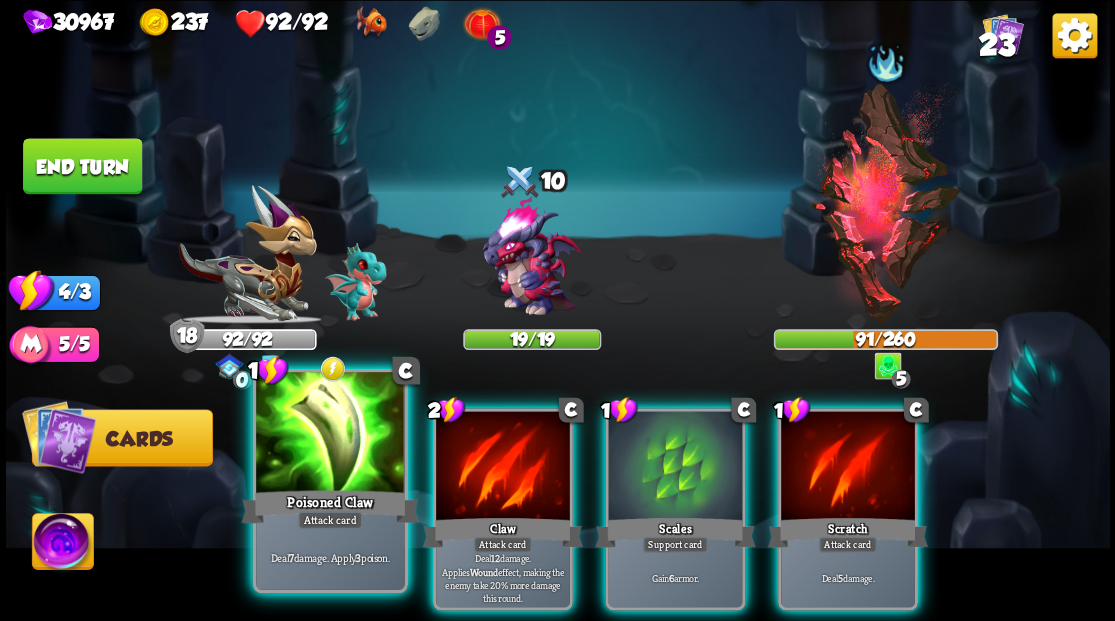 click on "Poisoned Claw" at bounding box center (330, 506) 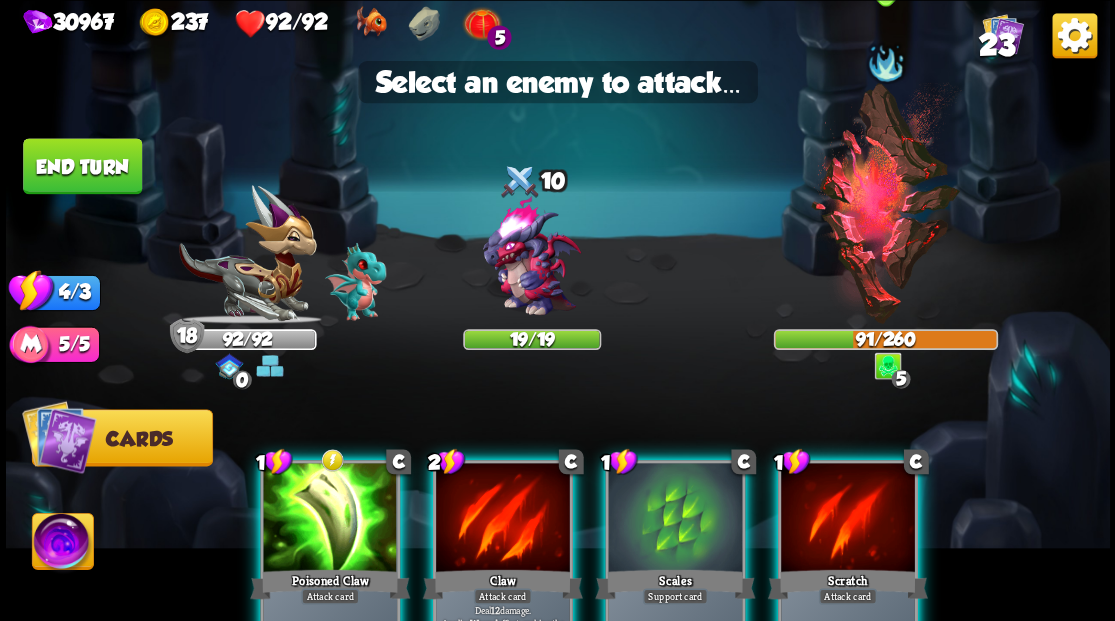 click at bounding box center [885, 203] 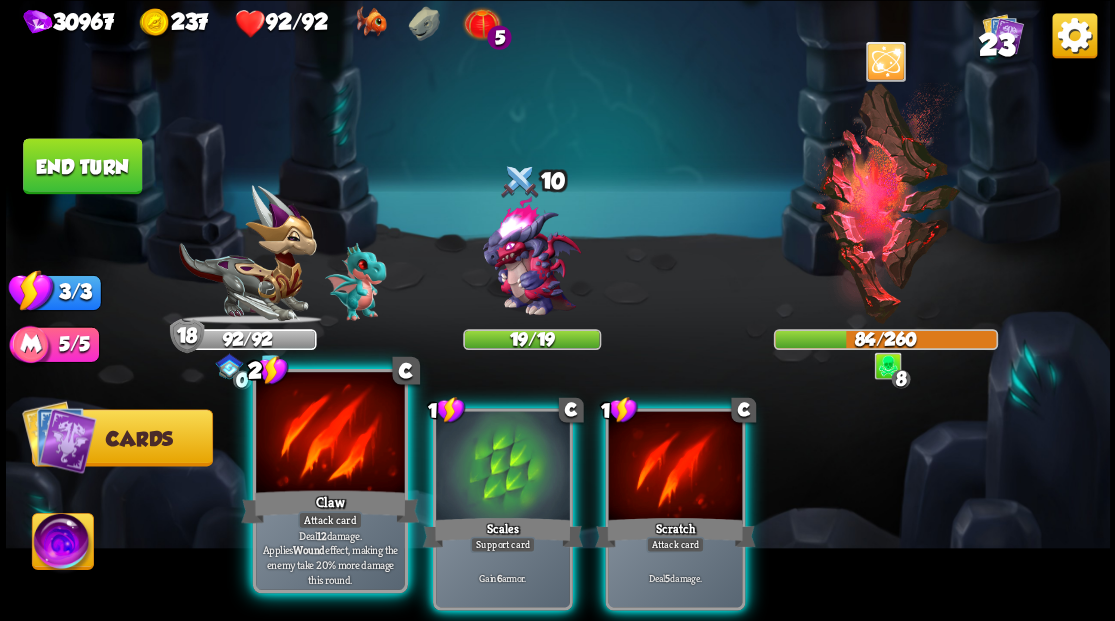 click at bounding box center [330, 434] 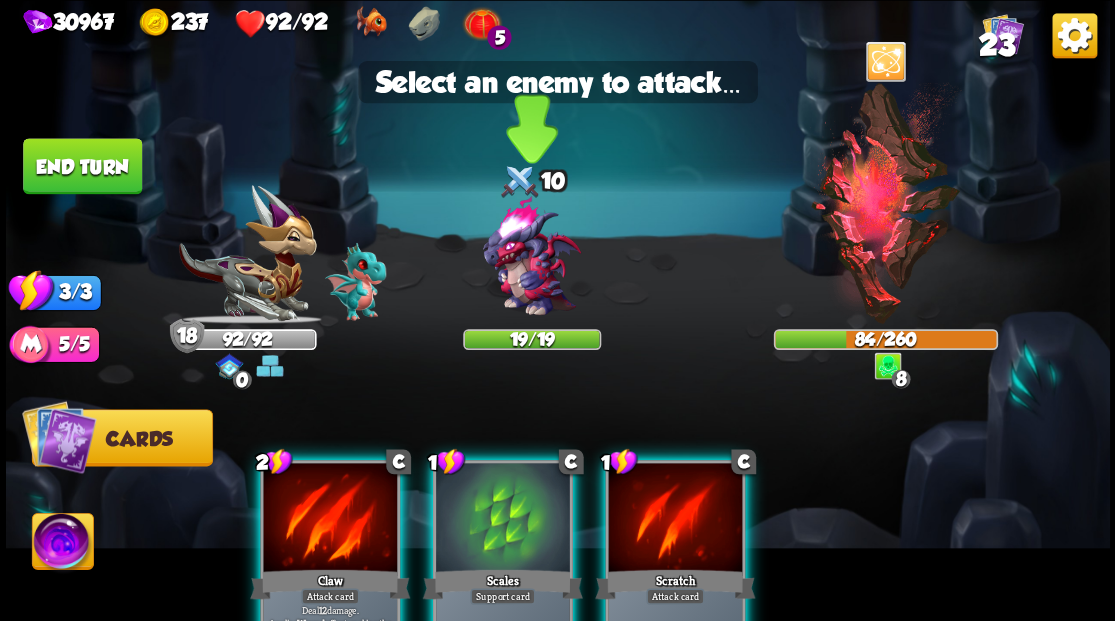 click at bounding box center (531, 257) 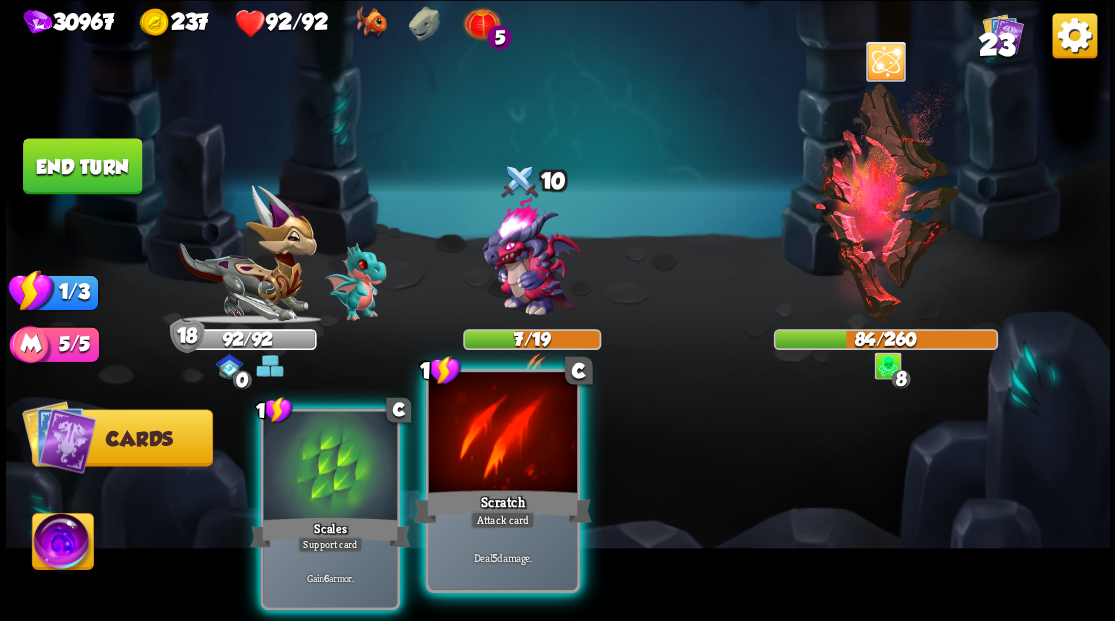 drag, startPoint x: 502, startPoint y: 475, endPoint x: 505, endPoint y: 448, distance: 27.166155 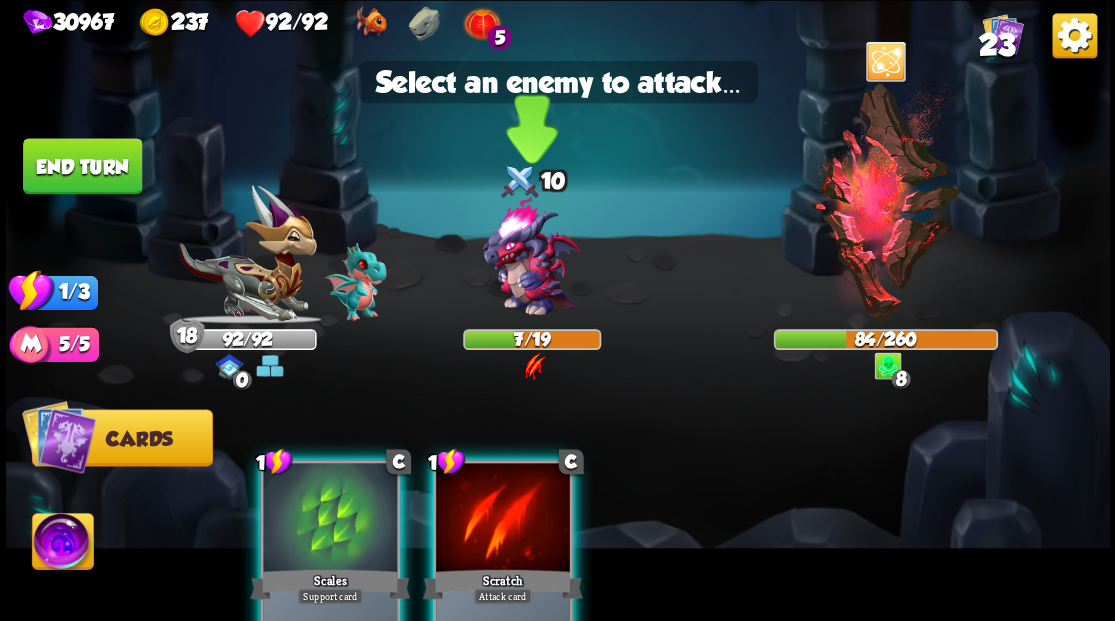 click at bounding box center (531, 257) 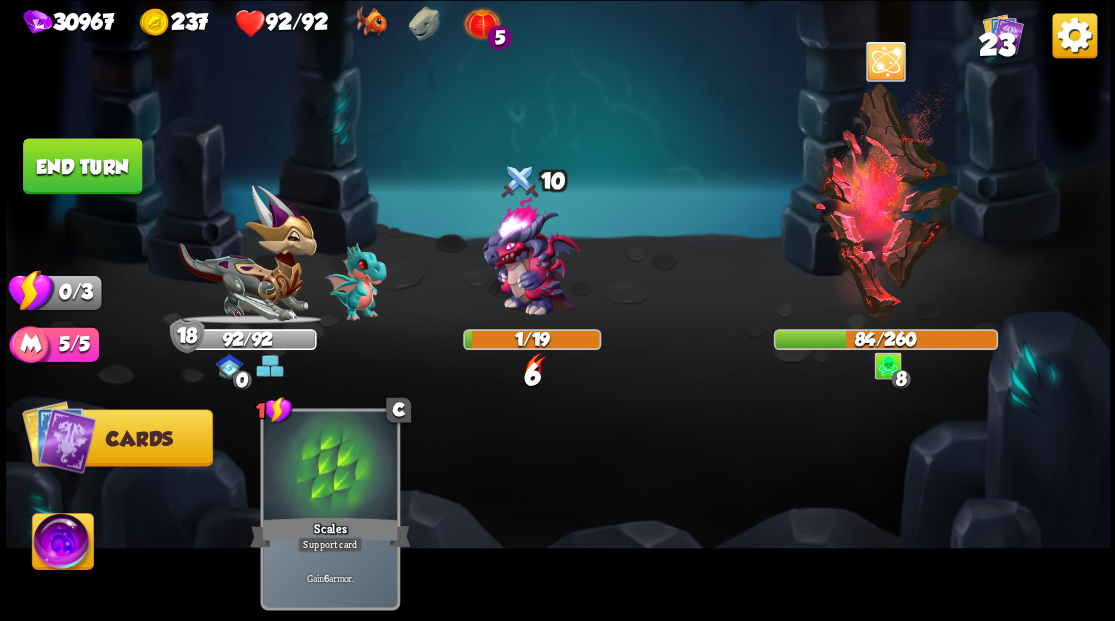 click on "End turn" at bounding box center (82, 166) 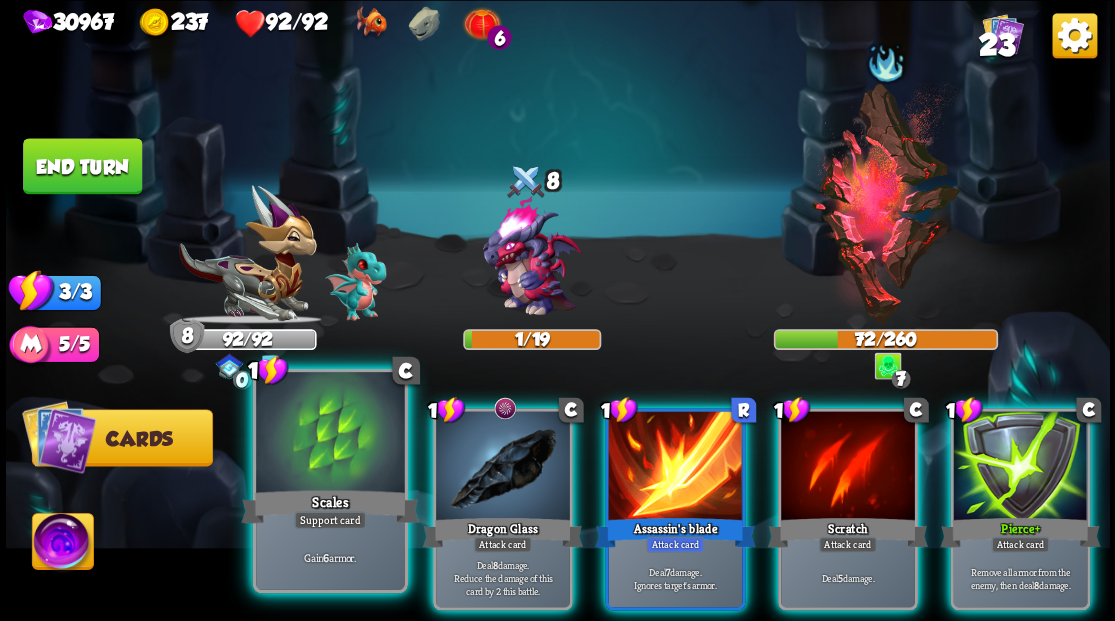 click at bounding box center (330, 434) 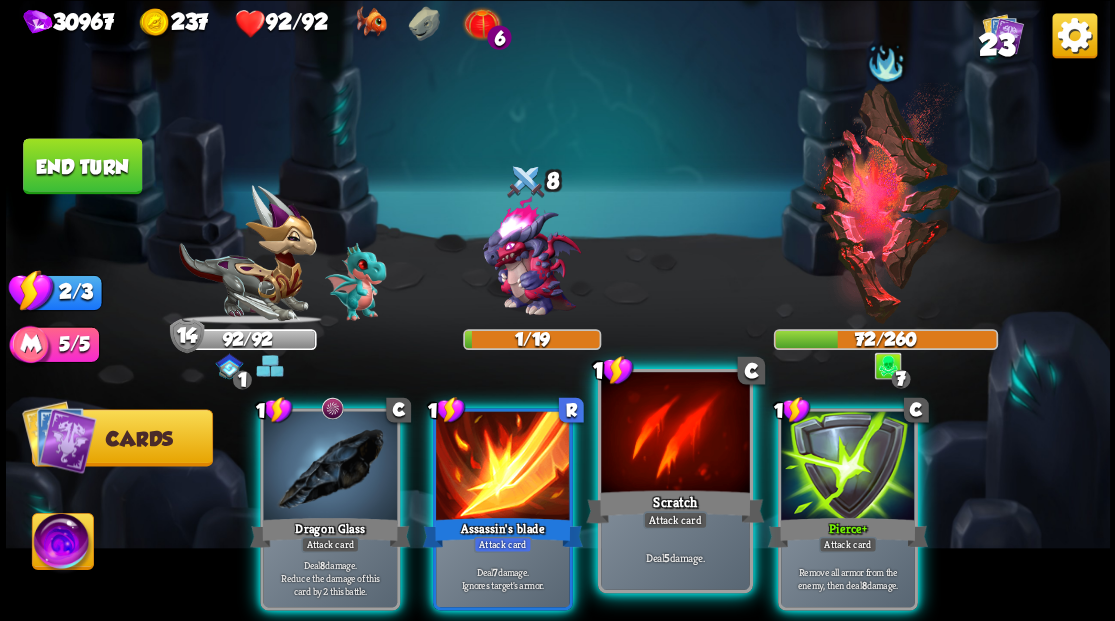 click at bounding box center [675, 434] 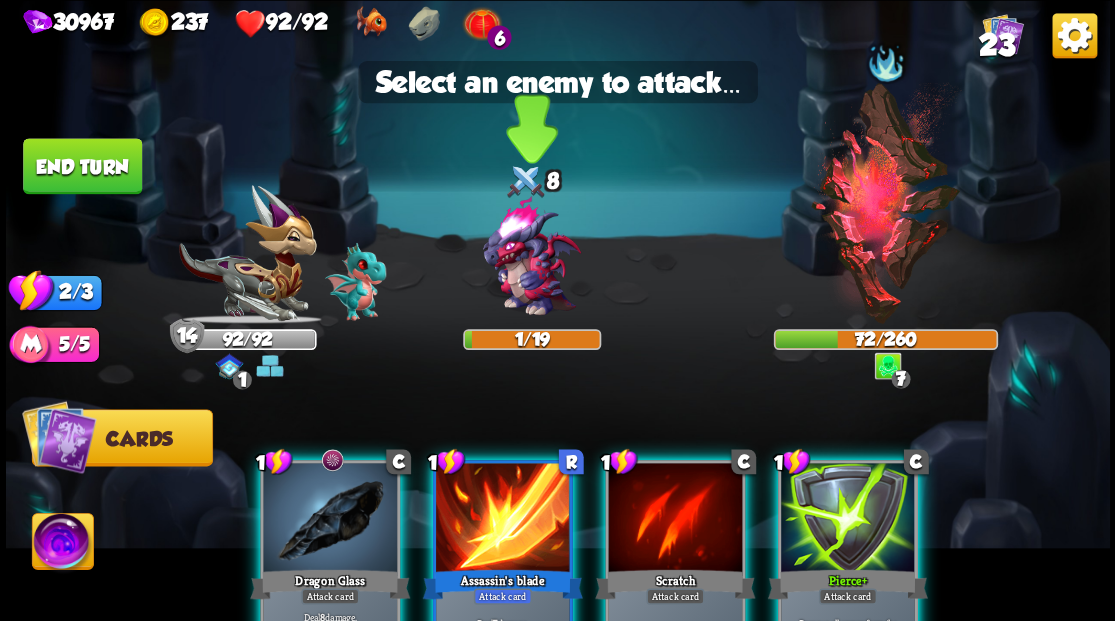 click at bounding box center (531, 257) 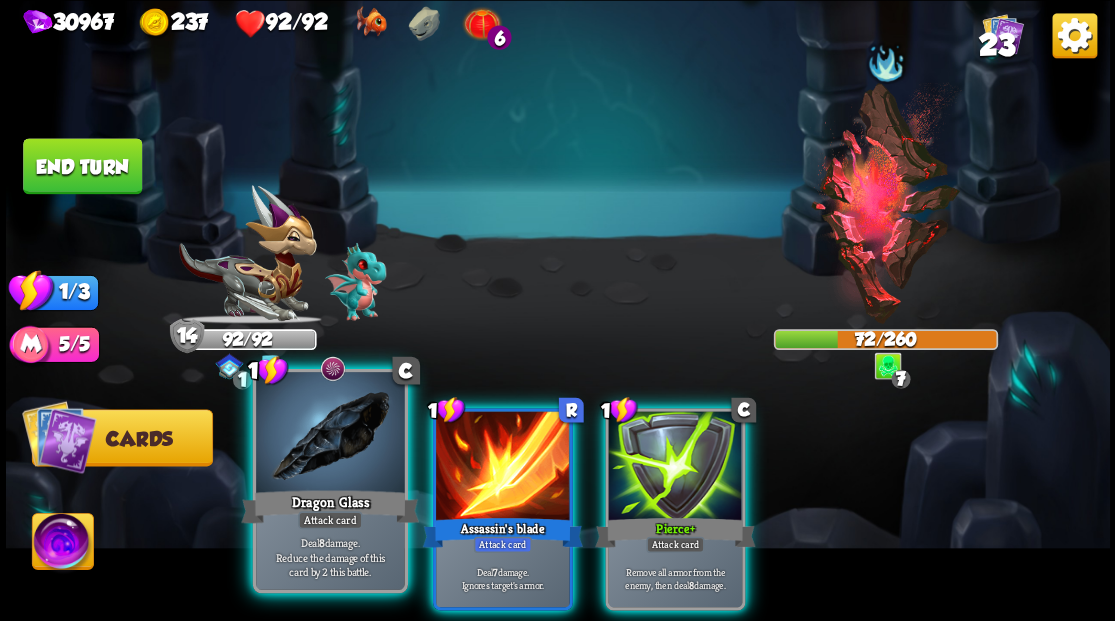 click at bounding box center (330, 434) 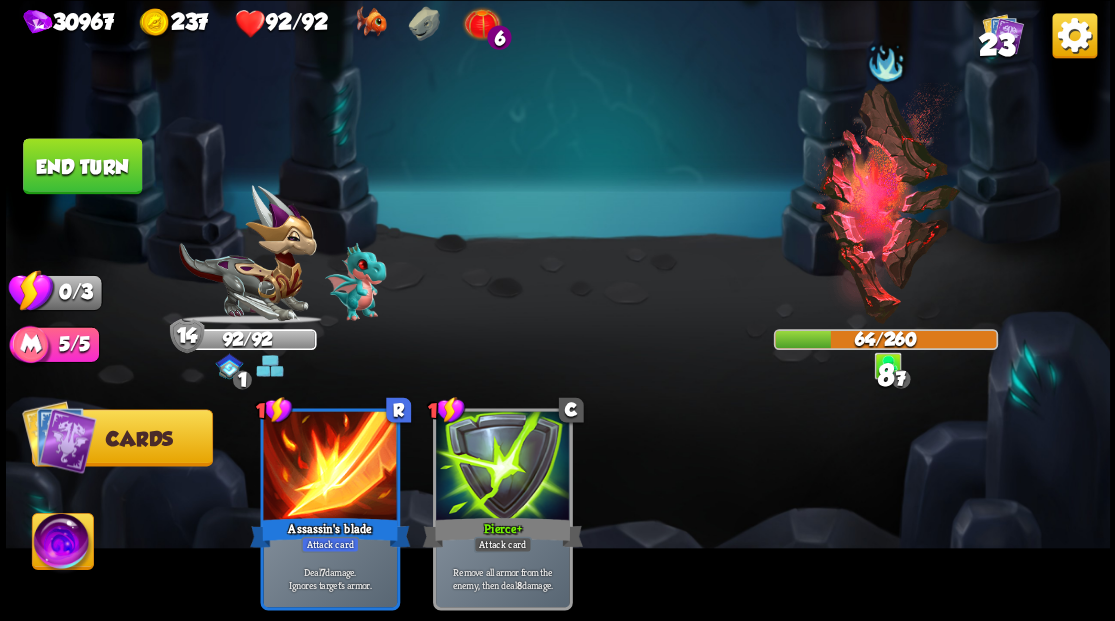 click at bounding box center [885, 203] 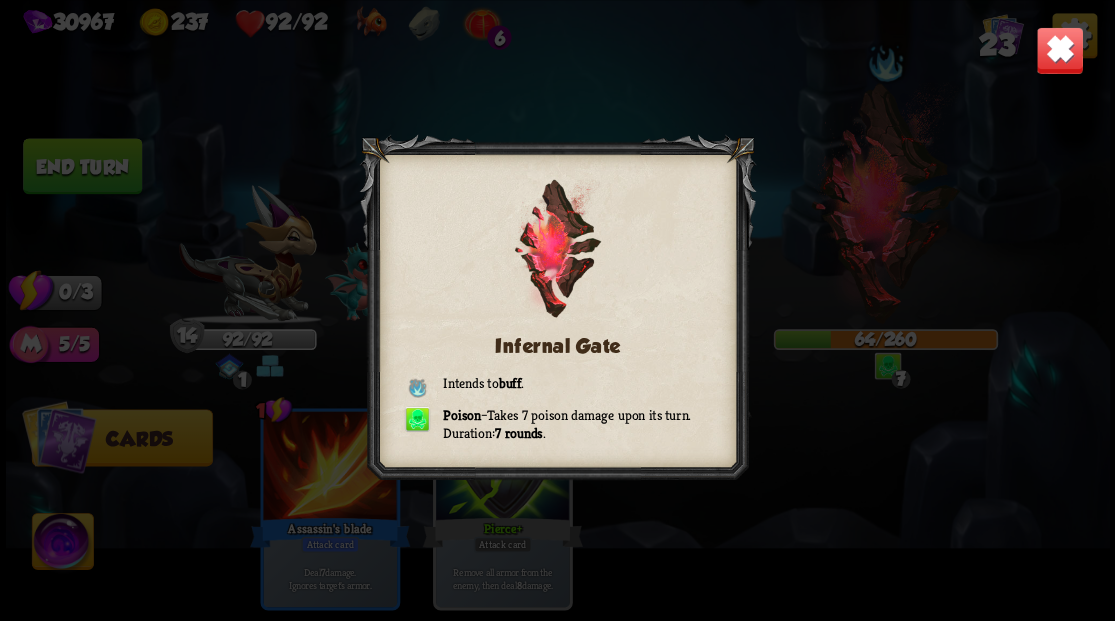 click at bounding box center (1059, 50) 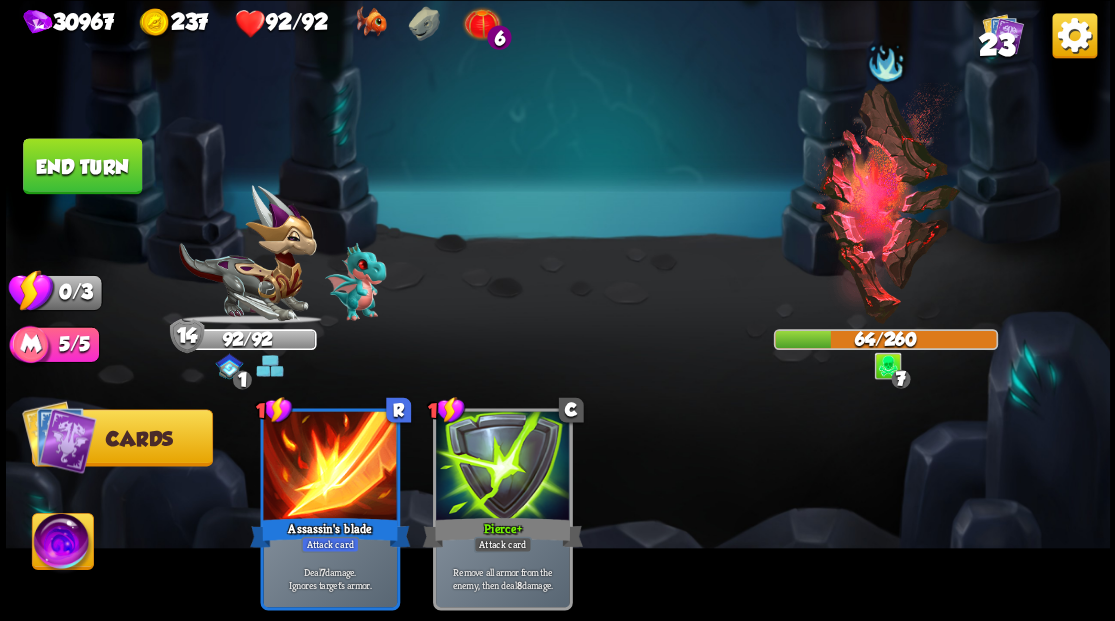 click on "End turn" at bounding box center (82, 166) 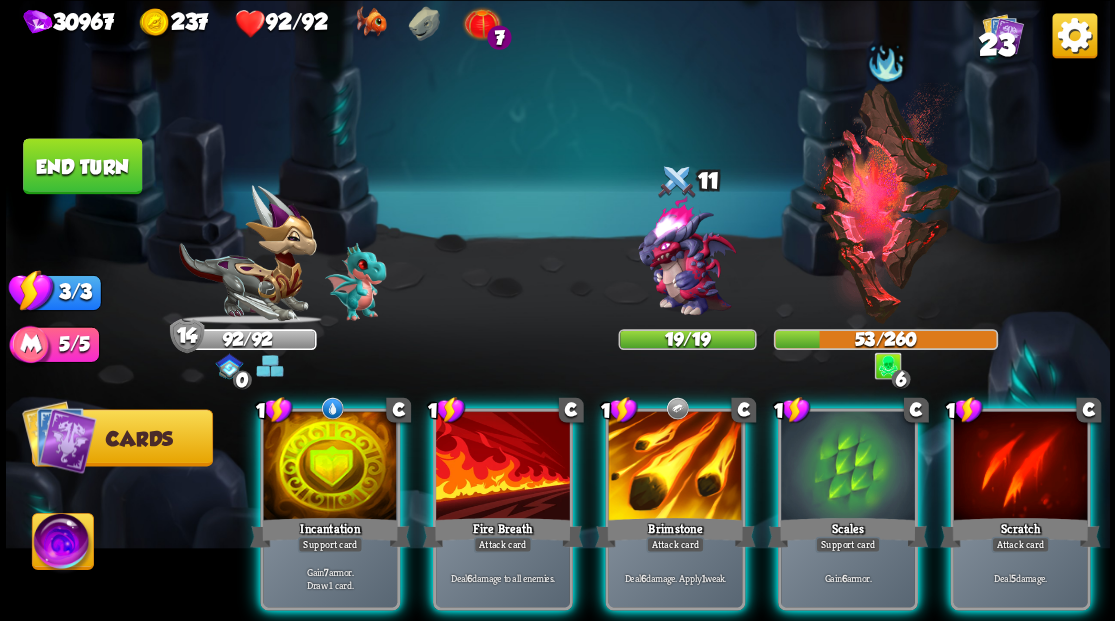 click at bounding box center (503, 467) 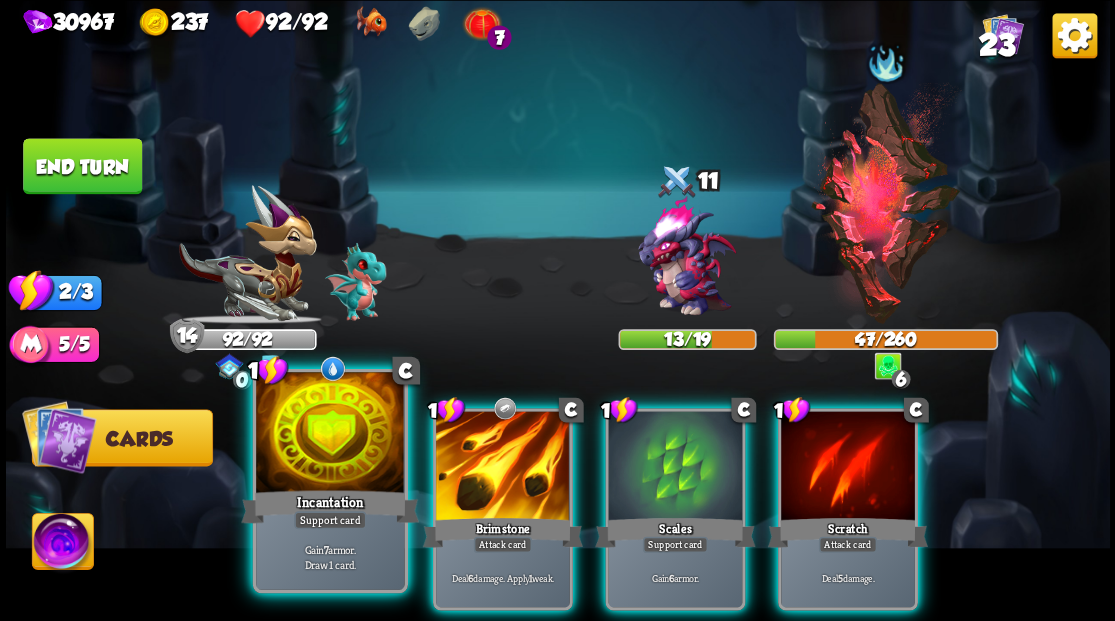 click at bounding box center (330, 434) 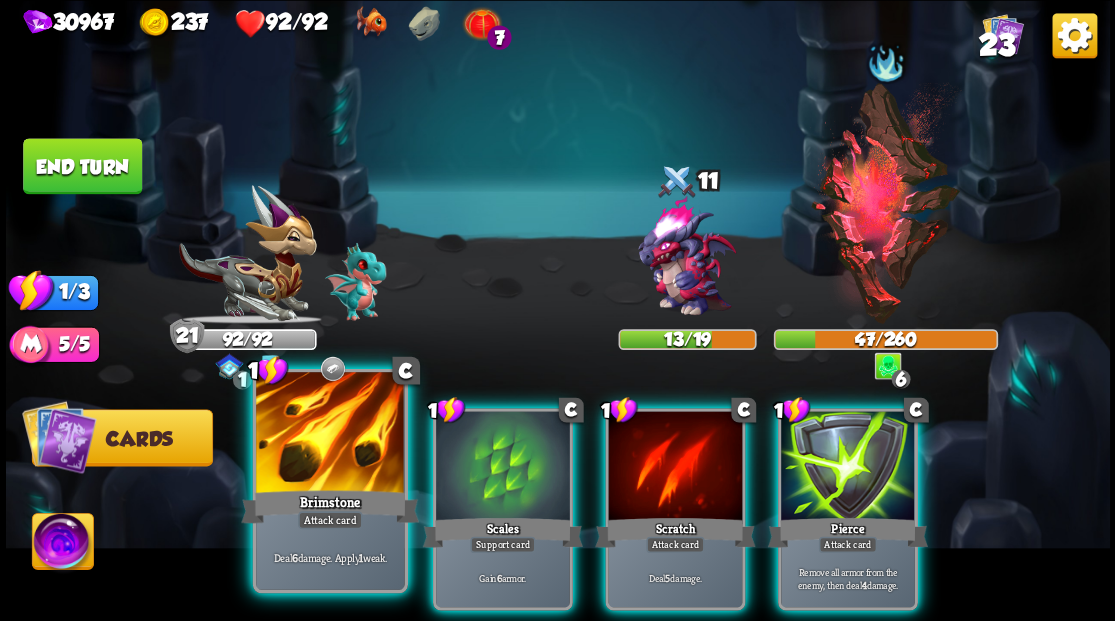 click at bounding box center (330, 434) 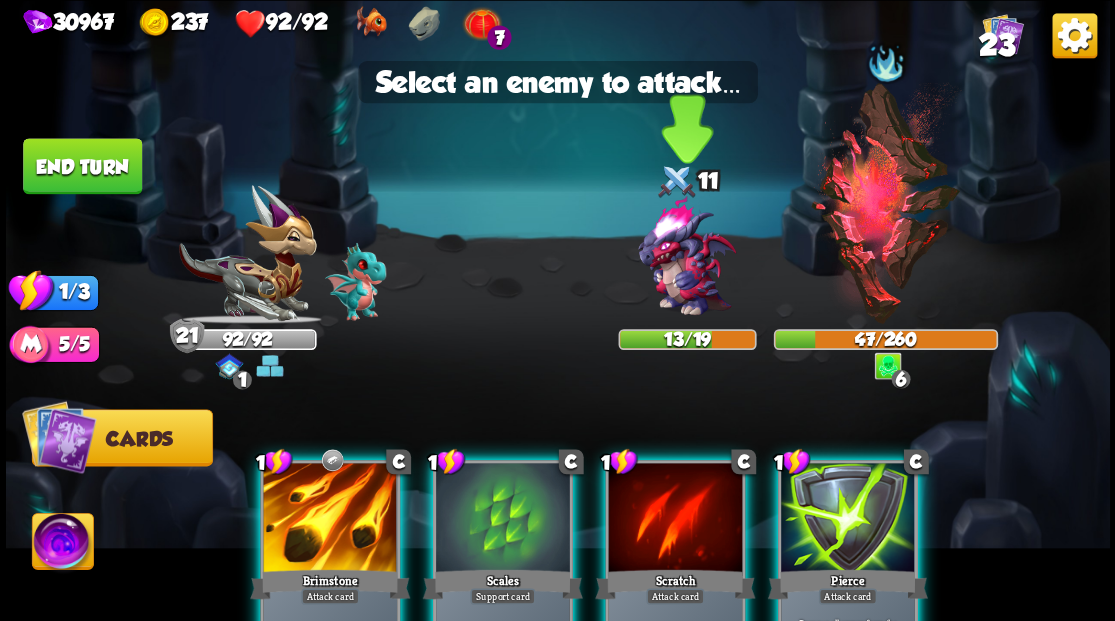 click at bounding box center [686, 257] 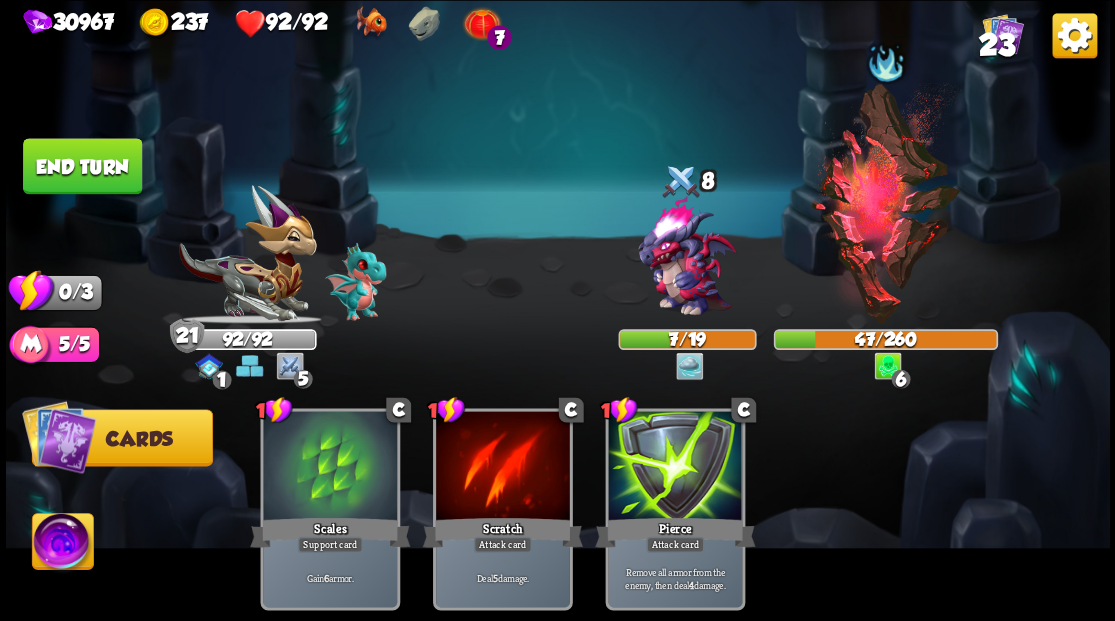 click on "End turn" at bounding box center [82, 166] 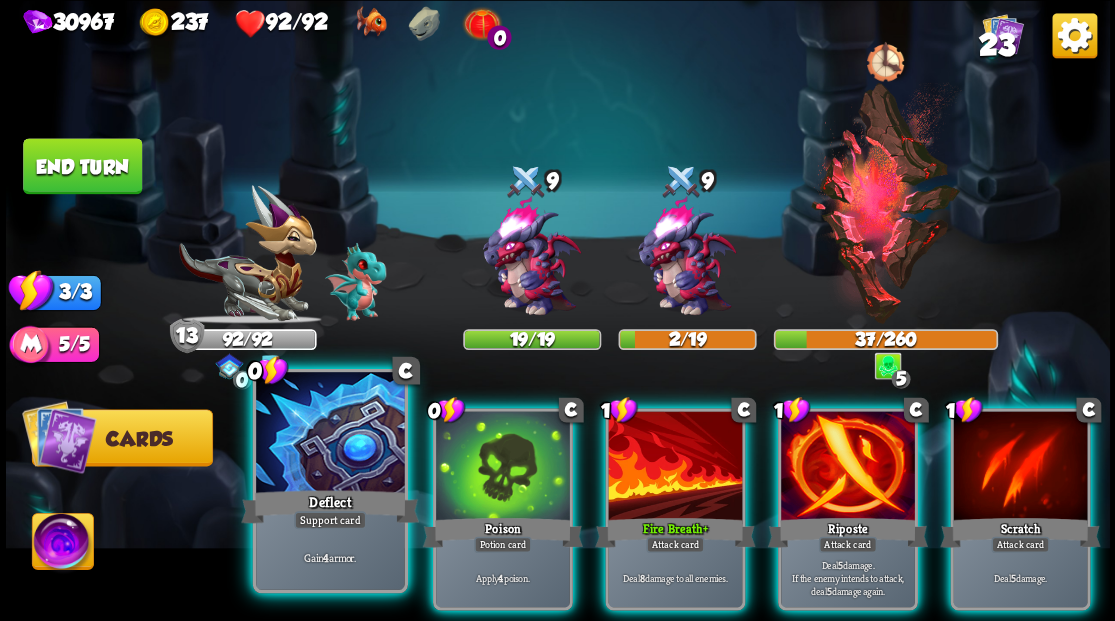 click on "Deflect" at bounding box center (330, 506) 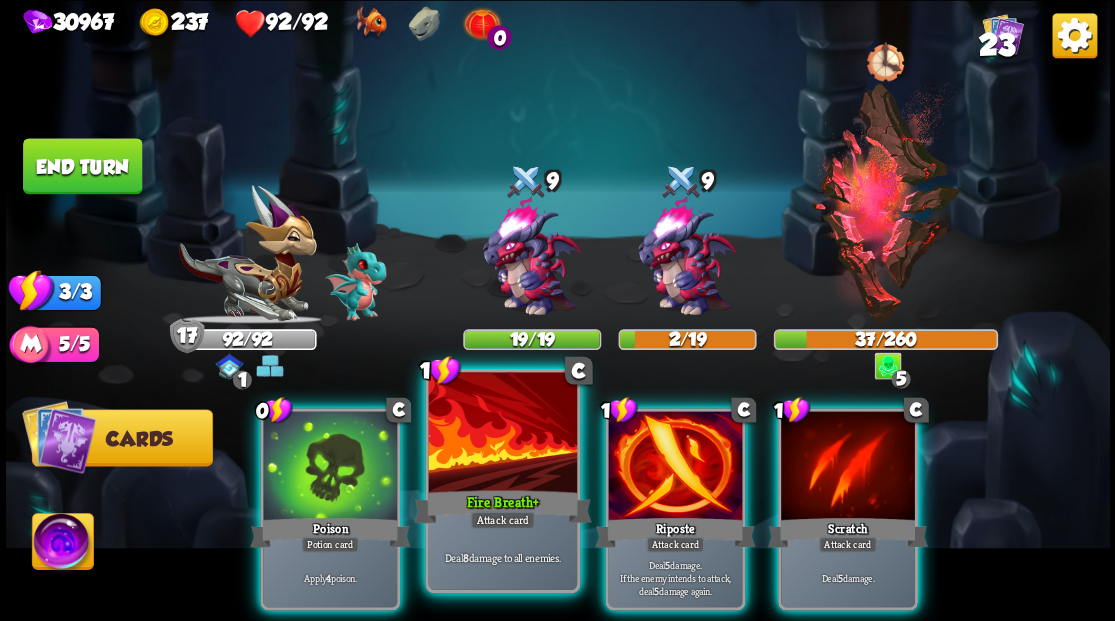 click at bounding box center [502, 434] 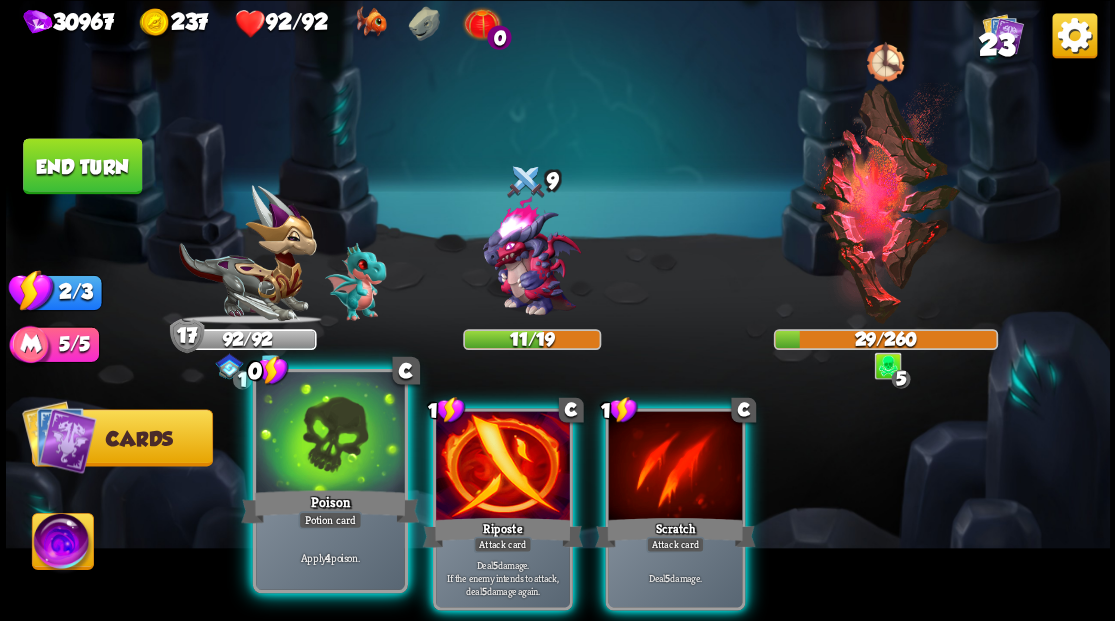 click at bounding box center (330, 434) 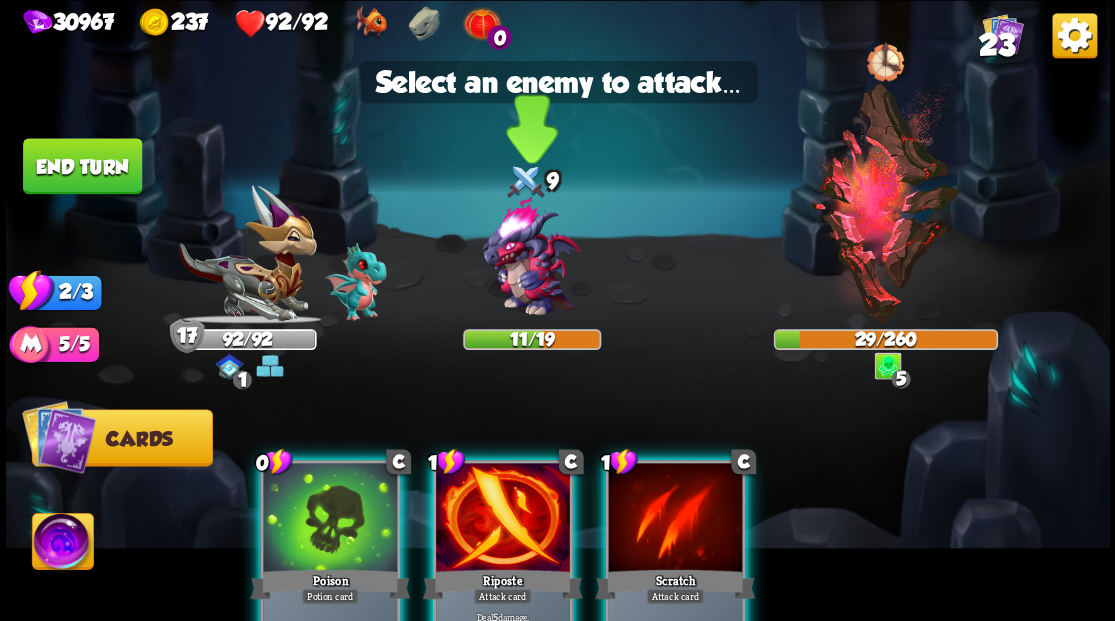 click at bounding box center (531, 257) 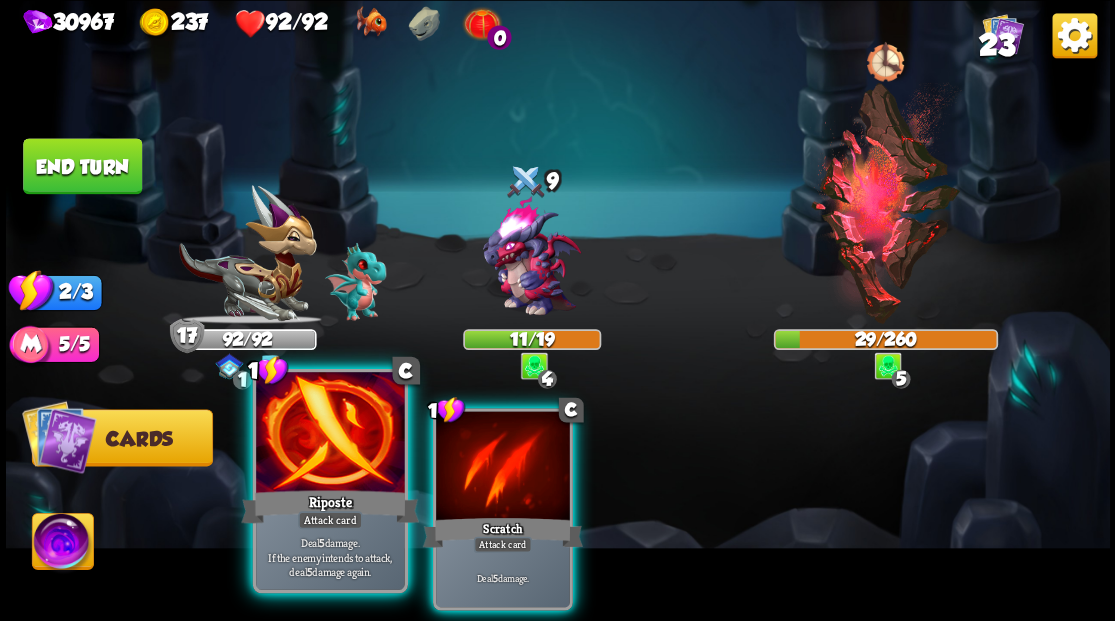 click on "Riposte" at bounding box center (330, 506) 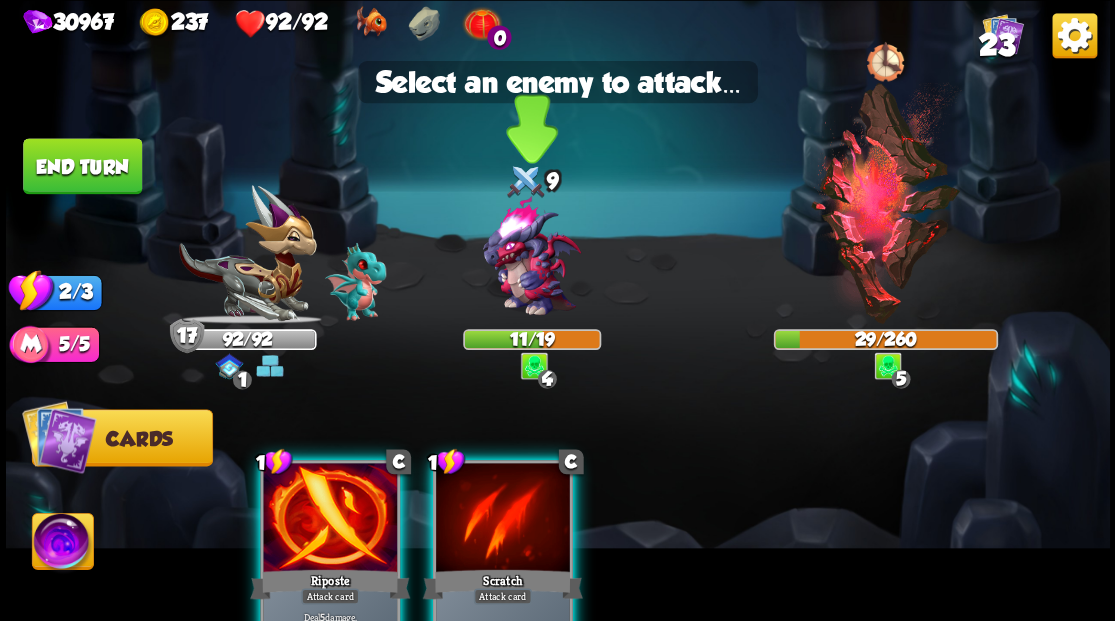 click at bounding box center (531, 257) 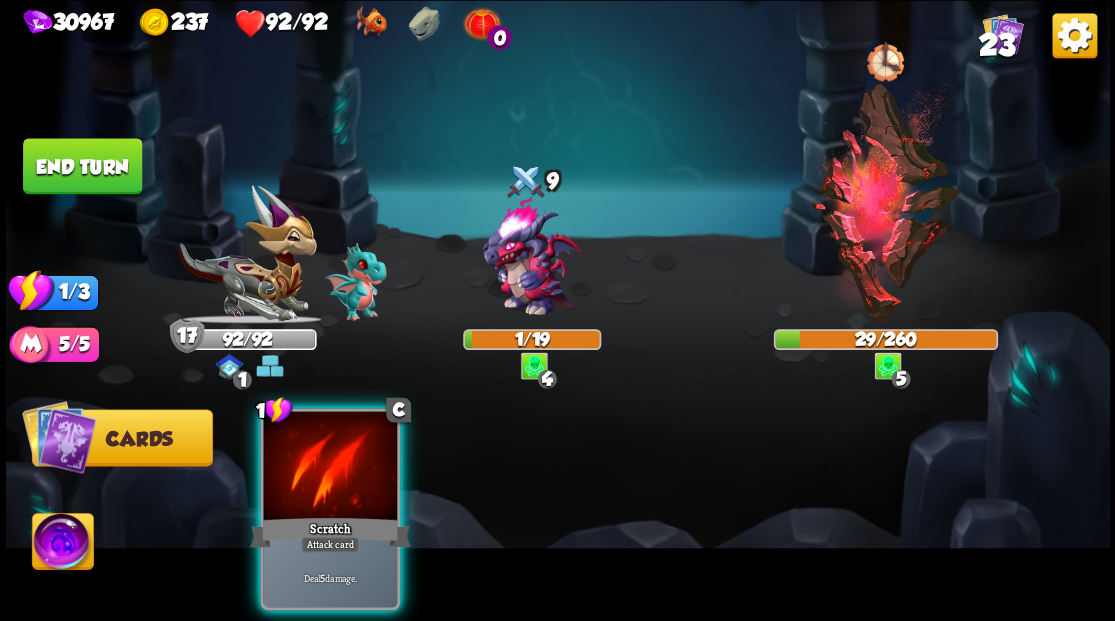click at bounding box center [885, 203] 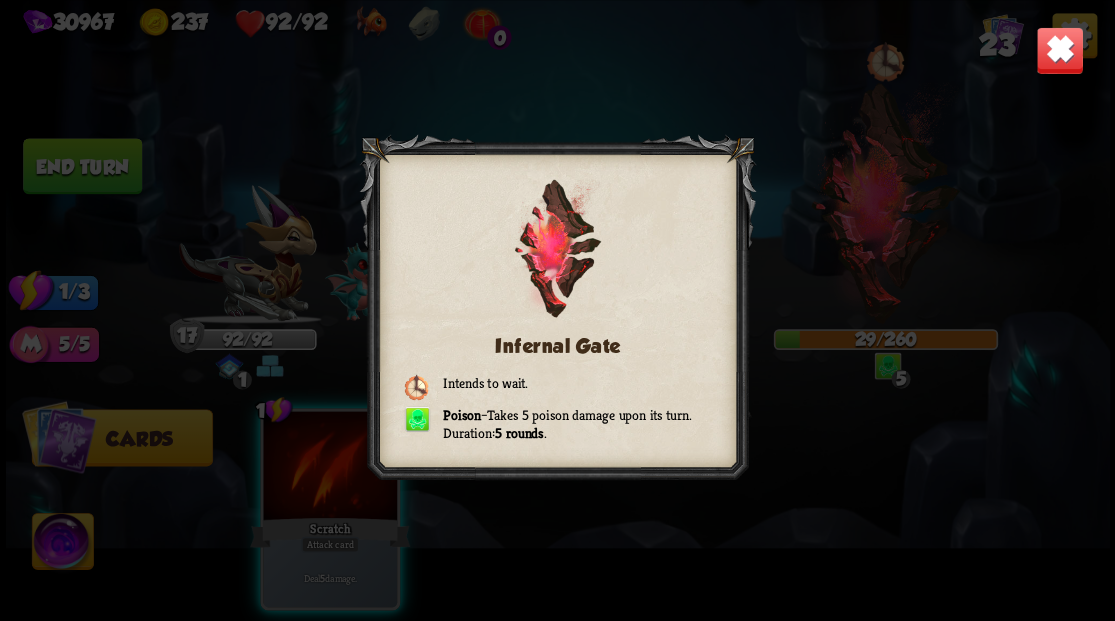 click at bounding box center [1059, 50] 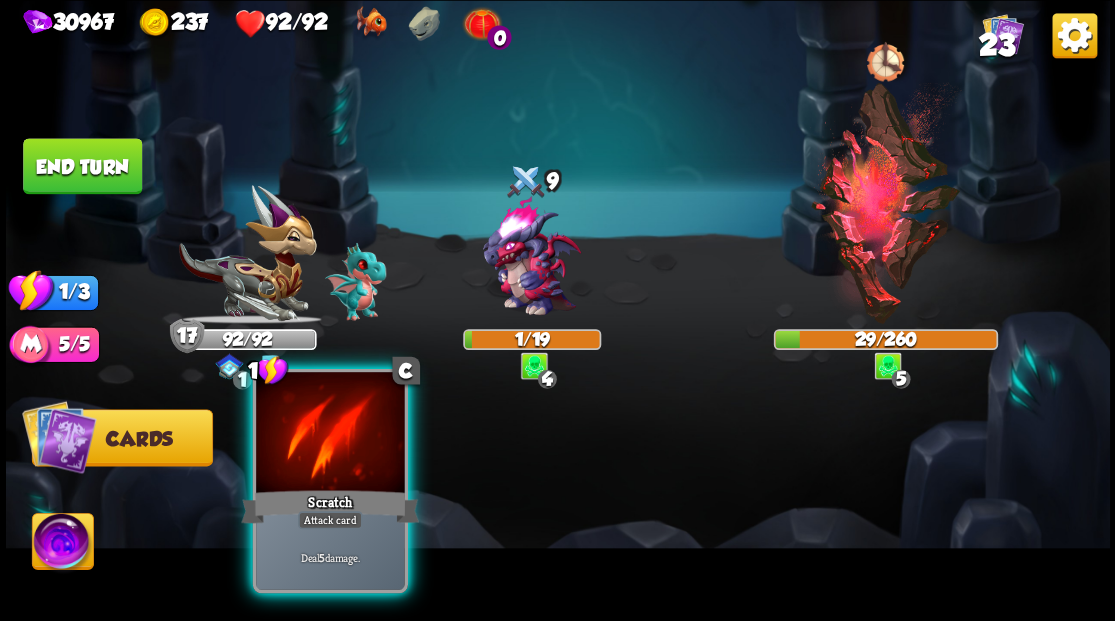 click at bounding box center (330, 434) 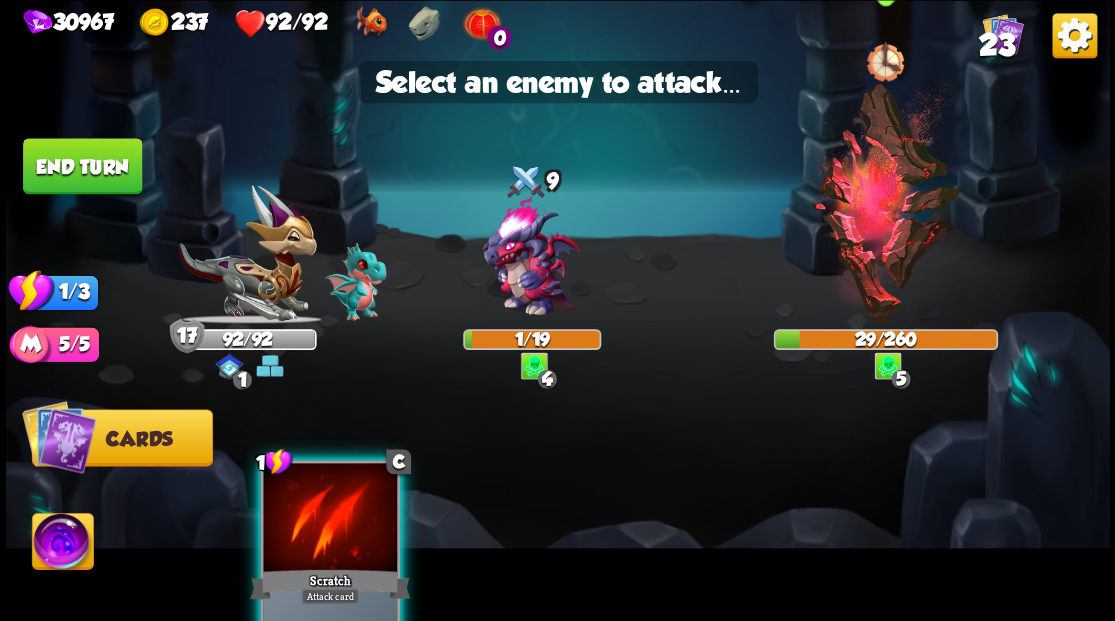 click at bounding box center [885, 203] 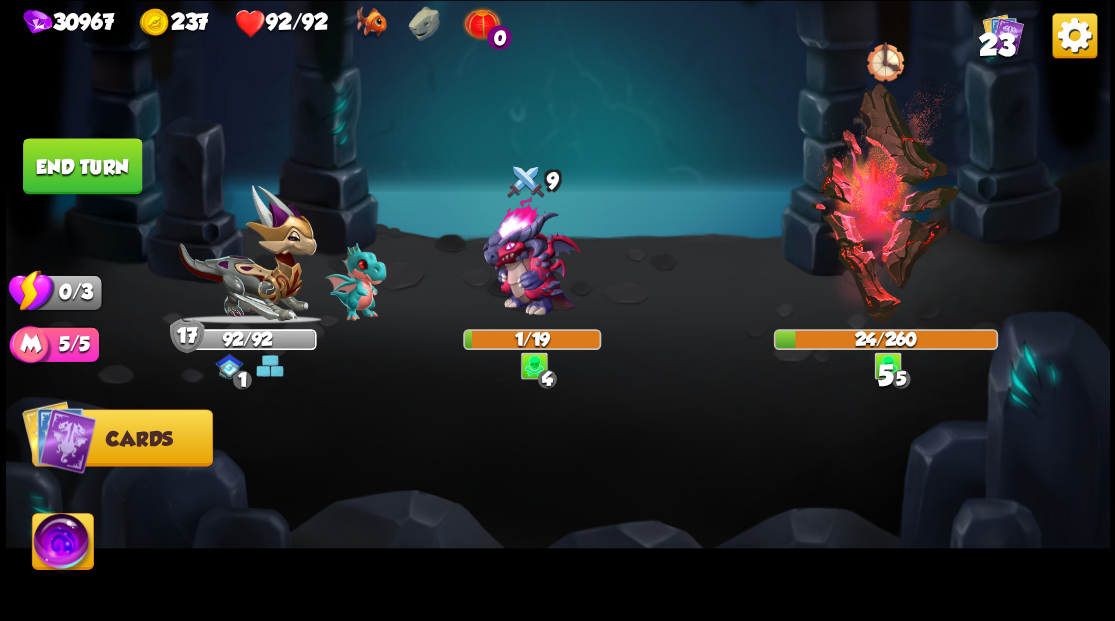 drag, startPoint x: 82, startPoint y: 168, endPoint x: 527, endPoint y: 2, distance: 474.95367 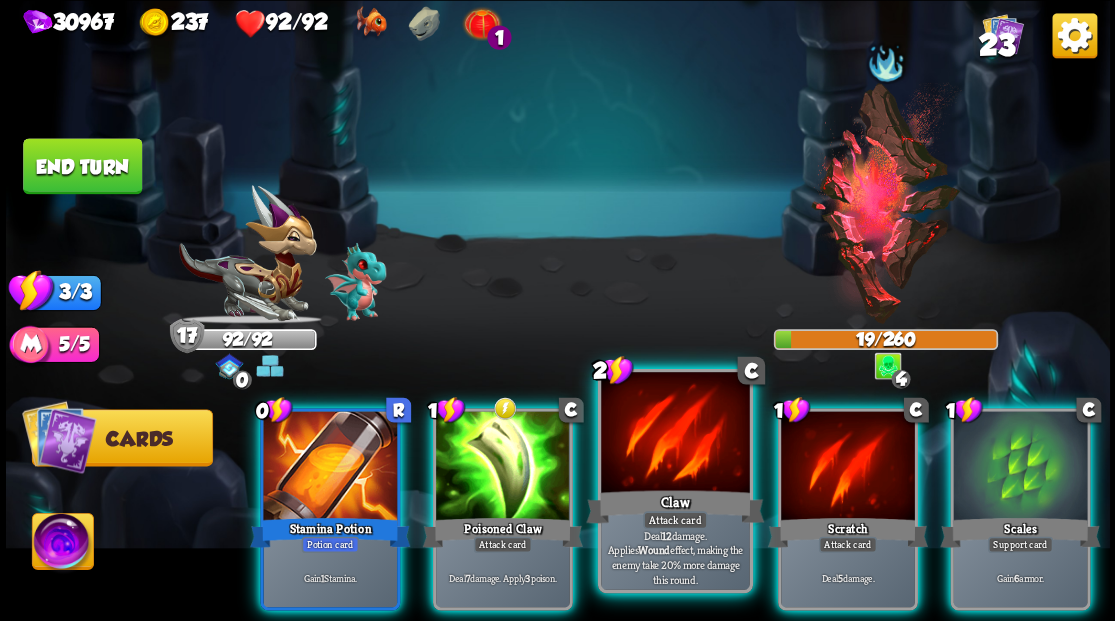 click at bounding box center (675, 434) 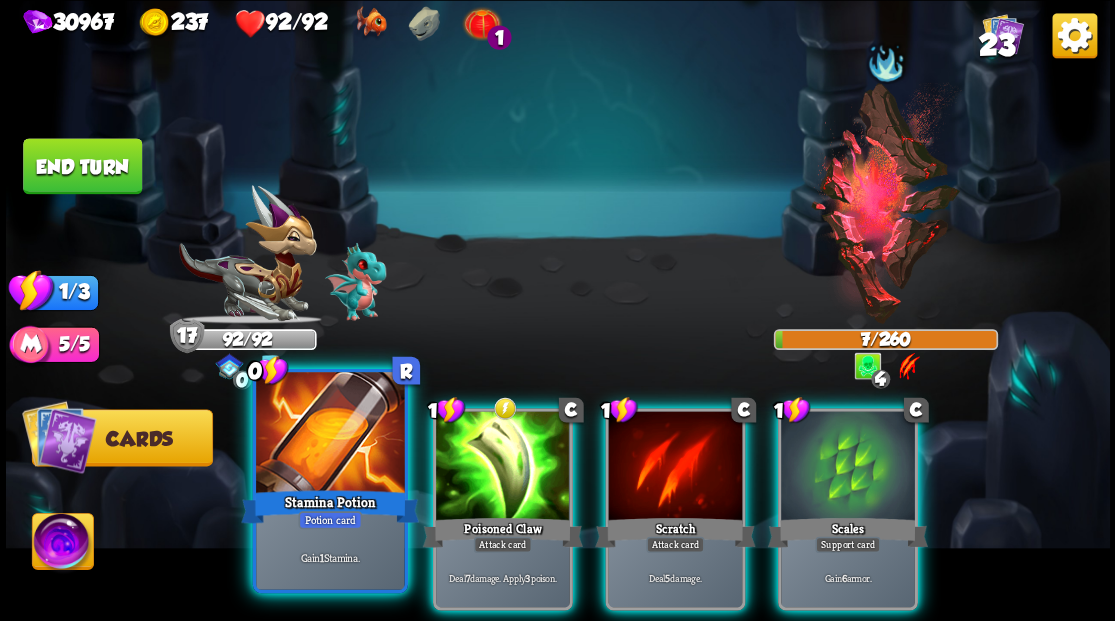 click at bounding box center (330, 434) 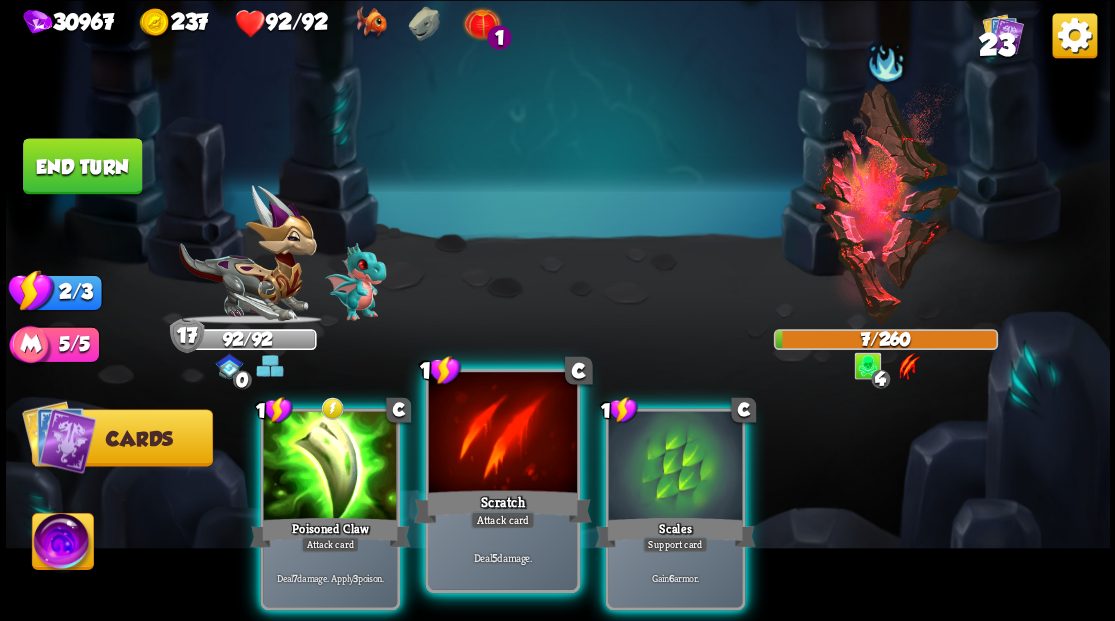 click at bounding box center [502, 434] 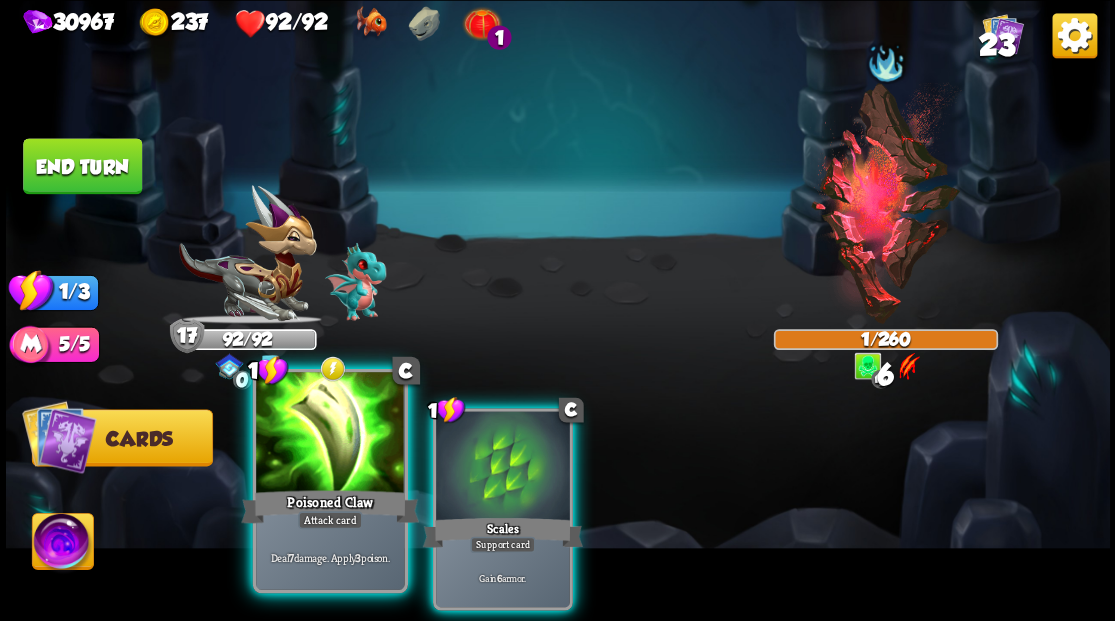 click at bounding box center (330, 434) 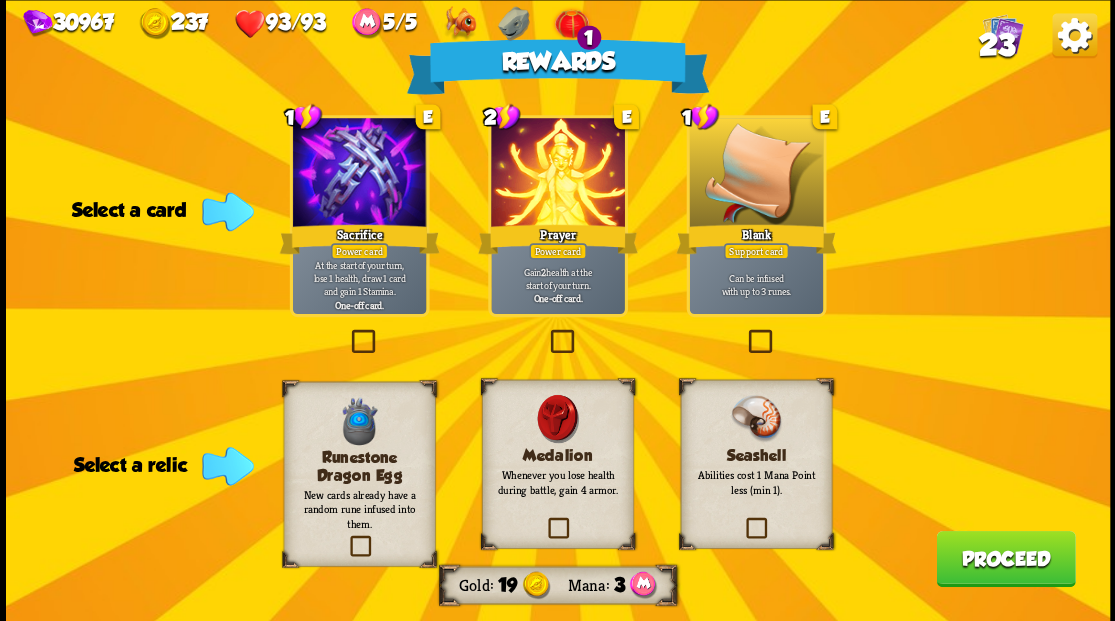 click at bounding box center [743, 520] 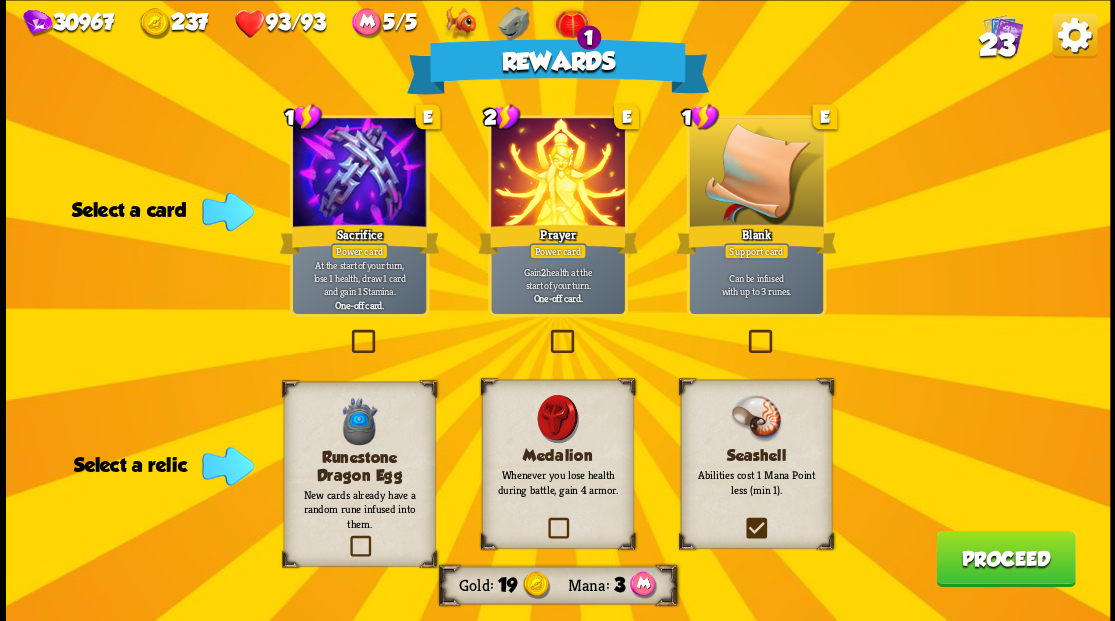 click at bounding box center [0, 0] 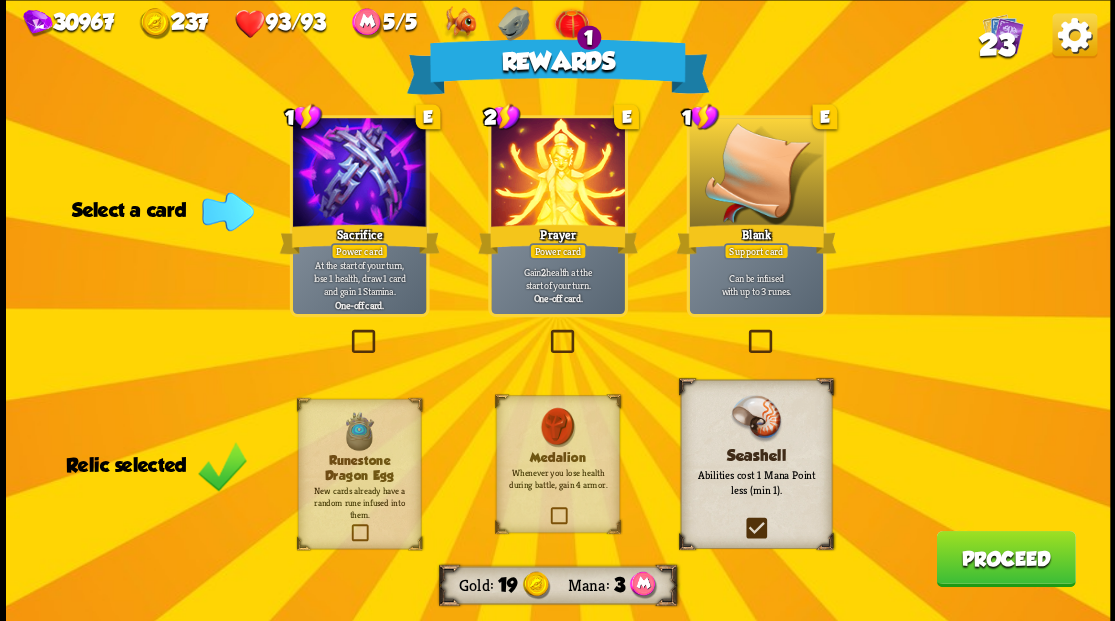 click on "Proceed" at bounding box center (1005, 558) 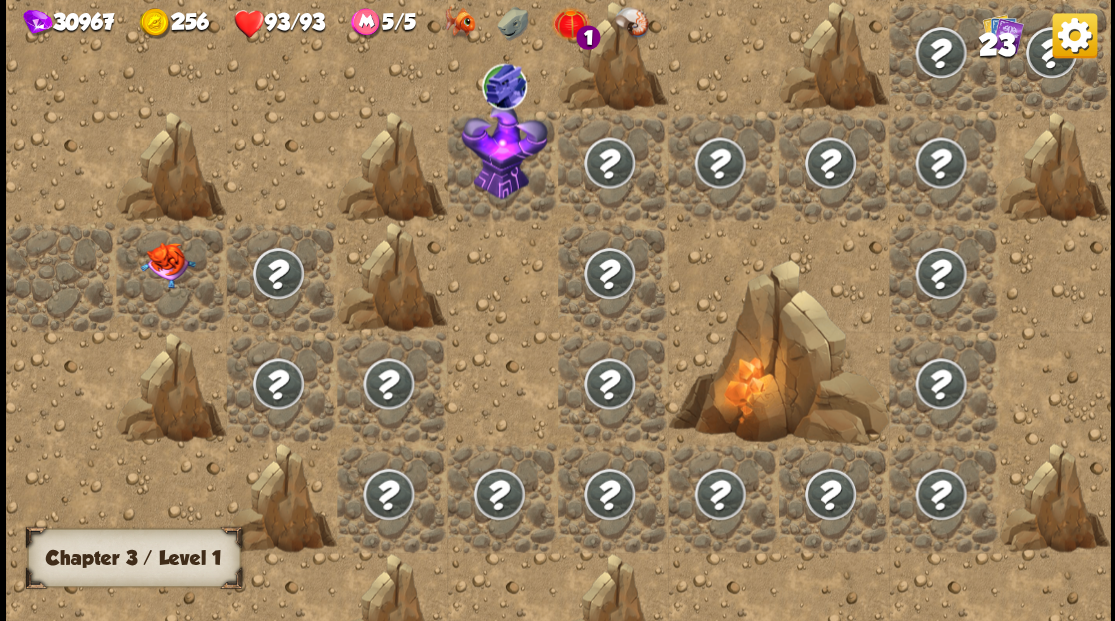 click at bounding box center (167, 265) 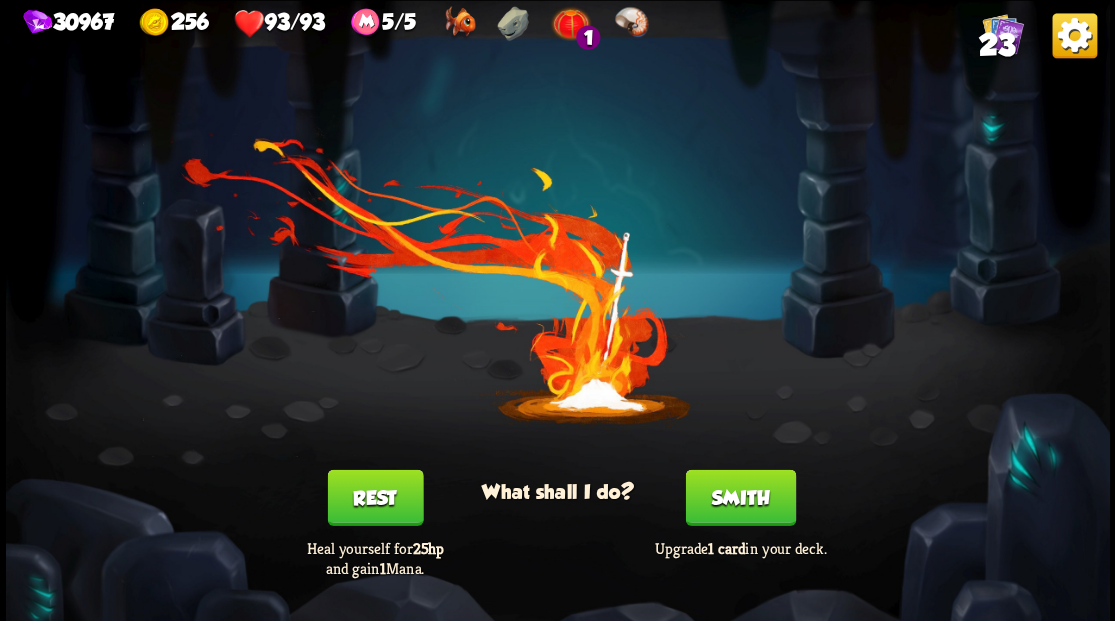 click on "Smith" at bounding box center [740, 497] 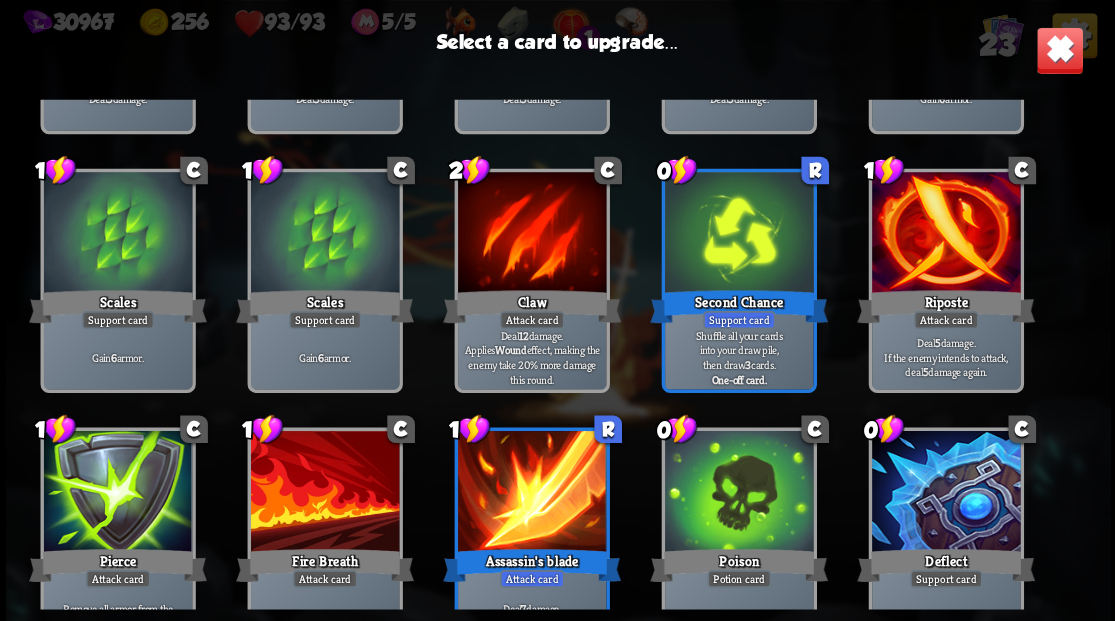 scroll, scrollTop: 266, scrollLeft: 0, axis: vertical 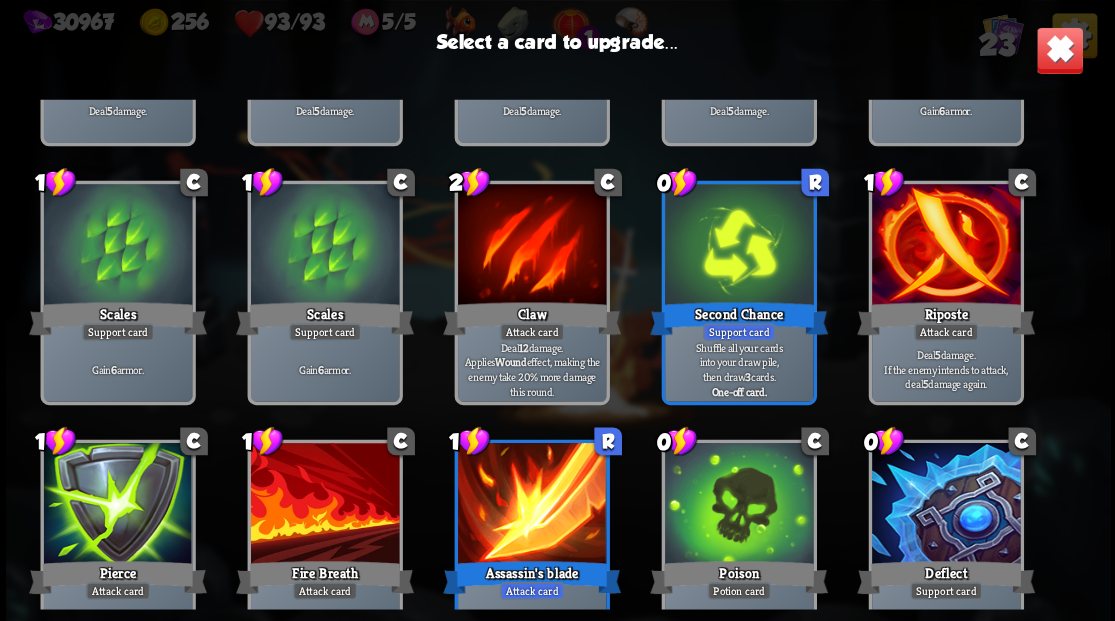 click at bounding box center (738, 505) 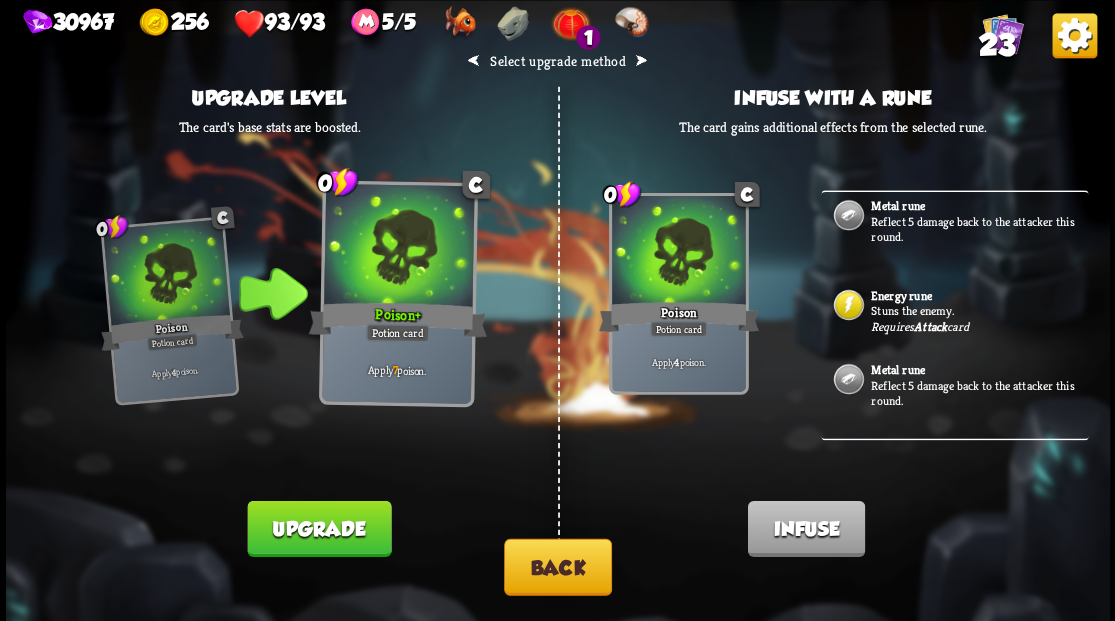 scroll, scrollTop: 834, scrollLeft: 0, axis: vertical 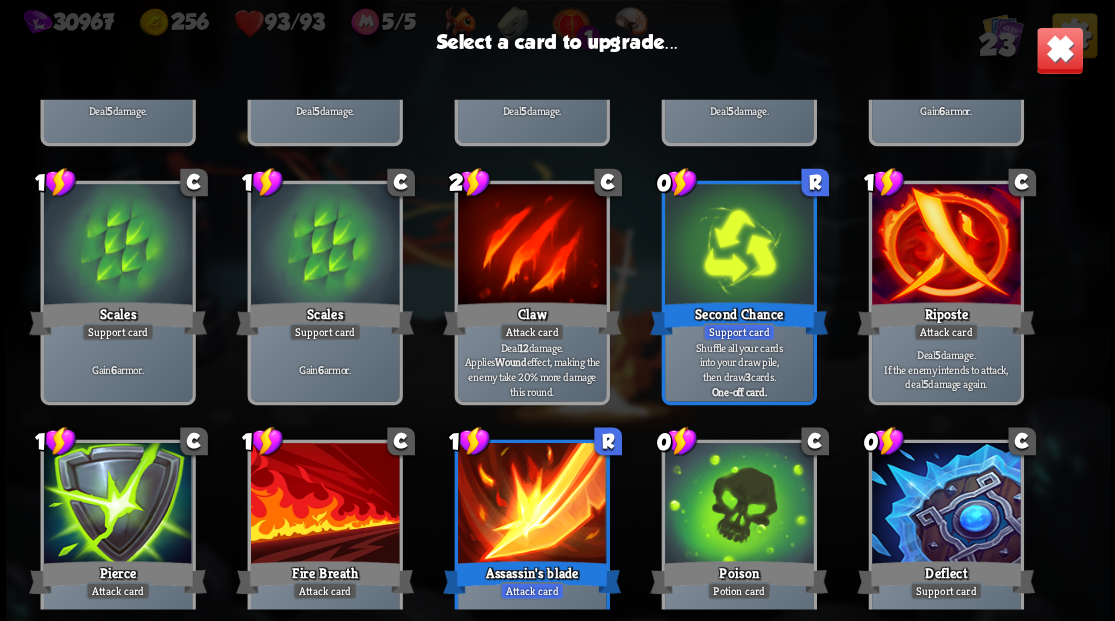 click at bounding box center [945, 246] 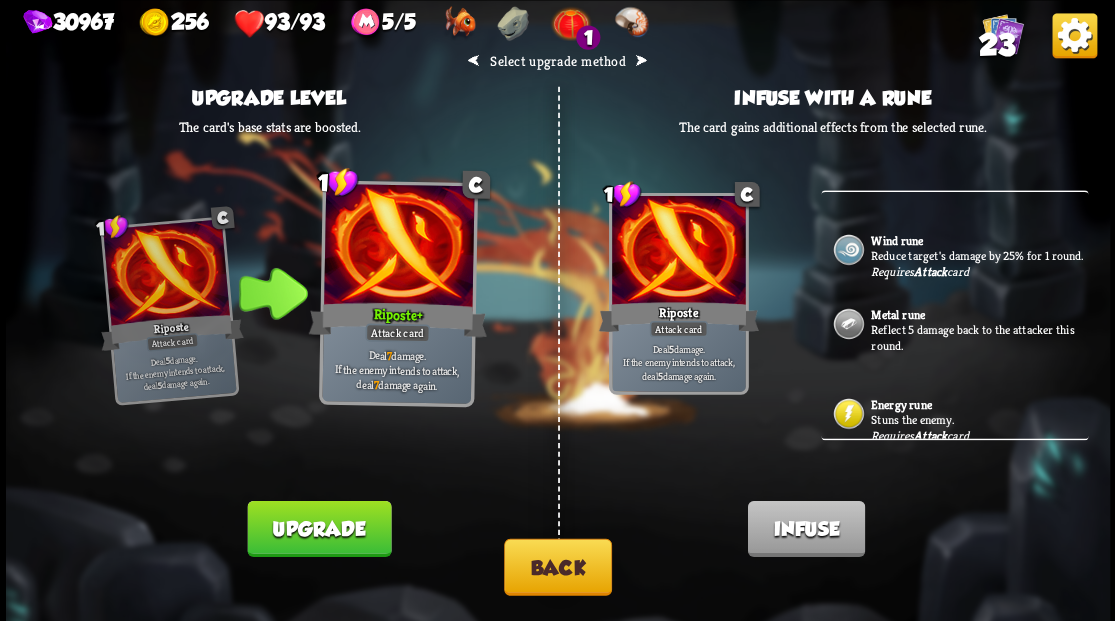 scroll, scrollTop: 666, scrollLeft: 0, axis: vertical 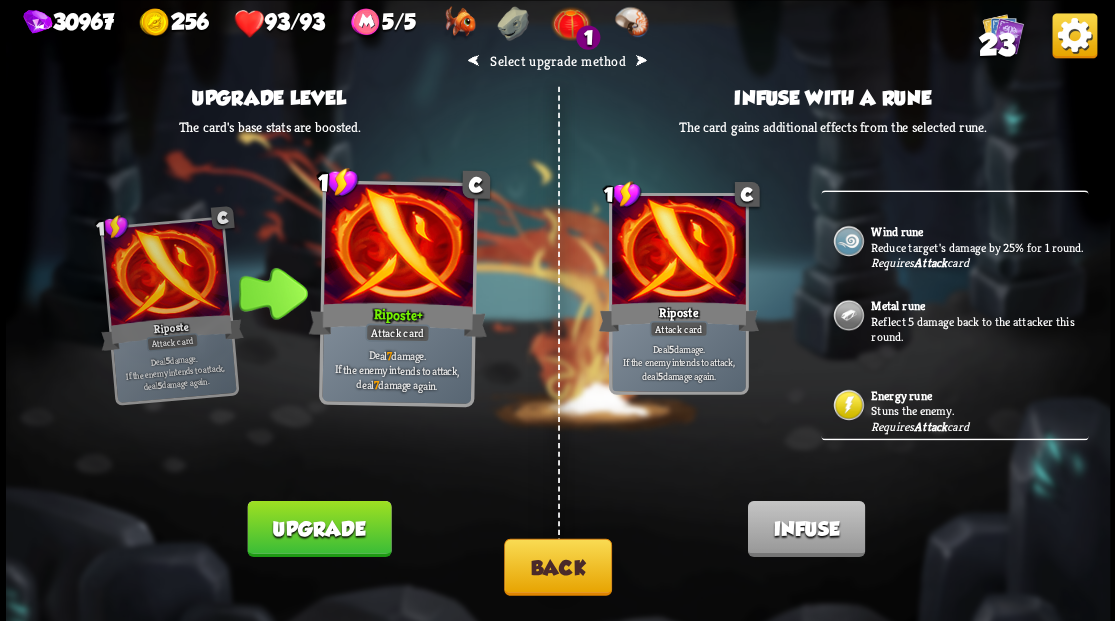 click on "Reflect 5 damage back to the attacker this round." at bounding box center [977, 328] 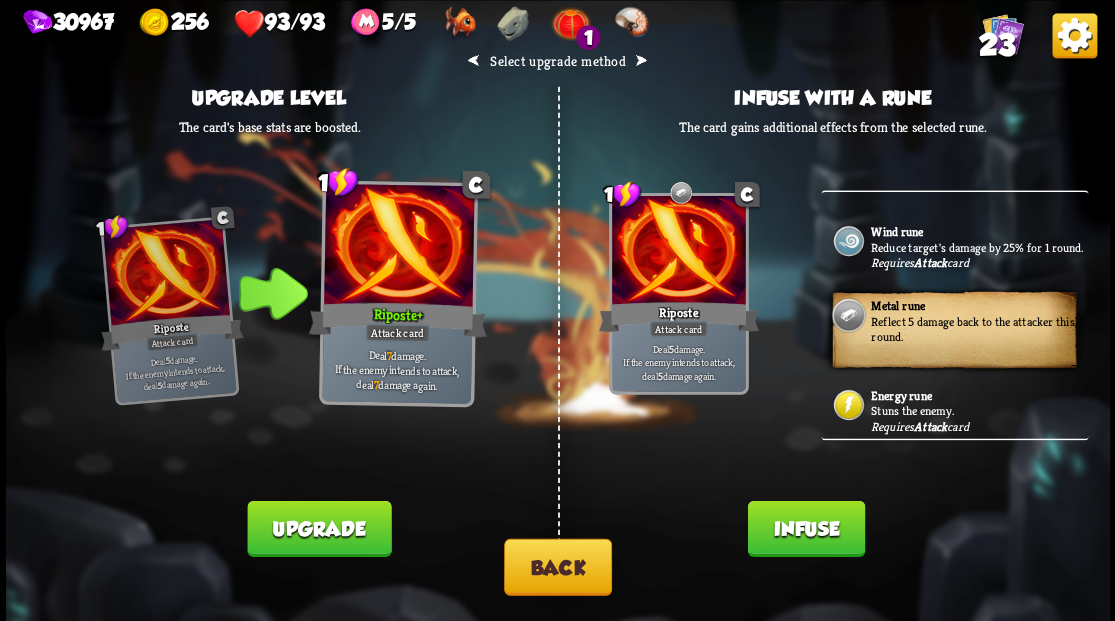 click on "Infuse" at bounding box center [805, 528] 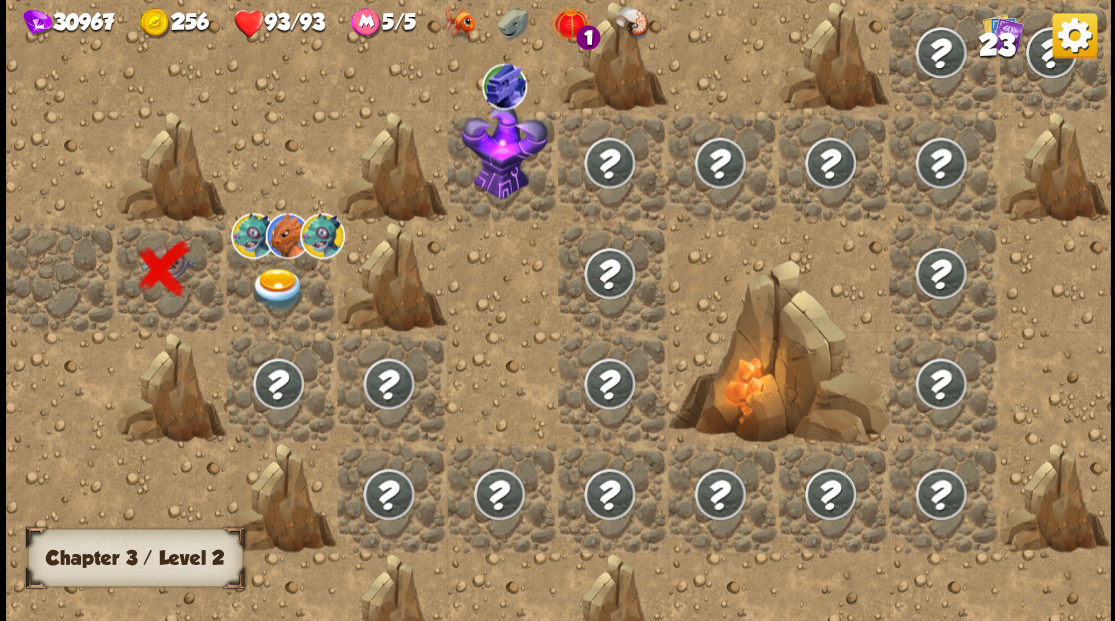 click at bounding box center [277, 288] 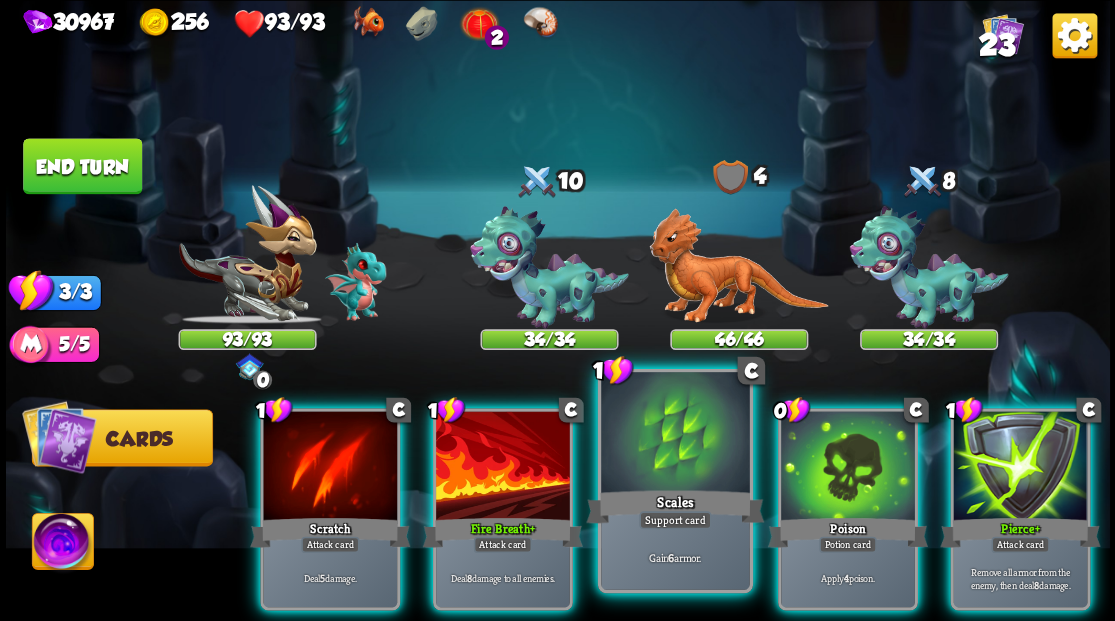 click at bounding box center [675, 434] 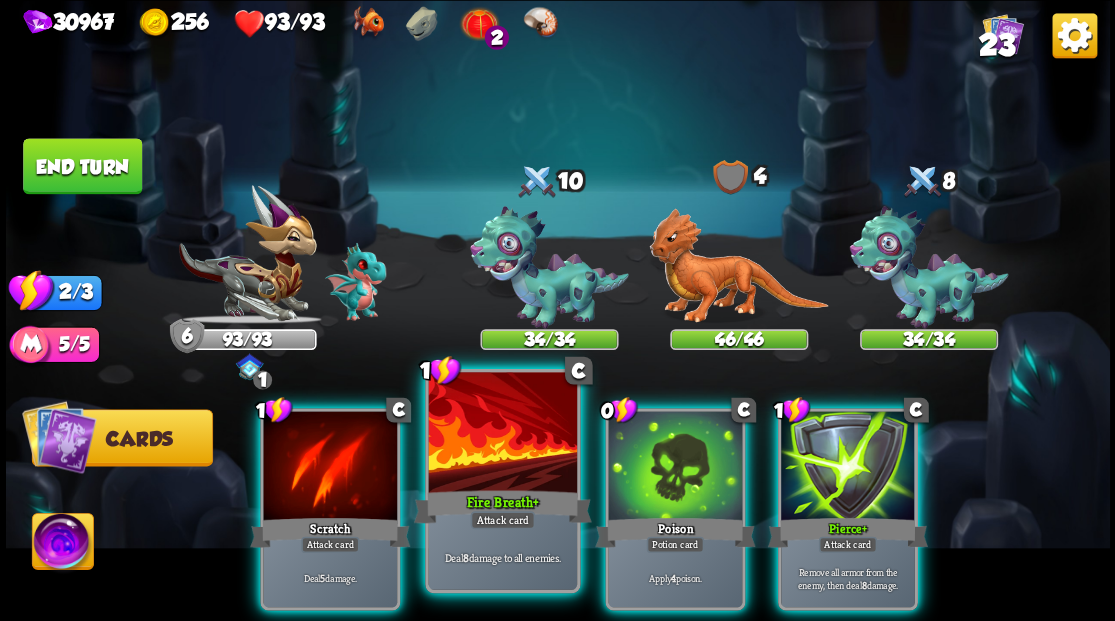 click at bounding box center (502, 434) 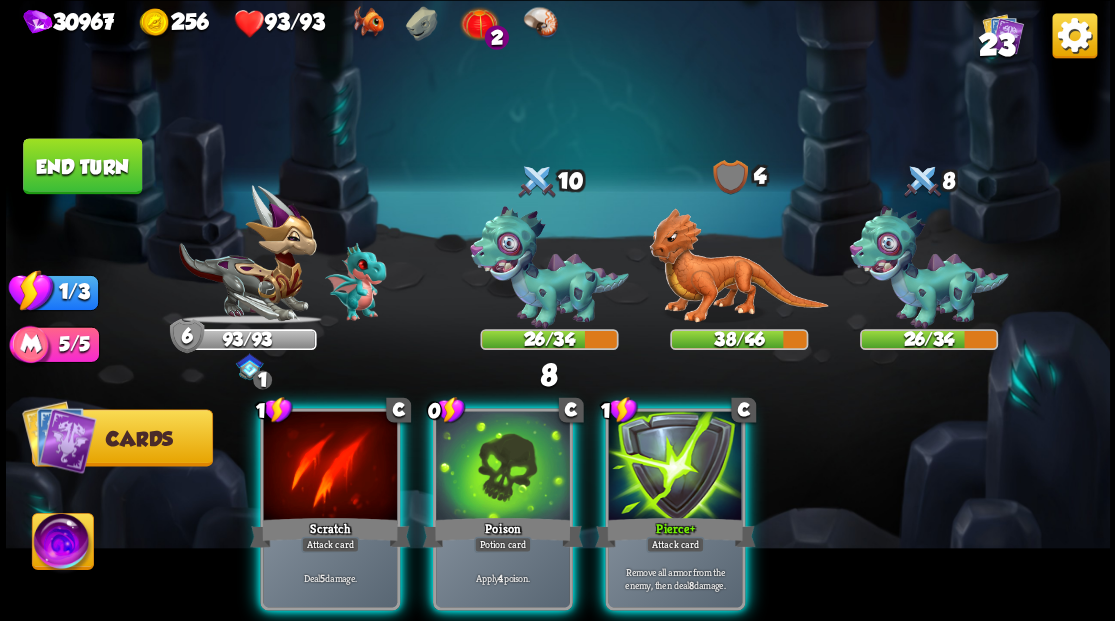 click at bounding box center [503, 467] 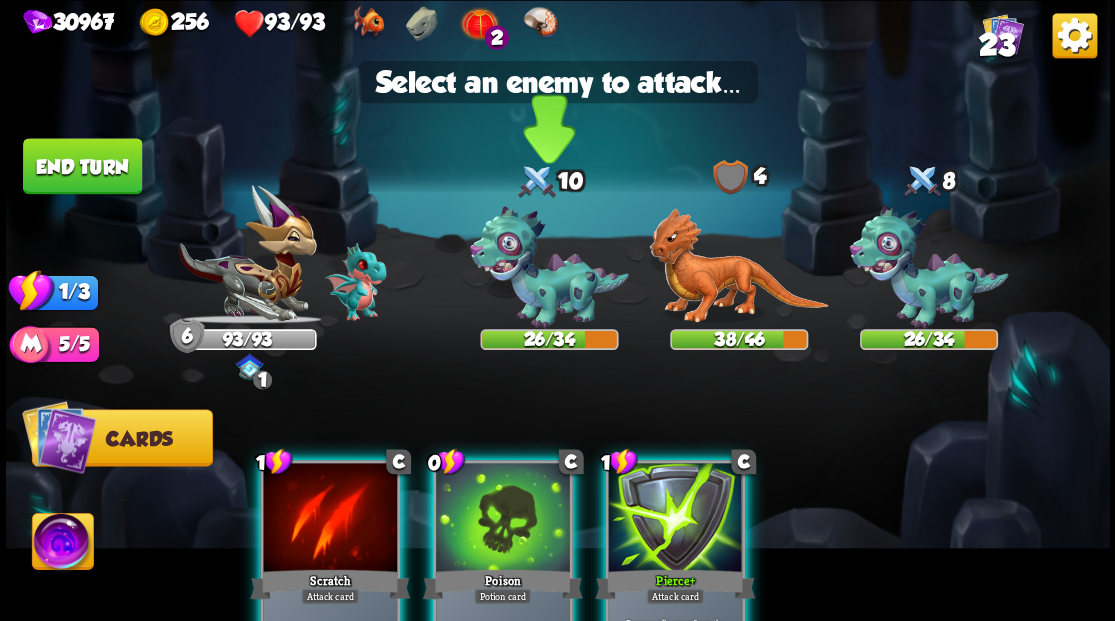 click at bounding box center [549, 267] 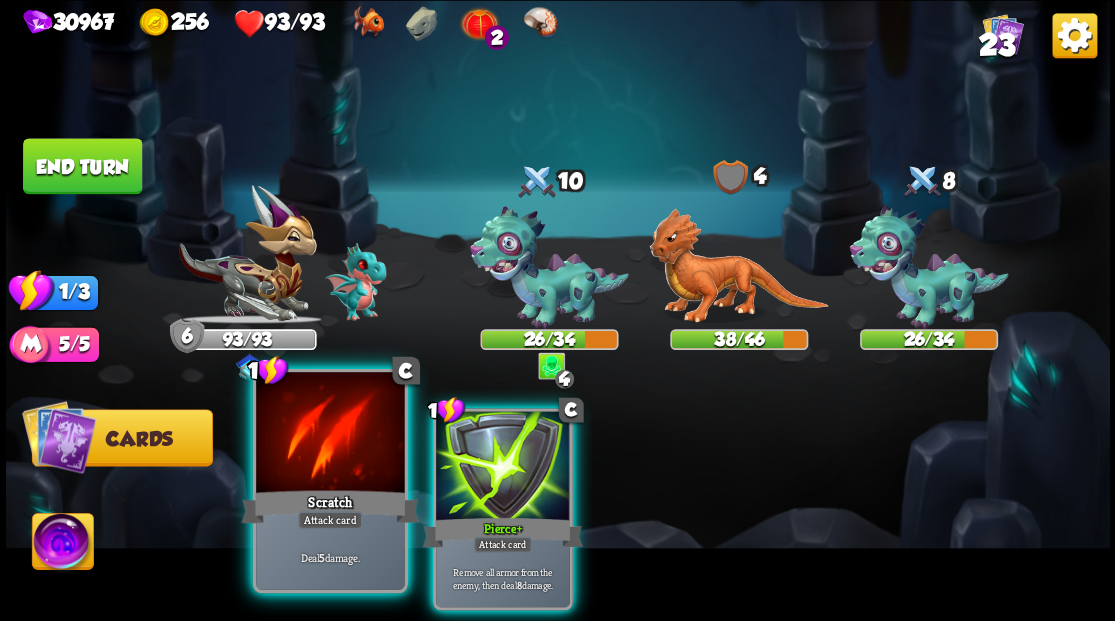 click at bounding box center (330, 434) 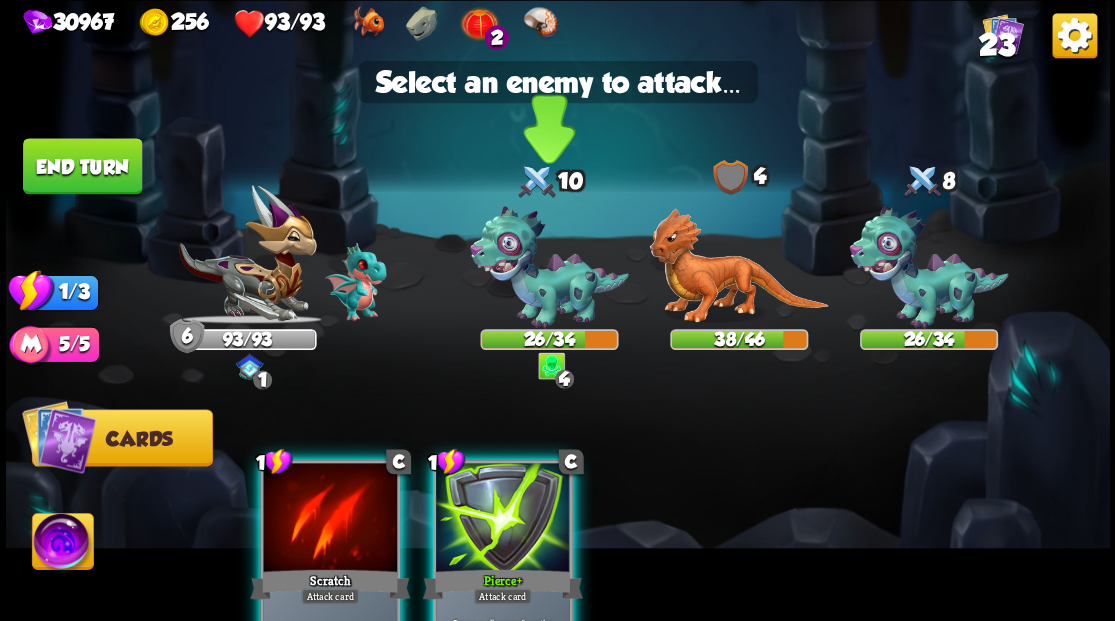 click at bounding box center [549, 267] 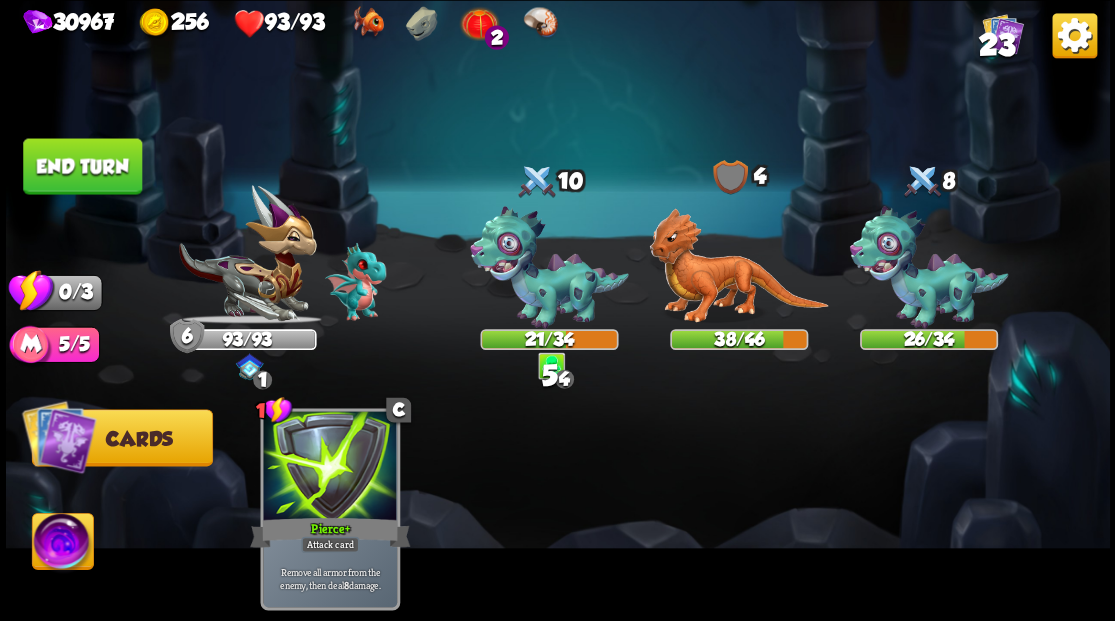 drag, startPoint x: 87, startPoint y: 172, endPoint x: 278, endPoint y: 241, distance: 203.08127 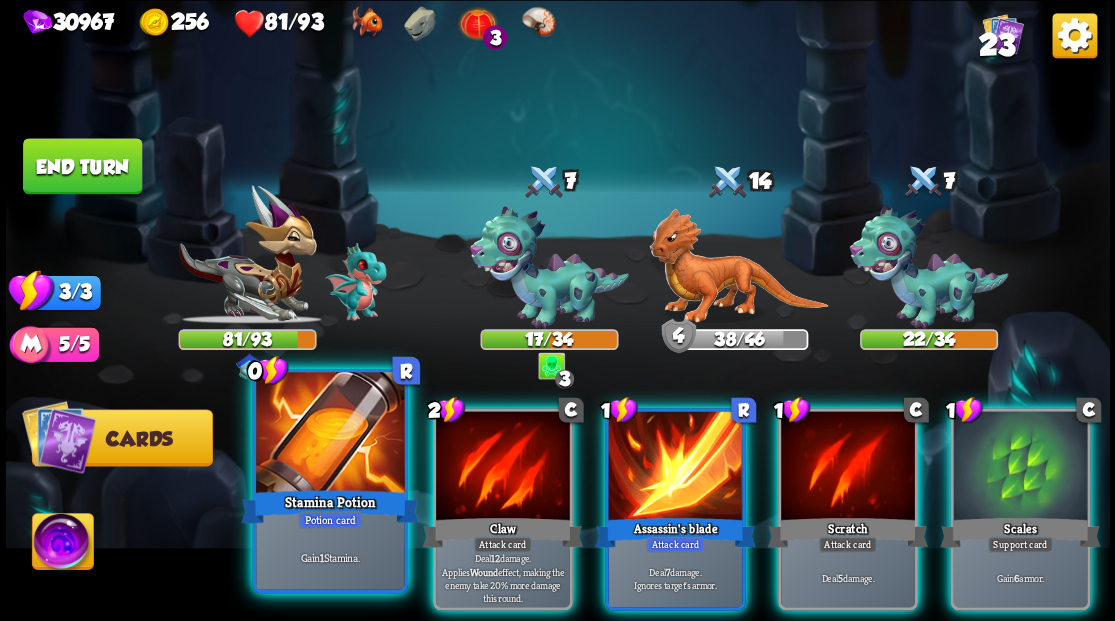 click at bounding box center (330, 434) 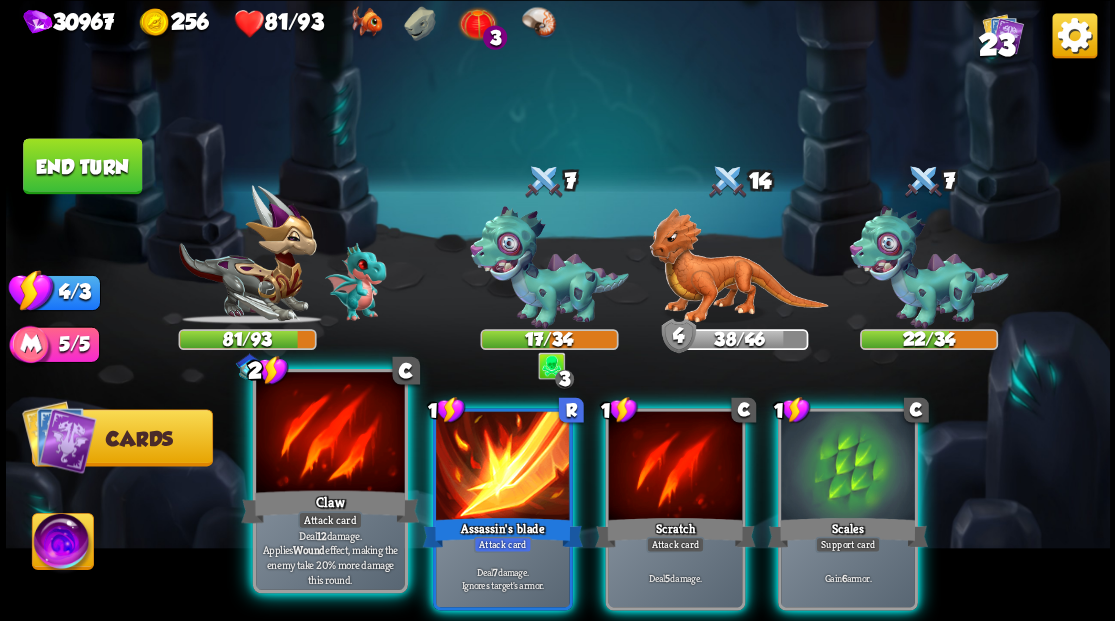 click at bounding box center (330, 434) 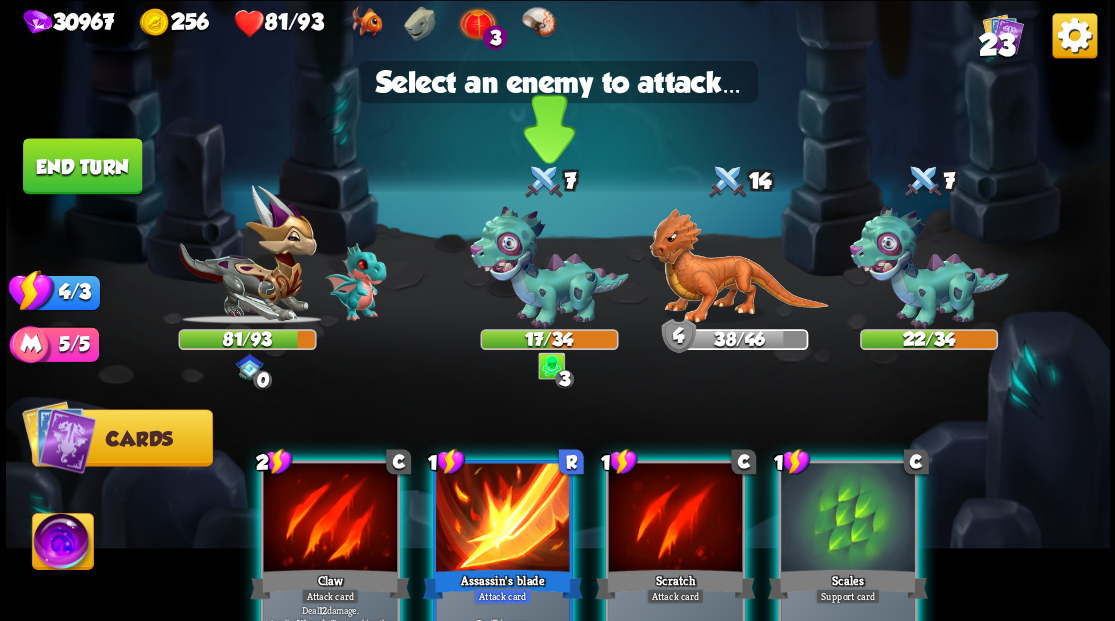 click at bounding box center (549, 267) 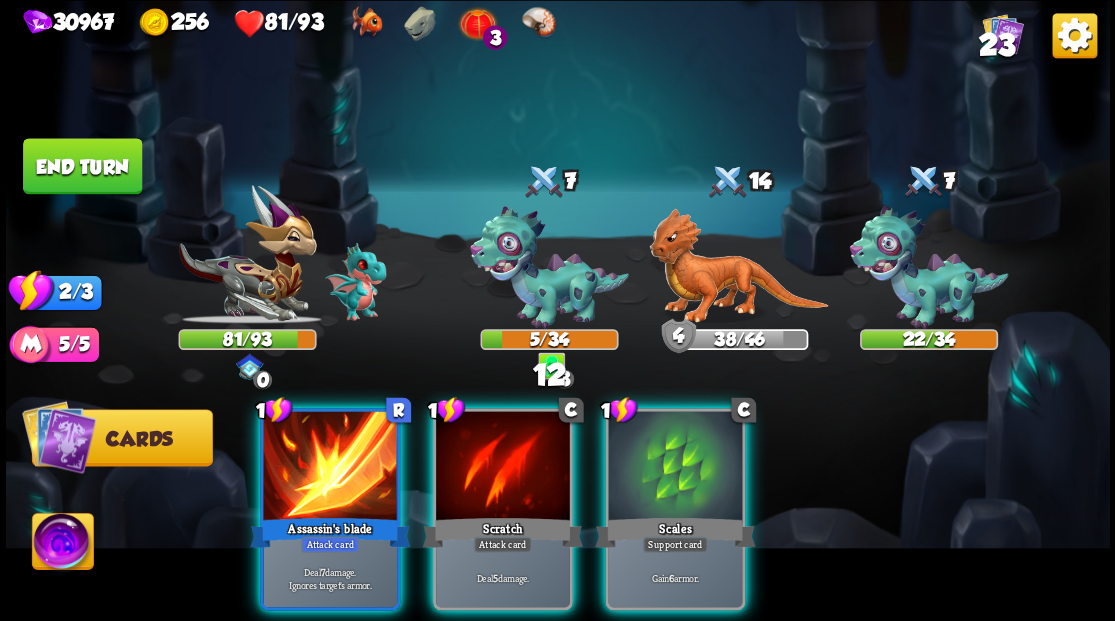 click at bounding box center [675, 467] 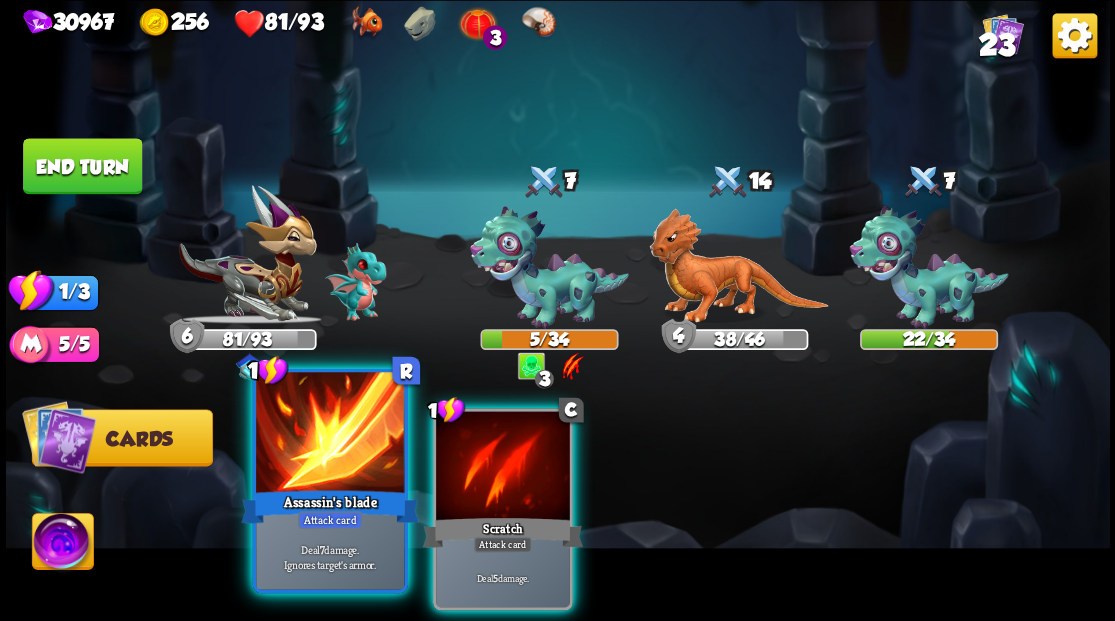 click at bounding box center [330, 434] 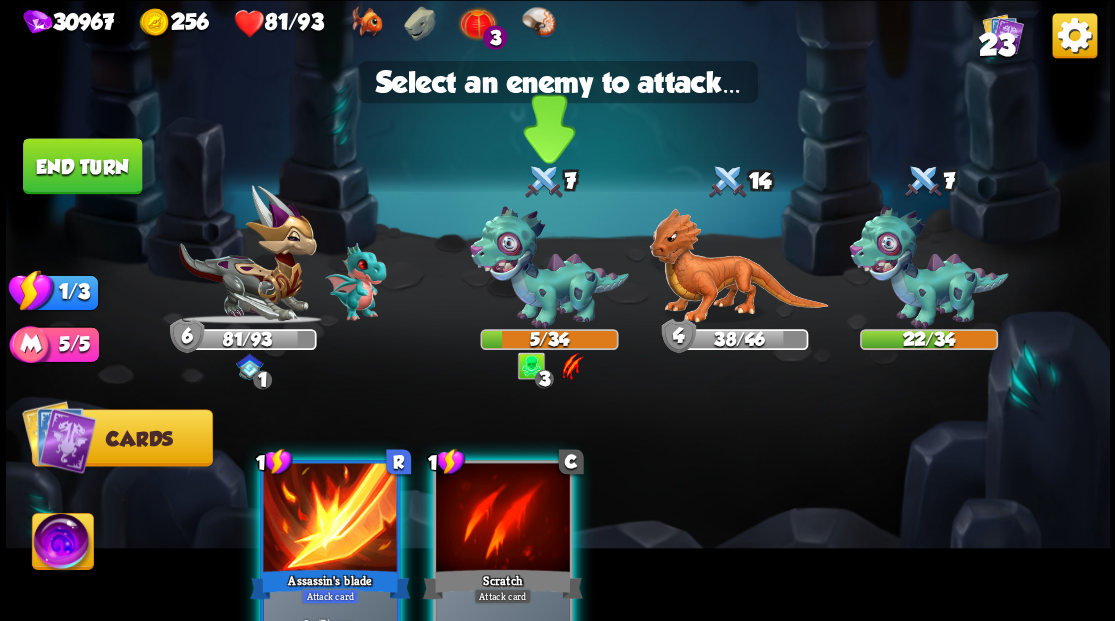 click at bounding box center [549, 267] 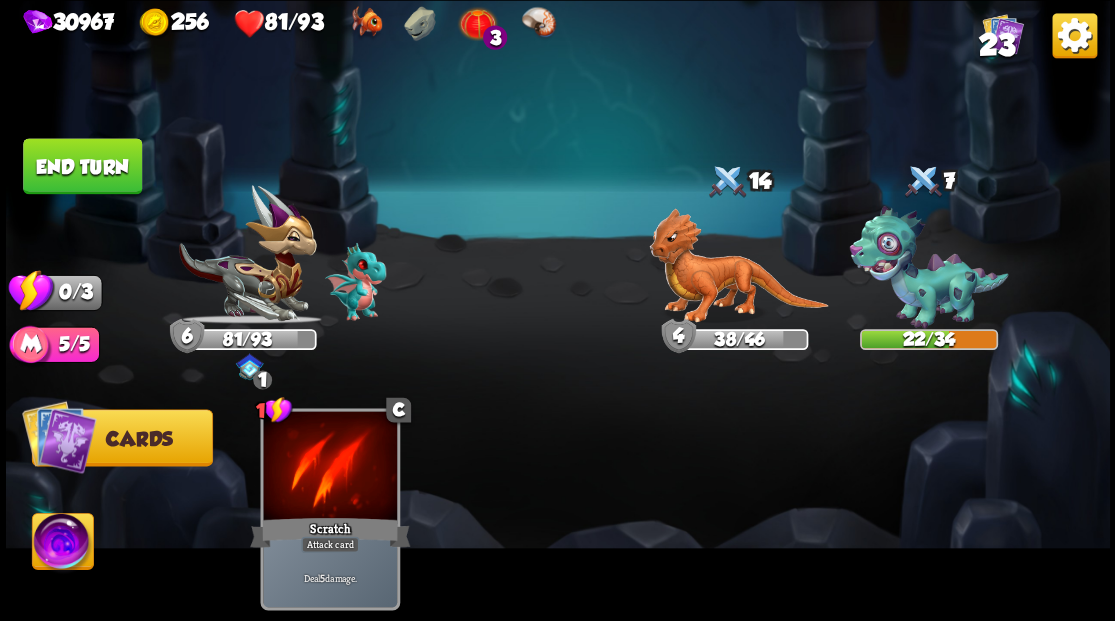 click on "End turn" at bounding box center [82, 166] 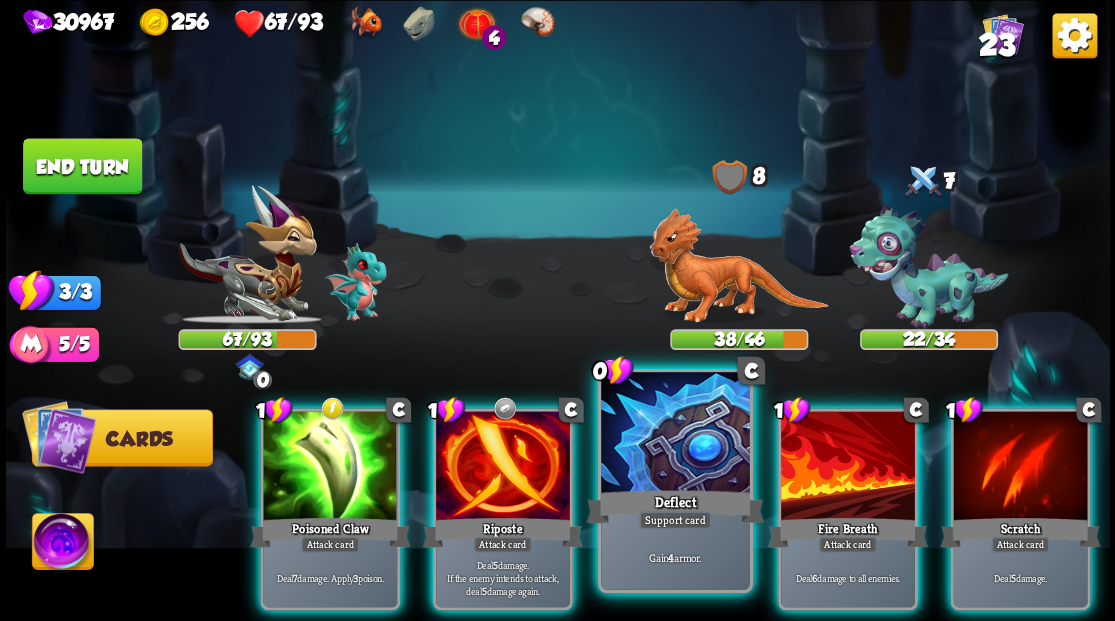 click at bounding box center (675, 434) 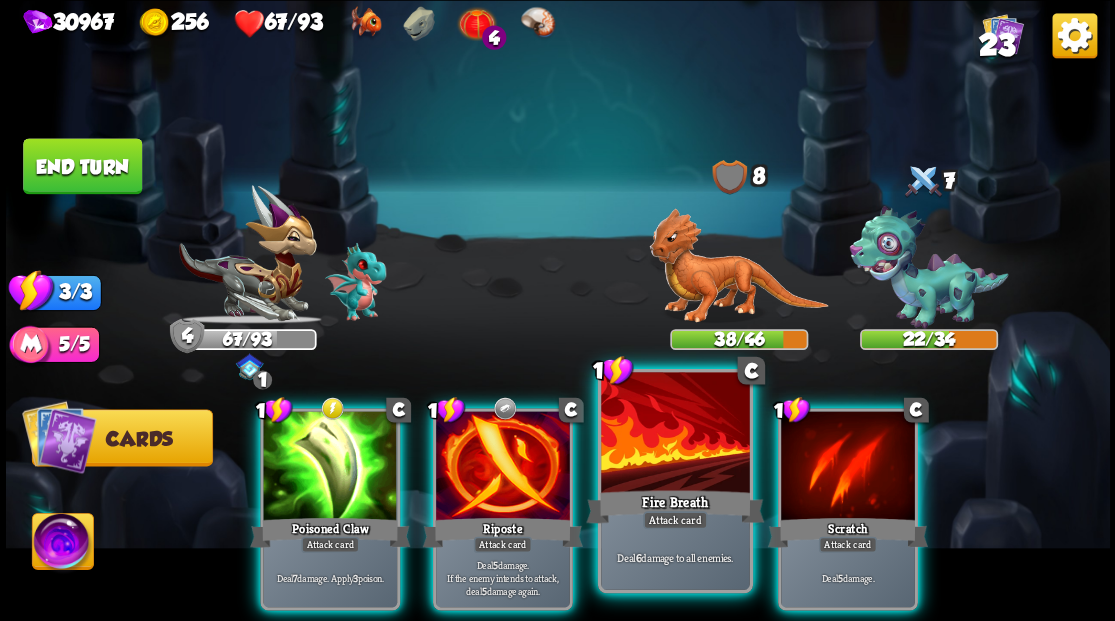 click at bounding box center [675, 434] 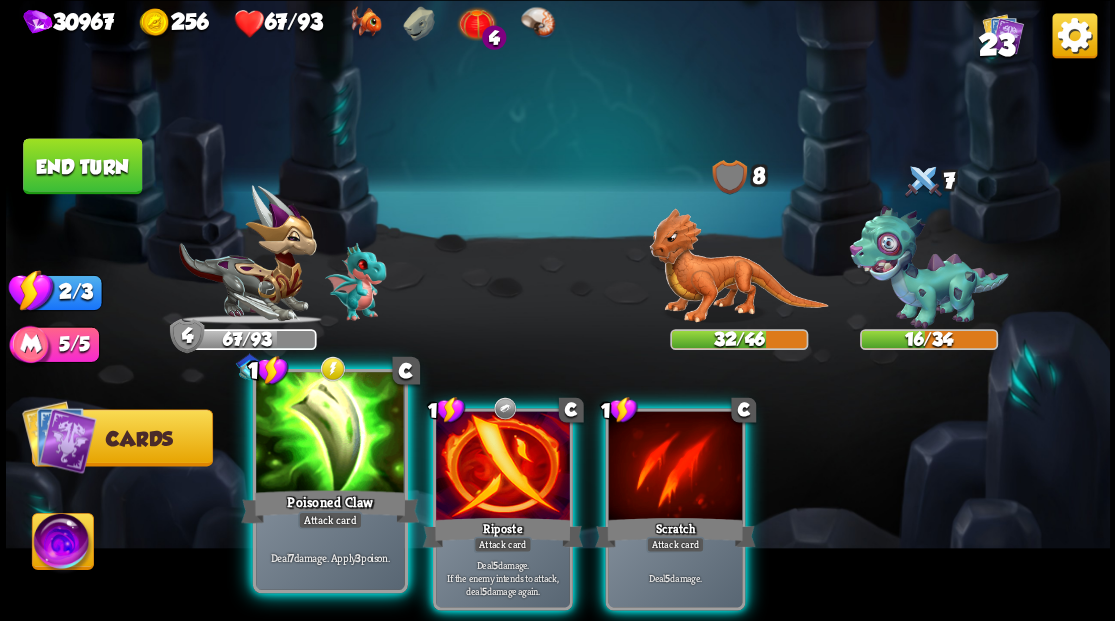 click at bounding box center [330, 434] 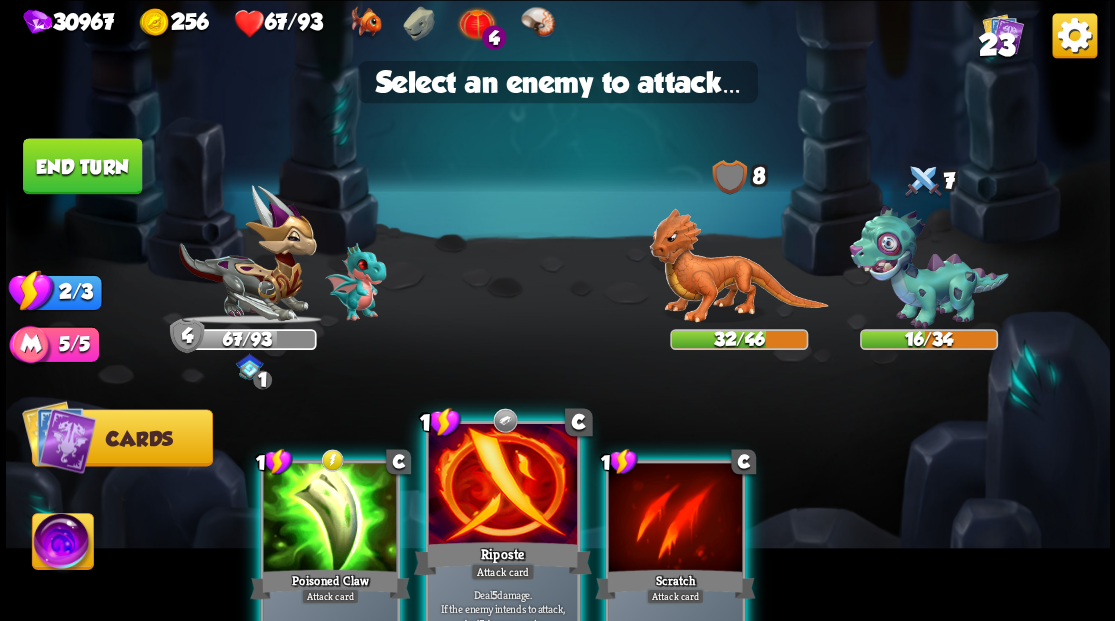 click at bounding box center (502, 485) 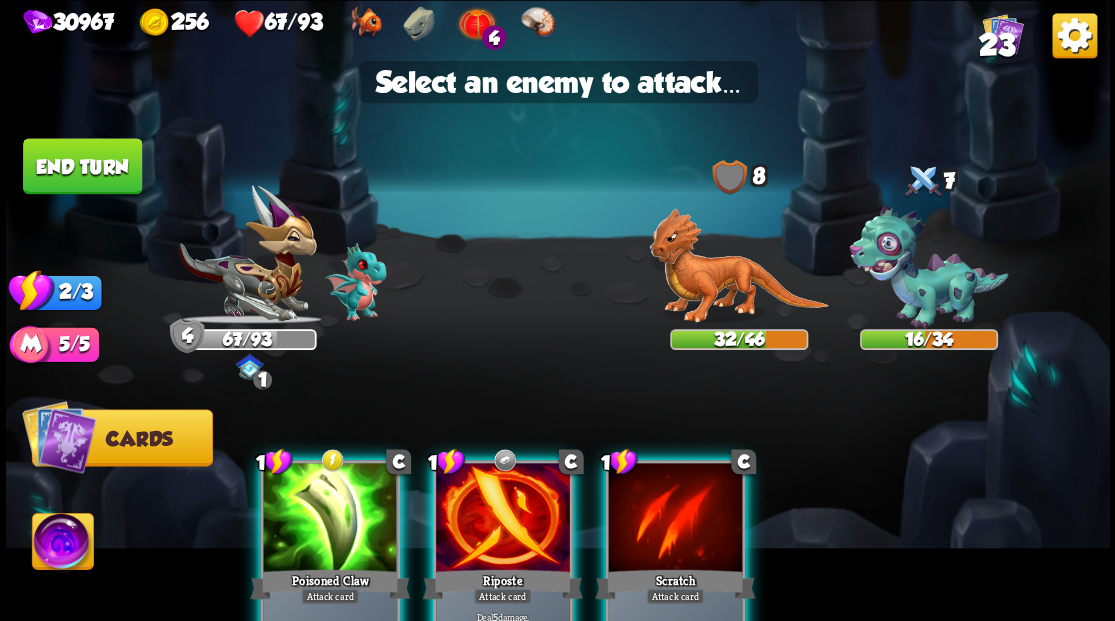 click at bounding box center (503, 519) 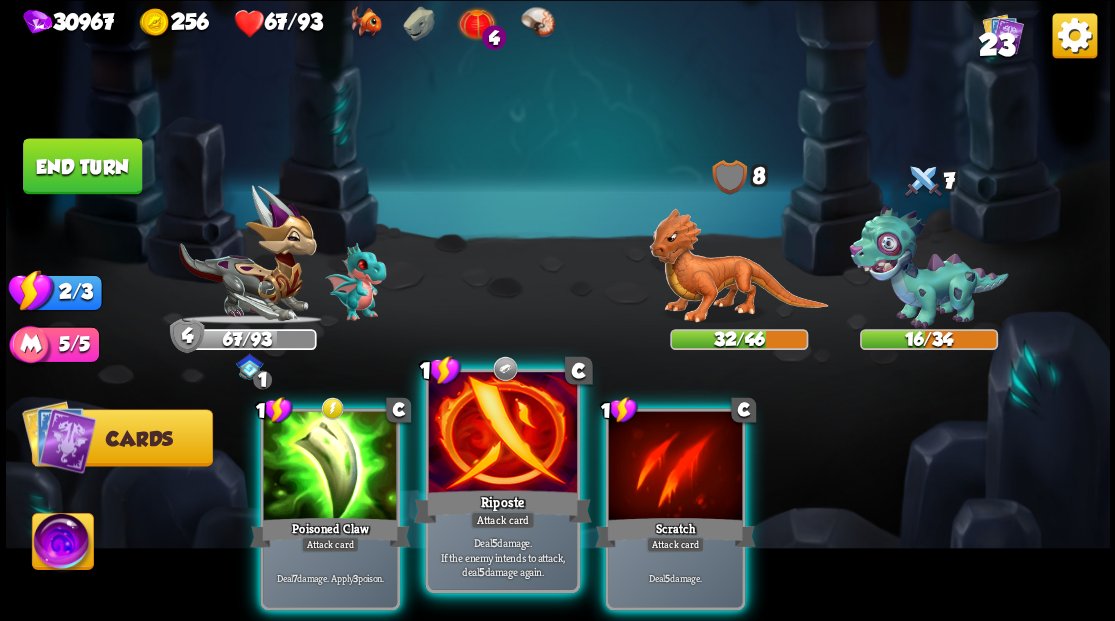 click at bounding box center (502, 434) 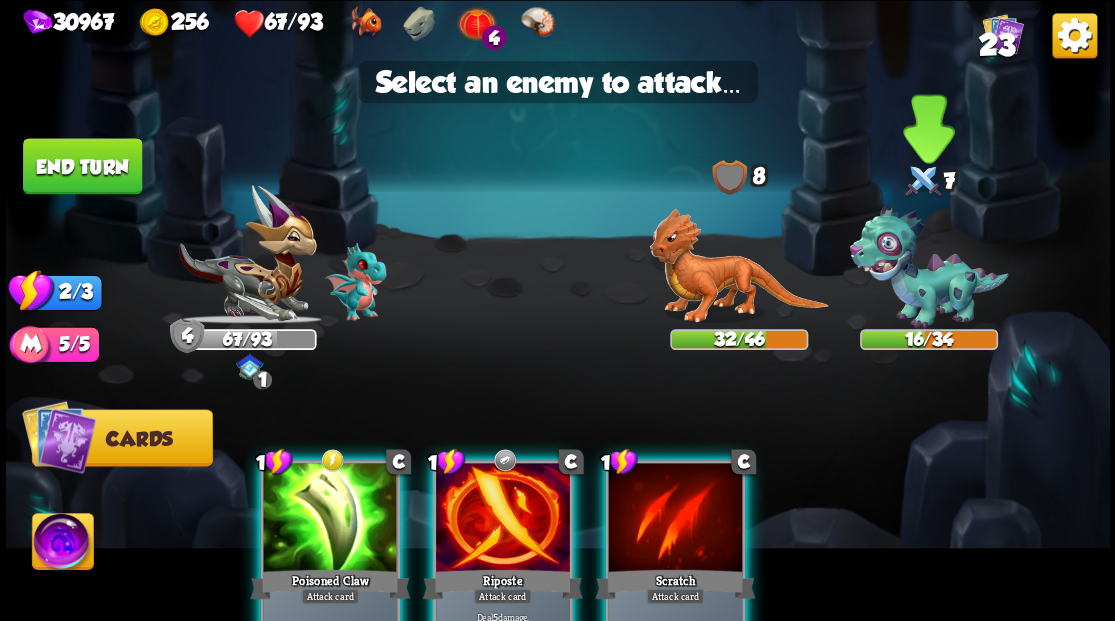 click at bounding box center (928, 267) 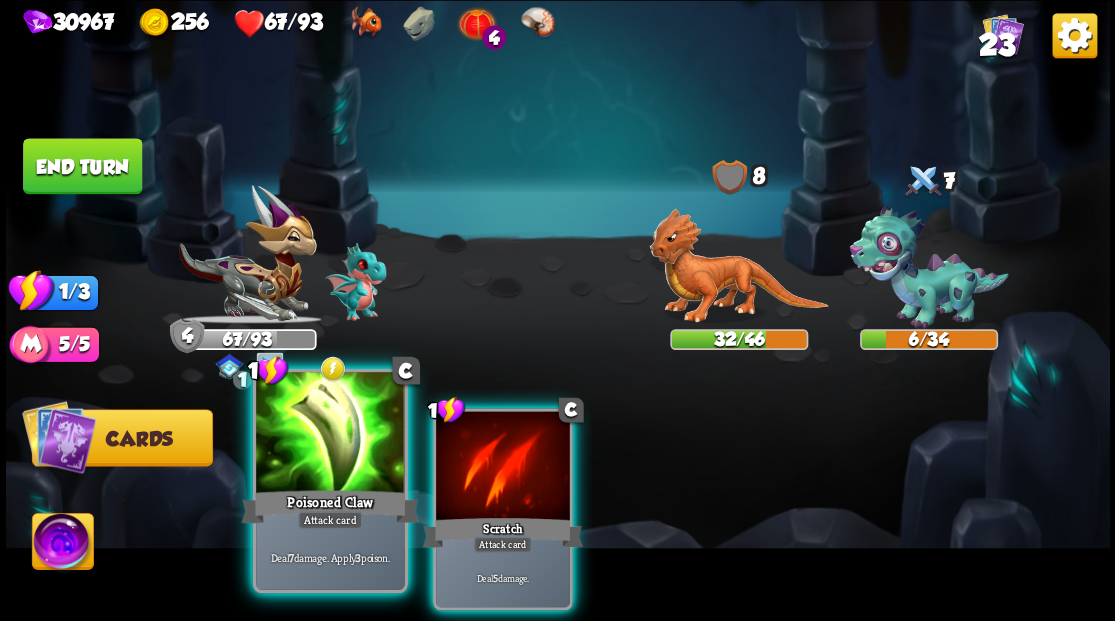 click at bounding box center [330, 434] 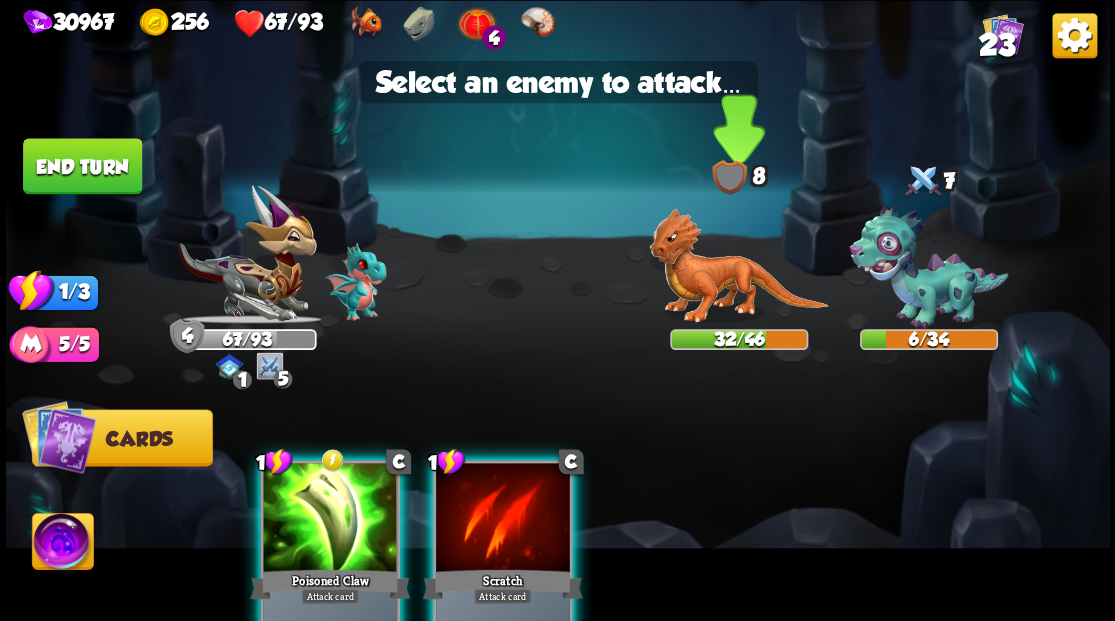 click at bounding box center [738, 266] 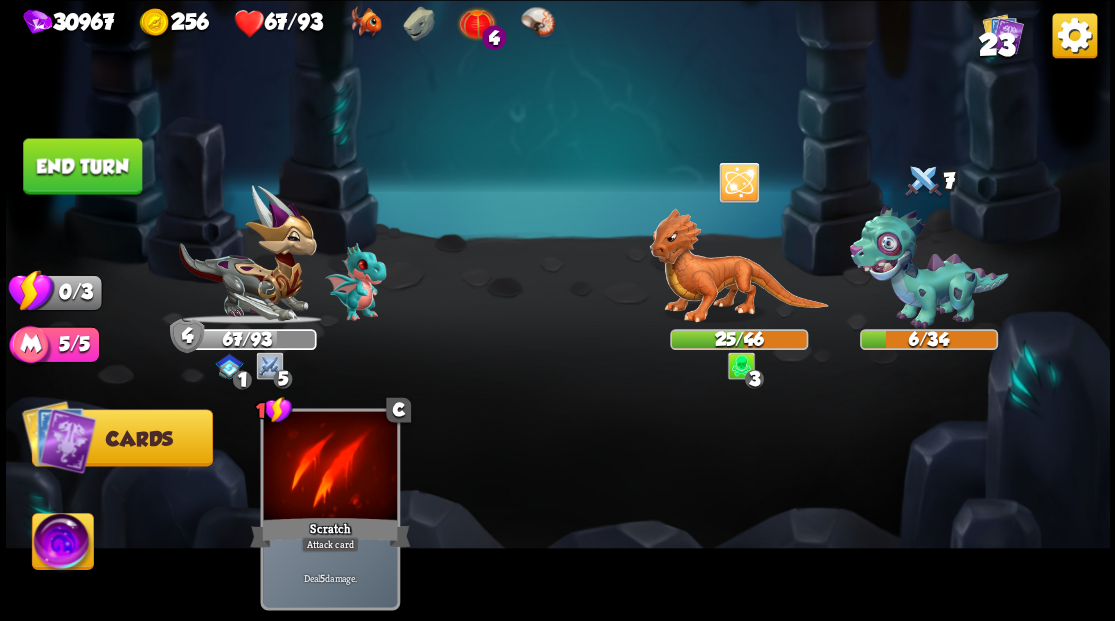 click on "End turn" at bounding box center [82, 166] 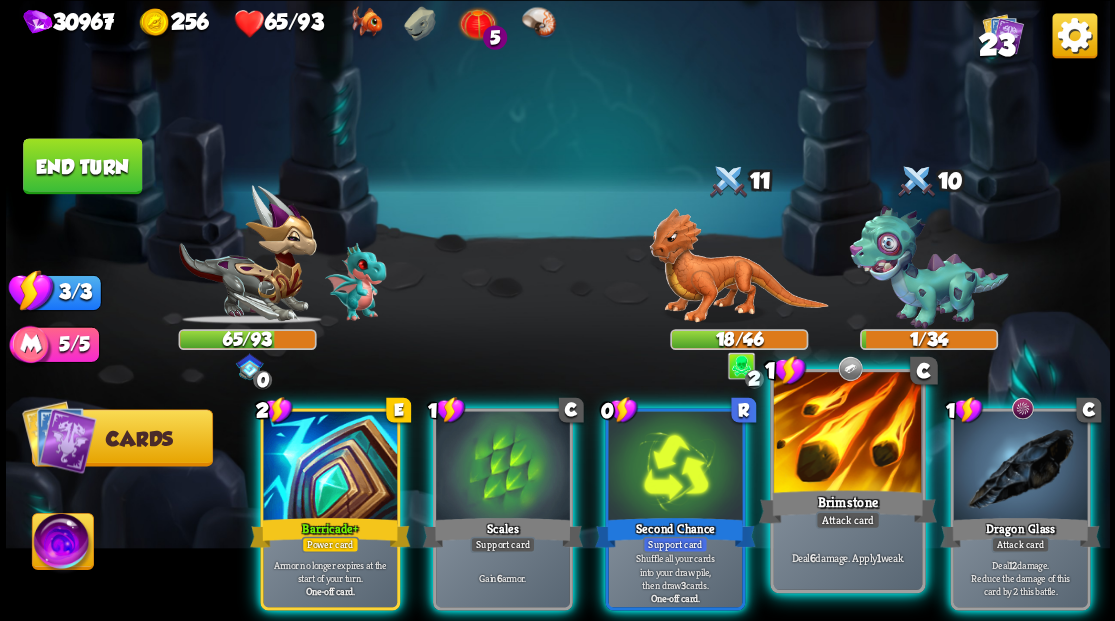 click at bounding box center (847, 434) 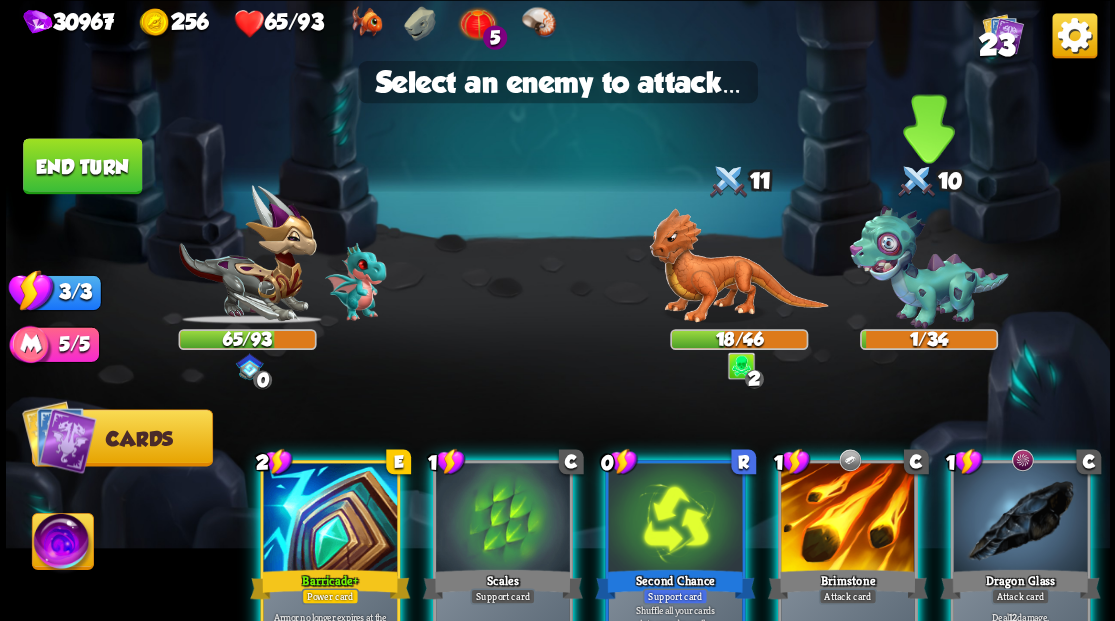 click at bounding box center [928, 267] 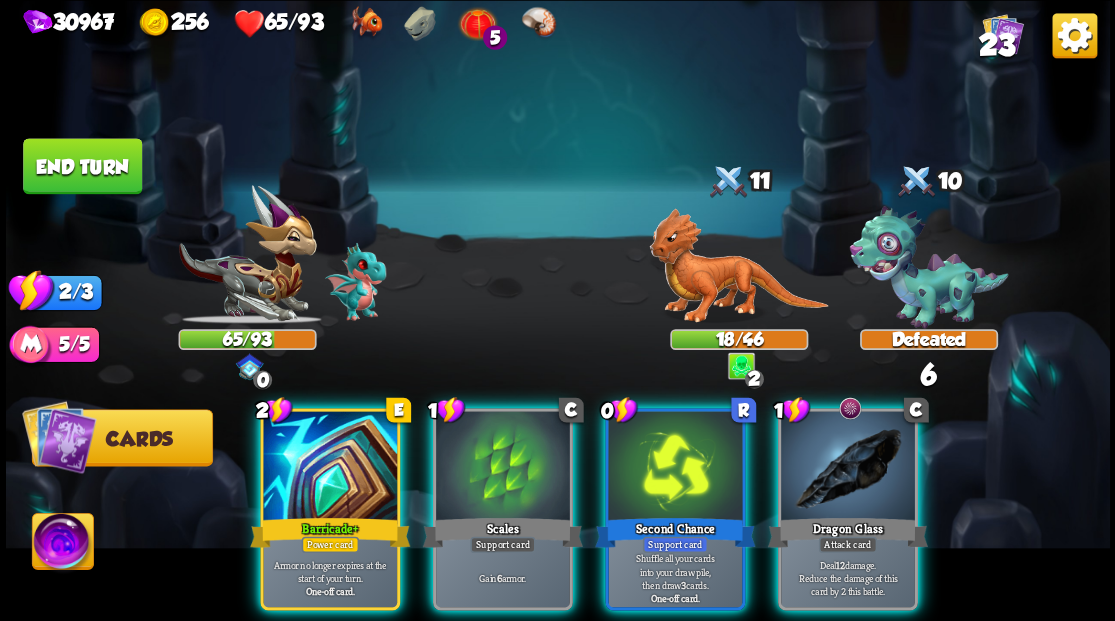 click at bounding box center [848, 467] 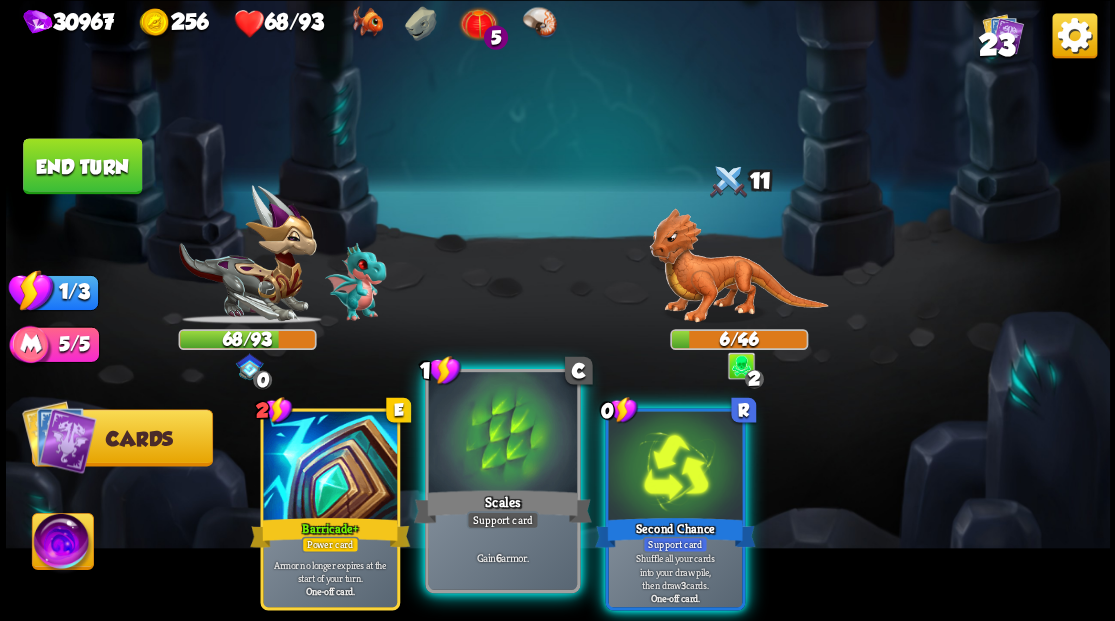 click at bounding box center [502, 434] 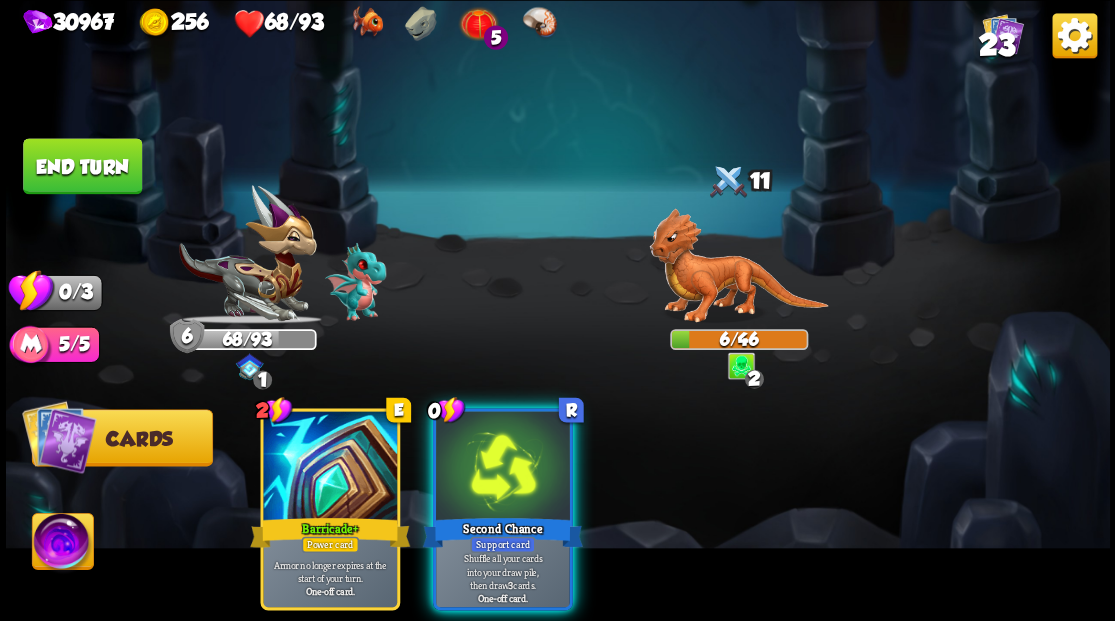 click at bounding box center [503, 467] 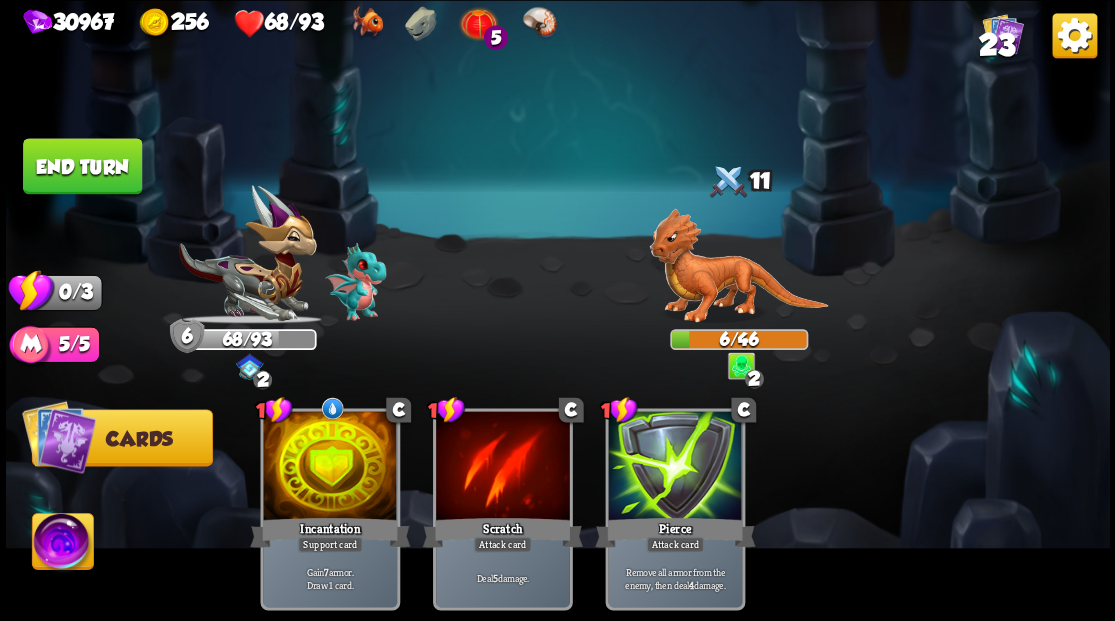 click on "End turn" at bounding box center [82, 166] 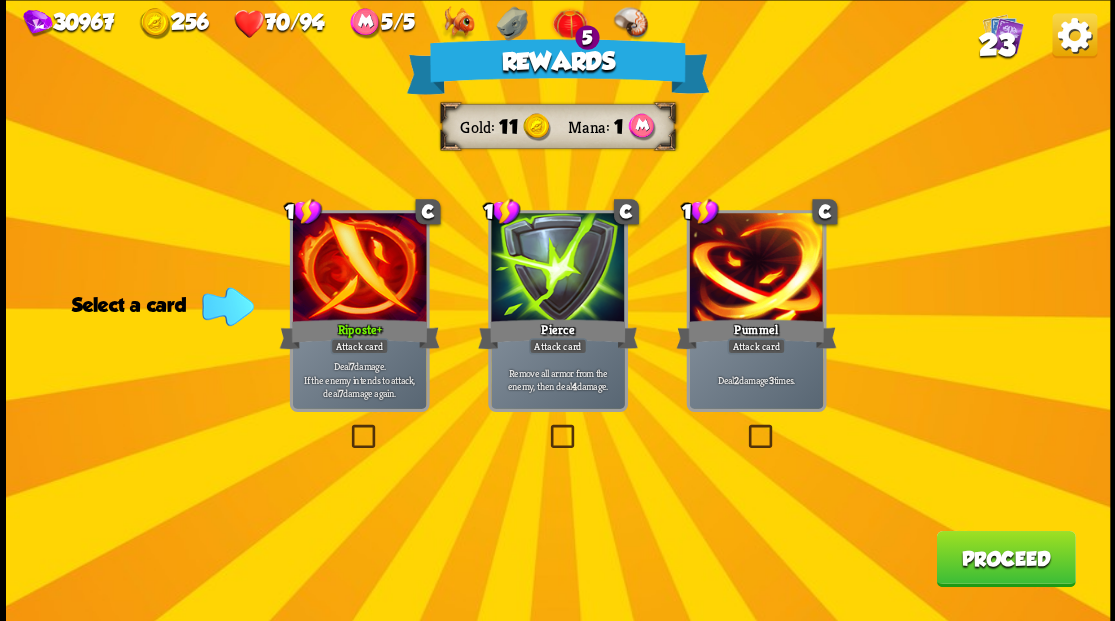click on "Proceed" at bounding box center (1005, 558) 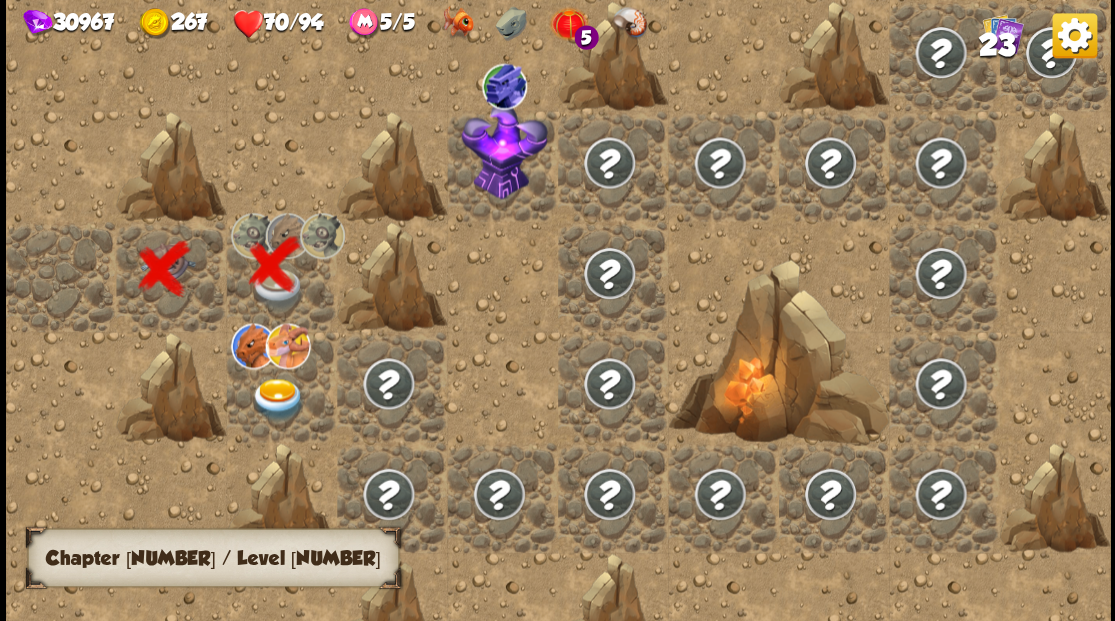 click at bounding box center [277, 399] 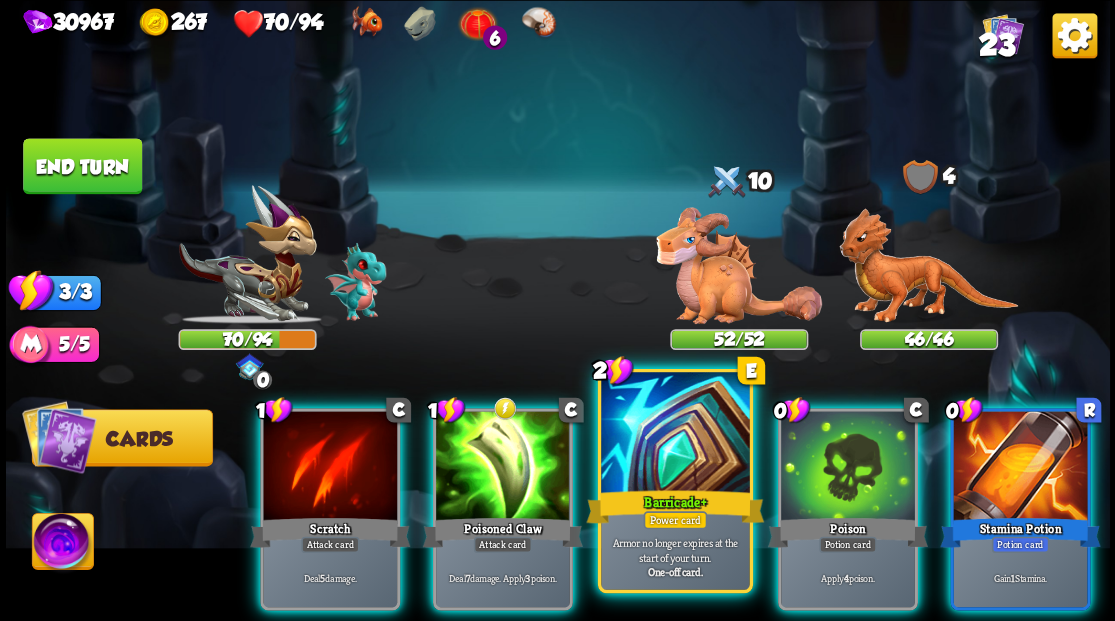 click at bounding box center (675, 434) 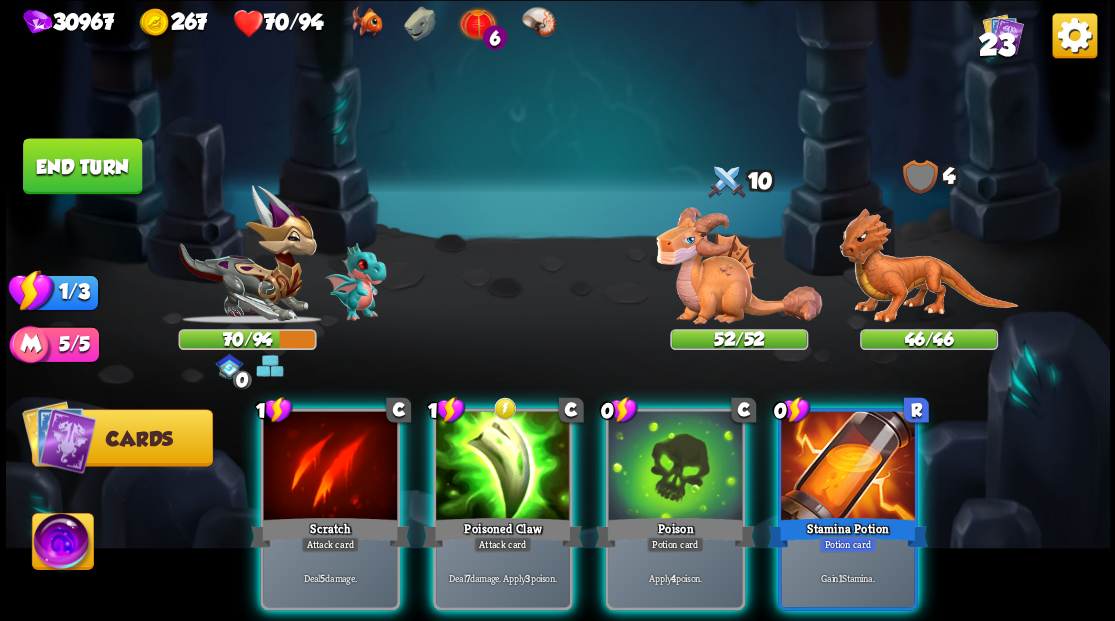 click at bounding box center (848, 467) 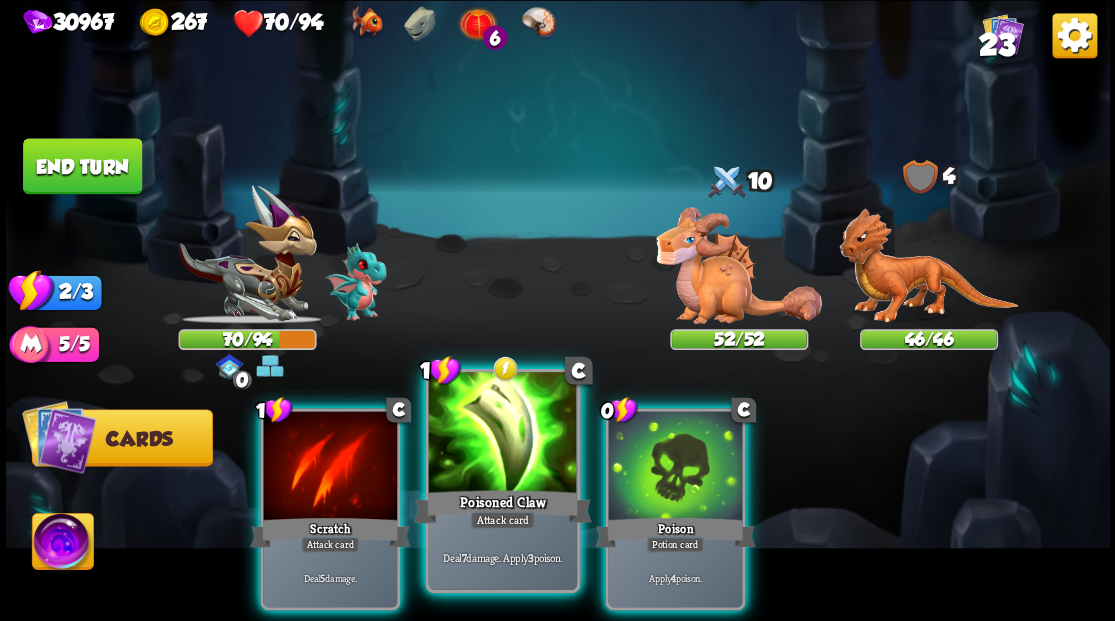 click at bounding box center [502, 434] 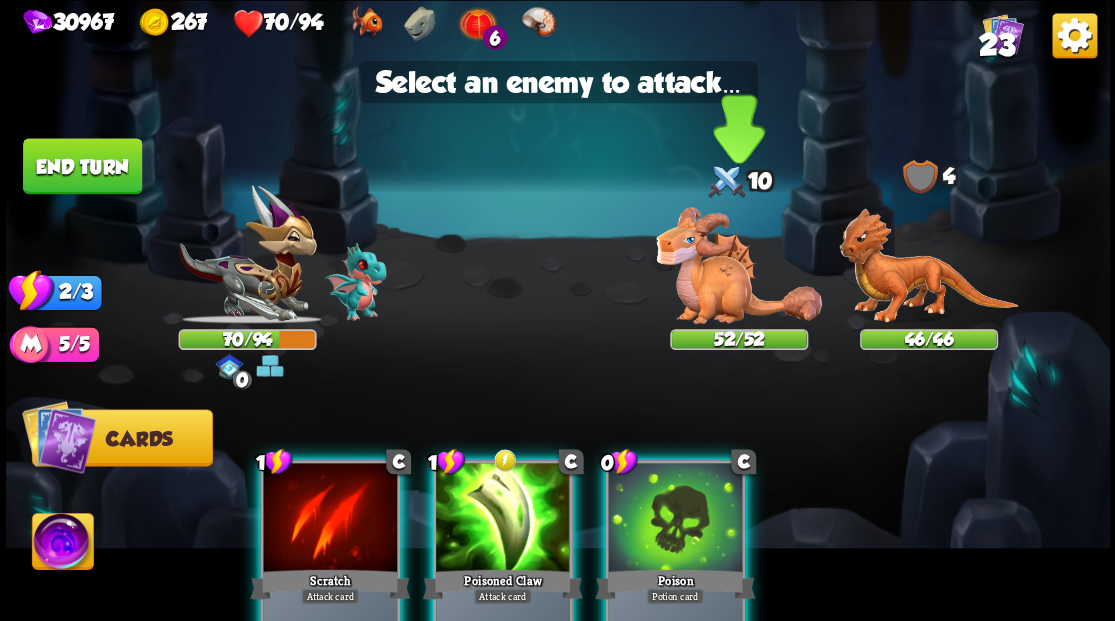 click at bounding box center (739, 265) 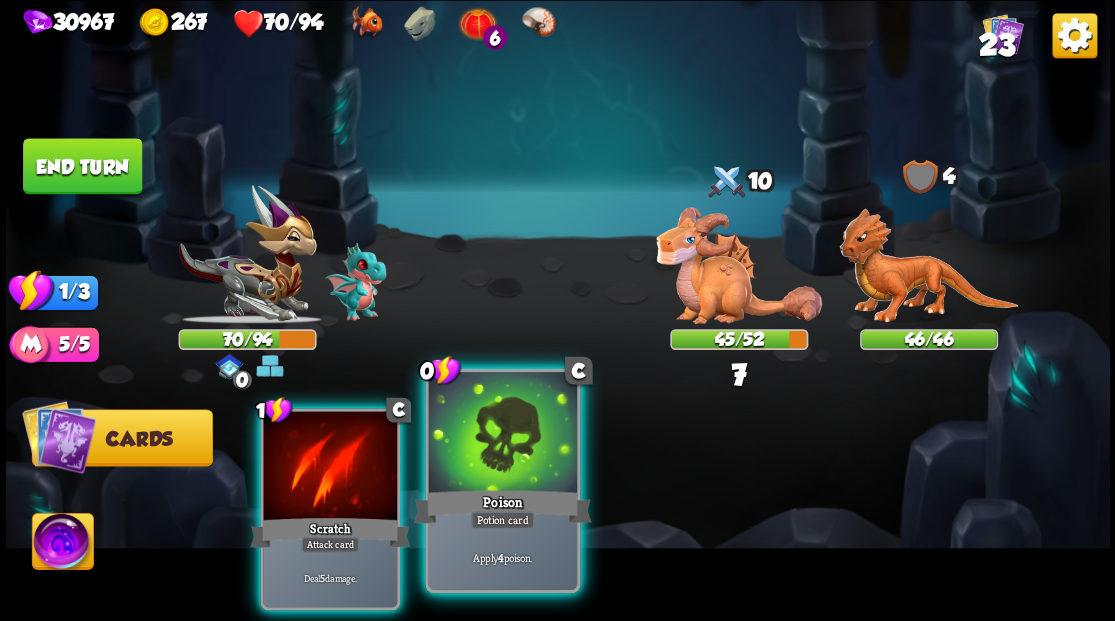click at bounding box center (502, 434) 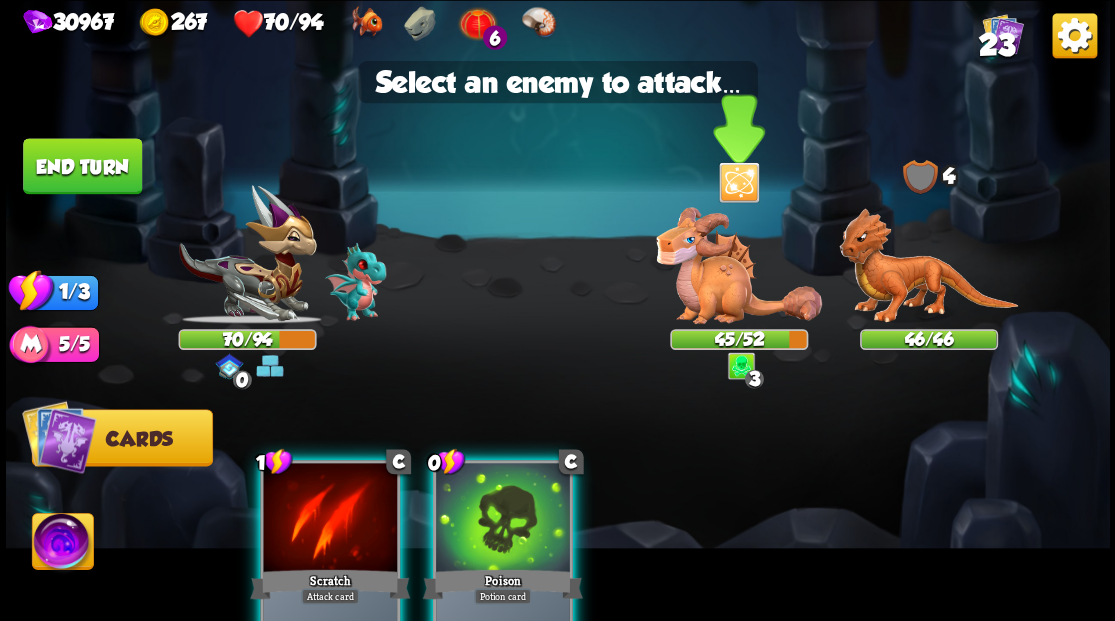 click at bounding box center (739, 265) 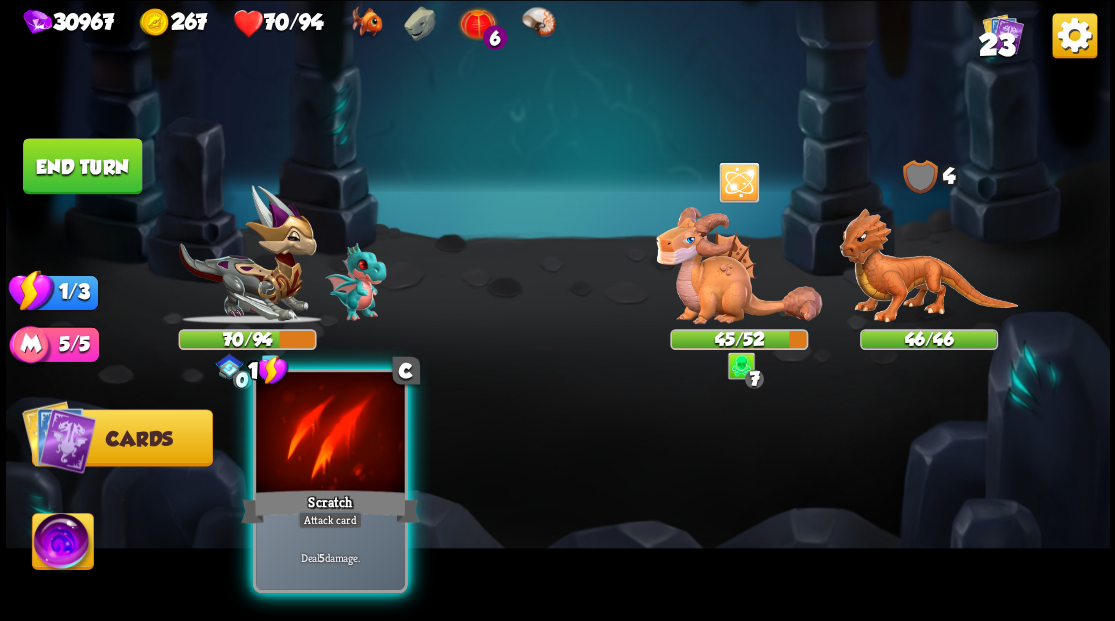click at bounding box center [330, 434] 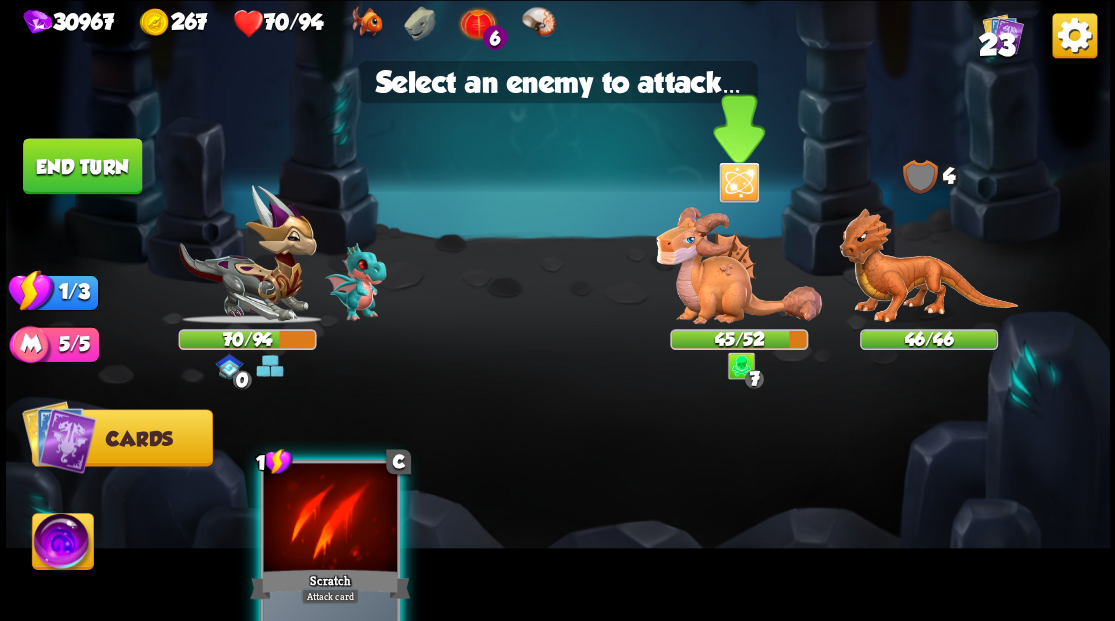 click at bounding box center [739, 265] 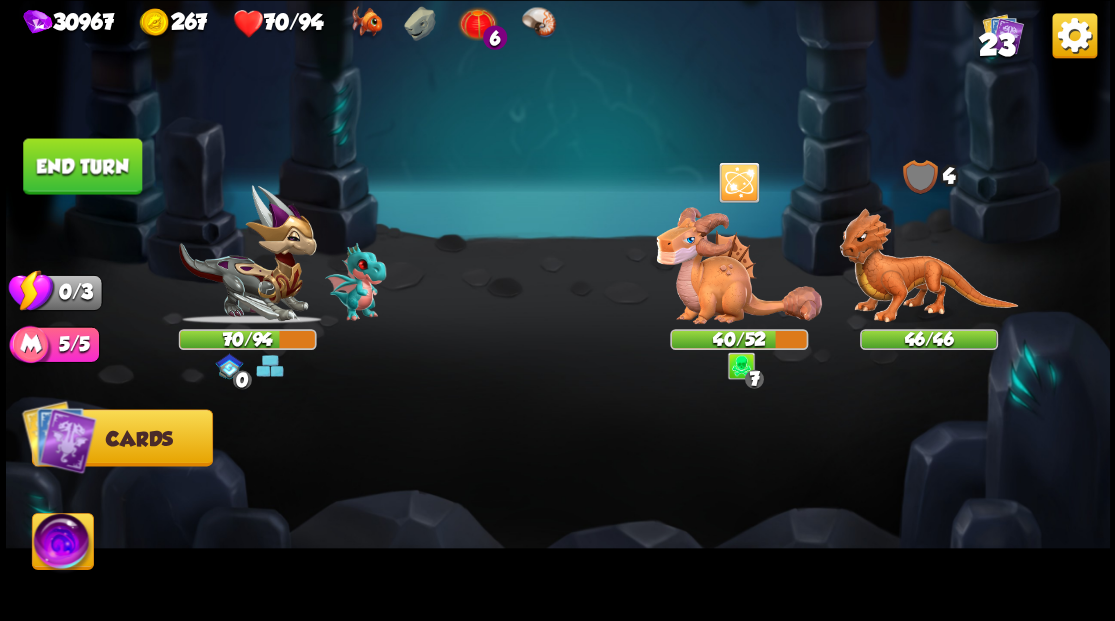 click on "End turn" at bounding box center [82, 166] 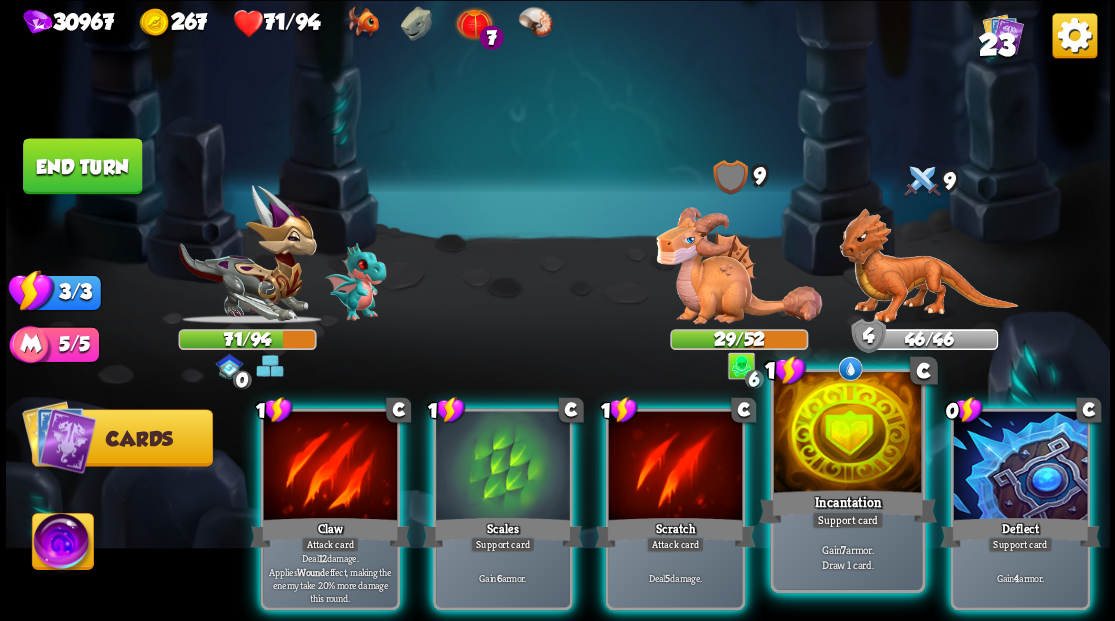 click at bounding box center (847, 434) 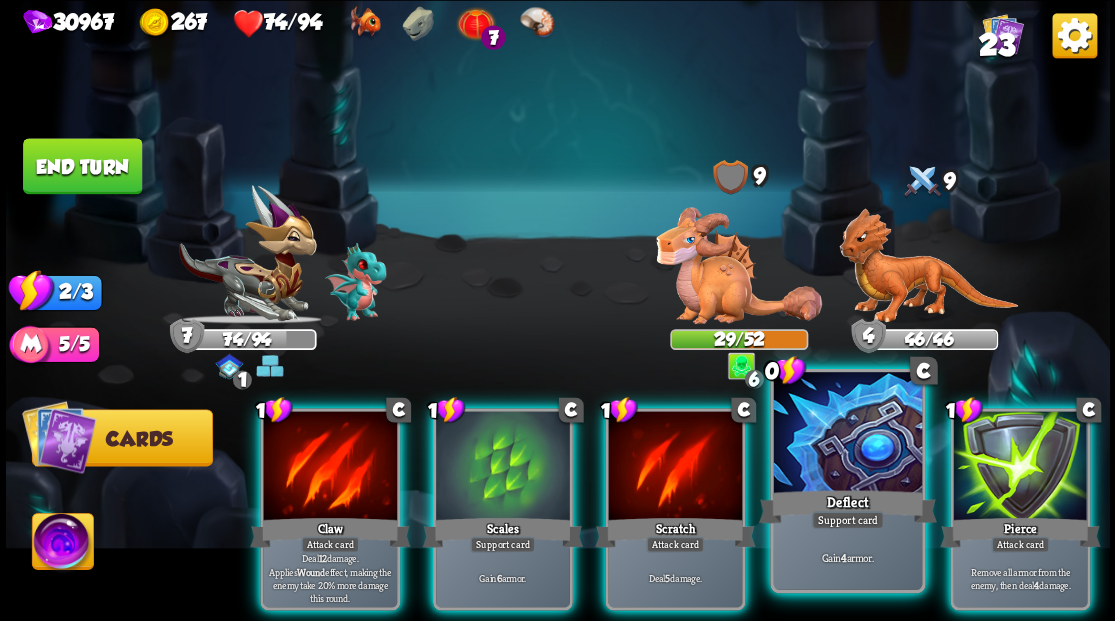 click at bounding box center [847, 434] 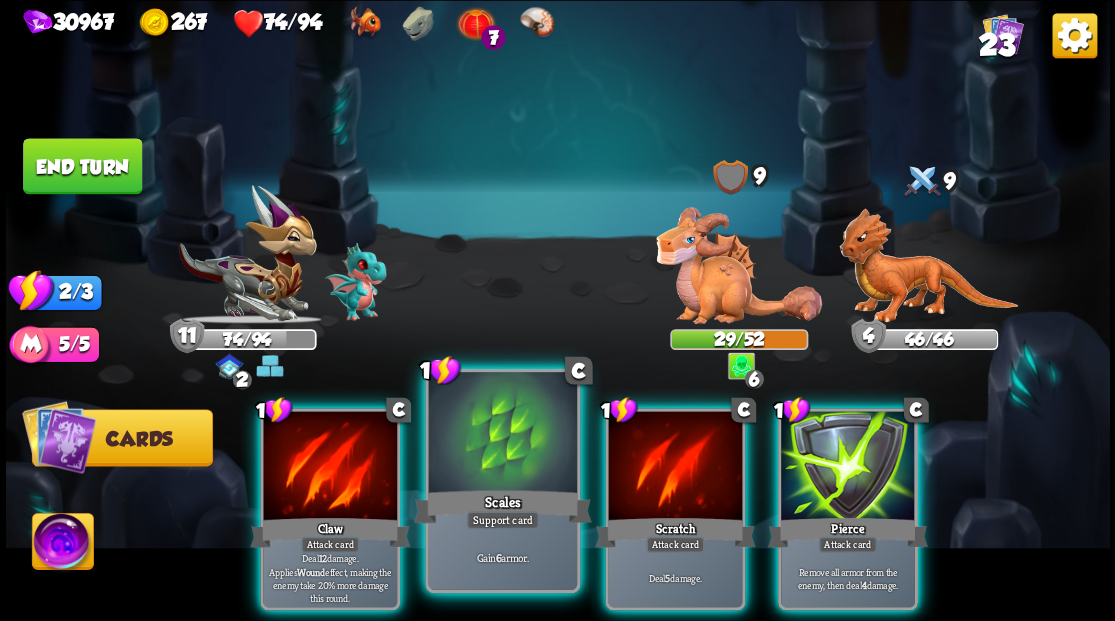 click at bounding box center [502, 434] 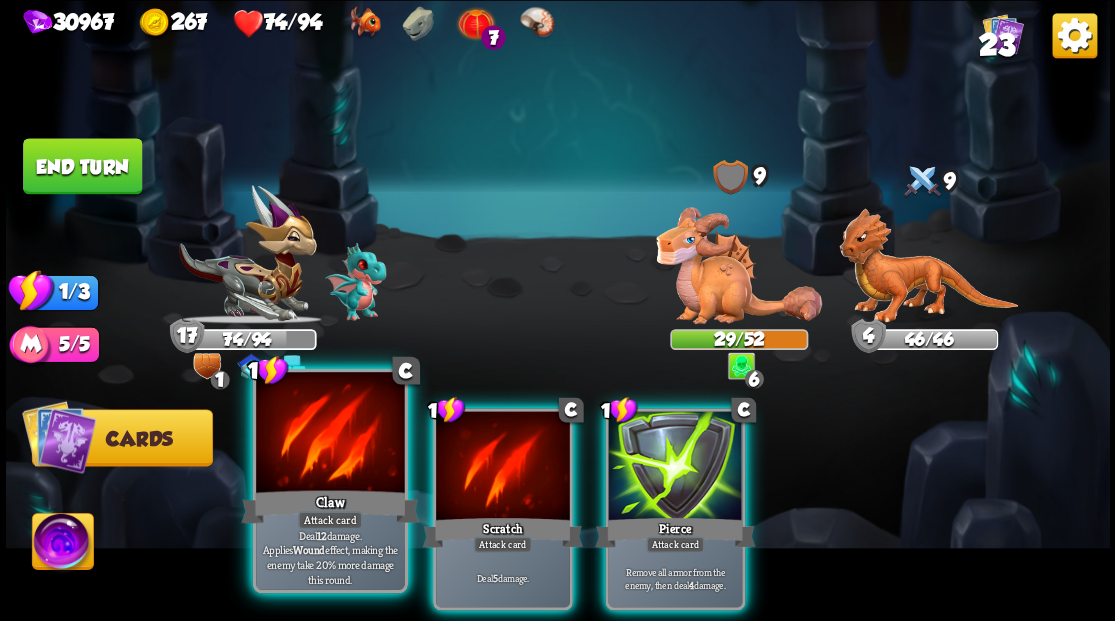 click at bounding box center [330, 434] 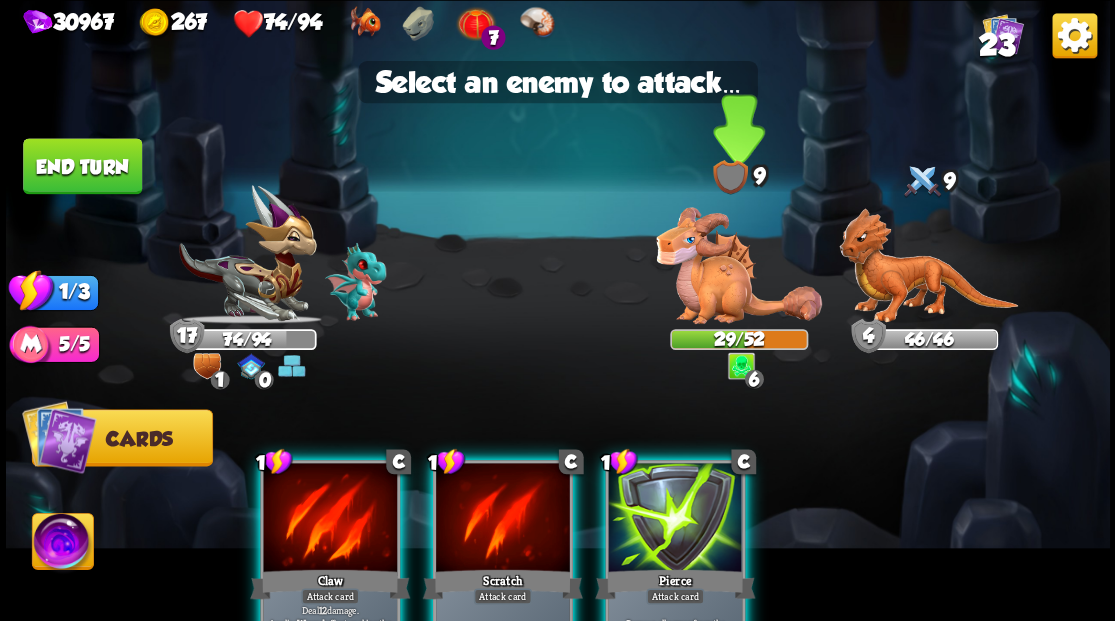 click at bounding box center (739, 265) 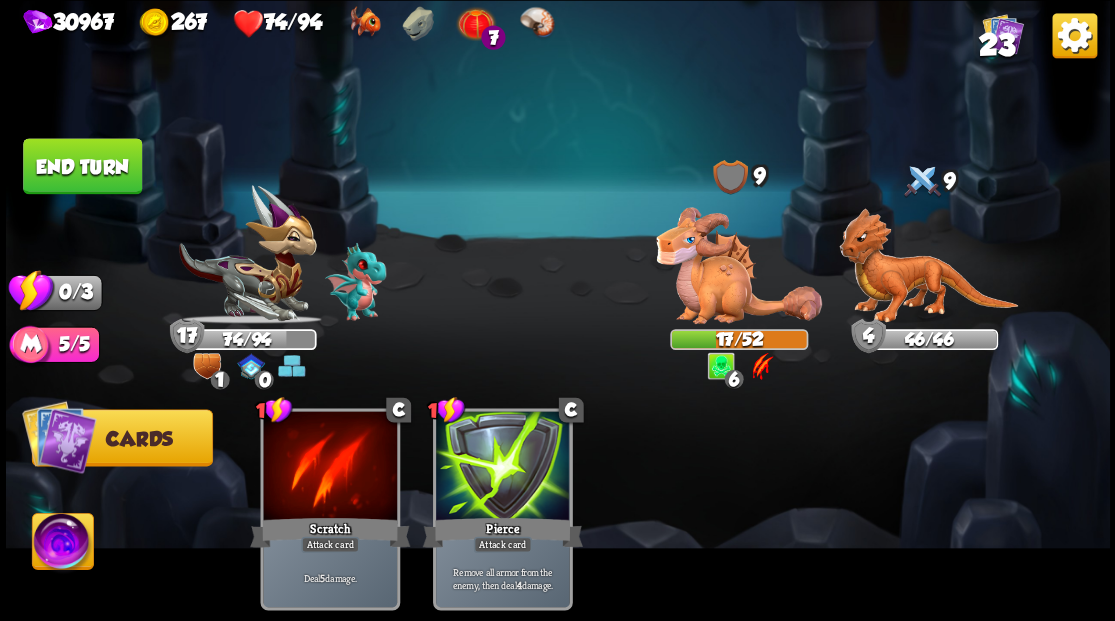 click on "End turn" at bounding box center (82, 166) 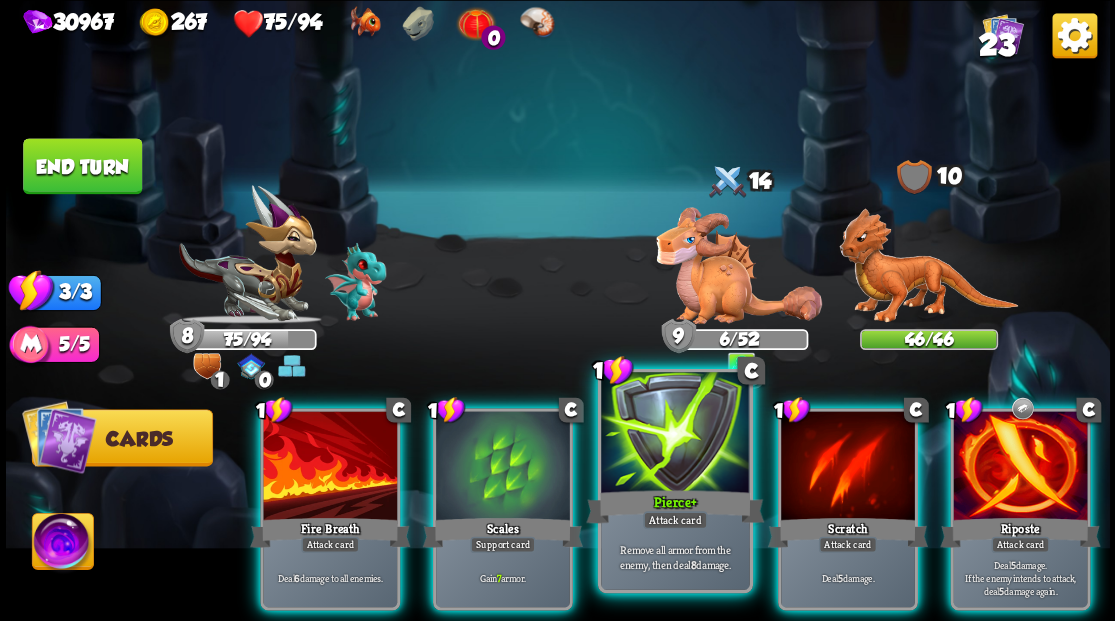 click at bounding box center [675, 434] 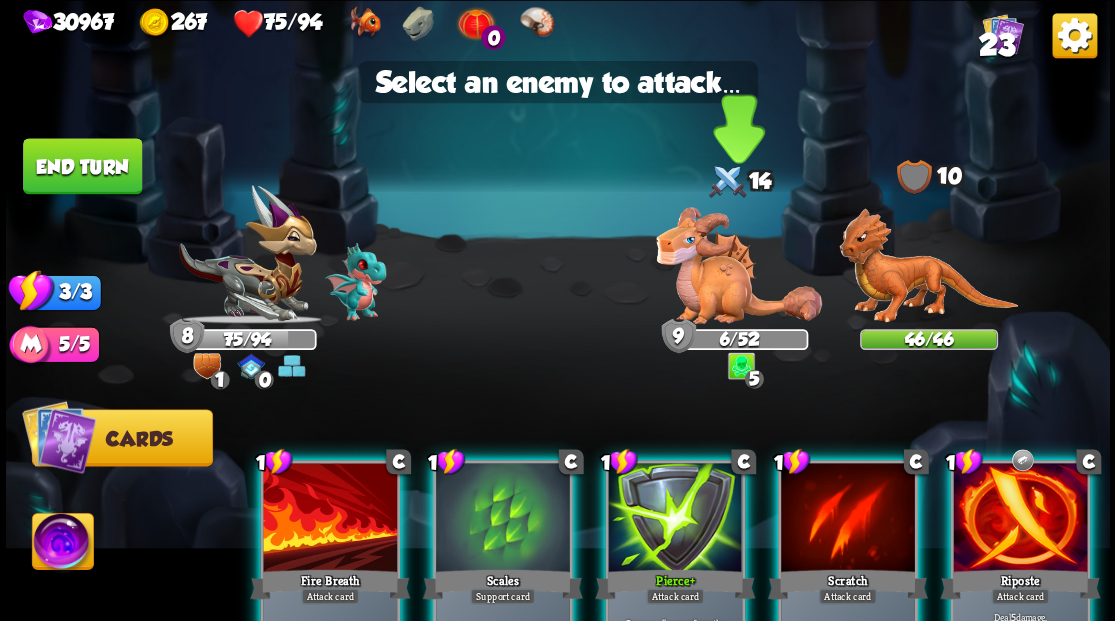 click at bounding box center (739, 265) 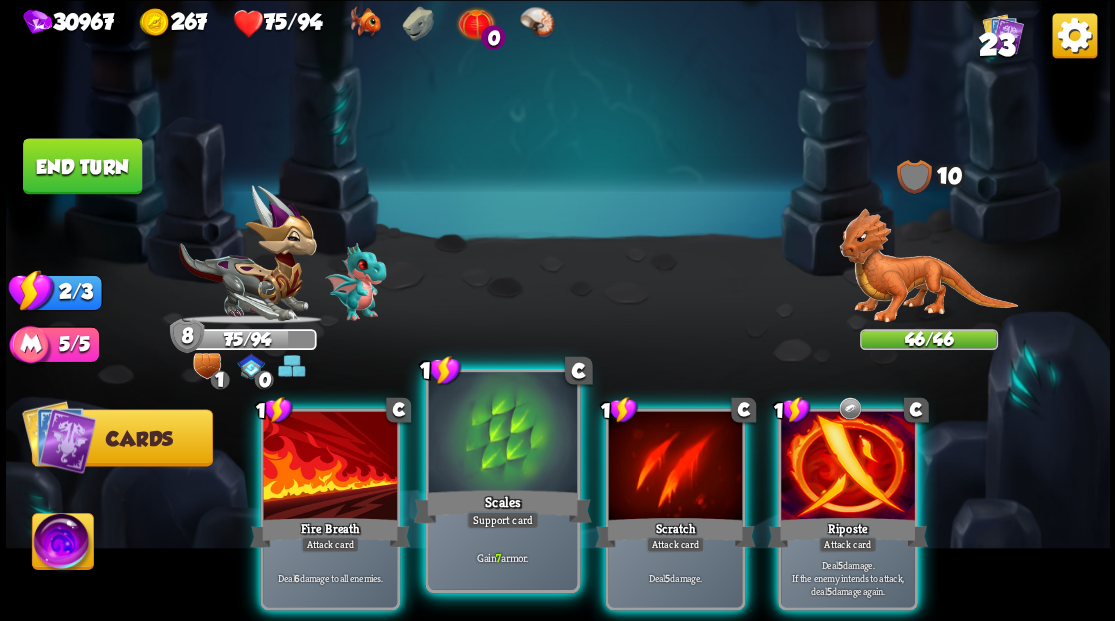 click at bounding box center (502, 434) 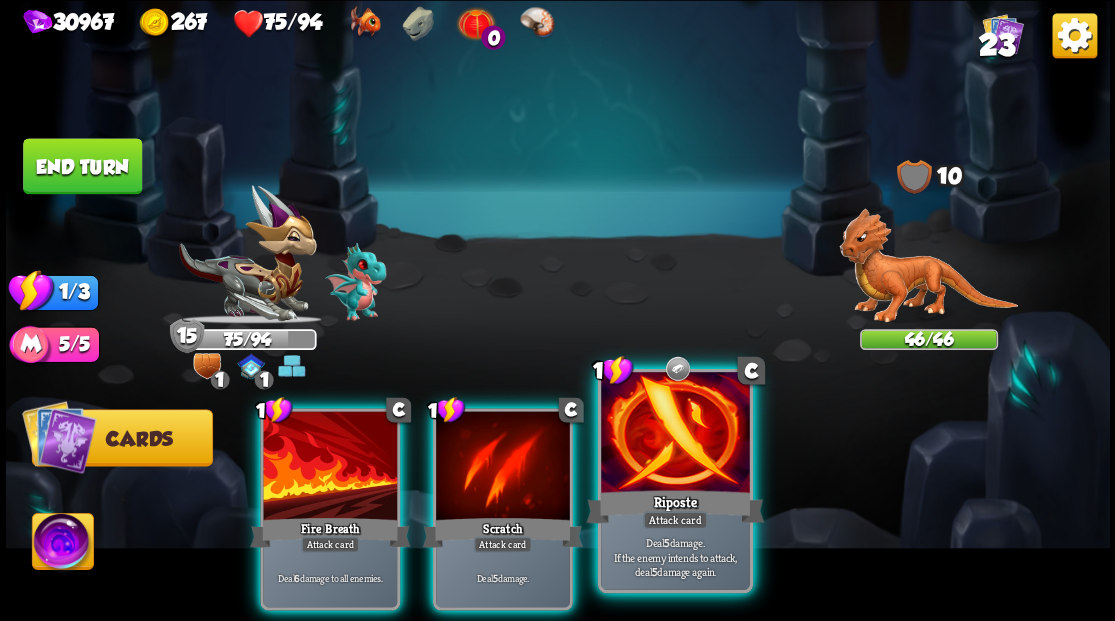 click at bounding box center (675, 434) 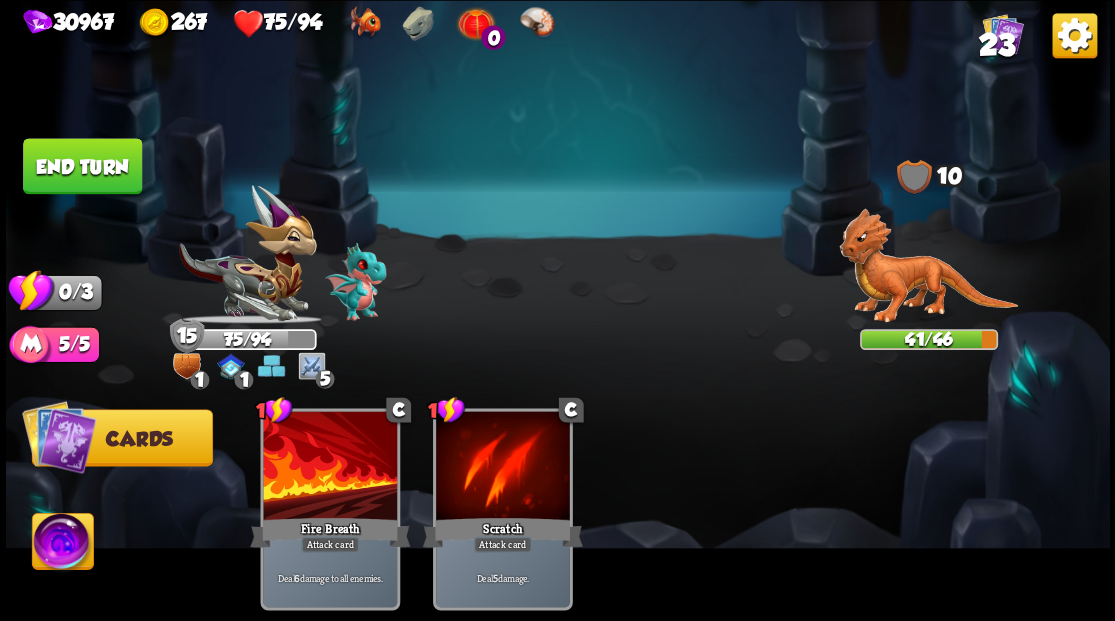 click on "End turn" at bounding box center (82, 166) 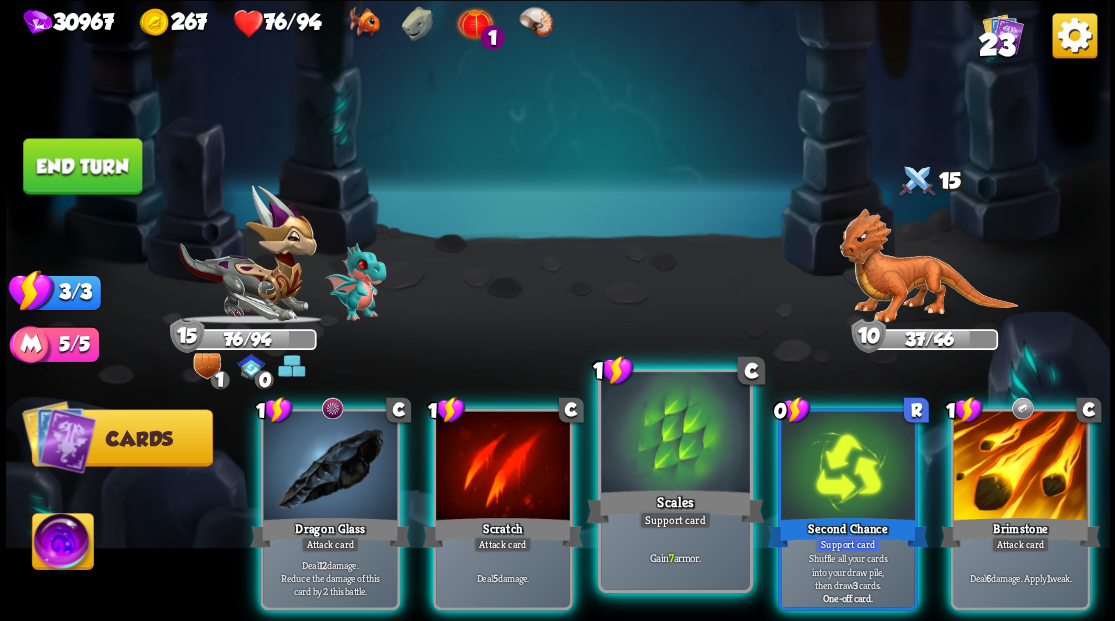 click at bounding box center [675, 434] 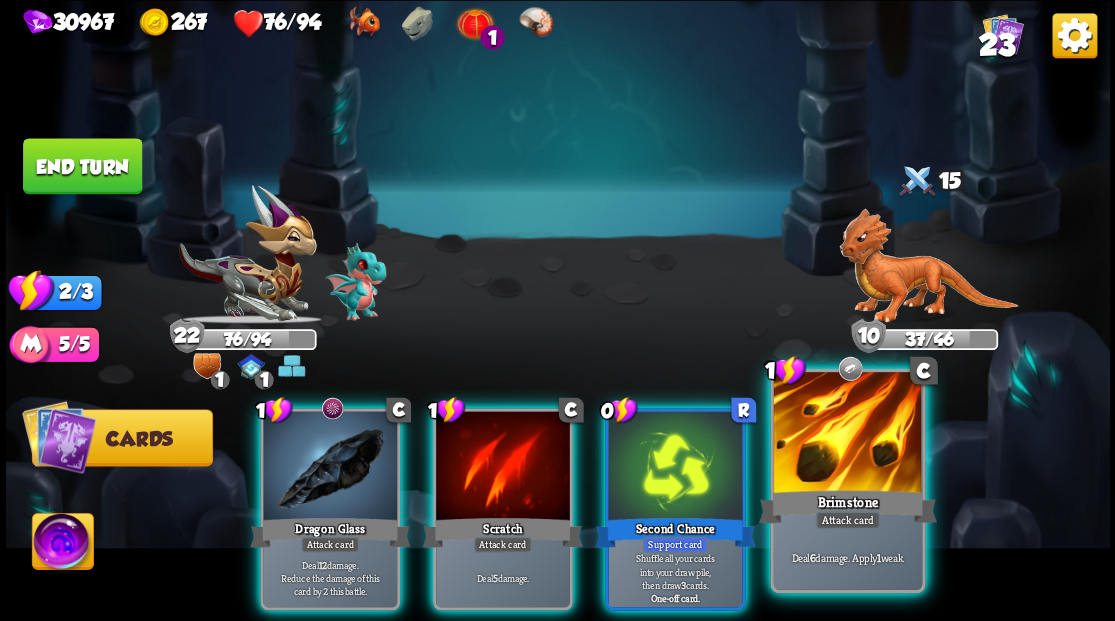 click at bounding box center (847, 434) 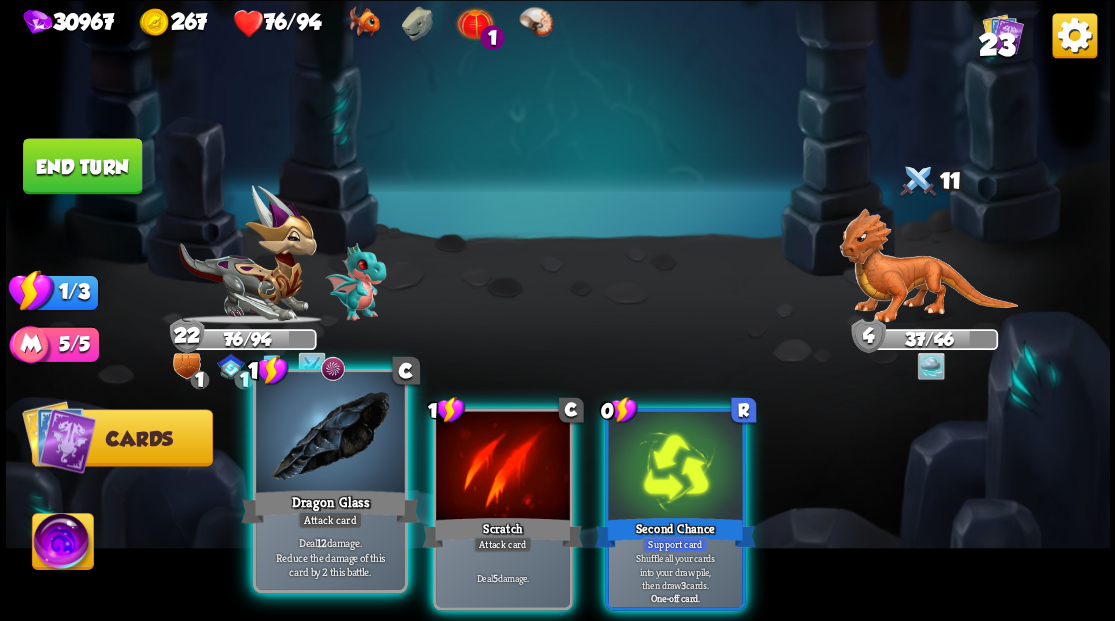 click at bounding box center [330, 434] 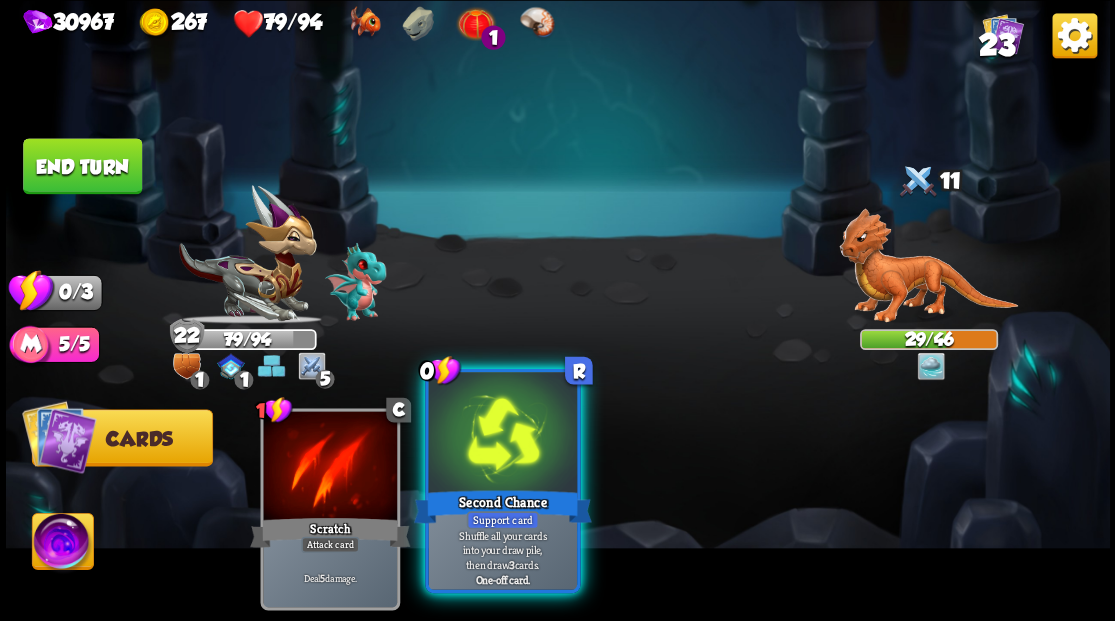 click at bounding box center (502, 434) 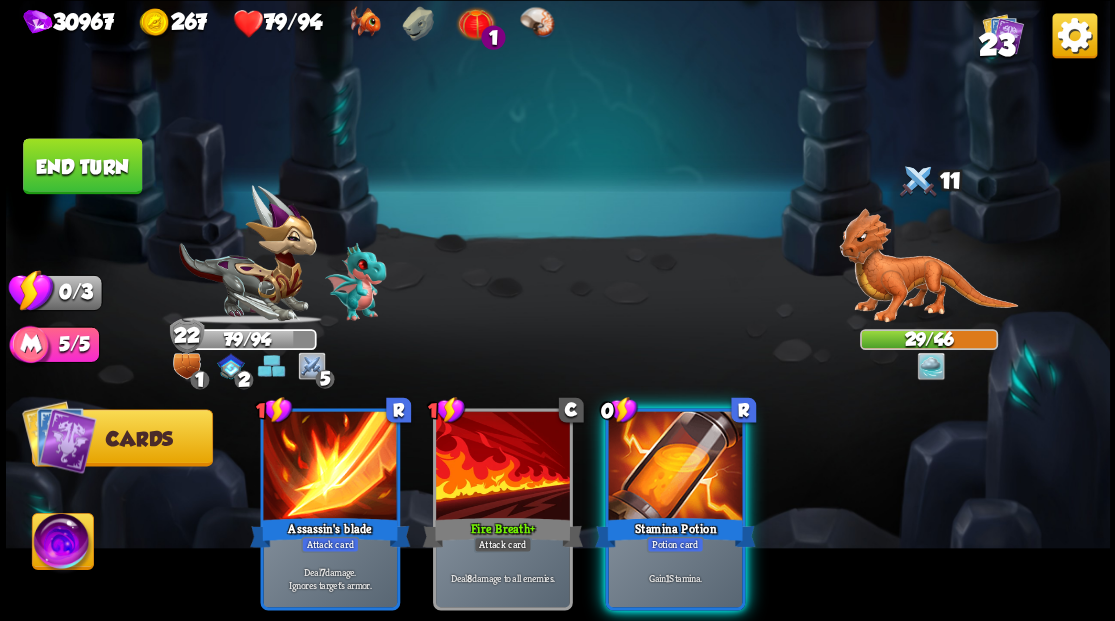 drag, startPoint x: 664, startPoint y: 463, endPoint x: 644, endPoint y: 458, distance: 20.615528 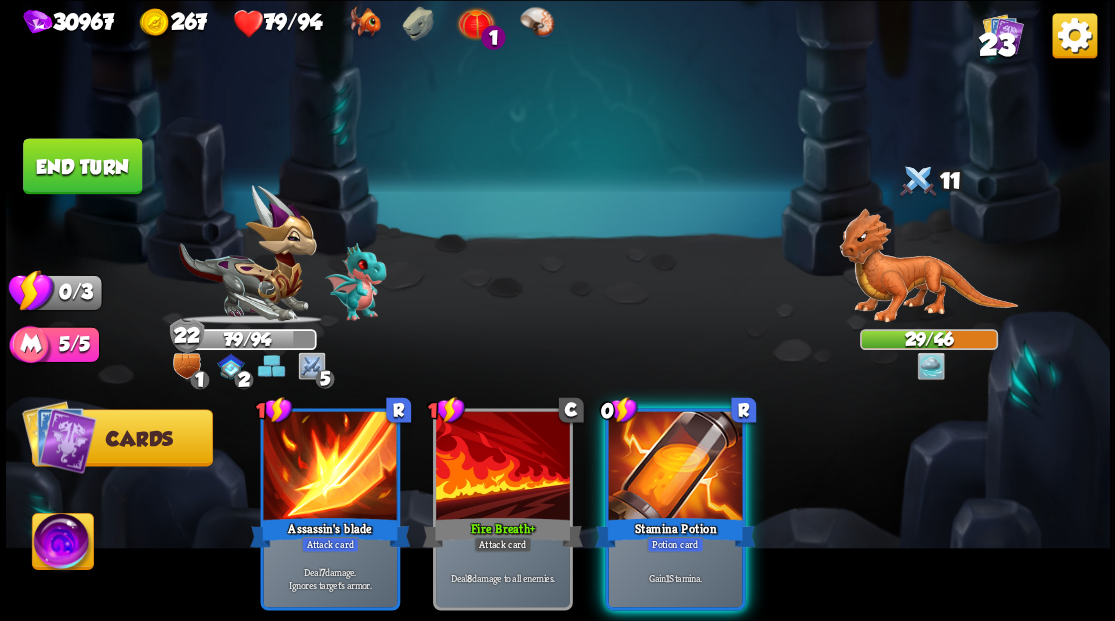 click at bounding box center (675, 467) 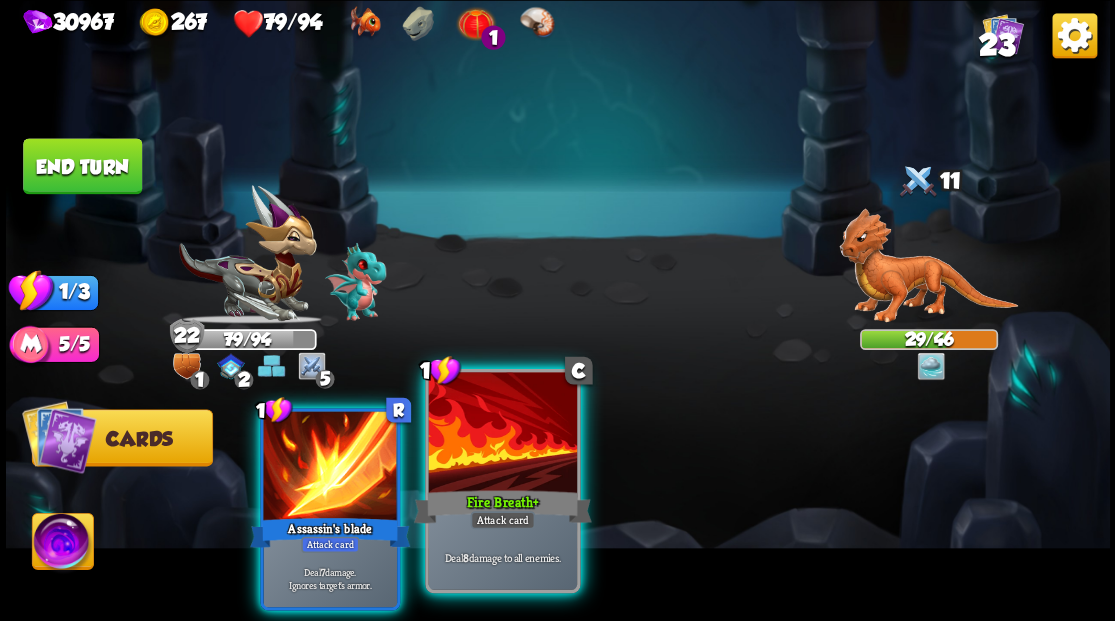 click at bounding box center (502, 434) 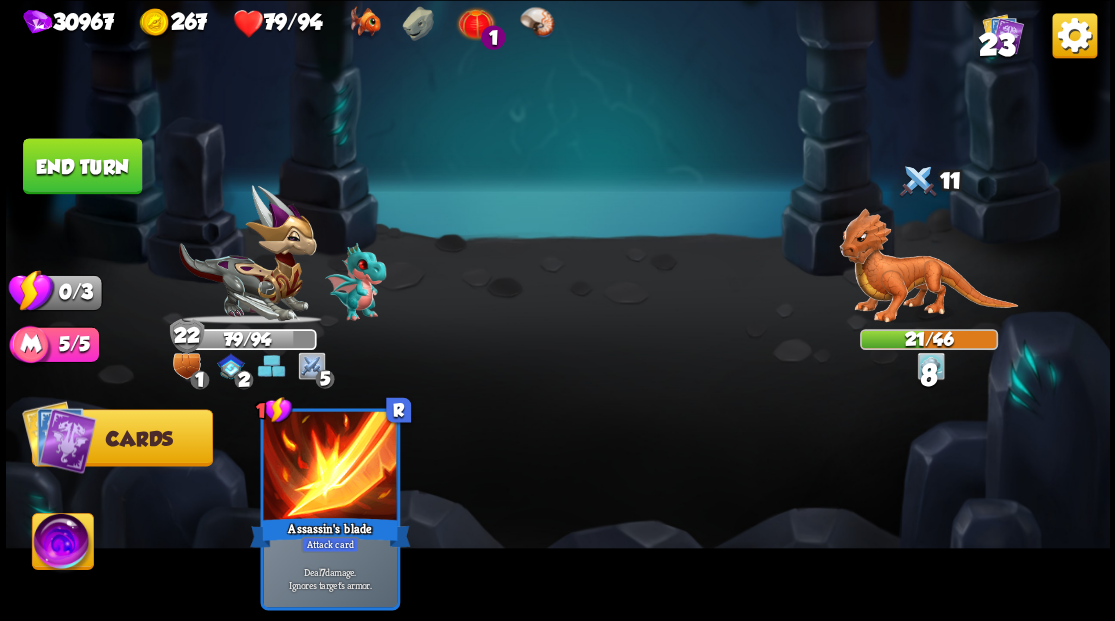 click on "End turn" at bounding box center [82, 166] 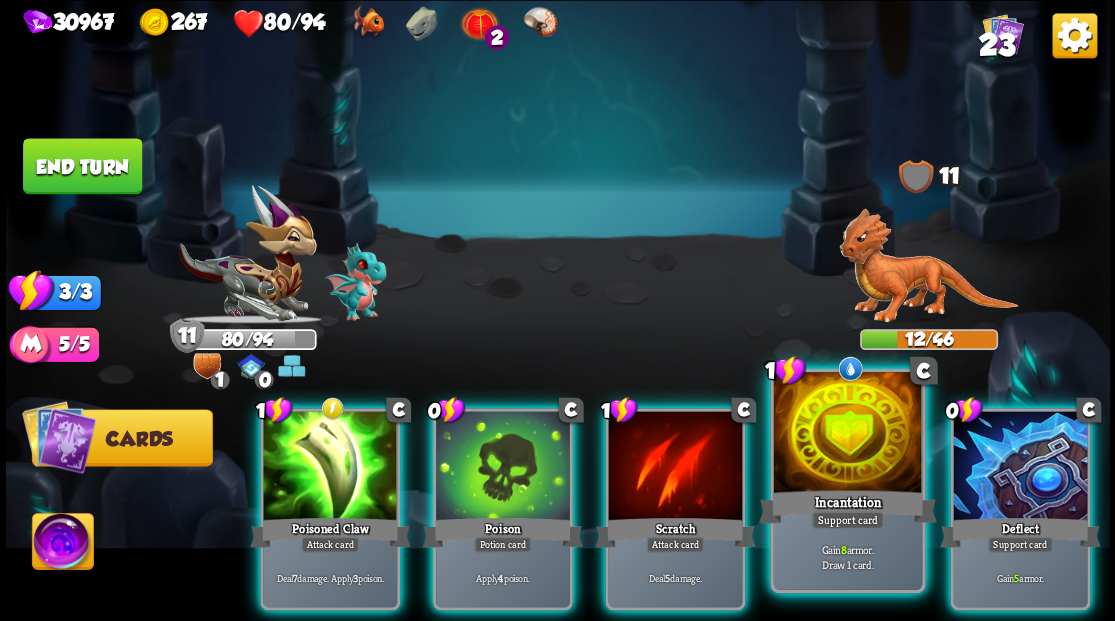 click at bounding box center [847, 434] 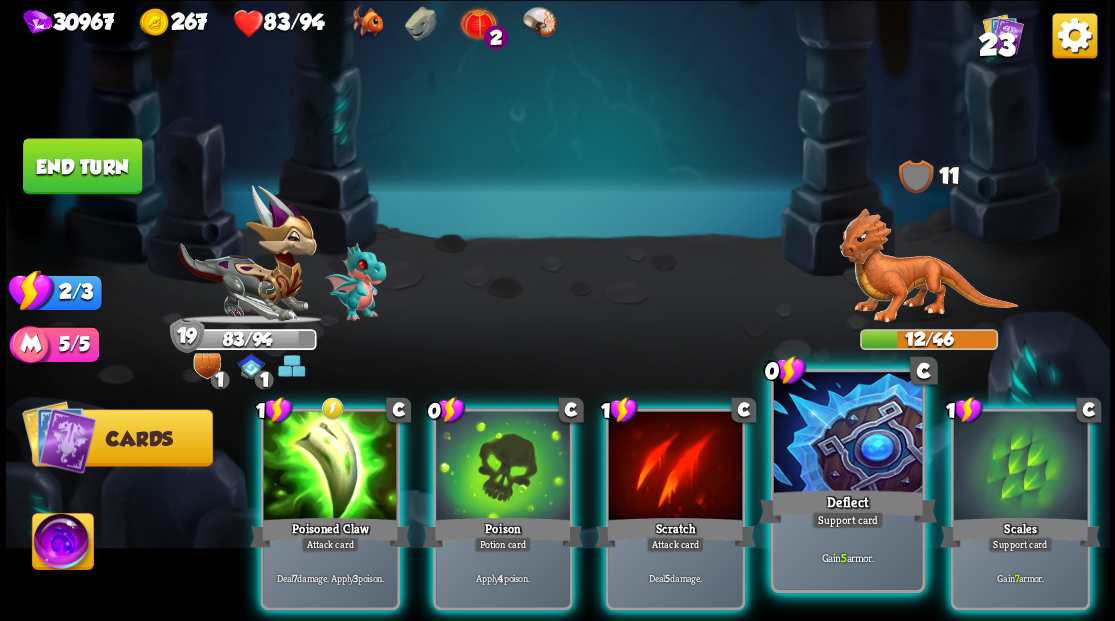 click at bounding box center (847, 434) 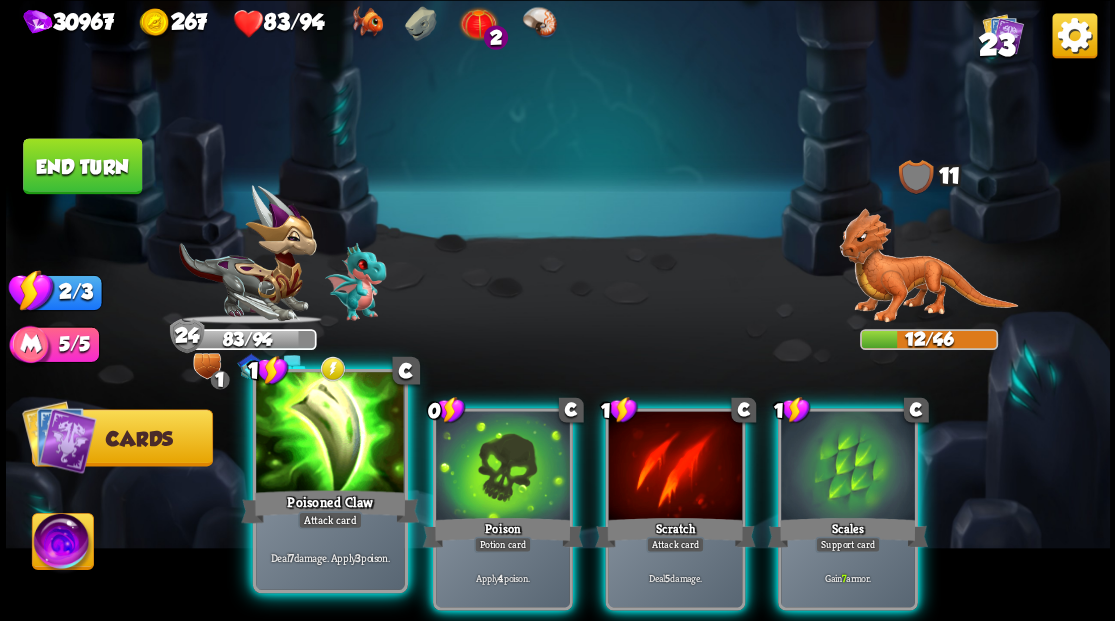 click at bounding box center [330, 434] 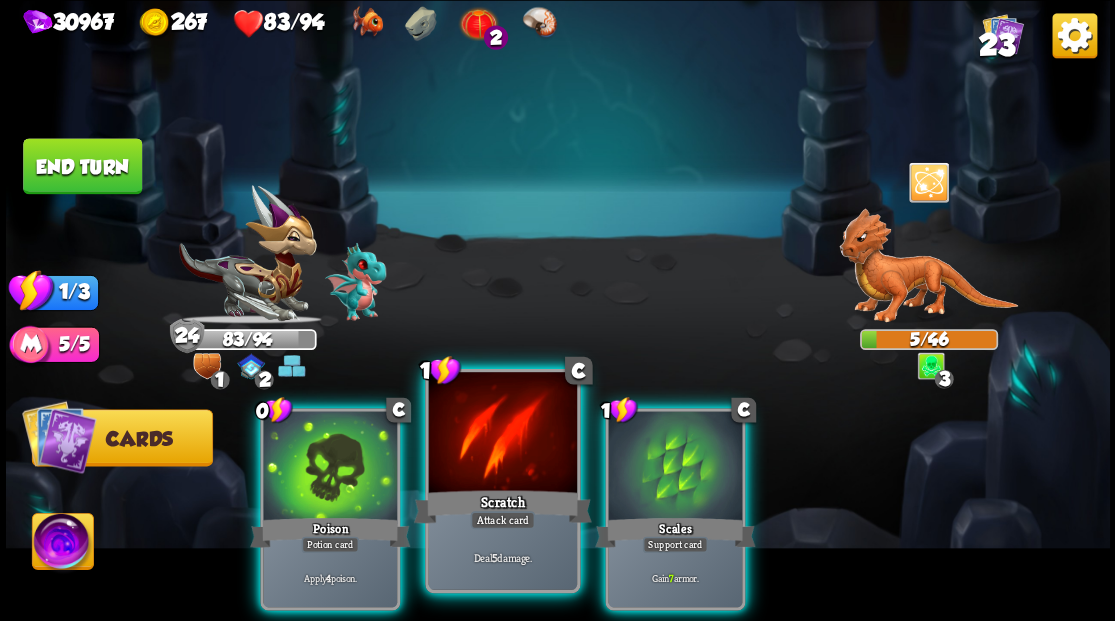 click at bounding box center [502, 434] 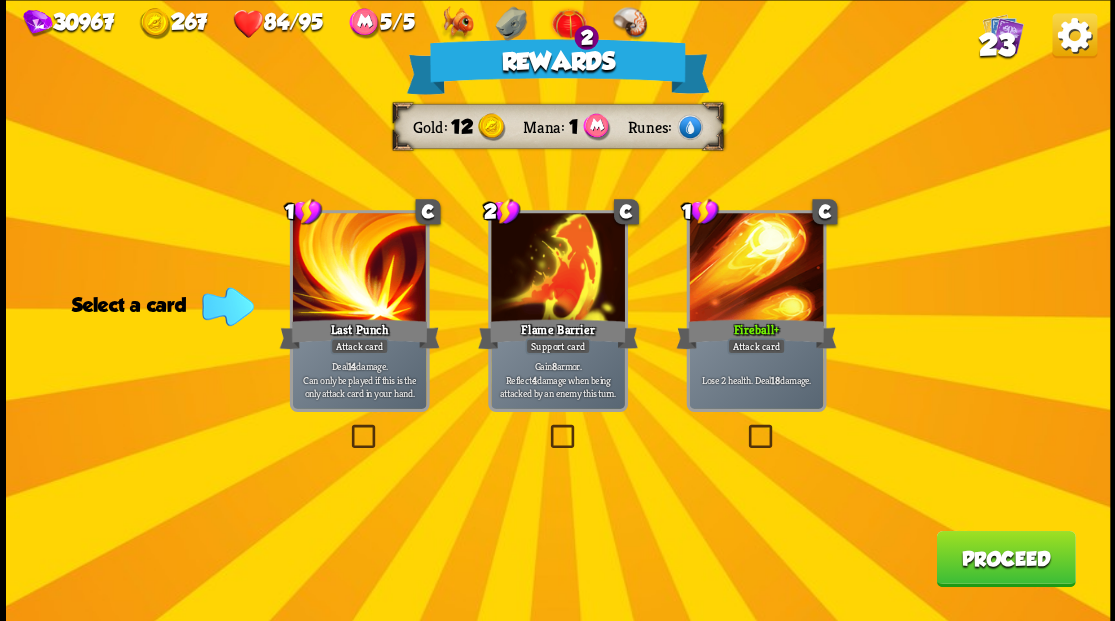click on "Proceed" at bounding box center (1005, 558) 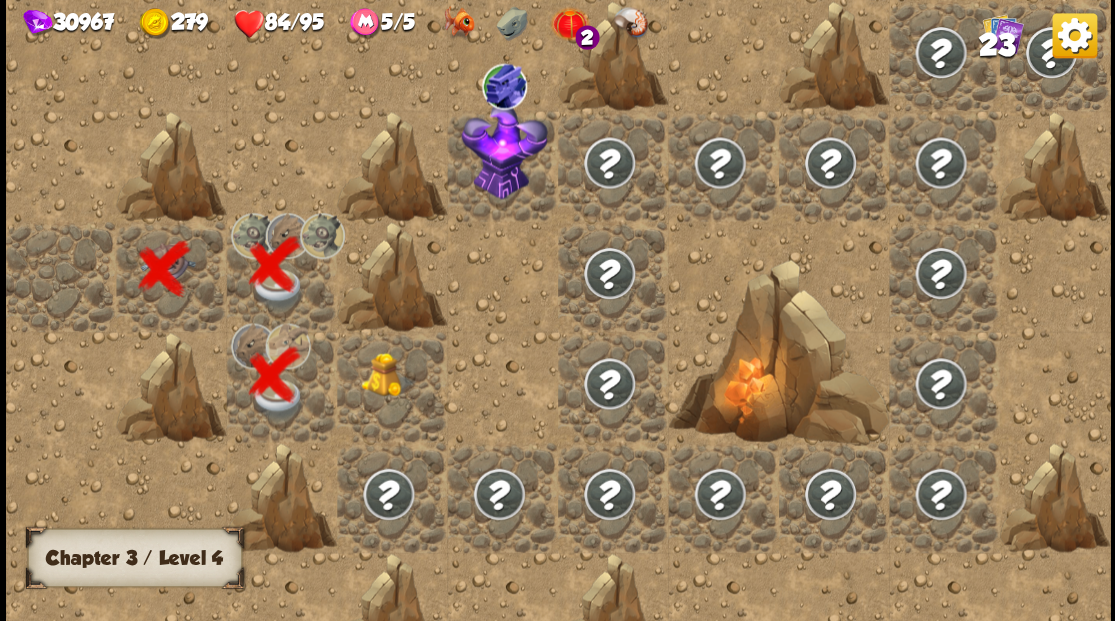 click at bounding box center [392, 386] 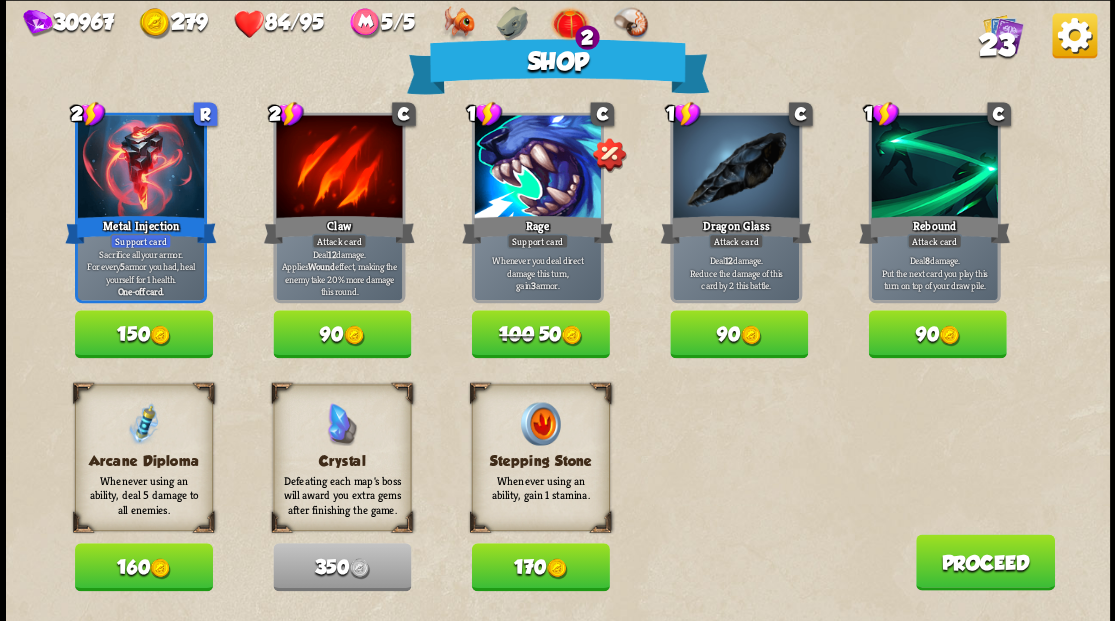 click on "Proceed" at bounding box center (984, 562) 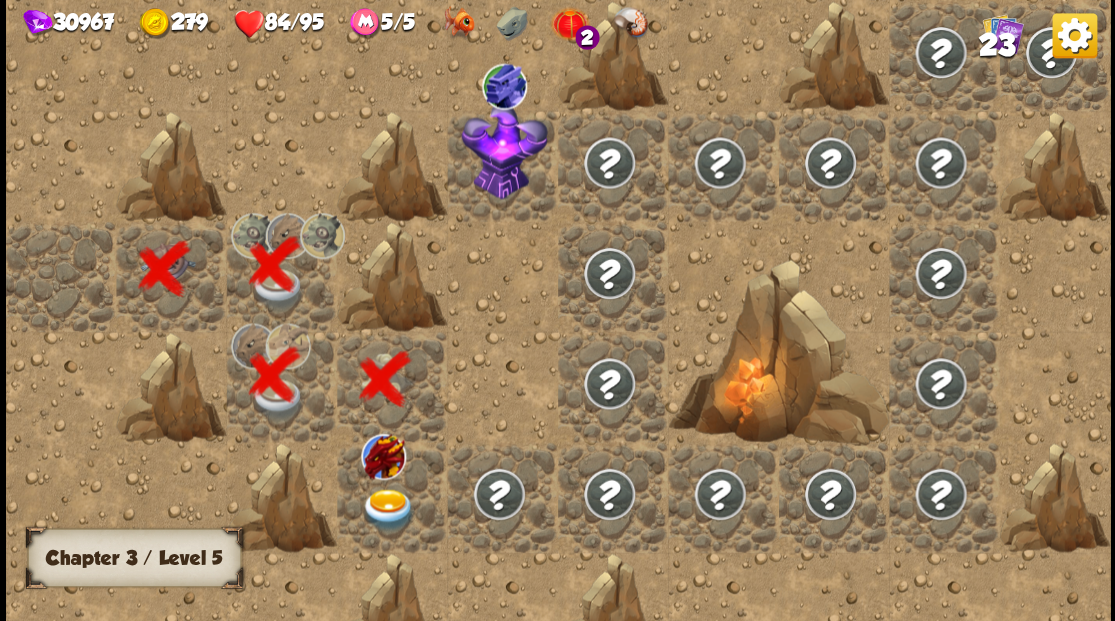 click at bounding box center [388, 509] 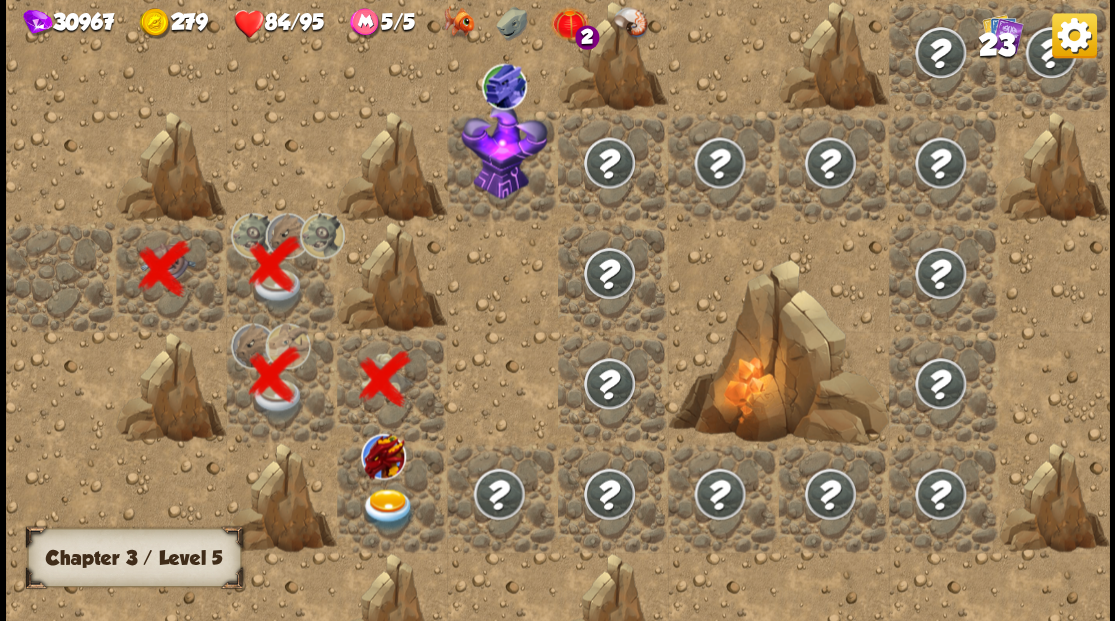 scroll, scrollTop: 0, scrollLeft: 0, axis: both 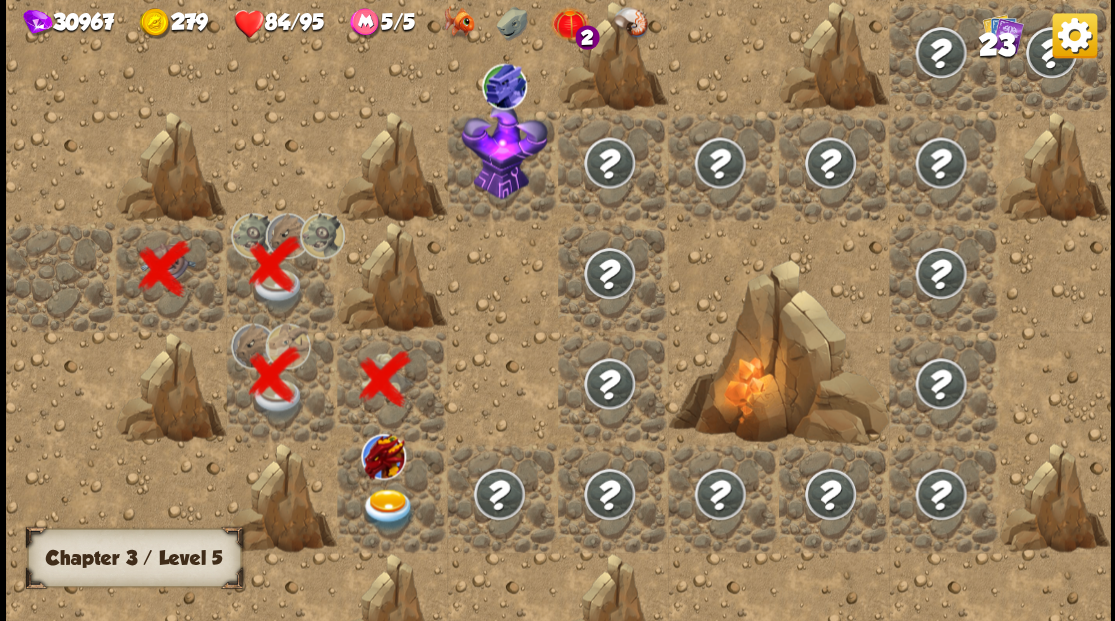 click at bounding box center [388, 509] 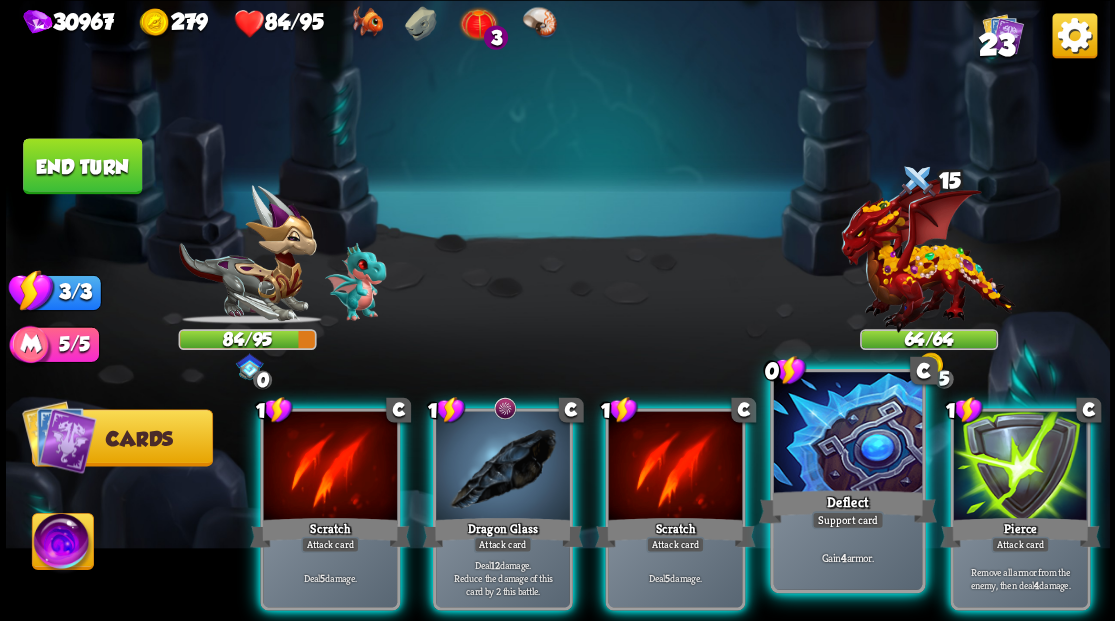 click at bounding box center [847, 434] 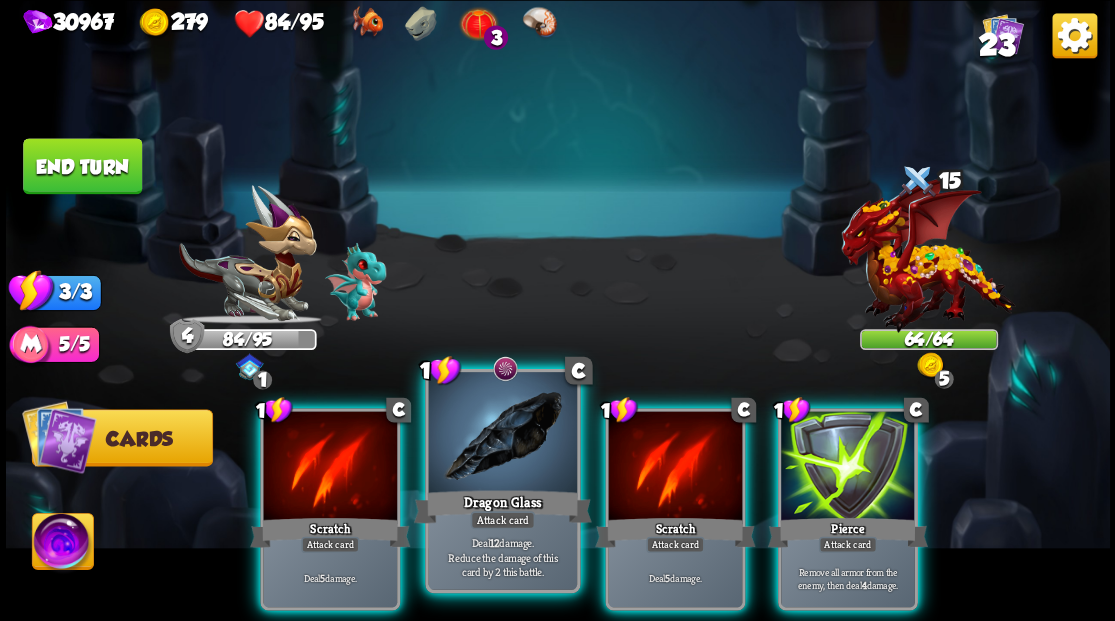 click at bounding box center (502, 434) 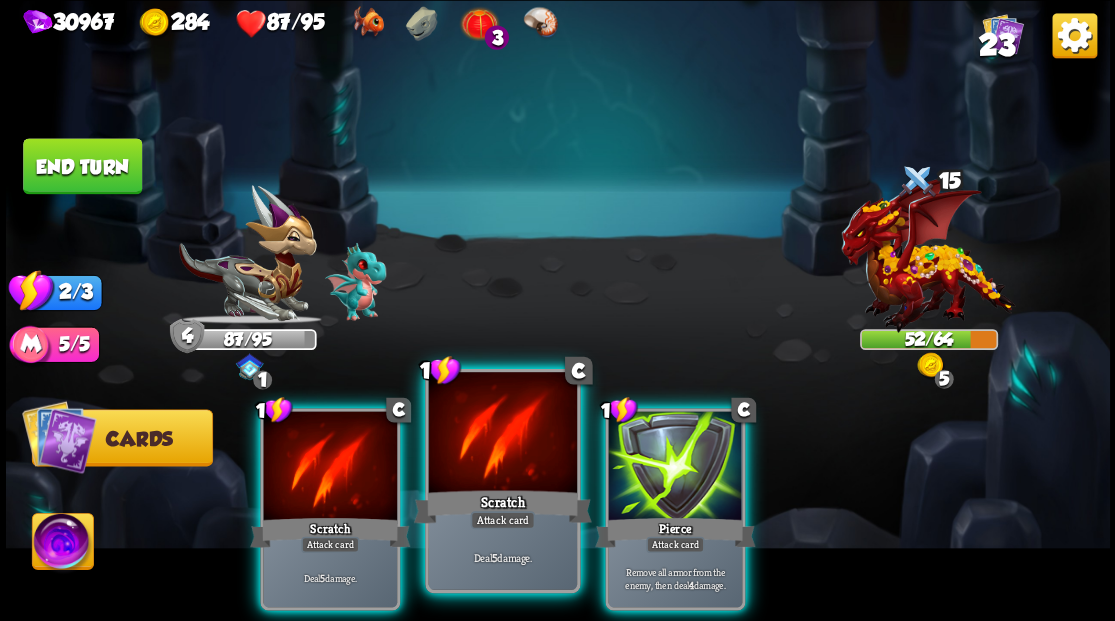 click at bounding box center (502, 434) 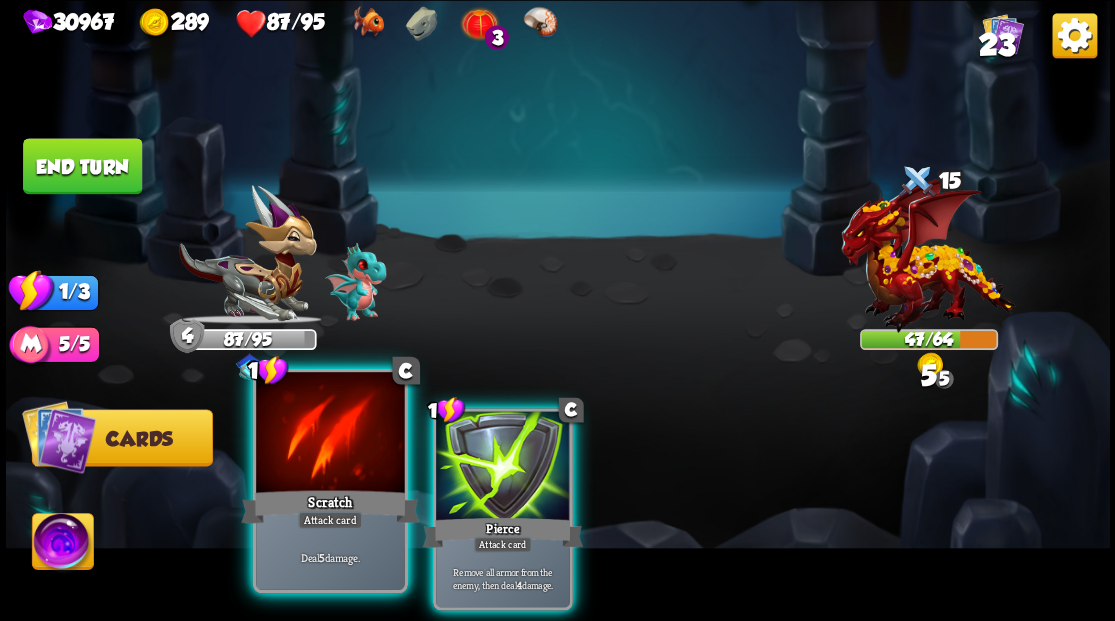 click at bounding box center (330, 434) 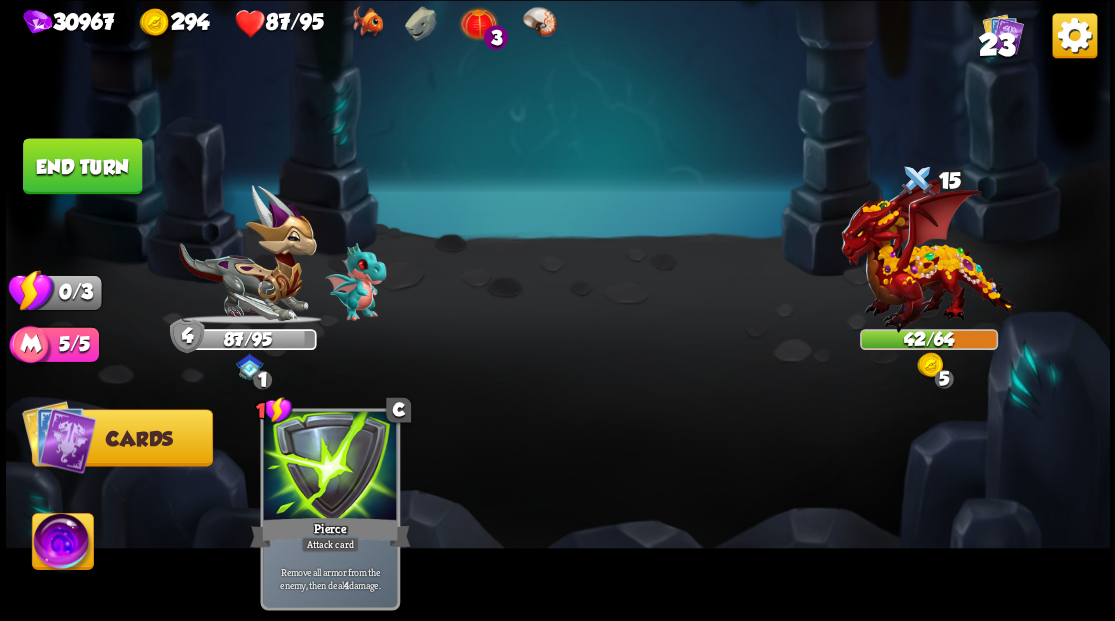 click on "End turn" at bounding box center [82, 166] 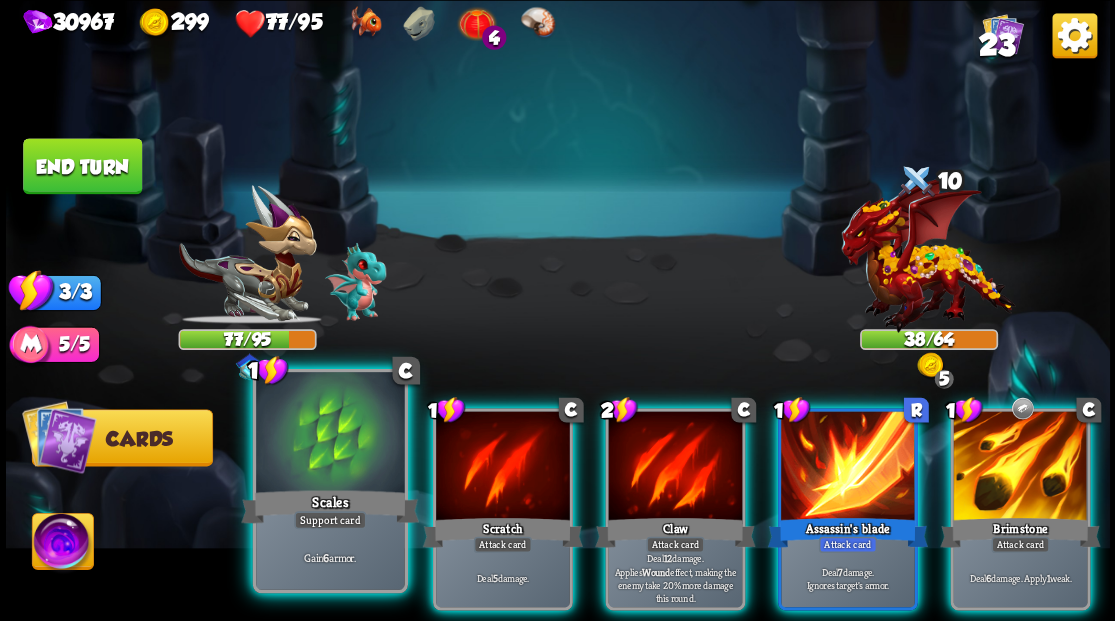 click at bounding box center [330, 434] 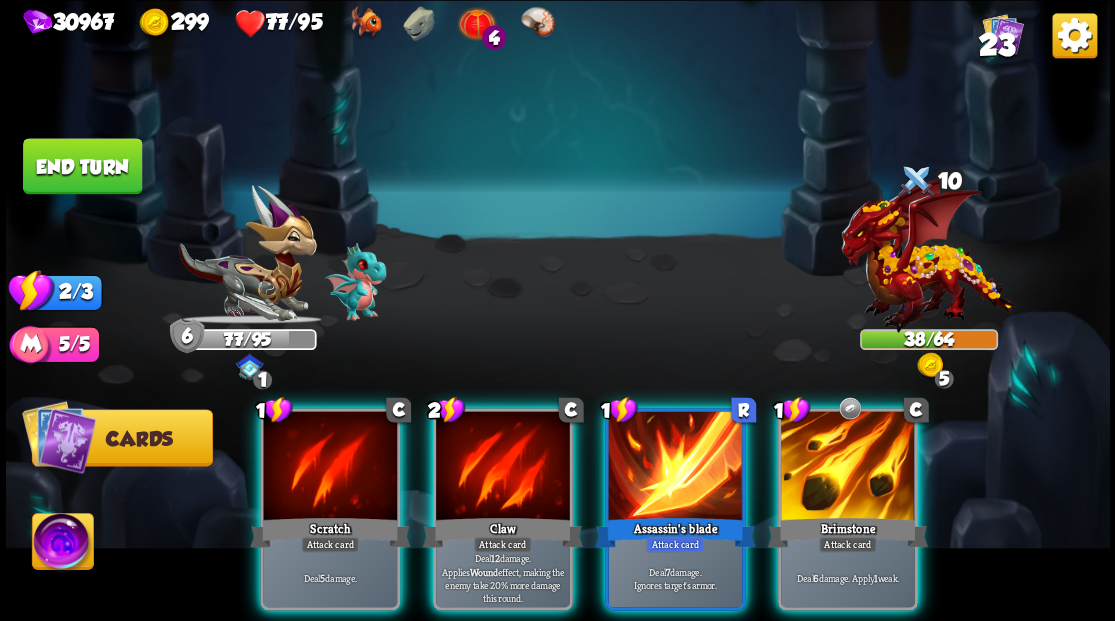drag, startPoint x: 826, startPoint y: 424, endPoint x: 804, endPoint y: 304, distance: 122 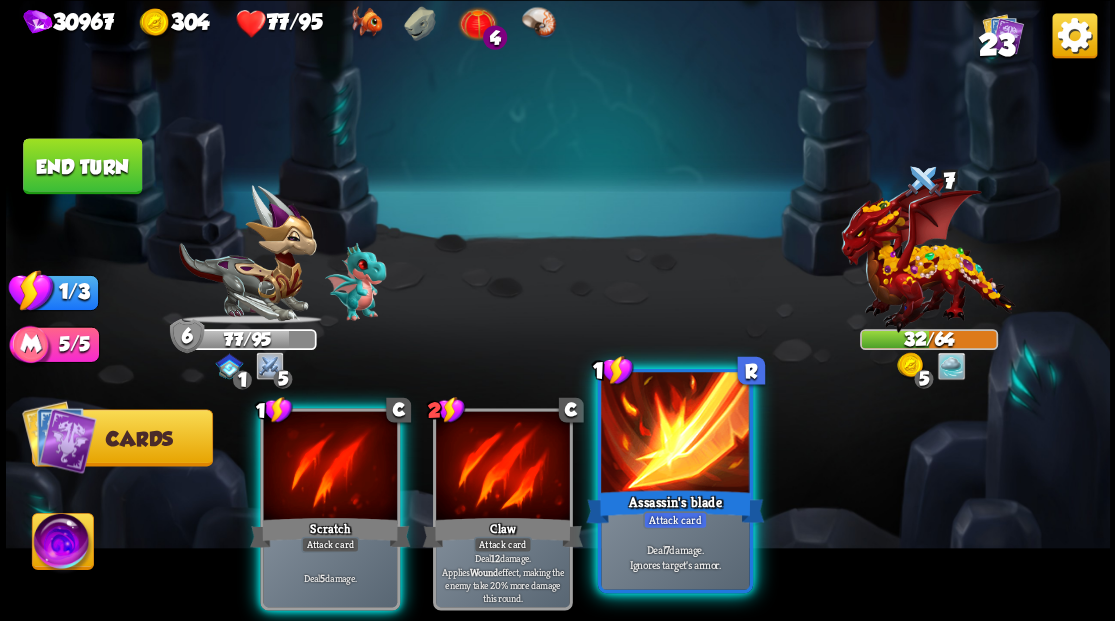 click at bounding box center [675, 434] 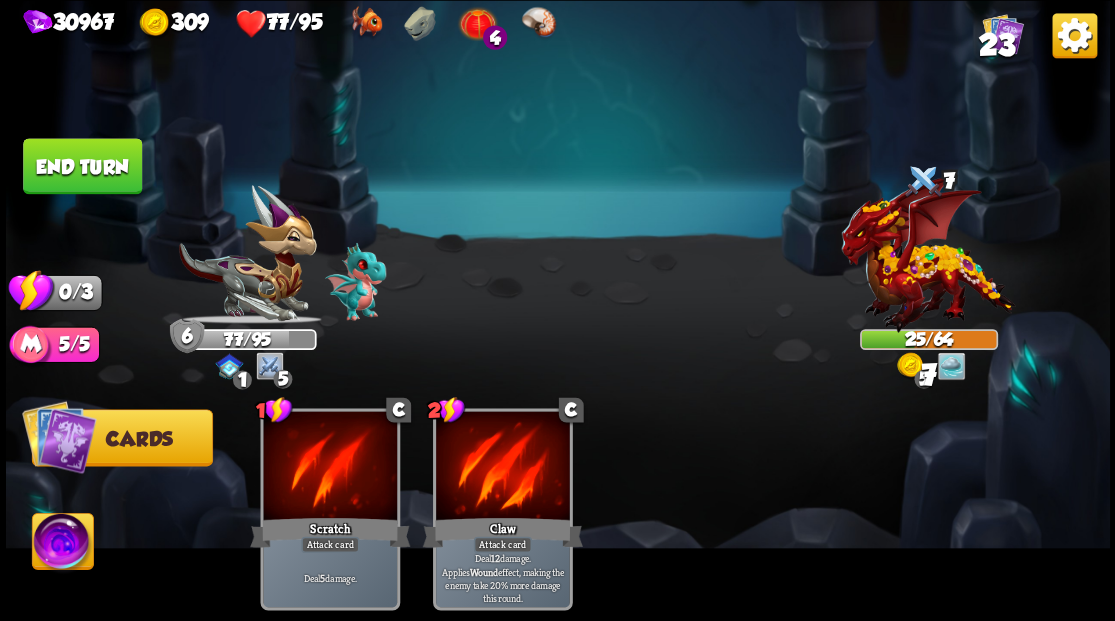 click on "End turn" at bounding box center (82, 166) 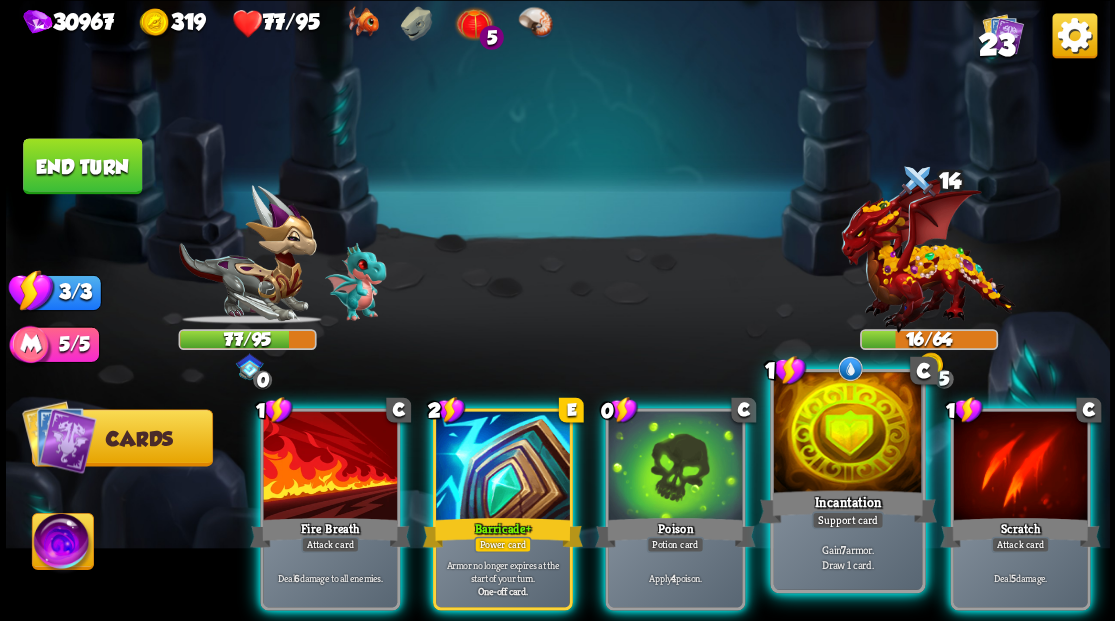 click at bounding box center [847, 434] 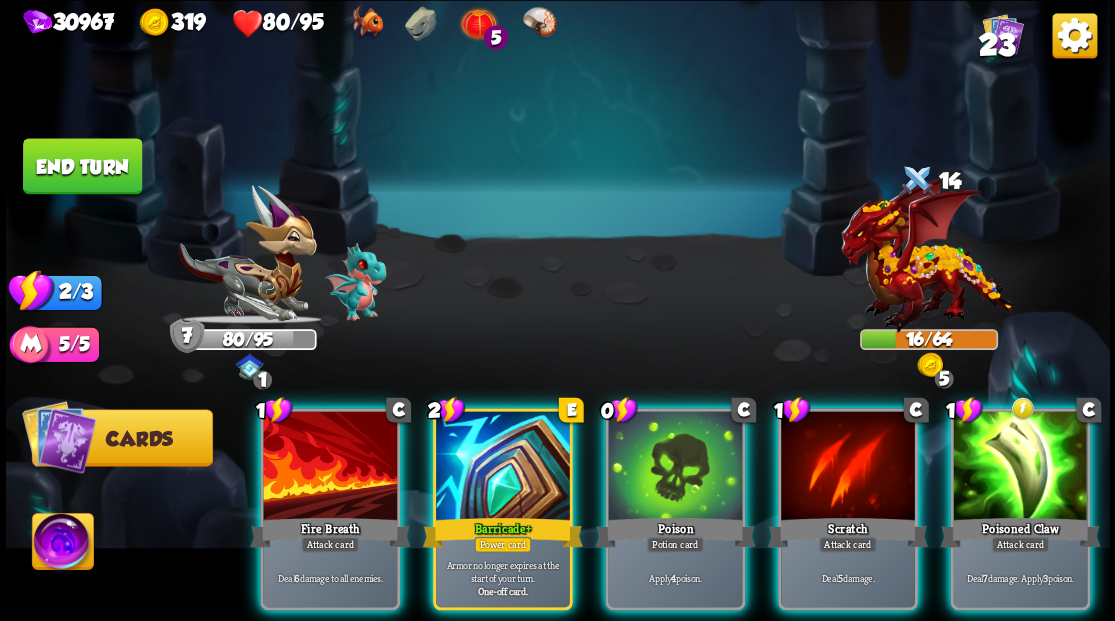 click at bounding box center [1020, 467] 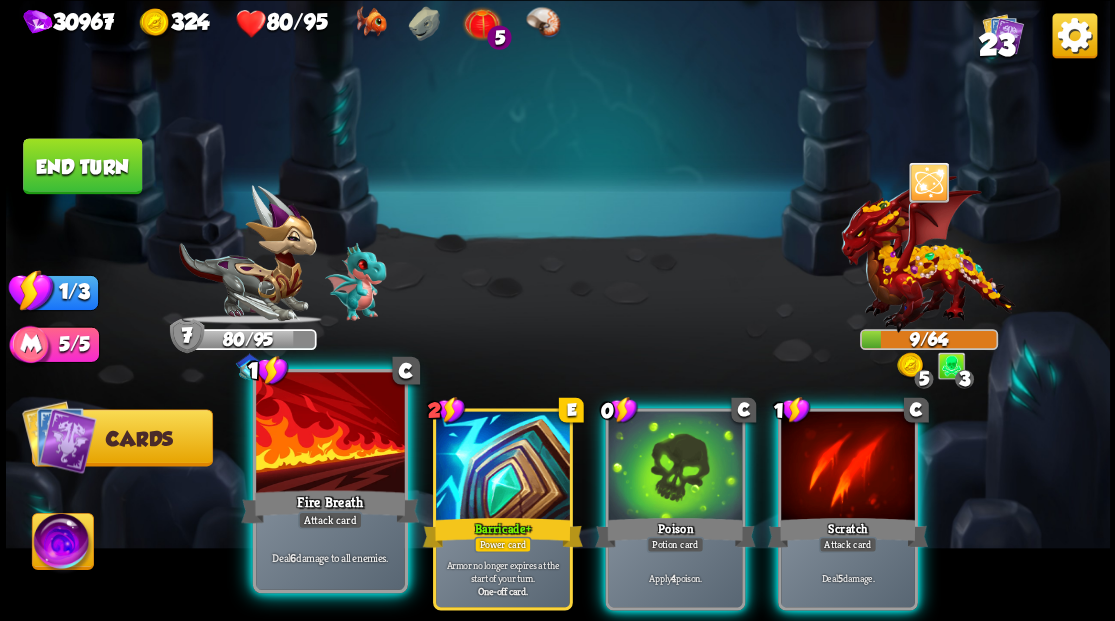 click at bounding box center (330, 434) 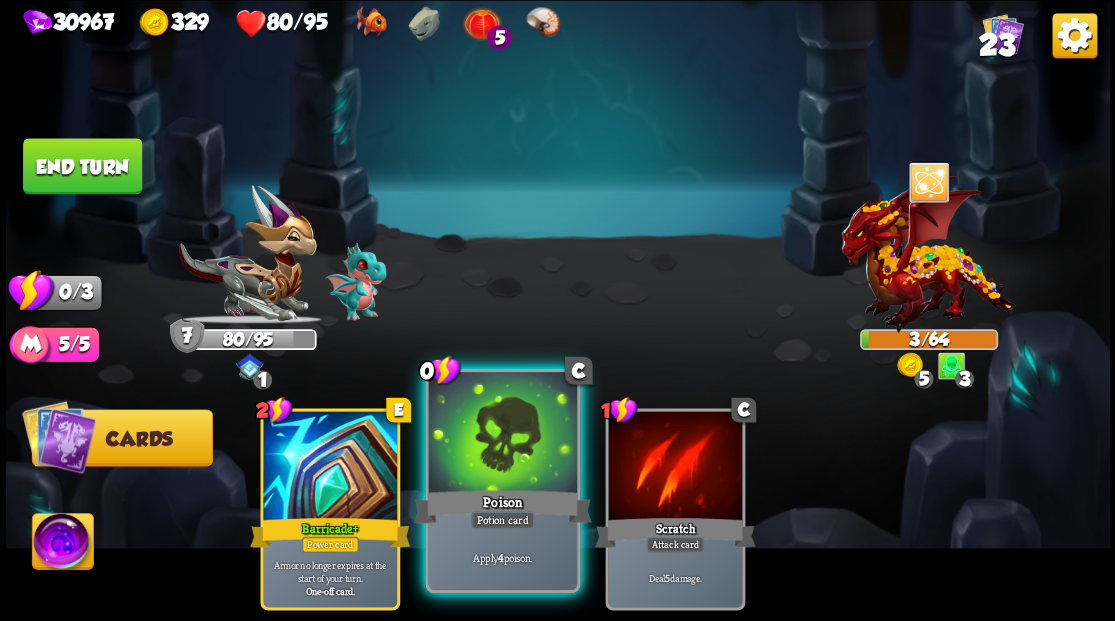 click at bounding box center [502, 434] 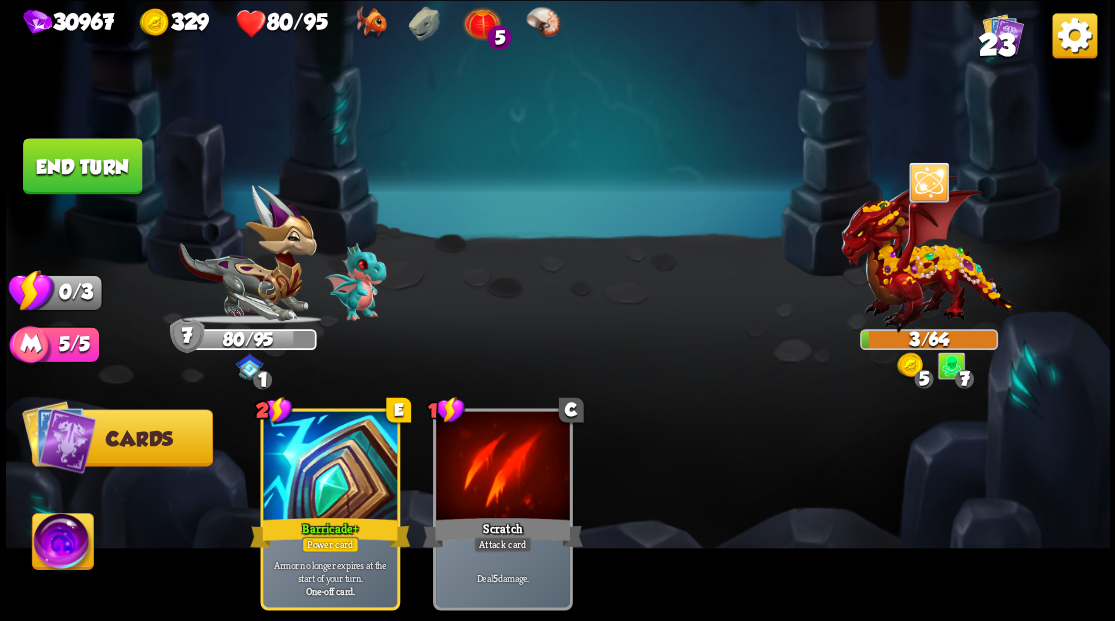 click on "End turn" at bounding box center [82, 166] 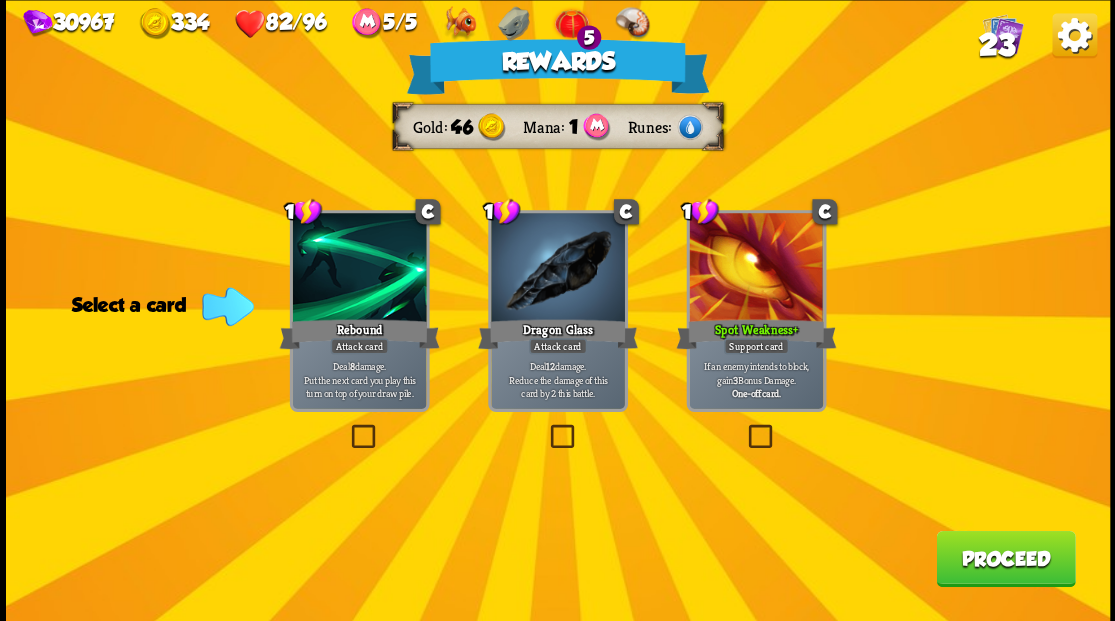 click on "Proceed" at bounding box center [1005, 558] 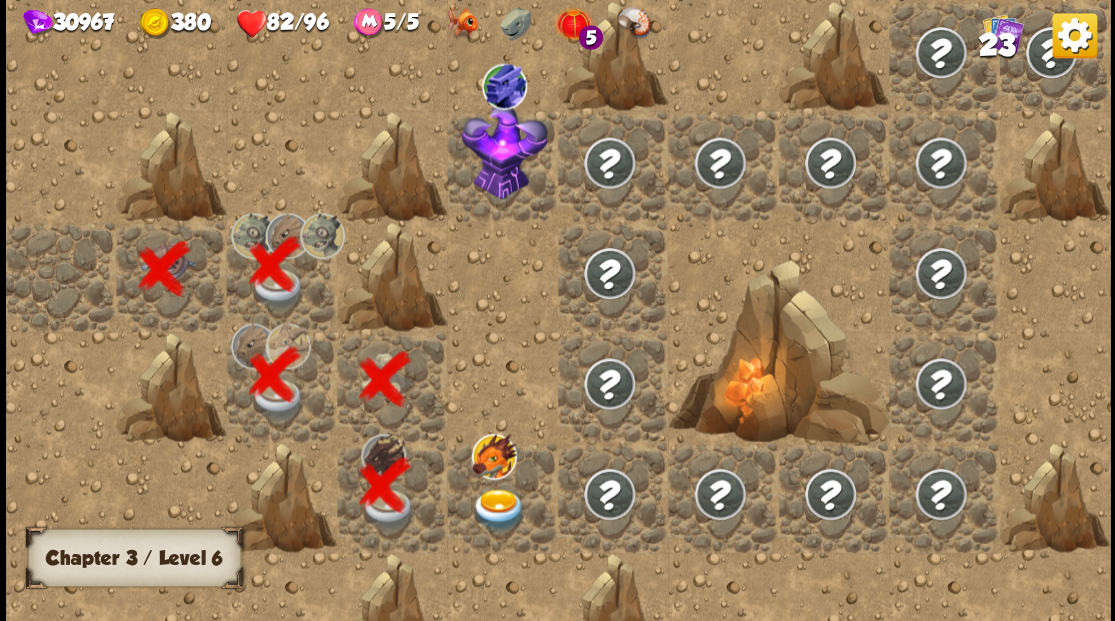 click at bounding box center (498, 509) 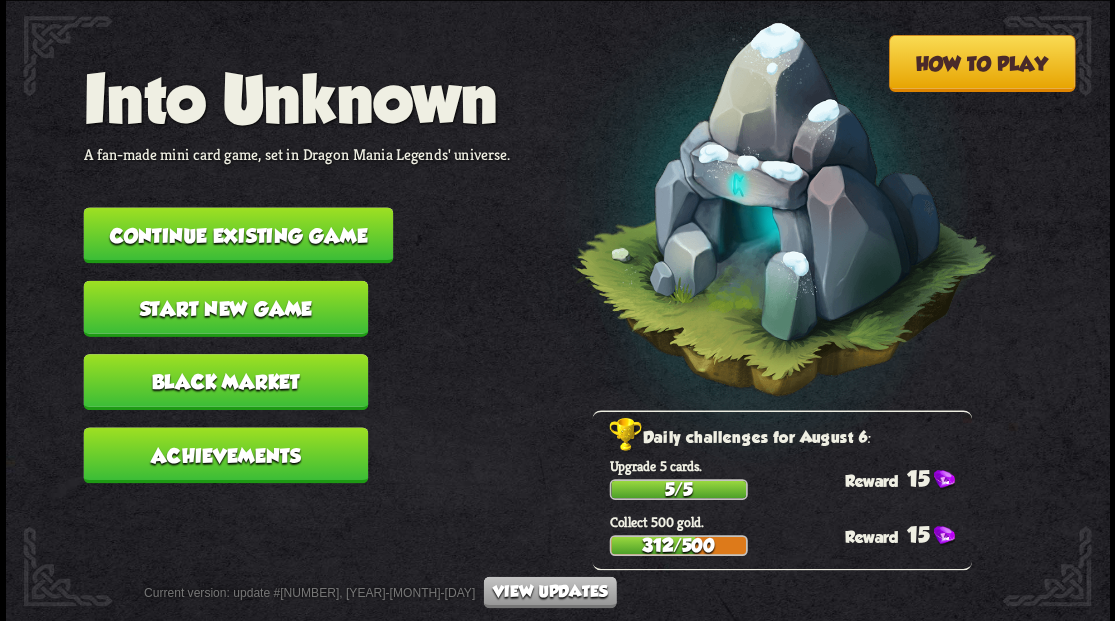 scroll, scrollTop: 0, scrollLeft: 0, axis: both 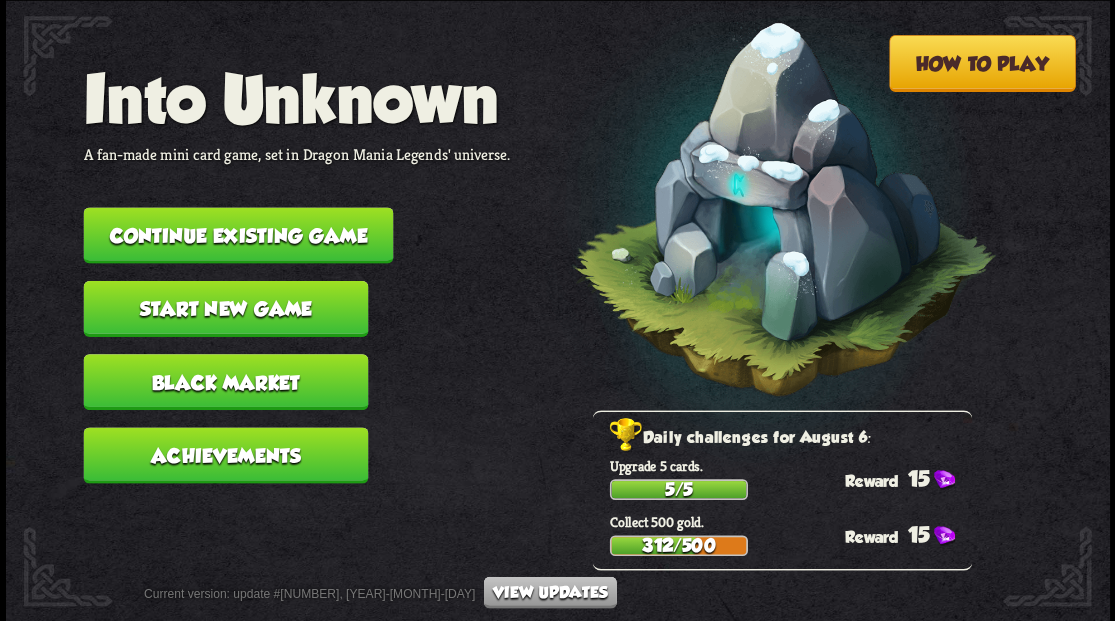 click on "Continue existing game" at bounding box center (238, 235) 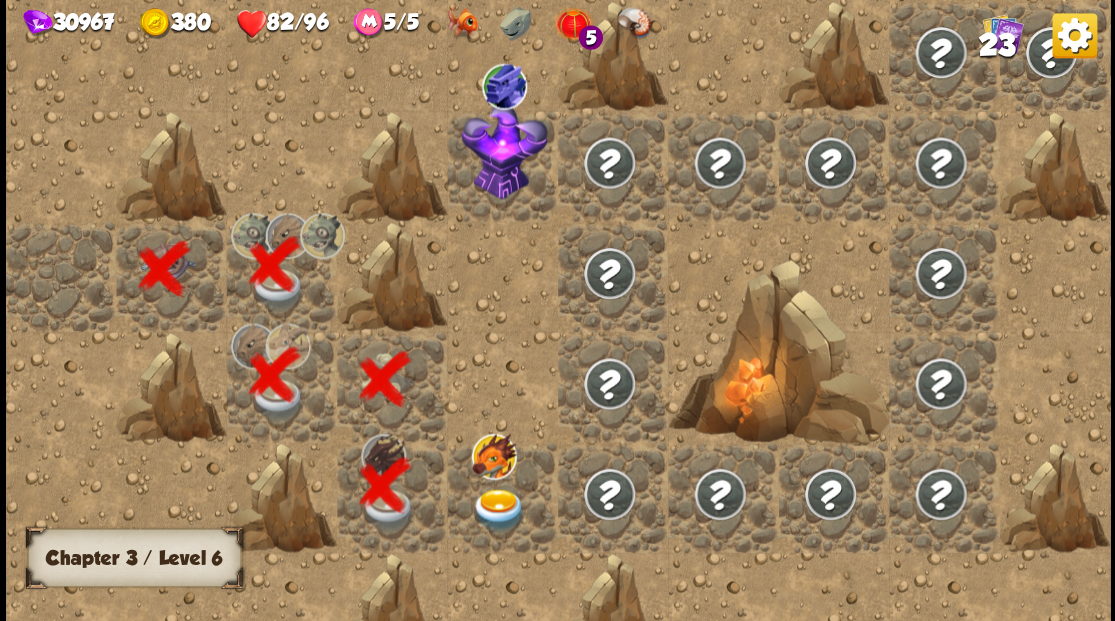 click at bounding box center [498, 509] 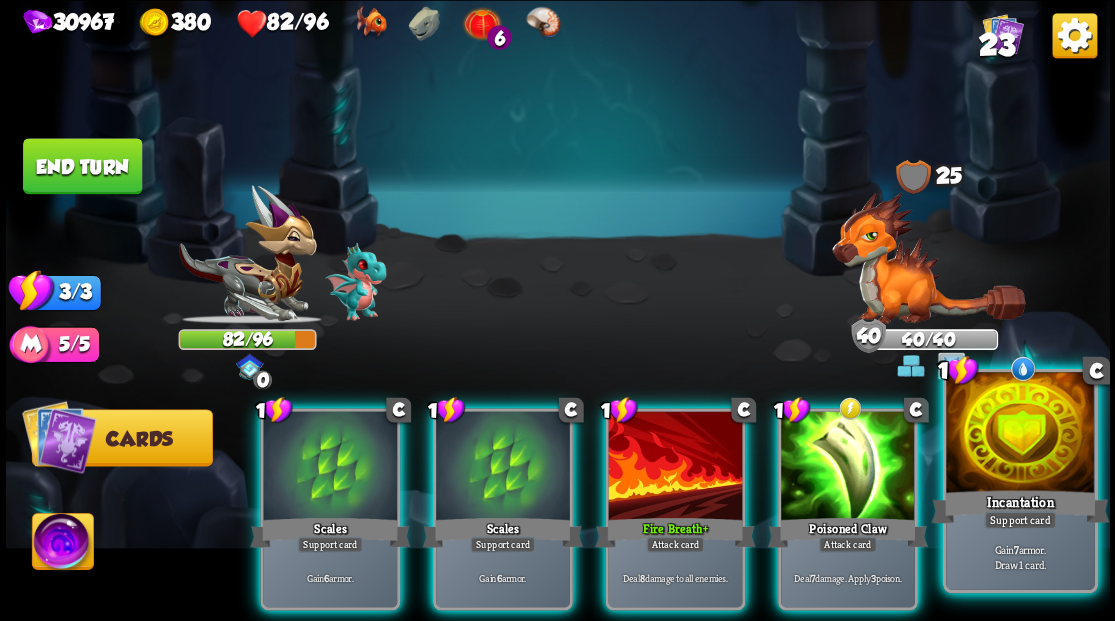 click at bounding box center [1020, 434] 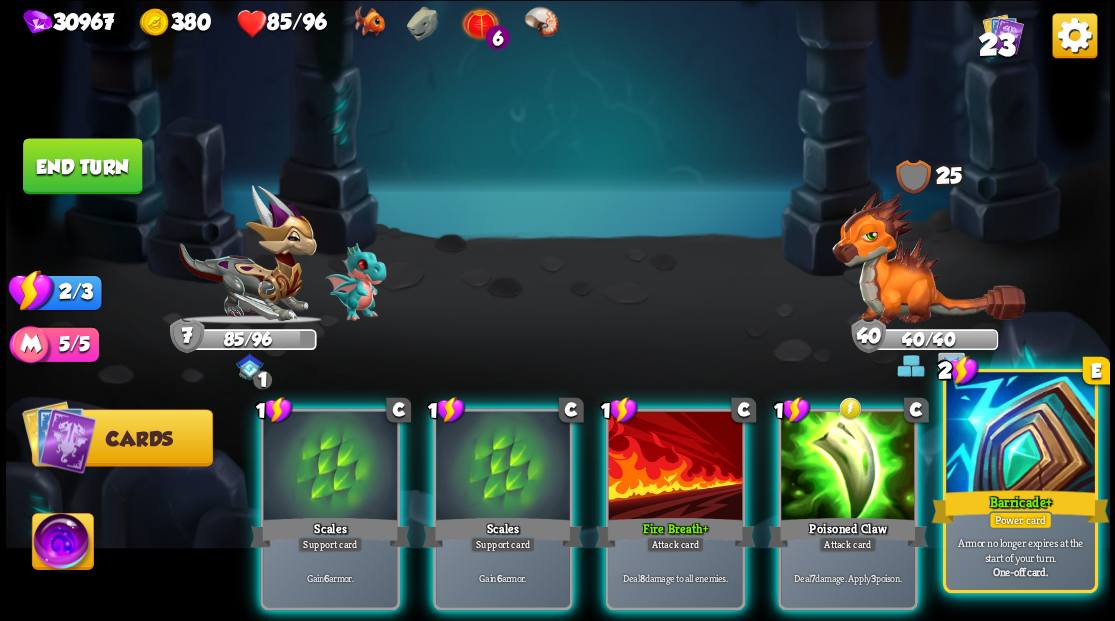 click at bounding box center (1020, 434) 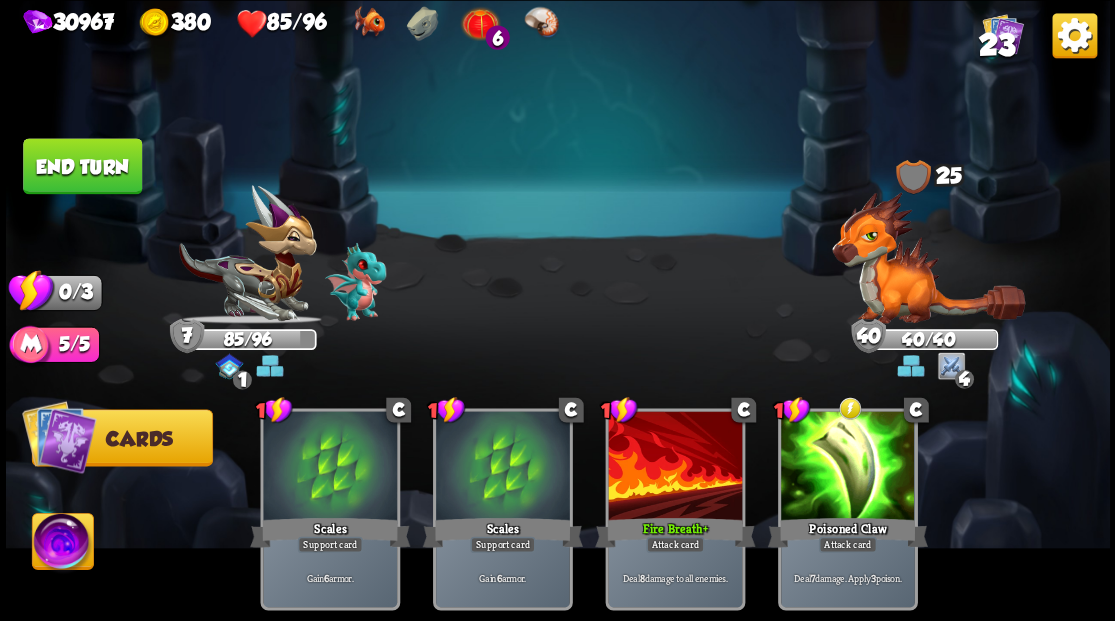 click on "End turn" at bounding box center [82, 166] 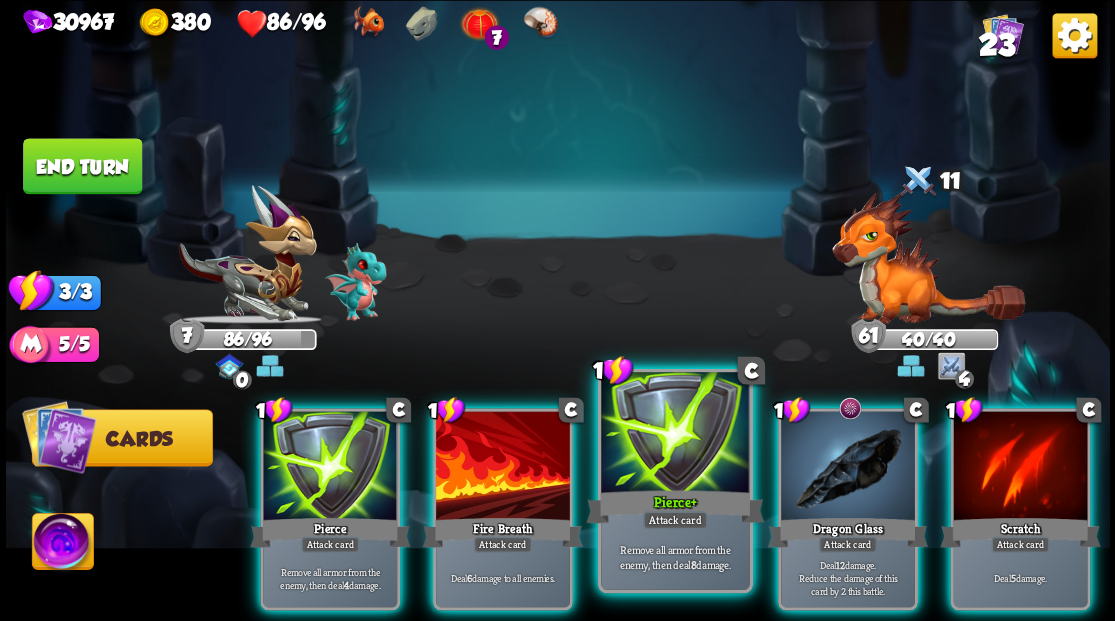 click at bounding box center (675, 434) 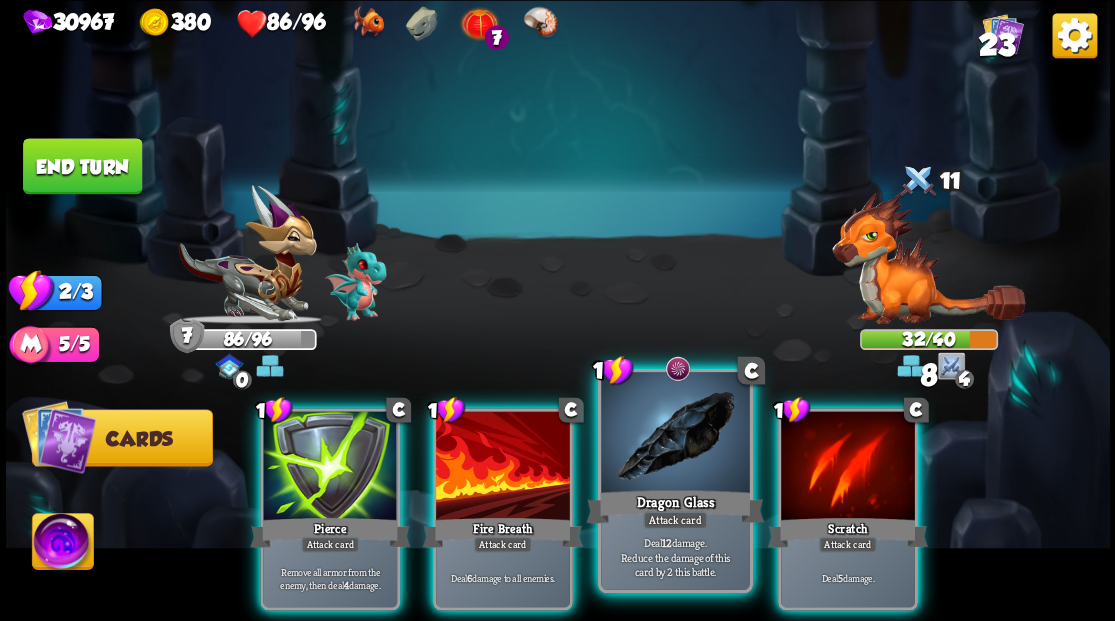 click at bounding box center [675, 434] 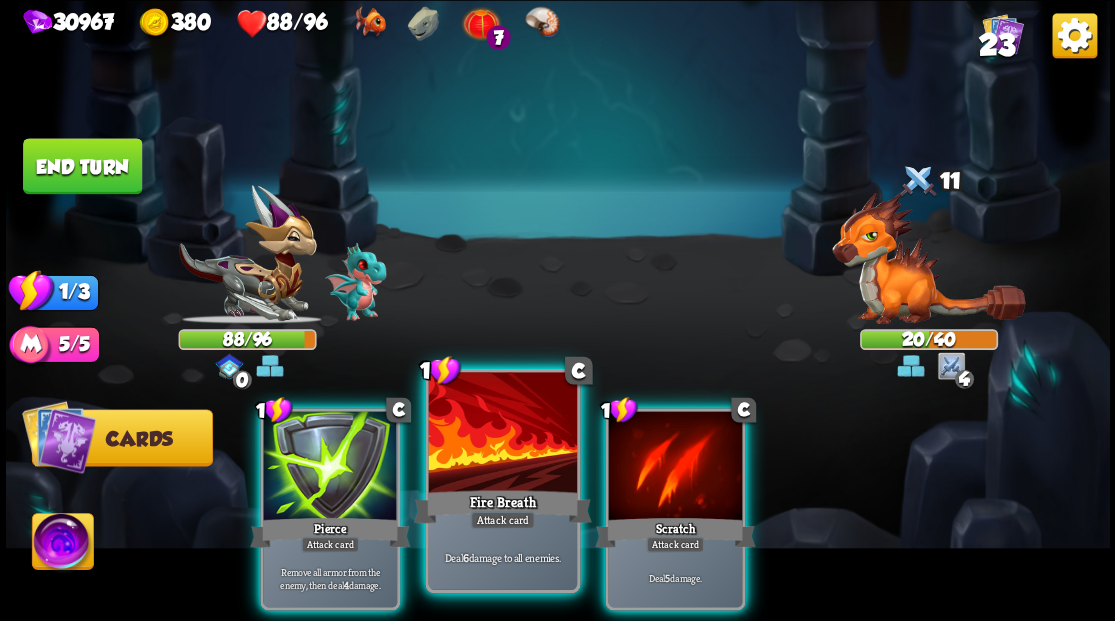 click at bounding box center (502, 434) 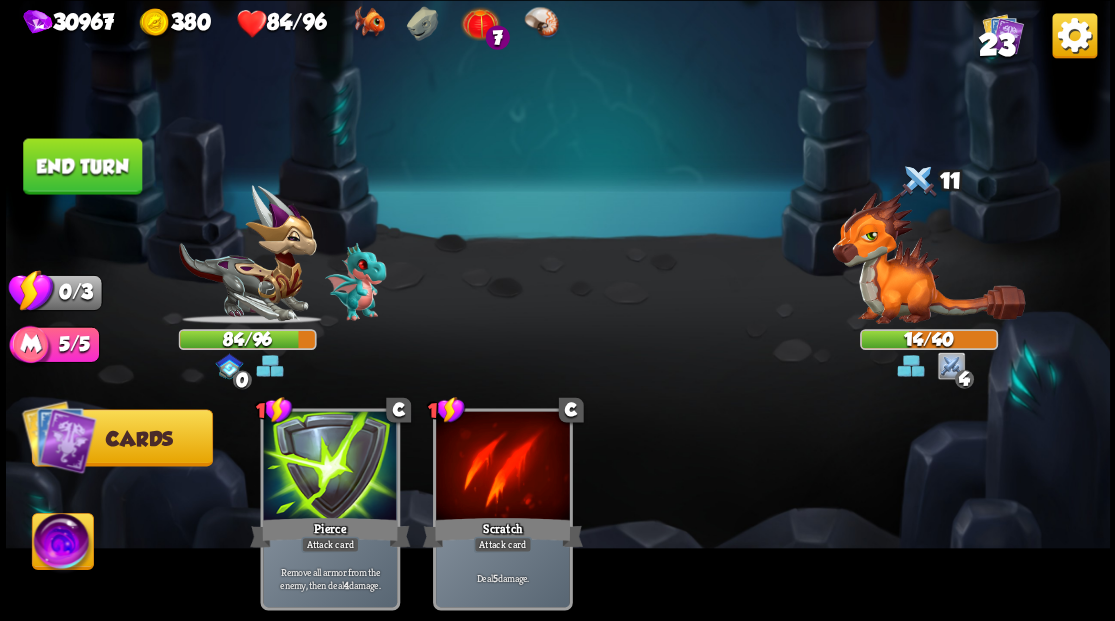 click on "End turn" at bounding box center (82, 166) 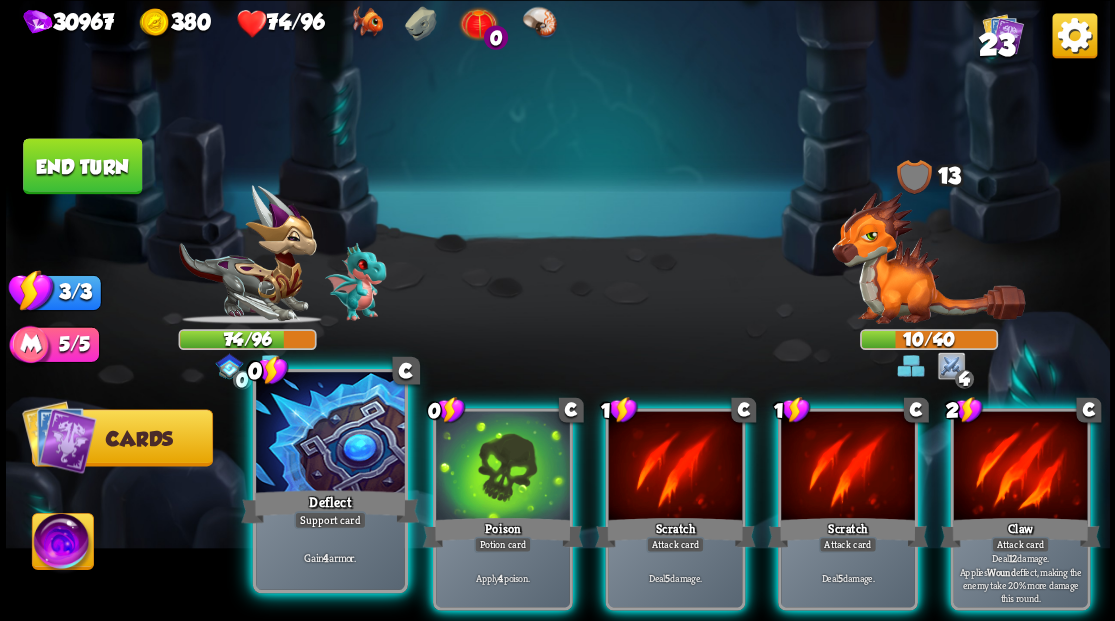 click at bounding box center [330, 434] 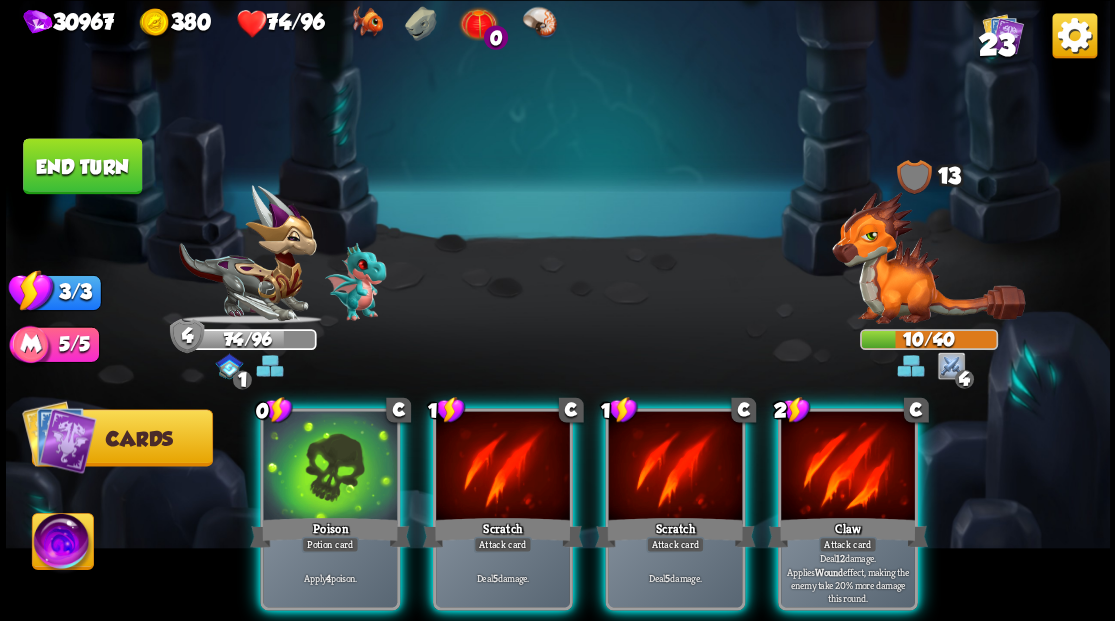 click at bounding box center (330, 467) 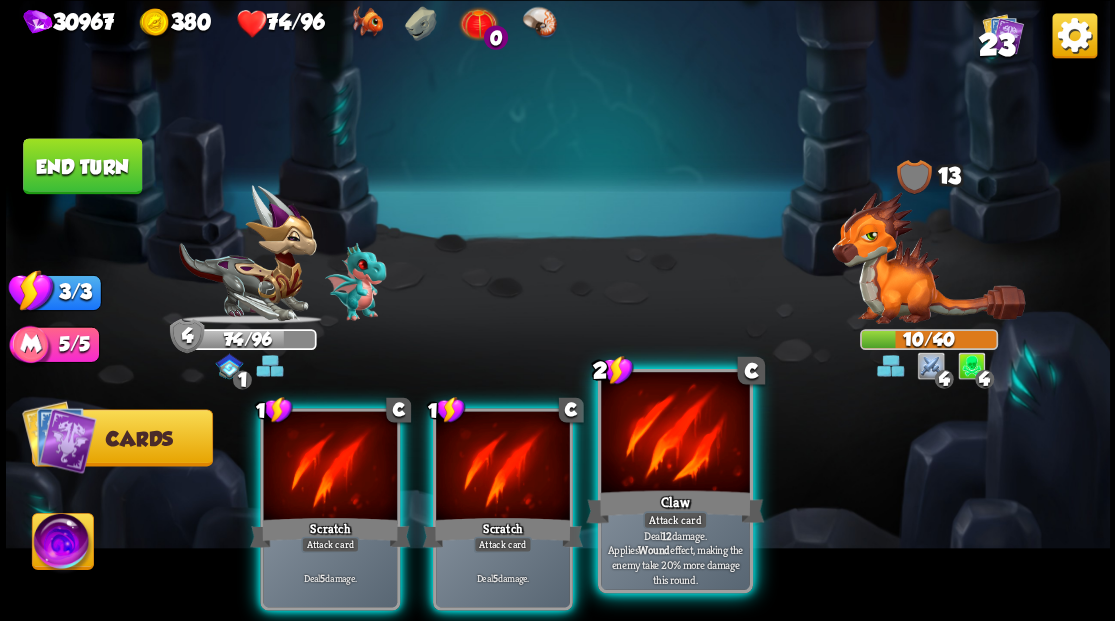 click at bounding box center (675, 434) 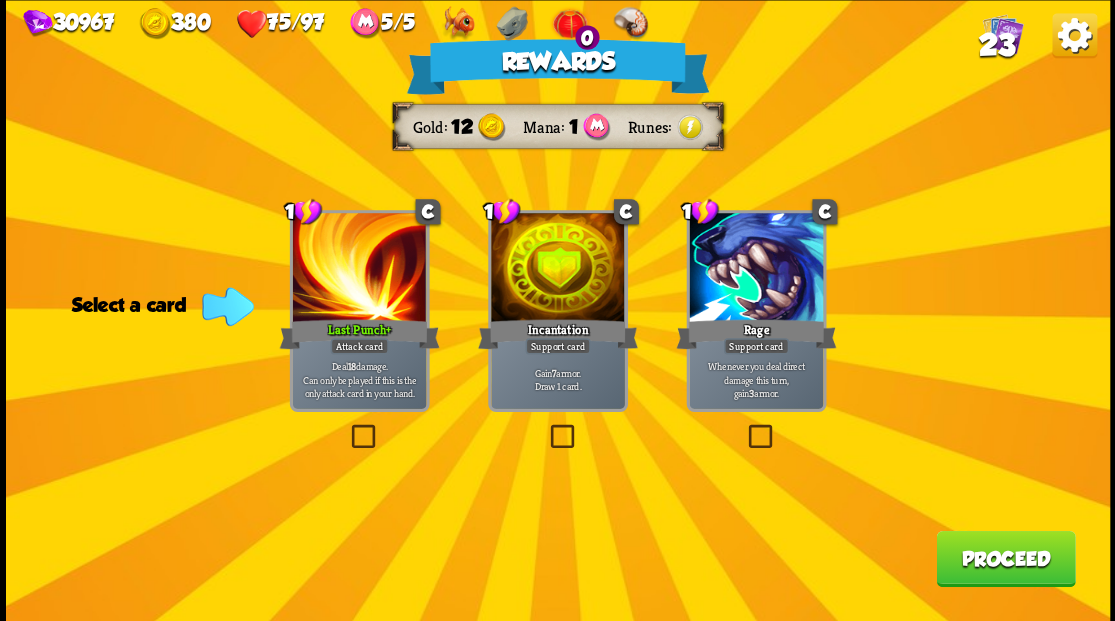 click on "Proceed" at bounding box center [1005, 558] 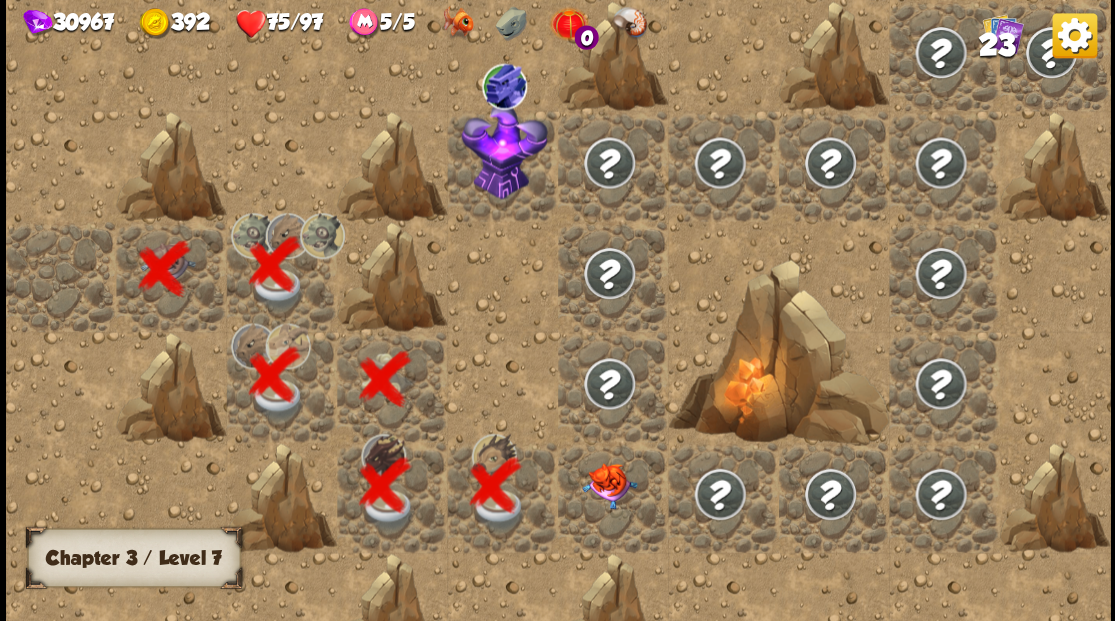 click at bounding box center [609, 485] 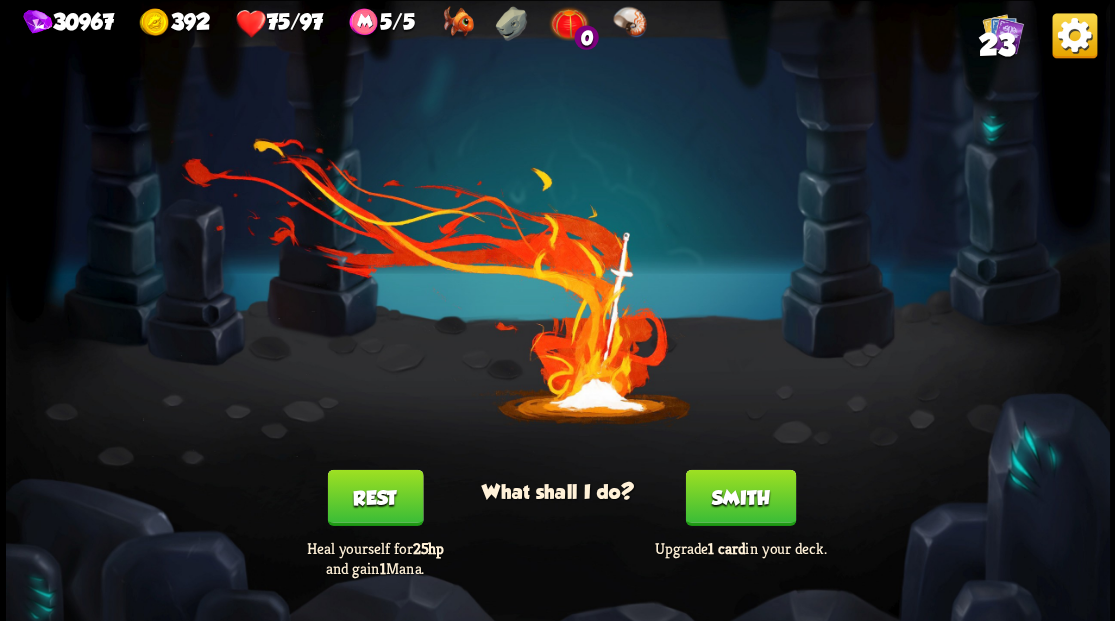 click on "Smith" at bounding box center (740, 497) 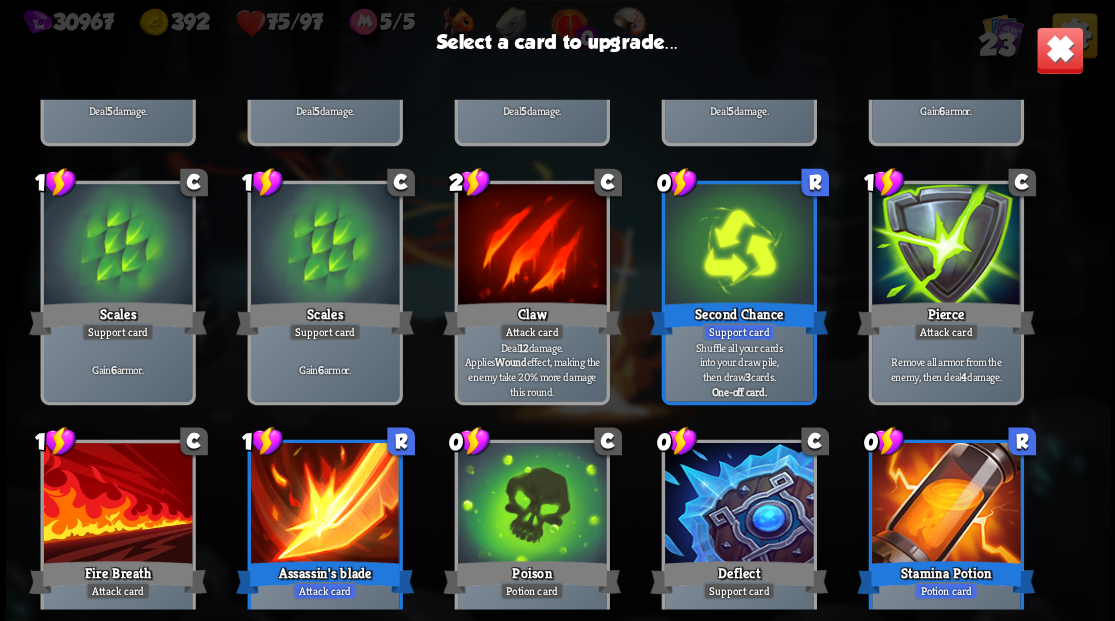 scroll, scrollTop: 329, scrollLeft: 0, axis: vertical 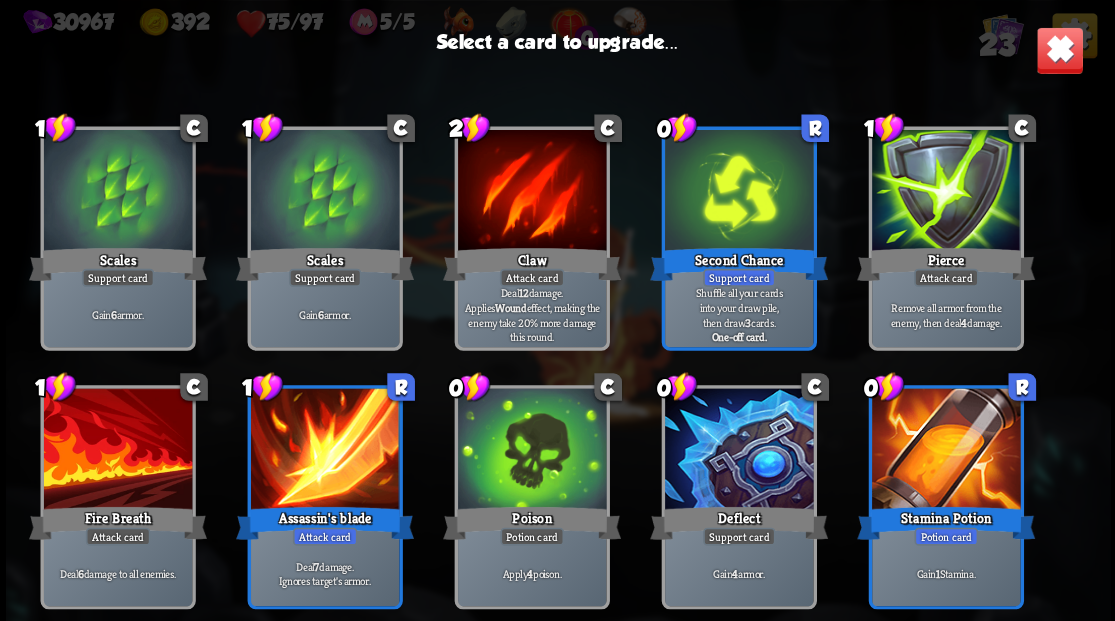 click at bounding box center [531, 450] 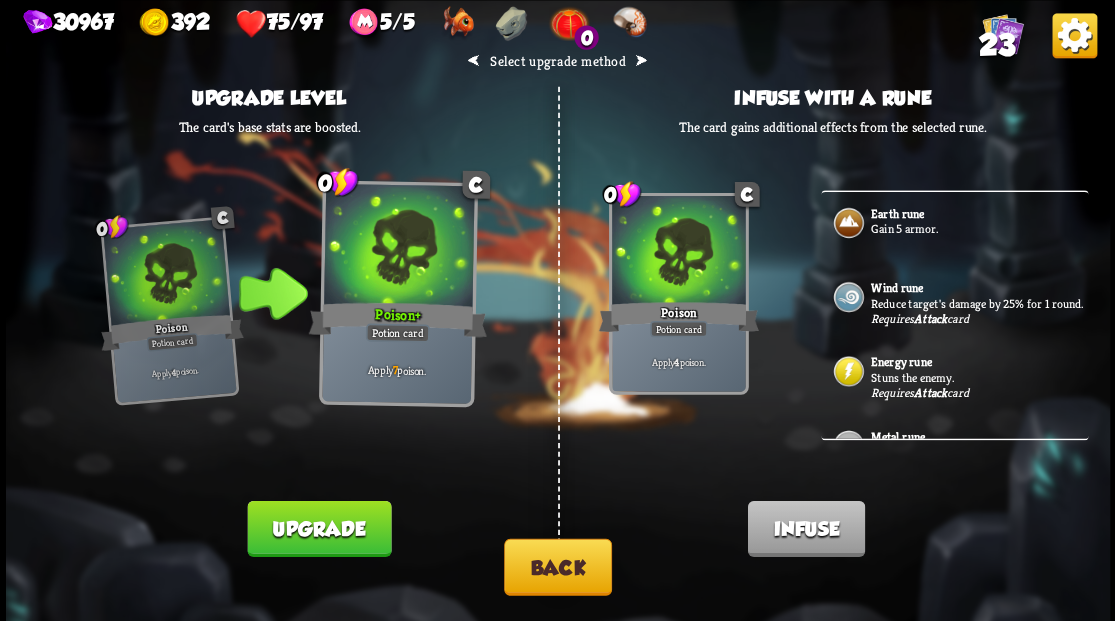 scroll, scrollTop: 666, scrollLeft: 0, axis: vertical 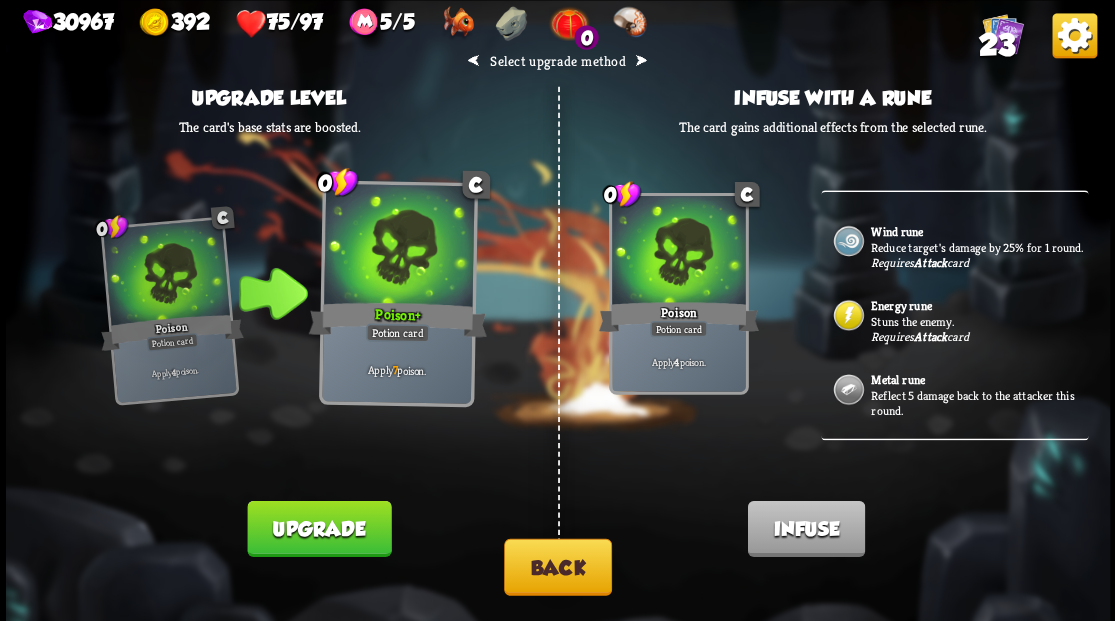 click on "Back" at bounding box center (558, 566) 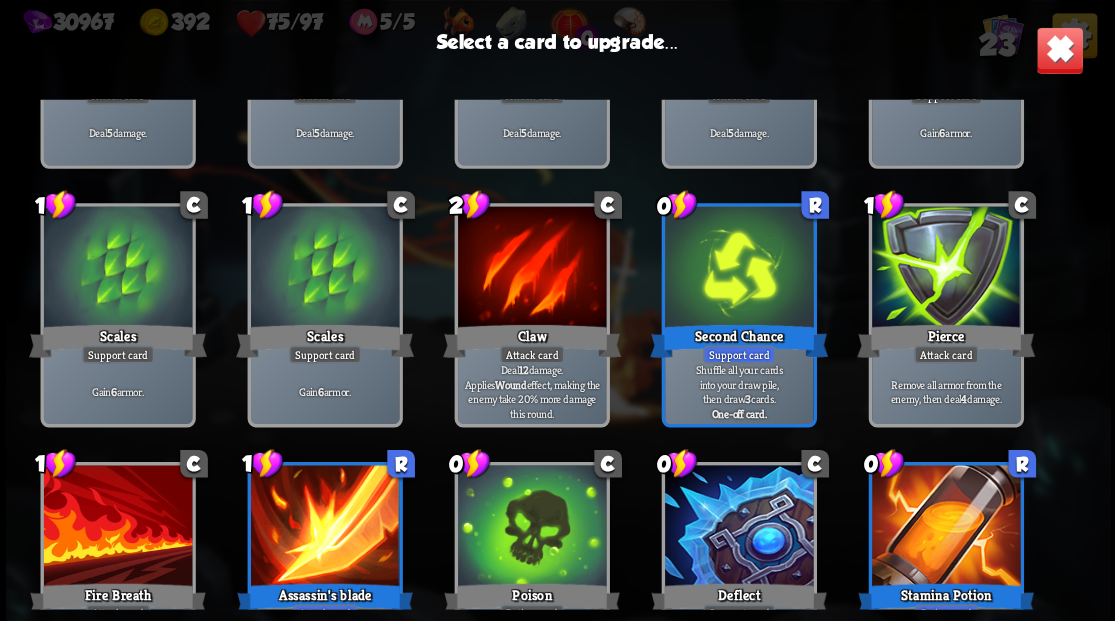 scroll, scrollTop: 329, scrollLeft: 0, axis: vertical 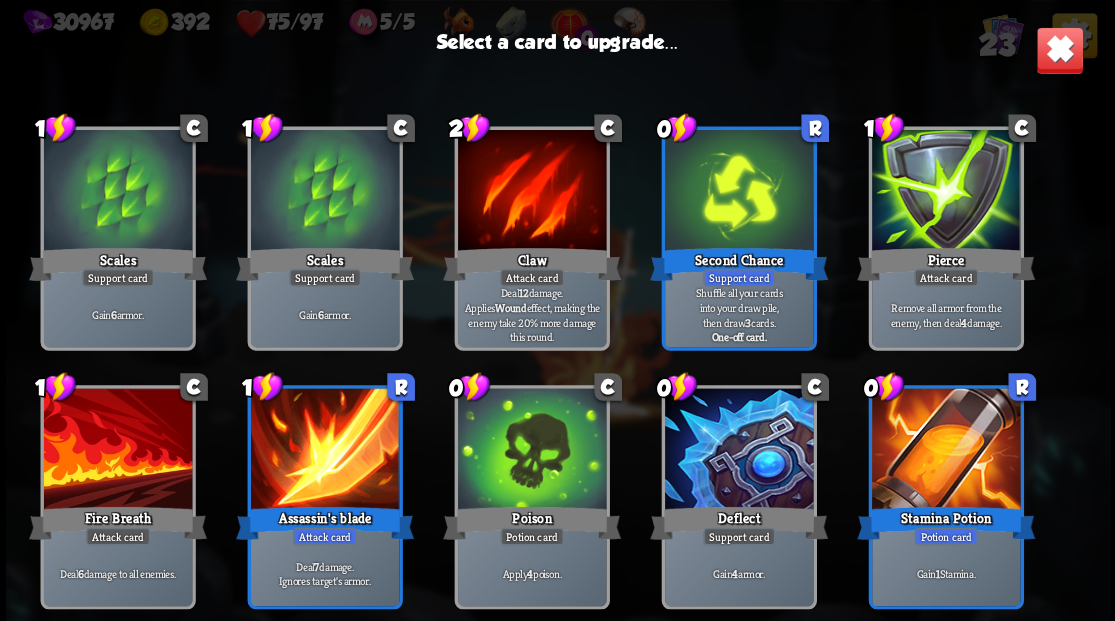 click at bounding box center (324, 450) 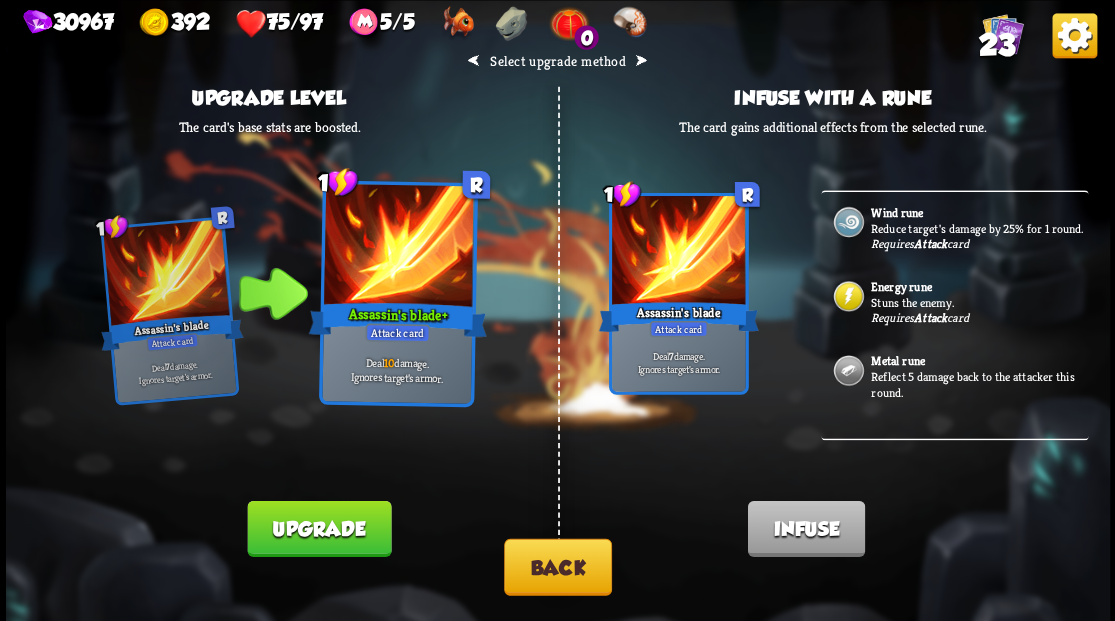 scroll, scrollTop: 733, scrollLeft: 0, axis: vertical 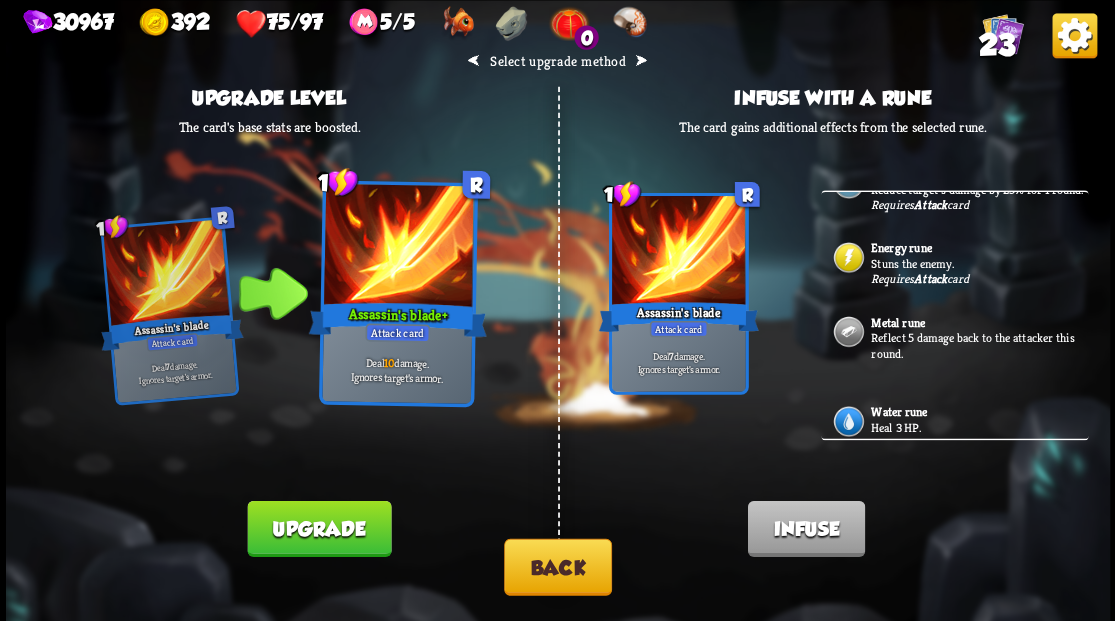 click on "Energy rune" at bounding box center (901, 248) 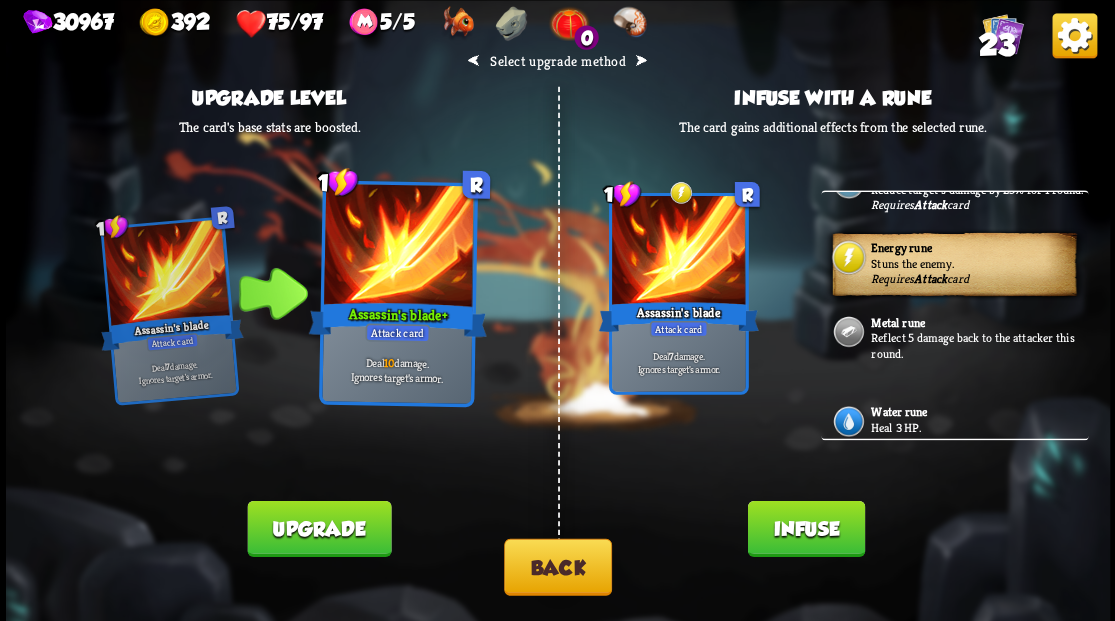 click on "Infuse" at bounding box center (805, 528) 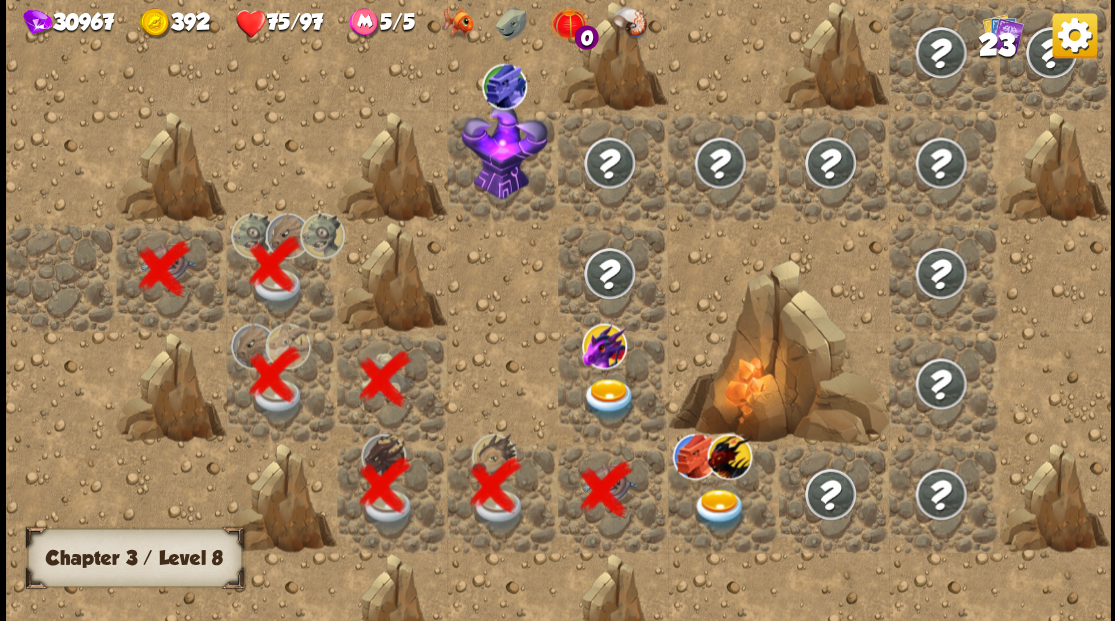 click at bounding box center [609, 399] 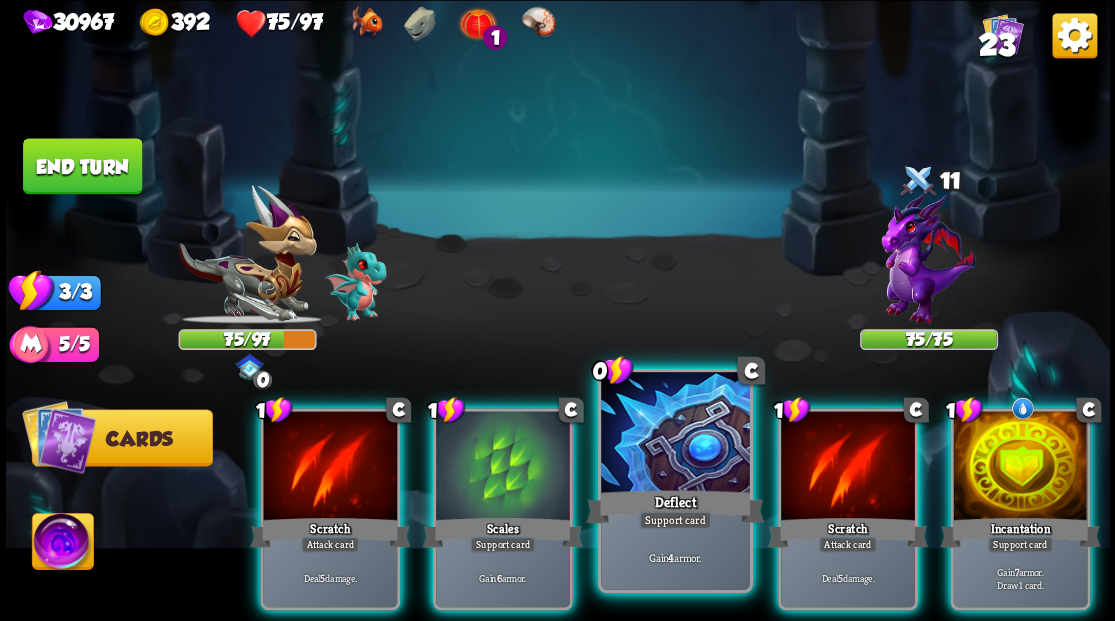 click at bounding box center (675, 434) 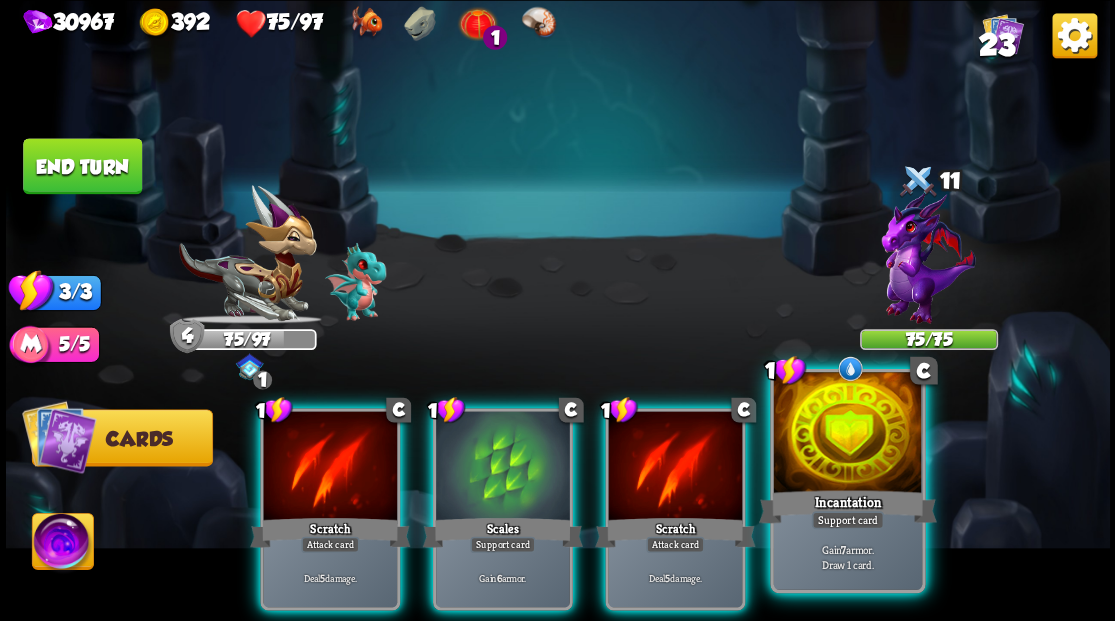 click at bounding box center (847, 434) 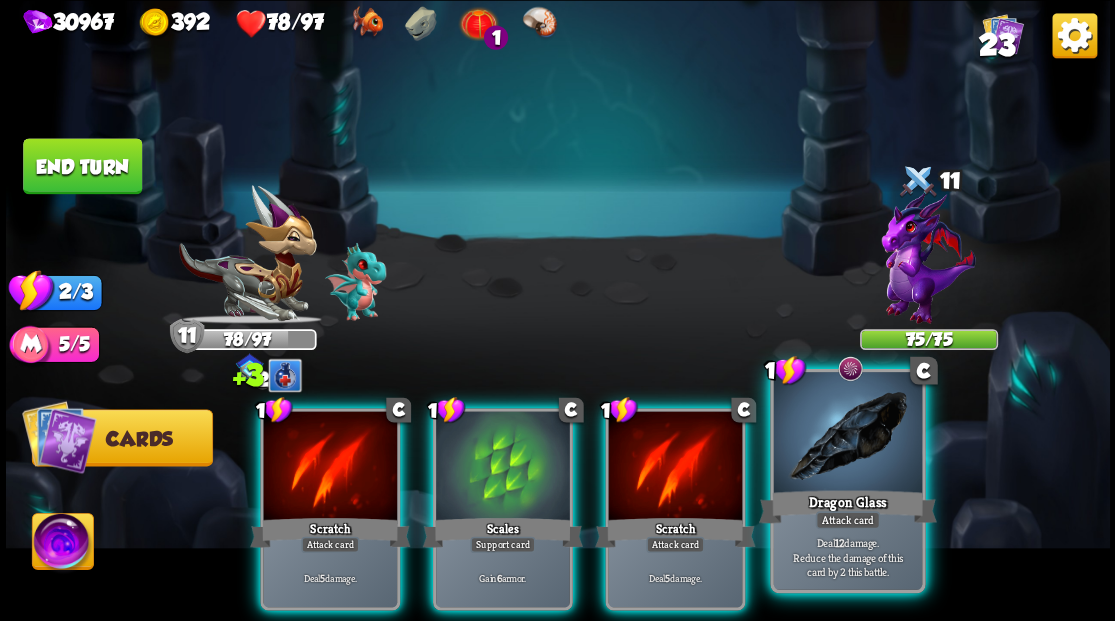 click at bounding box center (847, 434) 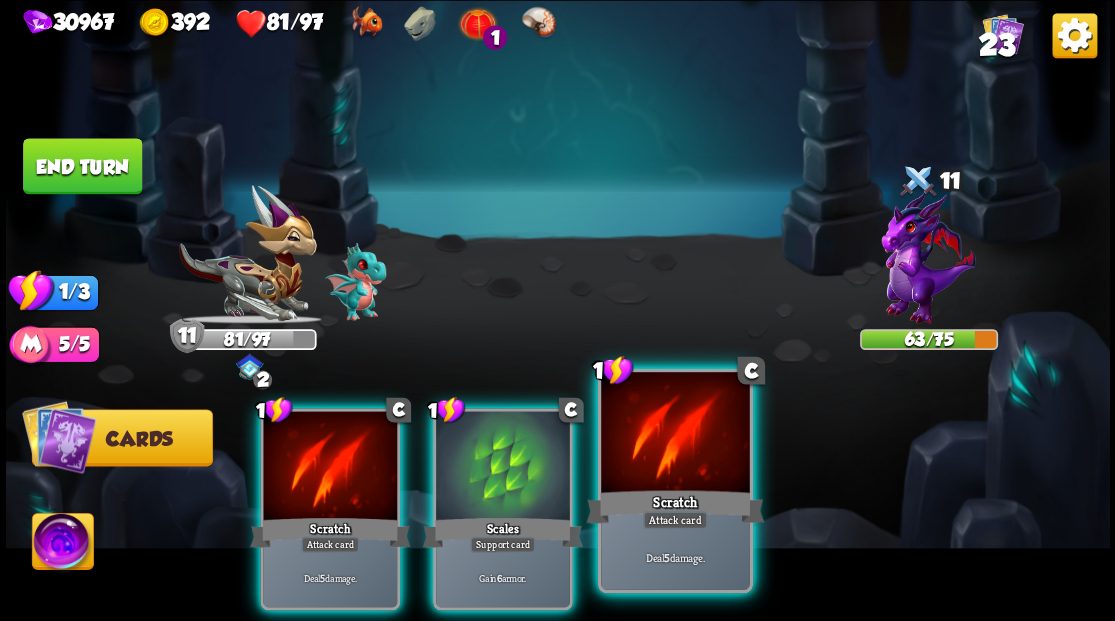 click at bounding box center (675, 434) 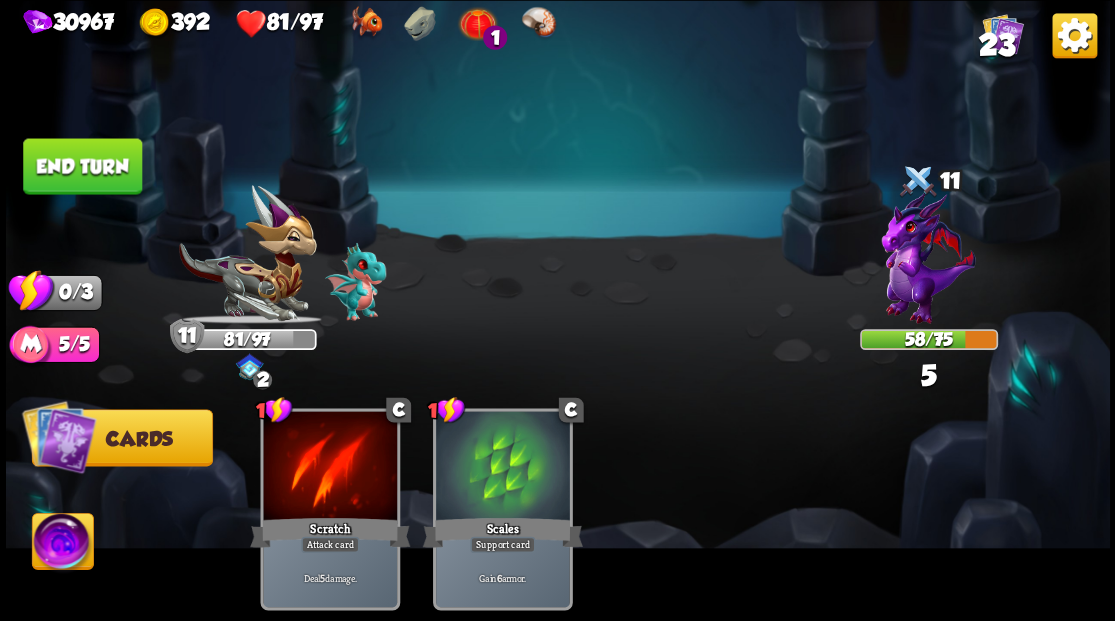 drag, startPoint x: 88, startPoint y: 171, endPoint x: 561, endPoint y: 269, distance: 483.04553 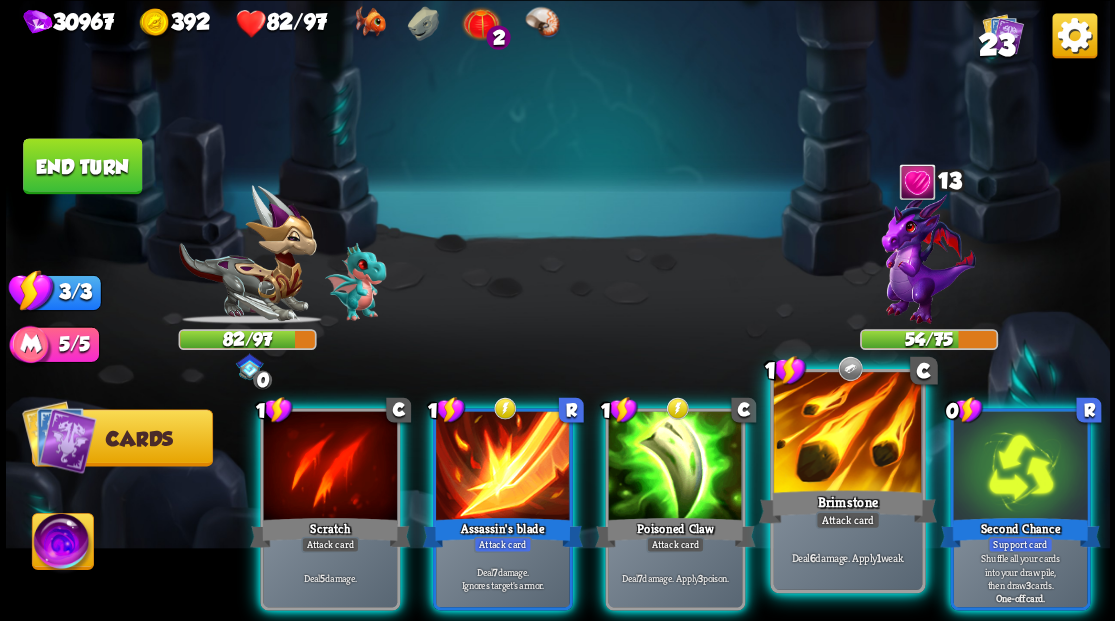 click at bounding box center (847, 434) 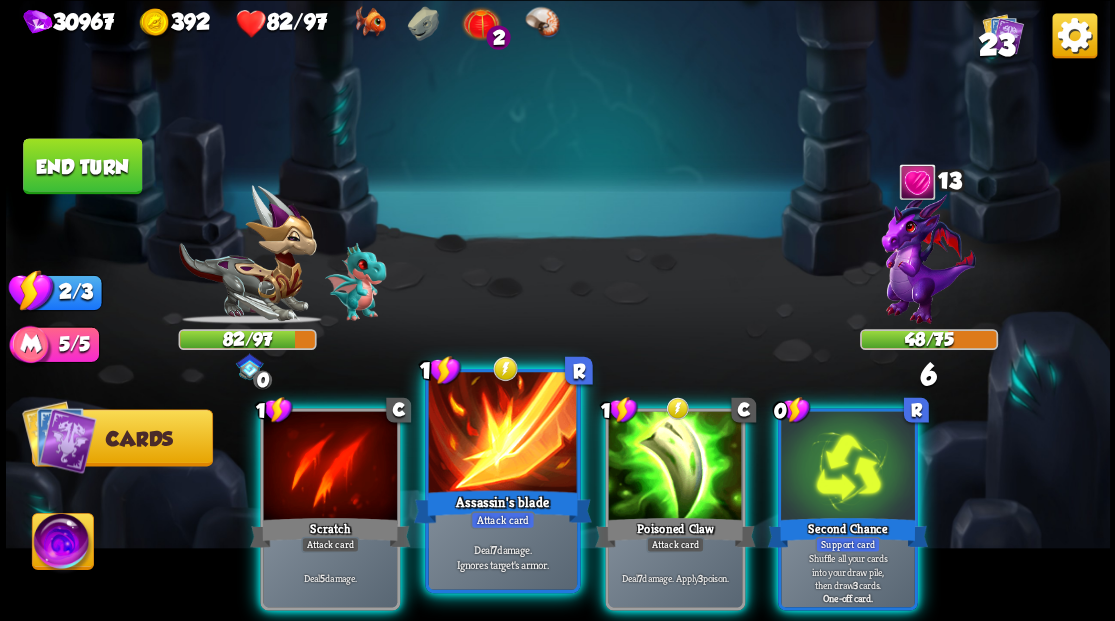 click at bounding box center (502, 434) 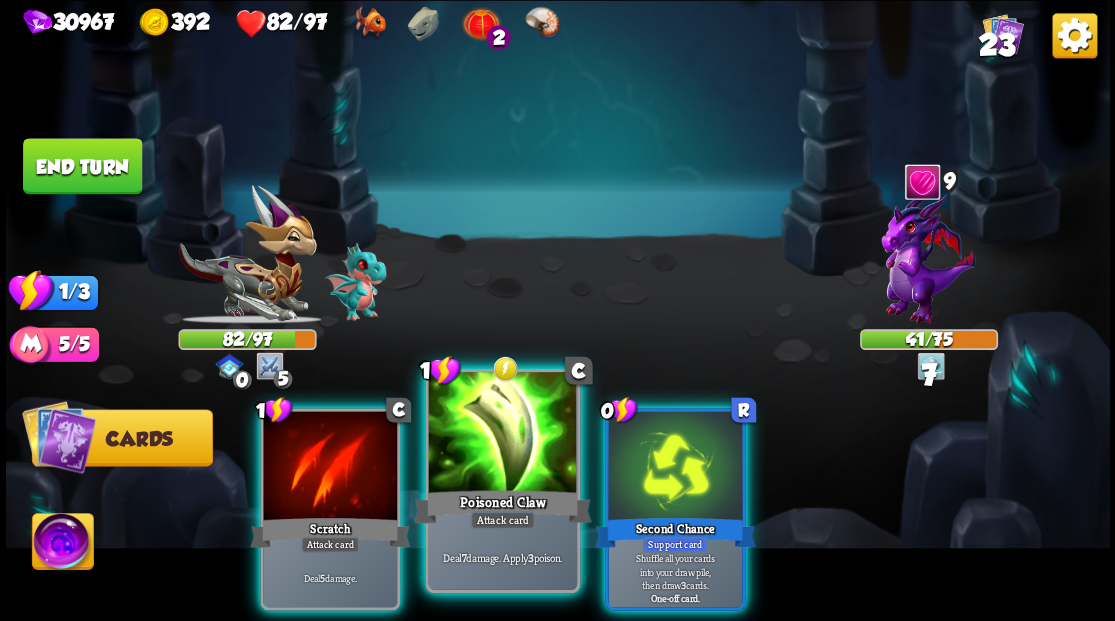 click at bounding box center (502, 434) 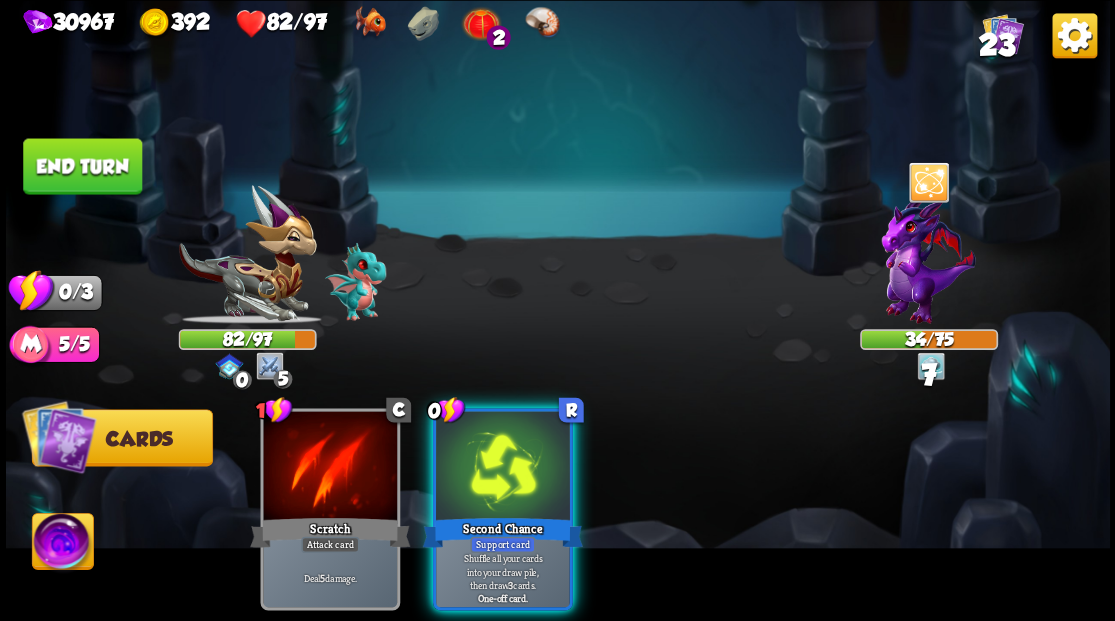 drag, startPoint x: 504, startPoint y: 440, endPoint x: 538, endPoint y: 328, distance: 117.047 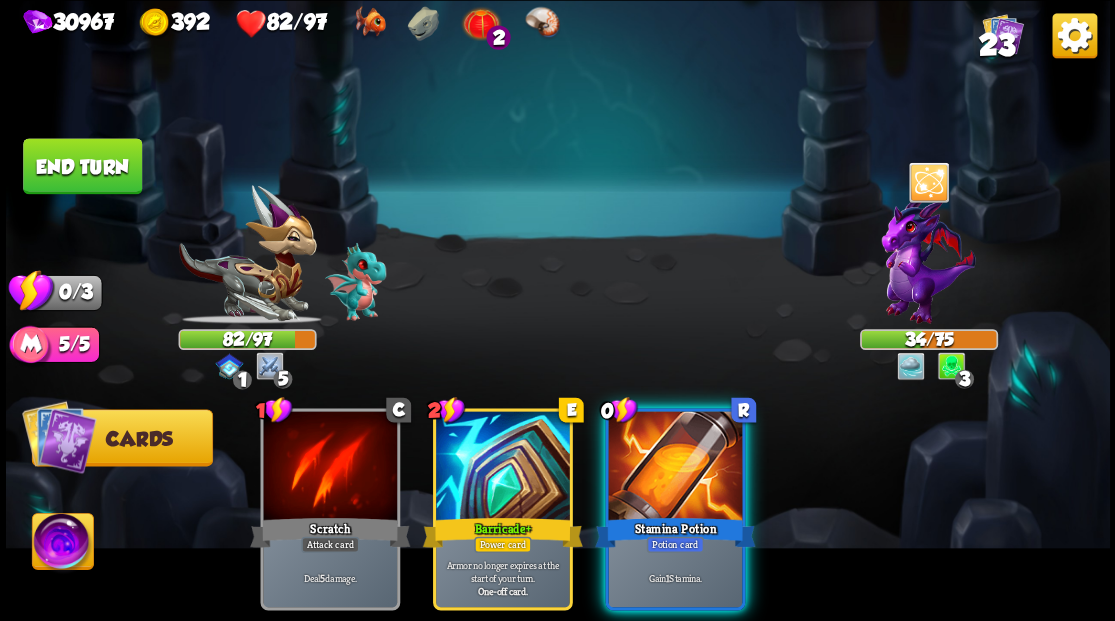 drag, startPoint x: 664, startPoint y: 460, endPoint x: 671, endPoint y: 473, distance: 14.764823 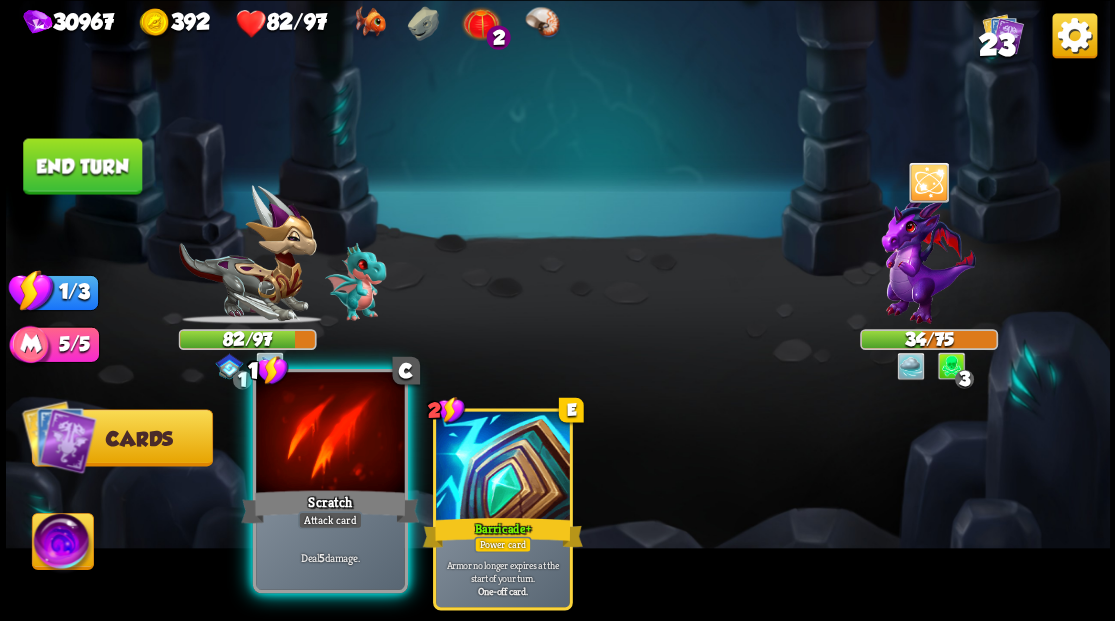 click at bounding box center [330, 434] 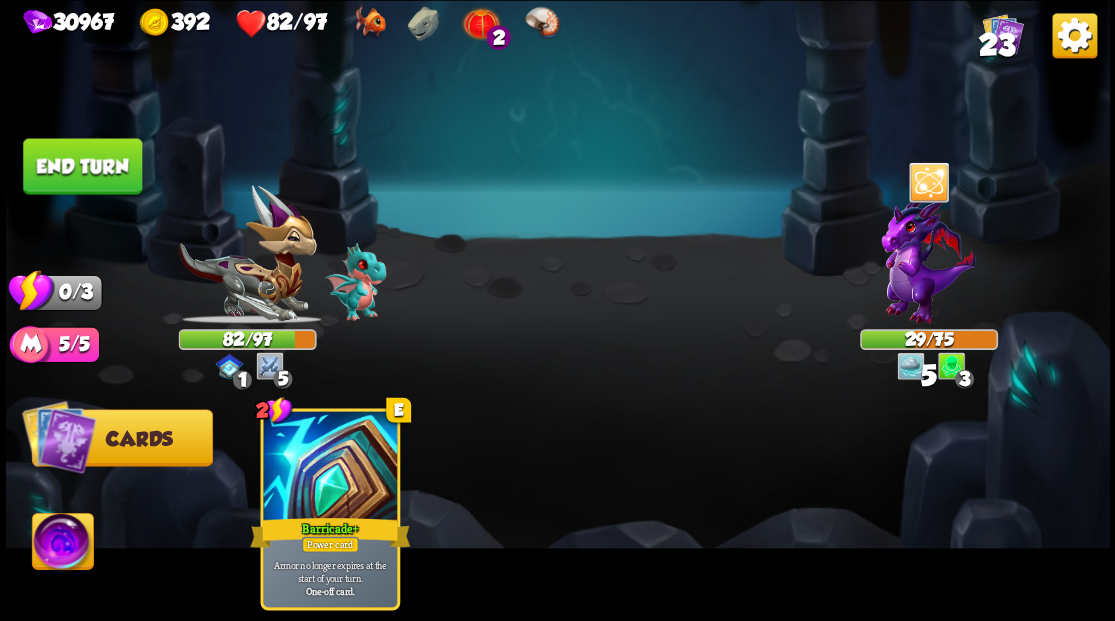 drag, startPoint x: 60, startPoint y: 160, endPoint x: 568, endPoint y: 280, distance: 521.98083 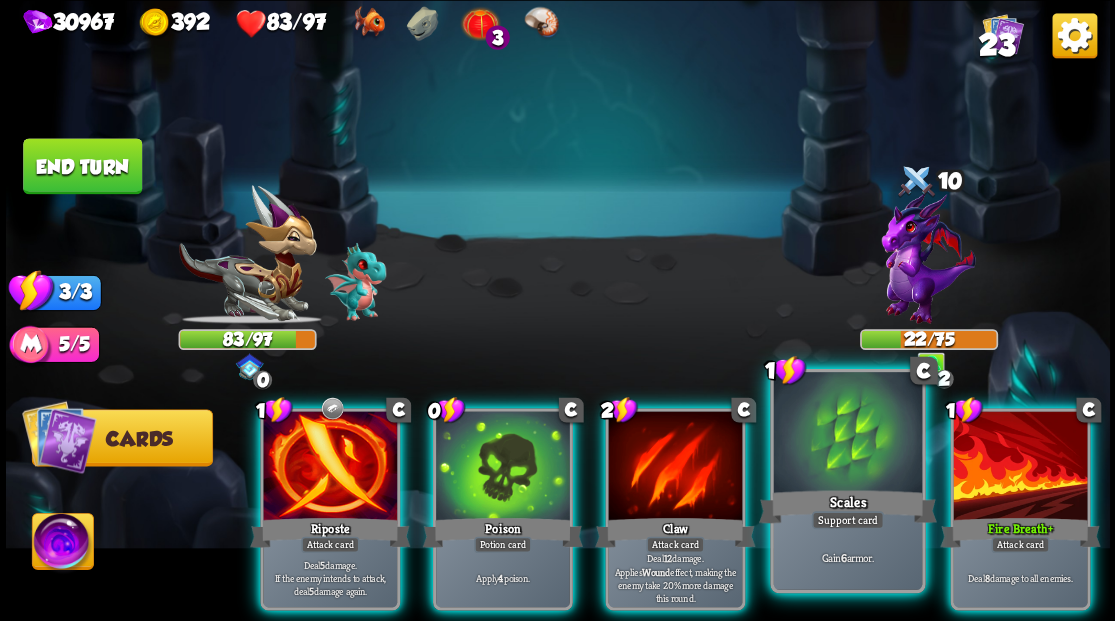 click at bounding box center (847, 434) 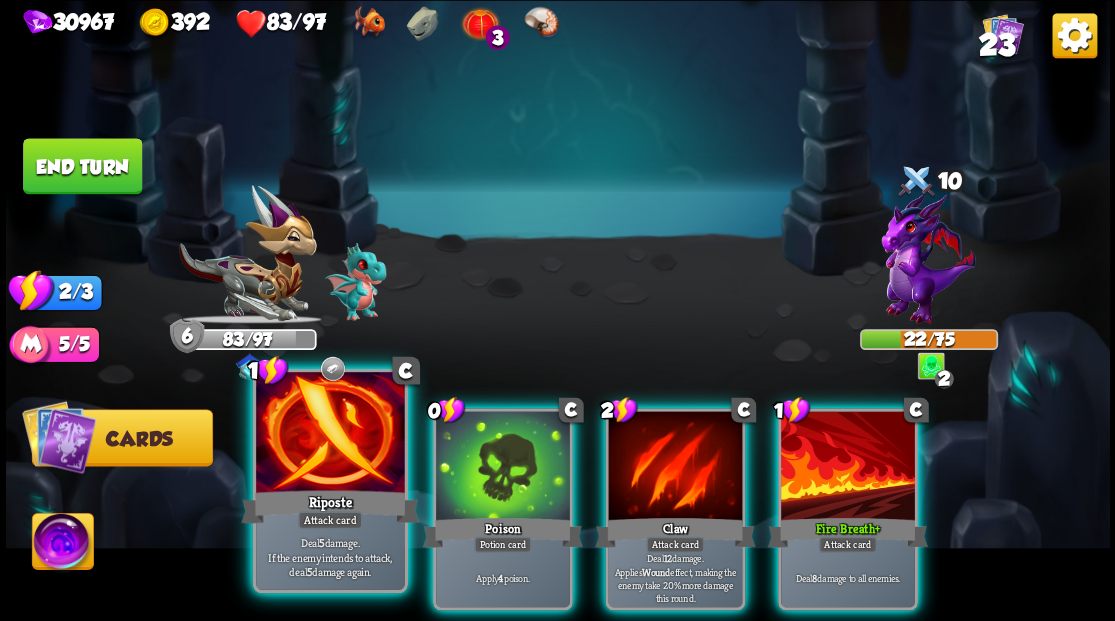 click at bounding box center [330, 434] 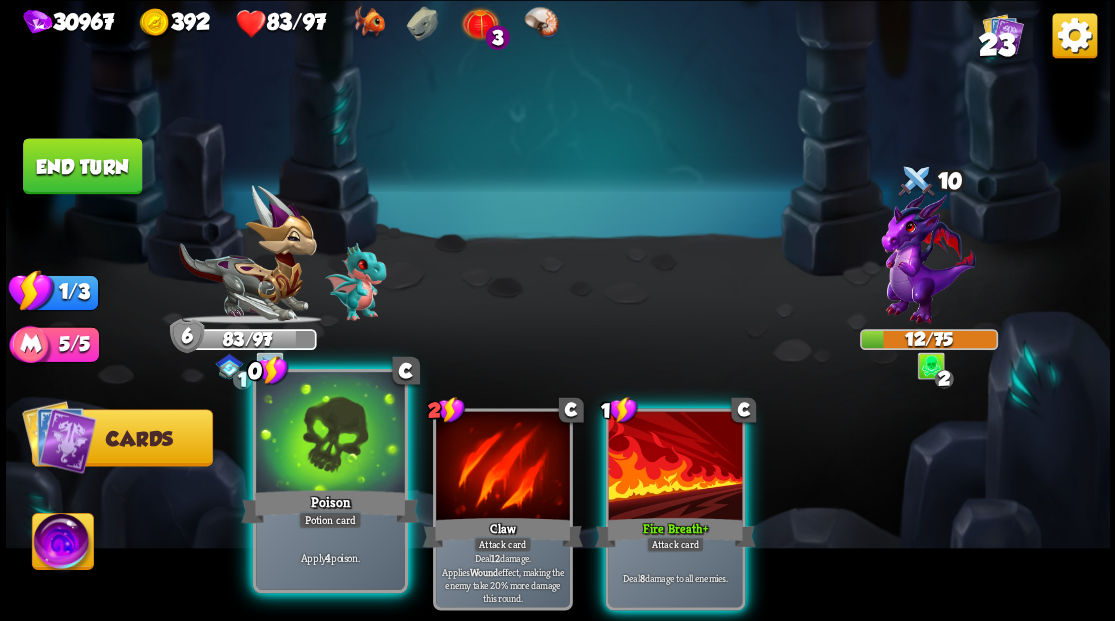 click at bounding box center [330, 434] 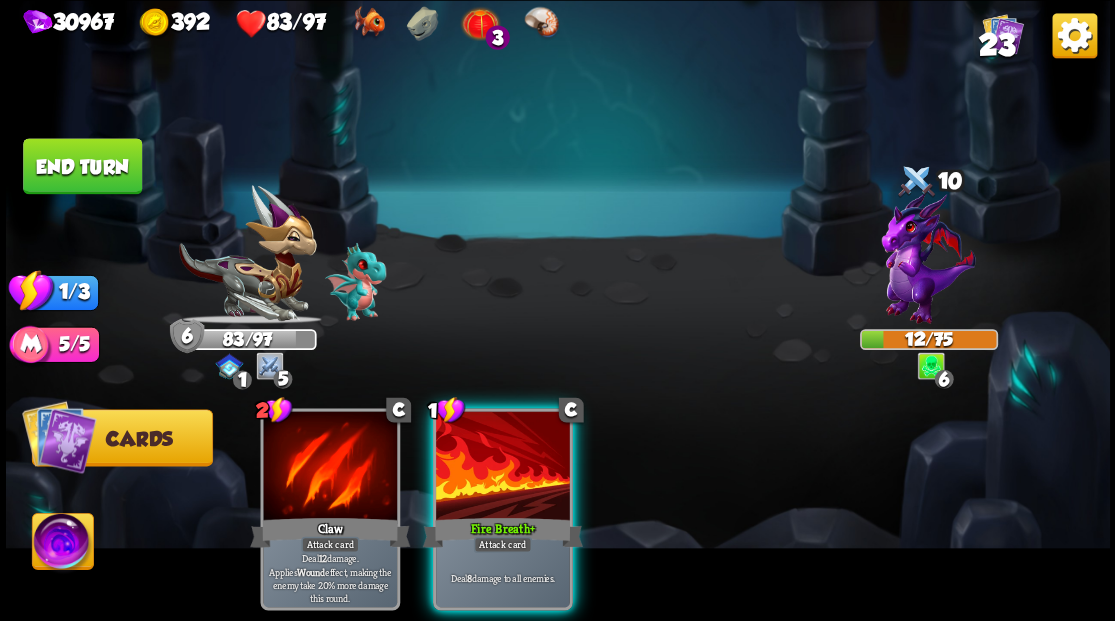 click at bounding box center (503, 467) 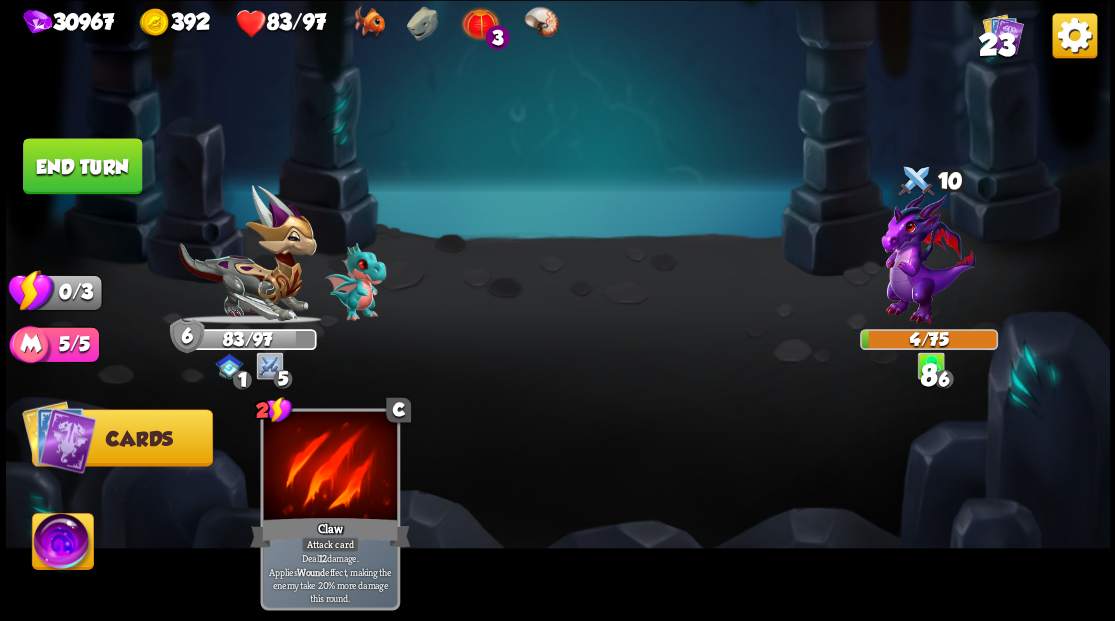 click on "End turn" at bounding box center (82, 166) 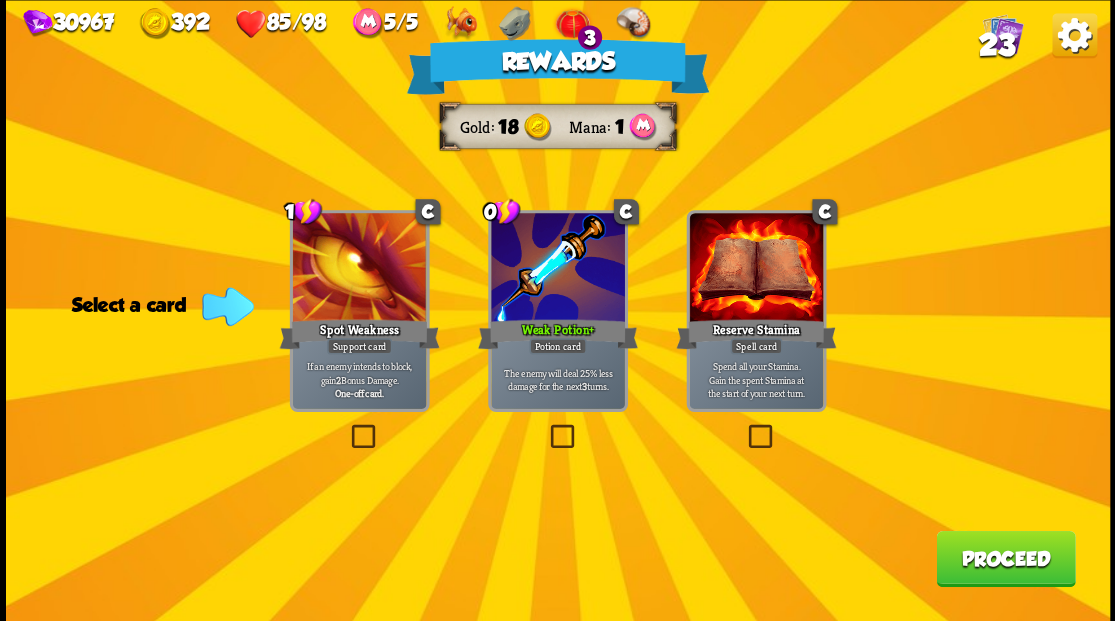 click on "Proceed" at bounding box center (1005, 558) 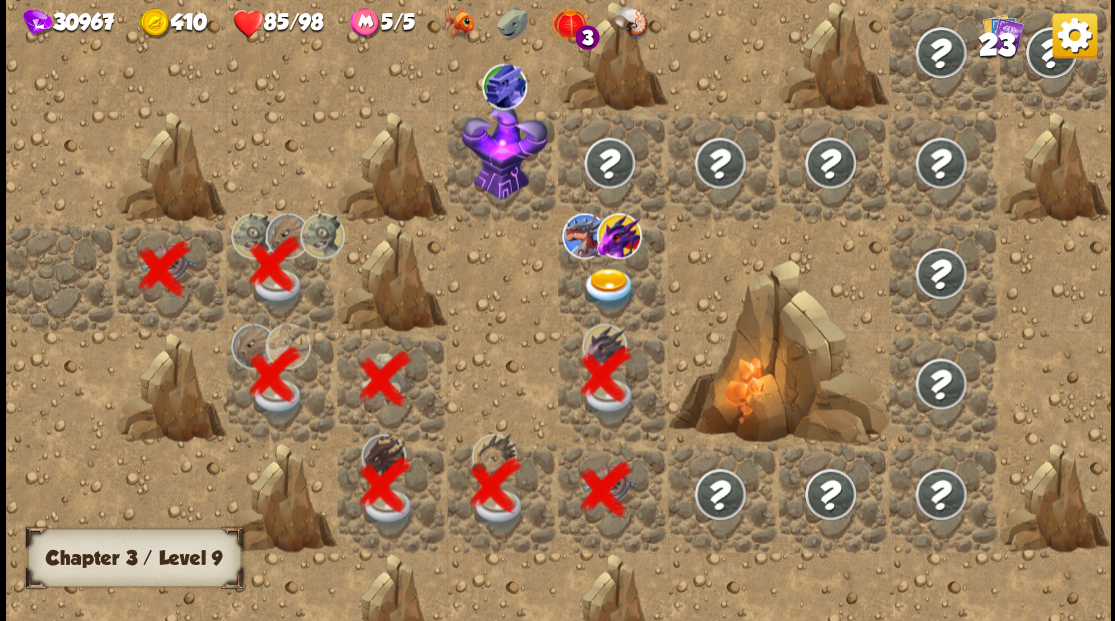 click at bounding box center [609, 288] 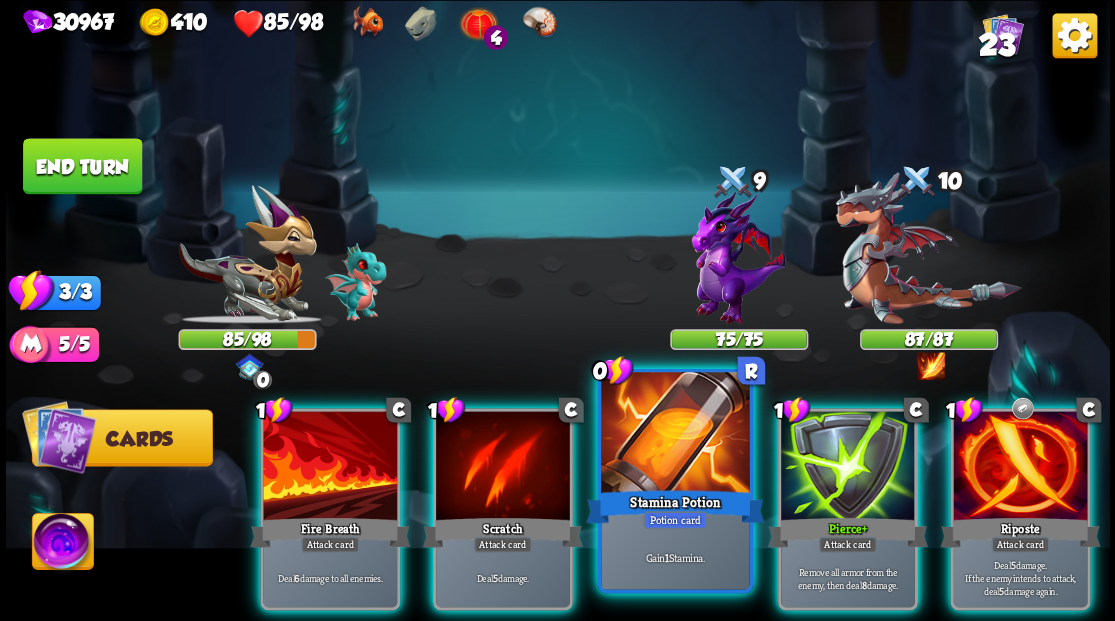 click at bounding box center (675, 434) 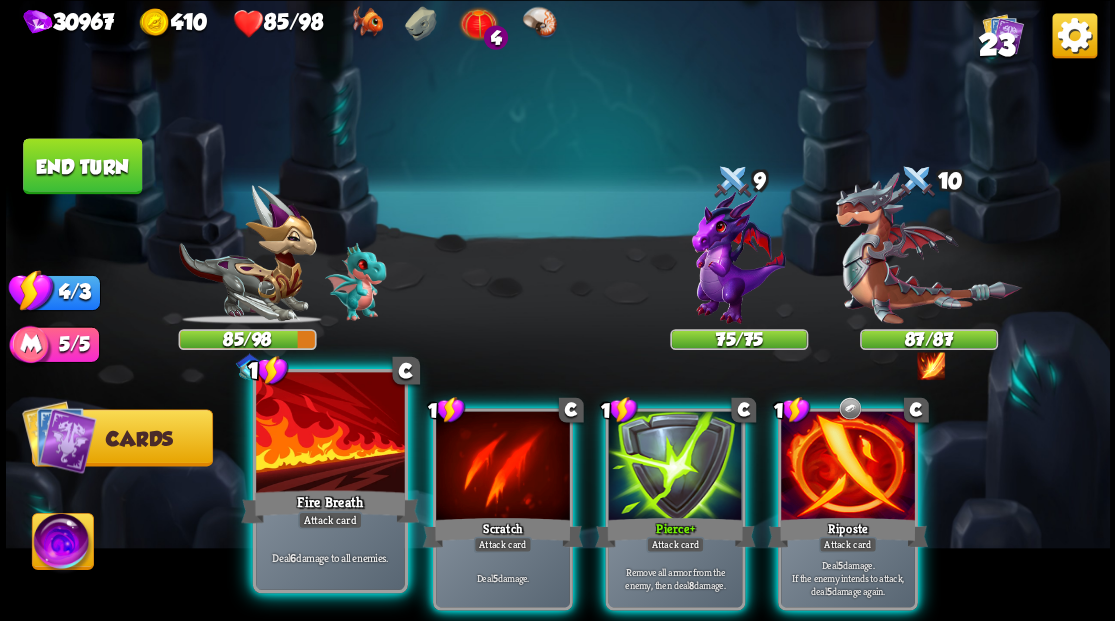 click at bounding box center (330, 434) 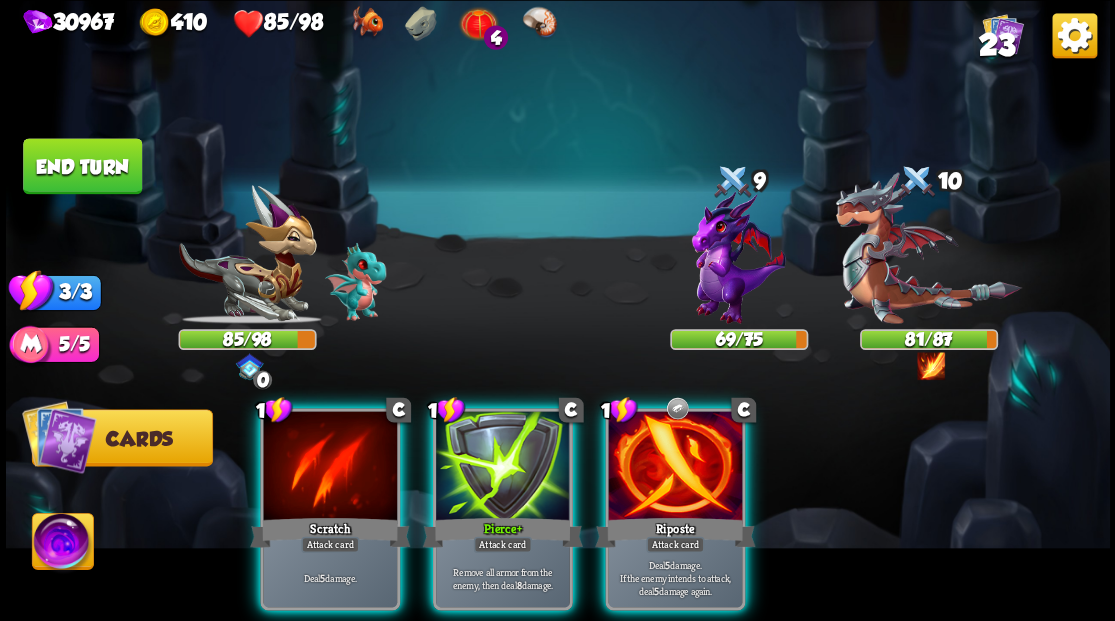 click at bounding box center (928, 263) 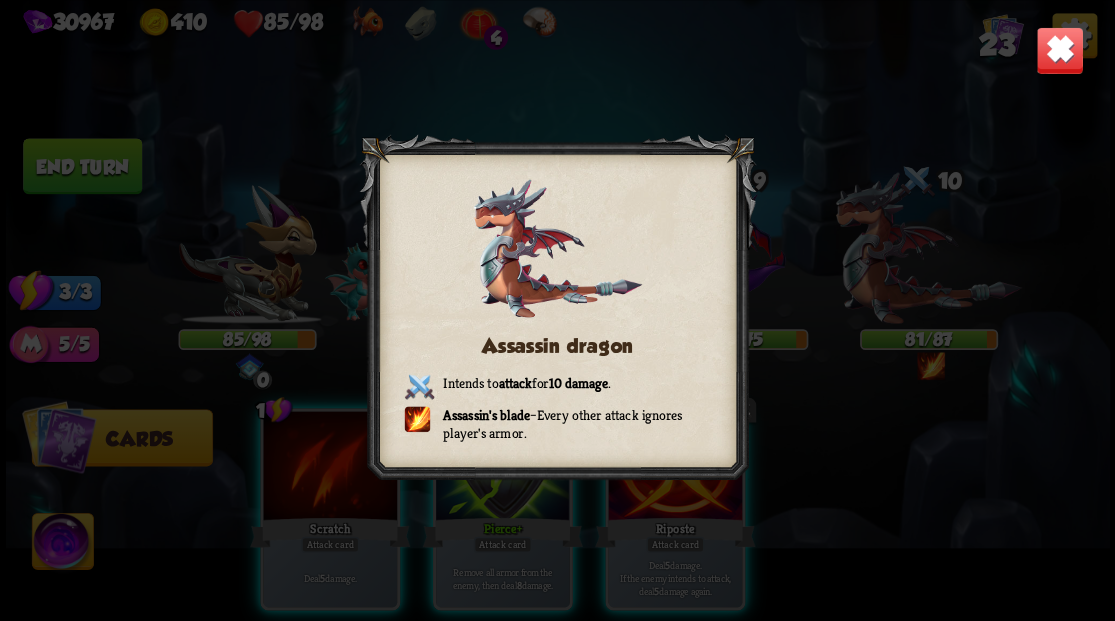 click at bounding box center [1059, 50] 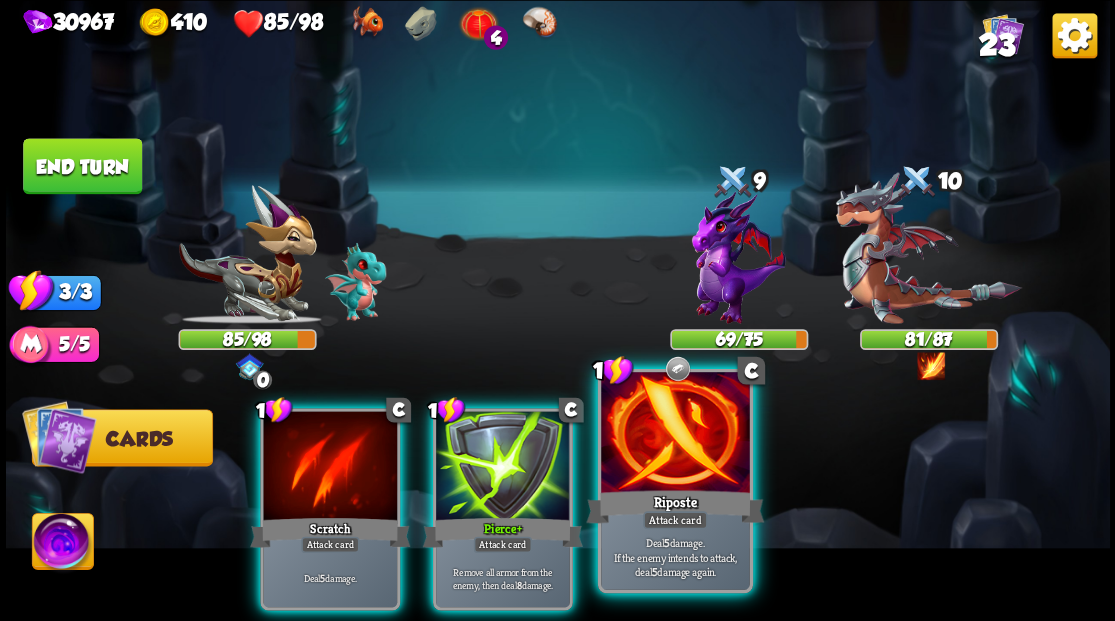click at bounding box center [675, 434] 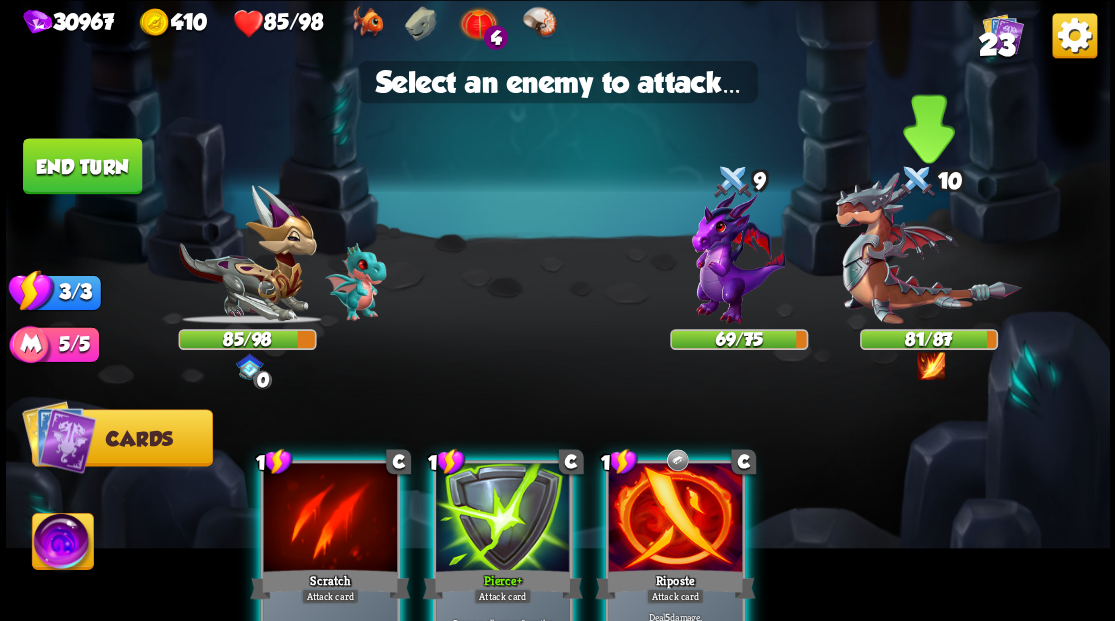 click at bounding box center [928, 248] 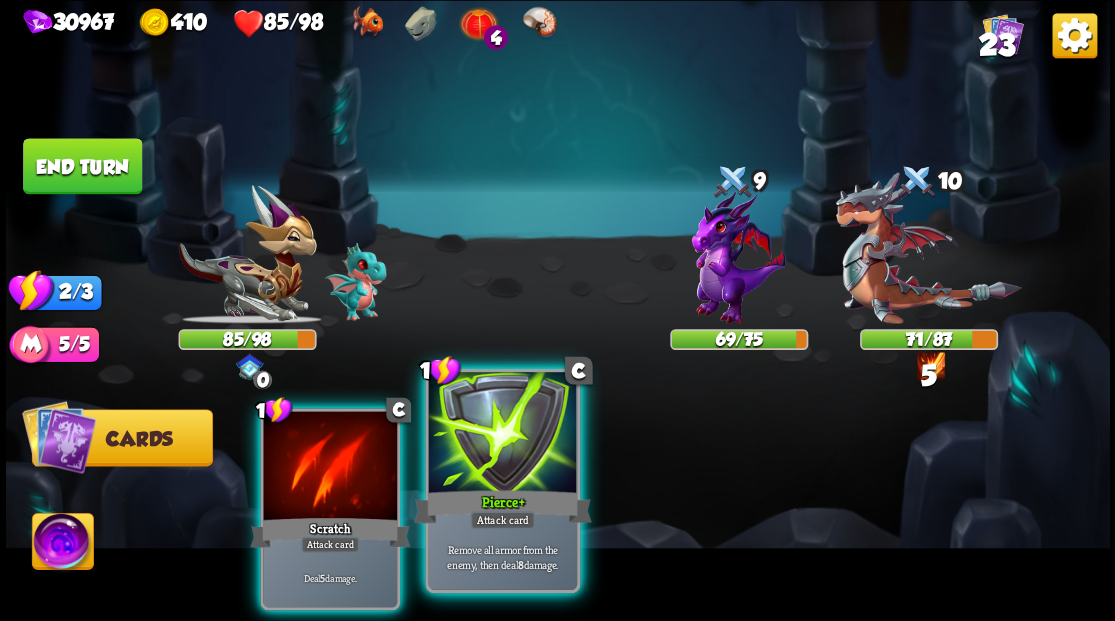 click at bounding box center [502, 434] 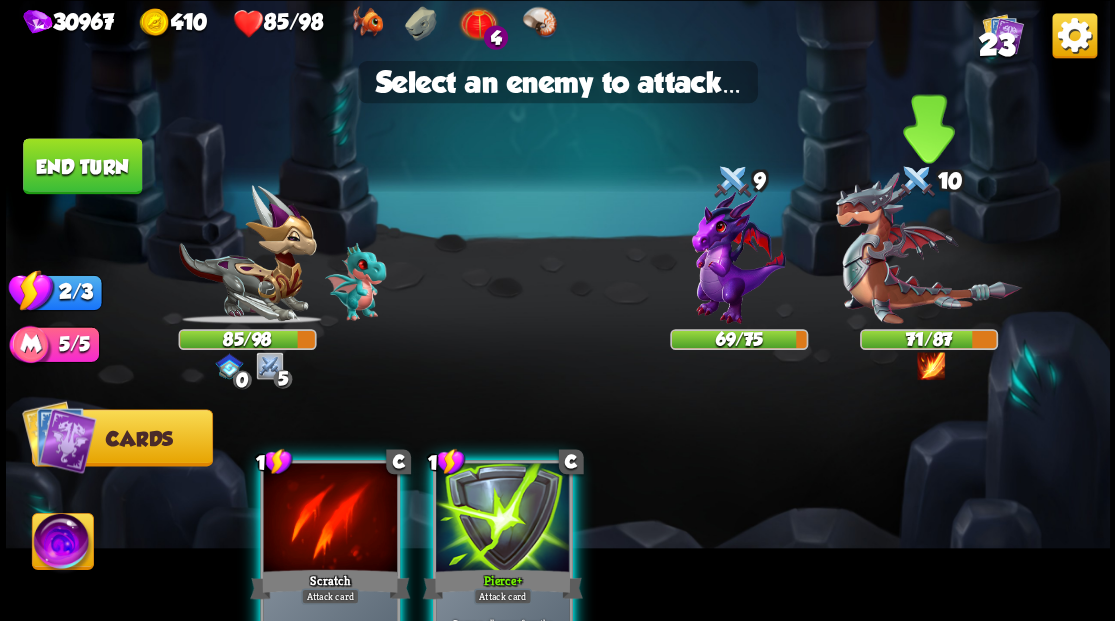 click at bounding box center [928, 248] 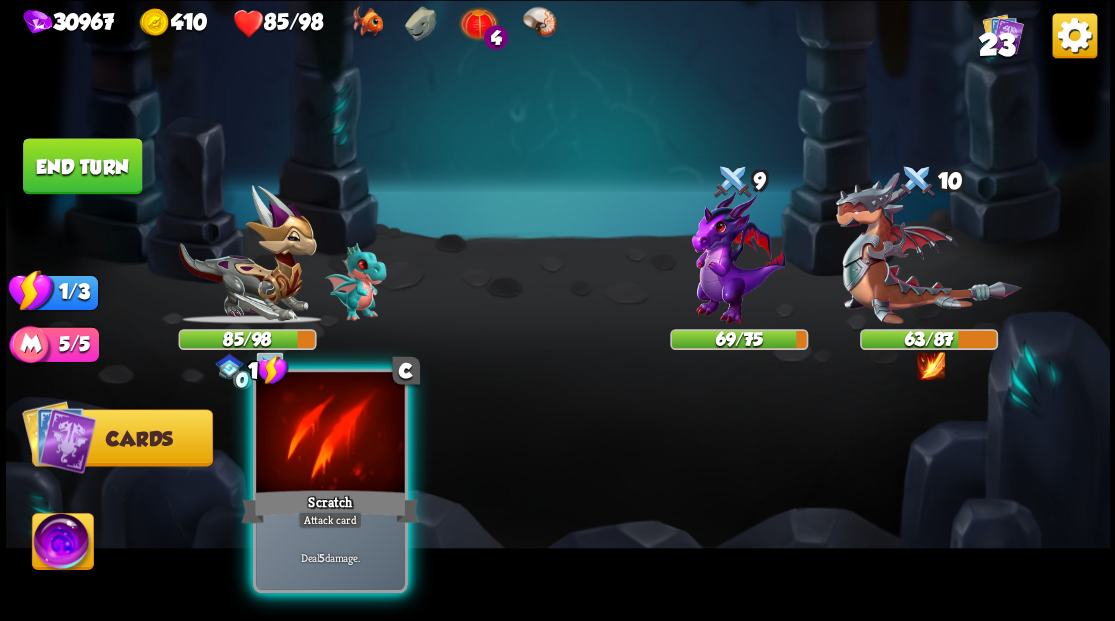 click at bounding box center (330, 434) 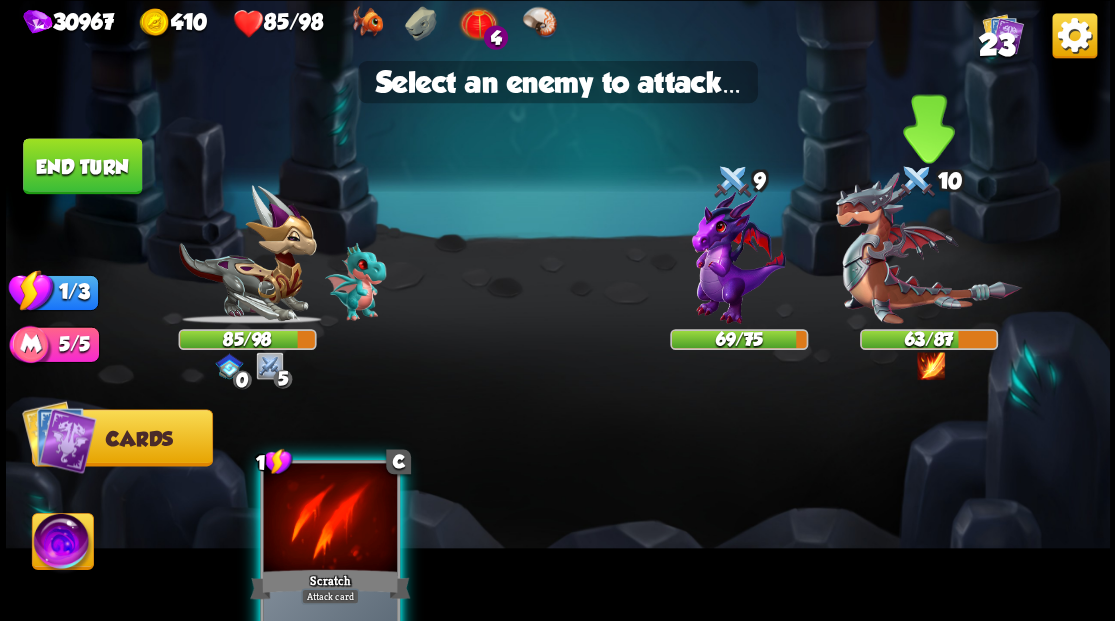 click at bounding box center [928, 248] 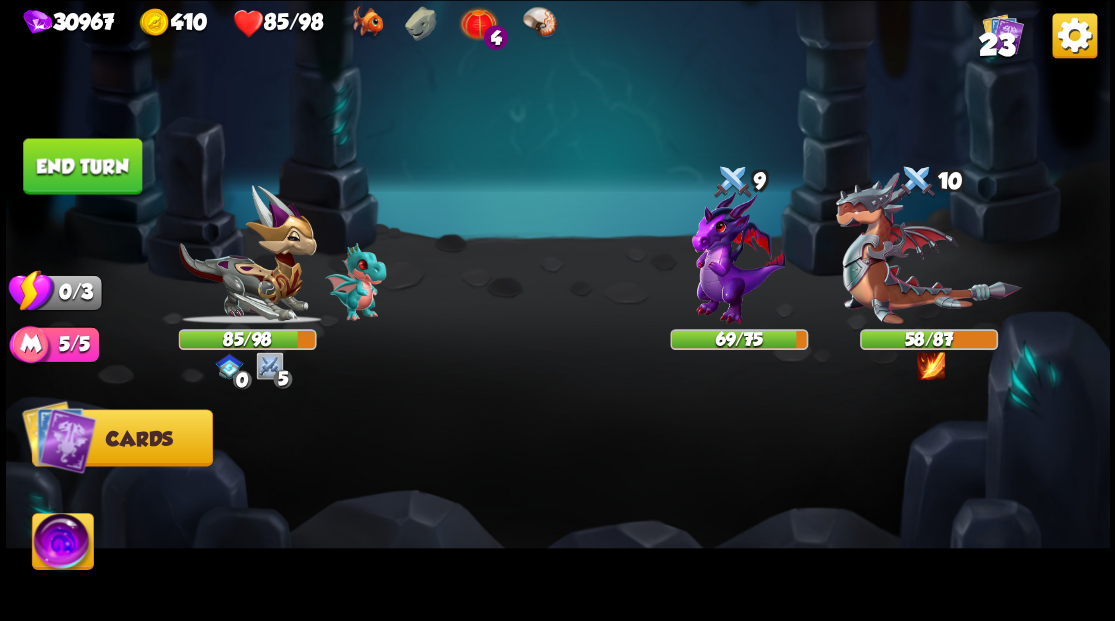 click on "End turn" at bounding box center [82, 166] 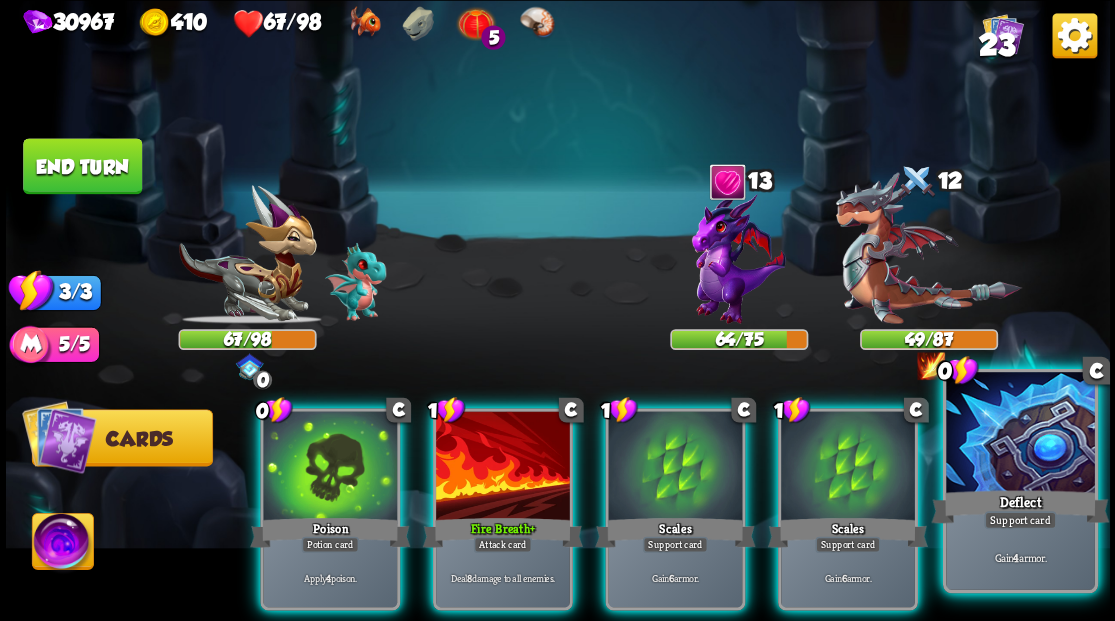 click at bounding box center [1020, 434] 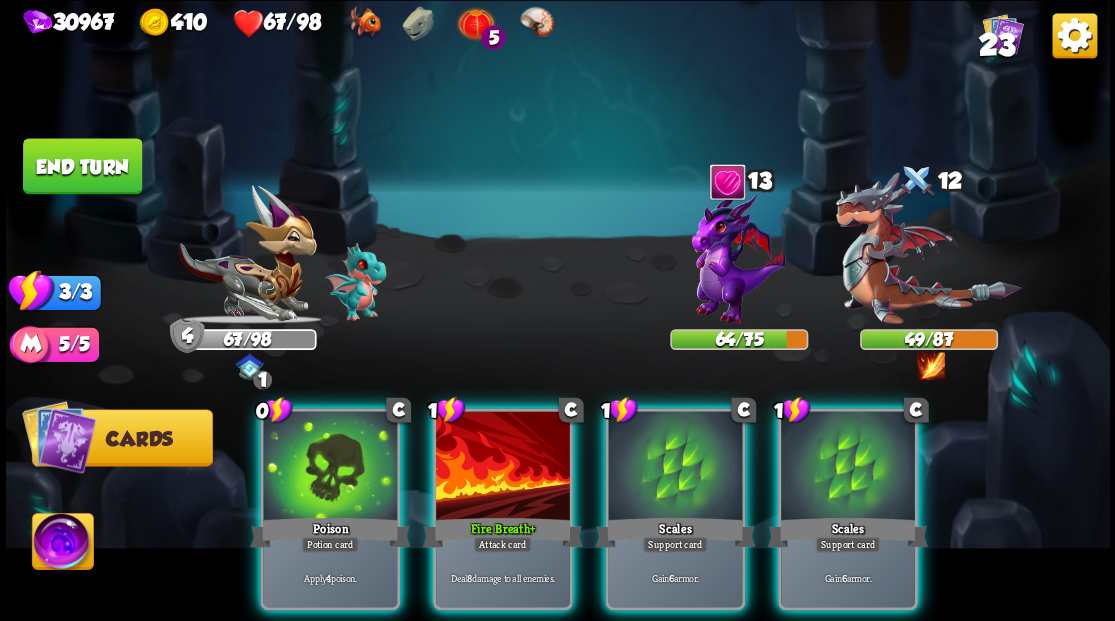click at bounding box center (739, 257) 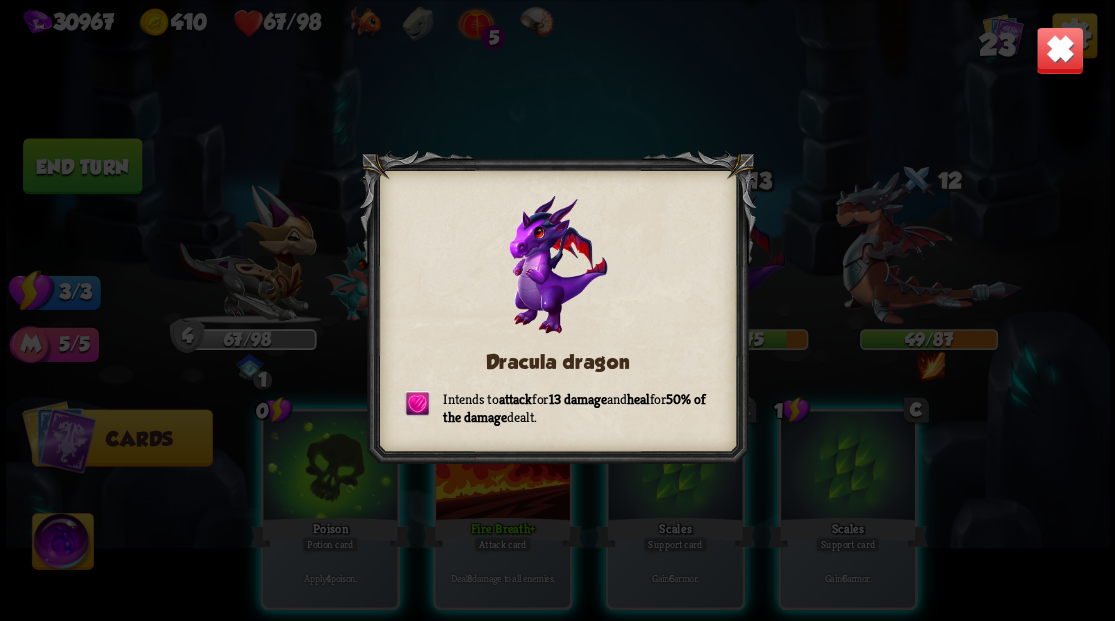 click at bounding box center (1059, 50) 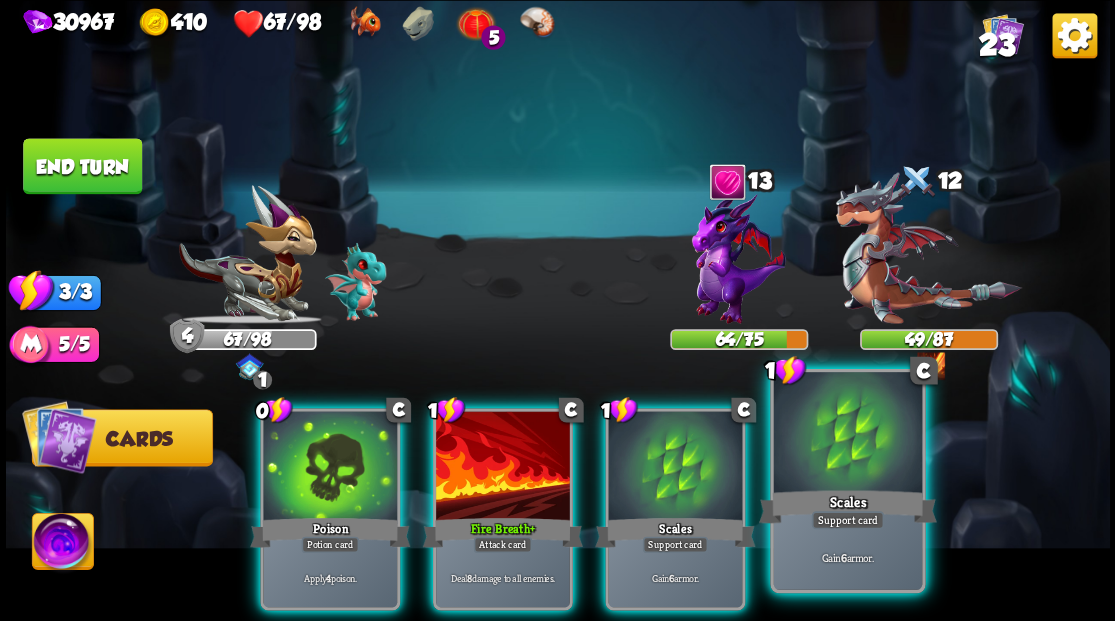 click at bounding box center [847, 434] 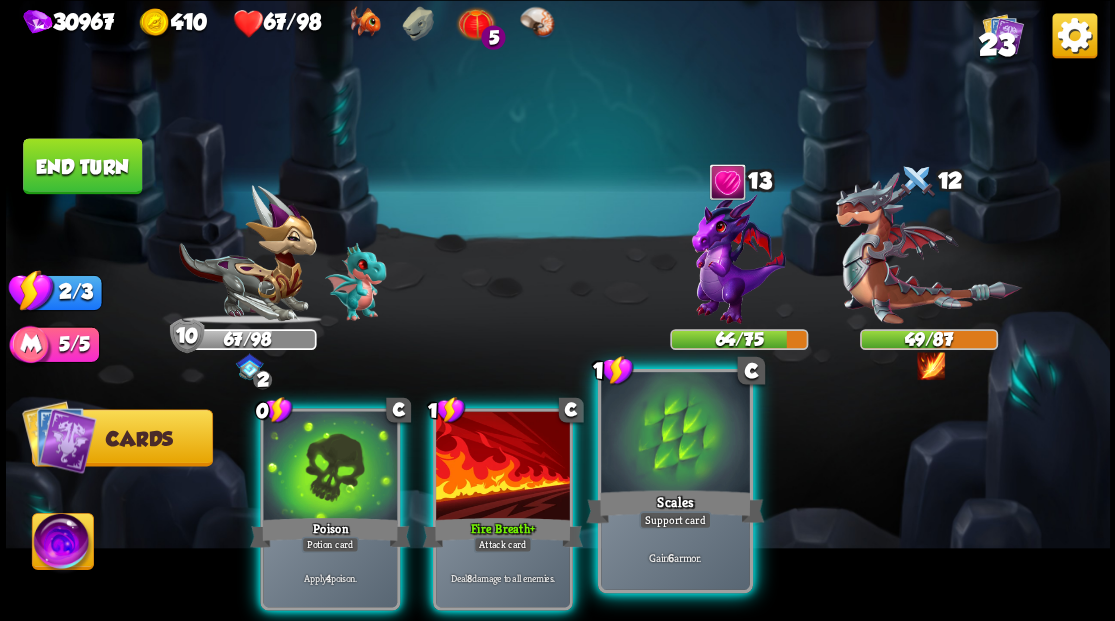 click at bounding box center (675, 434) 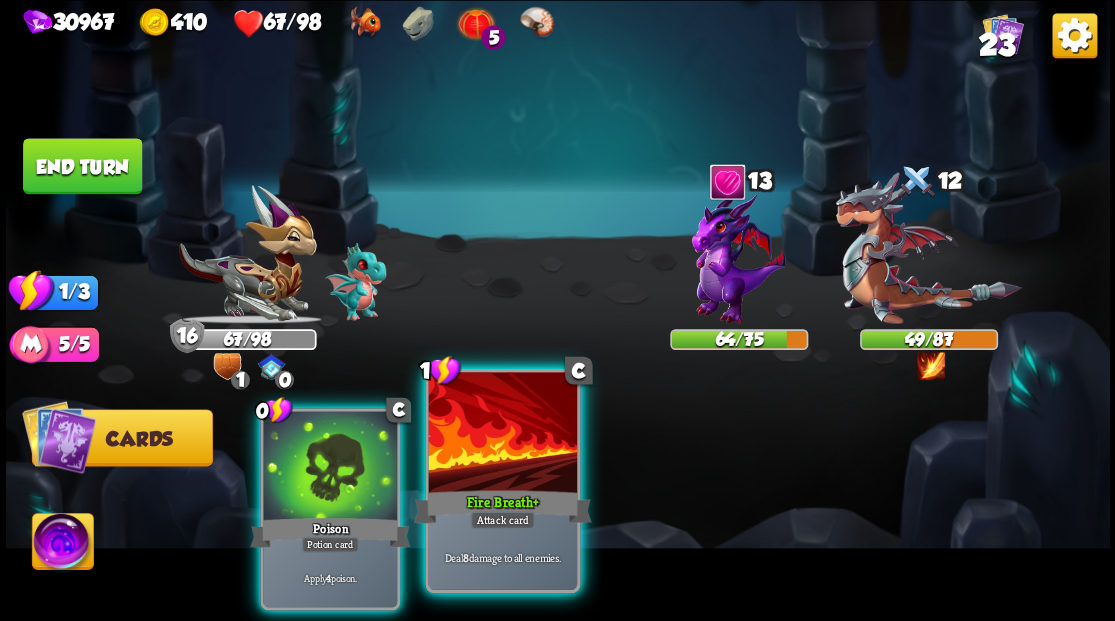 click on "Fire Breath +" at bounding box center (502, 506) 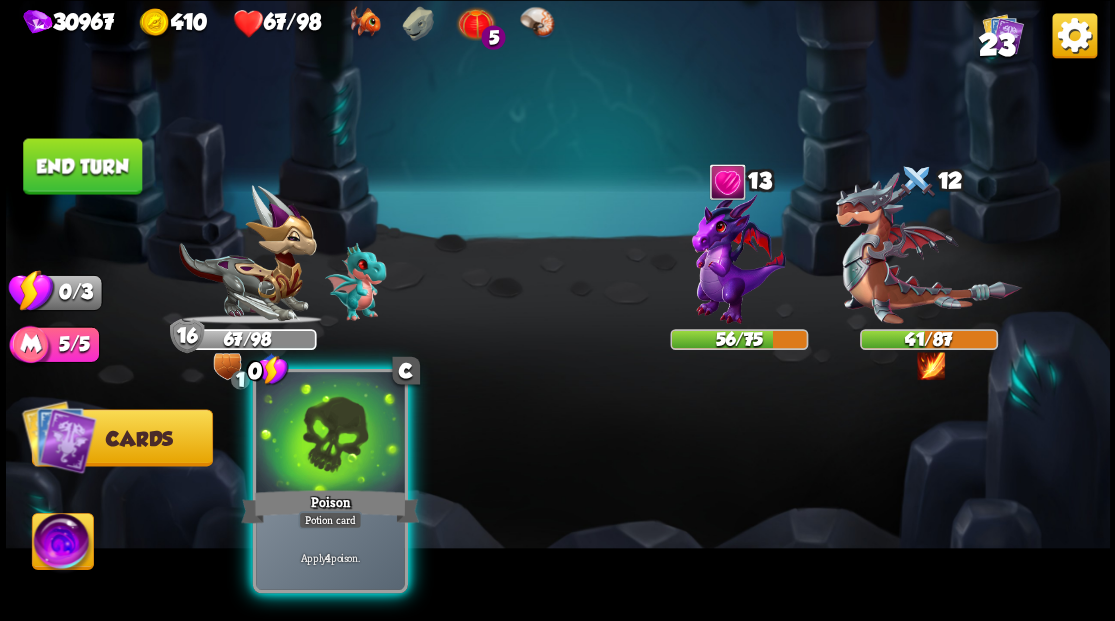 click at bounding box center [330, 434] 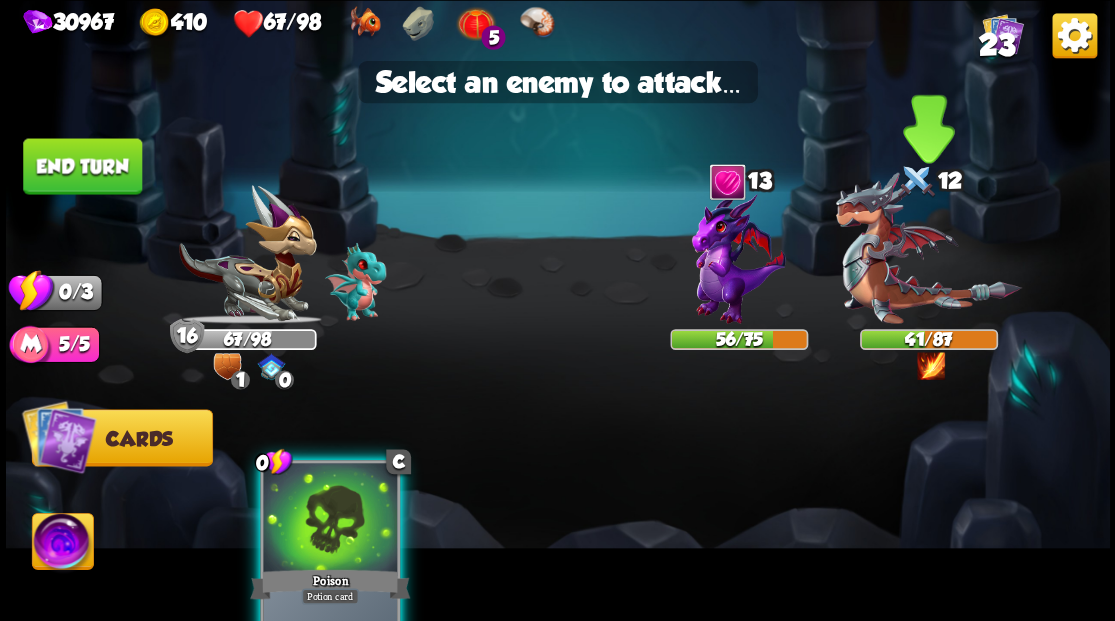 click at bounding box center [928, 248] 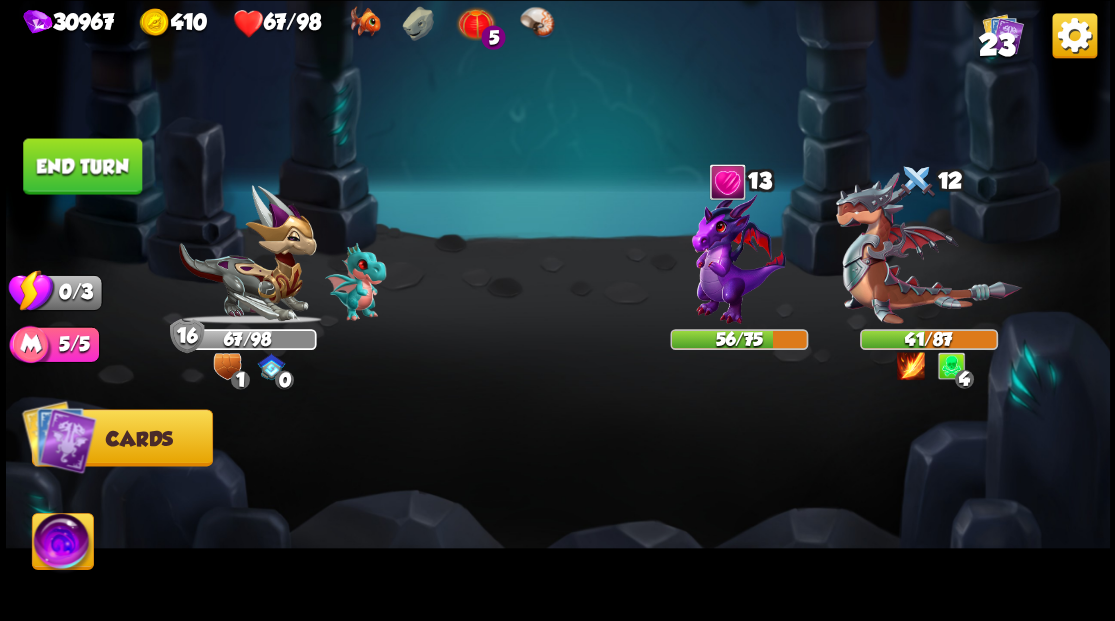 click on "End turn" at bounding box center (82, 166) 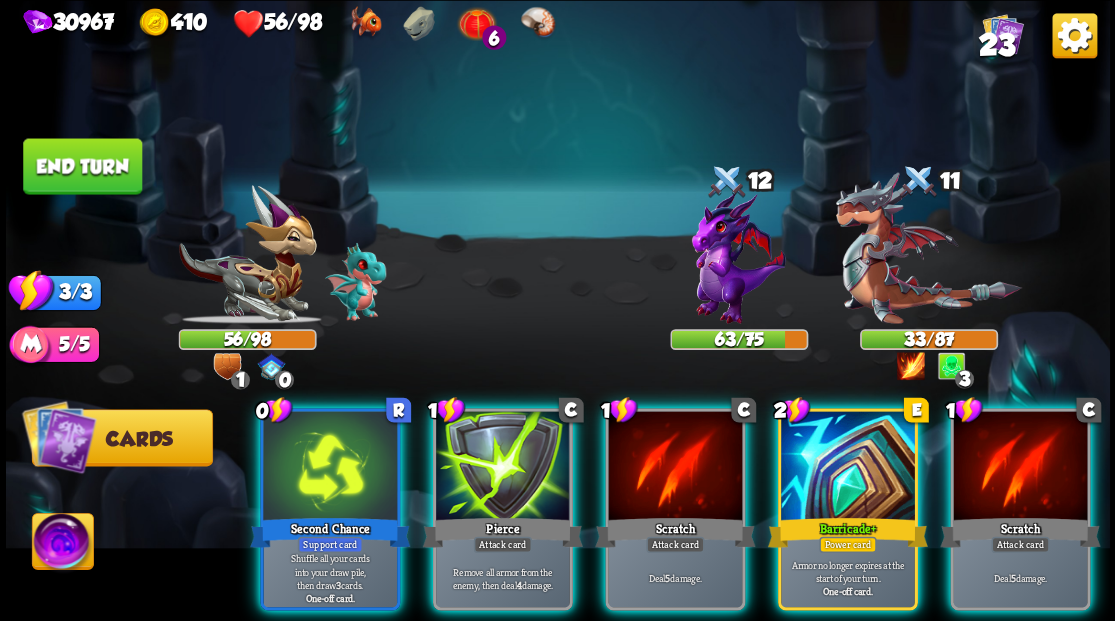 click at bounding box center [62, 544] 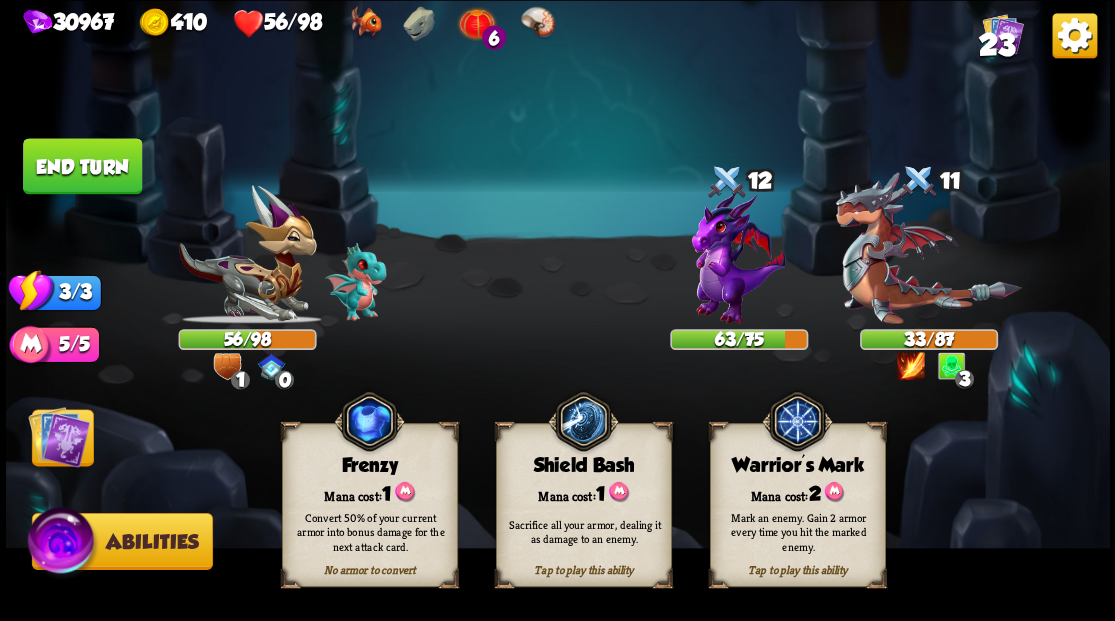 click on "Mana cost:  2" at bounding box center (797, 492) 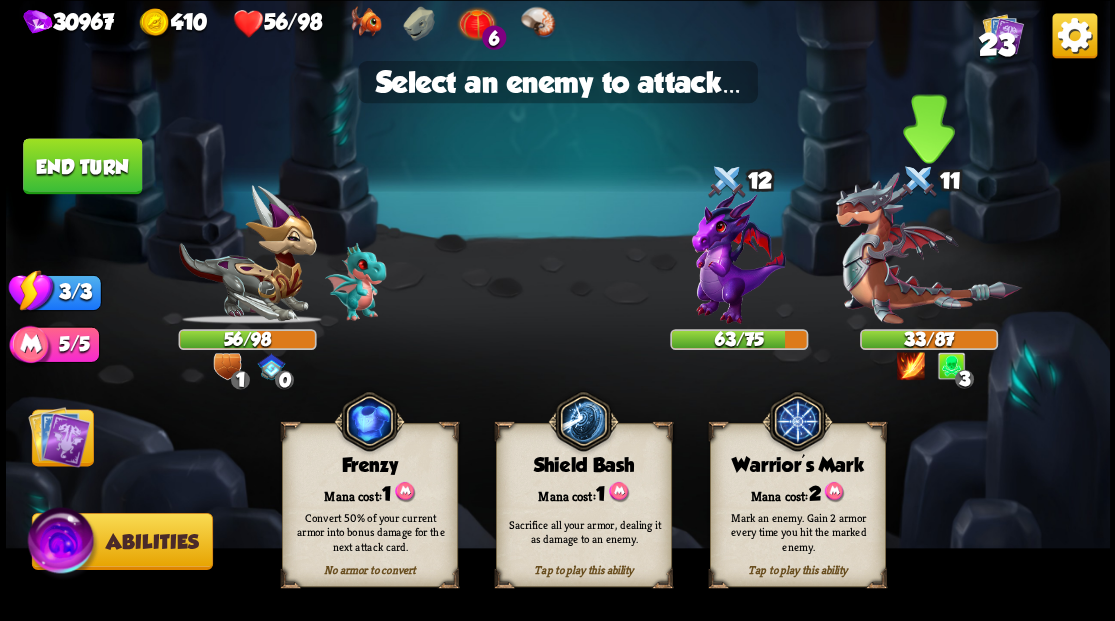 click at bounding box center [928, 248] 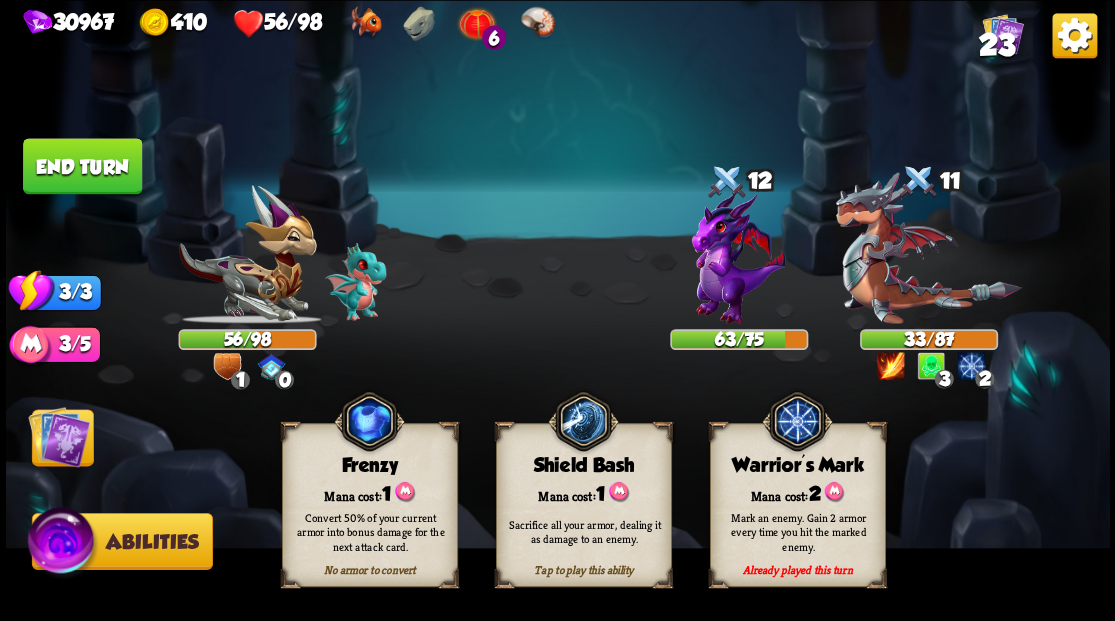 click at bounding box center (59, 436) 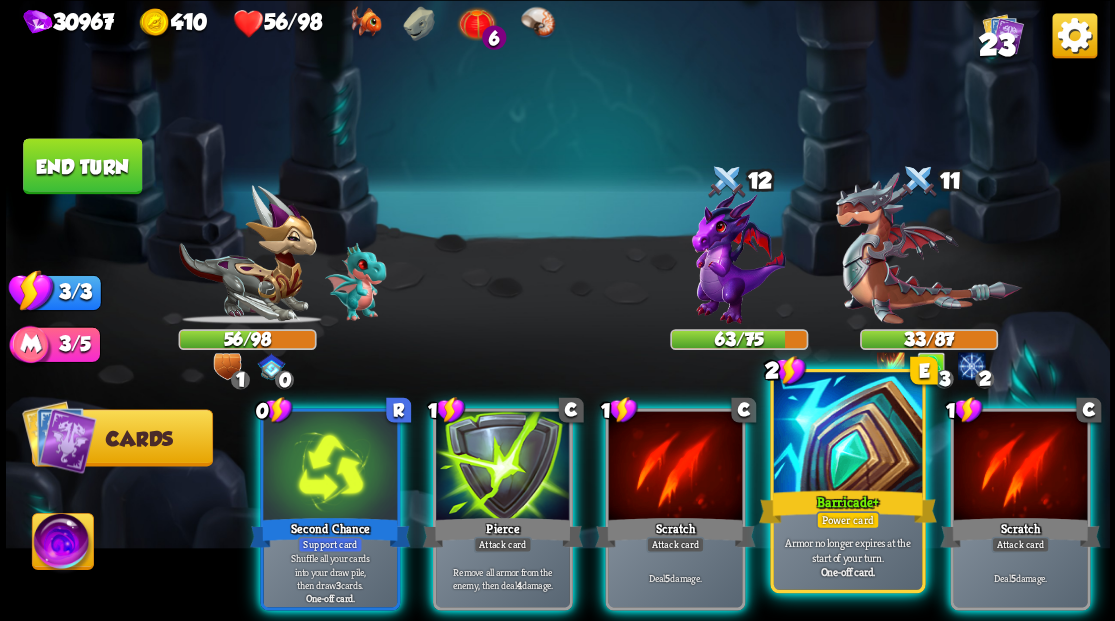click at bounding box center (847, 434) 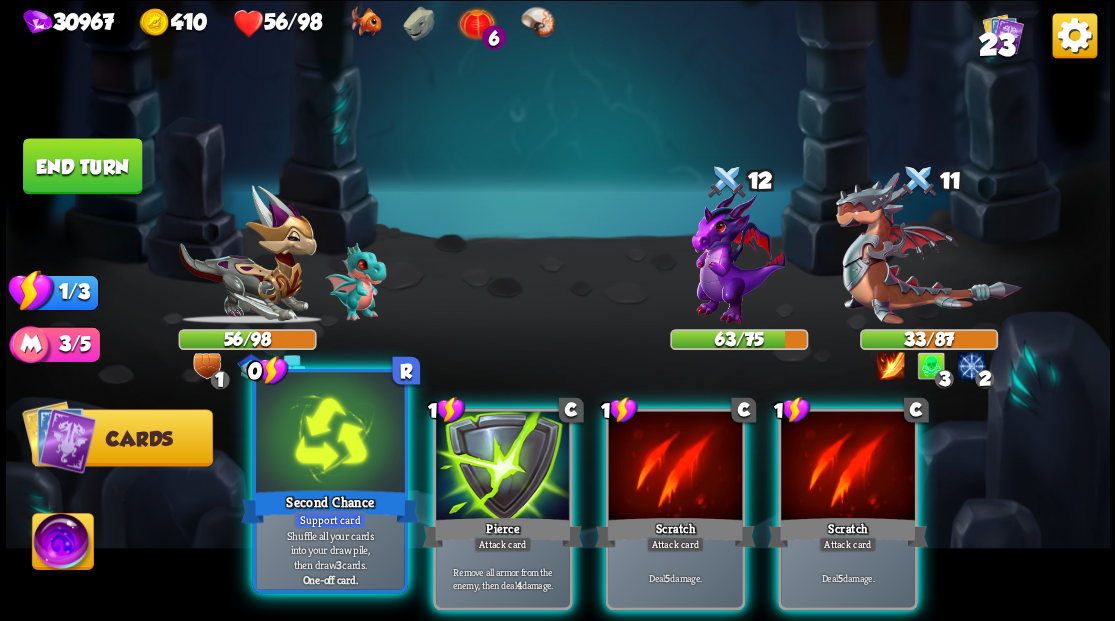 click at bounding box center [330, 434] 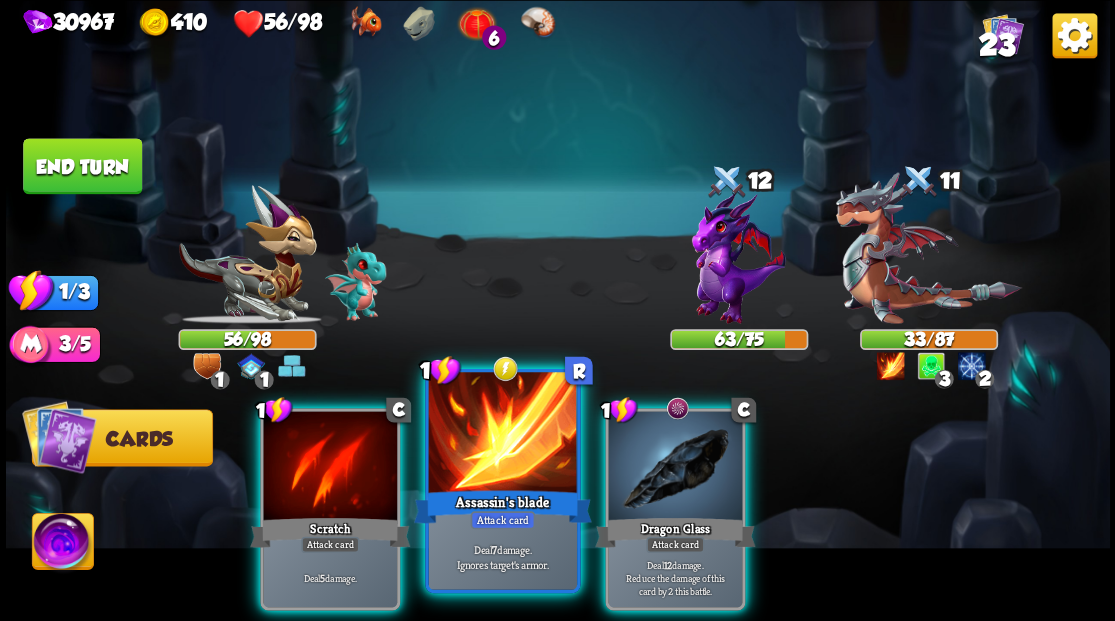 click at bounding box center (502, 434) 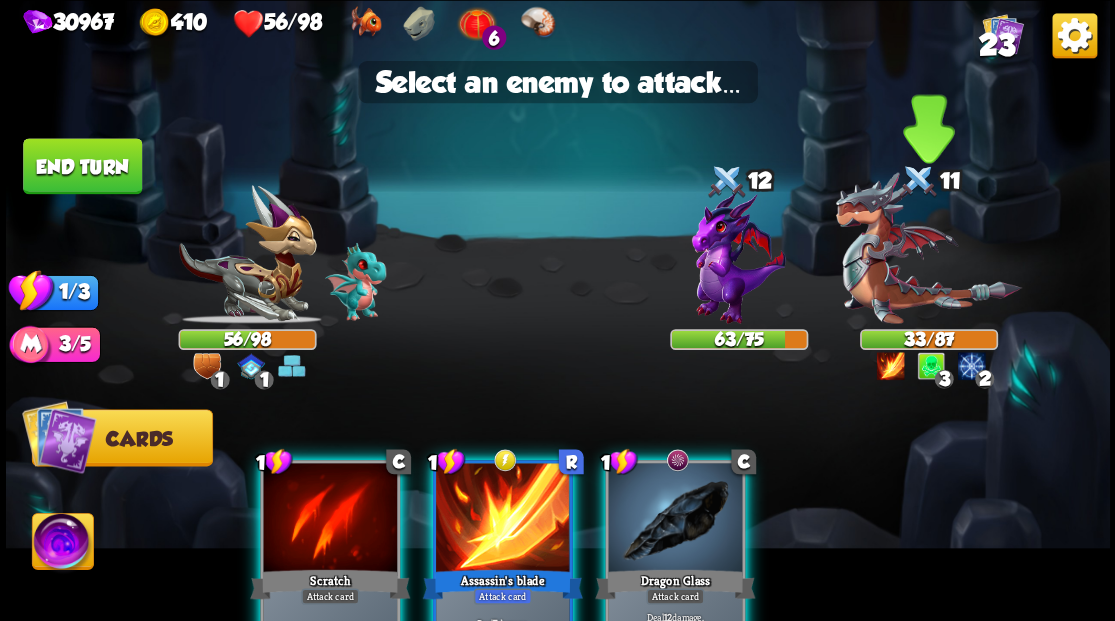 click at bounding box center (928, 248) 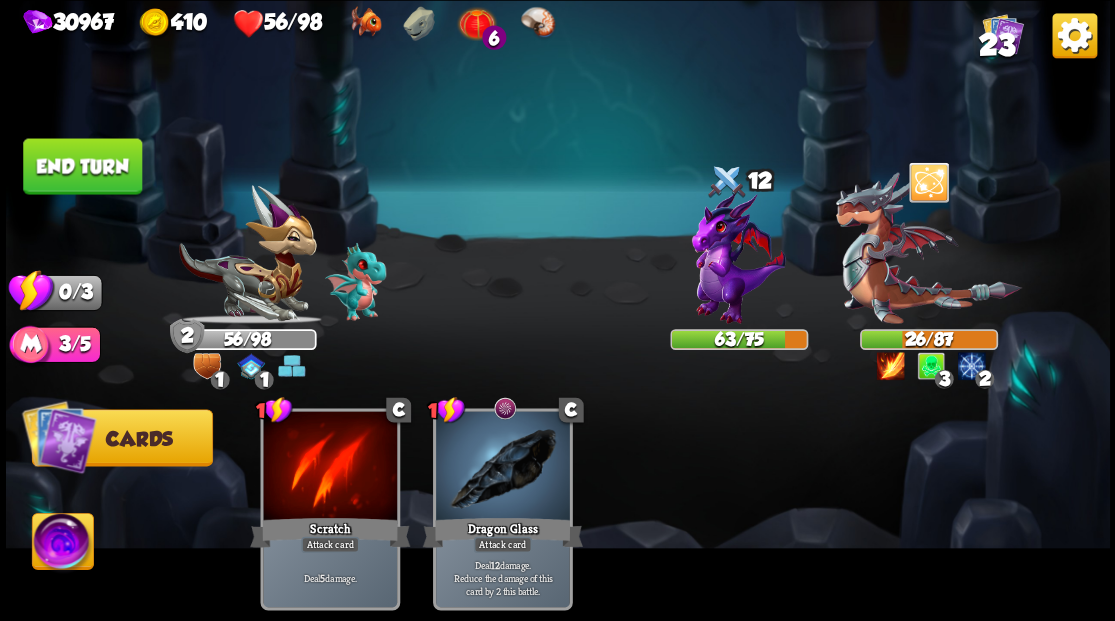 click on "End turn" at bounding box center (82, 166) 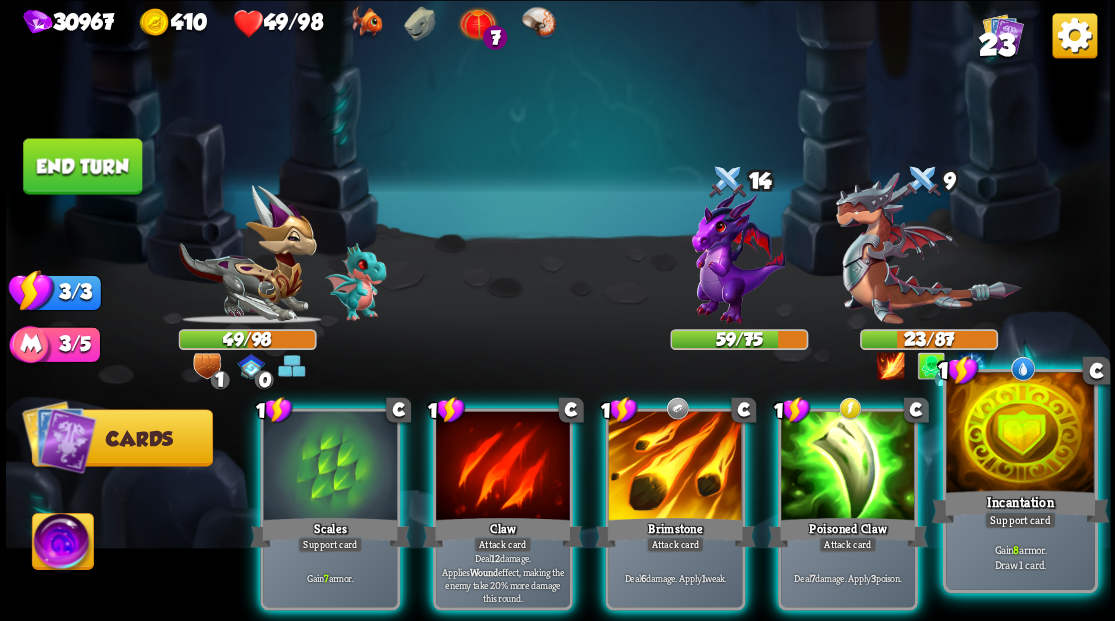 click at bounding box center [1020, 434] 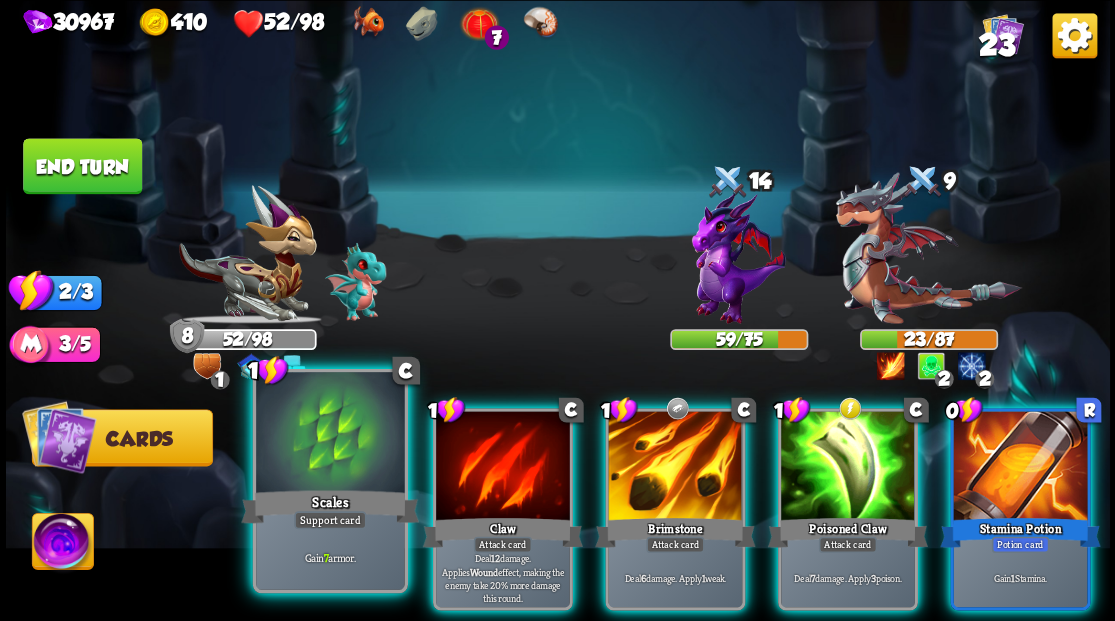 click at bounding box center (330, 434) 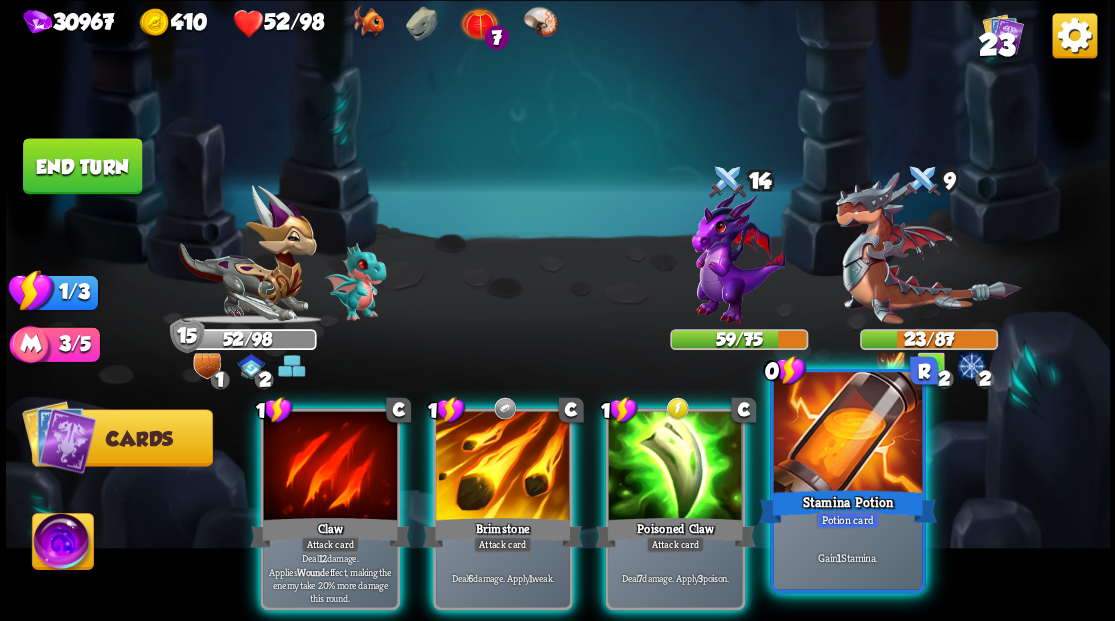 click at bounding box center (847, 434) 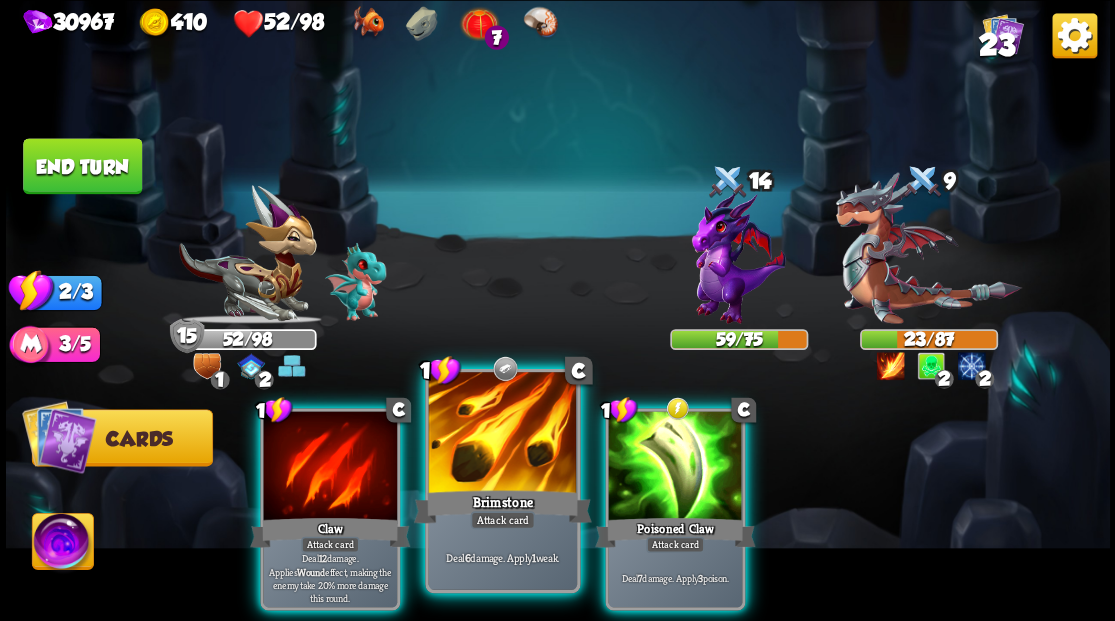 click at bounding box center [502, 434] 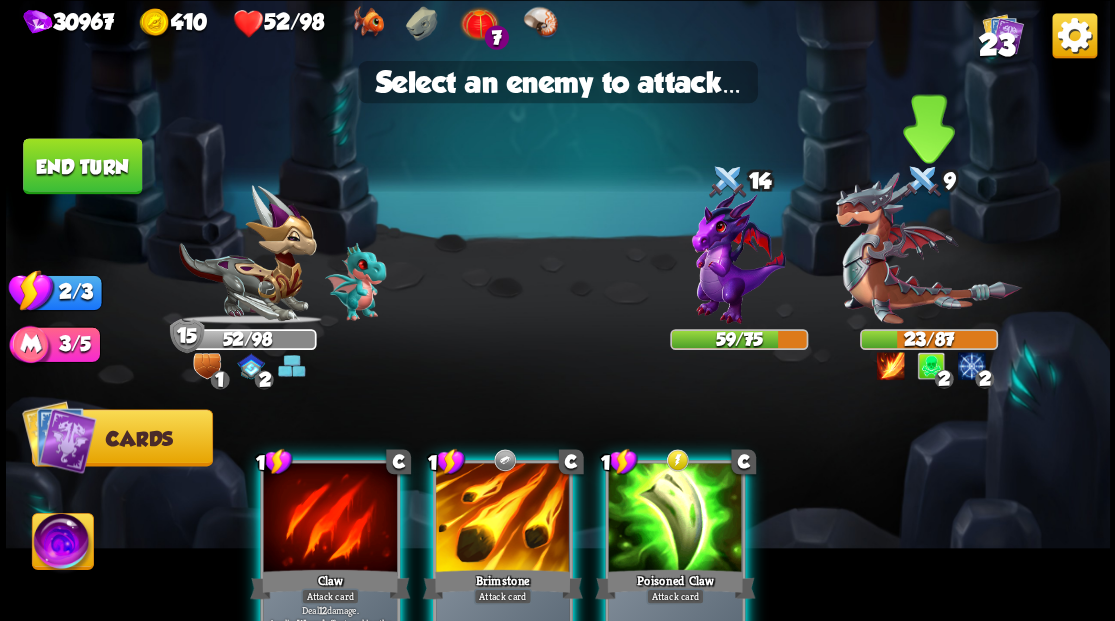 click at bounding box center [928, 248] 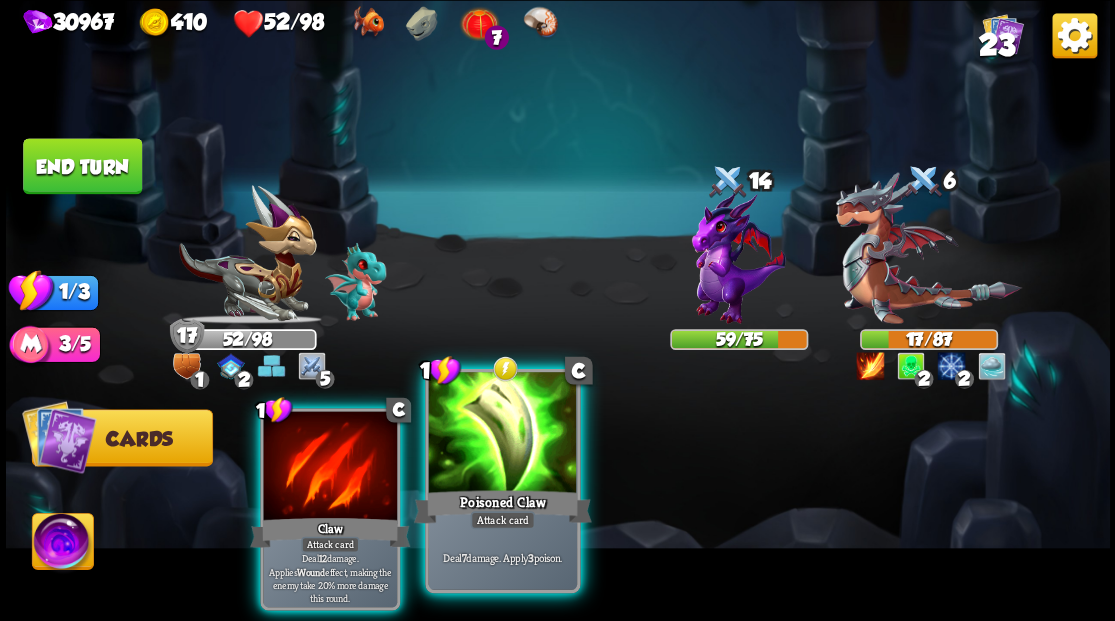 click at bounding box center [502, 434] 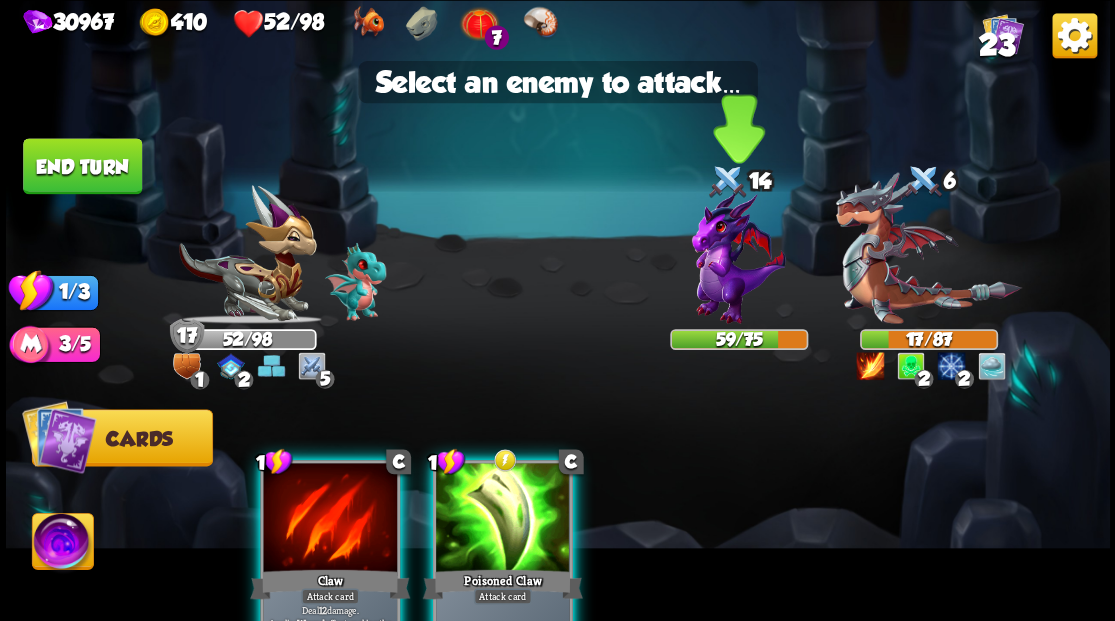 click at bounding box center [739, 257] 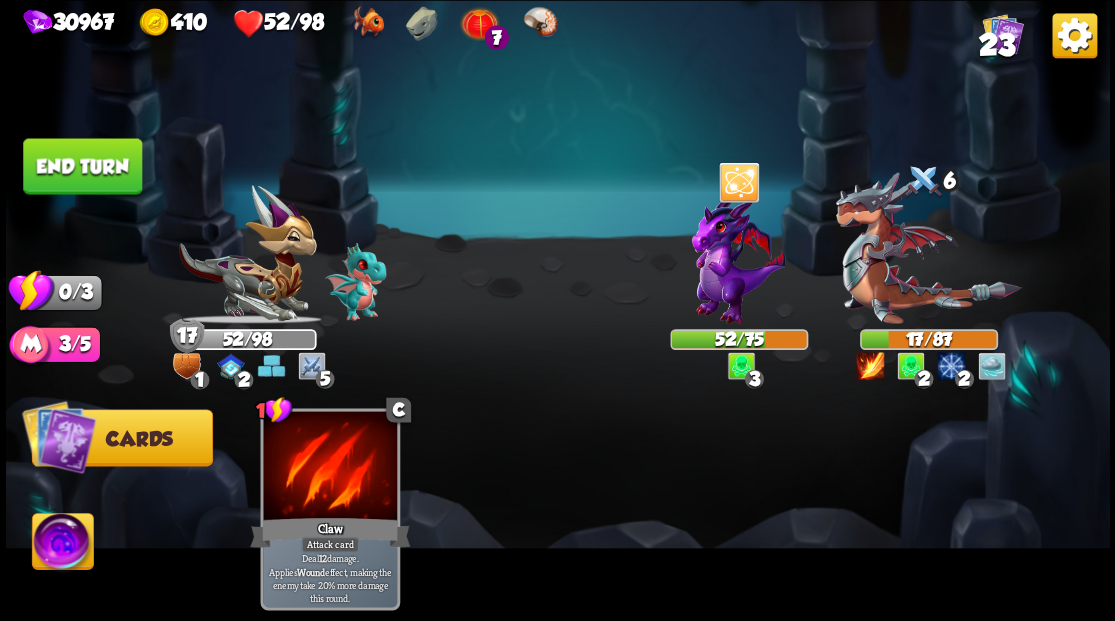 click on "End turn" at bounding box center (82, 165) 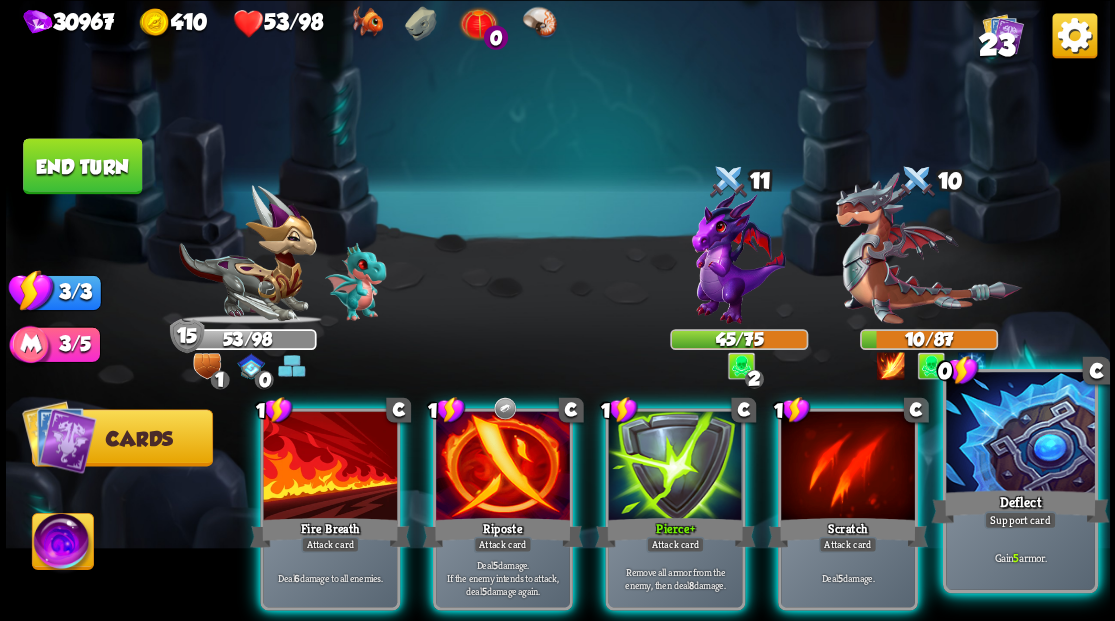 click at bounding box center [1020, 434] 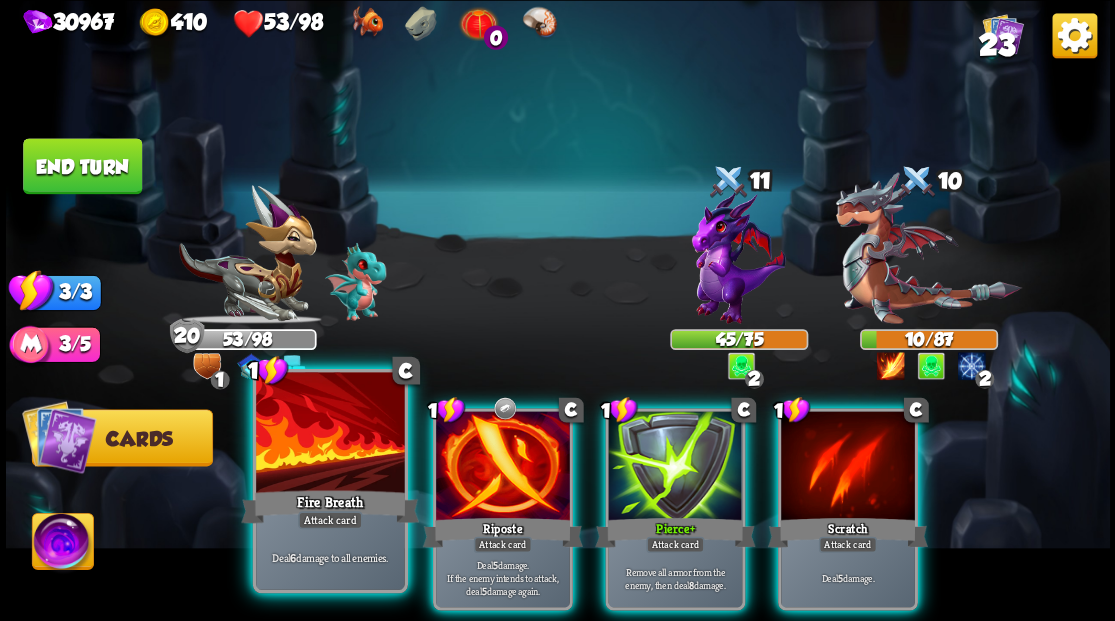 click at bounding box center (330, 434) 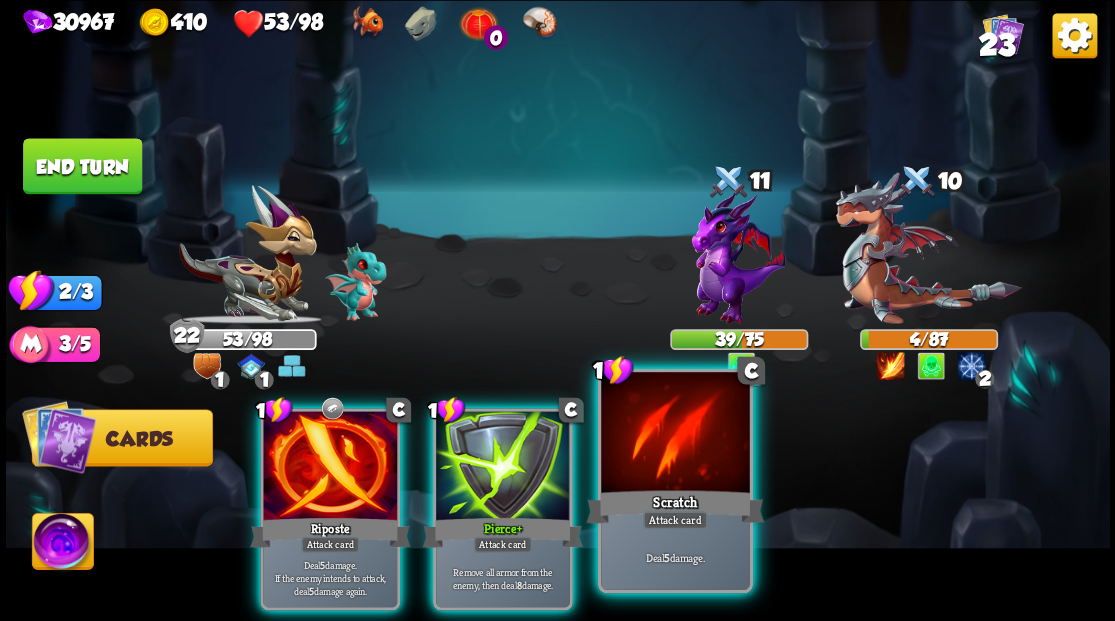 click at bounding box center [675, 434] 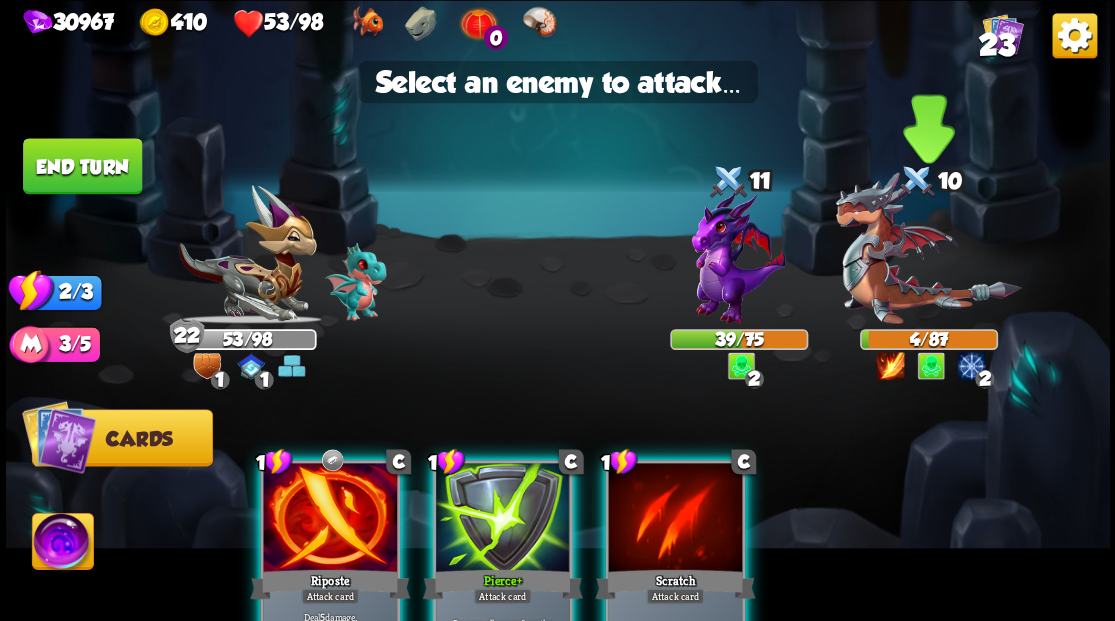 click at bounding box center [928, 248] 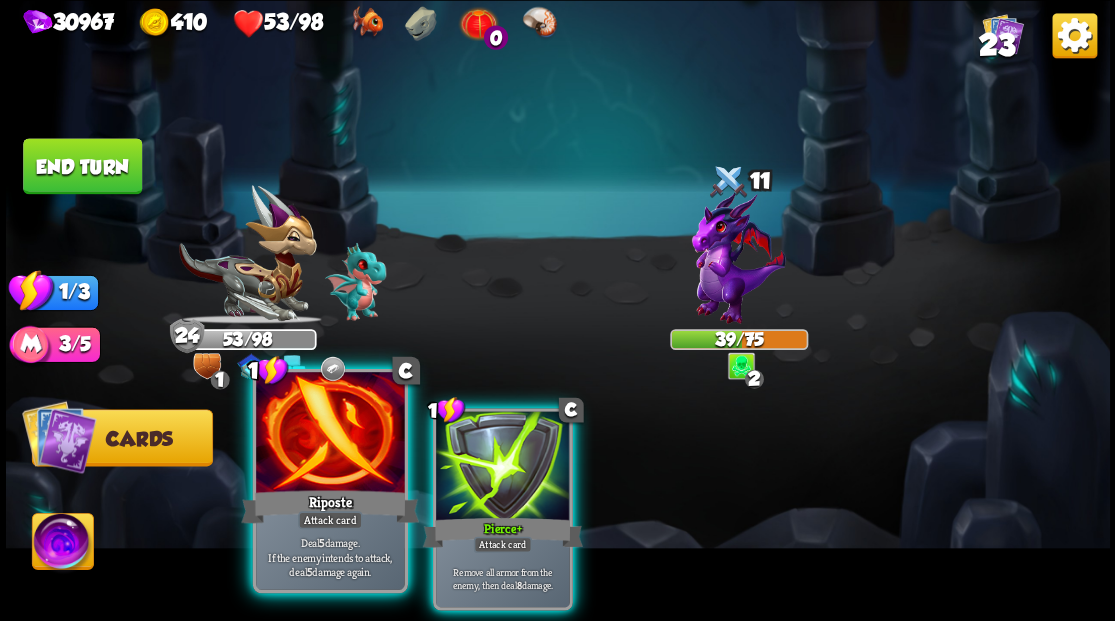 click at bounding box center (330, 434) 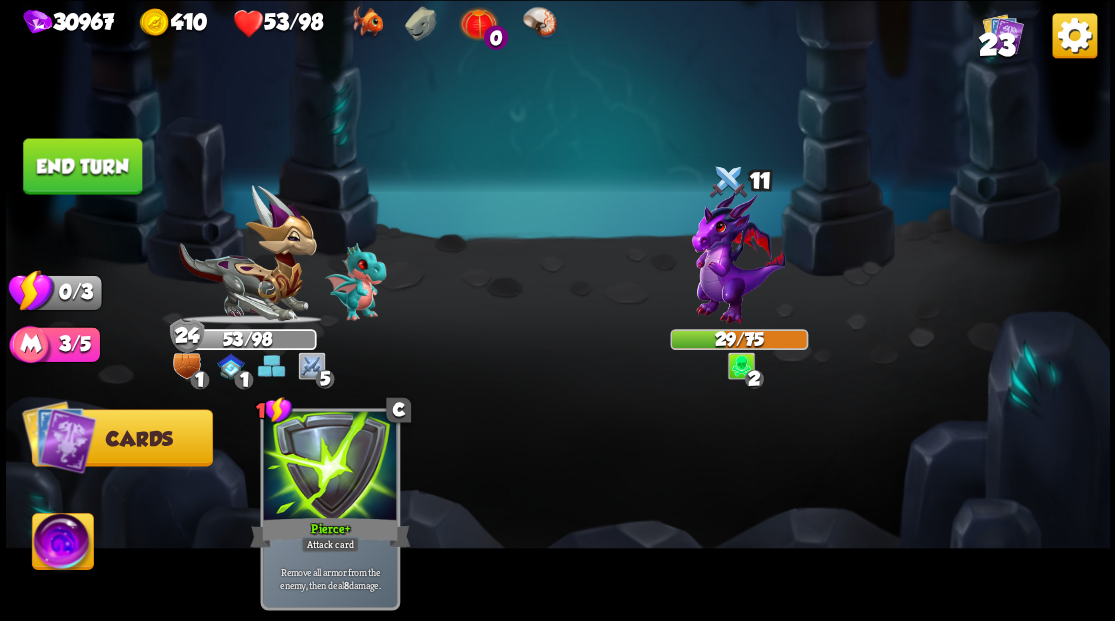 click on "End turn" at bounding box center (82, 166) 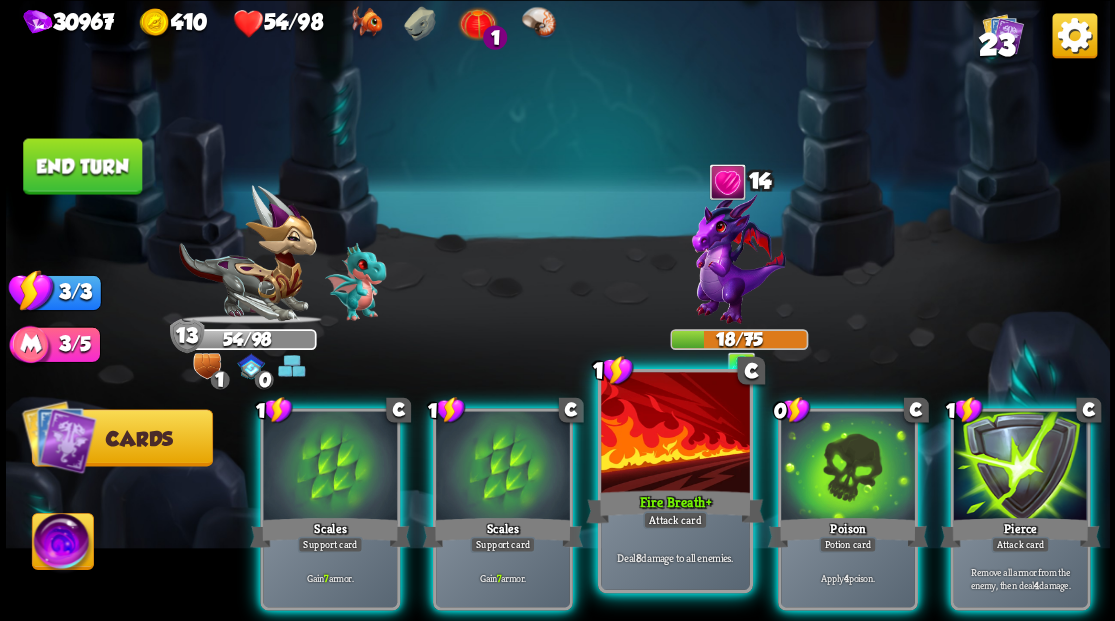 click at bounding box center [675, 434] 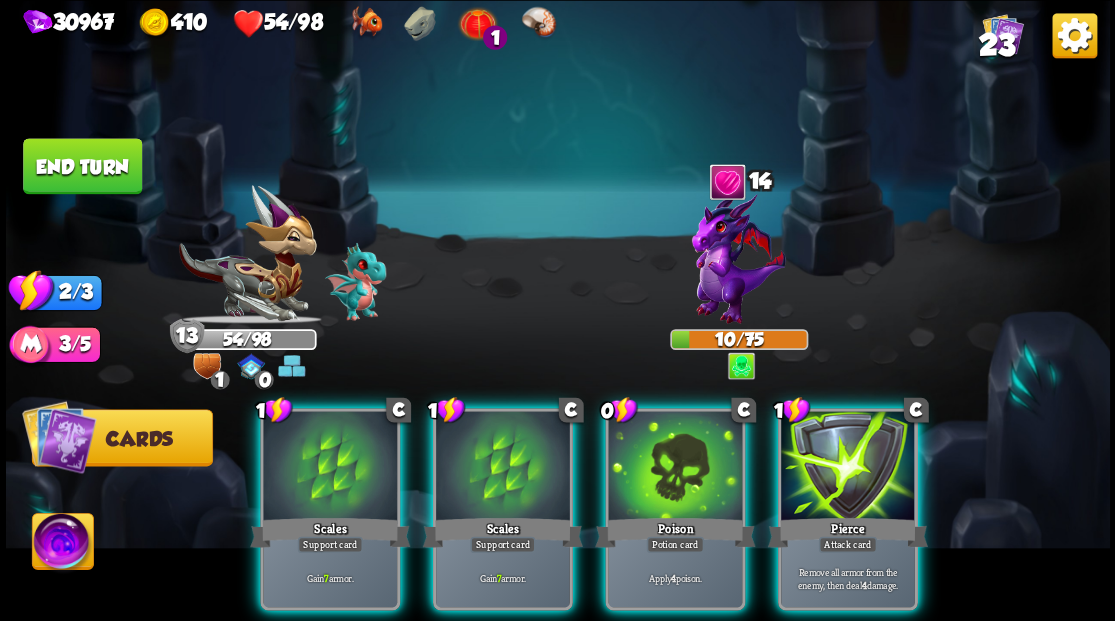 click at bounding box center (739, 257) 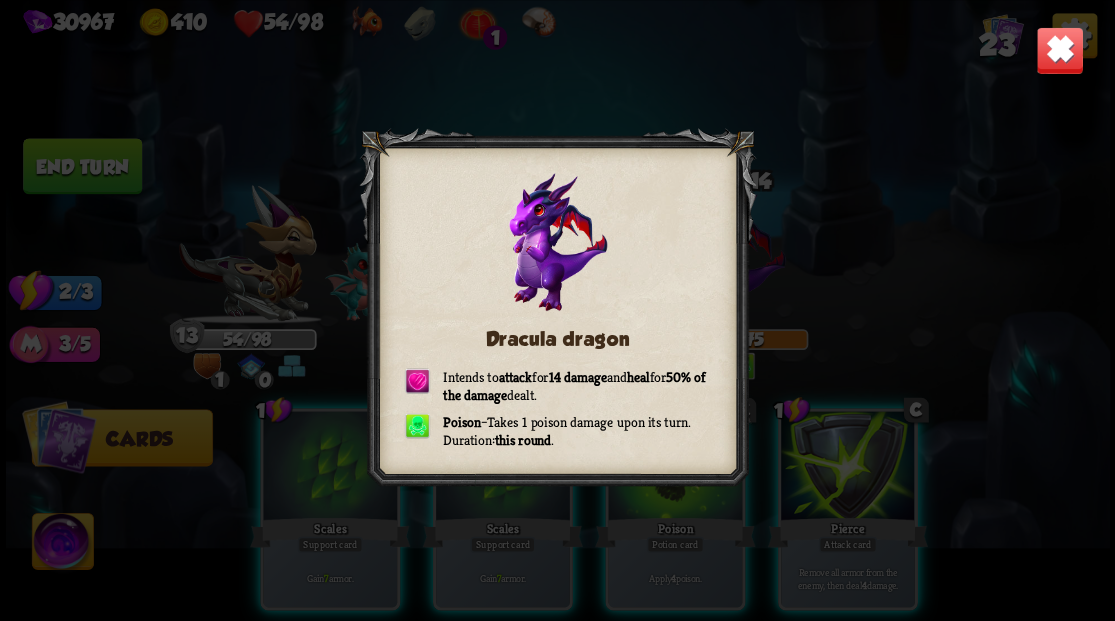 click at bounding box center (1059, 50) 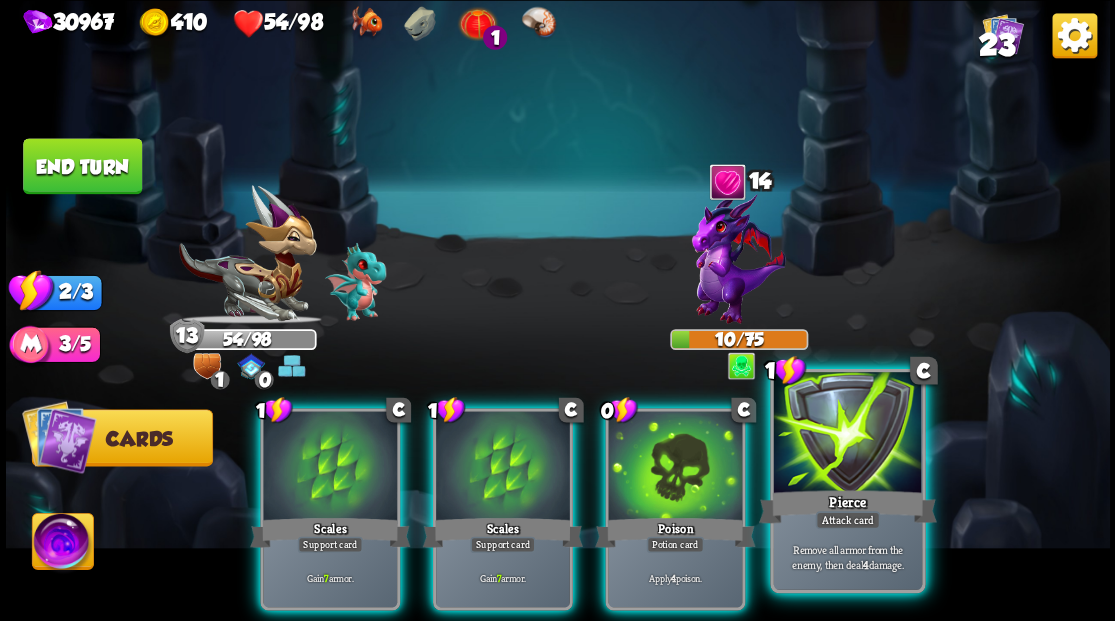 click at bounding box center (847, 434) 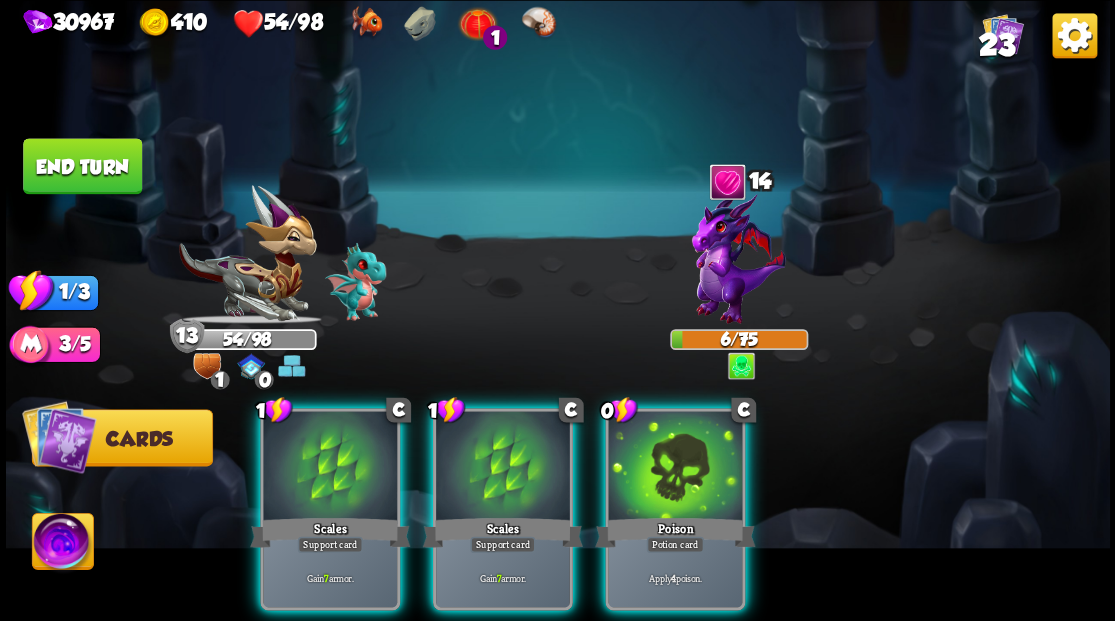 click at bounding box center (675, 467) 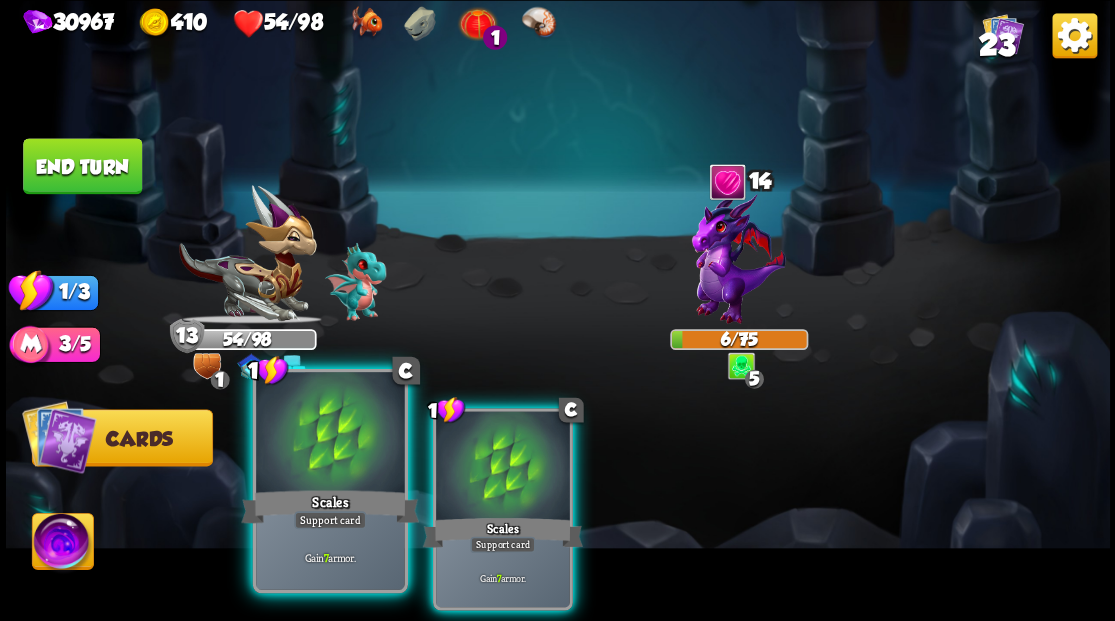 click at bounding box center (330, 434) 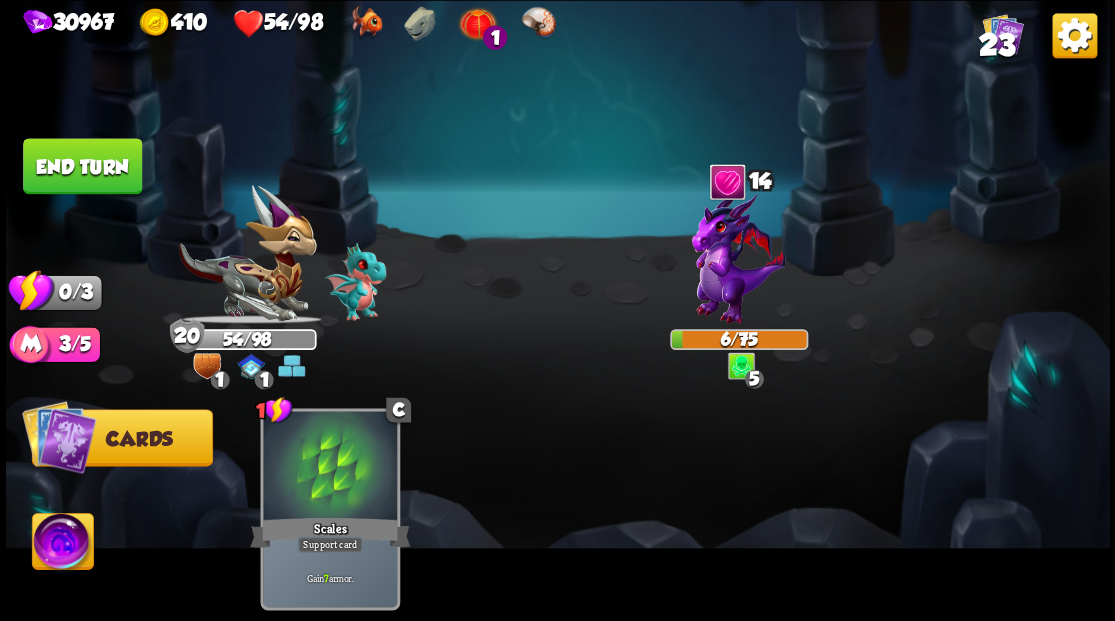 click on "End turn" at bounding box center [82, 166] 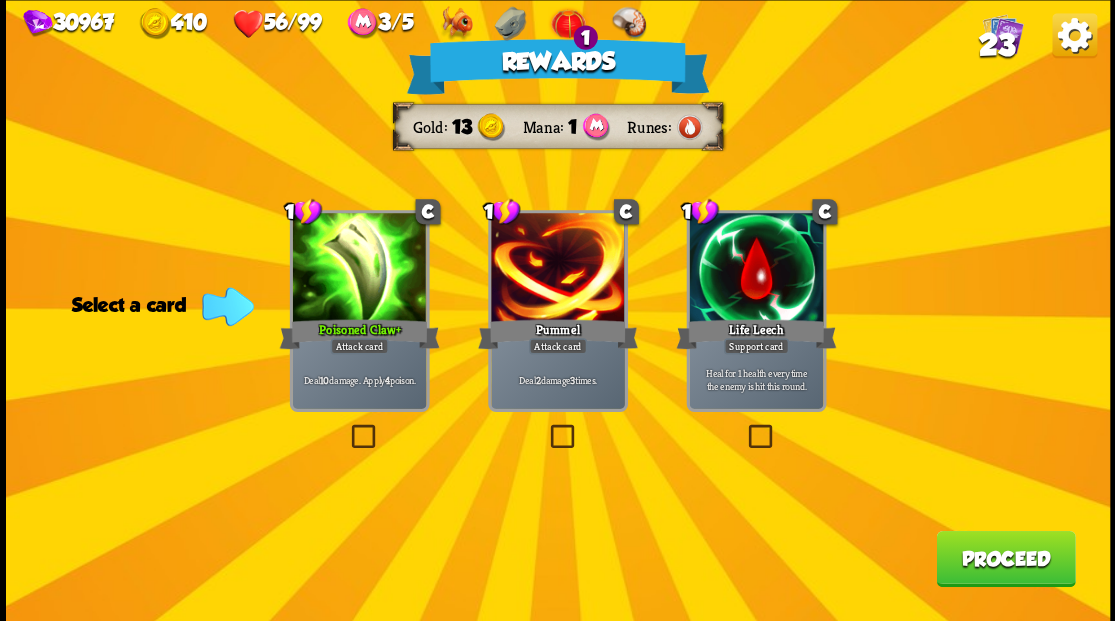 click on "Proceed" at bounding box center (1005, 558) 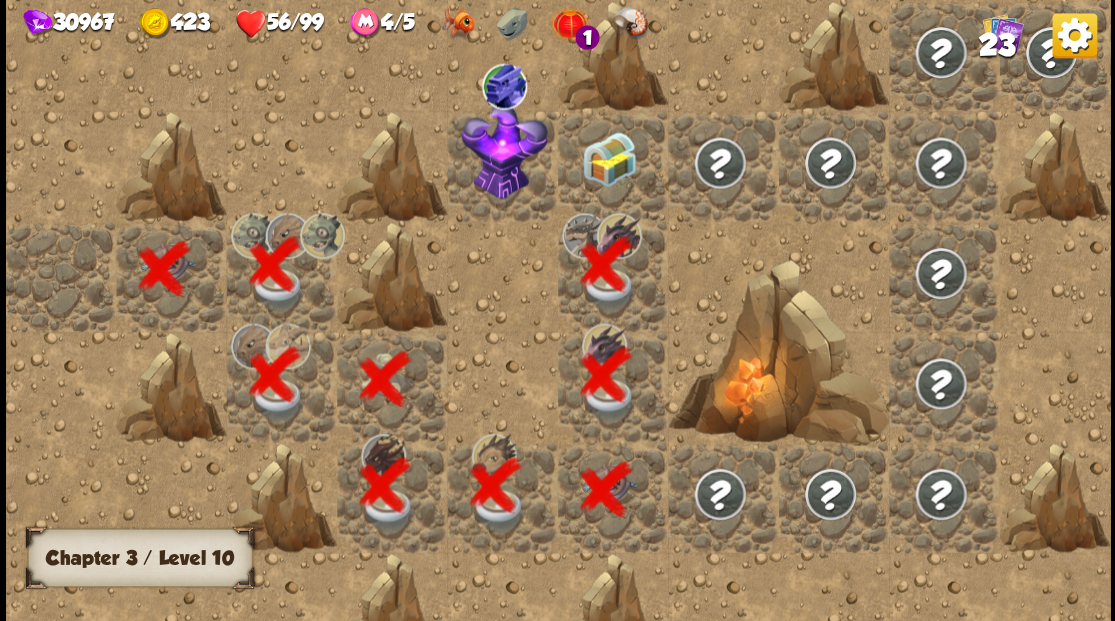 click at bounding box center [613, 165] 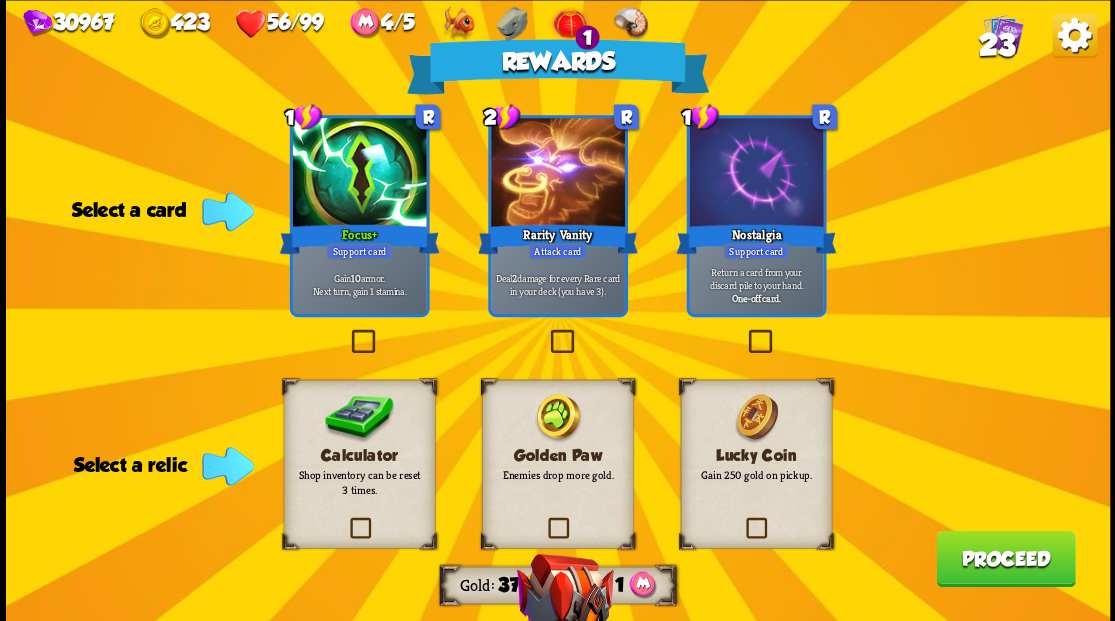click at bounding box center [346, 520] 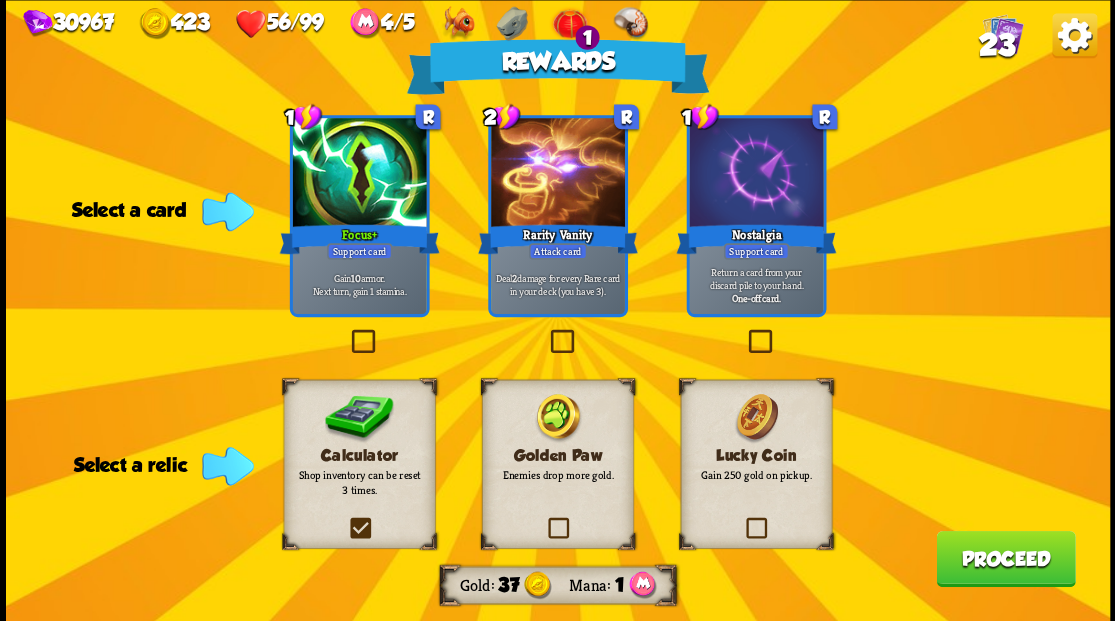 click at bounding box center (0, 0) 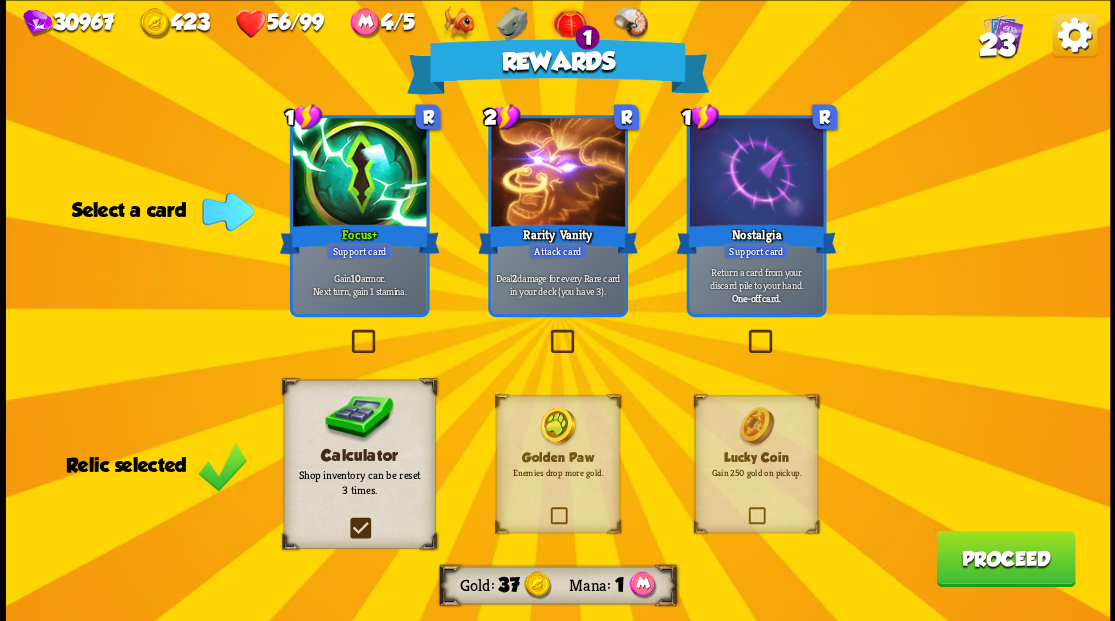 click at bounding box center [347, 332] 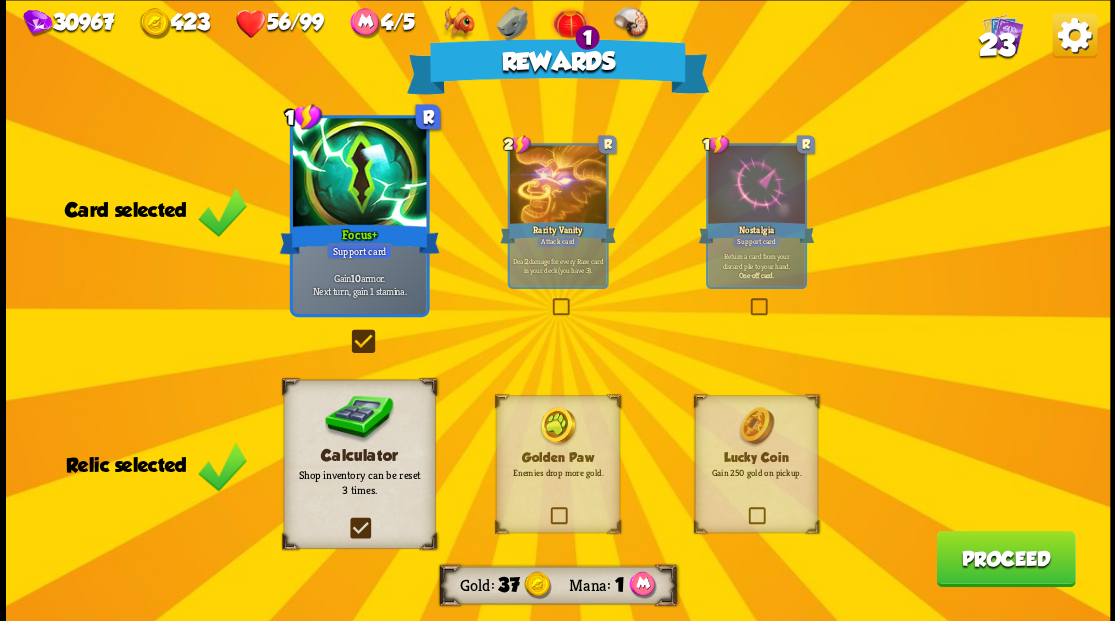 click on "Proceed" at bounding box center (1005, 558) 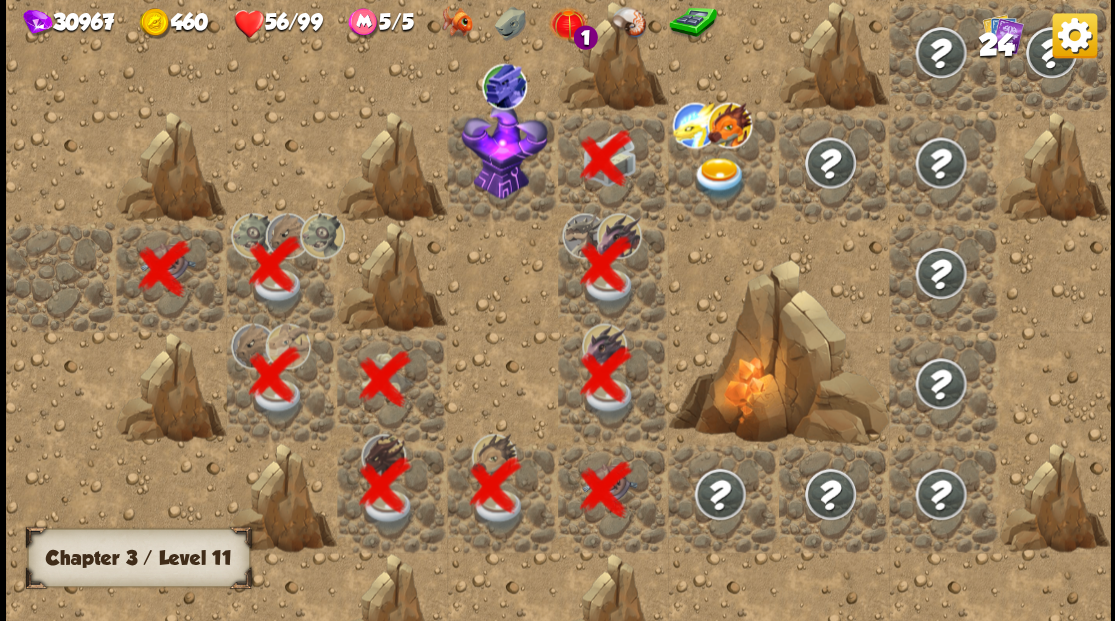 scroll, scrollTop: 0, scrollLeft: 384, axis: horizontal 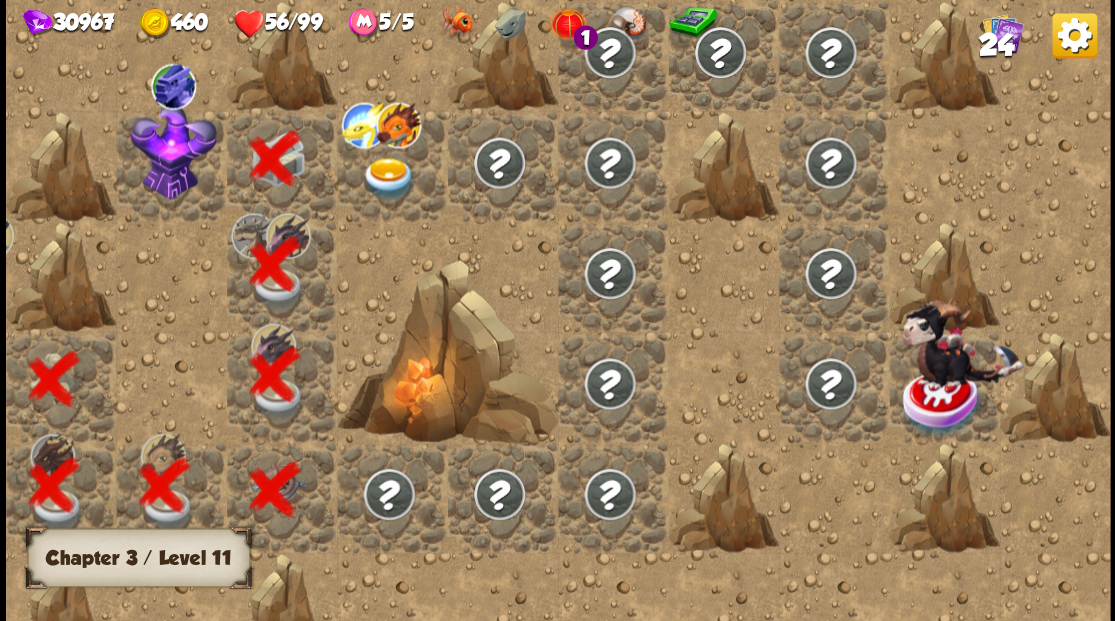 click at bounding box center (173, 150) 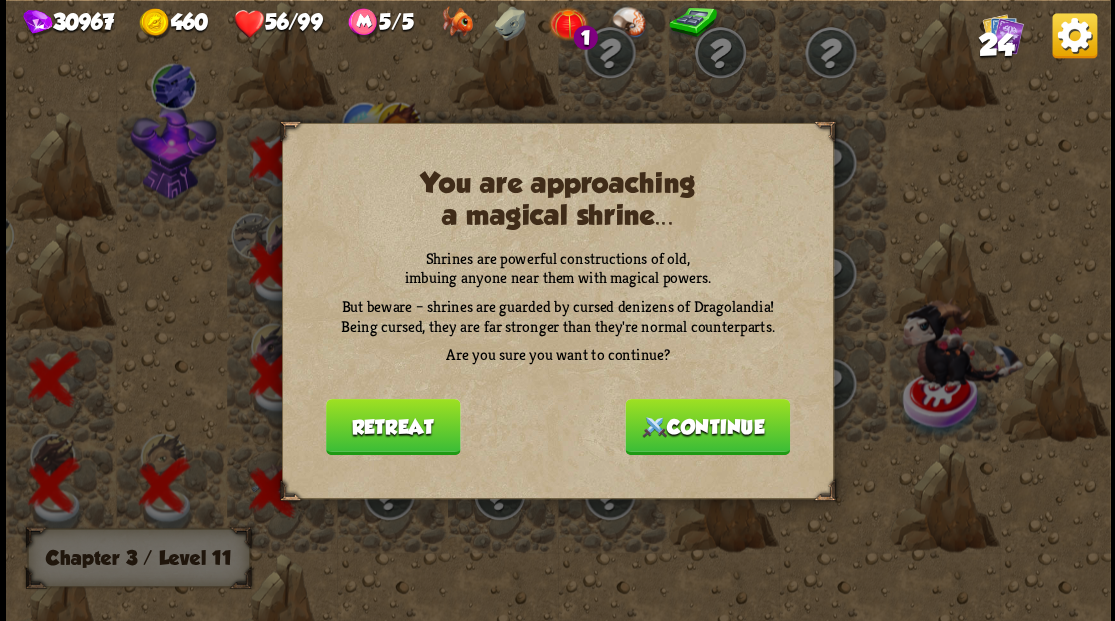 click on "Continue" at bounding box center [707, 426] 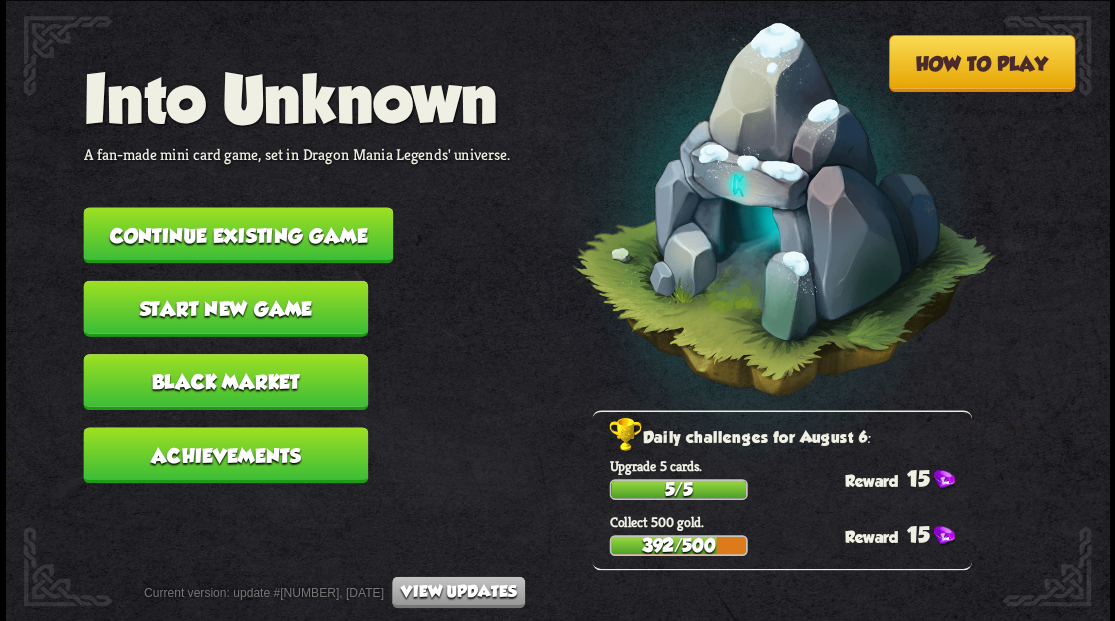 scroll, scrollTop: 0, scrollLeft: 0, axis: both 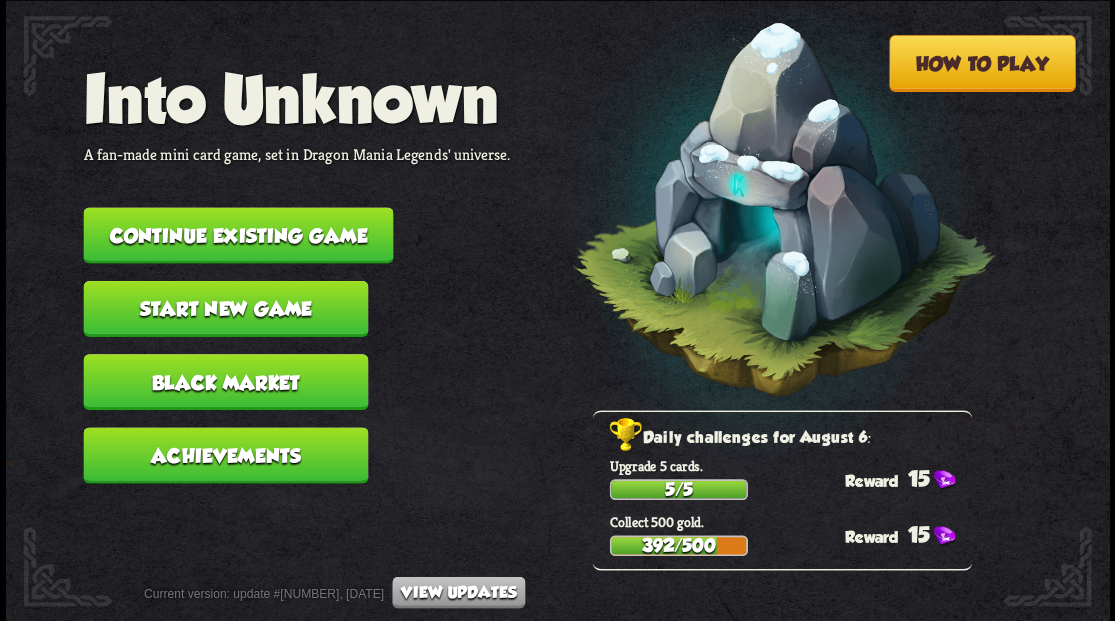 click on "Continue existing game" at bounding box center (238, 235) 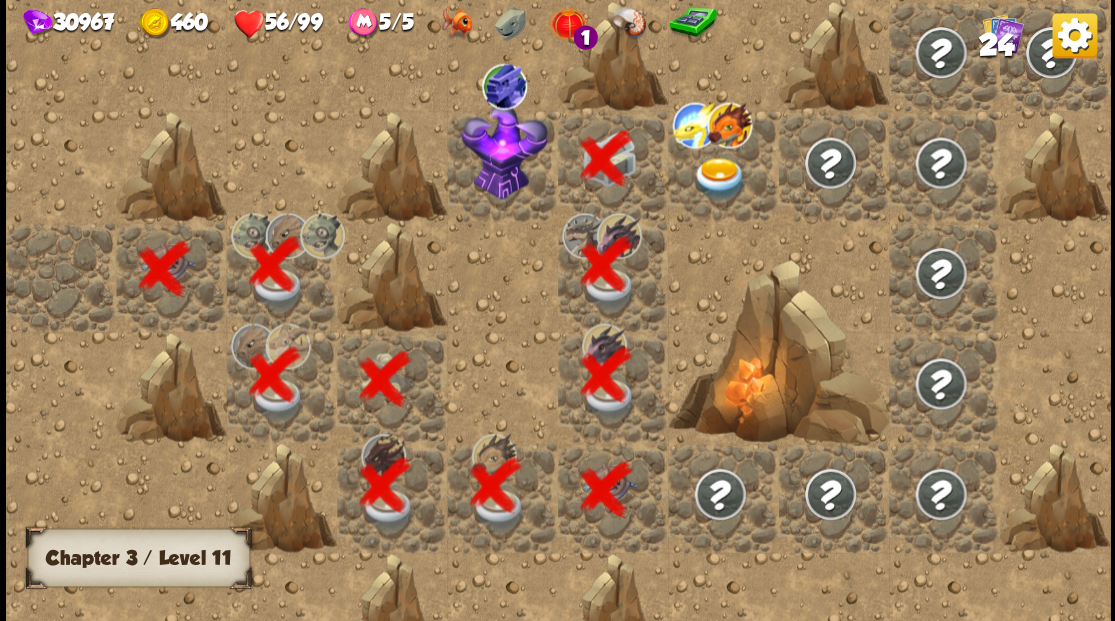 scroll, scrollTop: 0, scrollLeft: 384, axis: horizontal 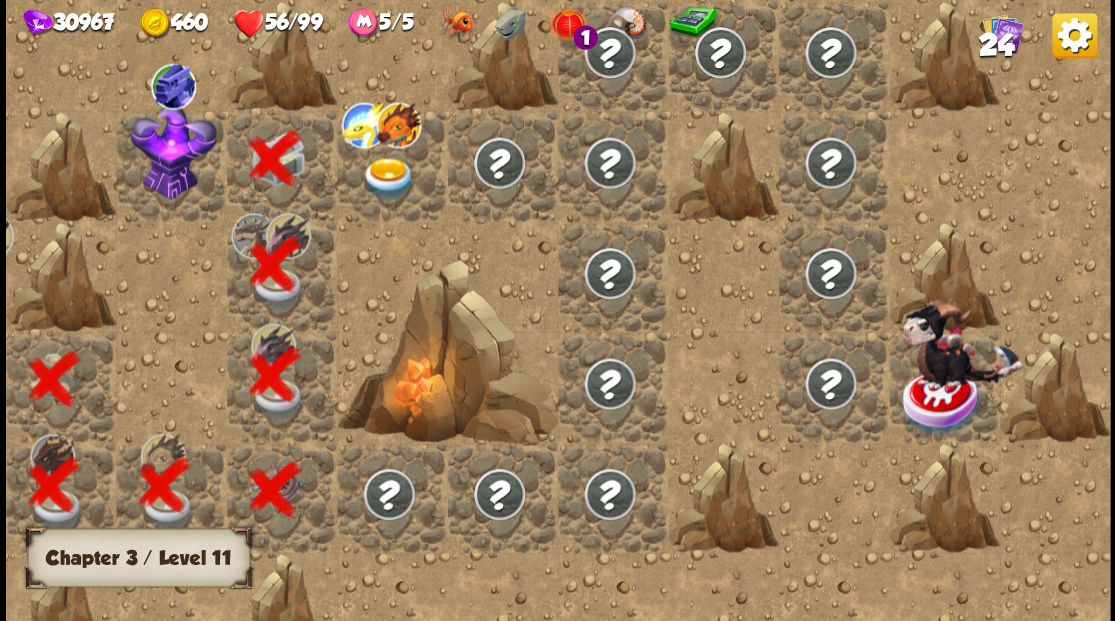 click at bounding box center [173, 150] 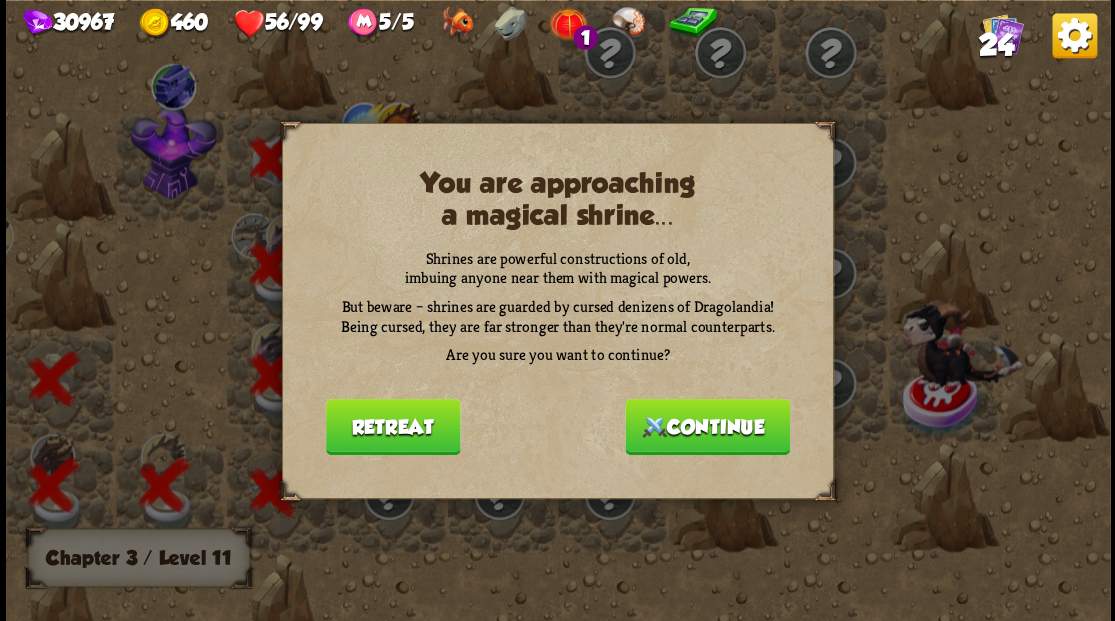 click on "Continue" at bounding box center [707, 426] 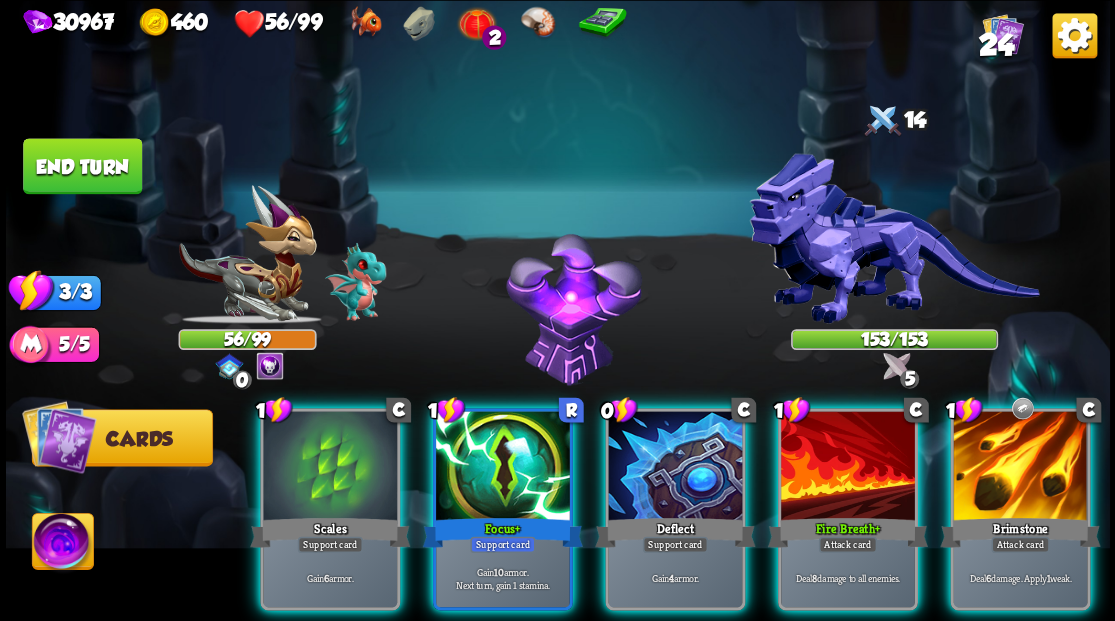 click at bounding box center (62, 544) 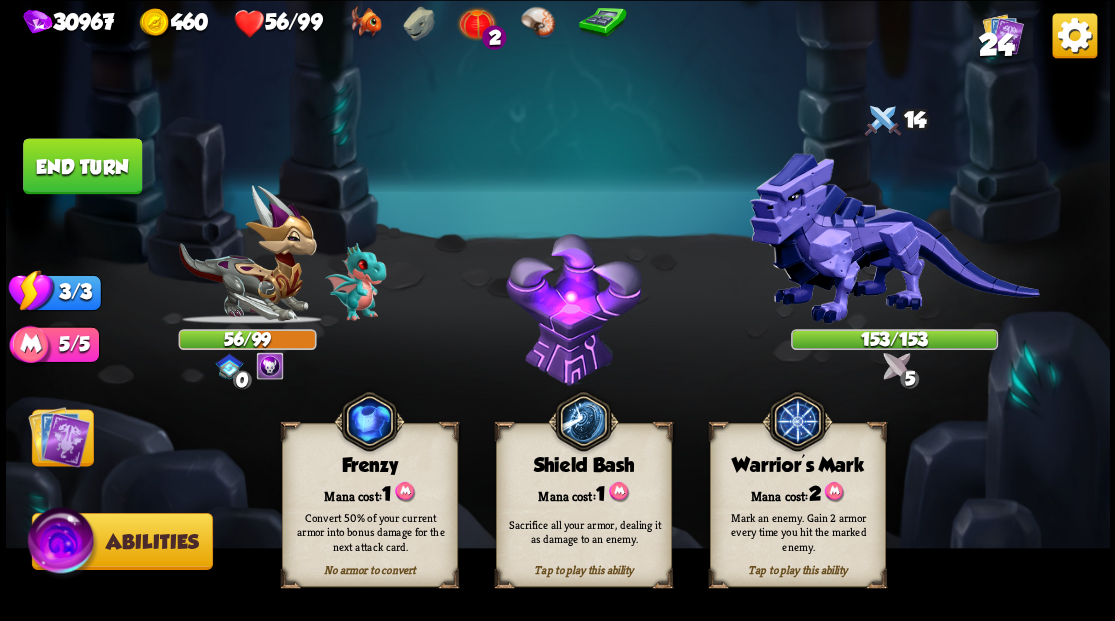 click on "Warrior's Mark" at bounding box center [797, 465] 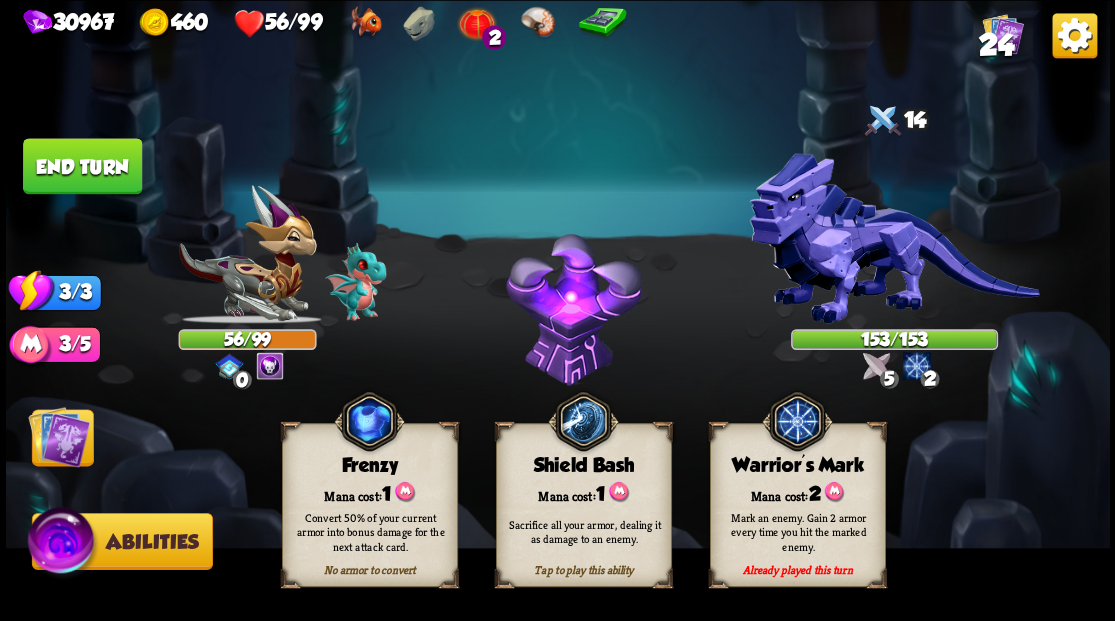 click at bounding box center (59, 436) 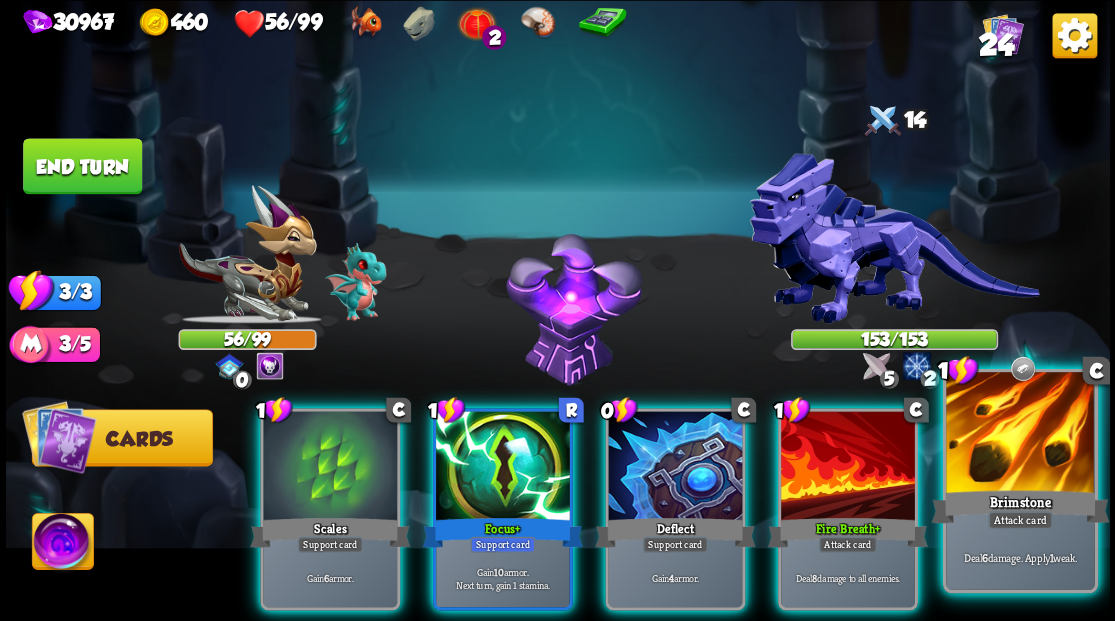 click at bounding box center (1020, 434) 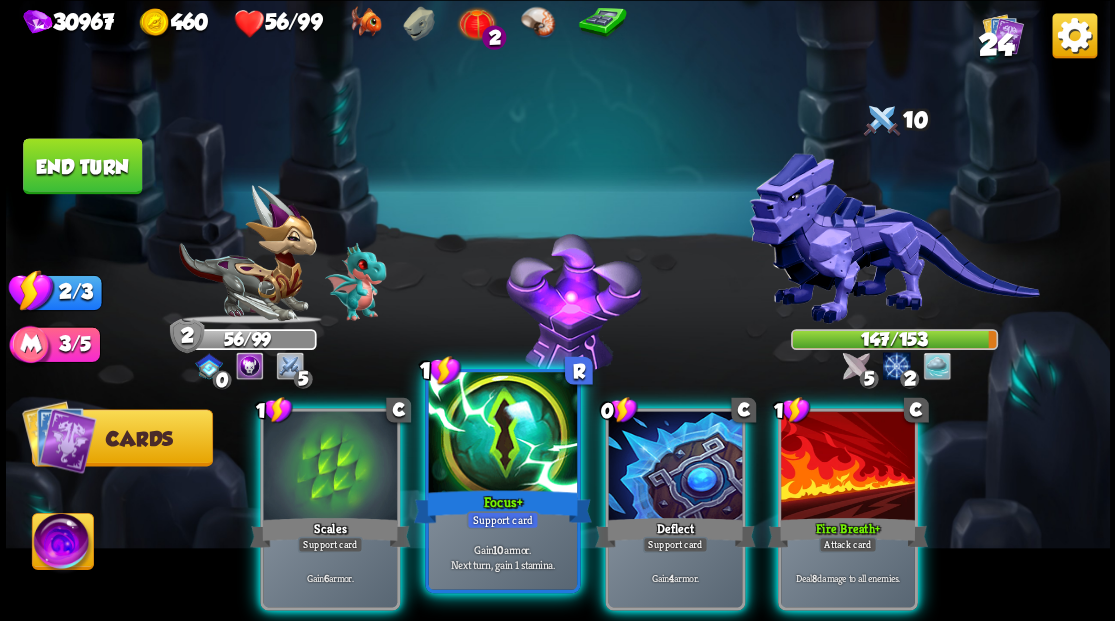 click at bounding box center [502, 434] 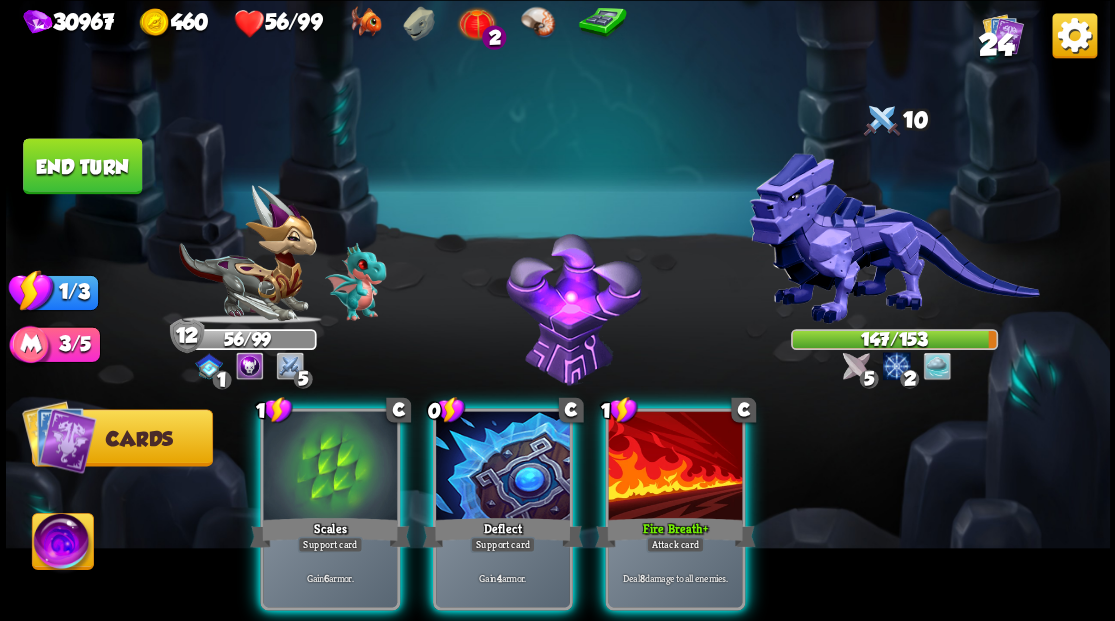 click at bounding box center [675, 467] 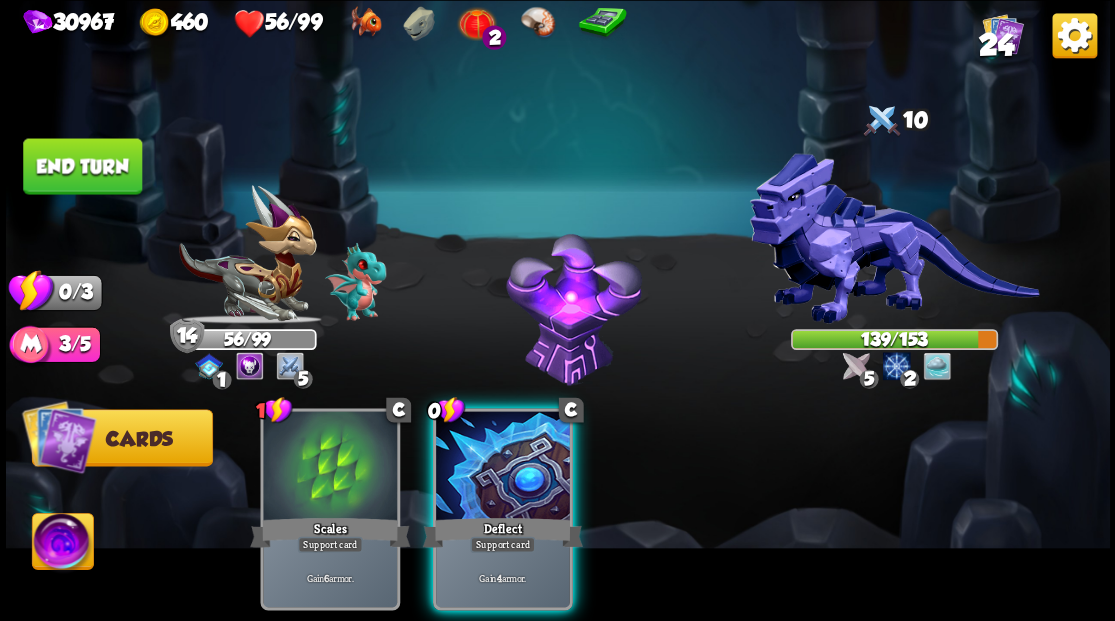 click on "Deflect" at bounding box center [502, 532] 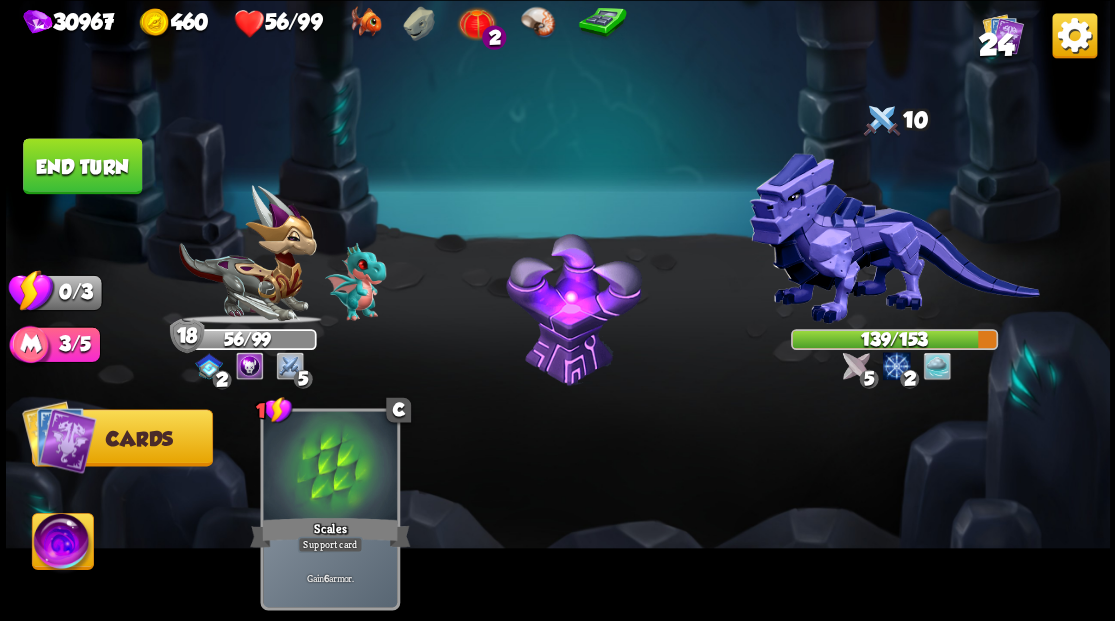 click on "End turn" at bounding box center (82, 166) 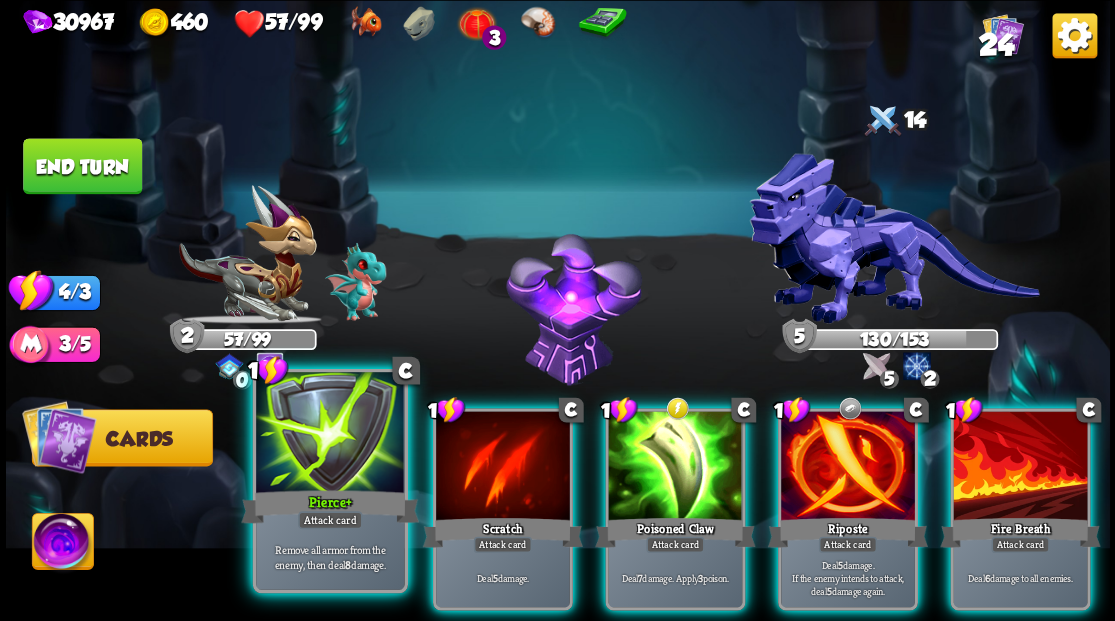 click at bounding box center (330, 434) 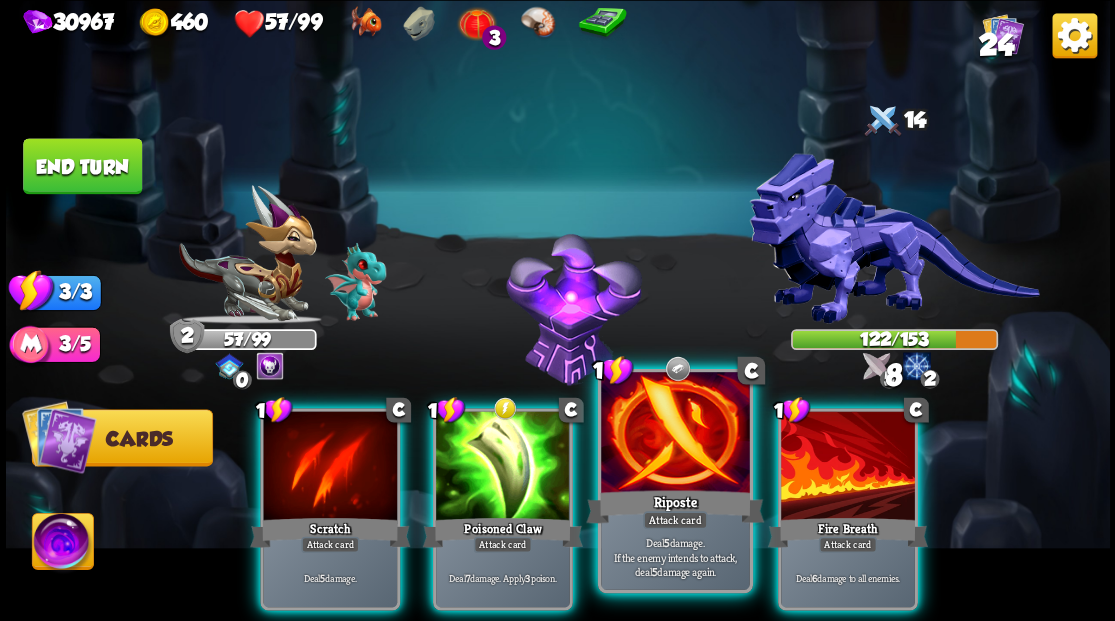 click at bounding box center (675, 434) 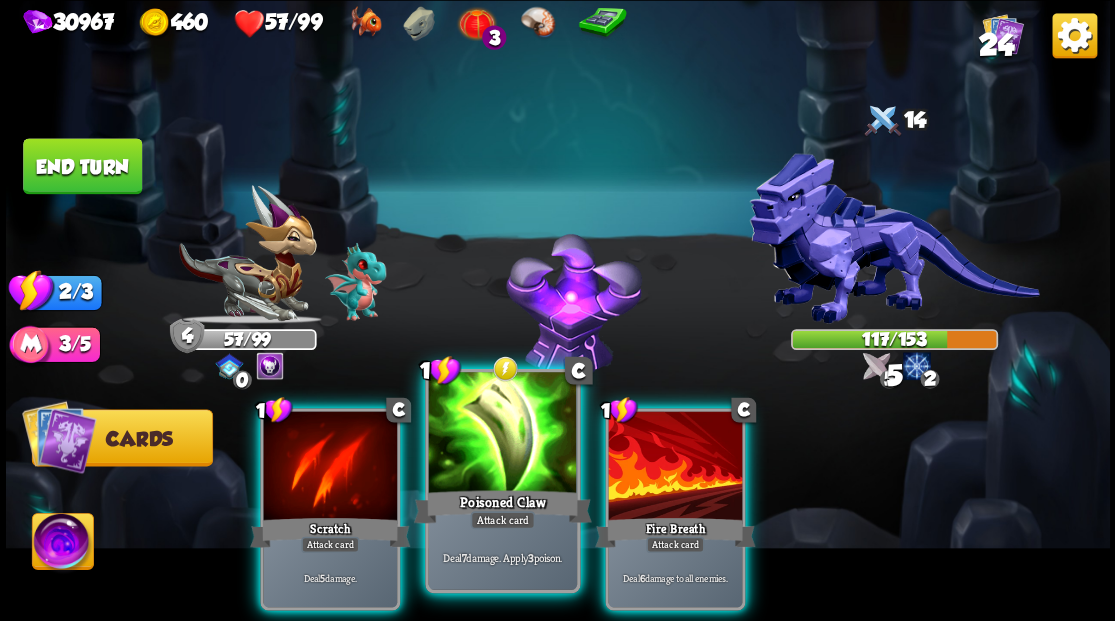 click at bounding box center (502, 434) 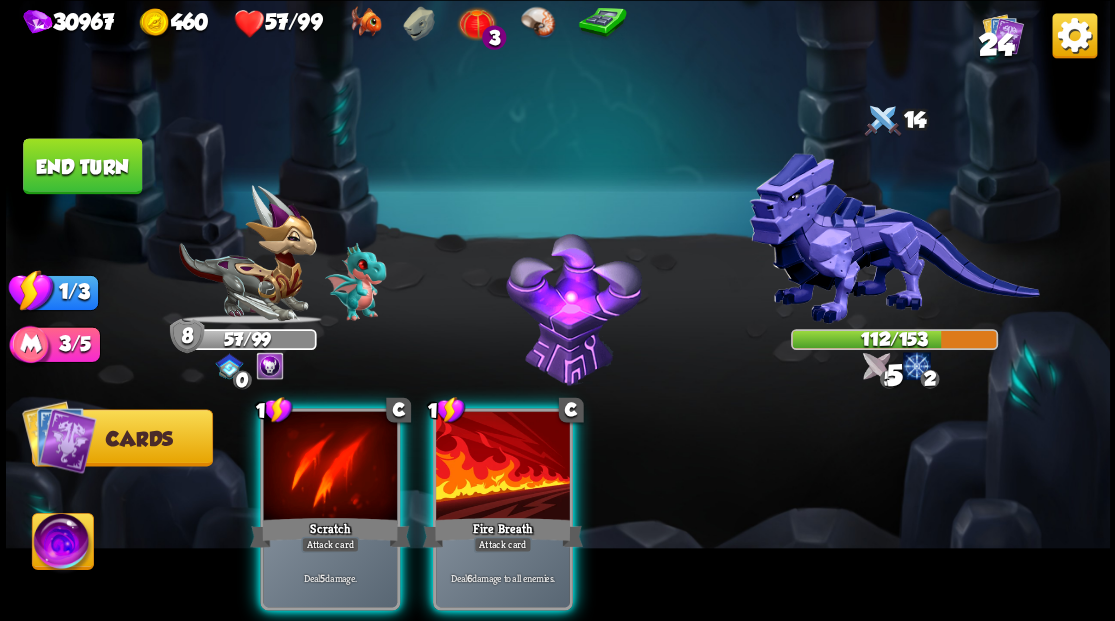 click at bounding box center [503, 467] 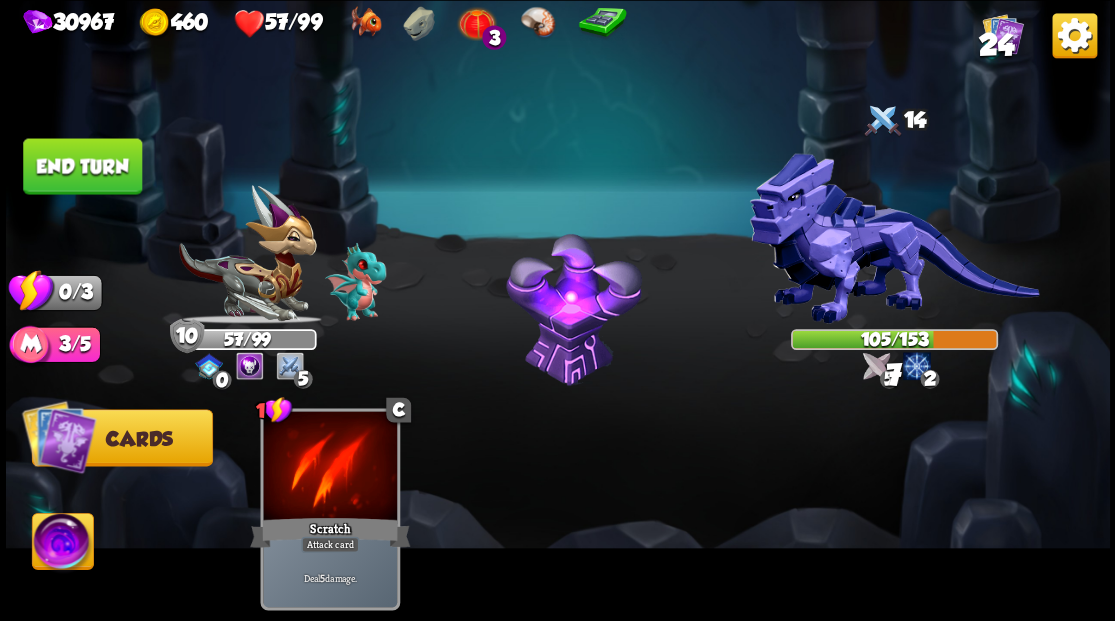 click on "End turn" at bounding box center (82, 166) 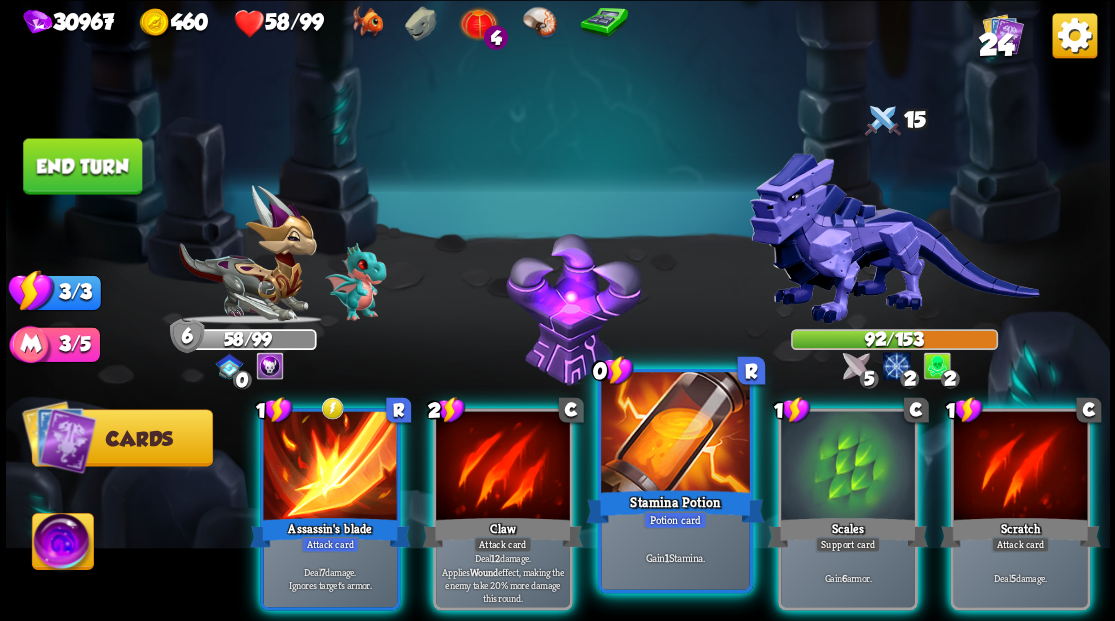 click at bounding box center [675, 434] 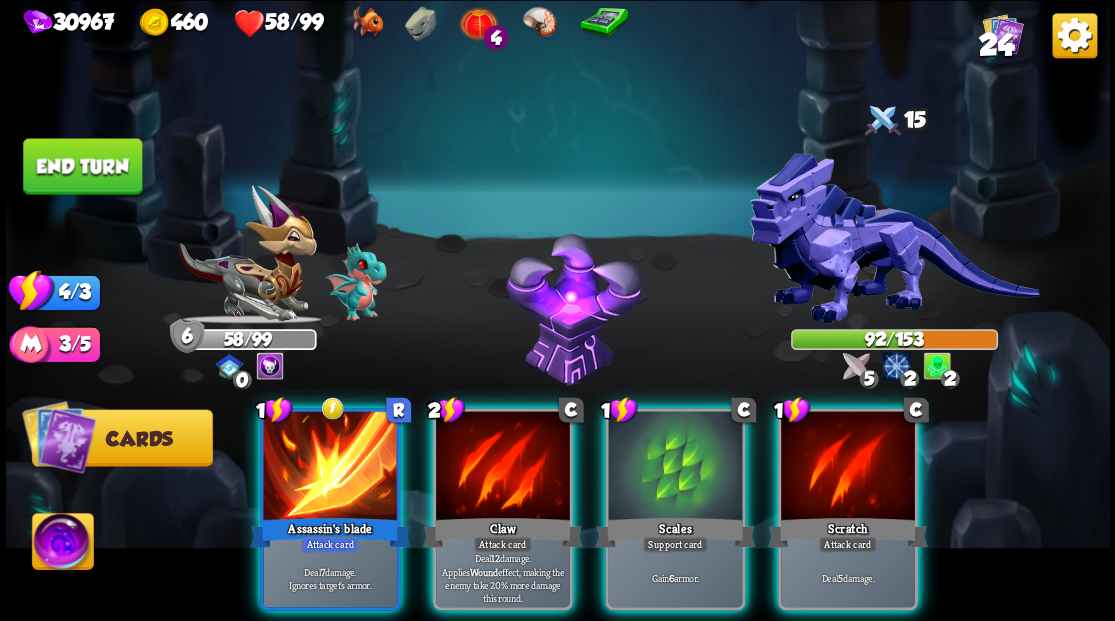 click at bounding box center (675, 467) 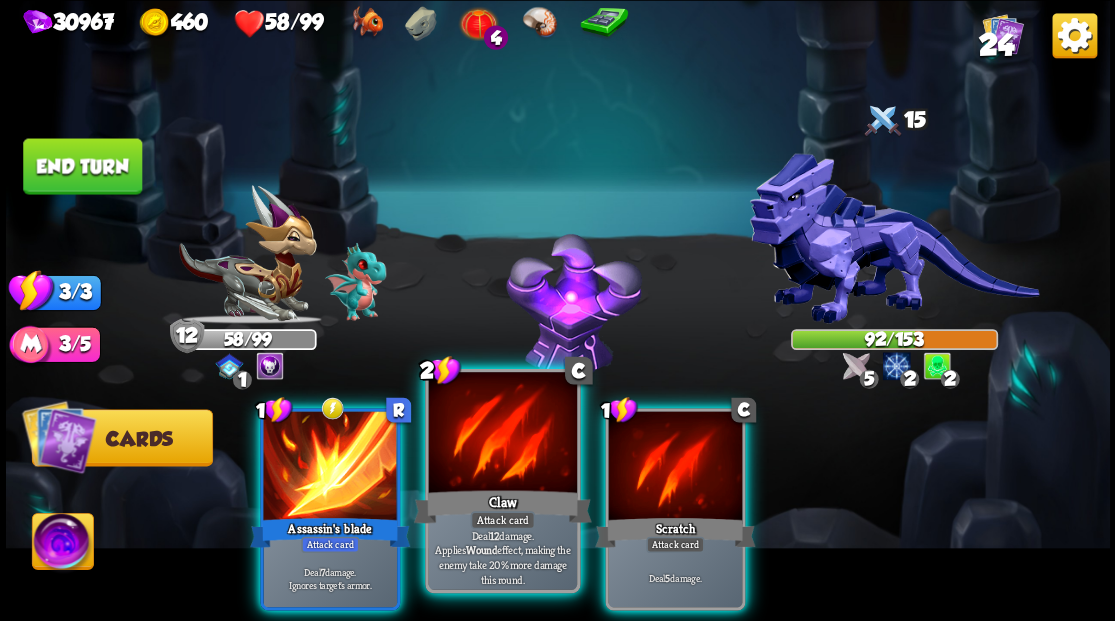 click at bounding box center [502, 434] 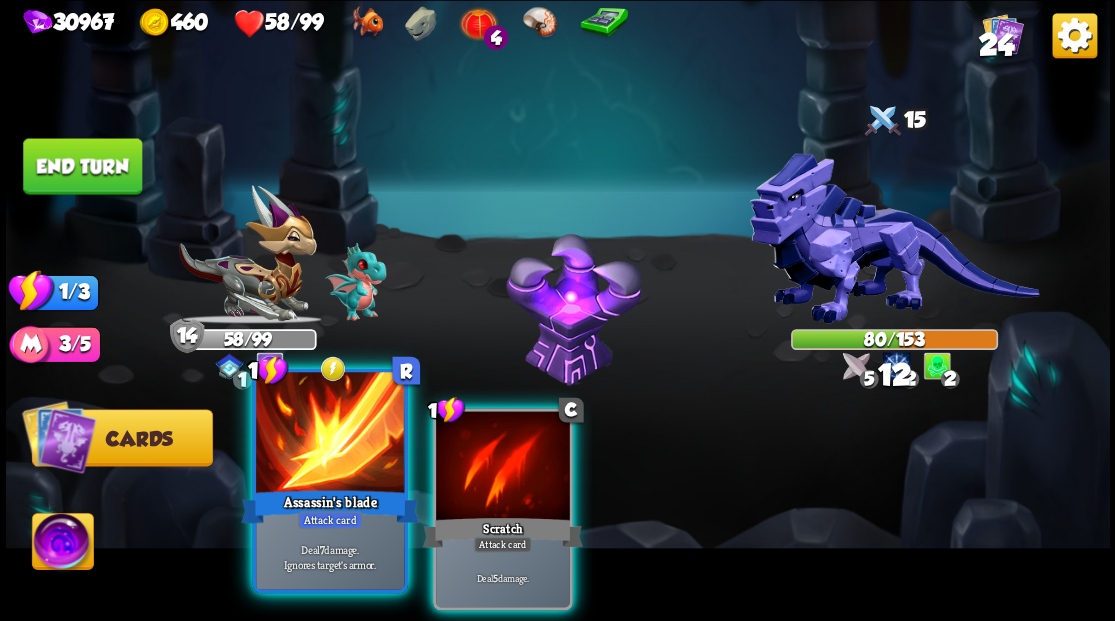 click at bounding box center (330, 434) 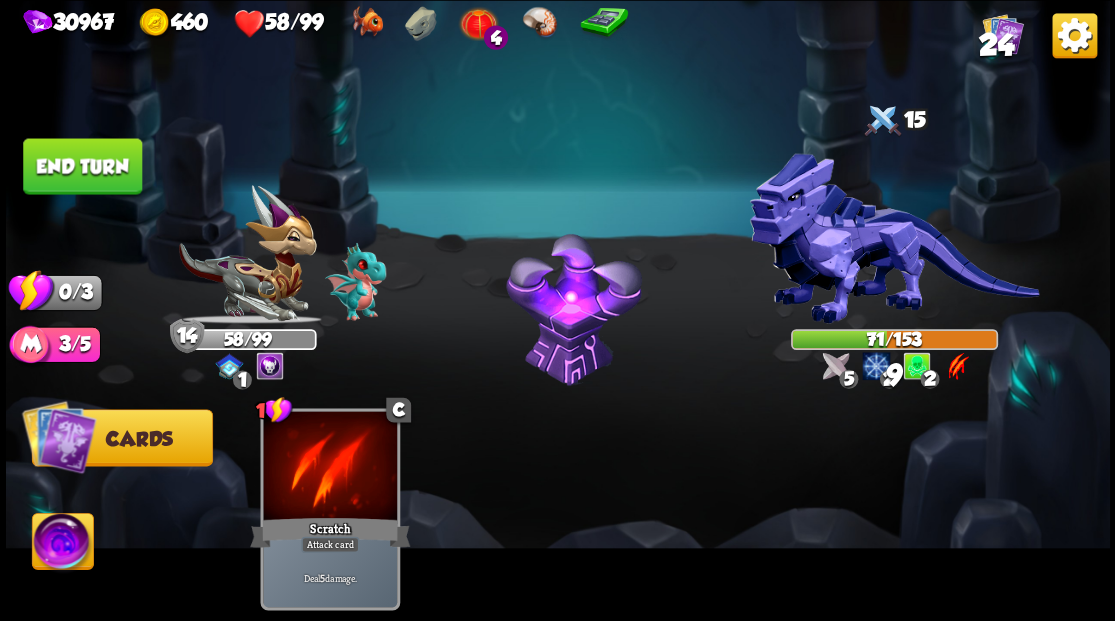 click on "End turn" at bounding box center (82, 166) 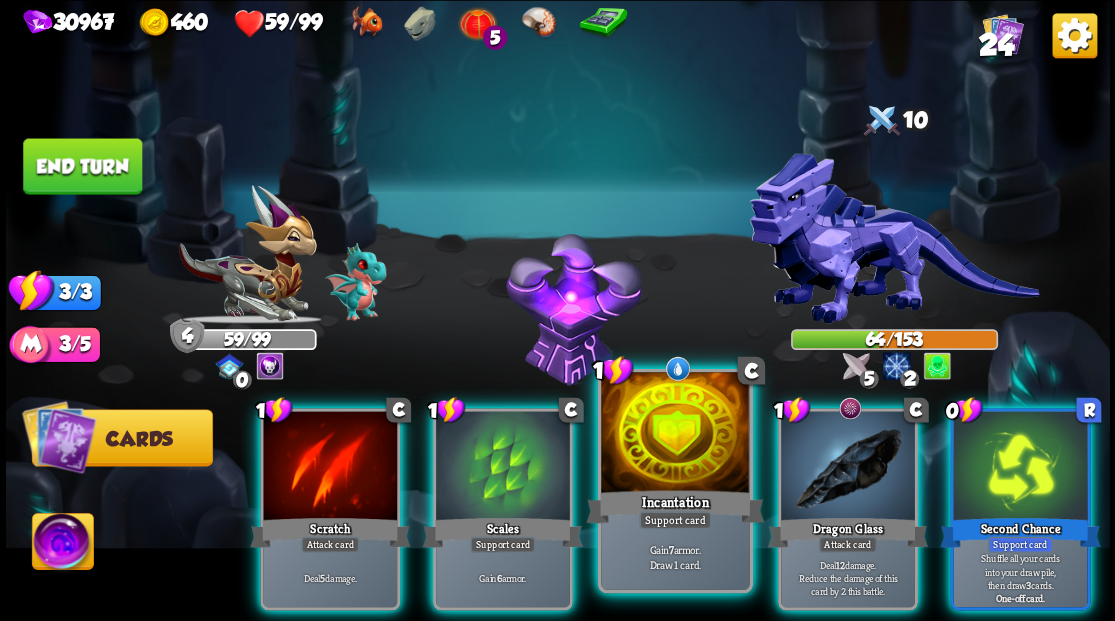 click at bounding box center [675, 434] 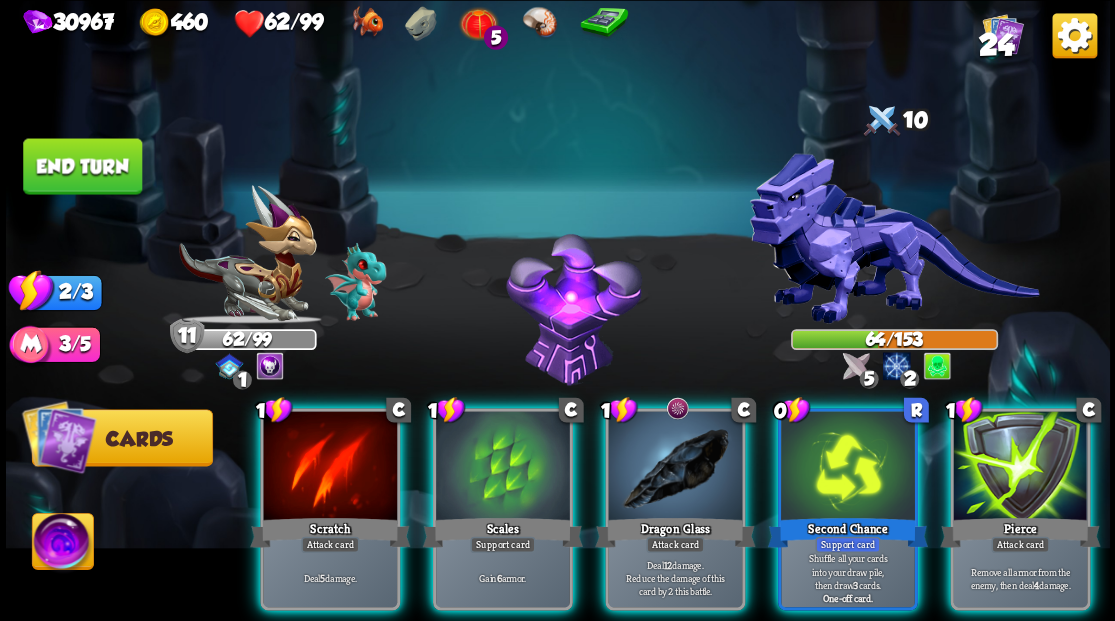 click at bounding box center (675, 467) 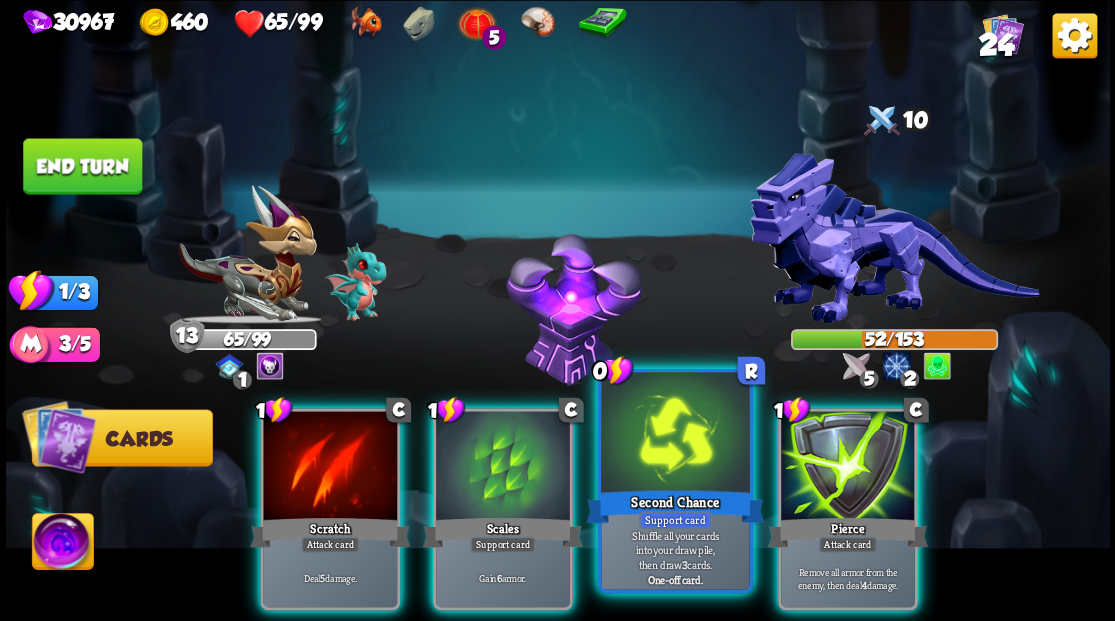 click at bounding box center [675, 434] 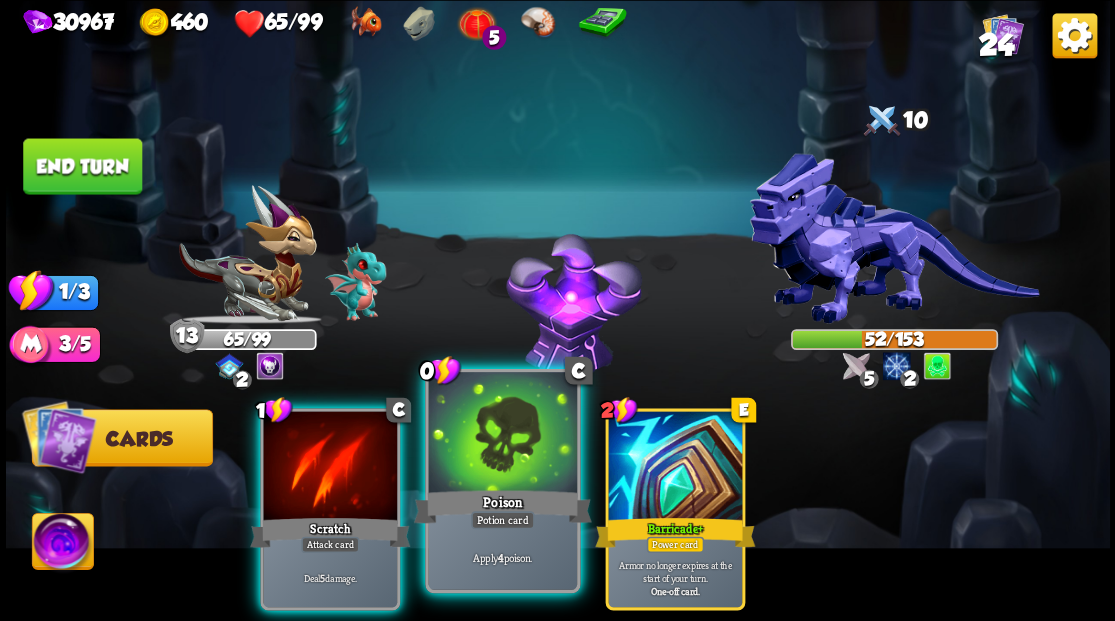 click at bounding box center [502, 434] 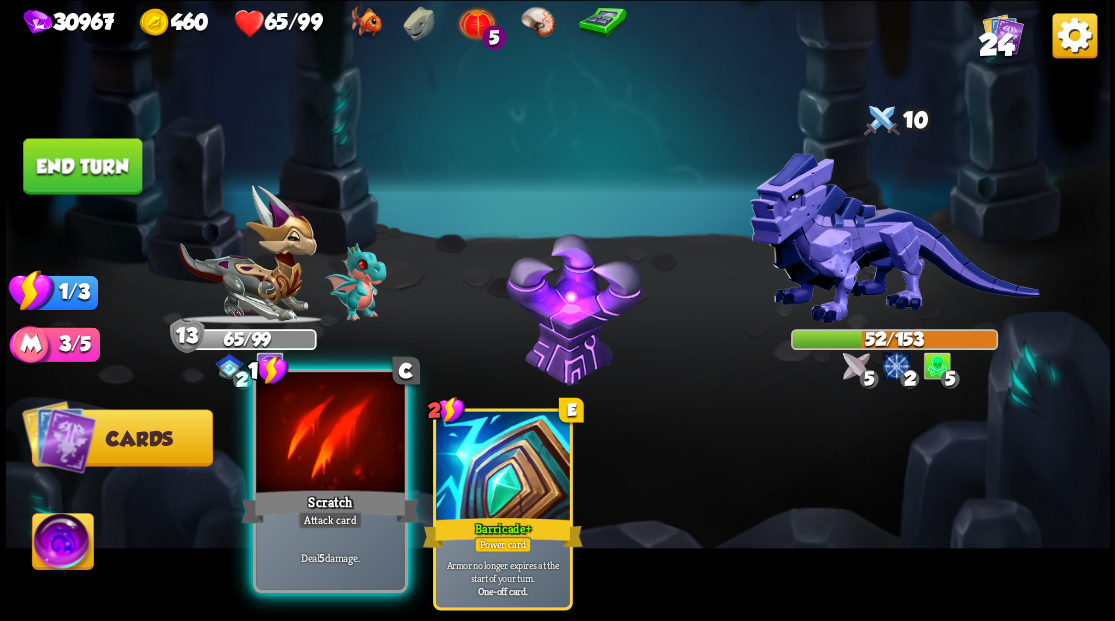 click on "Scratch" at bounding box center [330, 506] 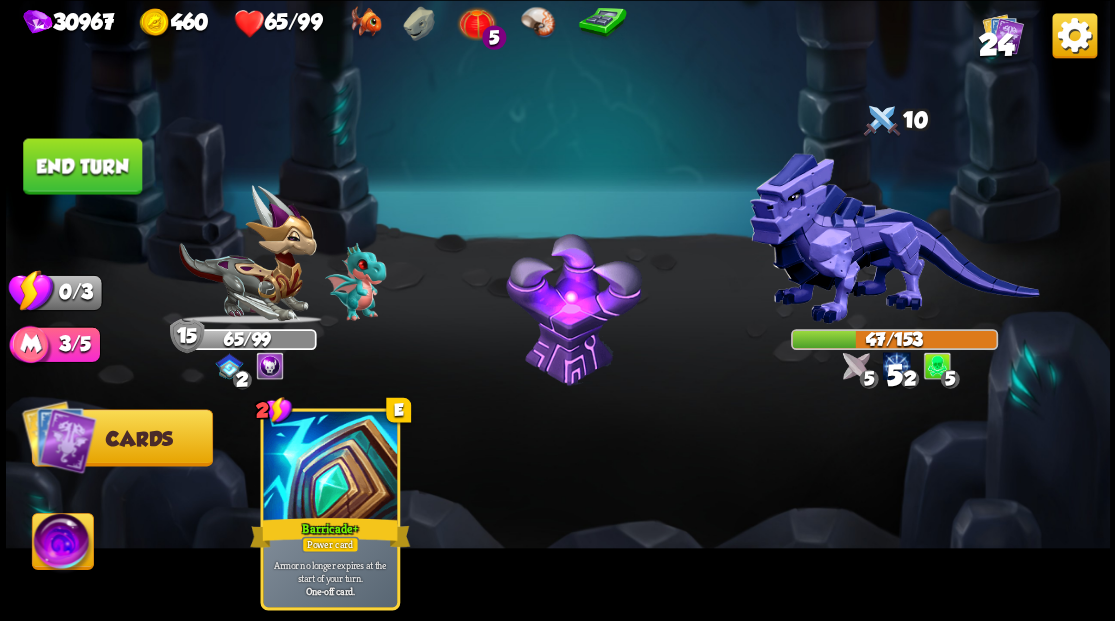 click on "End turn" at bounding box center (82, 166) 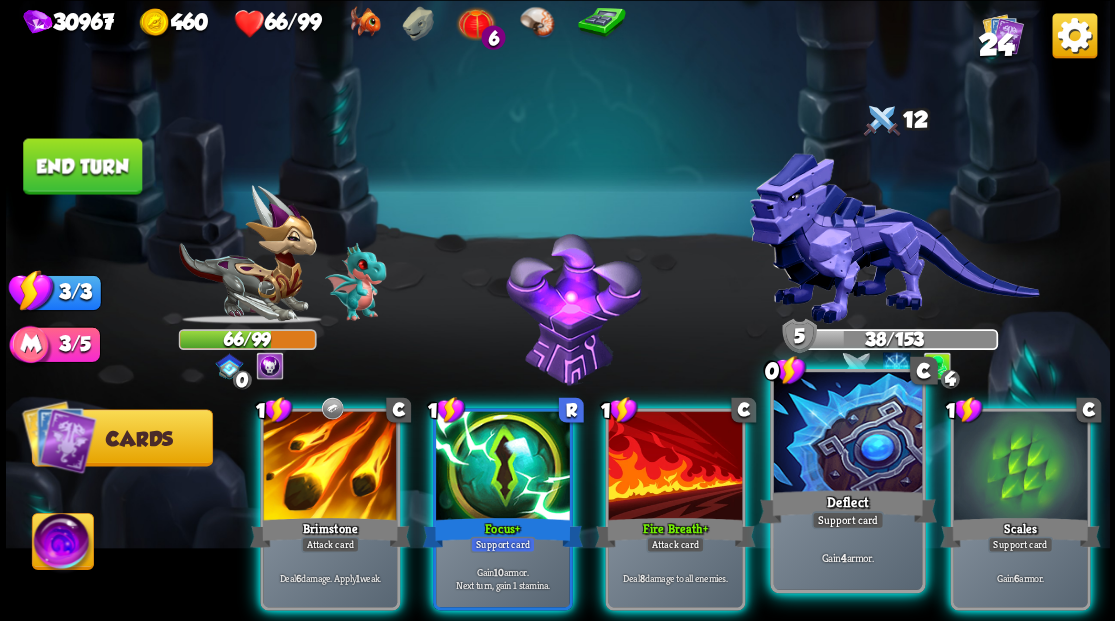 click on "Deflect" at bounding box center (847, 506) 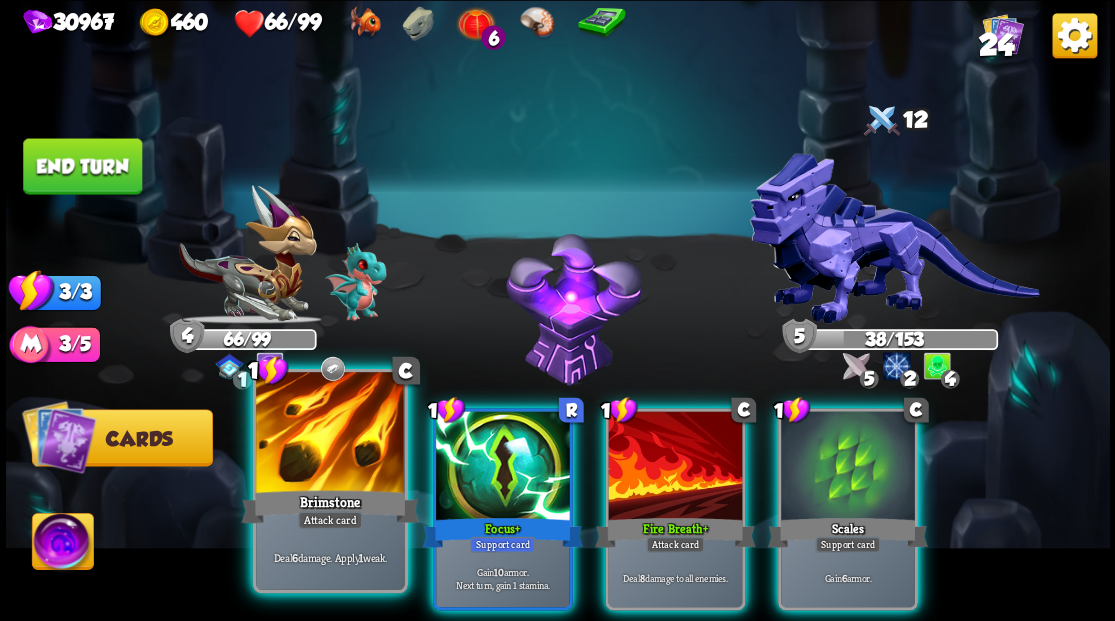 click at bounding box center (330, 434) 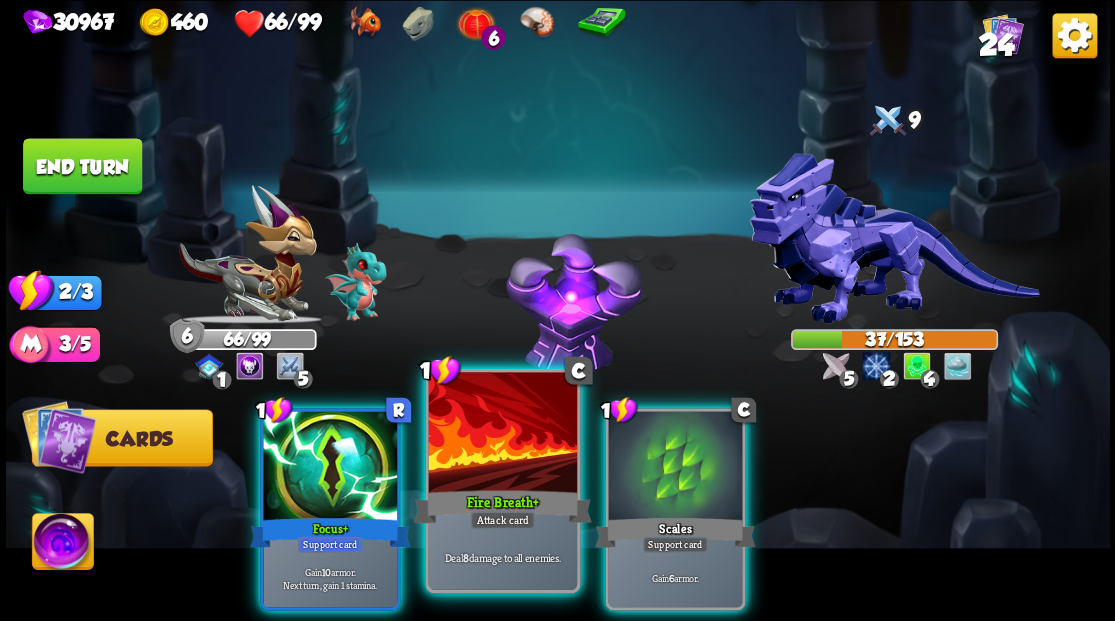 click at bounding box center (502, 434) 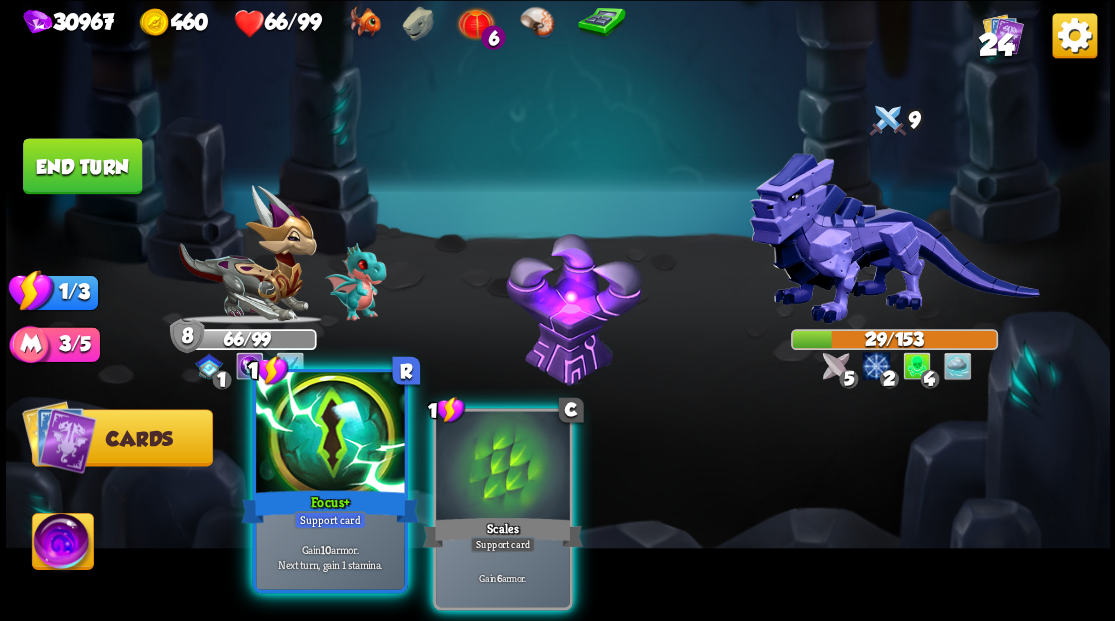 click at bounding box center (330, 434) 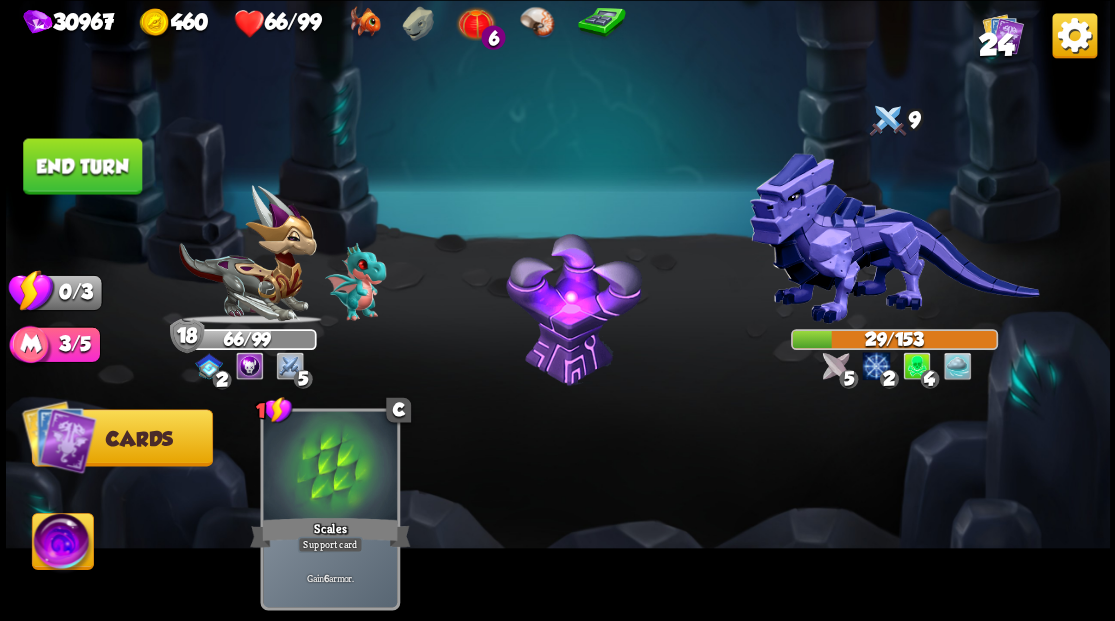 click on "End turn" at bounding box center (82, 166) 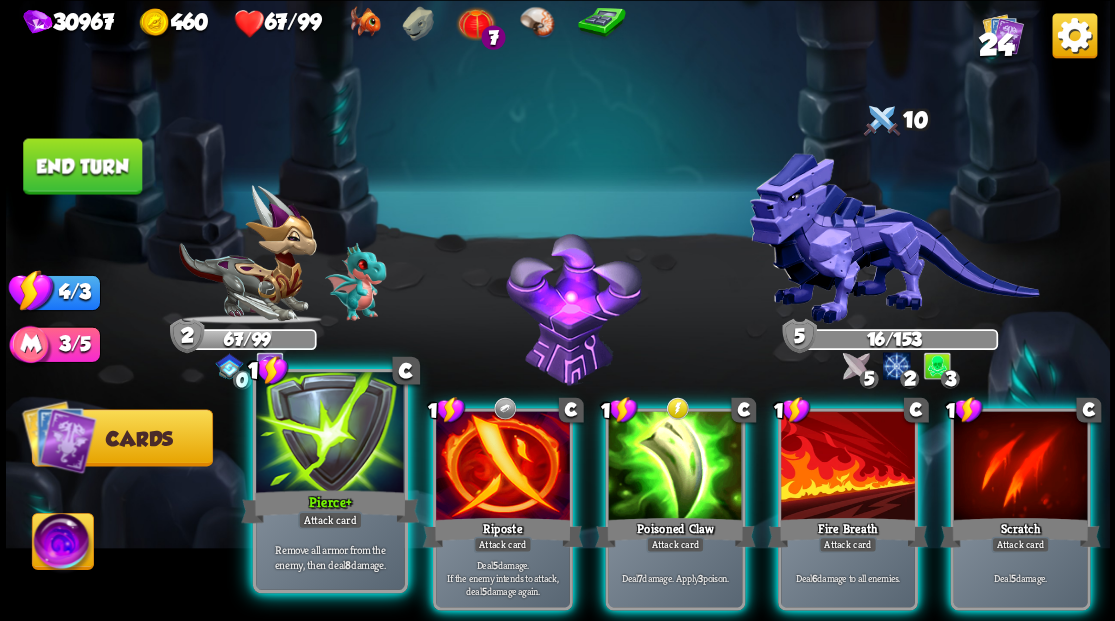 click at bounding box center (330, 434) 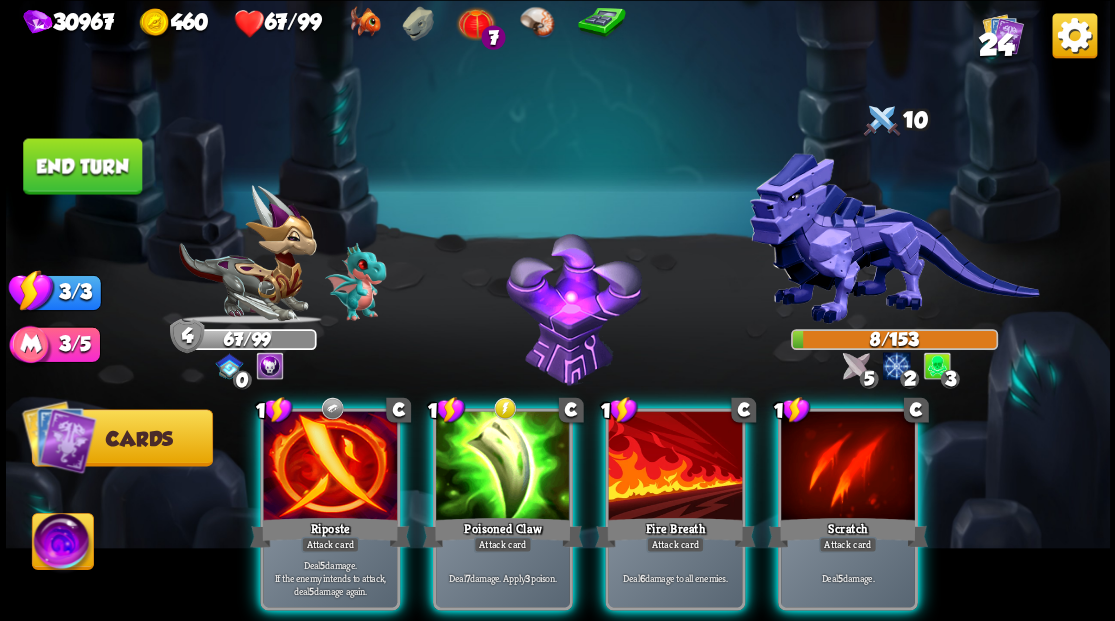 click at bounding box center [330, 467] 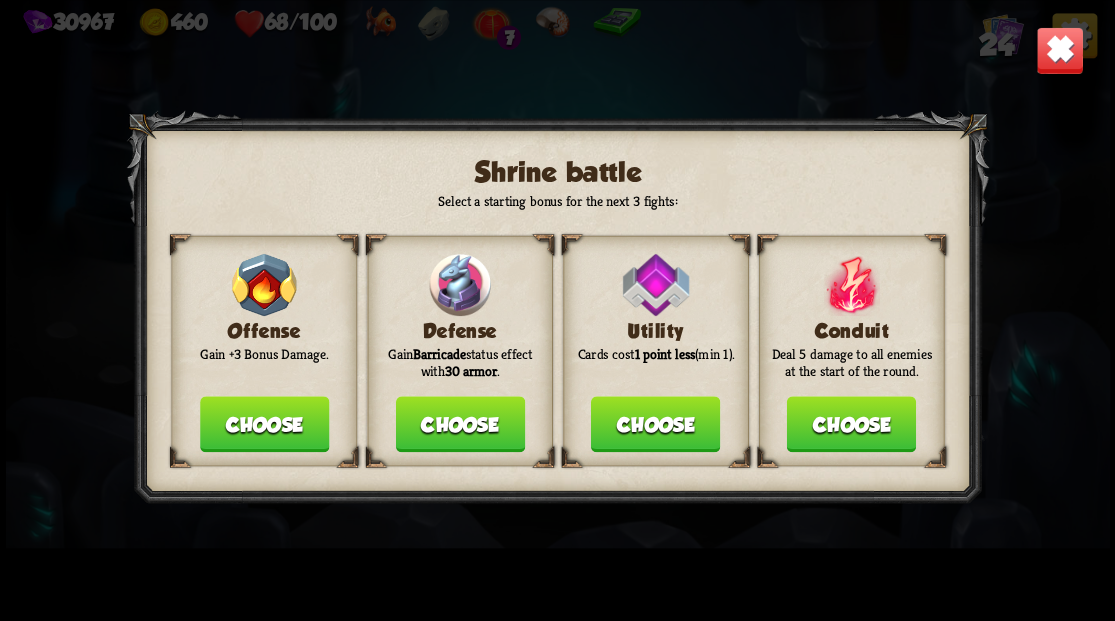 click on "Choose" at bounding box center [459, 424] 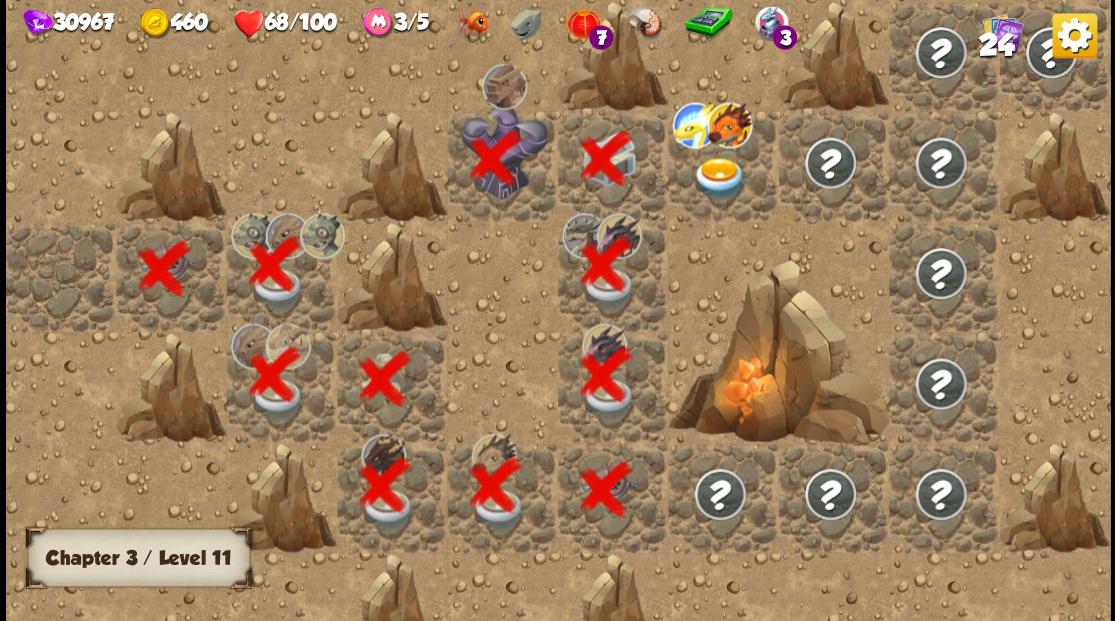 scroll, scrollTop: 0, scrollLeft: 384, axis: horizontal 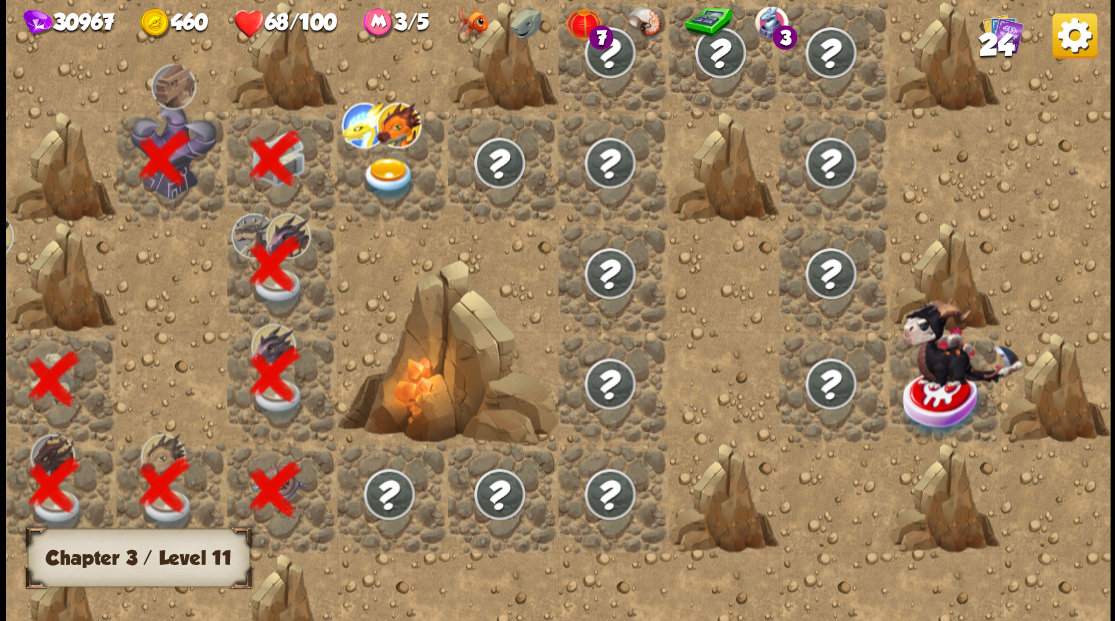 click at bounding box center (388, 178) 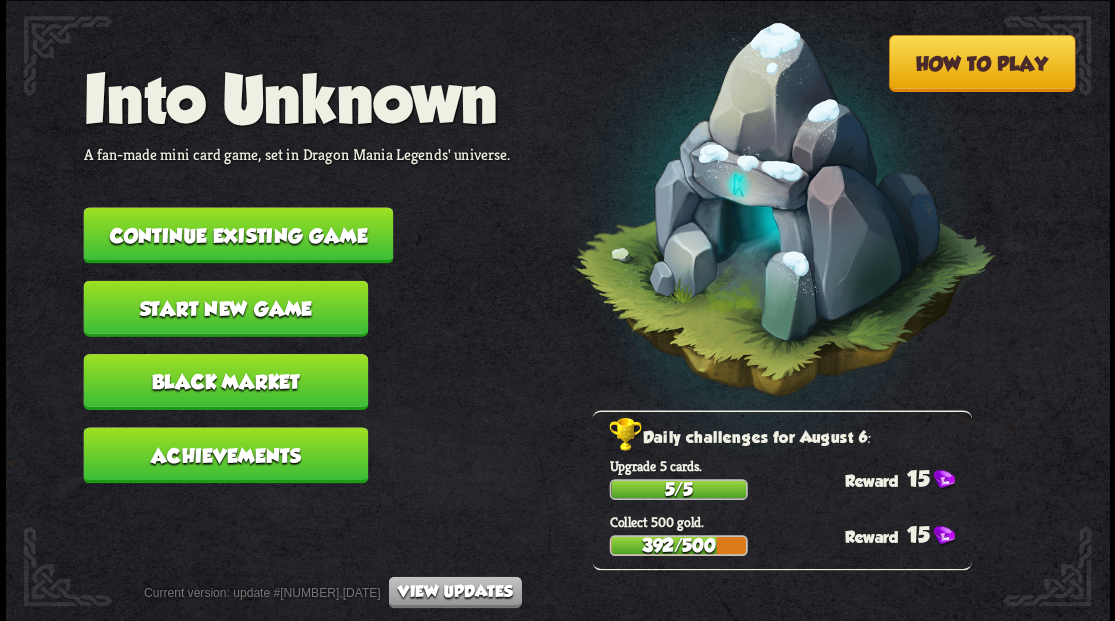 scroll, scrollTop: 0, scrollLeft: 0, axis: both 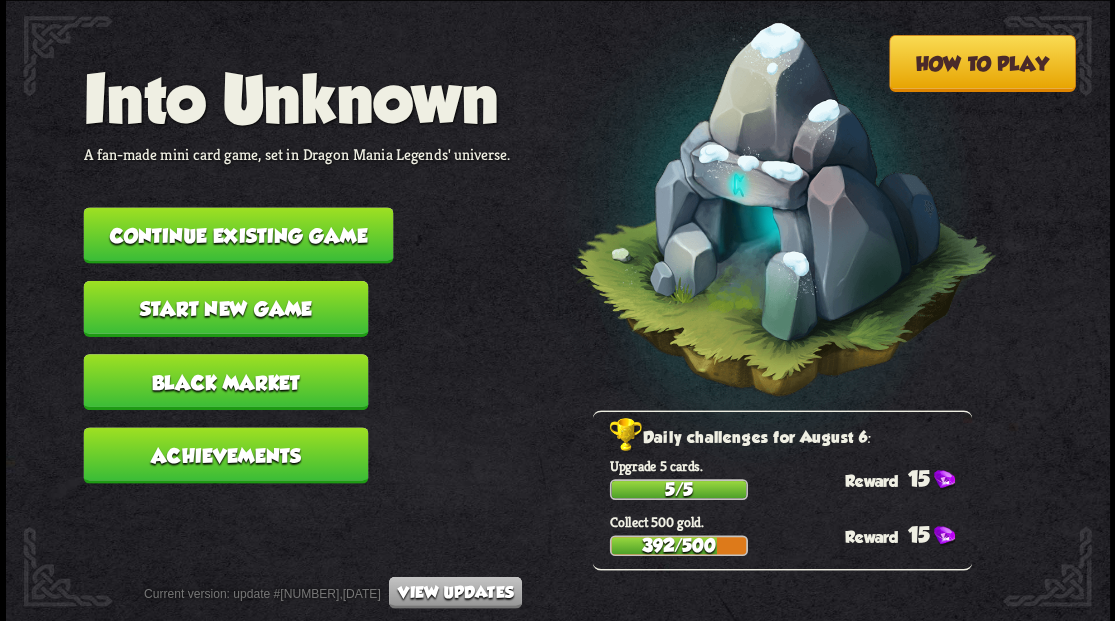 click on "Continue existing game" at bounding box center (238, 235) 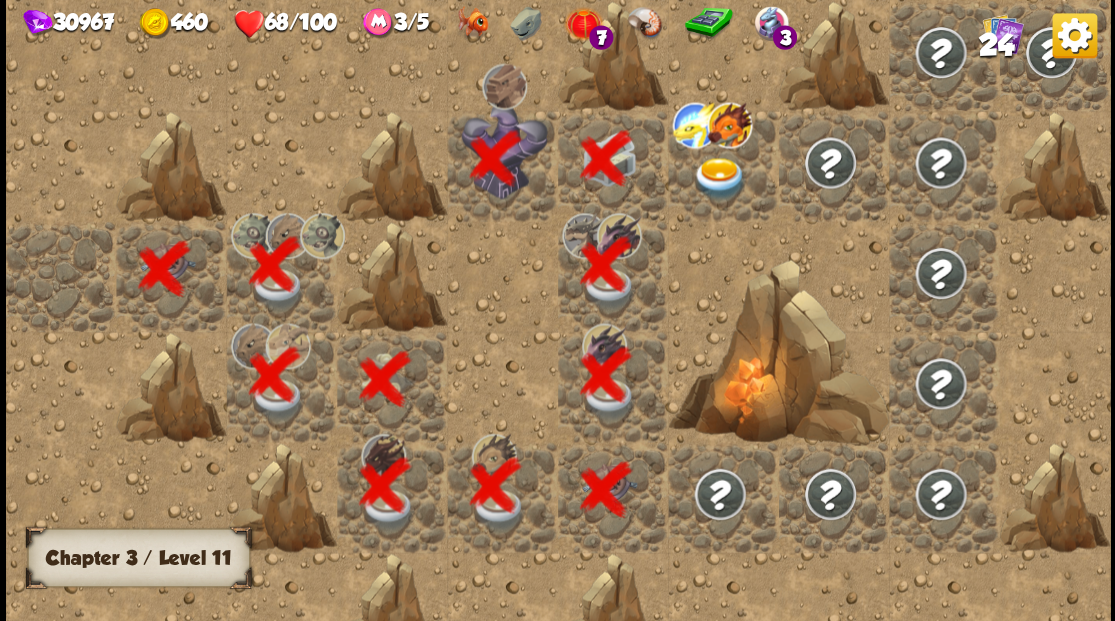 scroll, scrollTop: 0, scrollLeft: 384, axis: horizontal 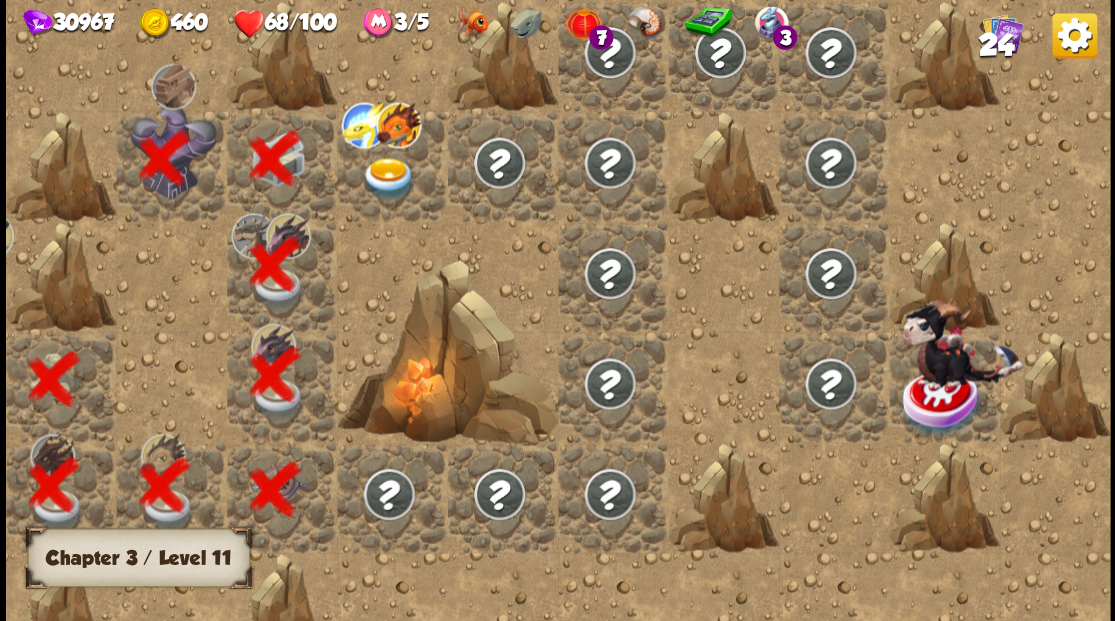 click at bounding box center (388, 178) 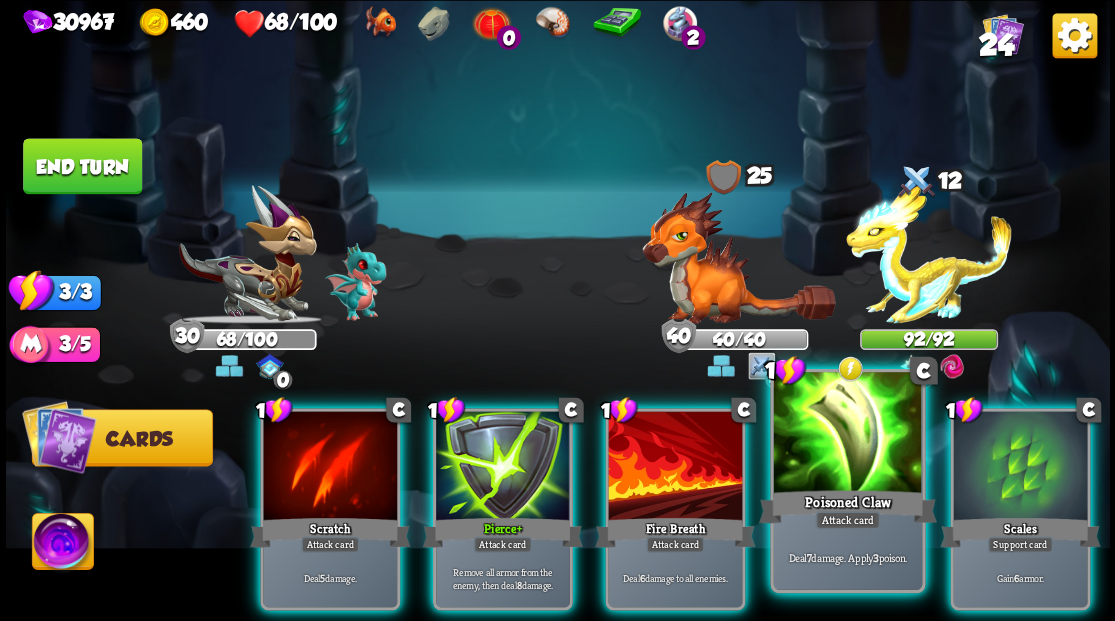 click at bounding box center (847, 434) 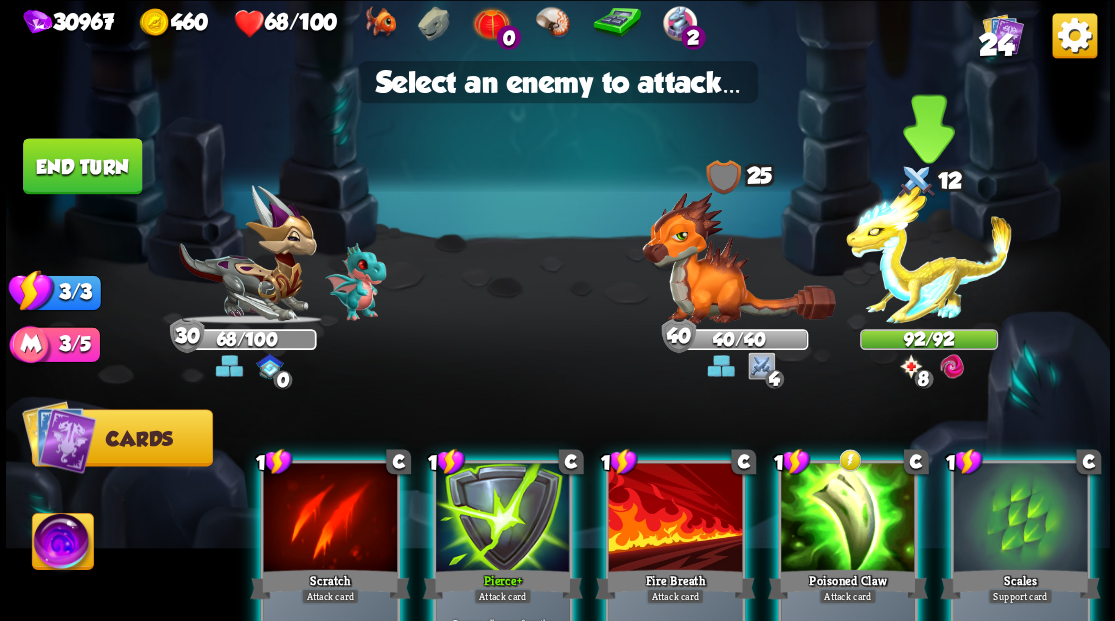 click at bounding box center (929, 254) 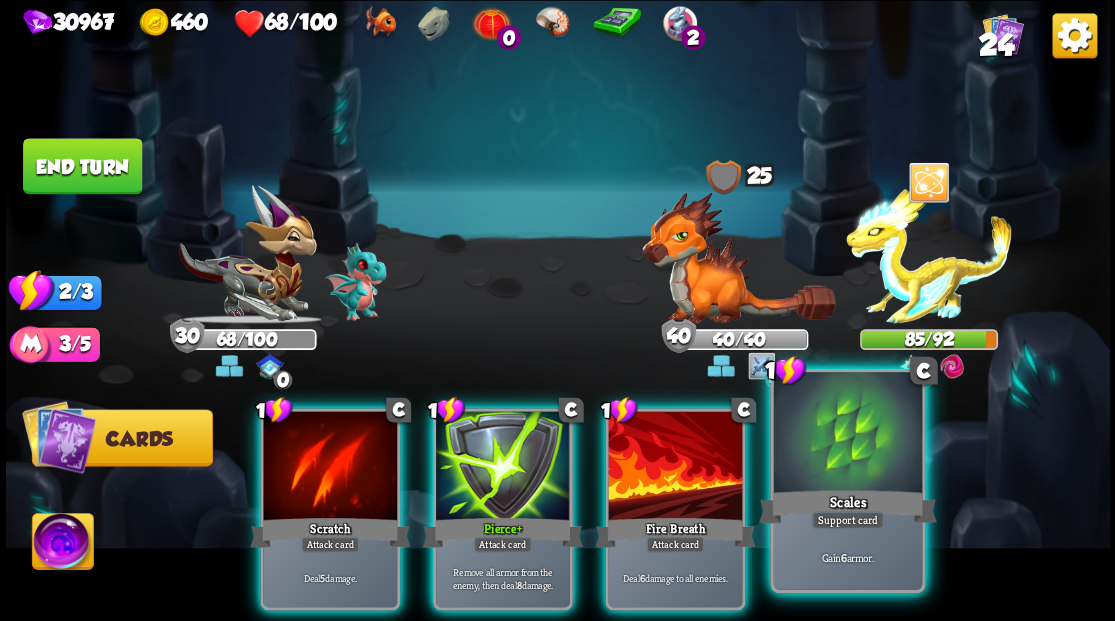 click at bounding box center [847, 434] 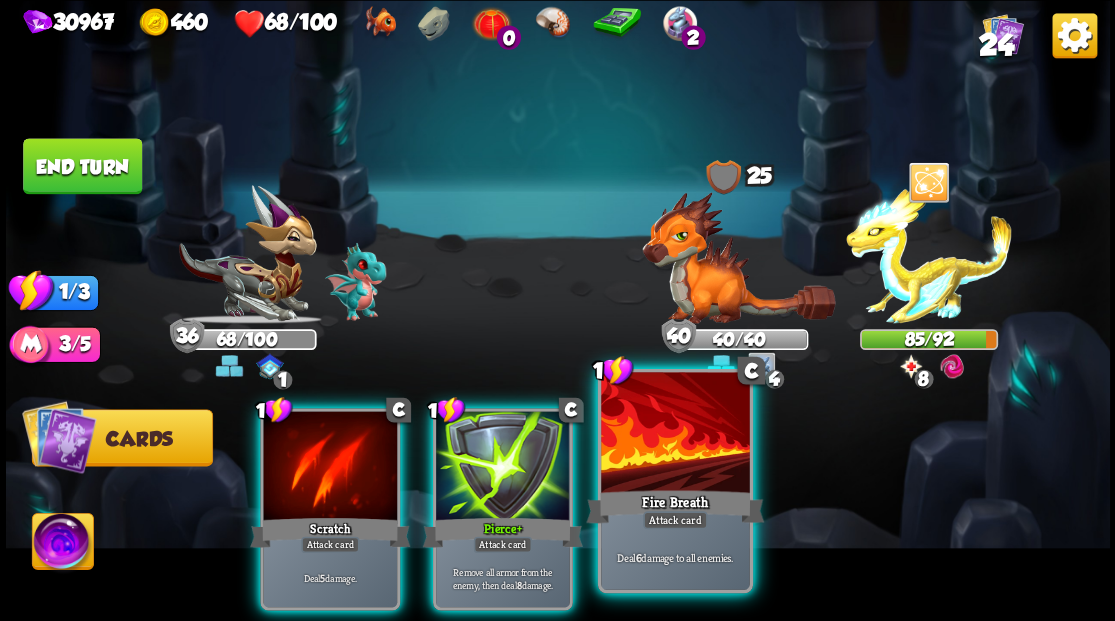 click at bounding box center [675, 434] 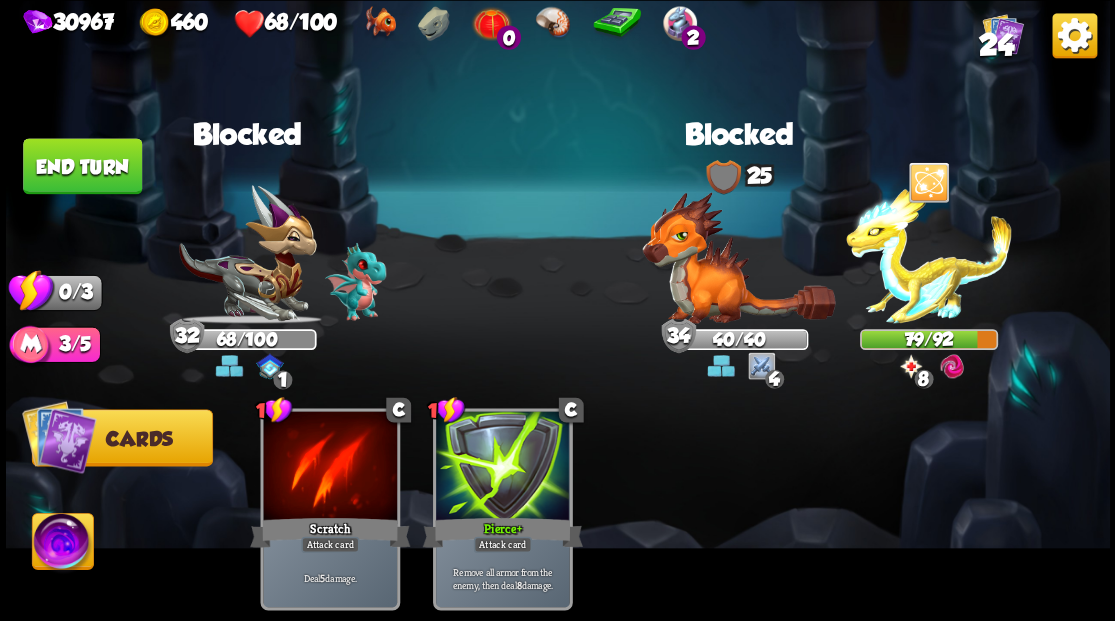 click on "End turn" at bounding box center [82, 166] 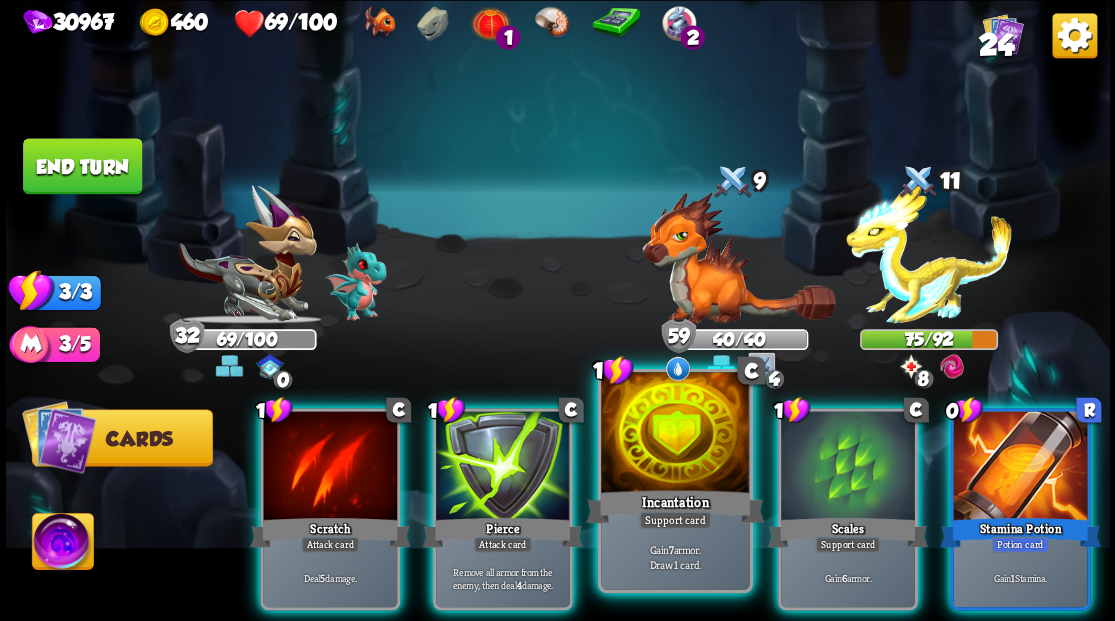 click at bounding box center (675, 434) 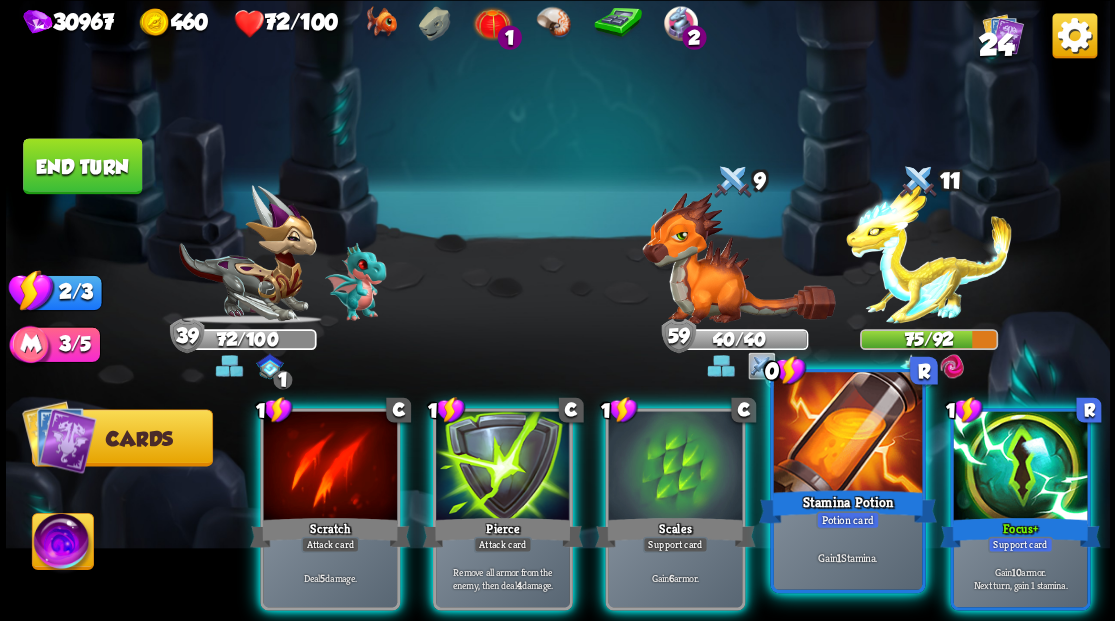 click at bounding box center [847, 434] 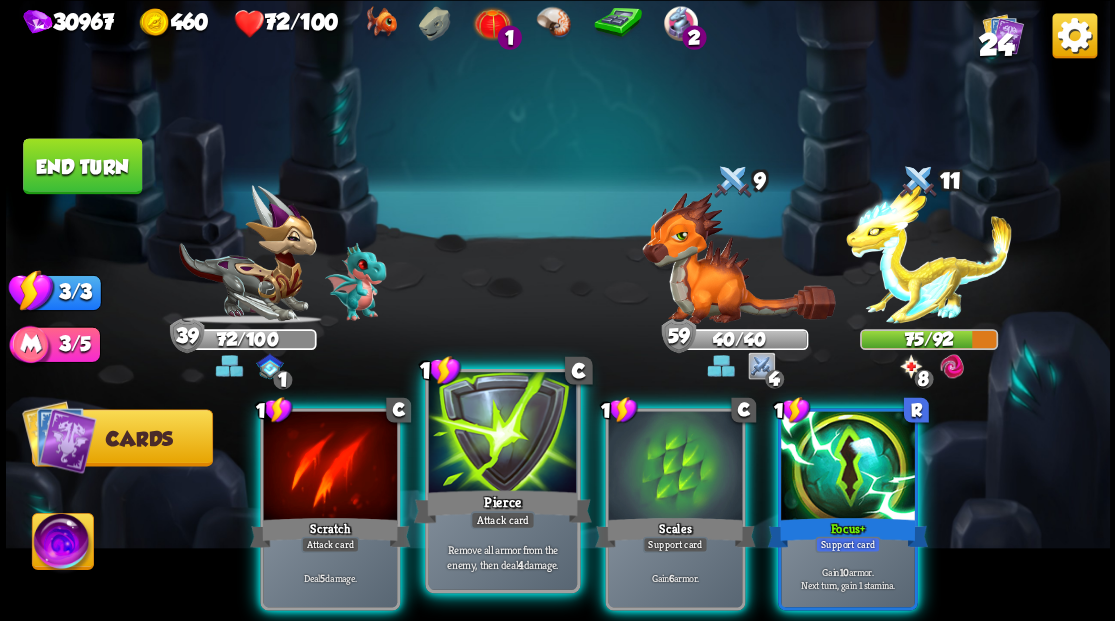 click at bounding box center (502, 434) 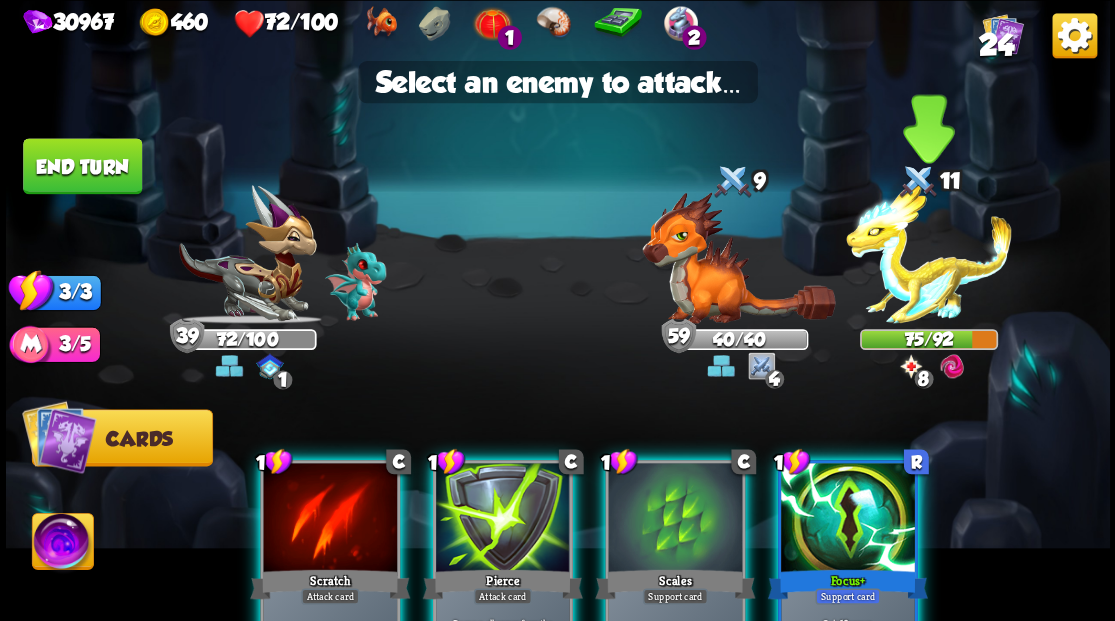 click at bounding box center [929, 254] 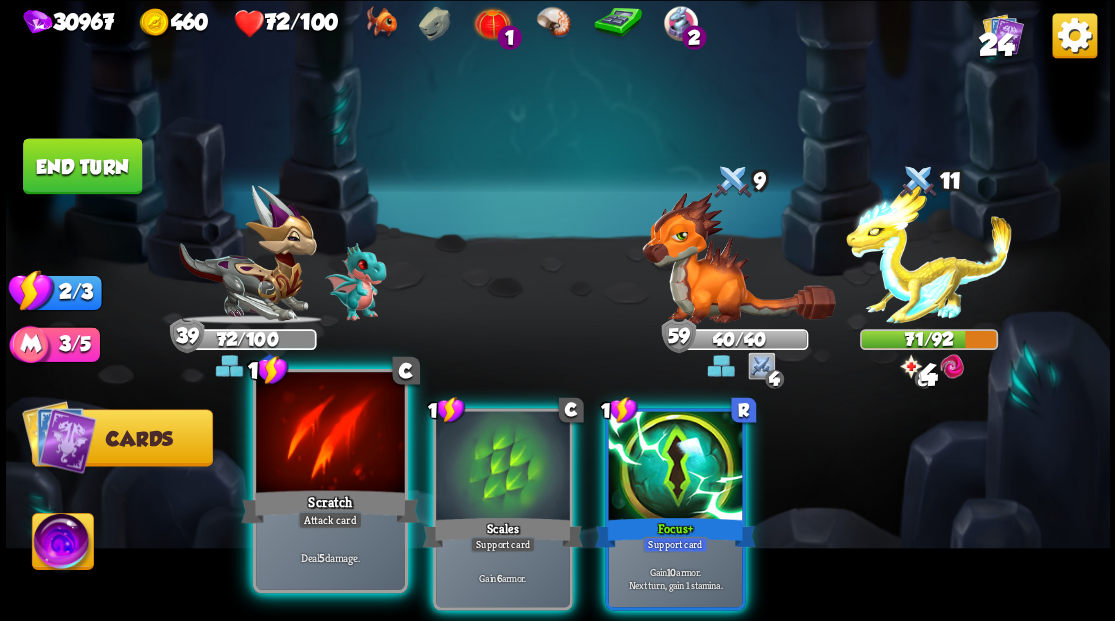 click at bounding box center [330, 434] 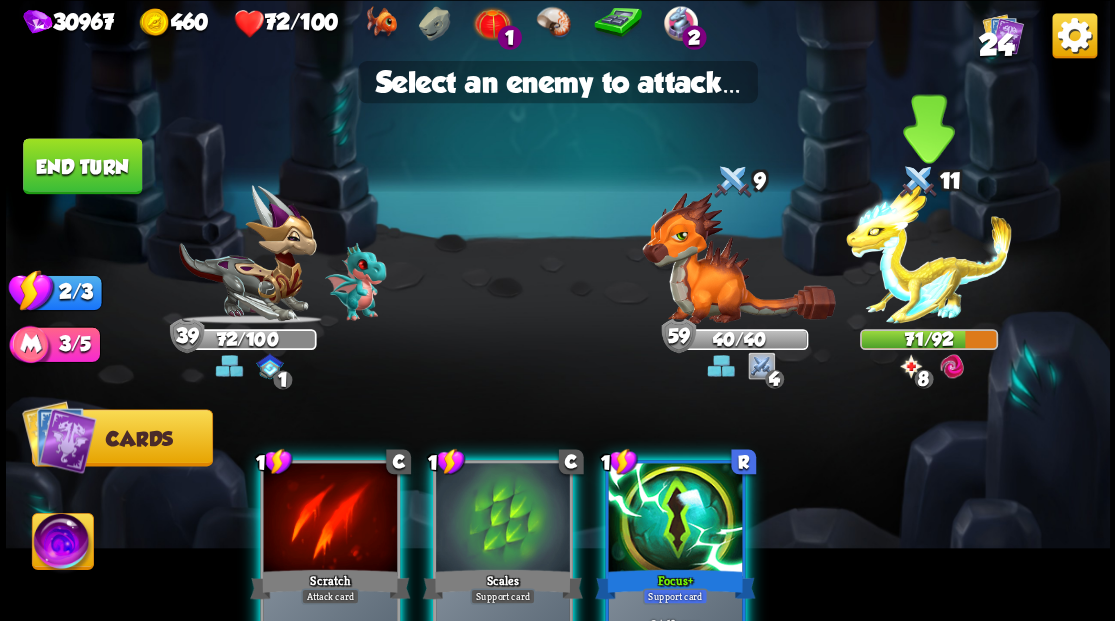 click at bounding box center (929, 254) 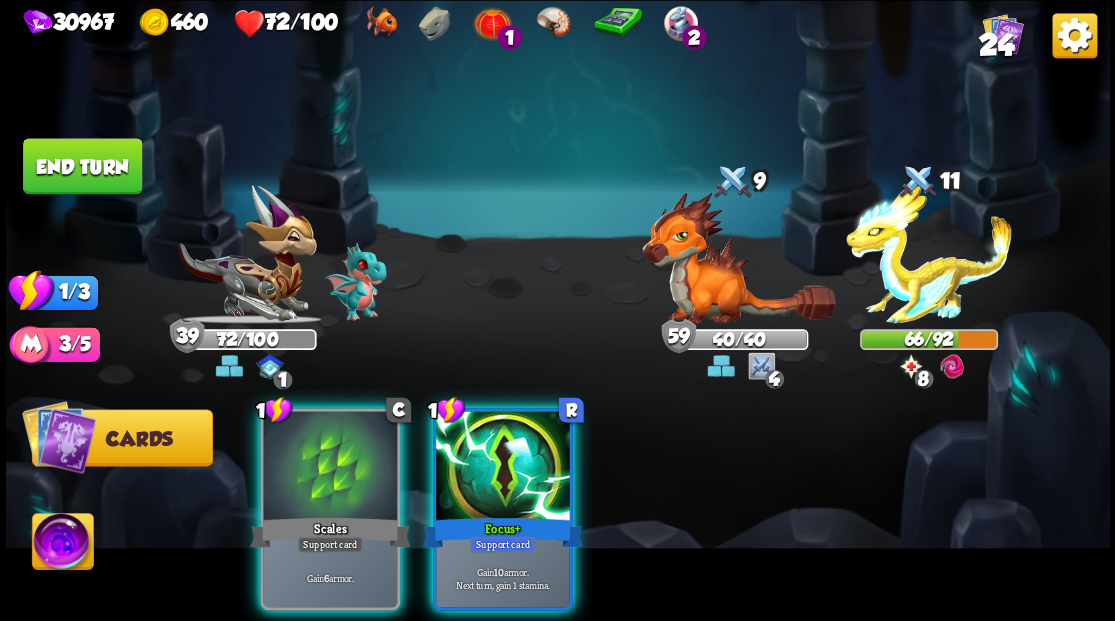 click at bounding box center [503, 467] 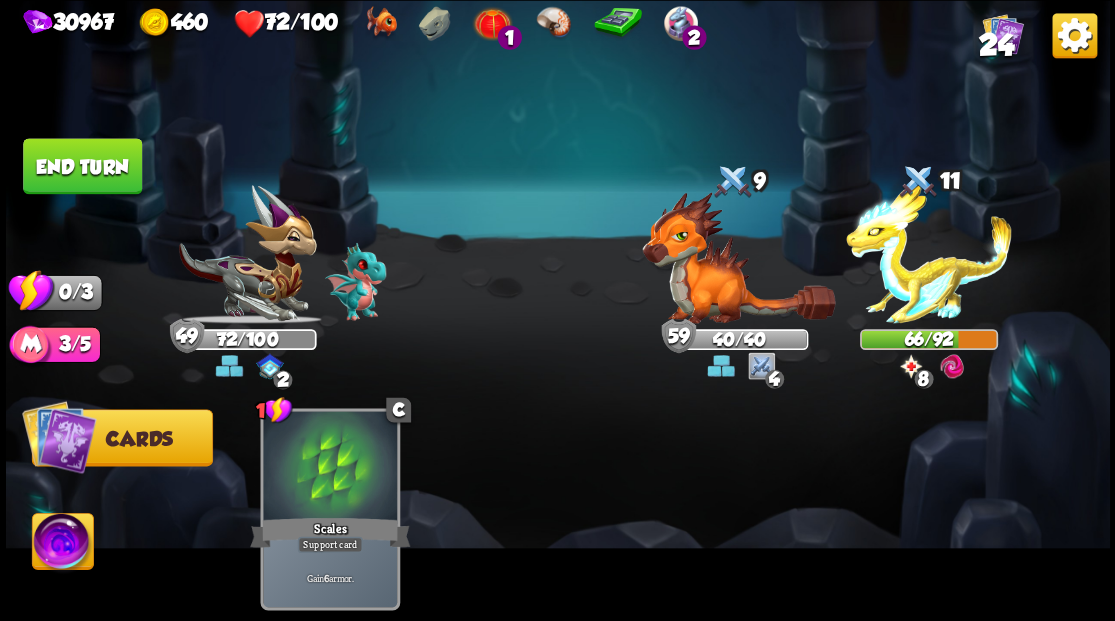 click on "End turn" at bounding box center (82, 166) 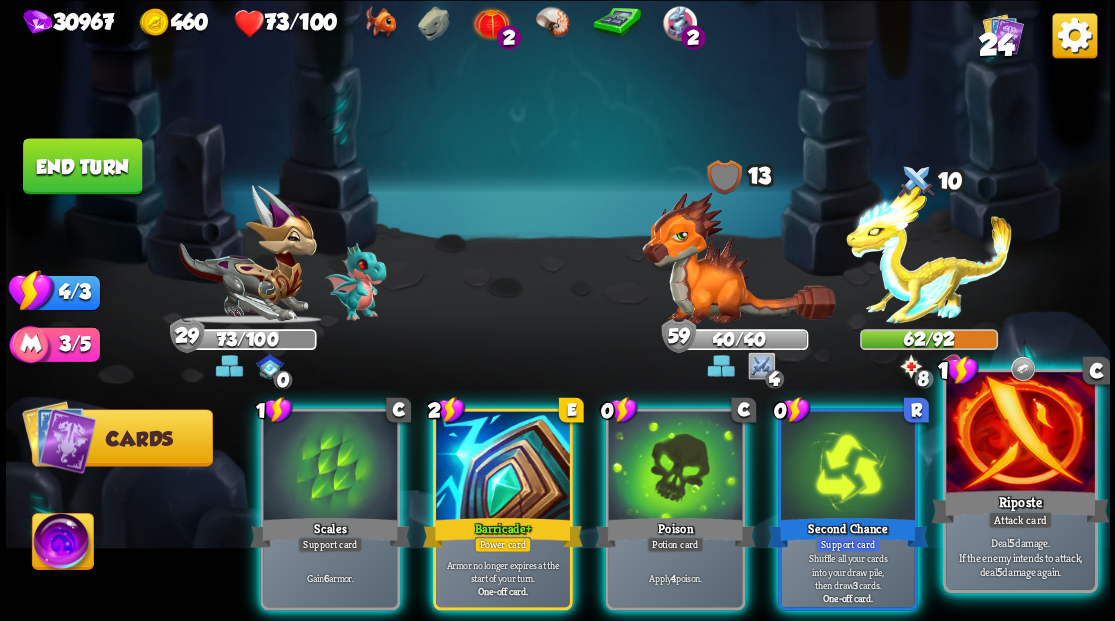 click at bounding box center [1020, 434] 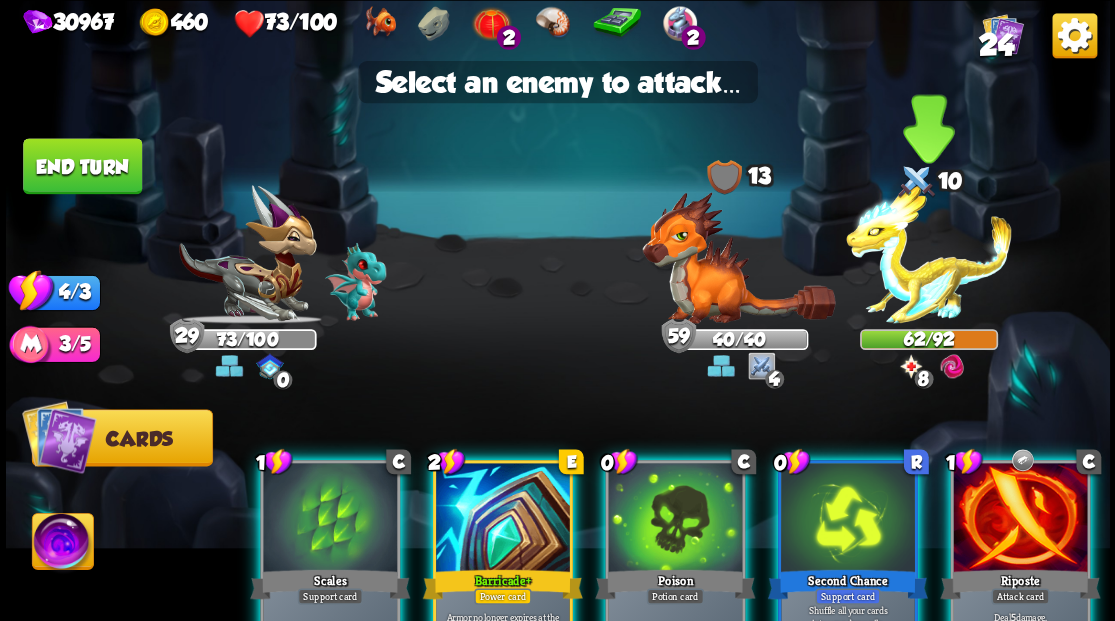 click at bounding box center [929, 254] 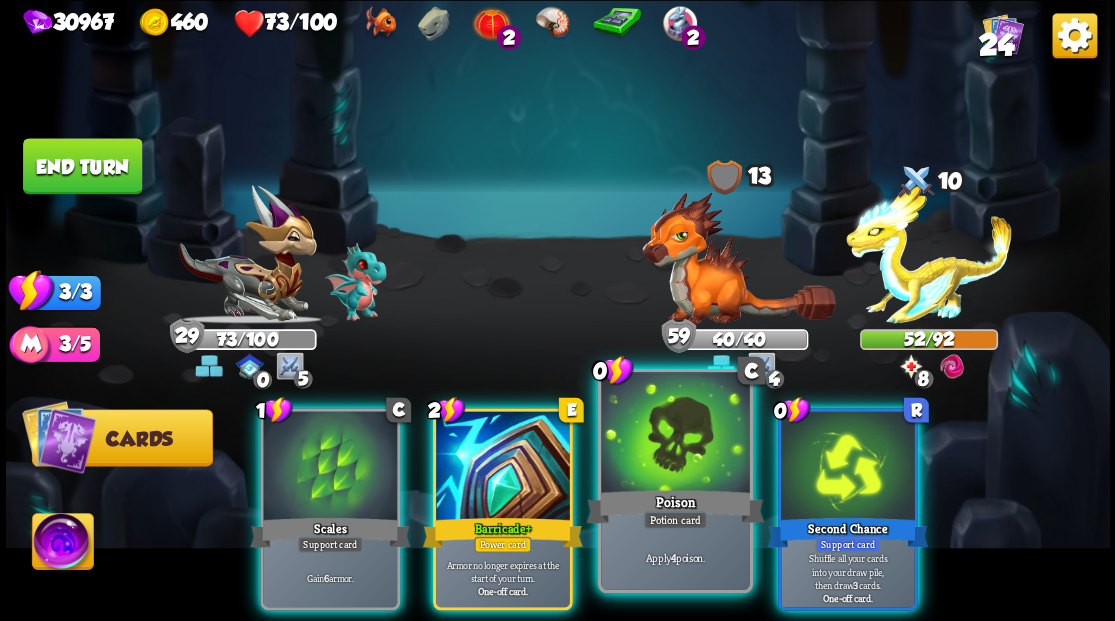click at bounding box center [675, 434] 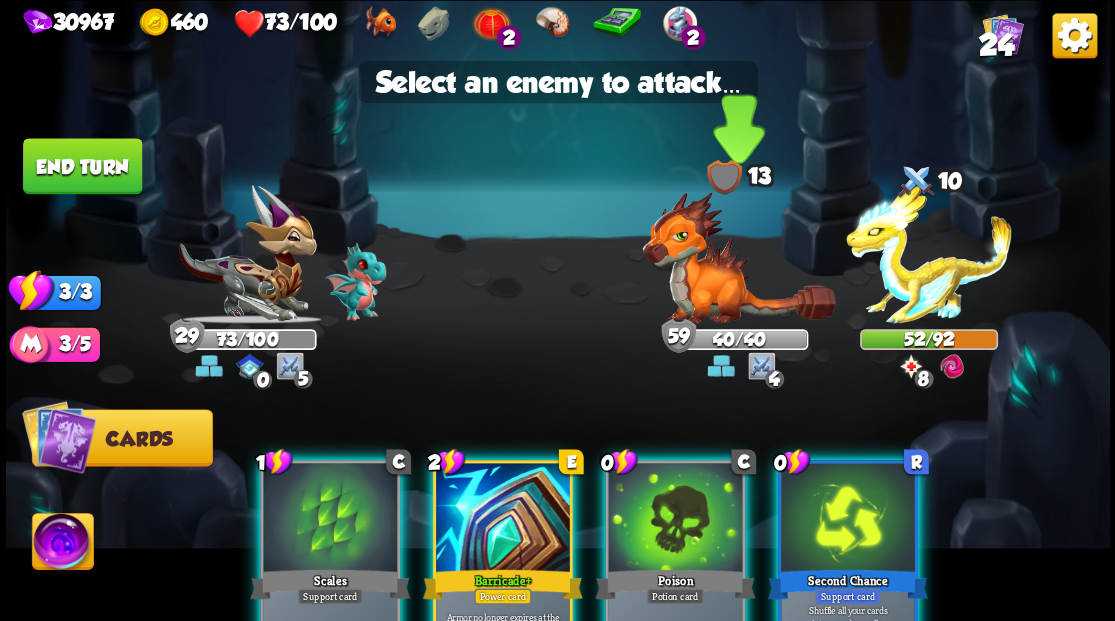 click at bounding box center (738, 257) 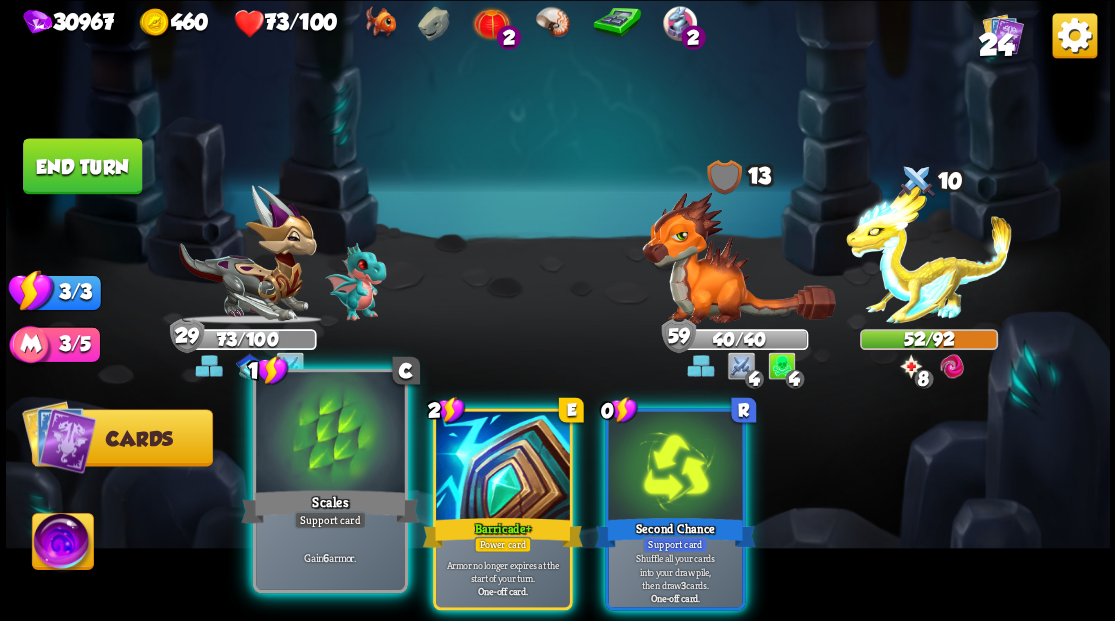 click at bounding box center [330, 434] 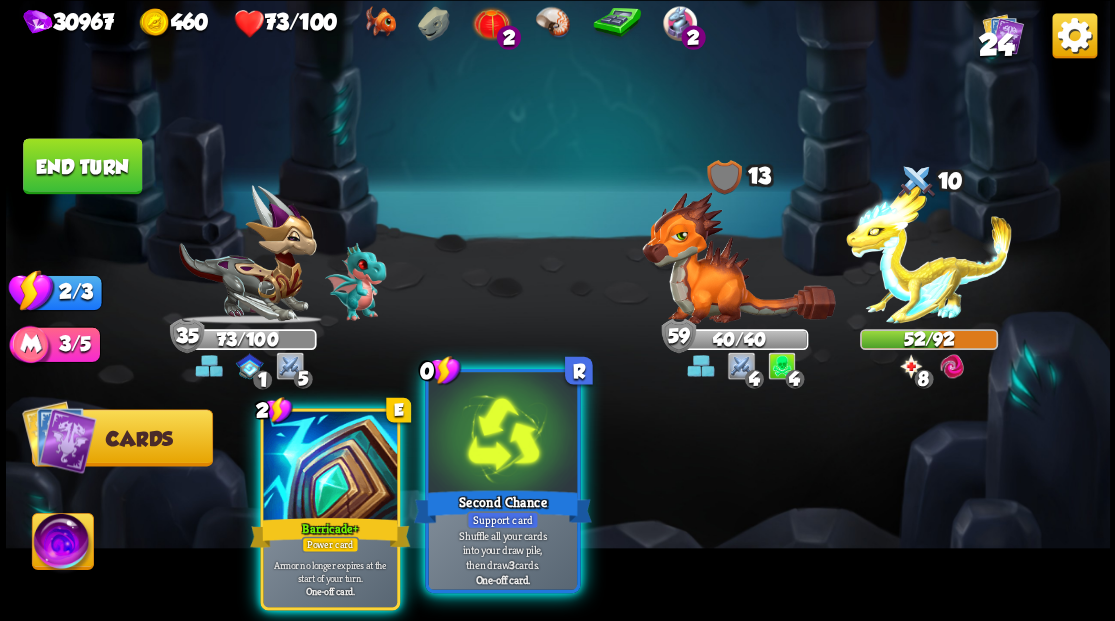 click on "Second Chance" at bounding box center (502, 506) 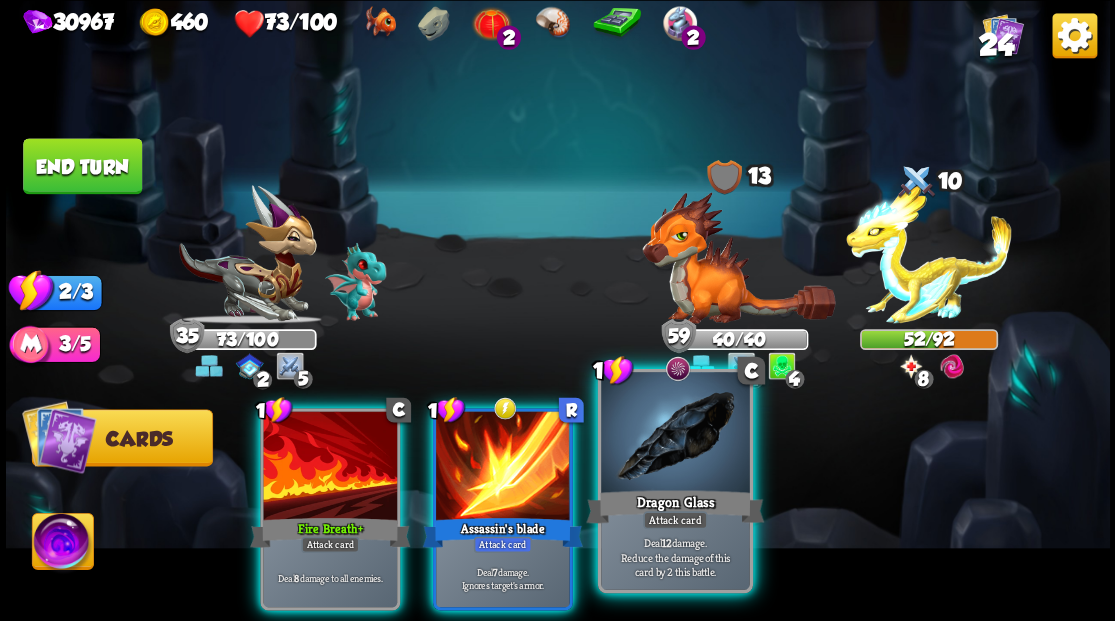 click at bounding box center [675, 434] 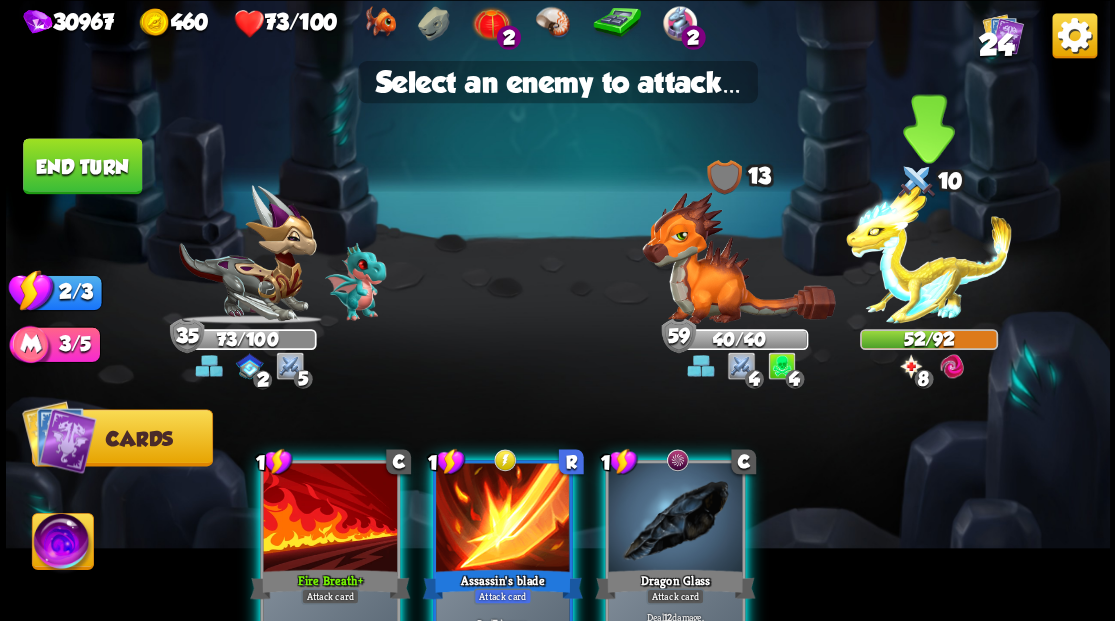 click at bounding box center [929, 254] 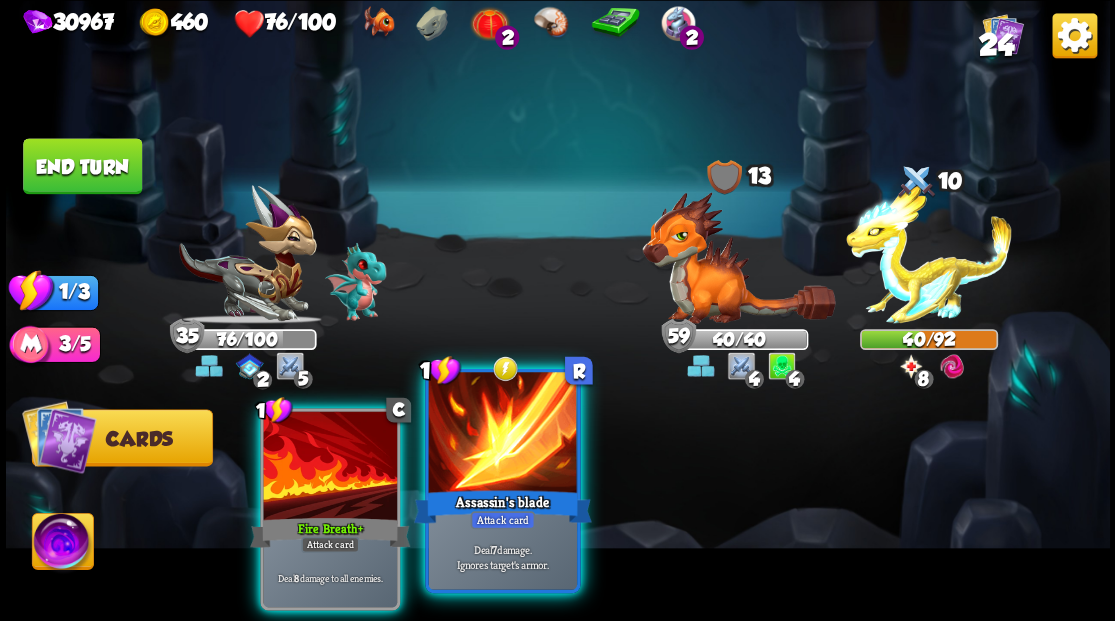 click at bounding box center (502, 434) 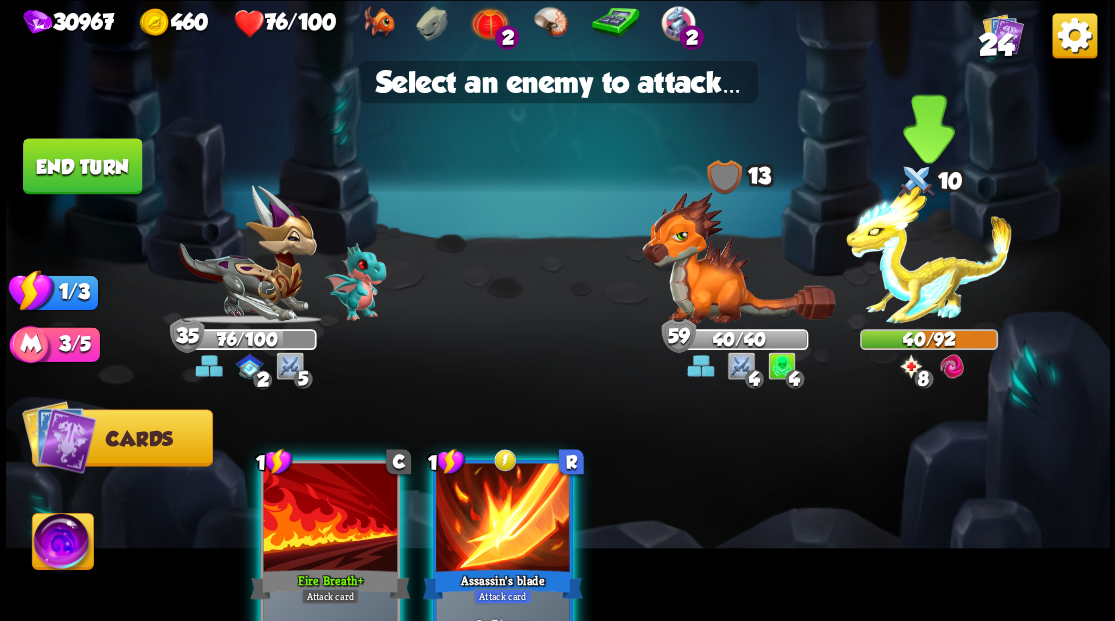 click at bounding box center (929, 254) 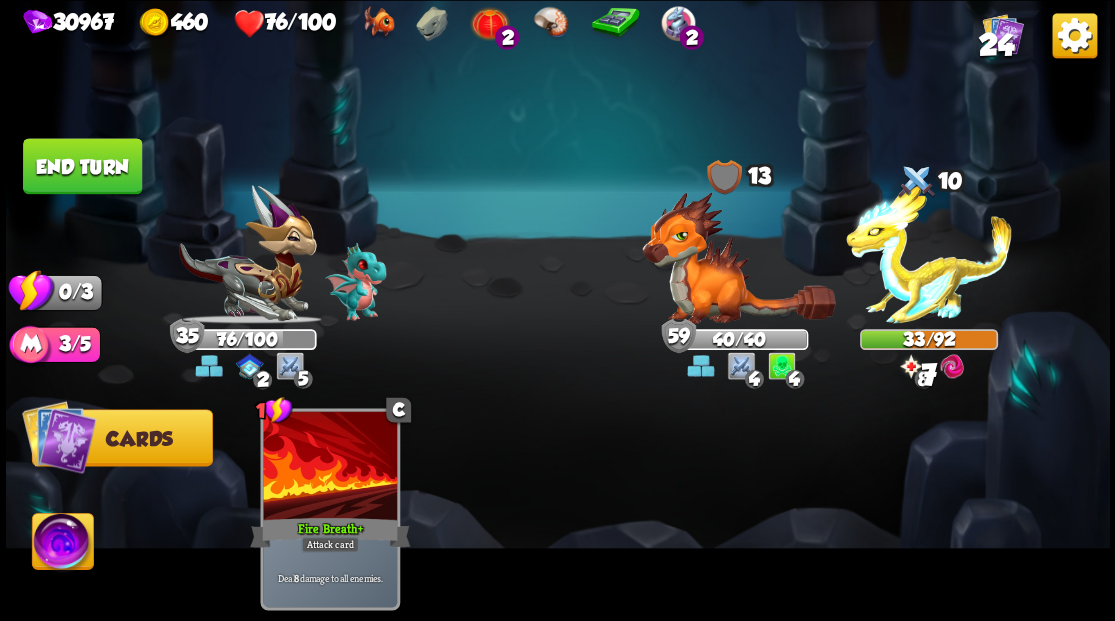 click on "End turn" at bounding box center (82, 166) 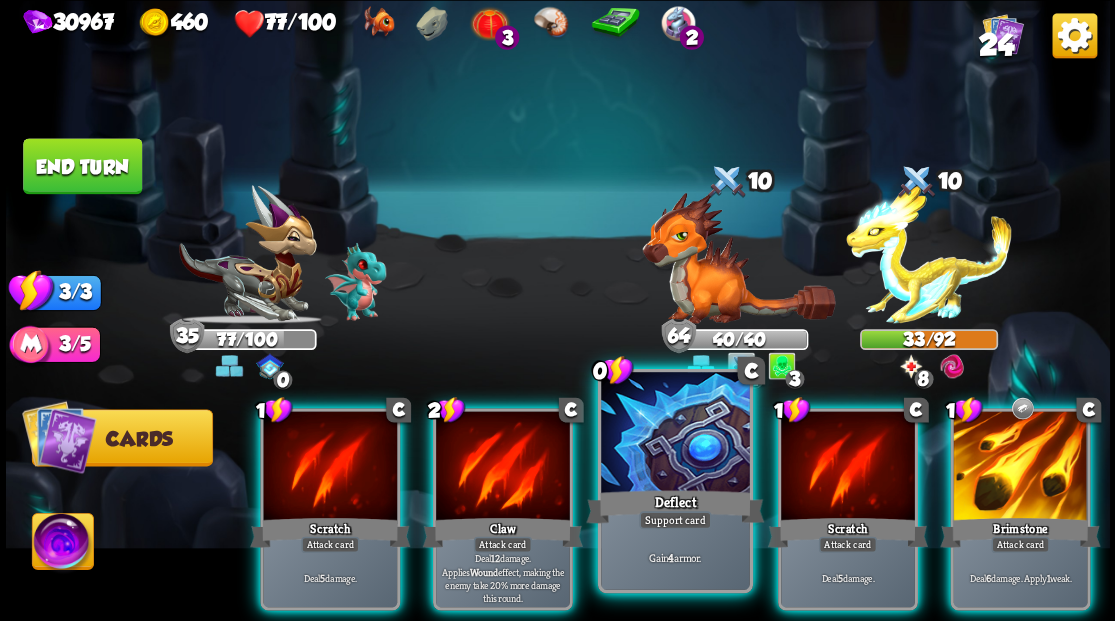 click at bounding box center [675, 434] 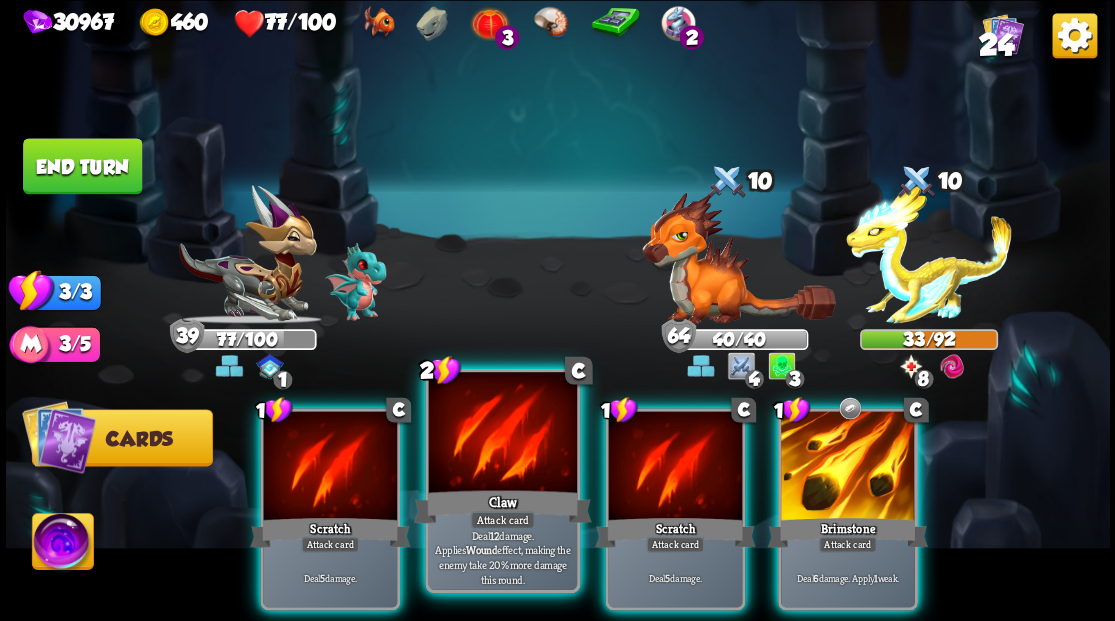 click at bounding box center [502, 434] 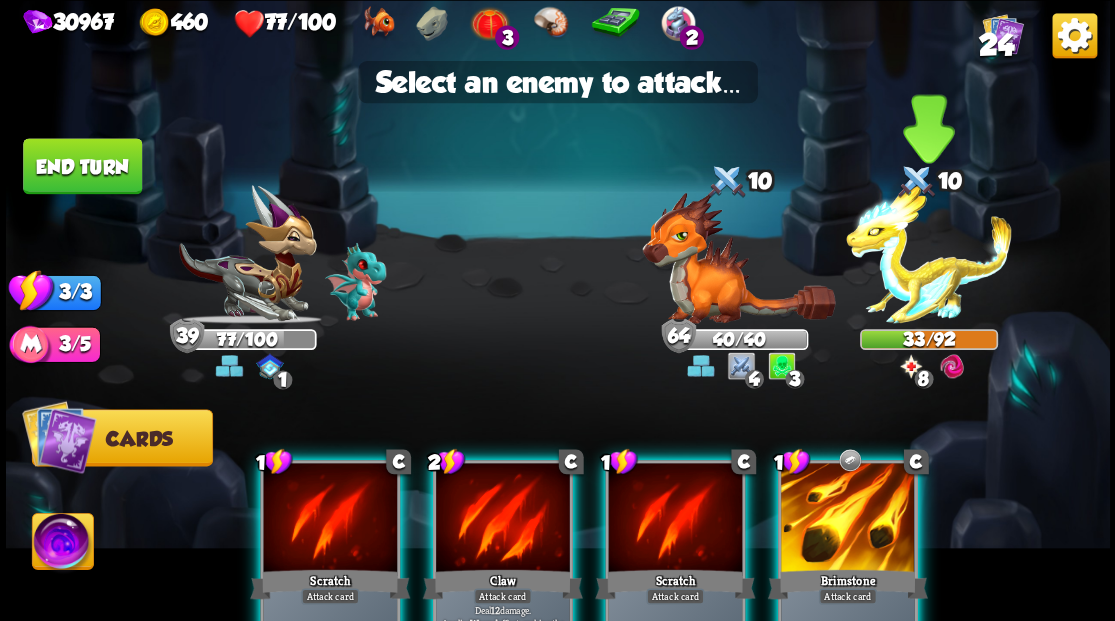 click at bounding box center (929, 254) 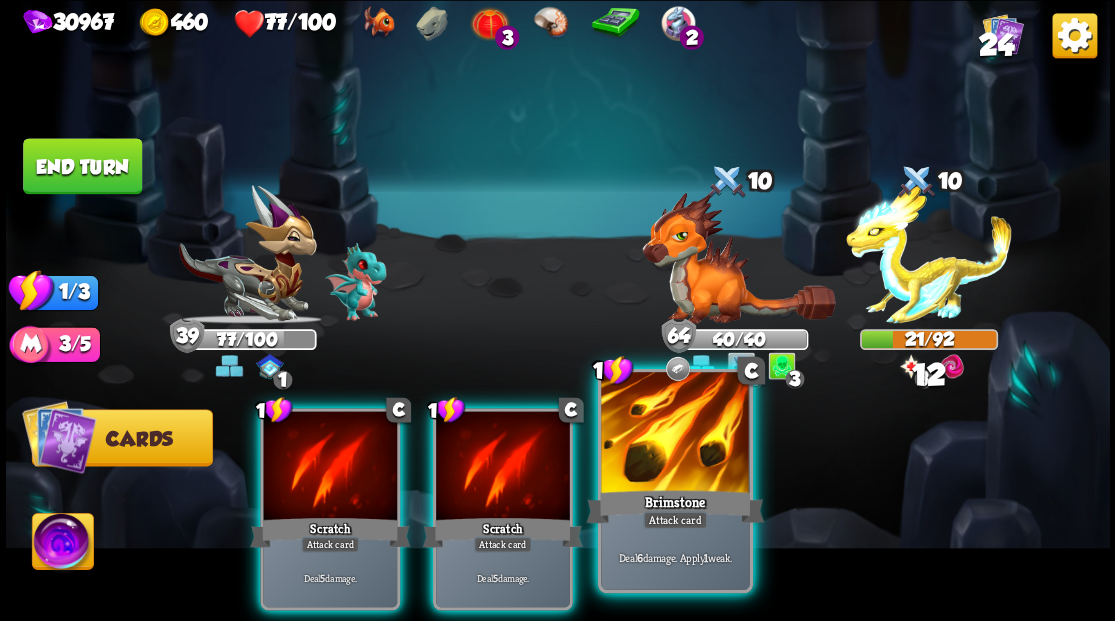 click at bounding box center (675, 434) 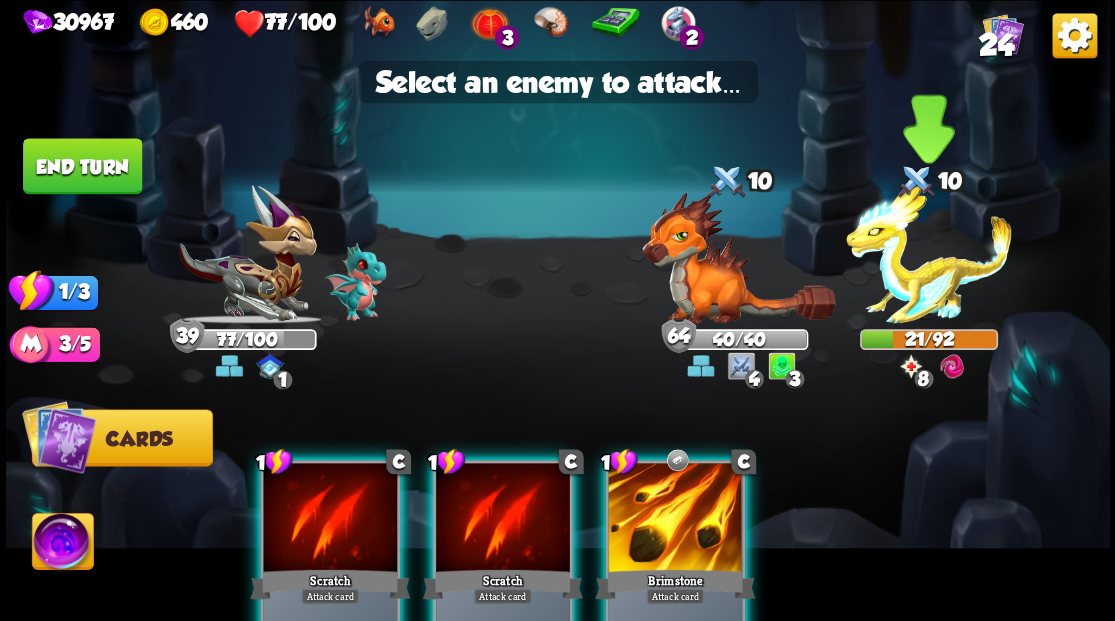 click at bounding box center (929, 254) 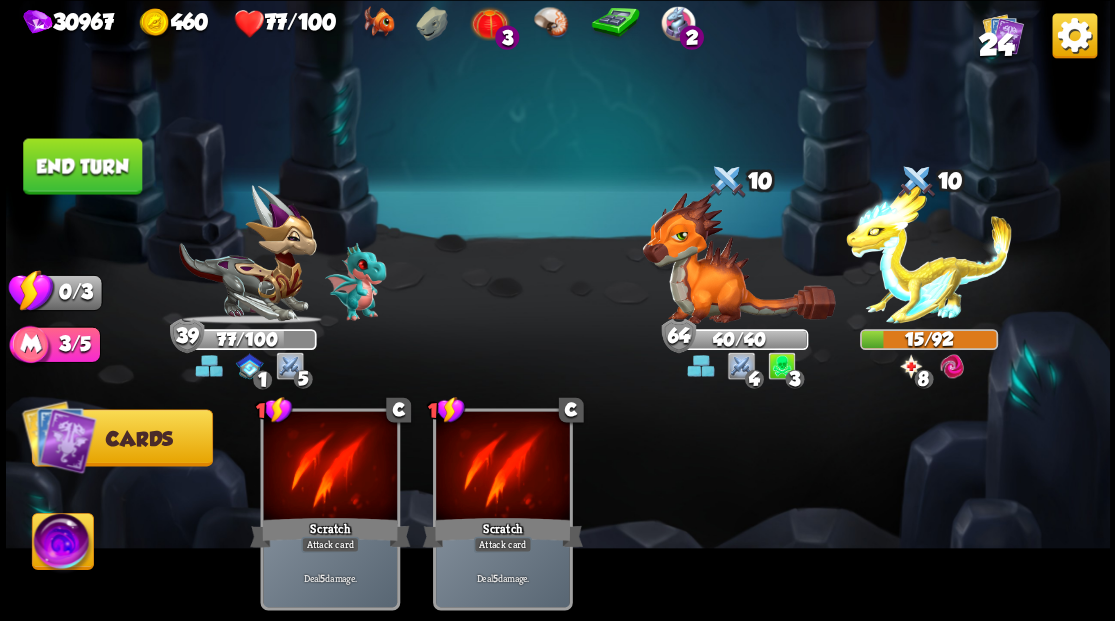 click on "End turn" at bounding box center [82, 166] 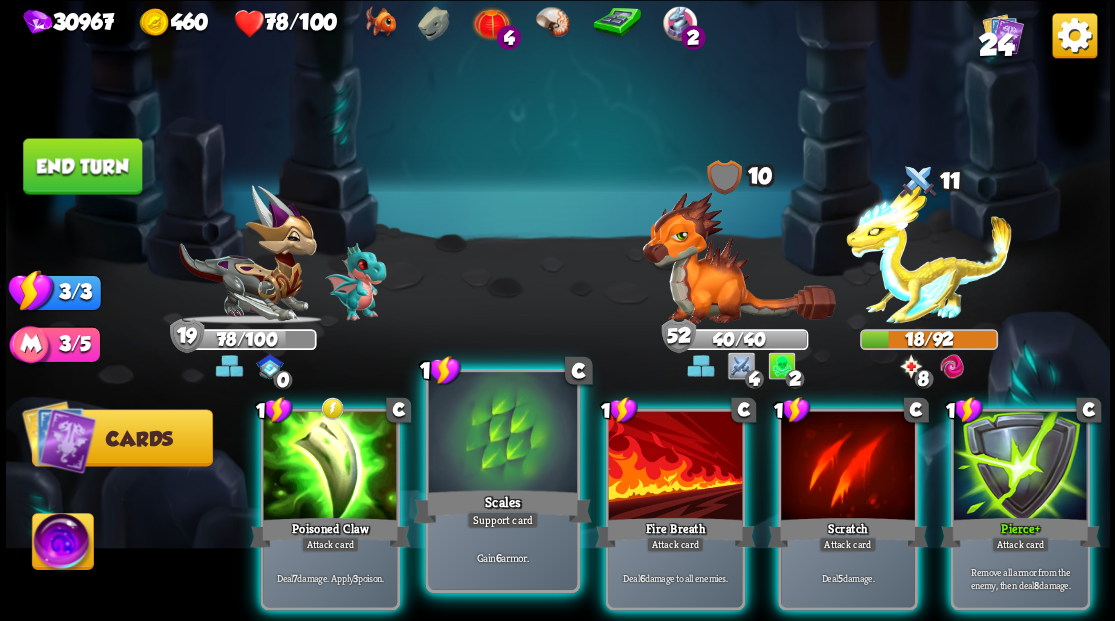 click at bounding box center [502, 434] 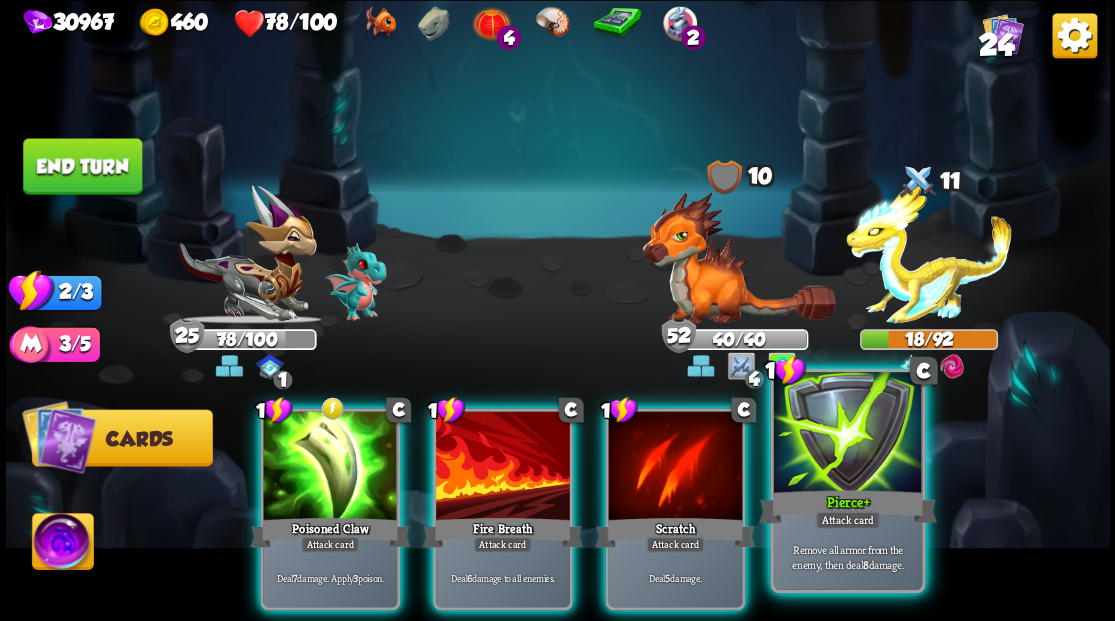 click at bounding box center [847, 434] 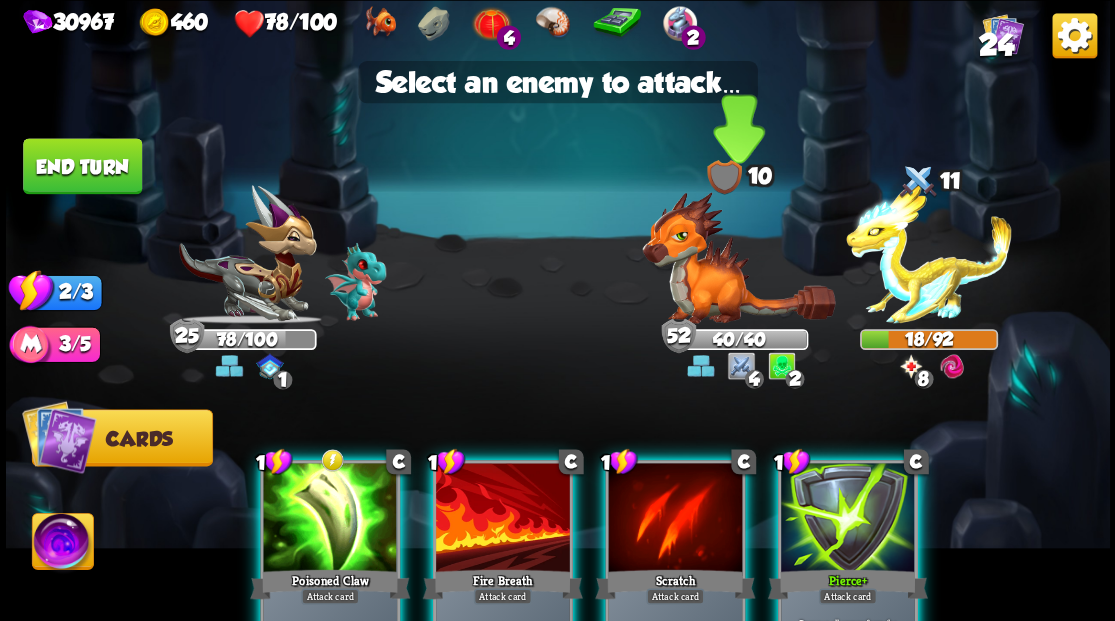 click at bounding box center [738, 257] 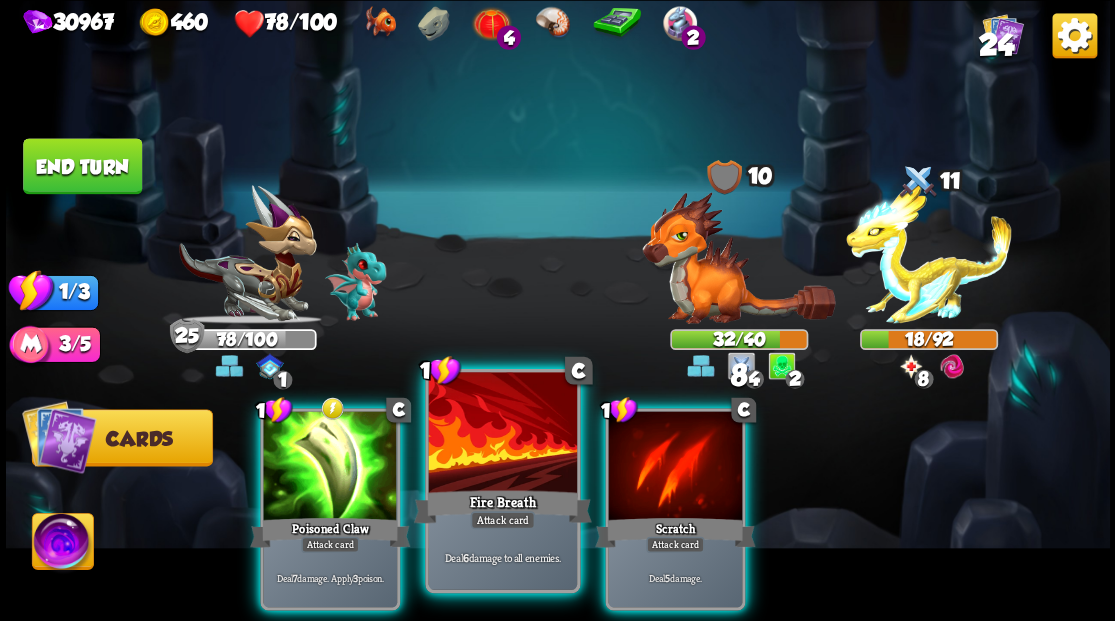 click at bounding box center (502, 434) 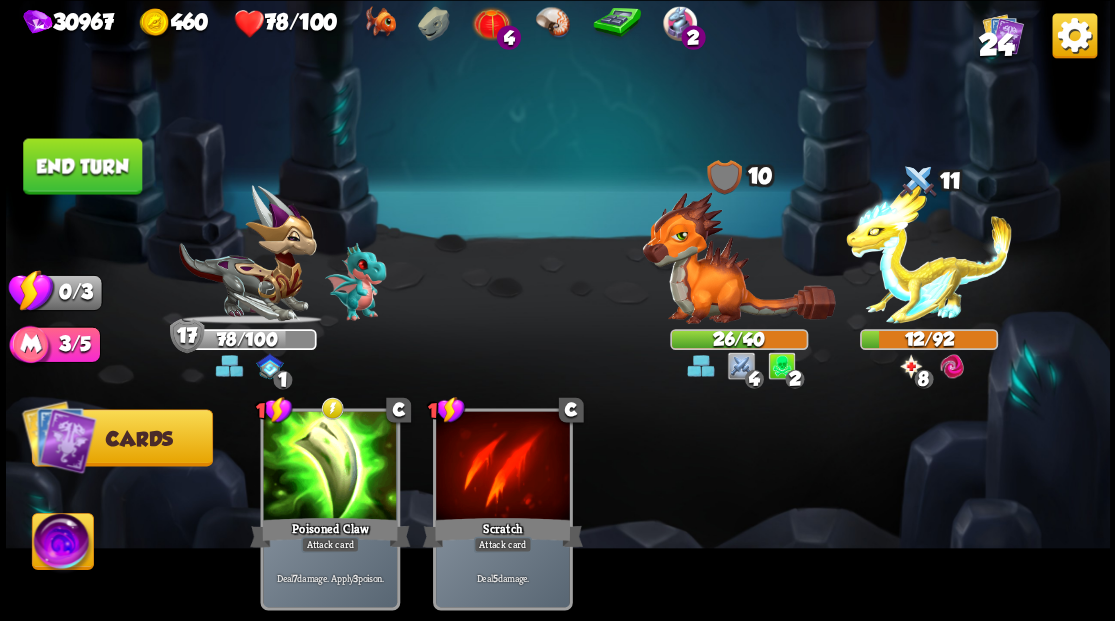 click on "End turn" at bounding box center (82, 166) 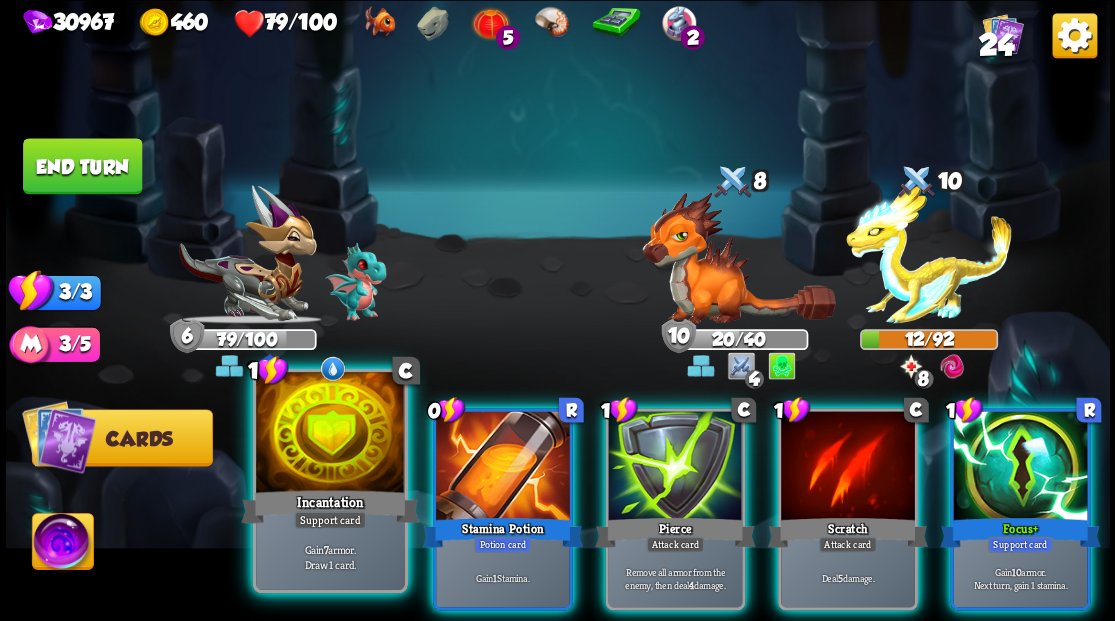 click at bounding box center [330, 434] 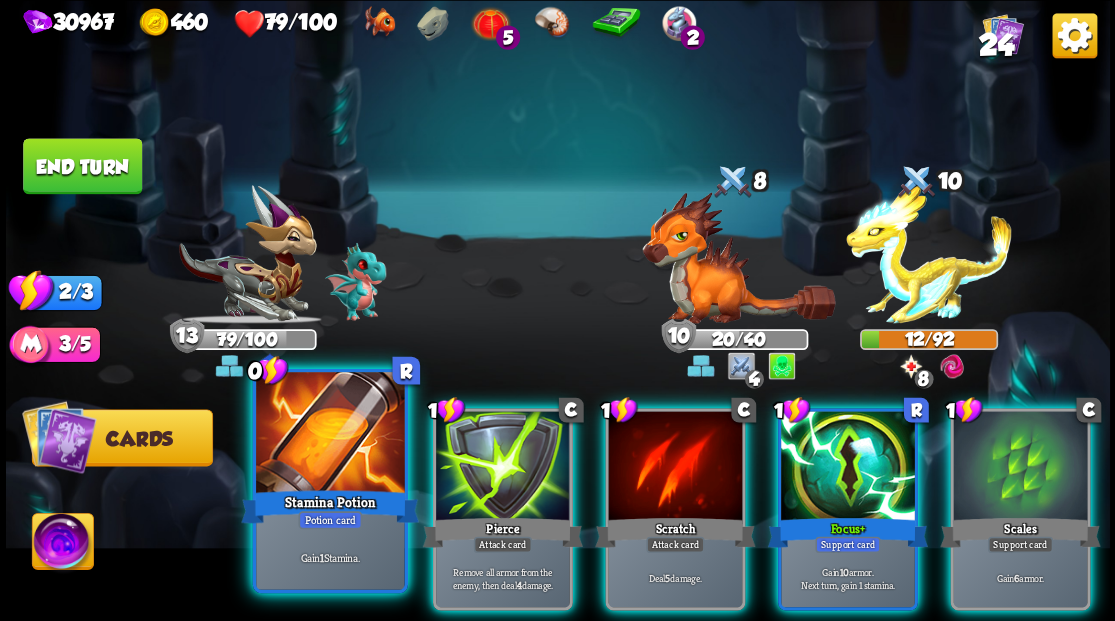 click at bounding box center [330, 434] 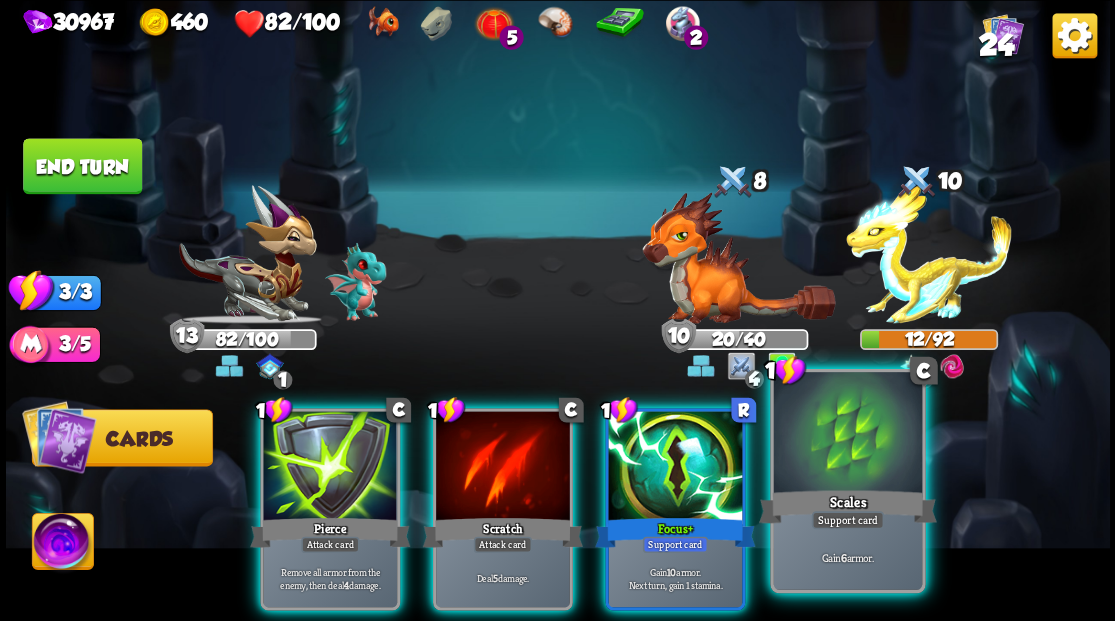 click on "Scales" at bounding box center (847, 506) 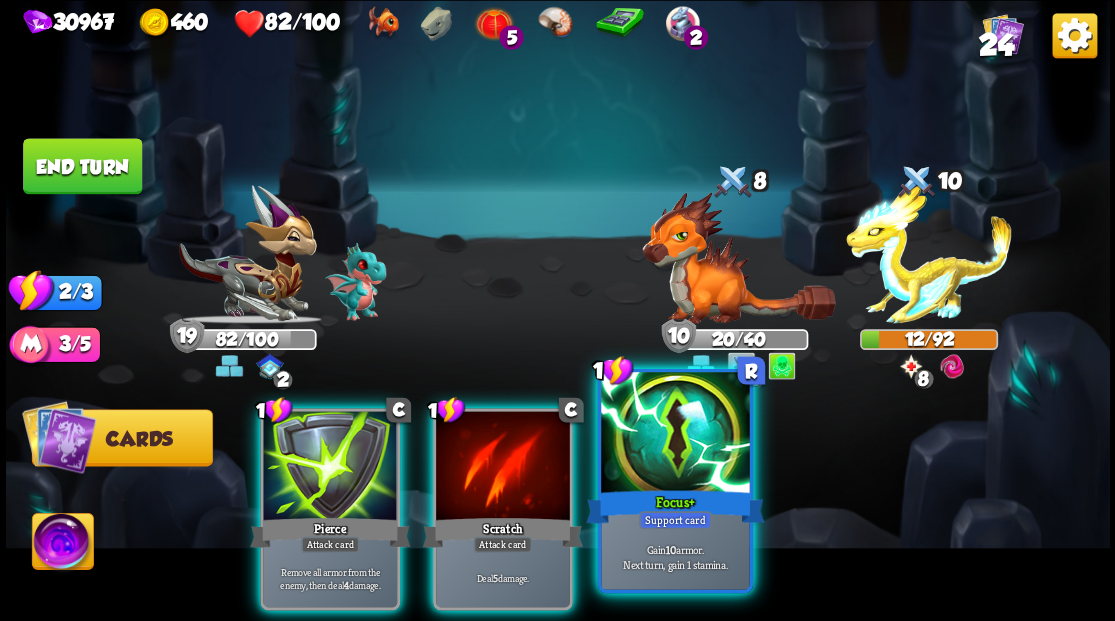 click at bounding box center (675, 434) 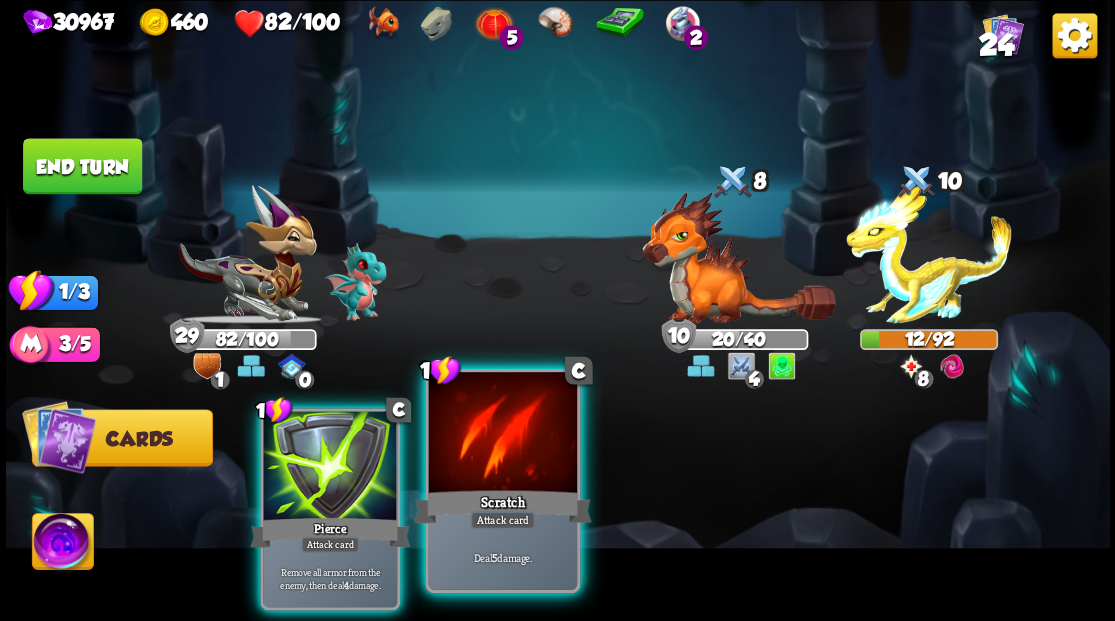click at bounding box center (502, 434) 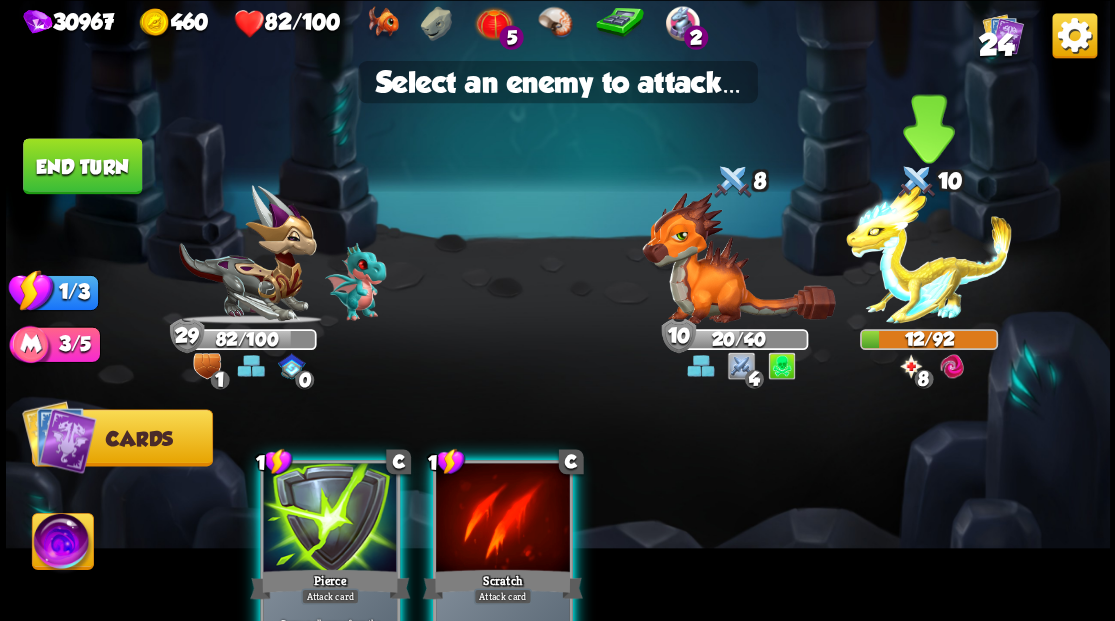 click at bounding box center [929, 254] 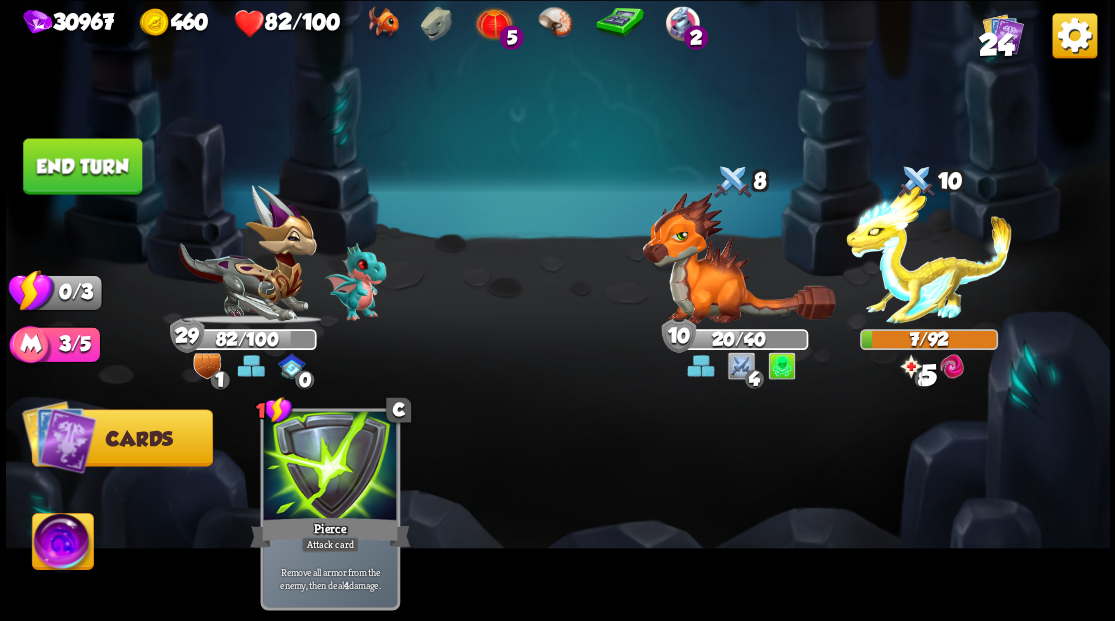 click on "End turn" at bounding box center (82, 166) 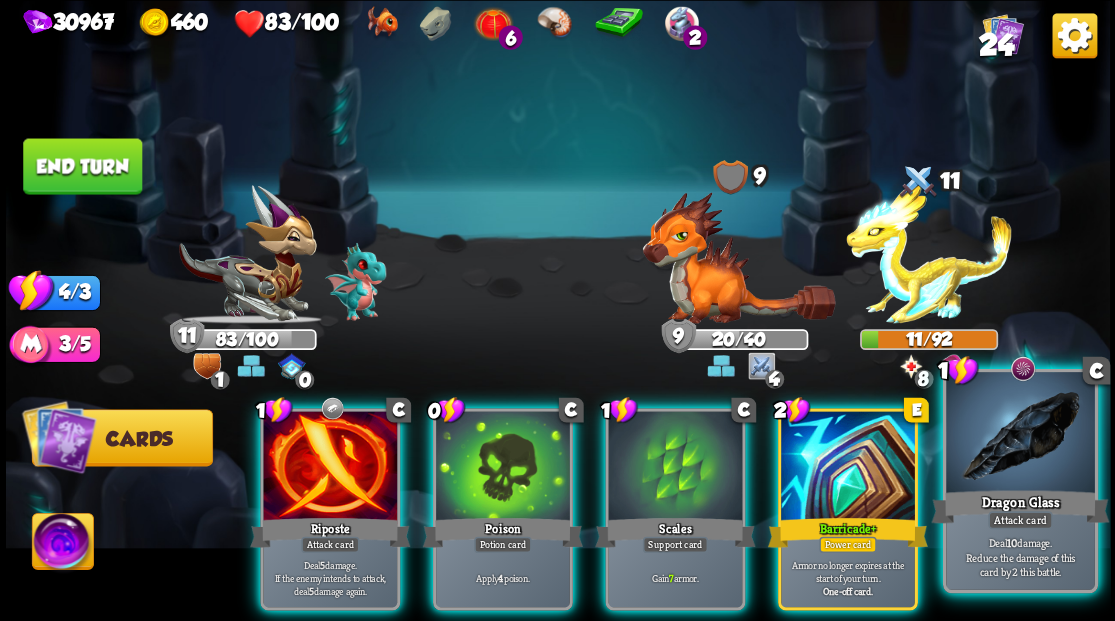 click on "Dragon Glass" at bounding box center [1020, 506] 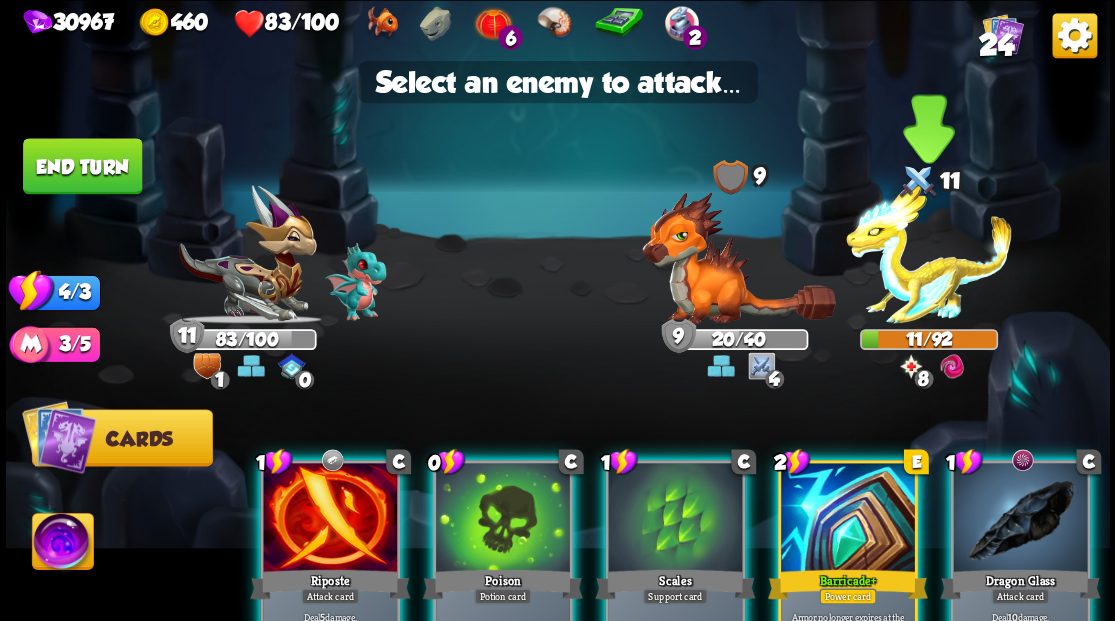 click at bounding box center [929, 254] 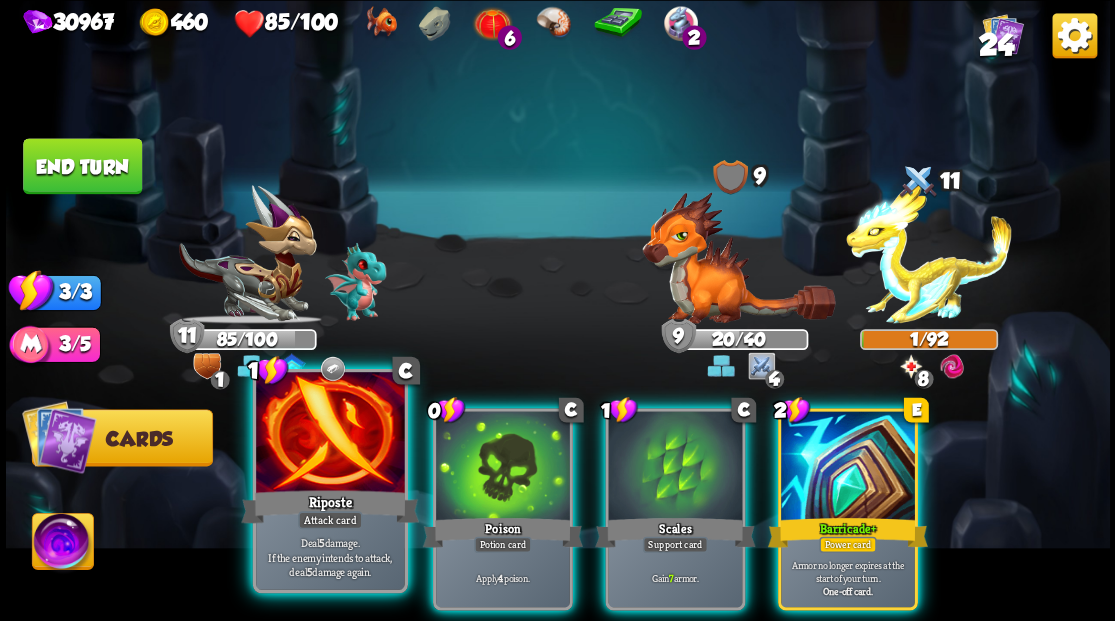click at bounding box center (330, 434) 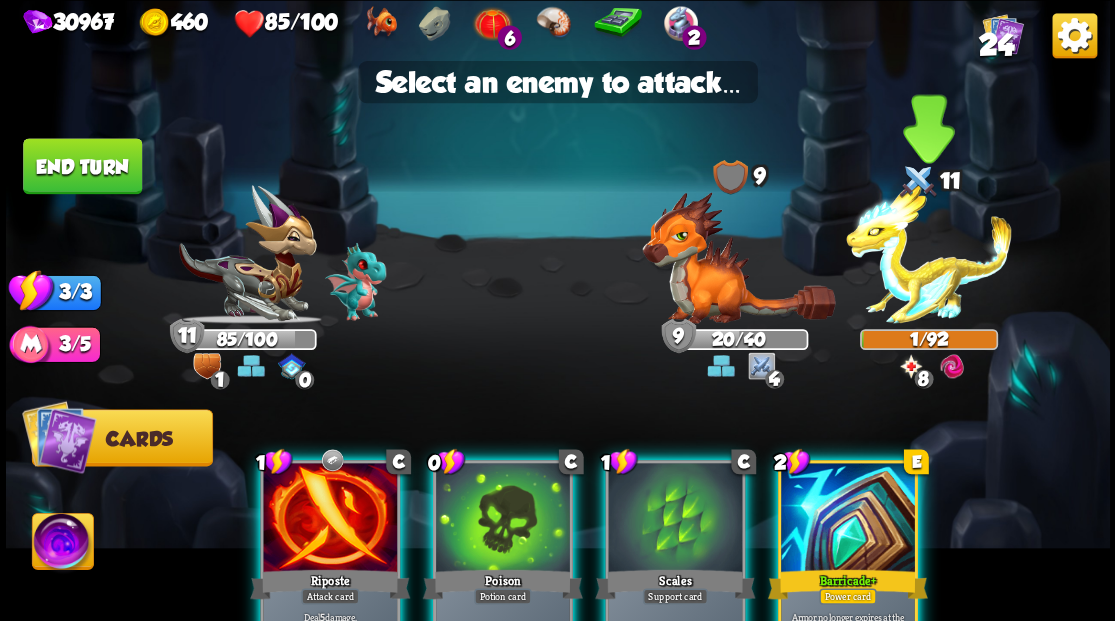 click at bounding box center (929, 254) 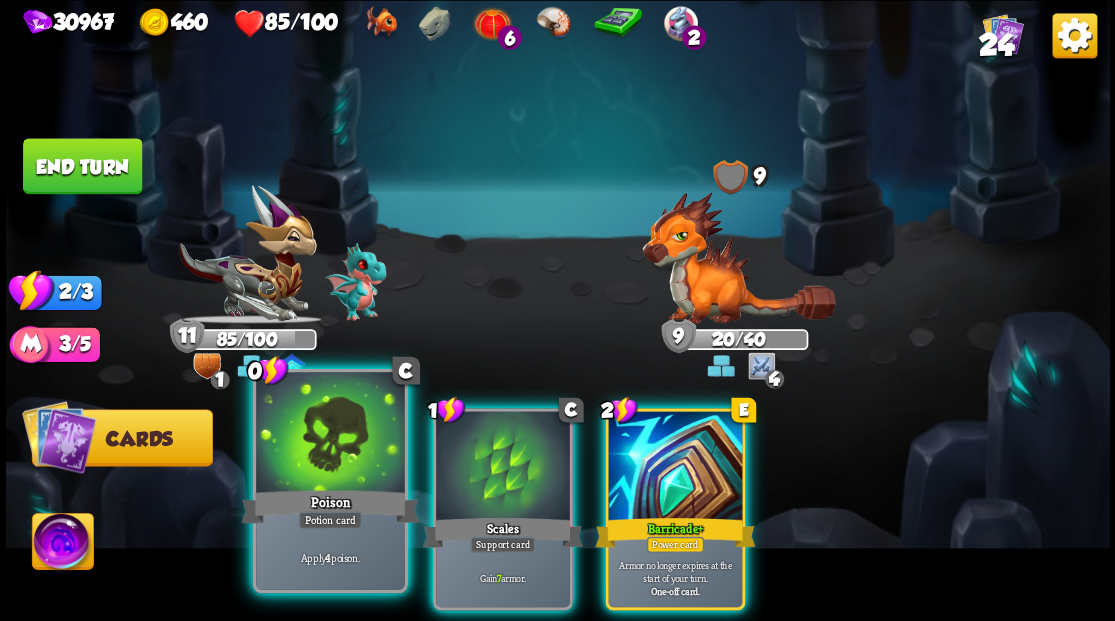 click at bounding box center [330, 434] 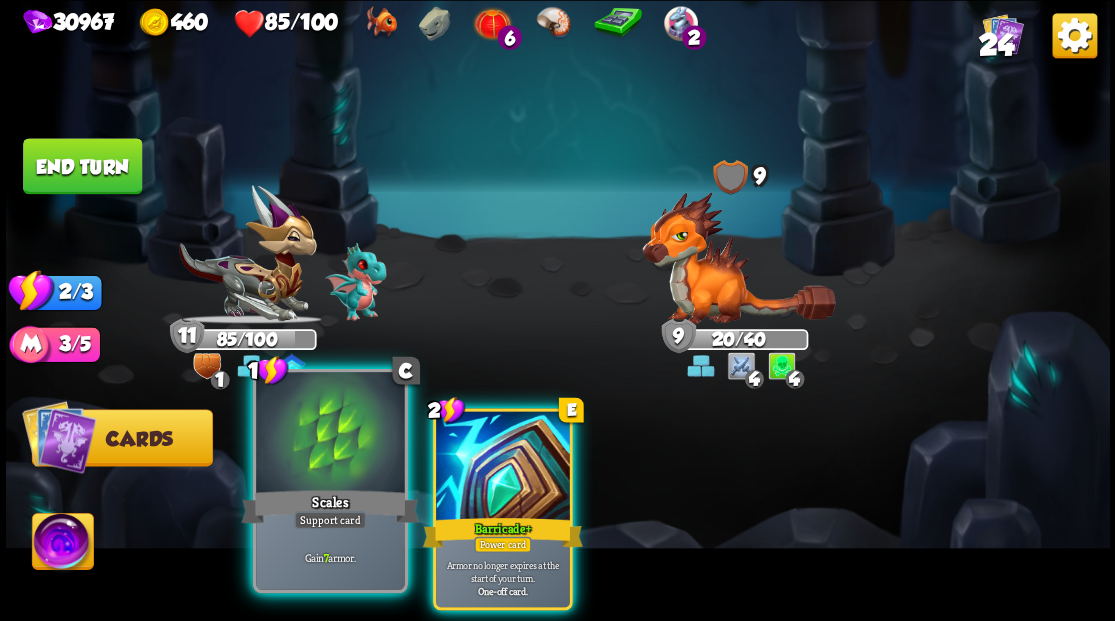 click at bounding box center (330, 434) 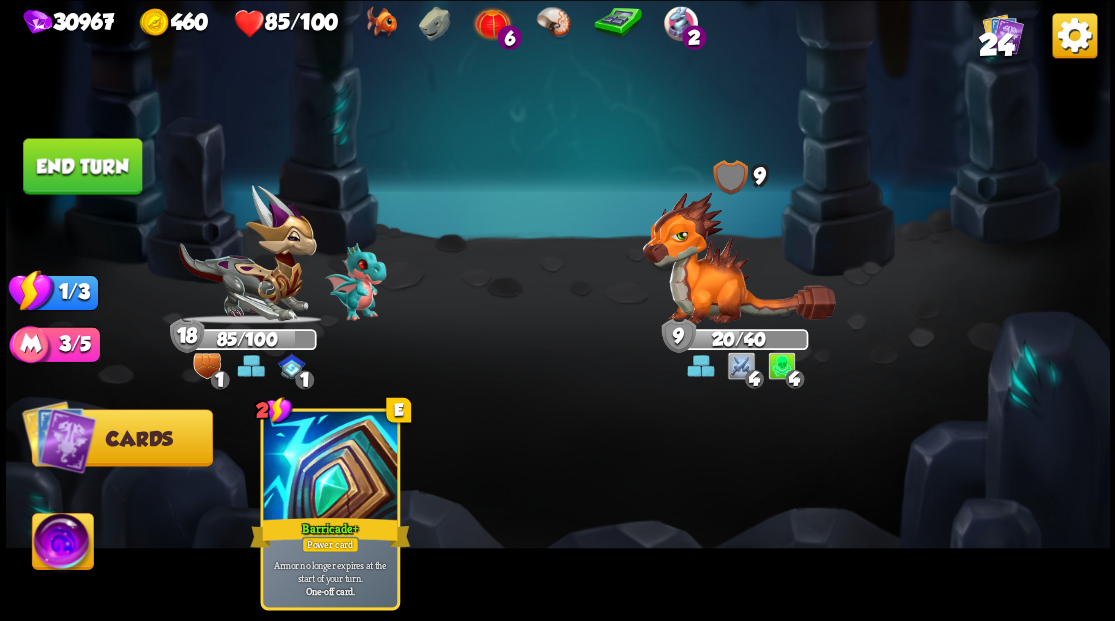 click on "End turn" at bounding box center (82, 166) 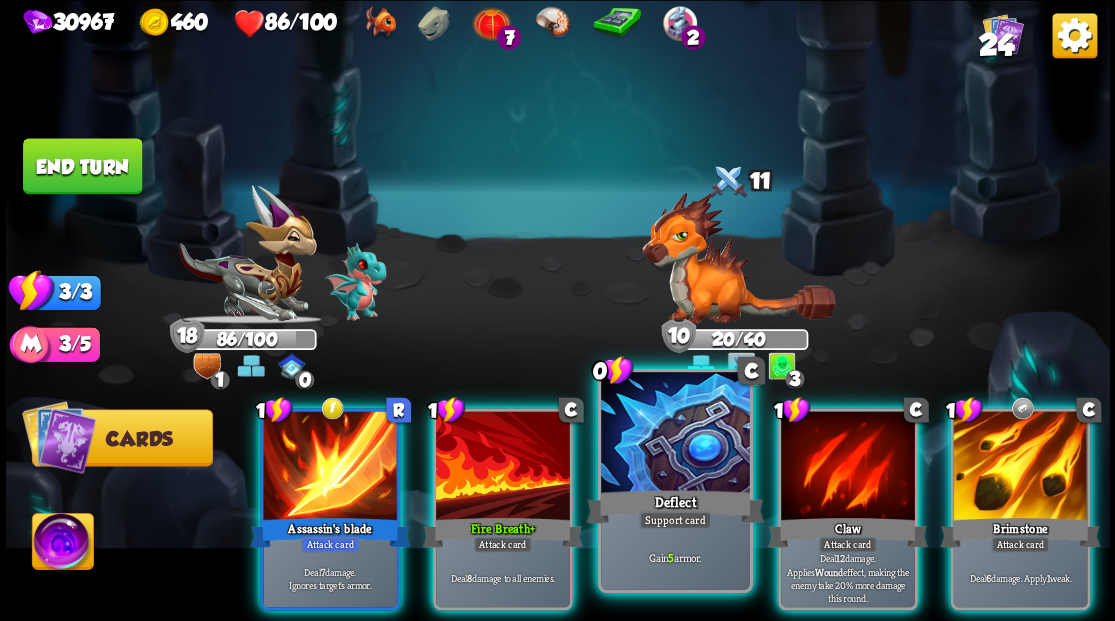 click on "Deflect" at bounding box center [675, 506] 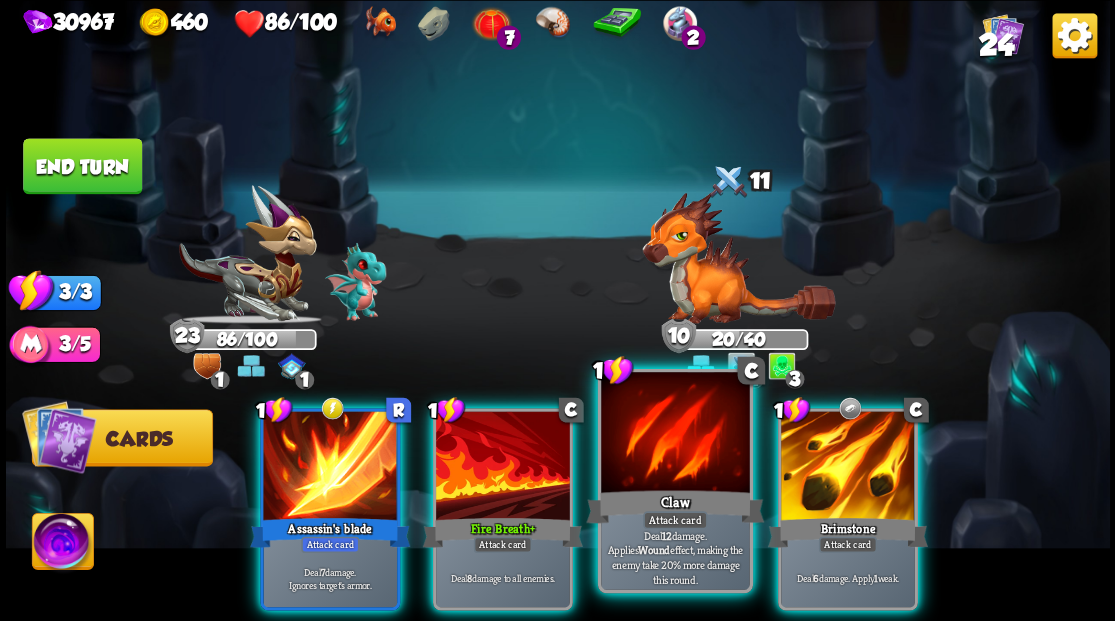 click at bounding box center [675, 434] 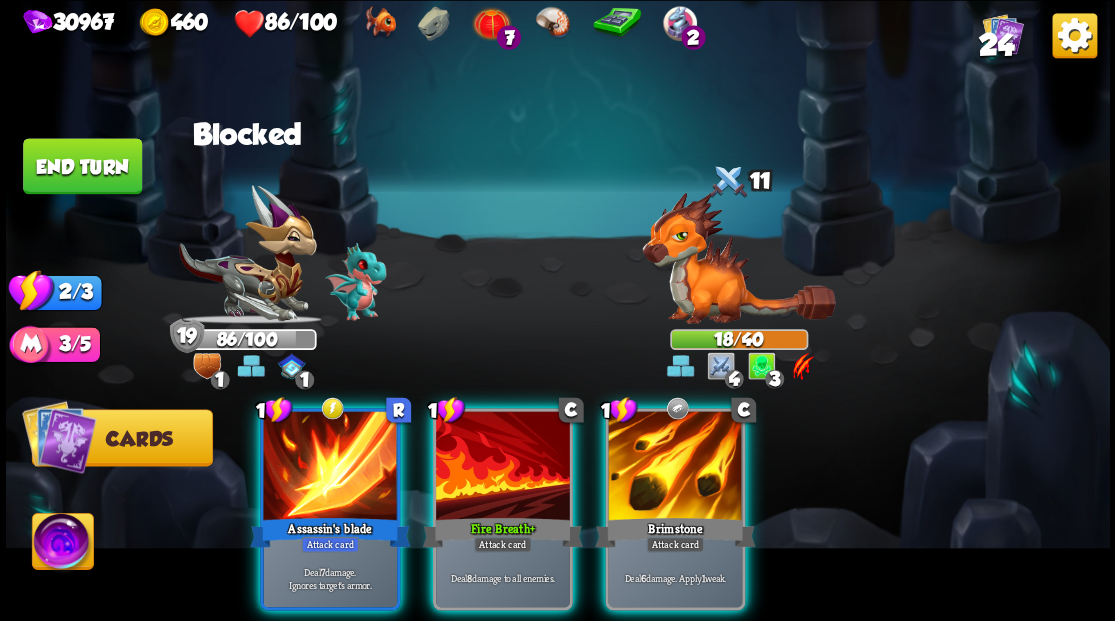 click at bounding box center [675, 467] 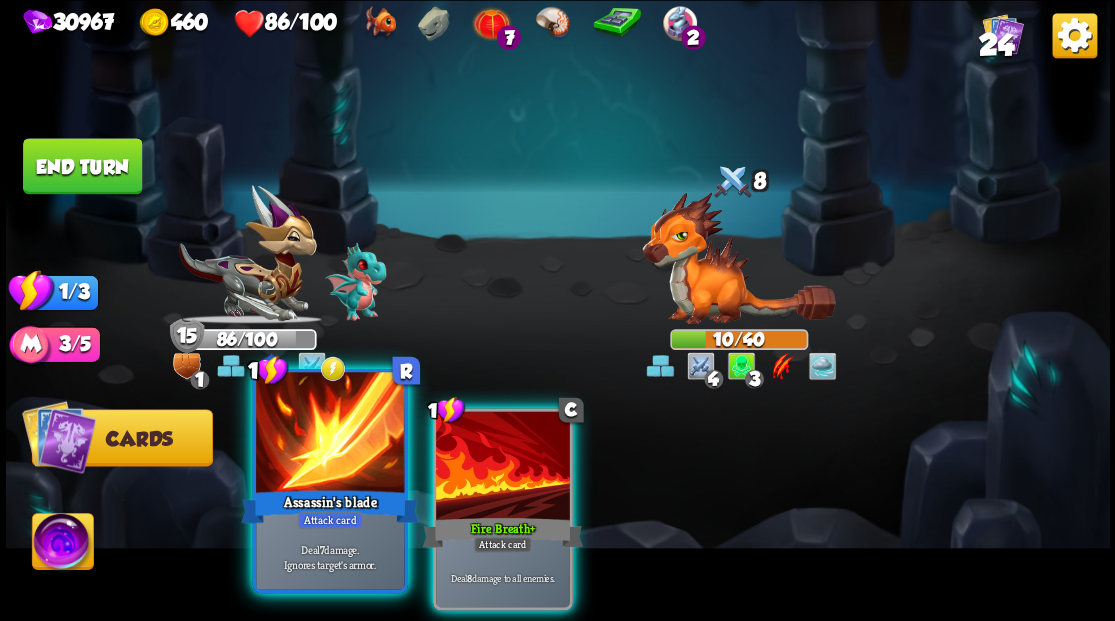 click at bounding box center [330, 434] 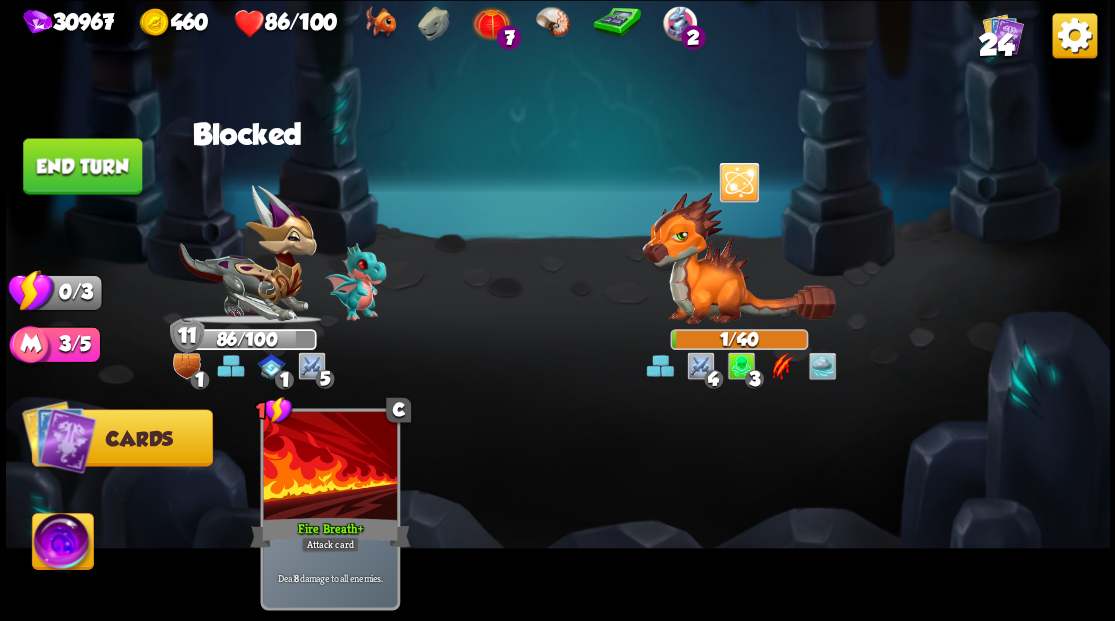 click on "End turn" at bounding box center (82, 166) 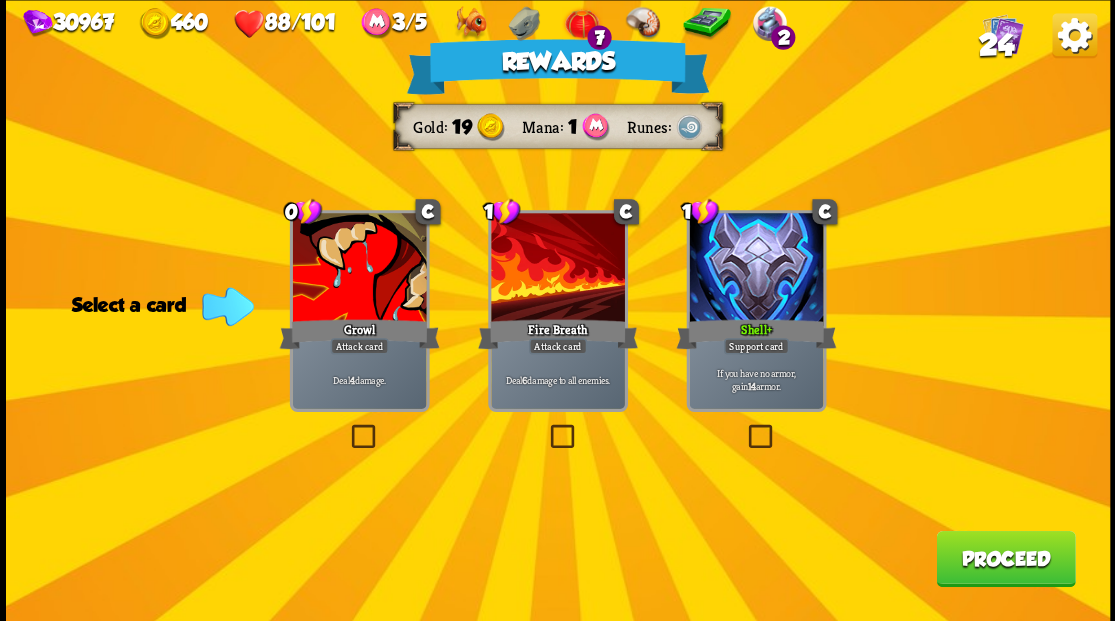 click at bounding box center [347, 427] 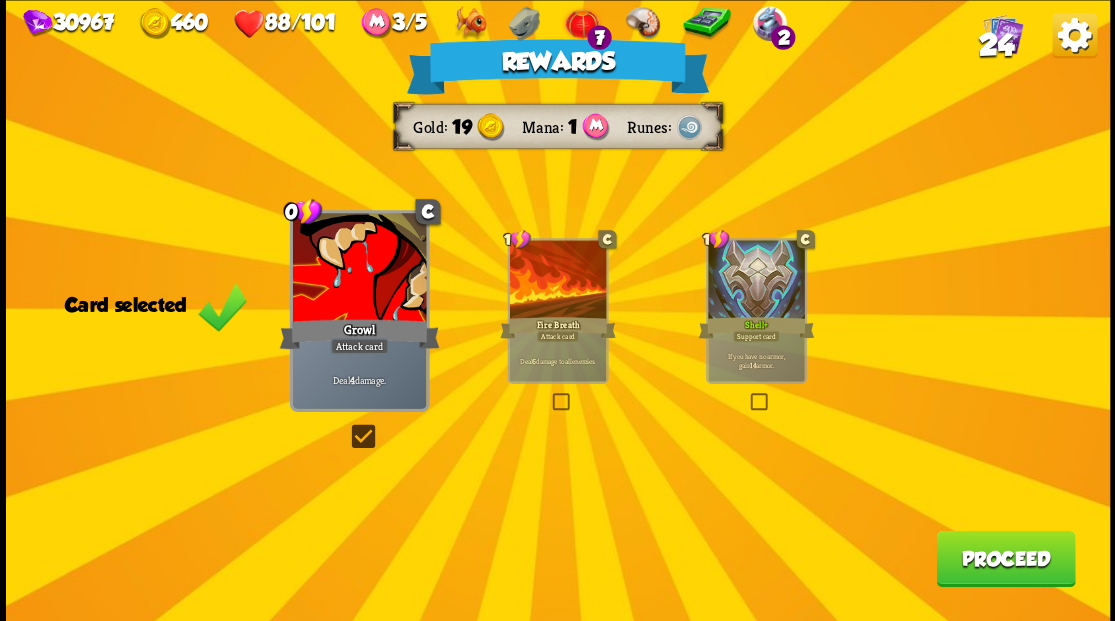 click on "Proceed" at bounding box center [1005, 558] 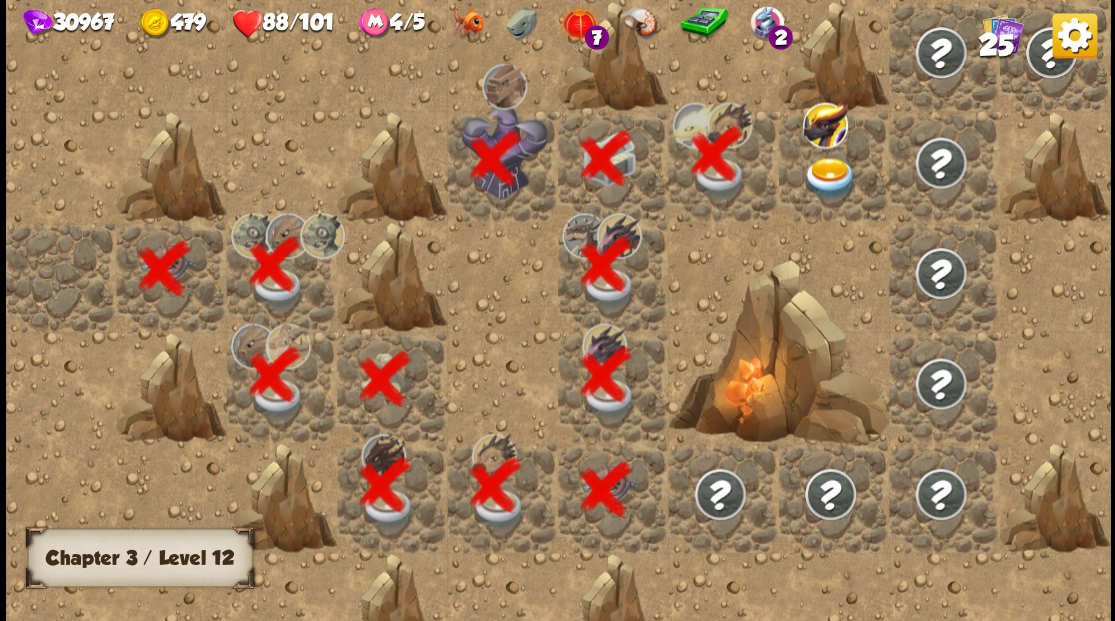 scroll, scrollTop: 0, scrollLeft: 384, axis: horizontal 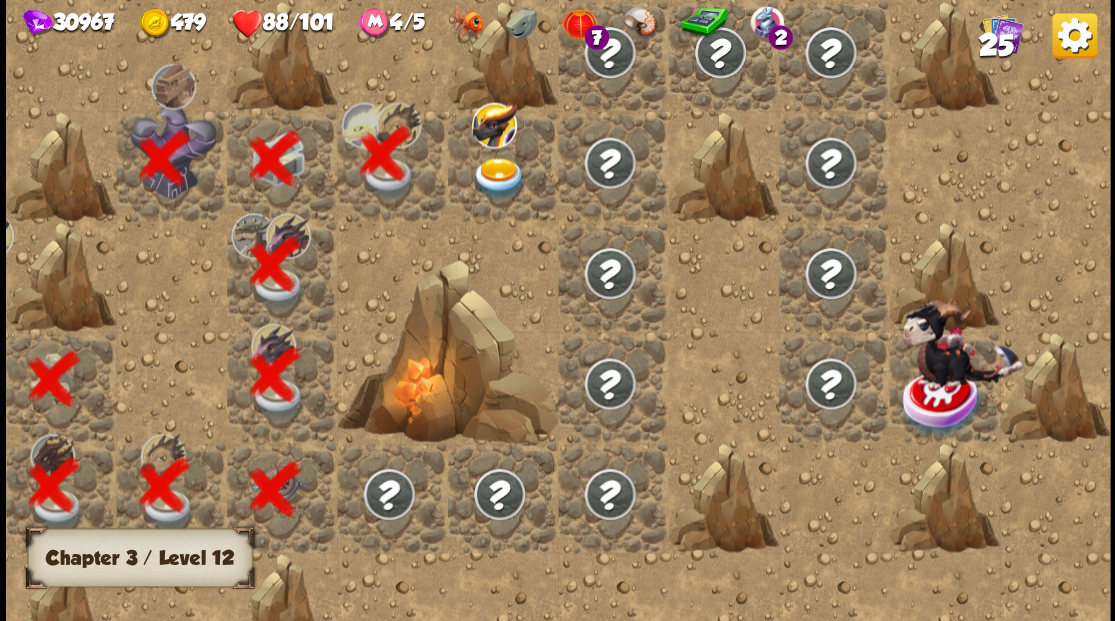 click at bounding box center (498, 178) 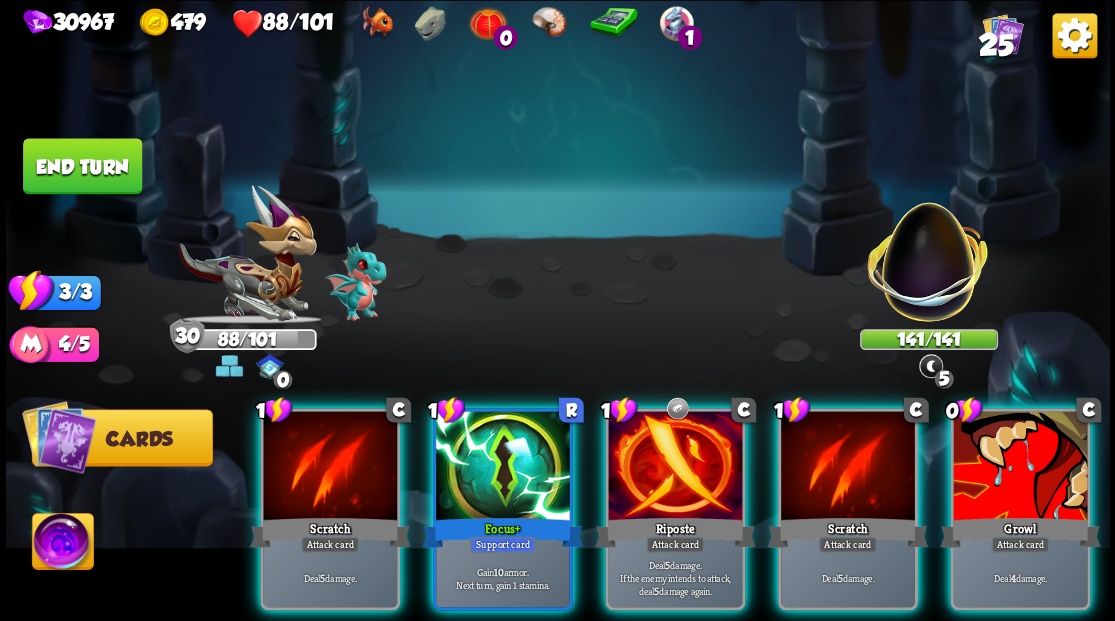 click at bounding box center [928, 263] 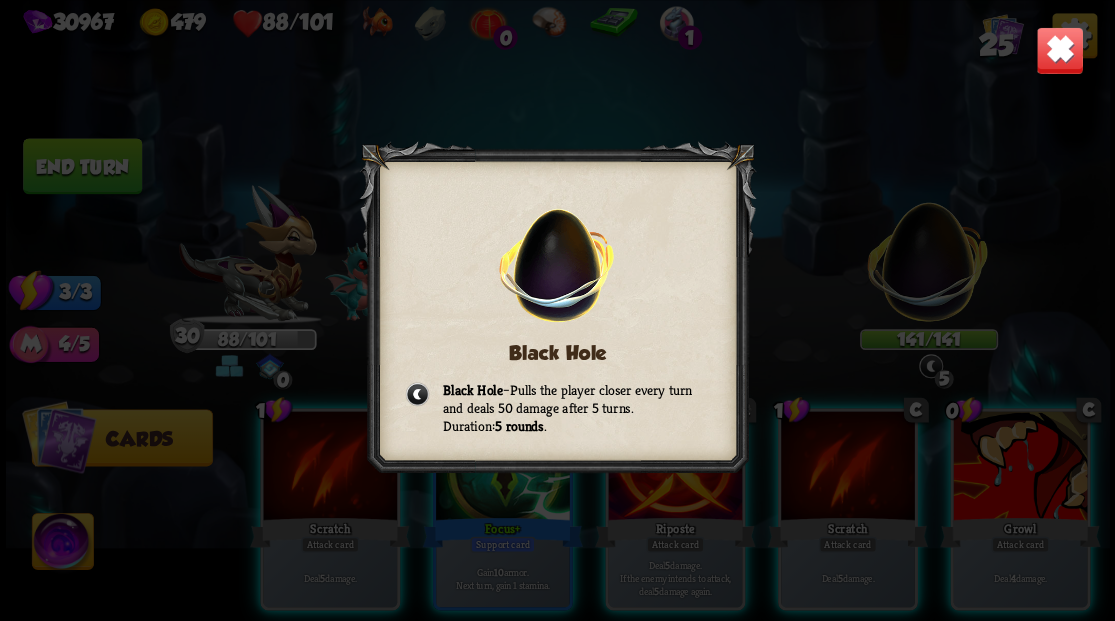 click on "Black Hole
Black Hole
–
Pulls the player closer every turn and deals 50 damage after 5 turns.
Duration:
5 rounds ." at bounding box center [558, 310] 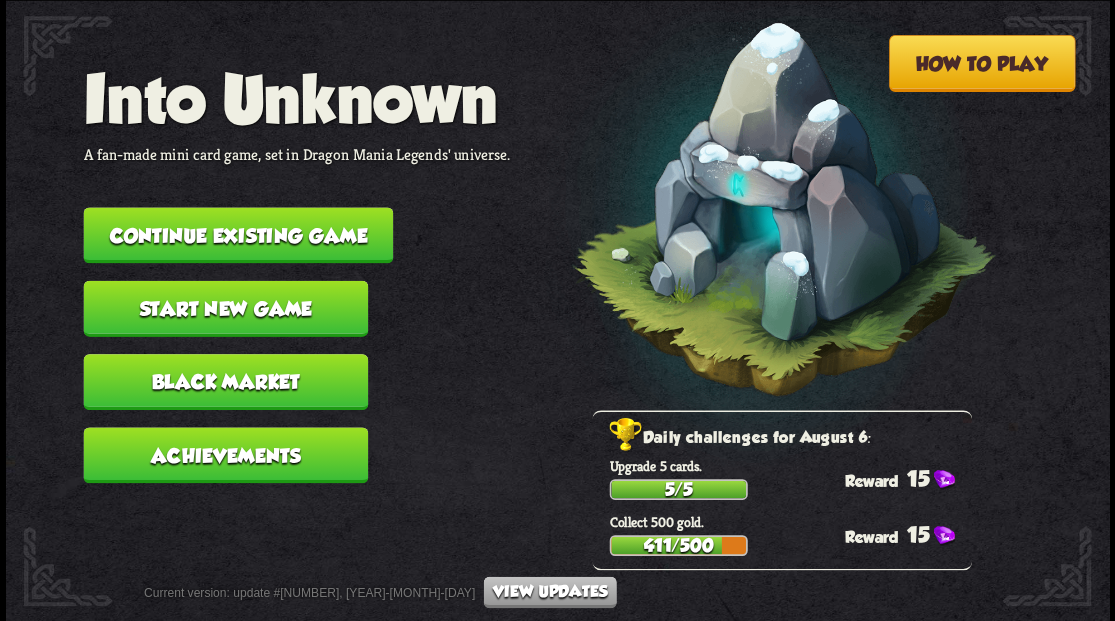 scroll, scrollTop: 0, scrollLeft: 0, axis: both 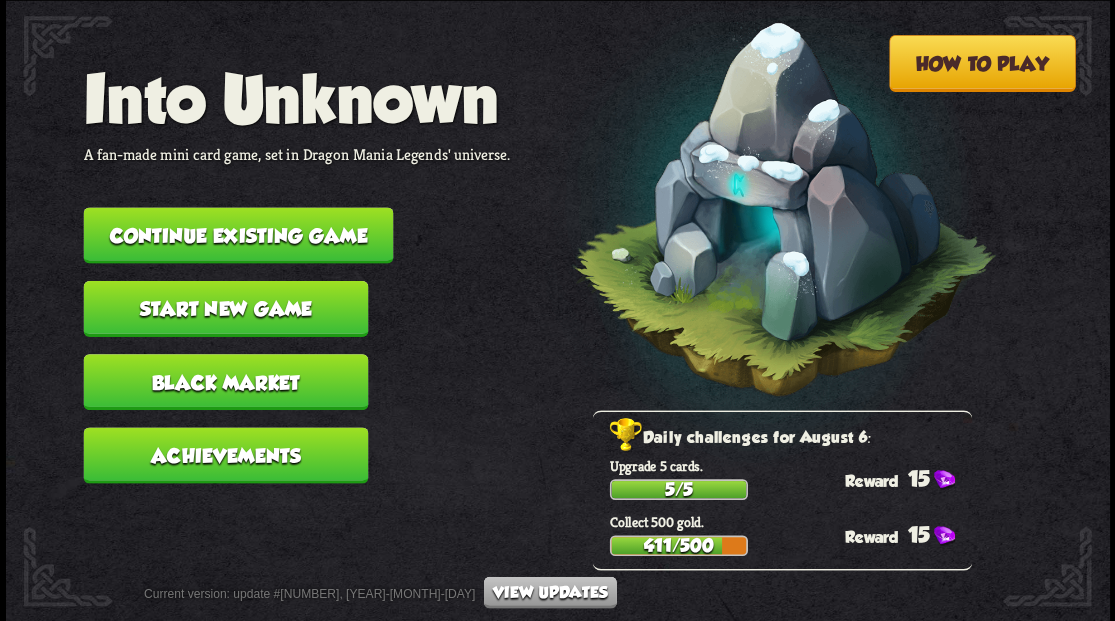 click on "Continue existing game" at bounding box center [238, 235] 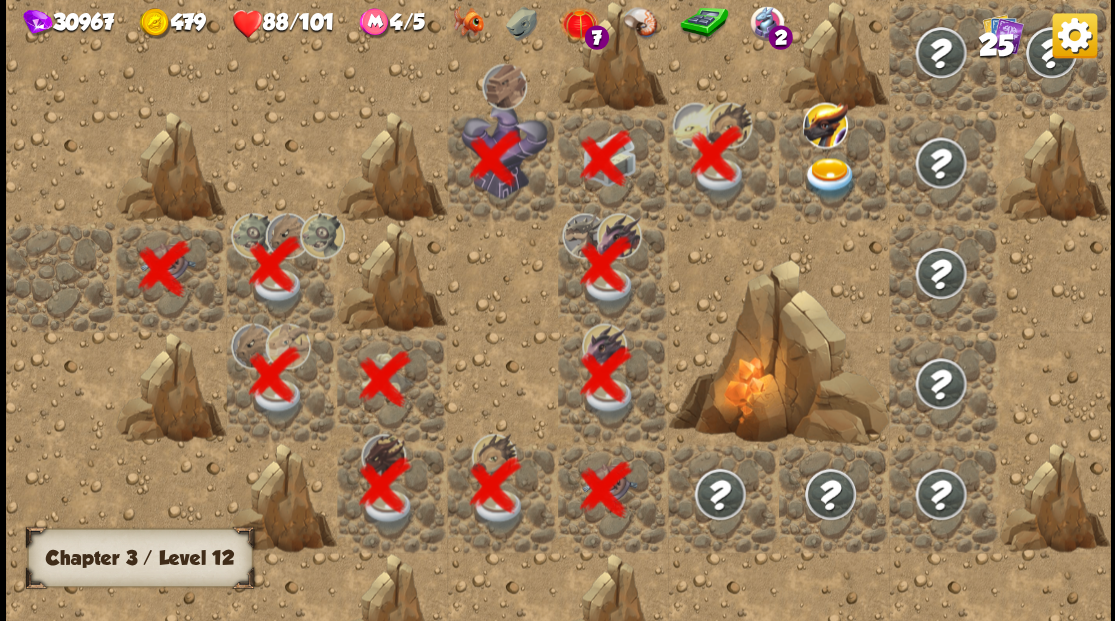 scroll, scrollTop: 0, scrollLeft: 384, axis: horizontal 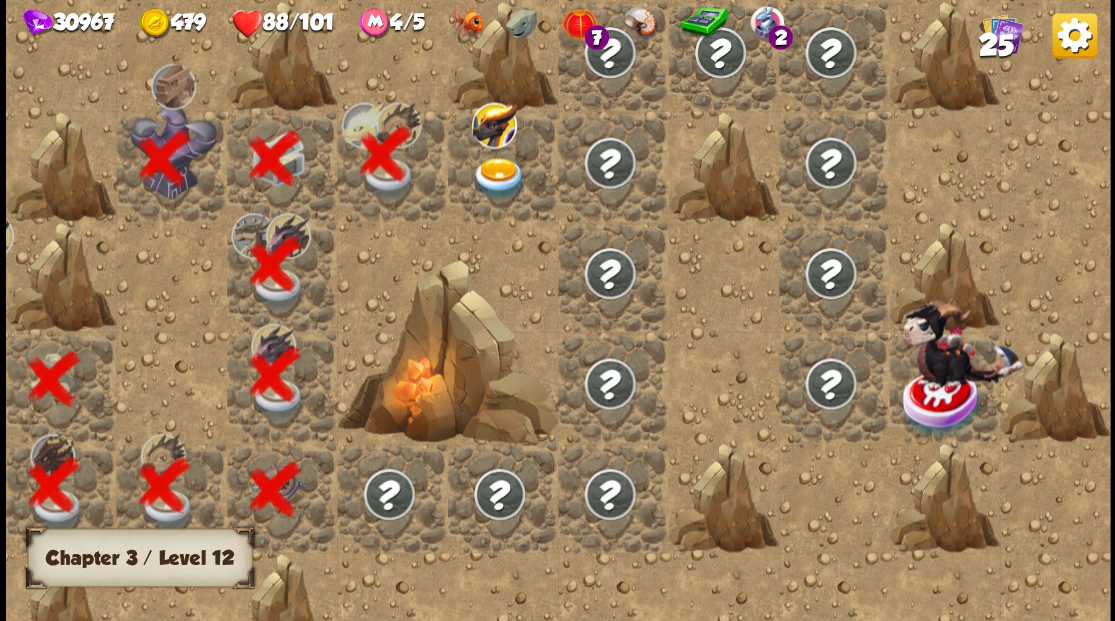 click at bounding box center [498, 178] 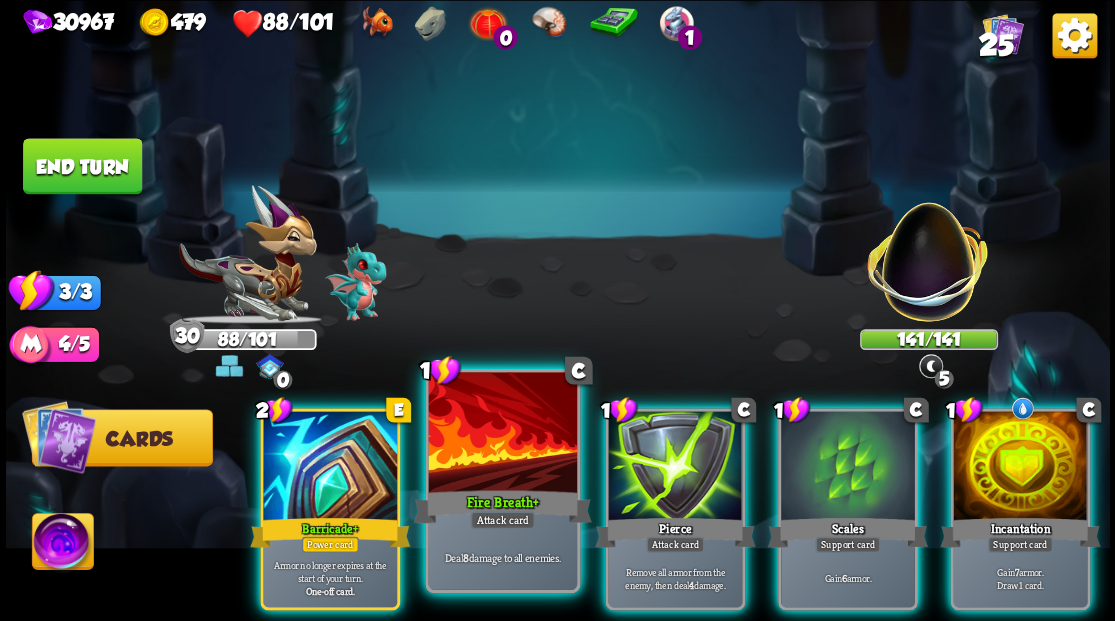 click at bounding box center [502, 434] 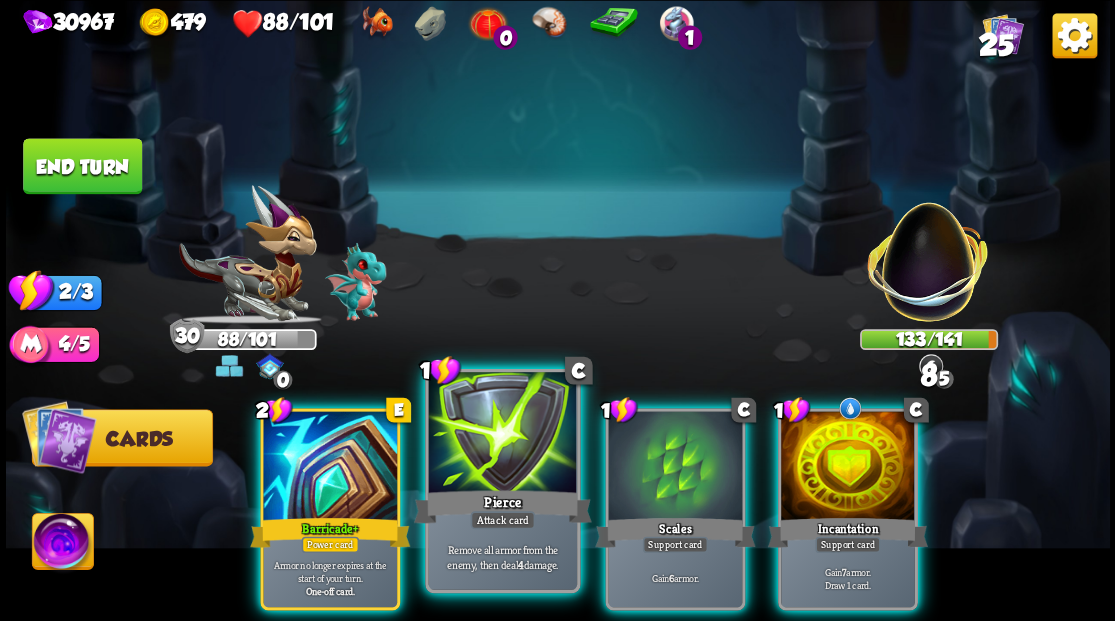 click at bounding box center (502, 434) 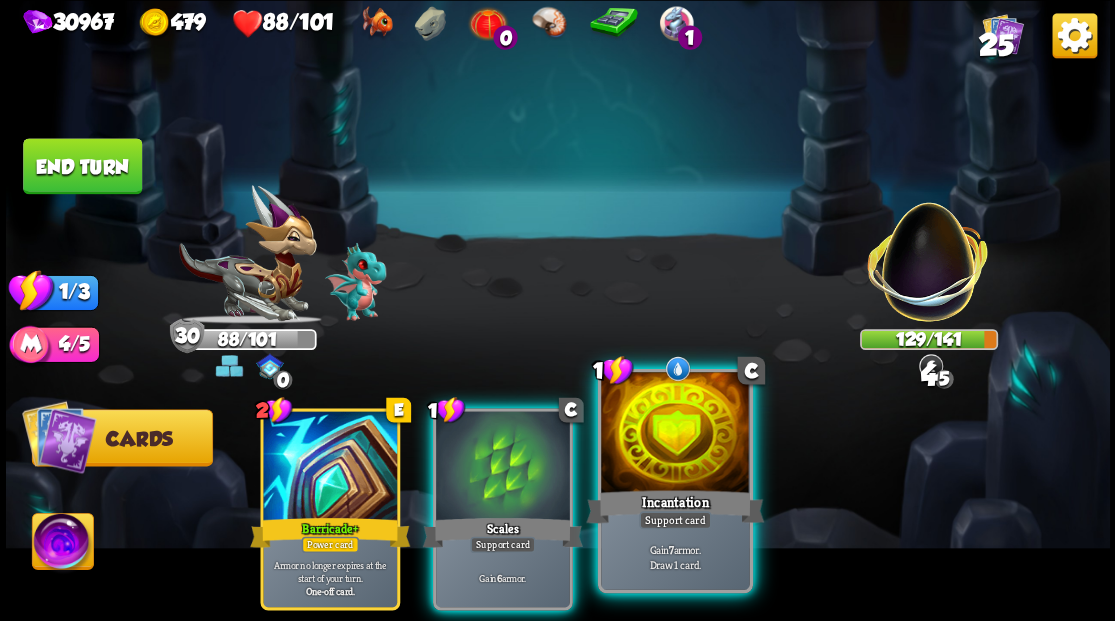 click at bounding box center (675, 434) 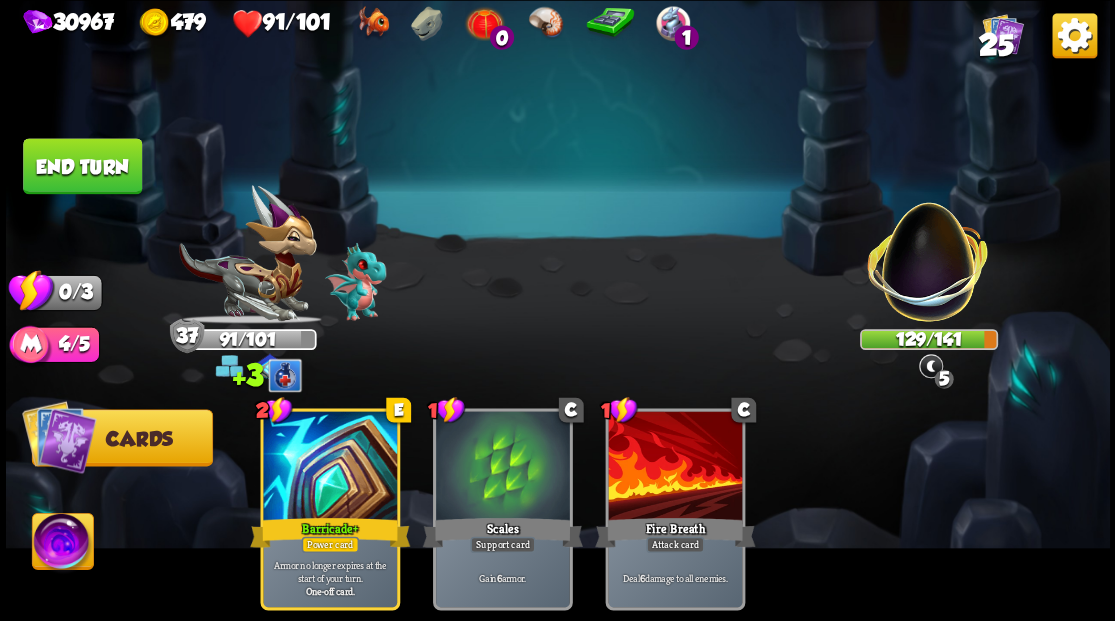 click on "End turn" at bounding box center (82, 166) 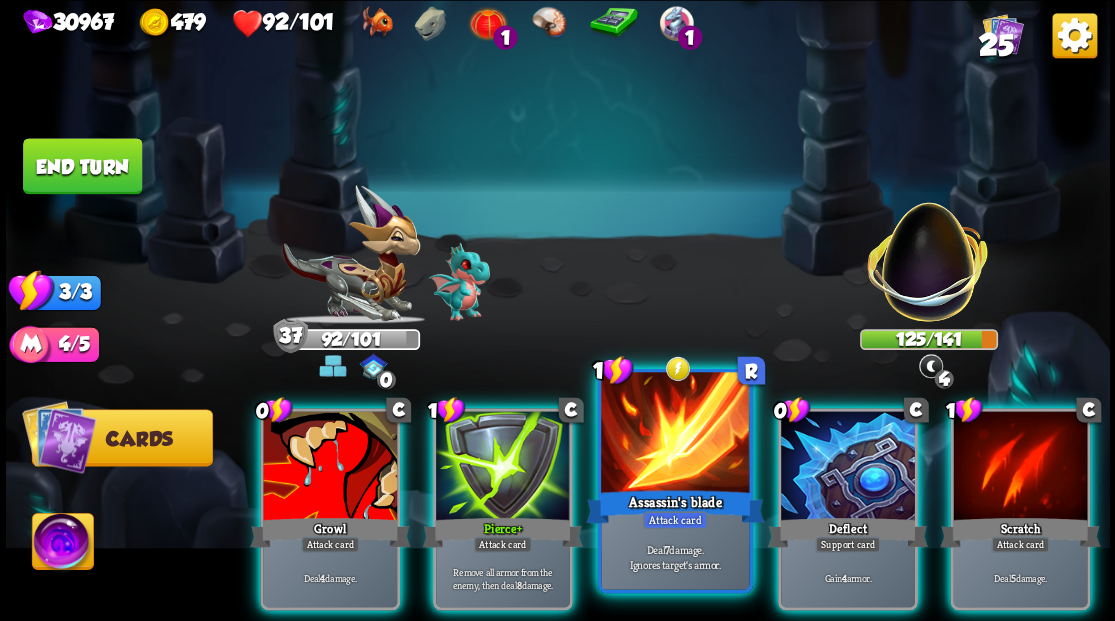 click at bounding box center [675, 434] 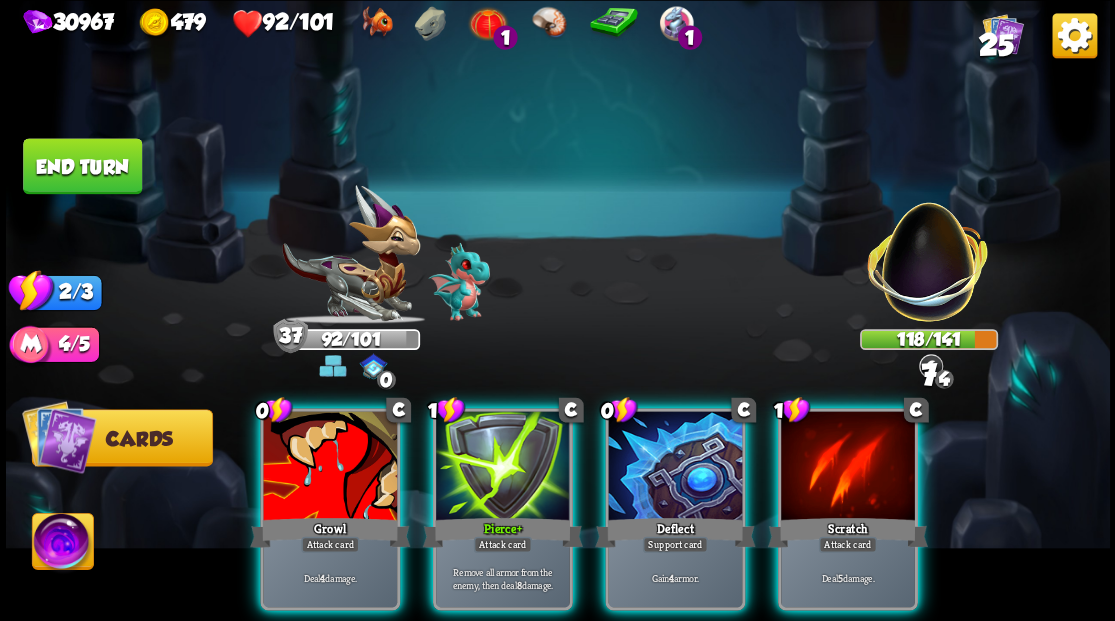 click at bounding box center [675, 467] 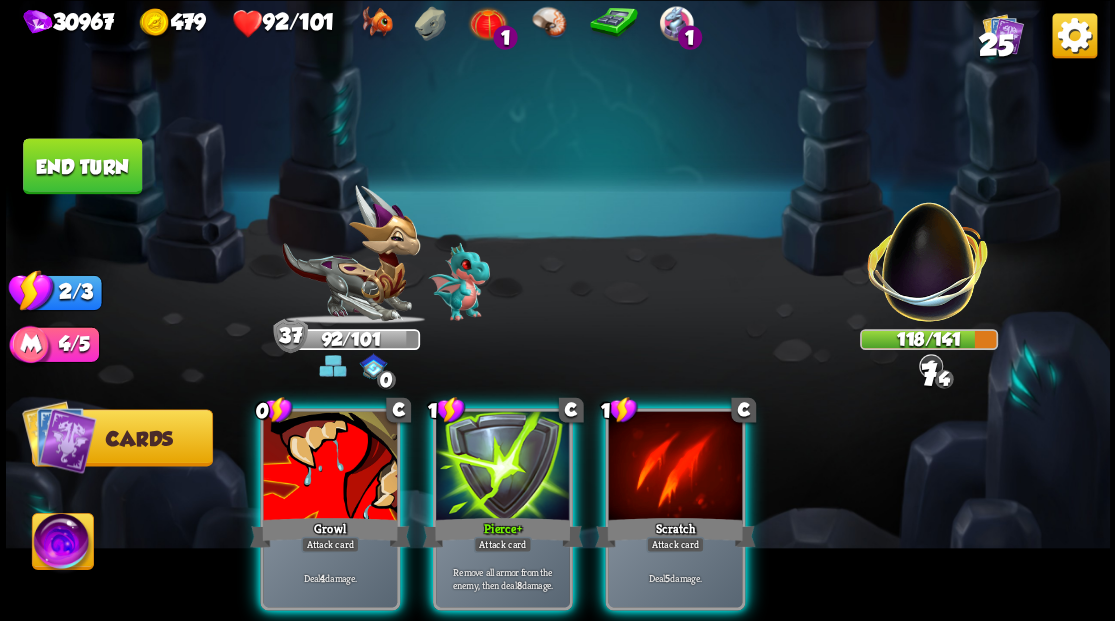 click at bounding box center [675, 467] 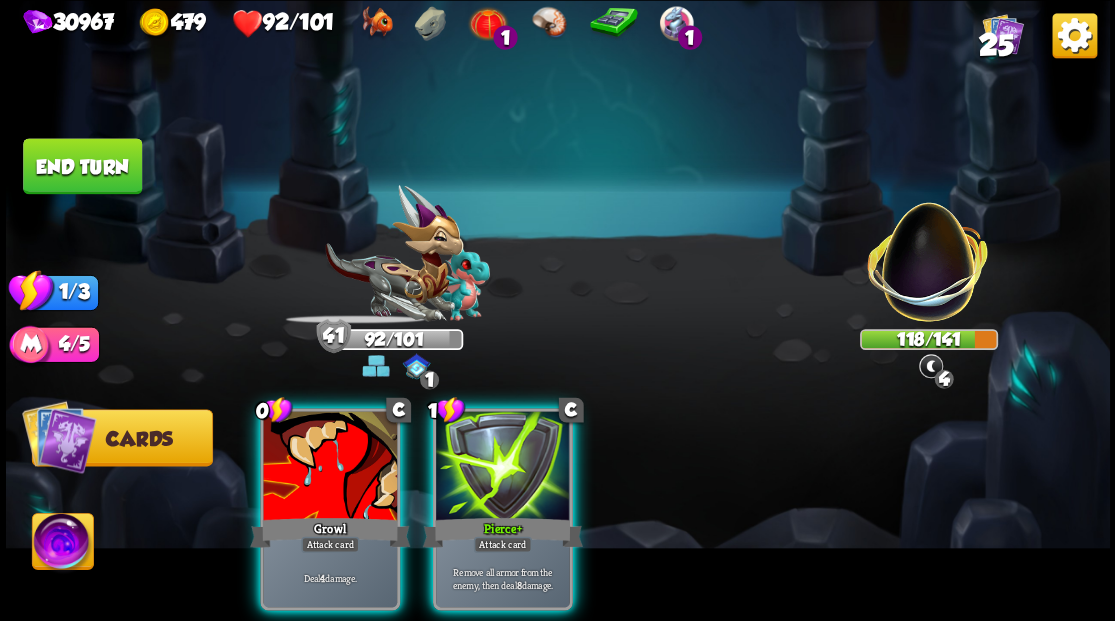 drag, startPoint x: 526, startPoint y: 468, endPoint x: 422, endPoint y: 462, distance: 104.172935 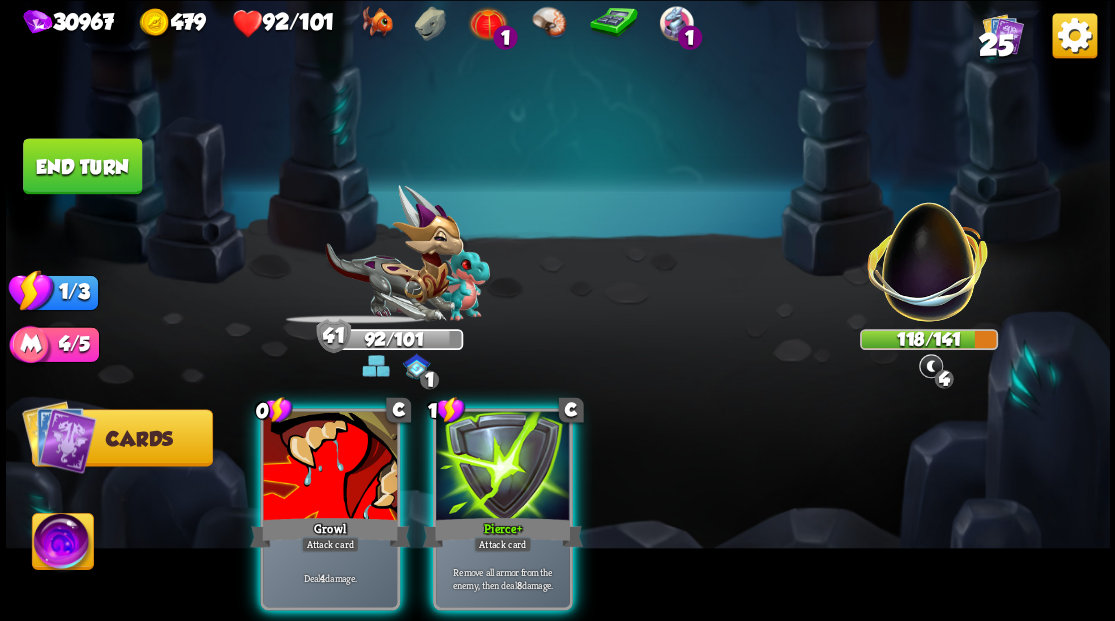 click at bounding box center [503, 467] 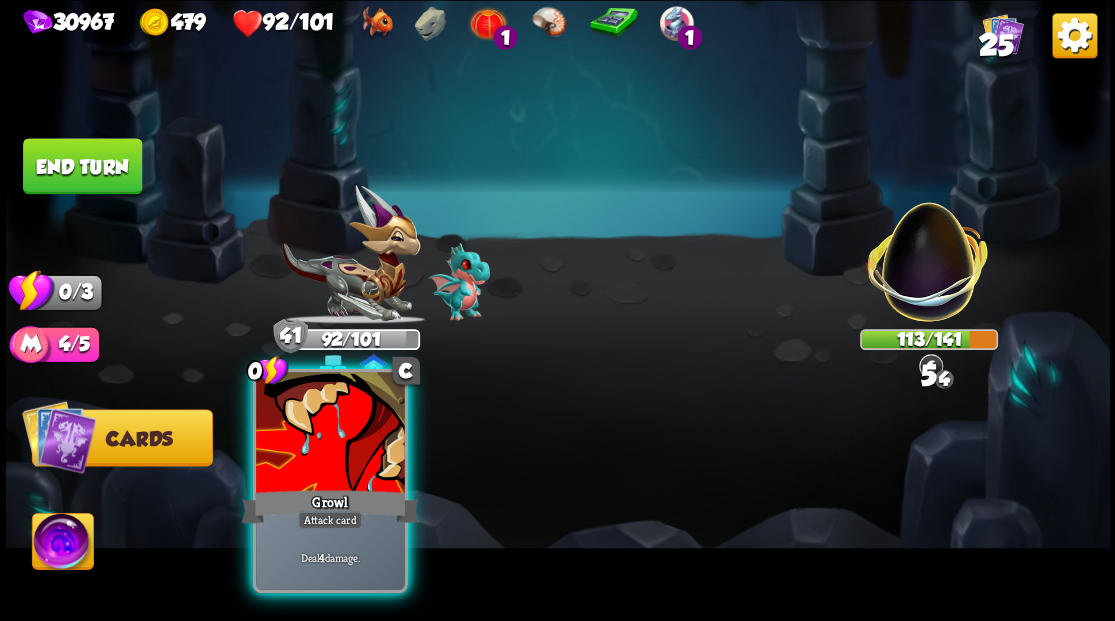 drag, startPoint x: 350, startPoint y: 454, endPoint x: 337, endPoint y: 444, distance: 16.40122 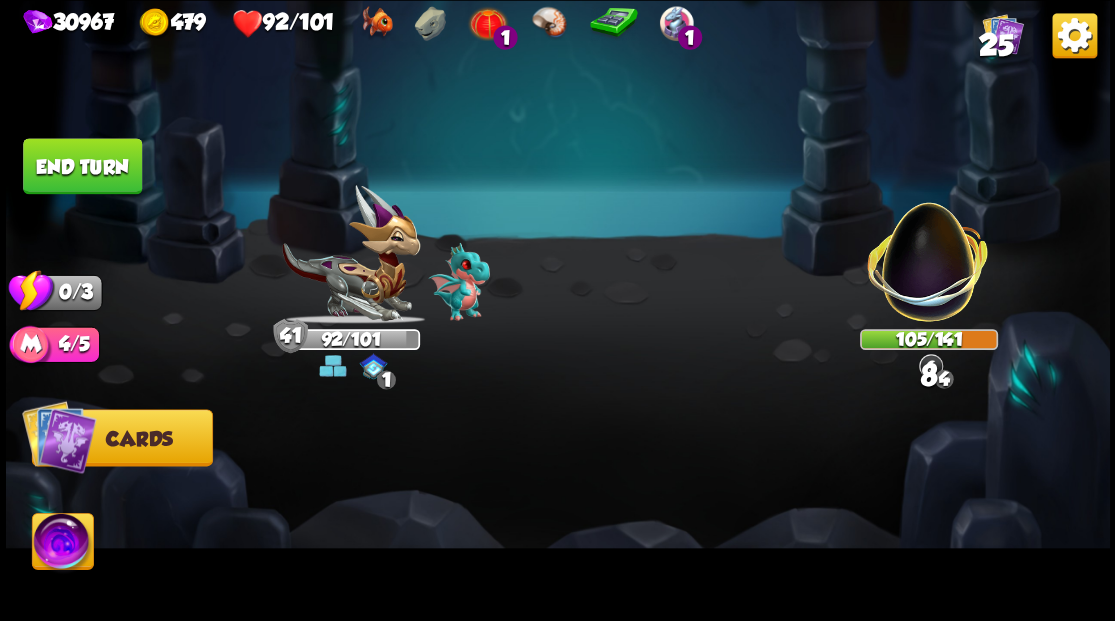 click on "End turn" at bounding box center [82, 166] 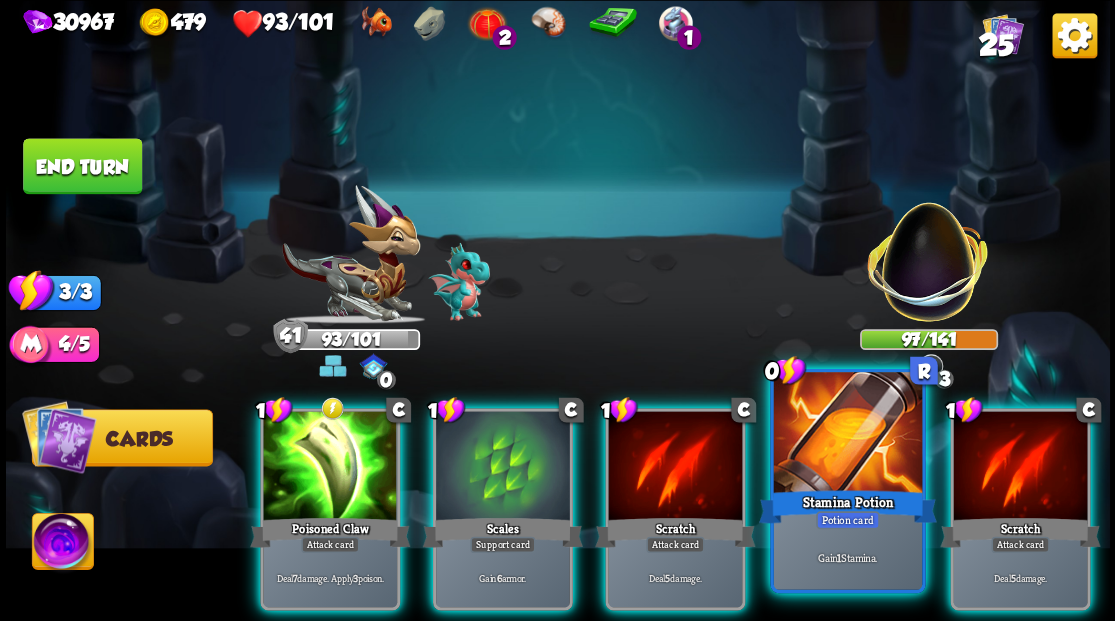 click at bounding box center (847, 434) 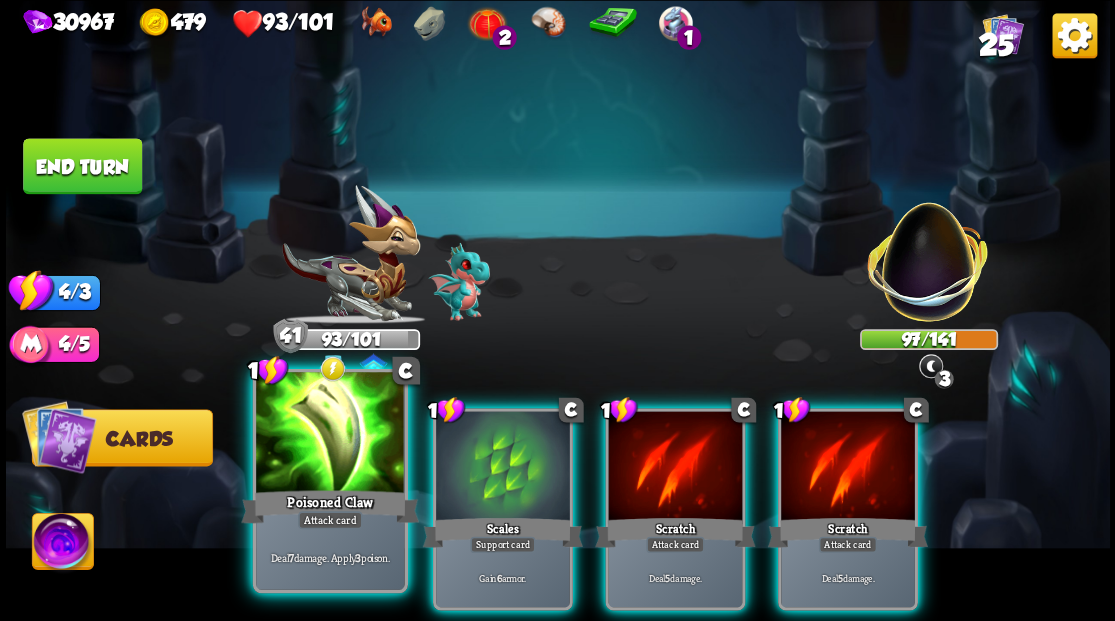 click at bounding box center (330, 434) 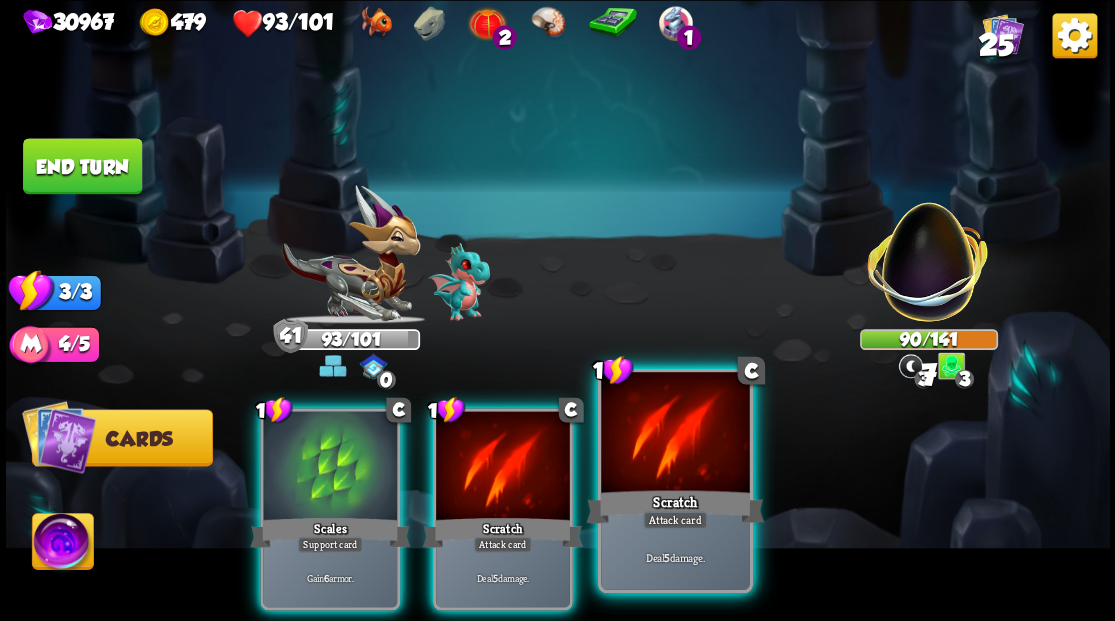 click at bounding box center [675, 434] 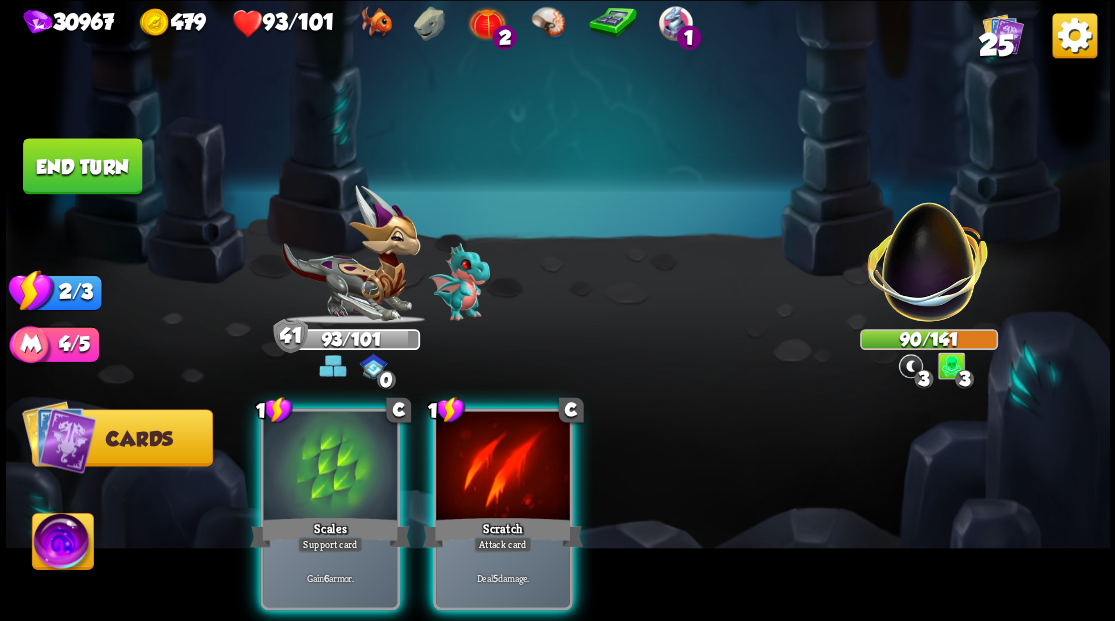 click at bounding box center (503, 467) 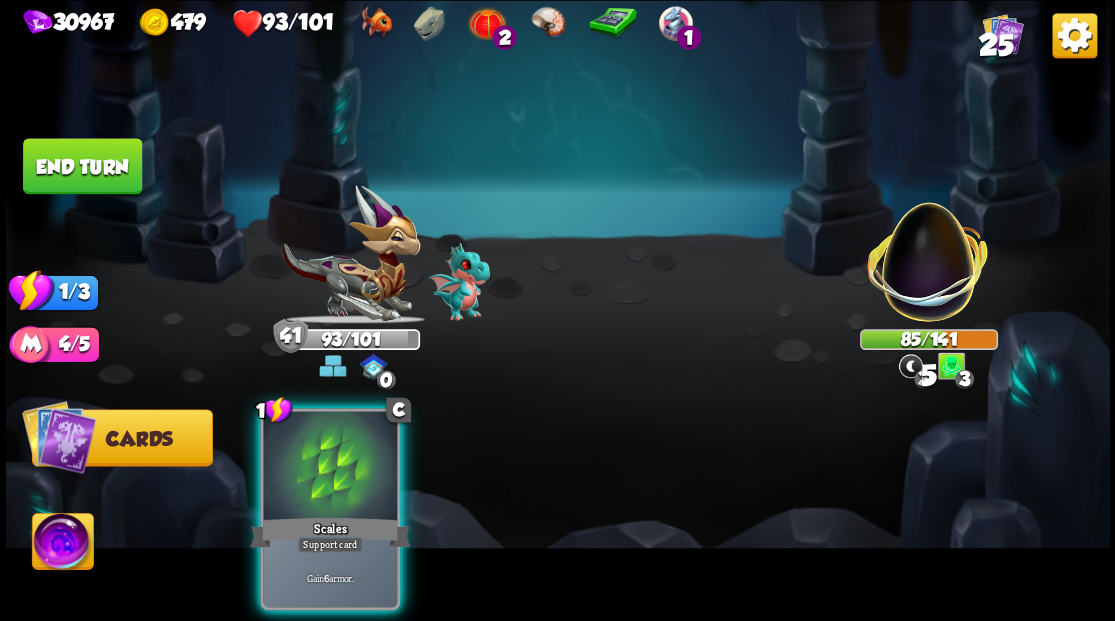 drag, startPoint x: 365, startPoint y: 454, endPoint x: 220, endPoint y: 365, distance: 170.13524 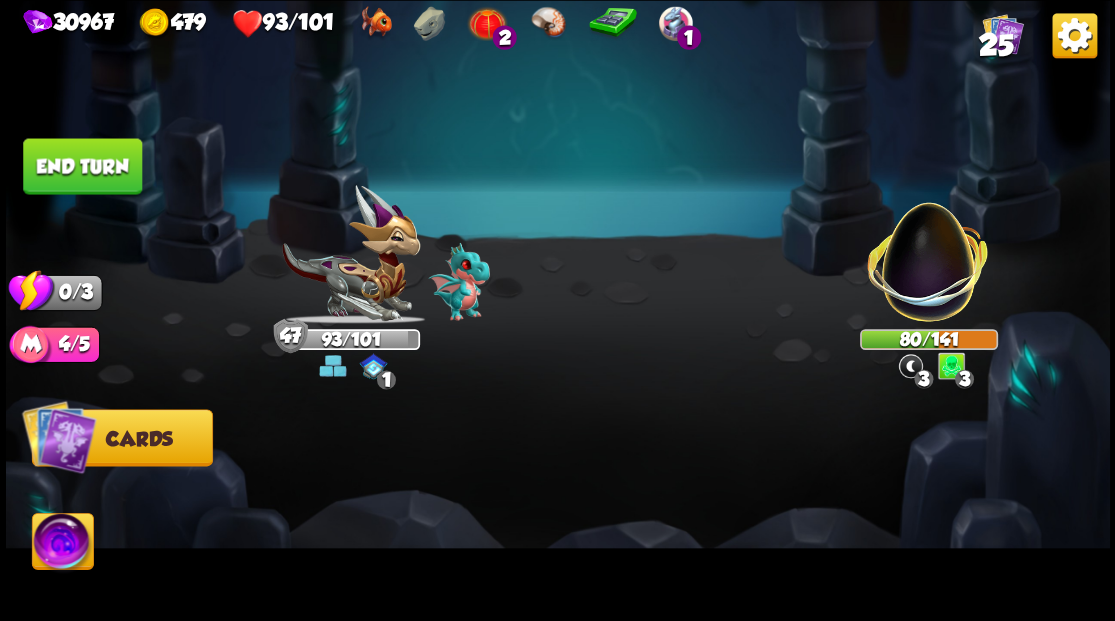 click on "End turn" at bounding box center (82, 166) 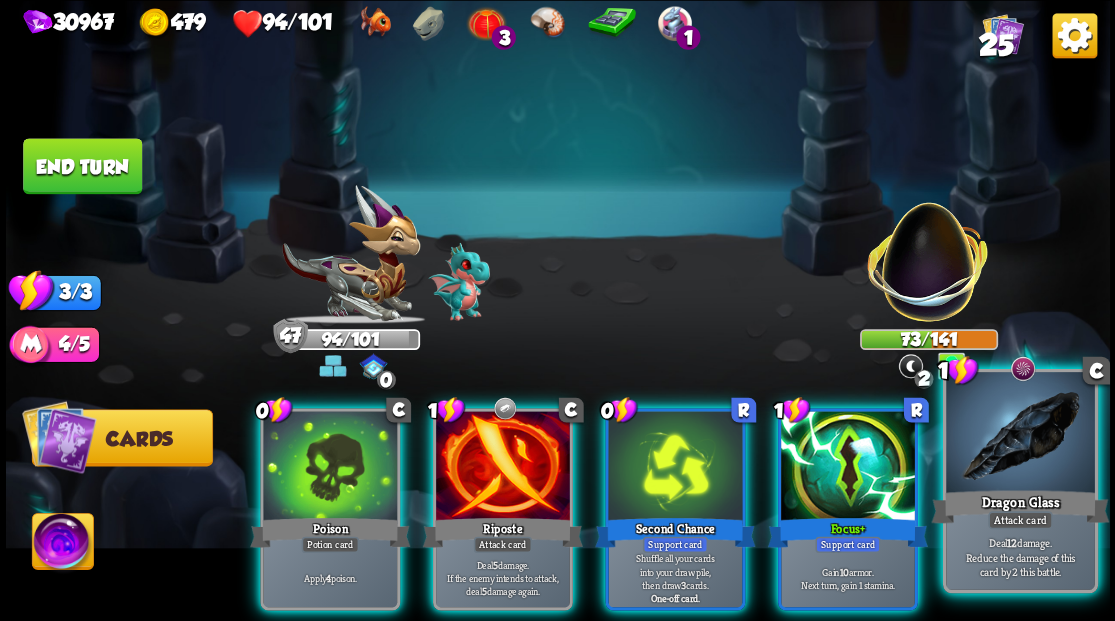 click at bounding box center (1020, 434) 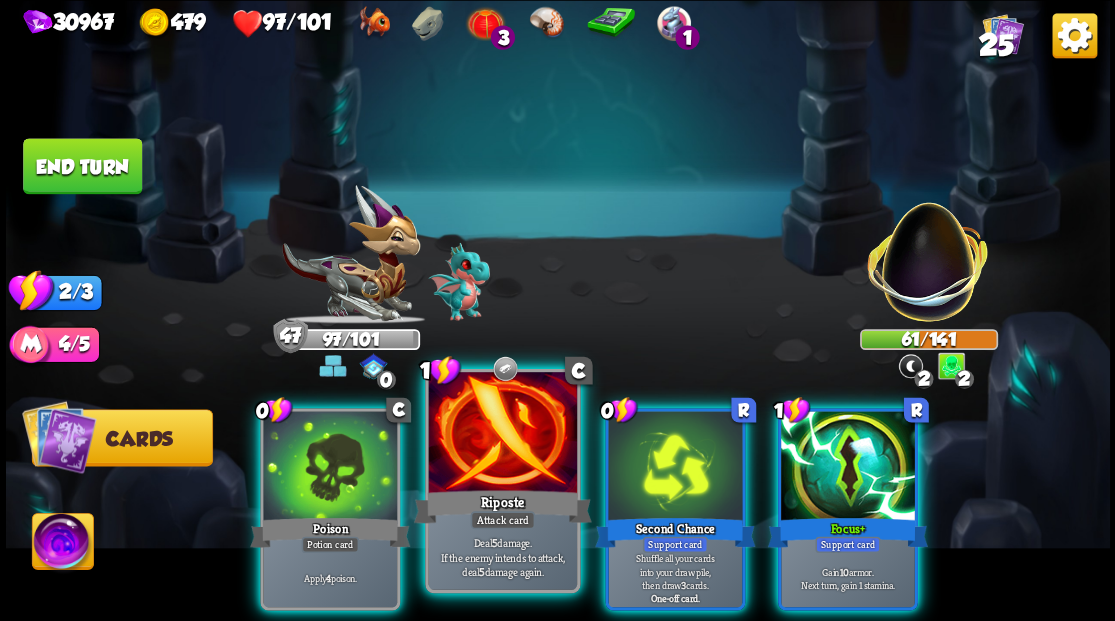 click at bounding box center (502, 434) 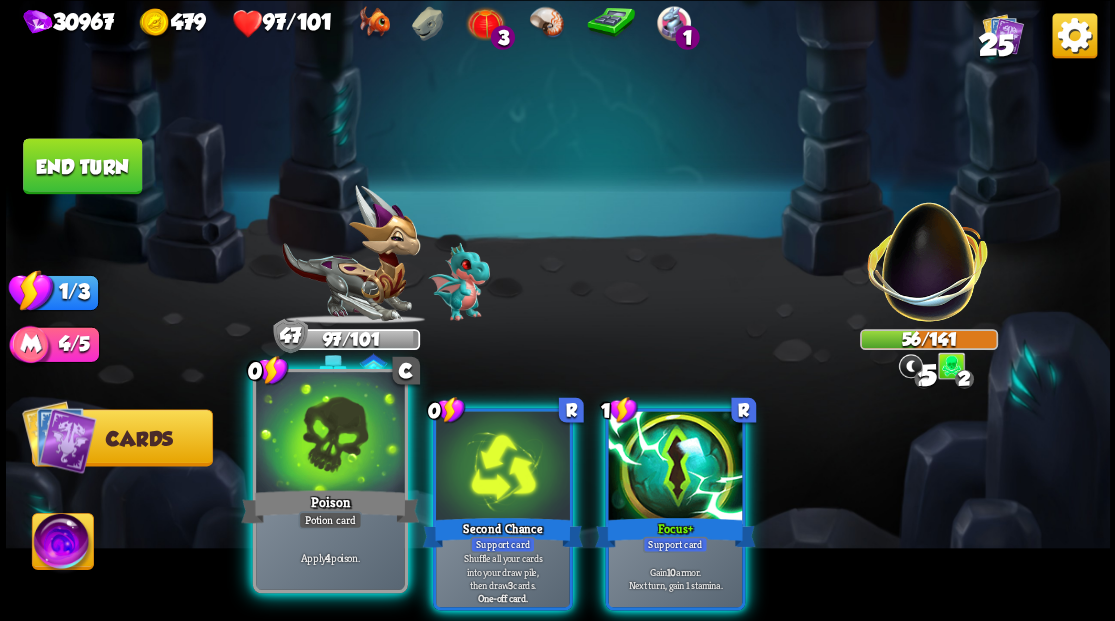 click at bounding box center [330, 434] 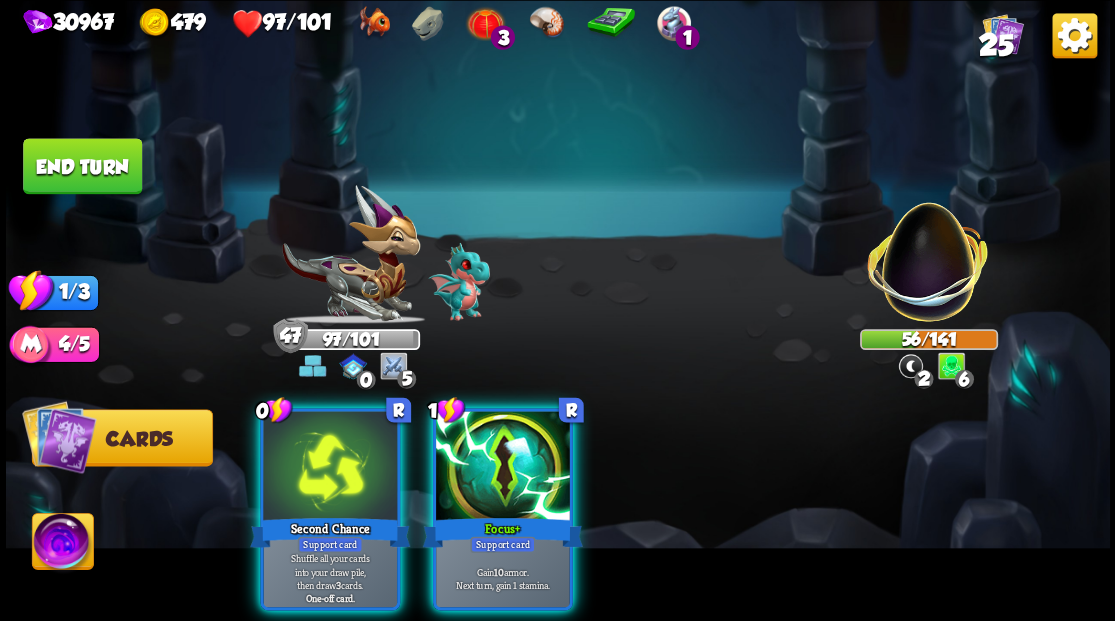 click at bounding box center [330, 467] 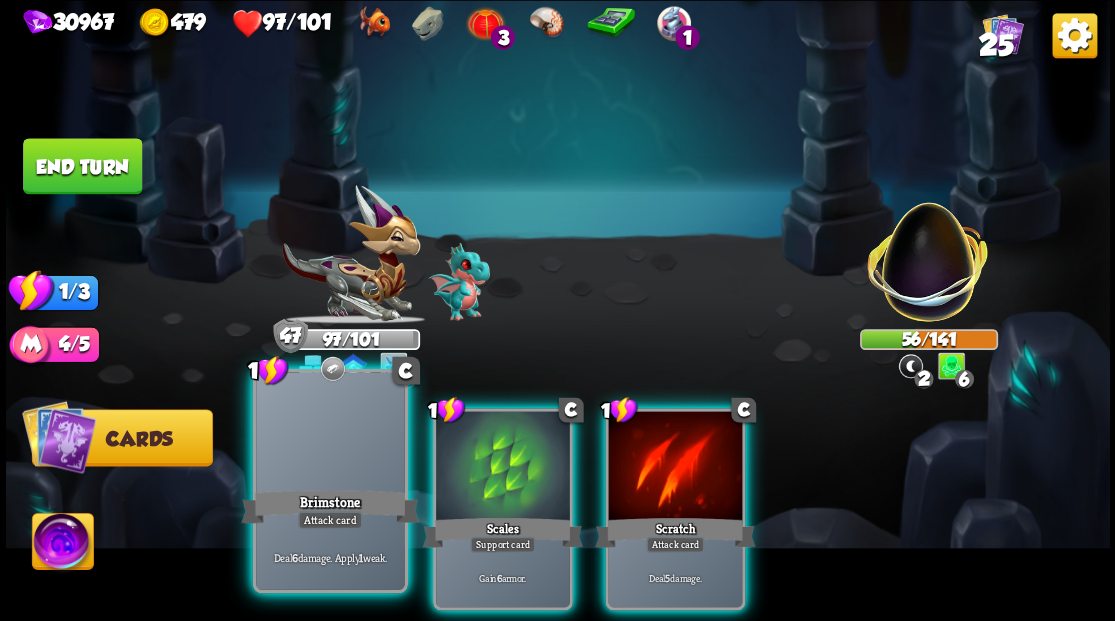 click at bounding box center [330, 434] 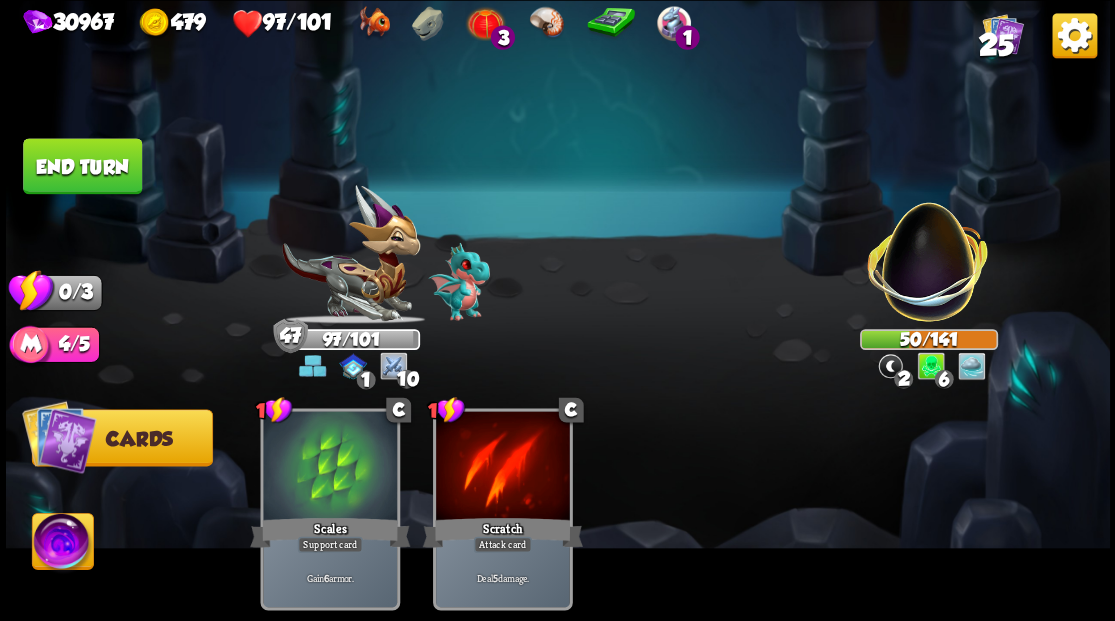 click on "End turn" at bounding box center (82, 166) 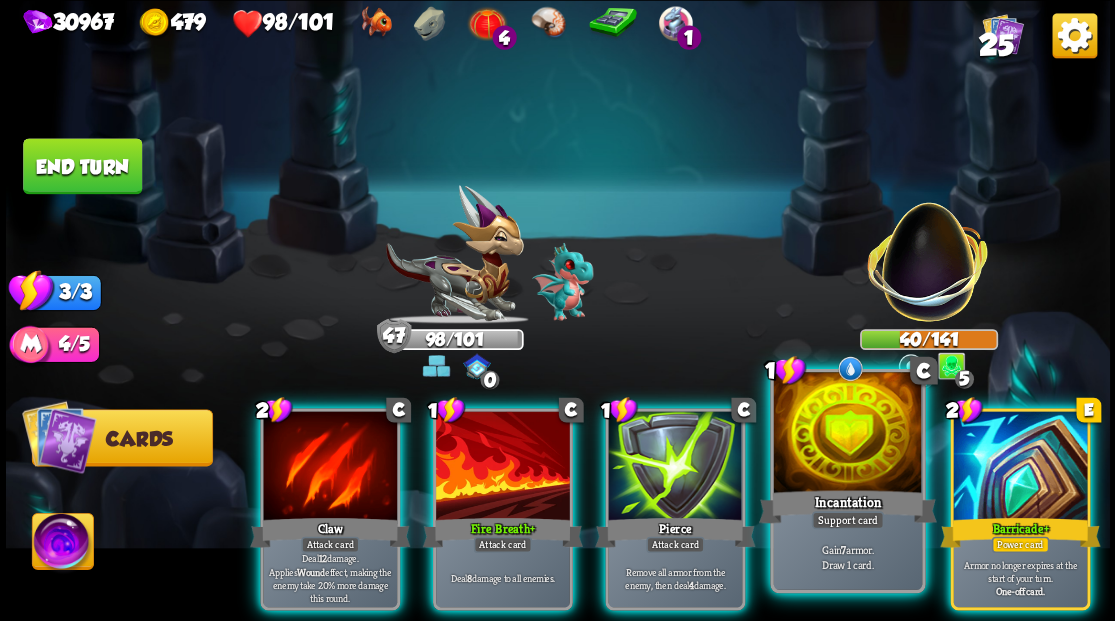 click at bounding box center (847, 434) 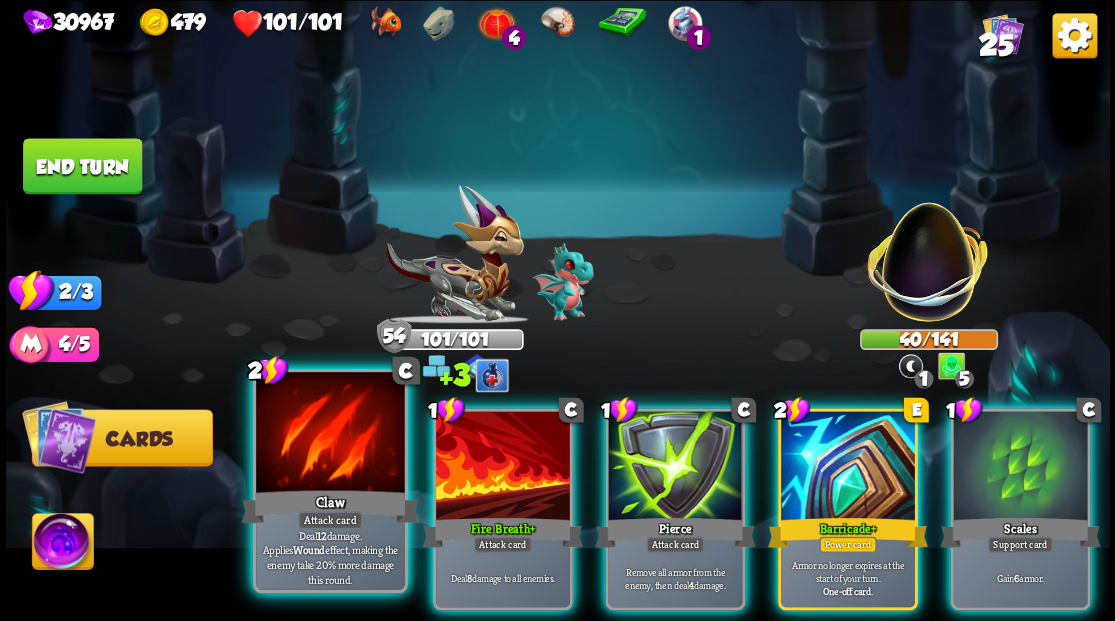 click at bounding box center (330, 434) 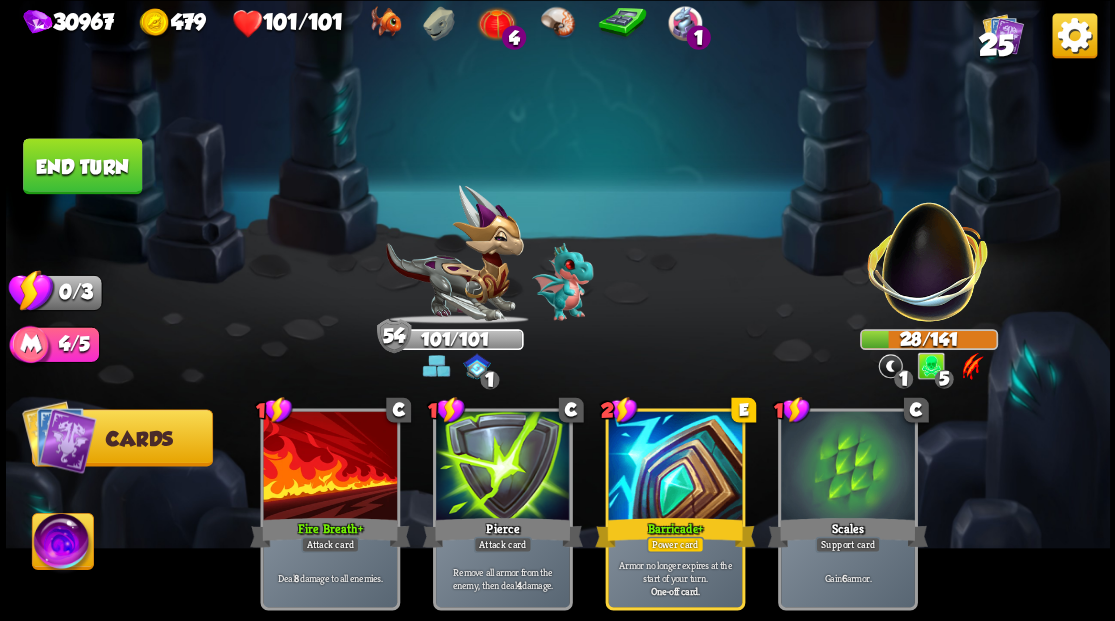 click on "End turn" at bounding box center [82, 166] 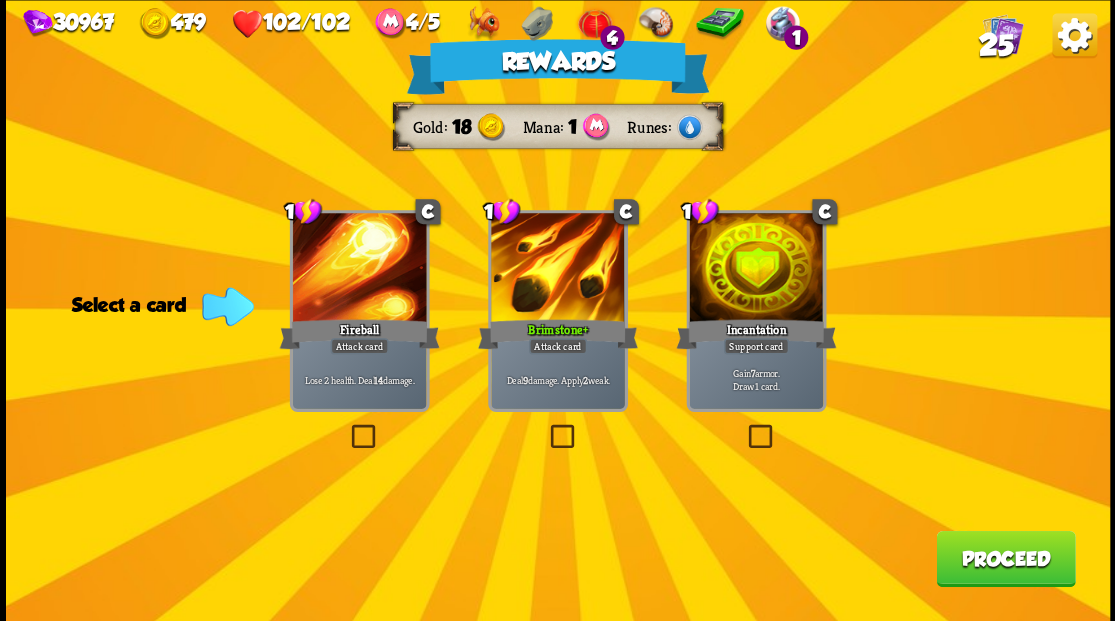 click on "Proceed" at bounding box center (1005, 558) 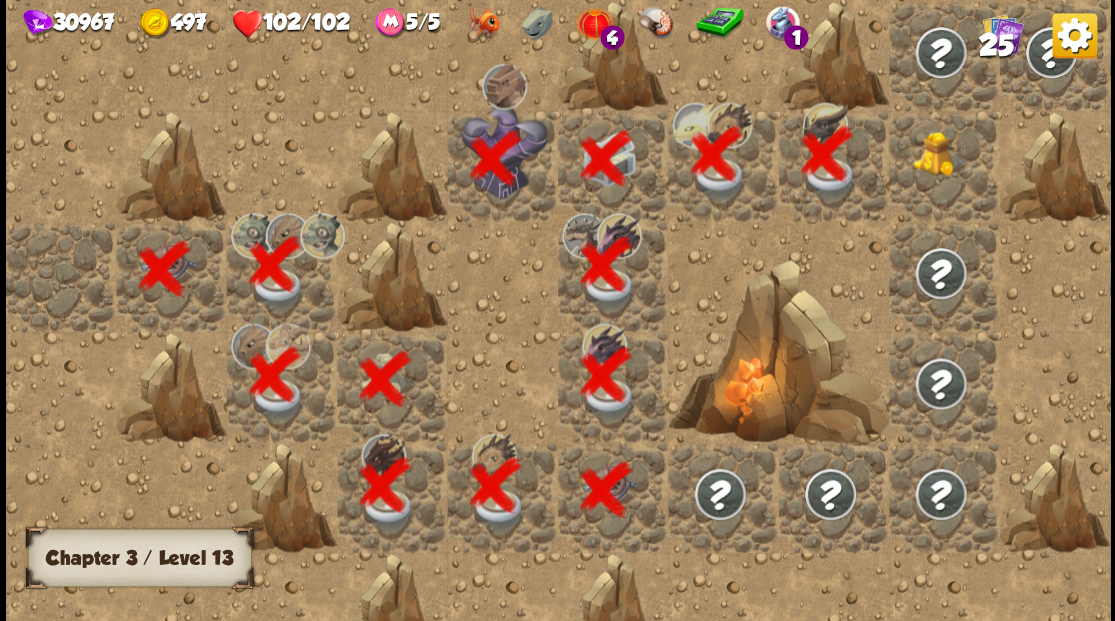scroll, scrollTop: 0, scrollLeft: 384, axis: horizontal 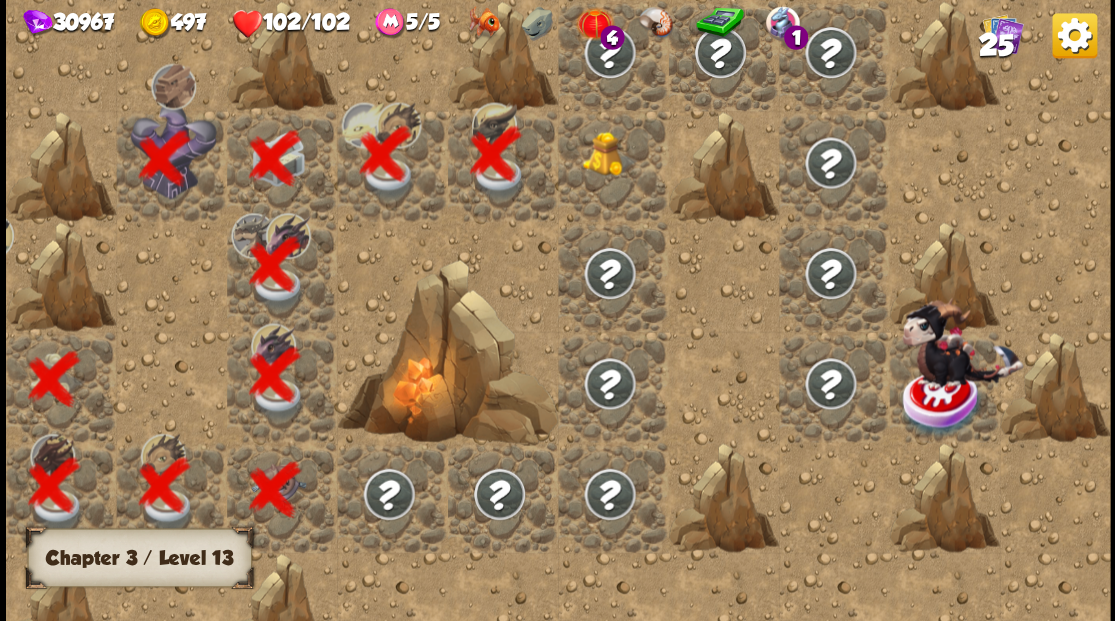 click at bounding box center (613, 165) 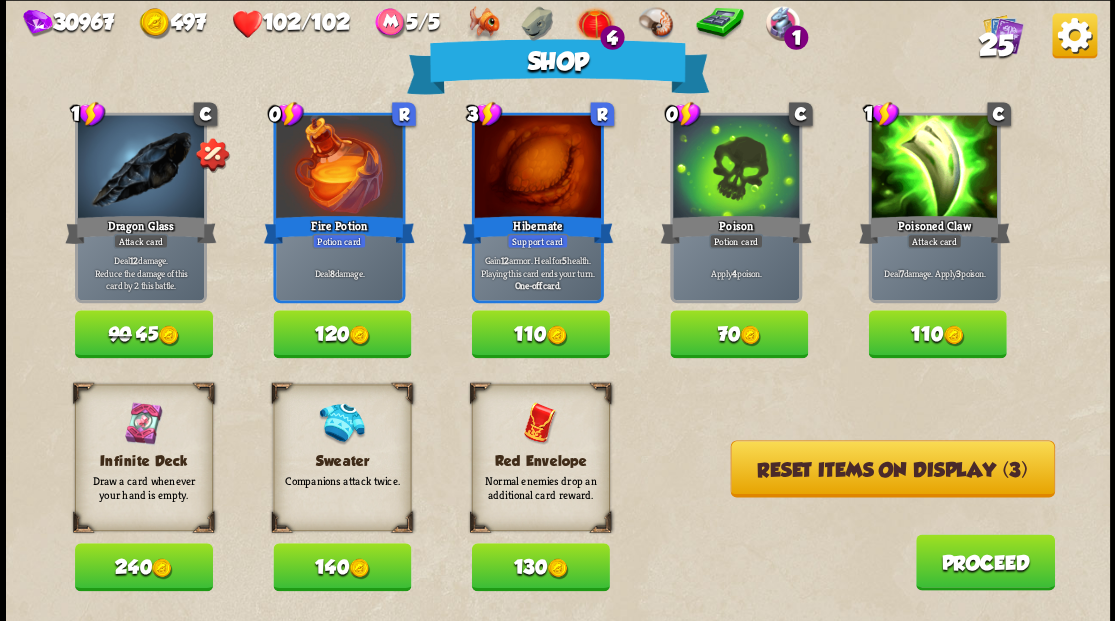 click on "140" at bounding box center [342, 567] 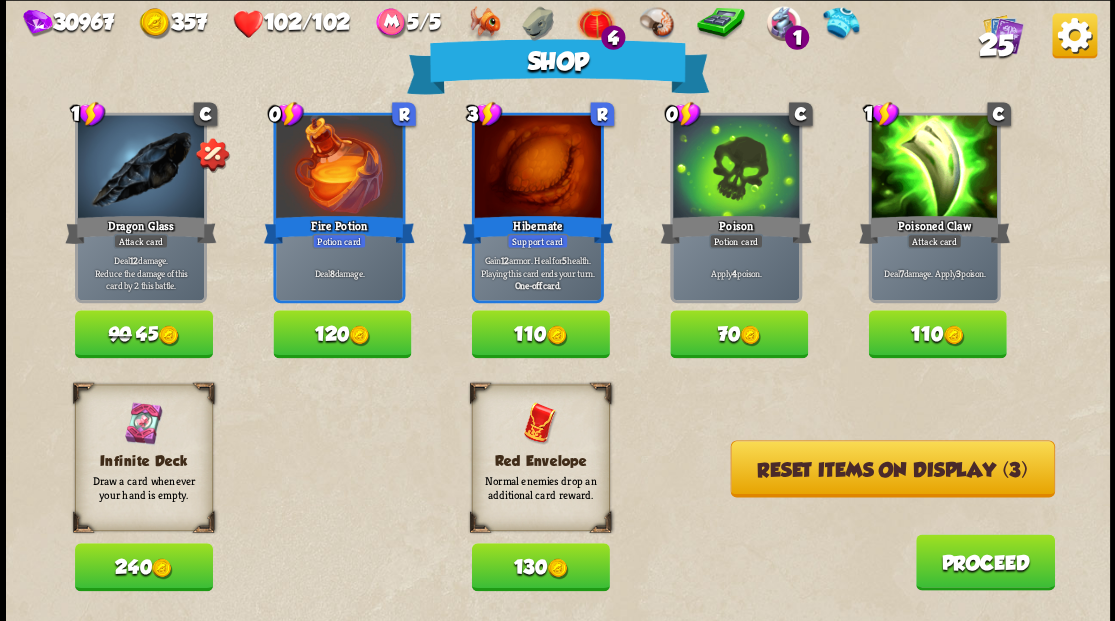 click on "Reset items on display (3)" at bounding box center [892, 468] 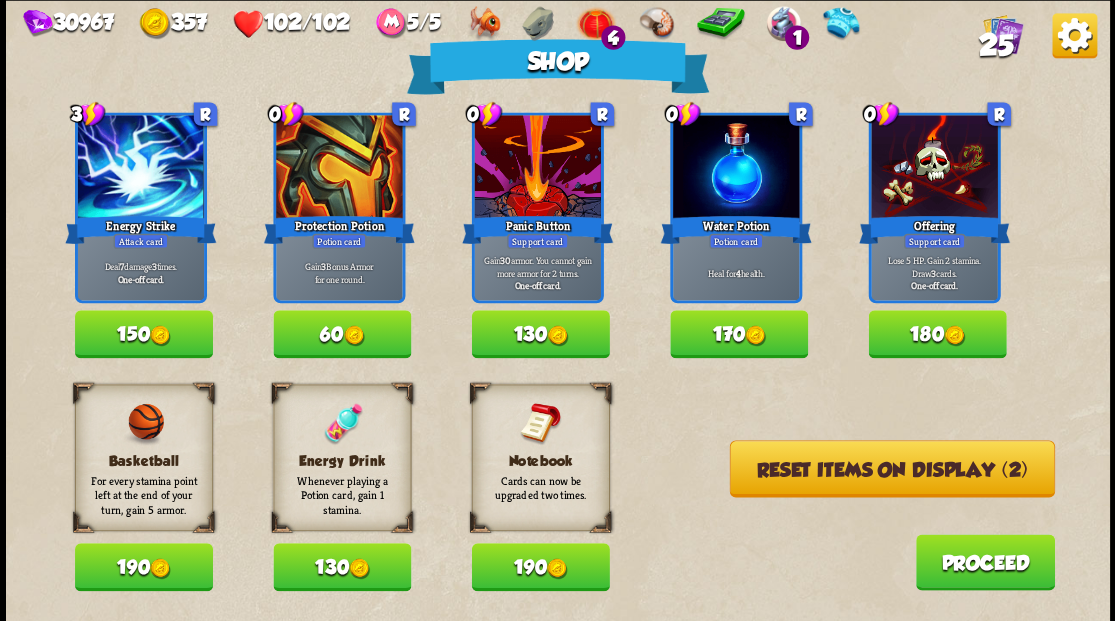 click on "25" at bounding box center [995, 45] 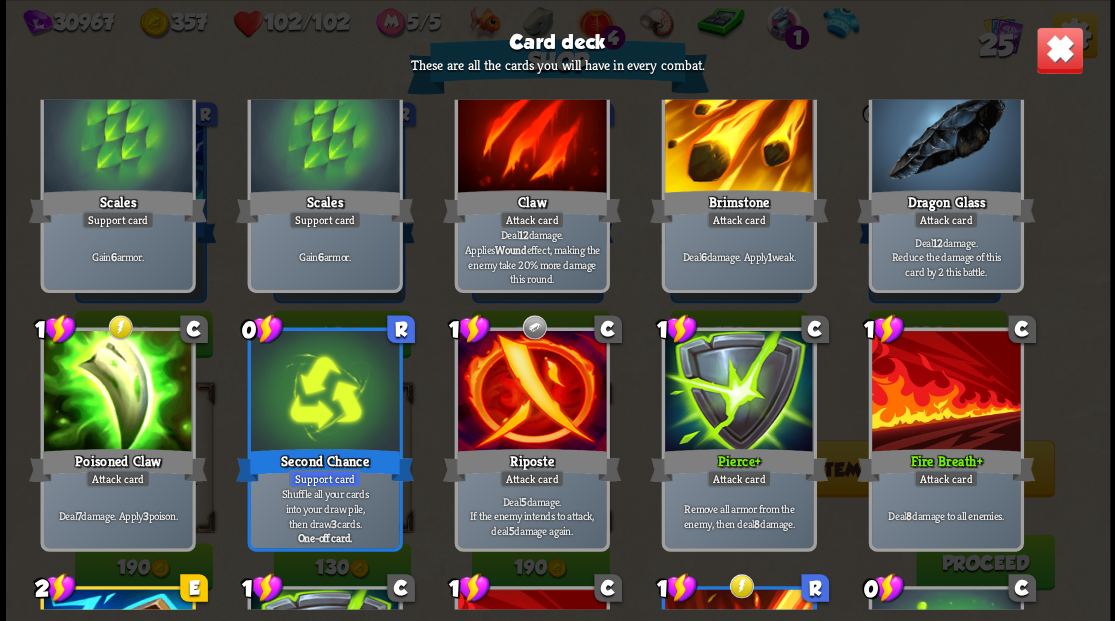 scroll, scrollTop: 196, scrollLeft: 0, axis: vertical 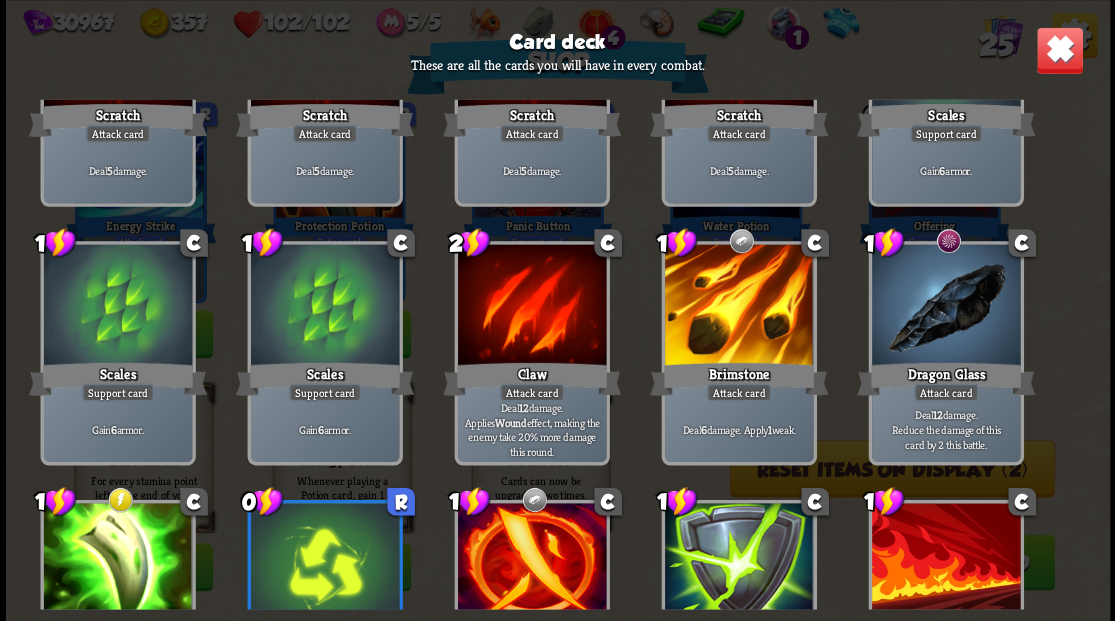 click at bounding box center [1059, 50] 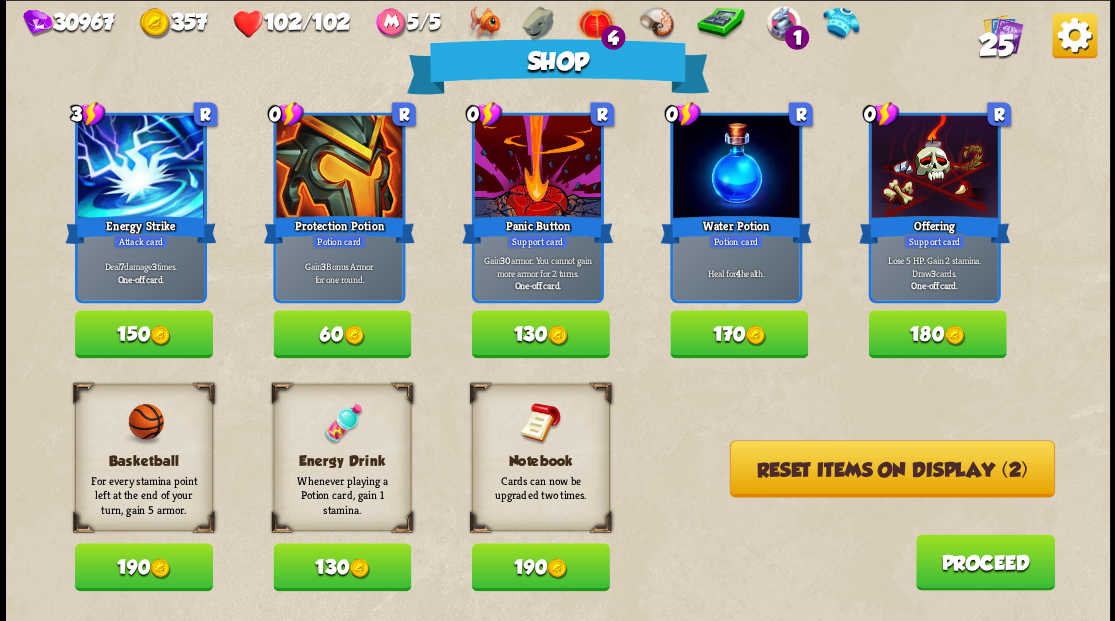 click on "190" at bounding box center (540, 567) 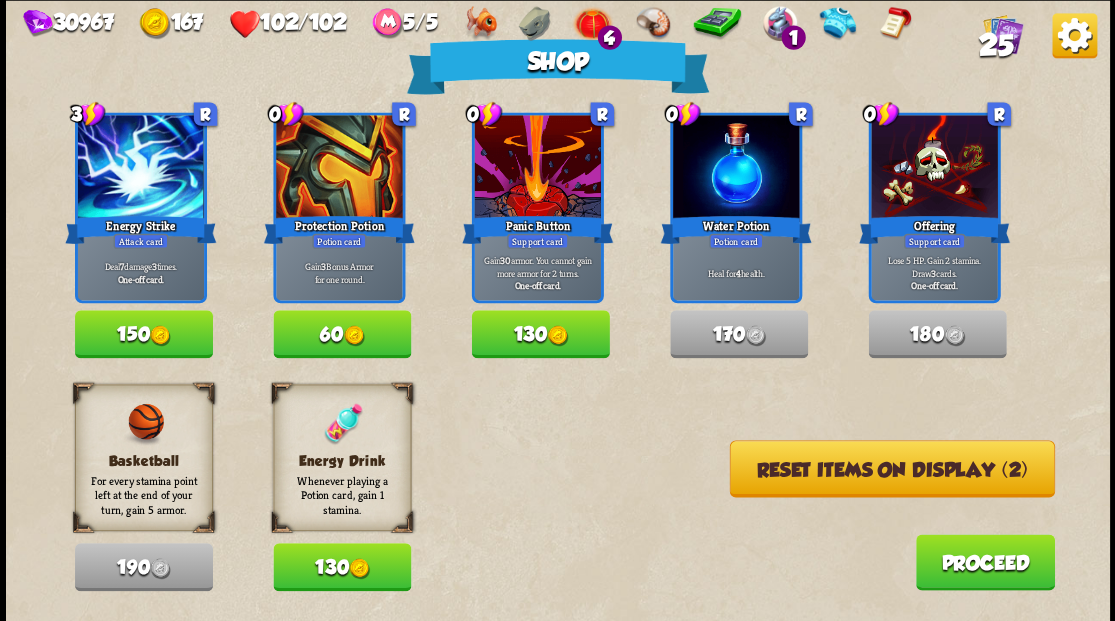 click on "Reset items on display (2)" at bounding box center (891, 468) 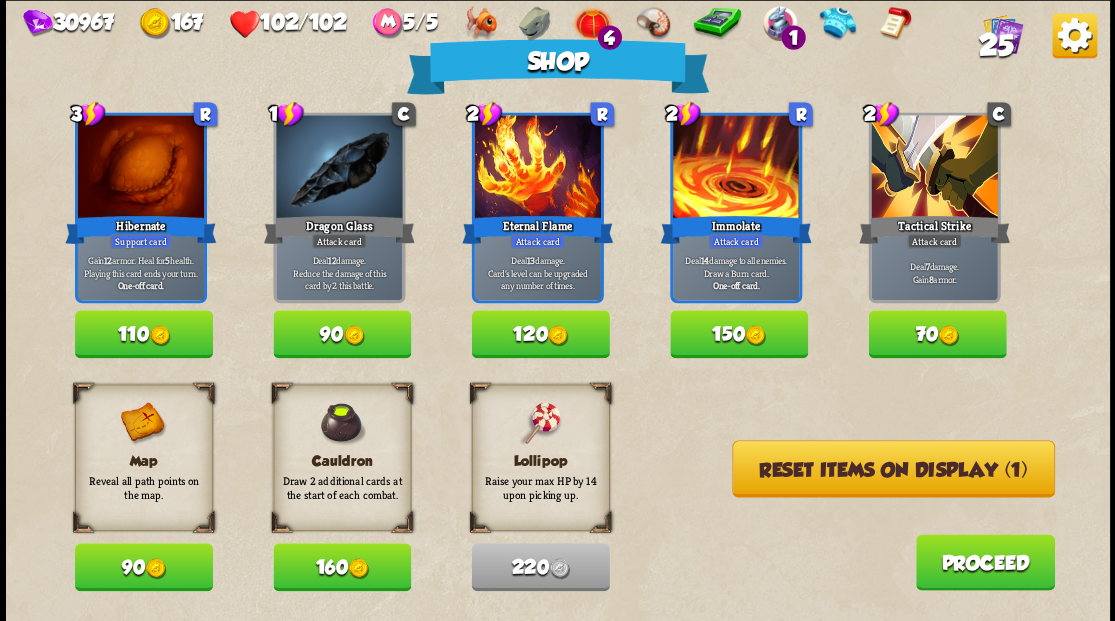 click on "Reset items on display (1)" at bounding box center (893, 468) 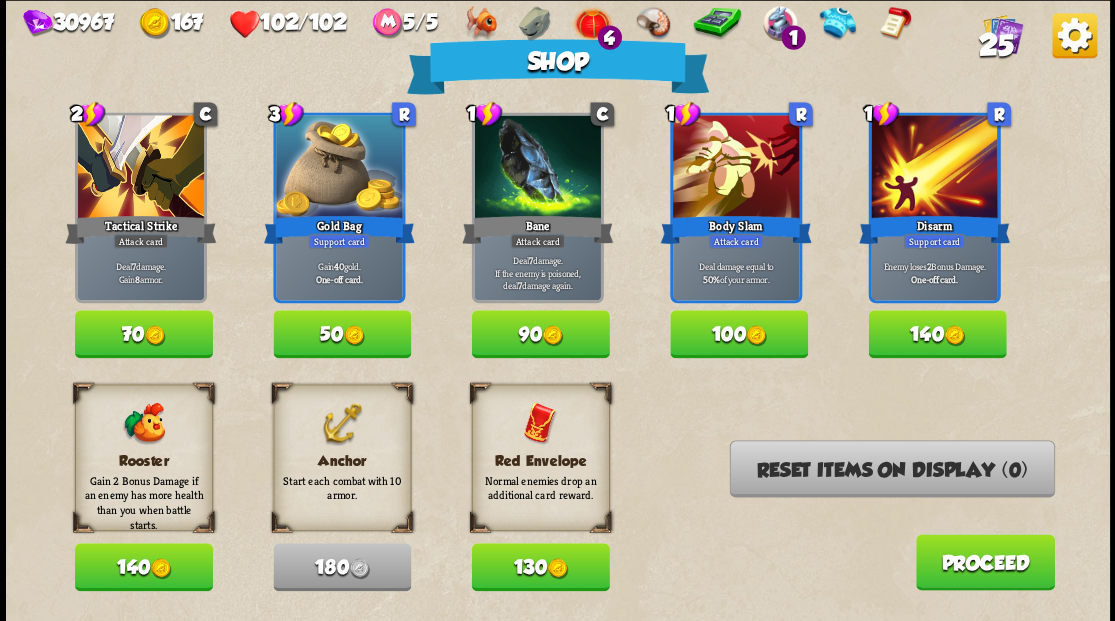 drag, startPoint x: 103, startPoint y: 572, endPoint x: 213, endPoint y: 568, distance: 110.0727 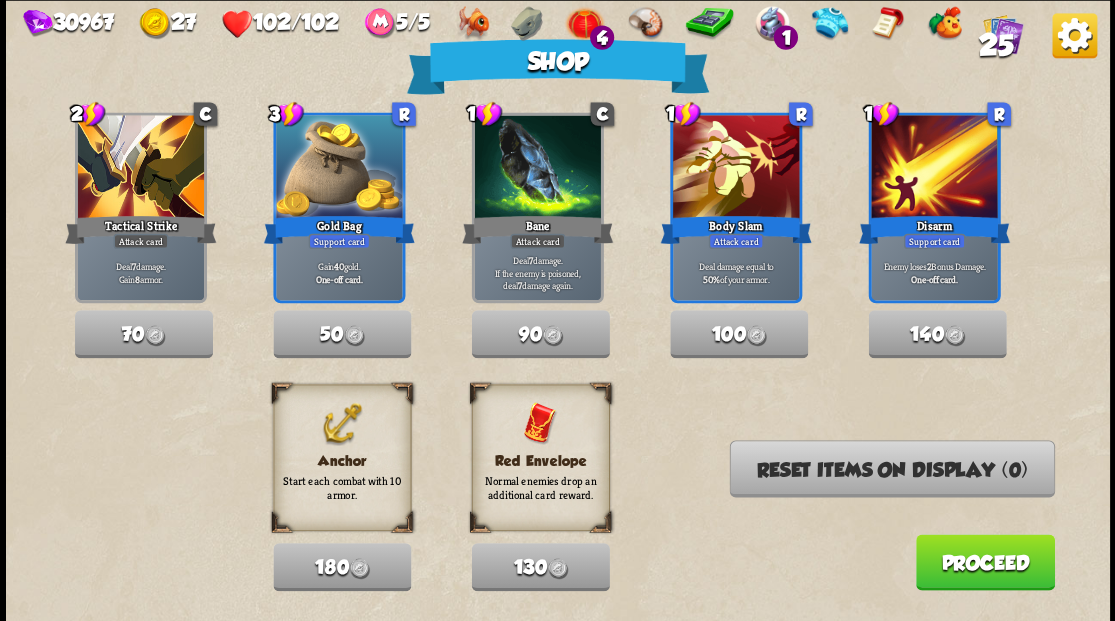 click on "Proceed" at bounding box center [984, 562] 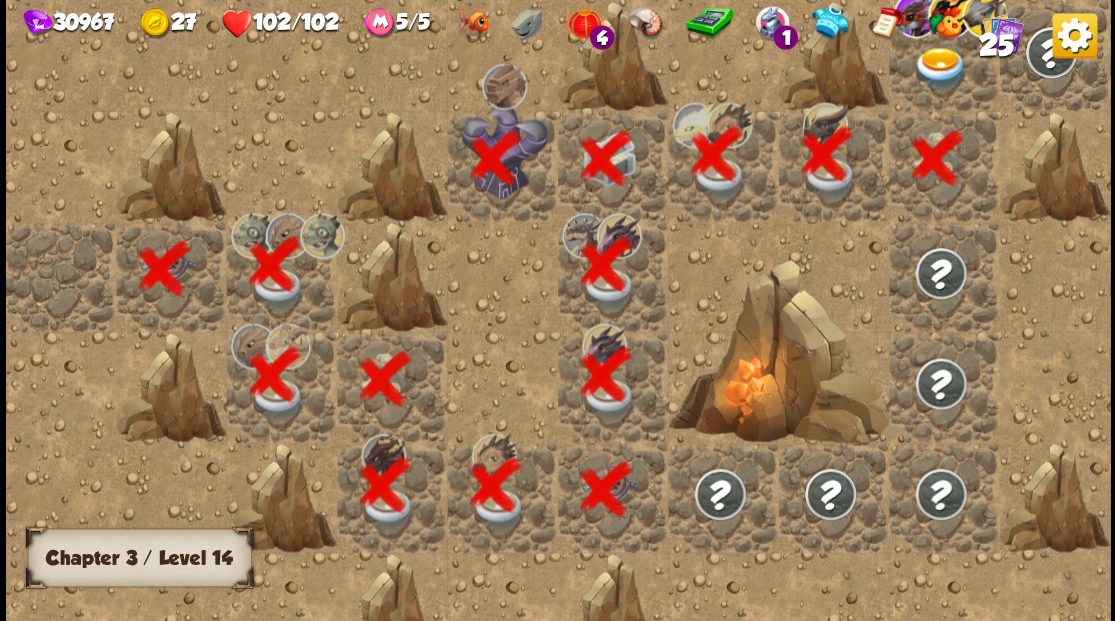 scroll, scrollTop: 0, scrollLeft: 384, axis: horizontal 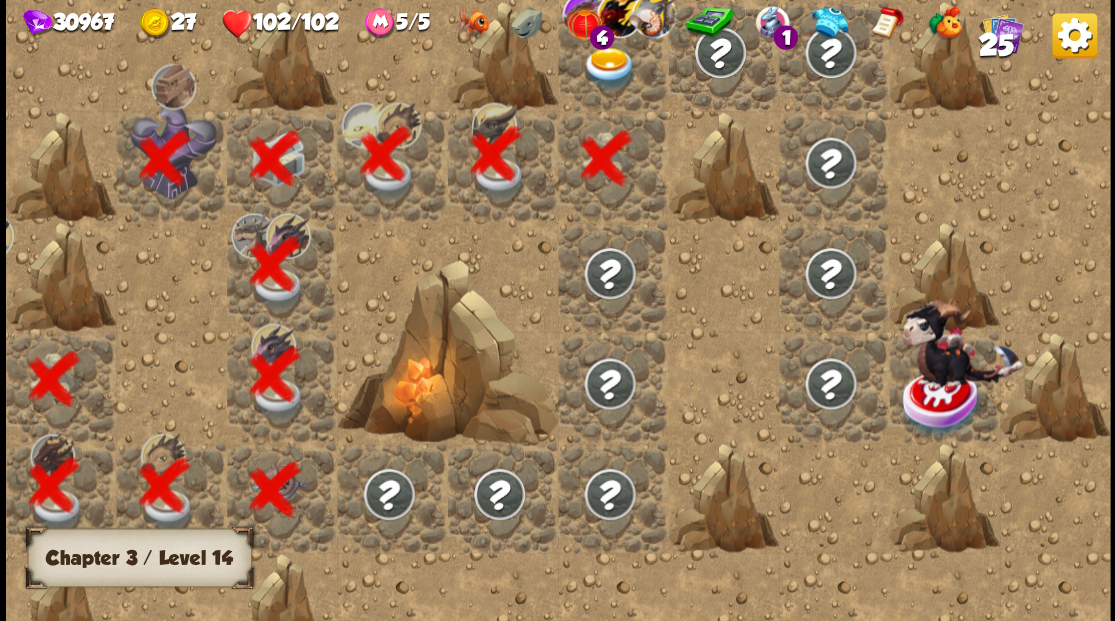click at bounding box center [613, 55] 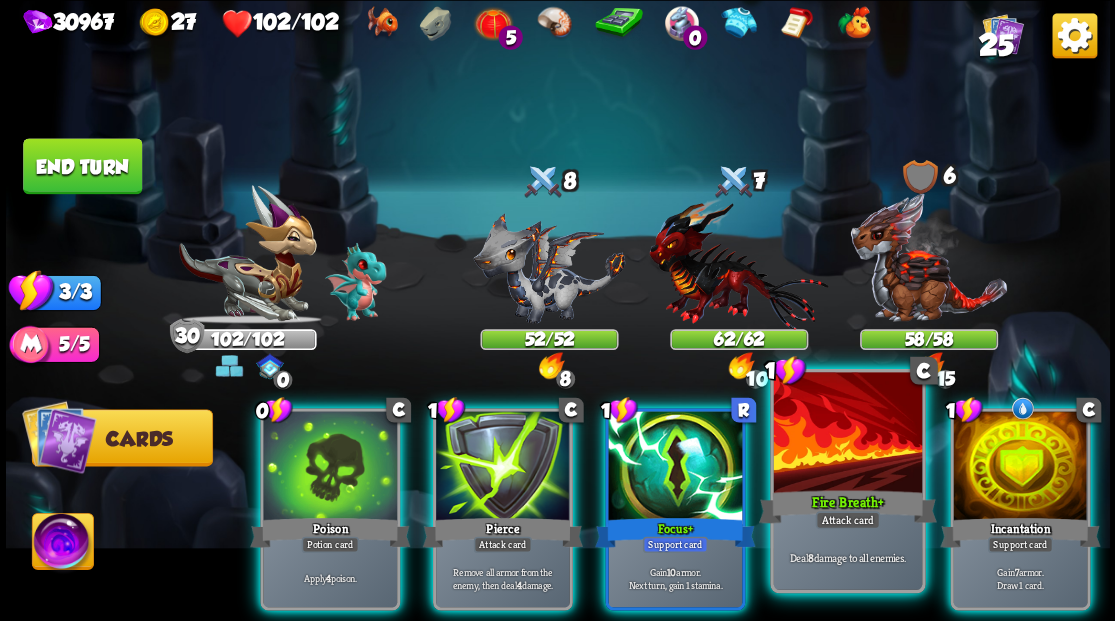 click at bounding box center (847, 434) 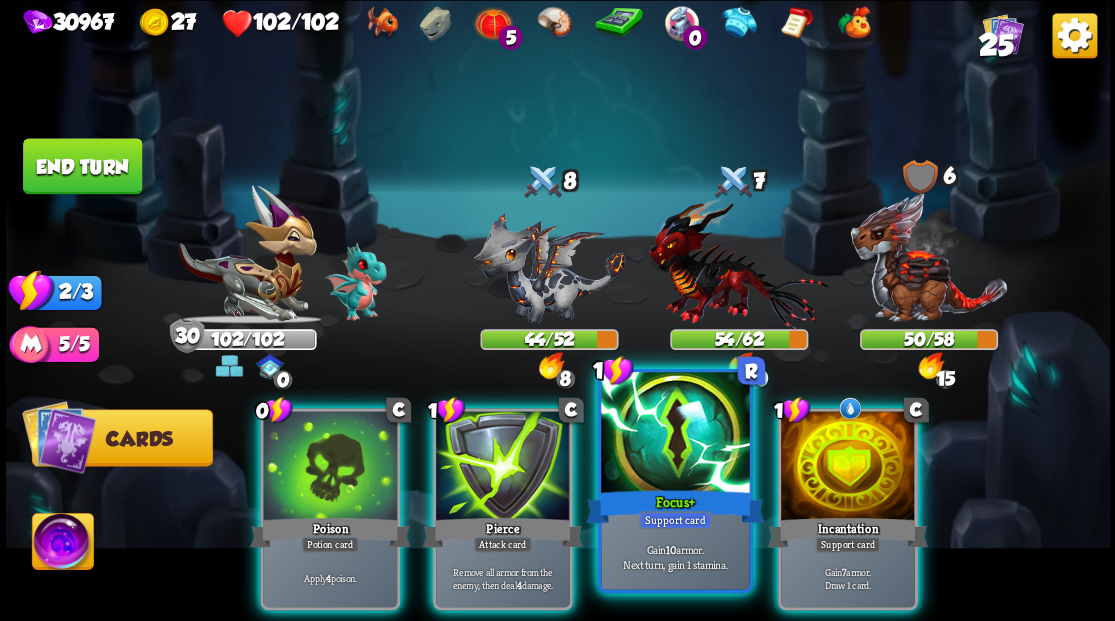click at bounding box center (675, 434) 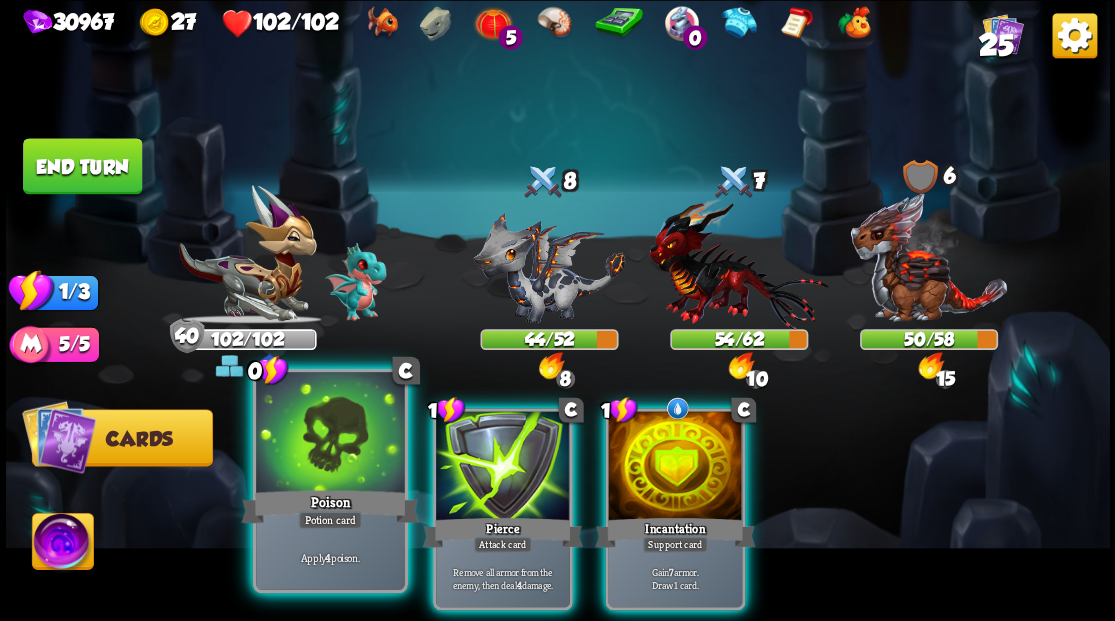 click at bounding box center [330, 434] 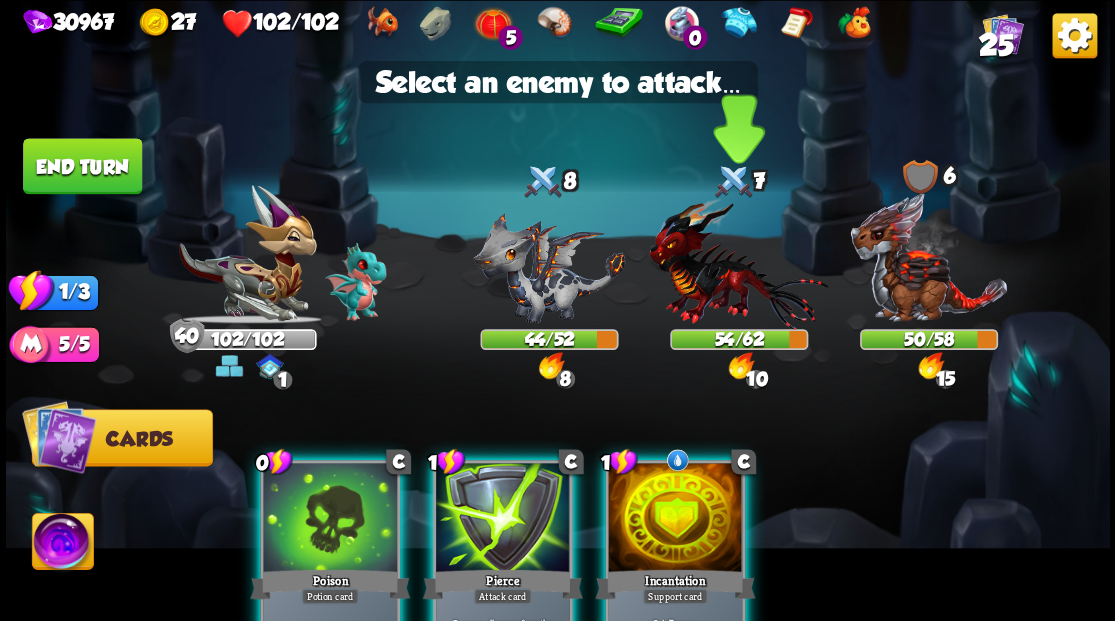 click at bounding box center (738, 263) 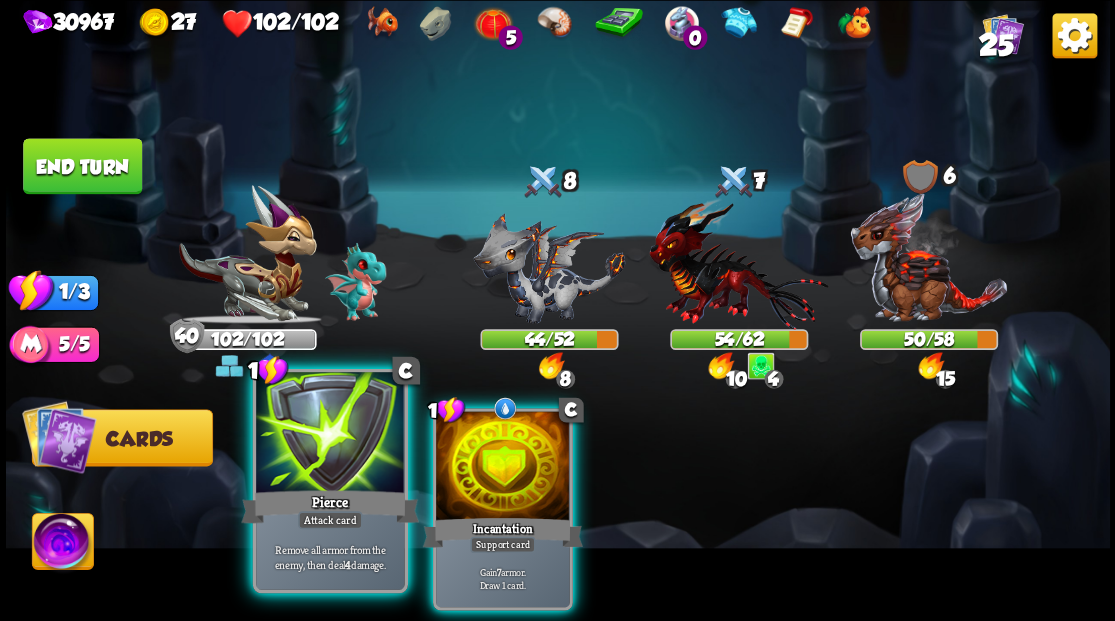drag, startPoint x: 328, startPoint y: 468, endPoint x: 378, endPoint y: 445, distance: 55.03635 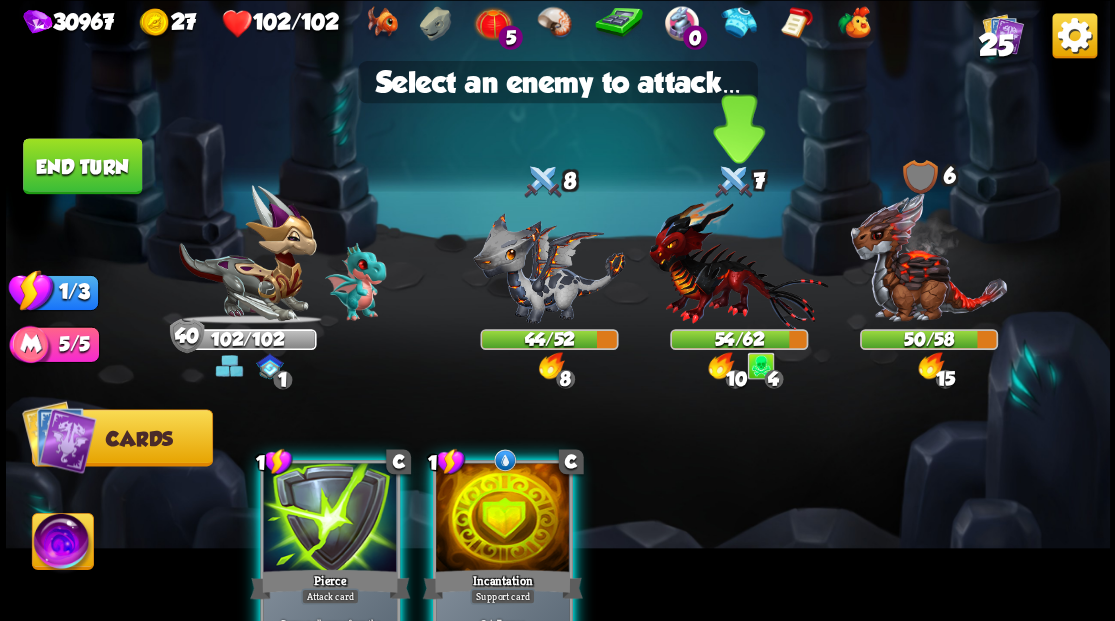 click at bounding box center [738, 263] 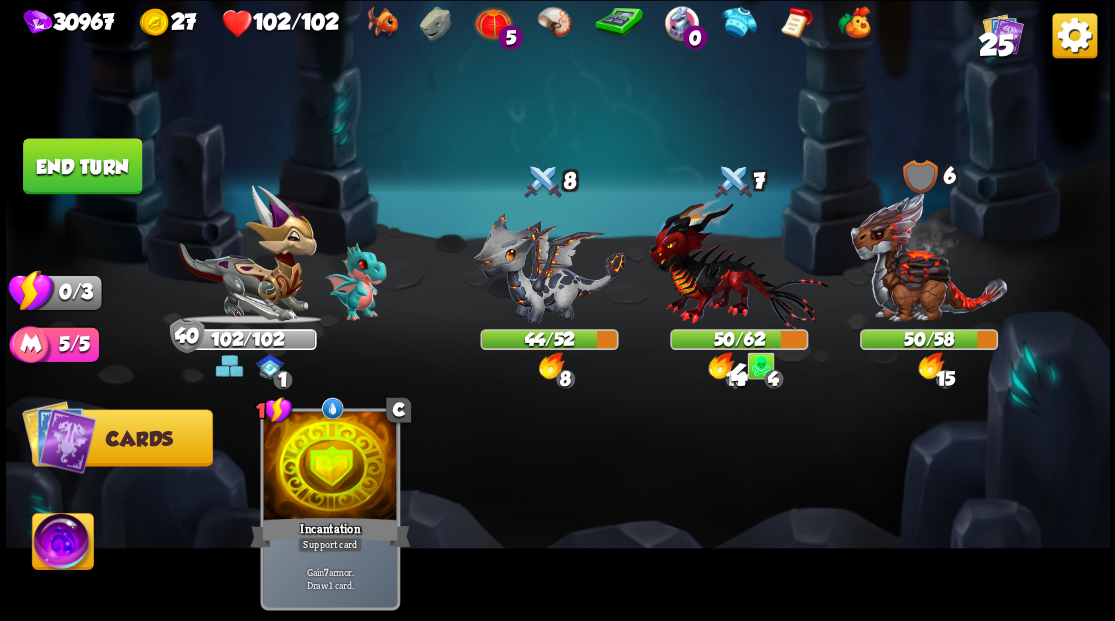 click on "End turn" at bounding box center [82, 166] 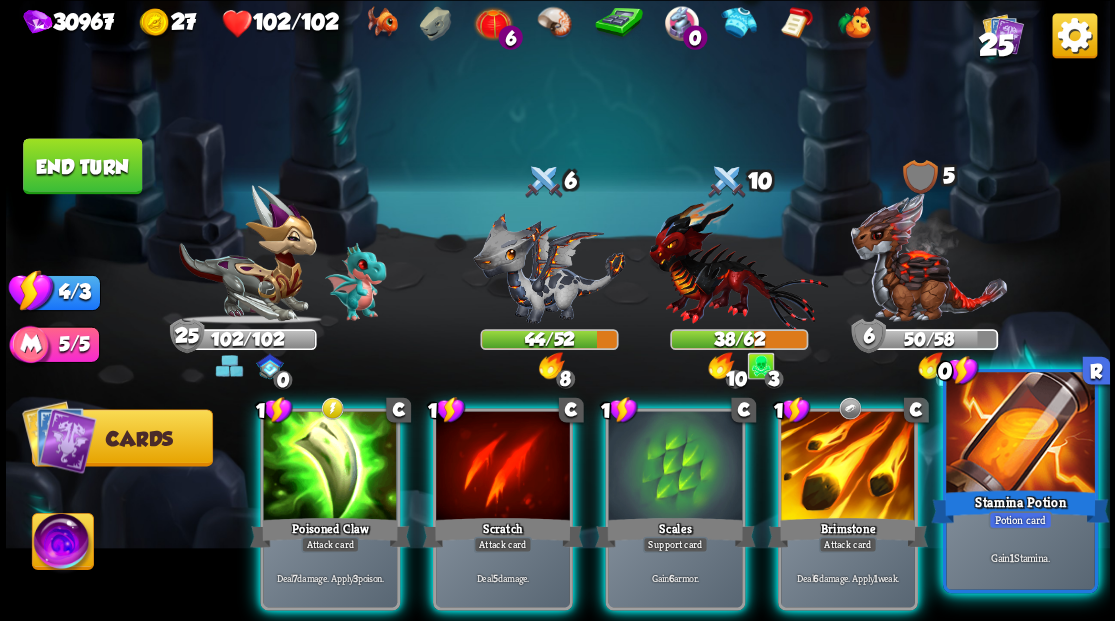 click at bounding box center (1020, 434) 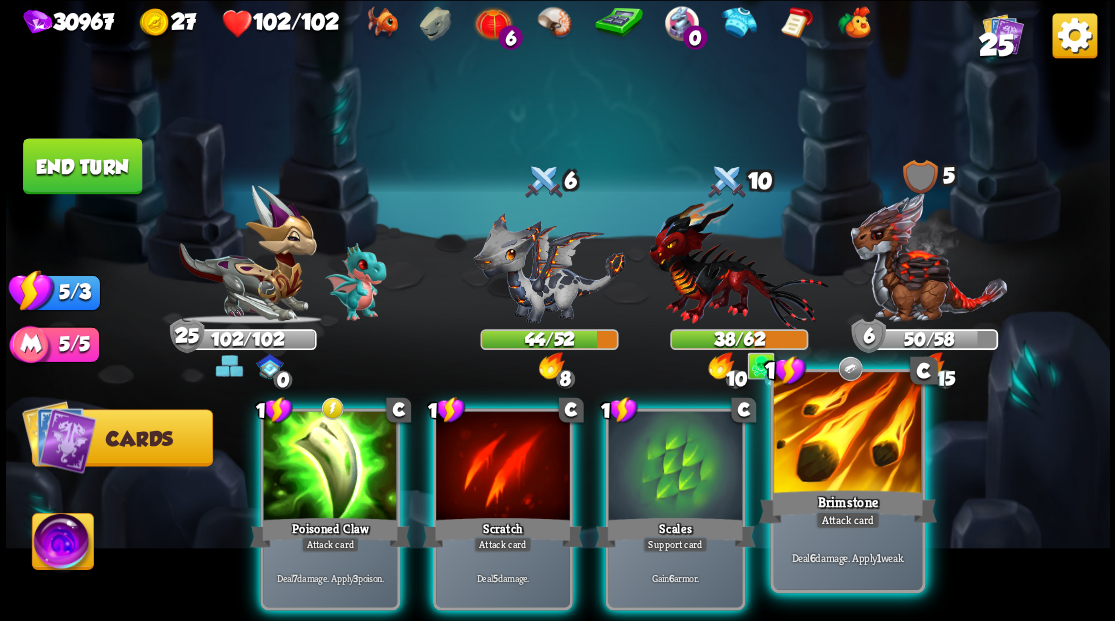 click at bounding box center [847, 434] 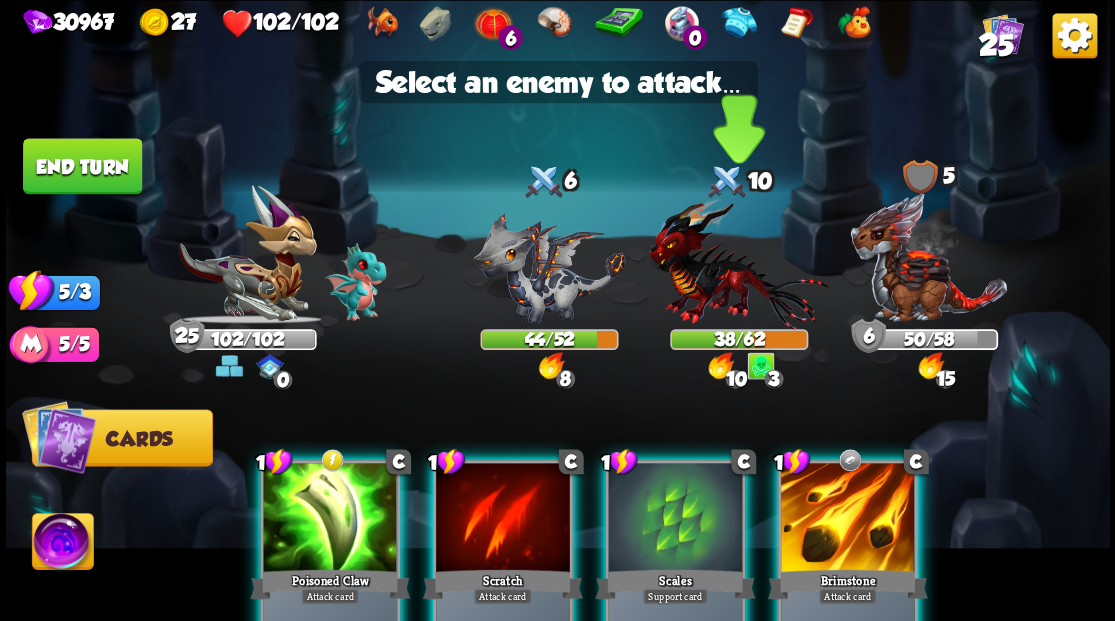 click at bounding box center [738, 263] 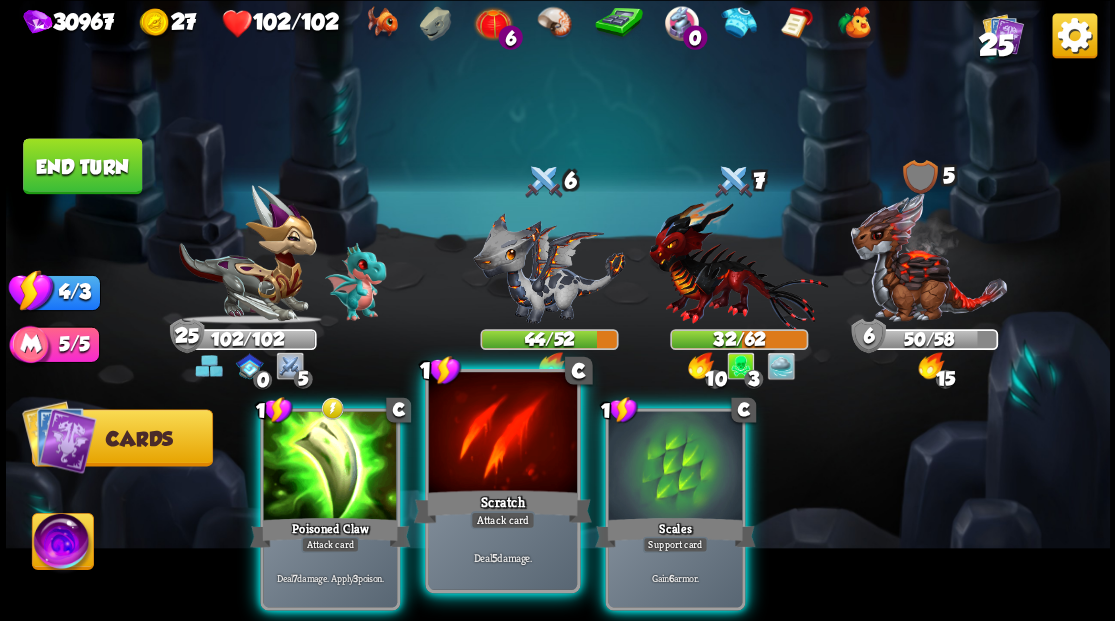 click on "Scratch" at bounding box center (502, 506) 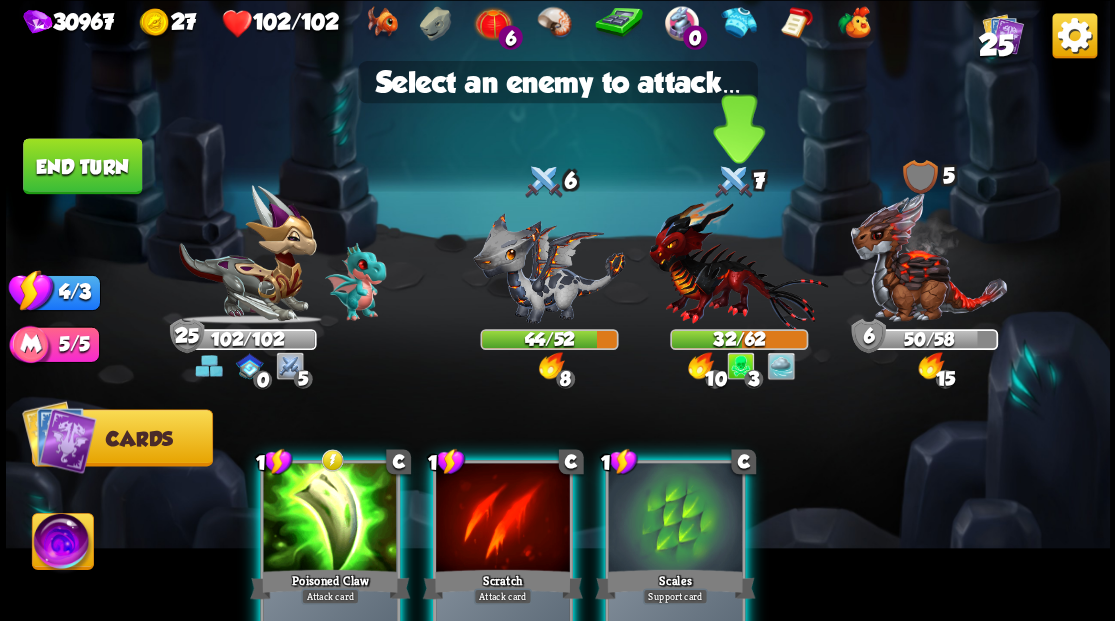 click at bounding box center (738, 263) 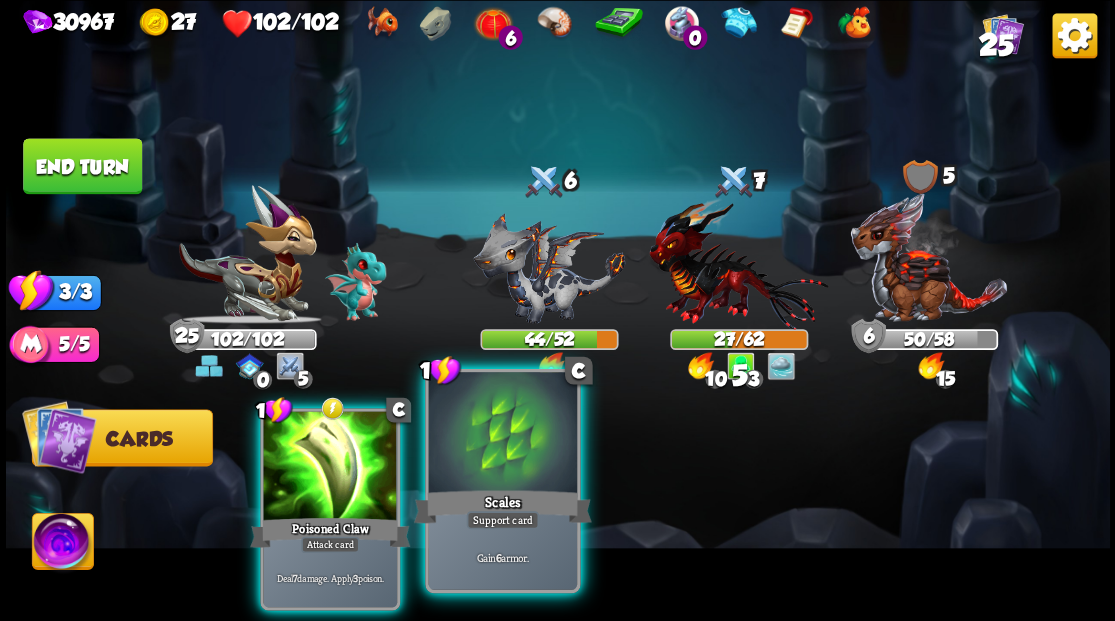 click on "1
C   Scales     Support card   Gain  6  armor." at bounding box center (502, 480) 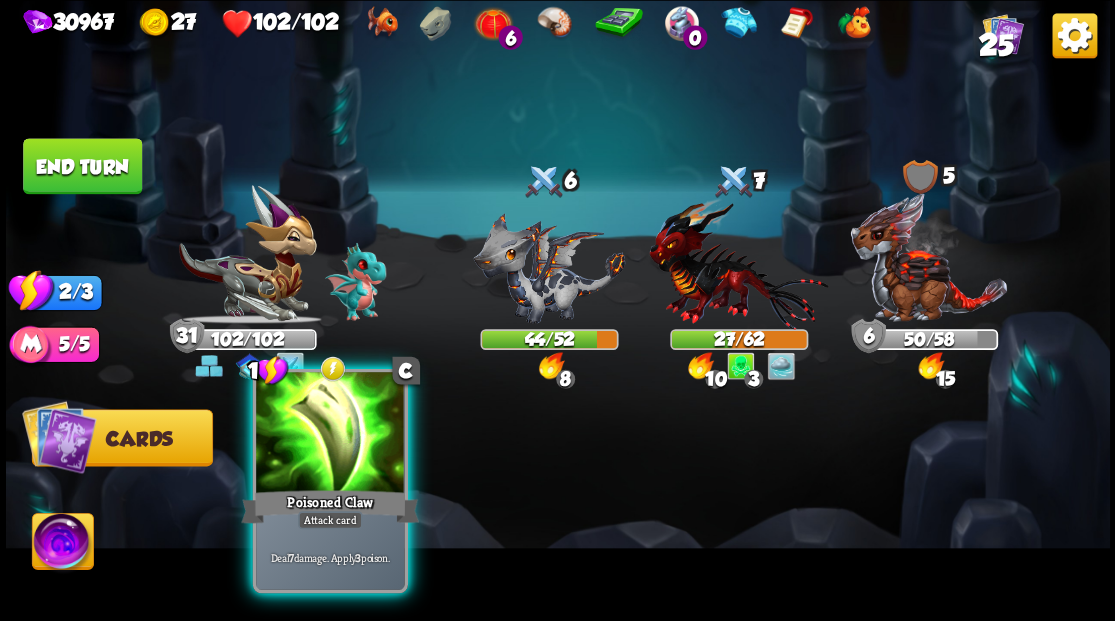 drag, startPoint x: 323, startPoint y: 486, endPoint x: 352, endPoint y: 477, distance: 30.364452 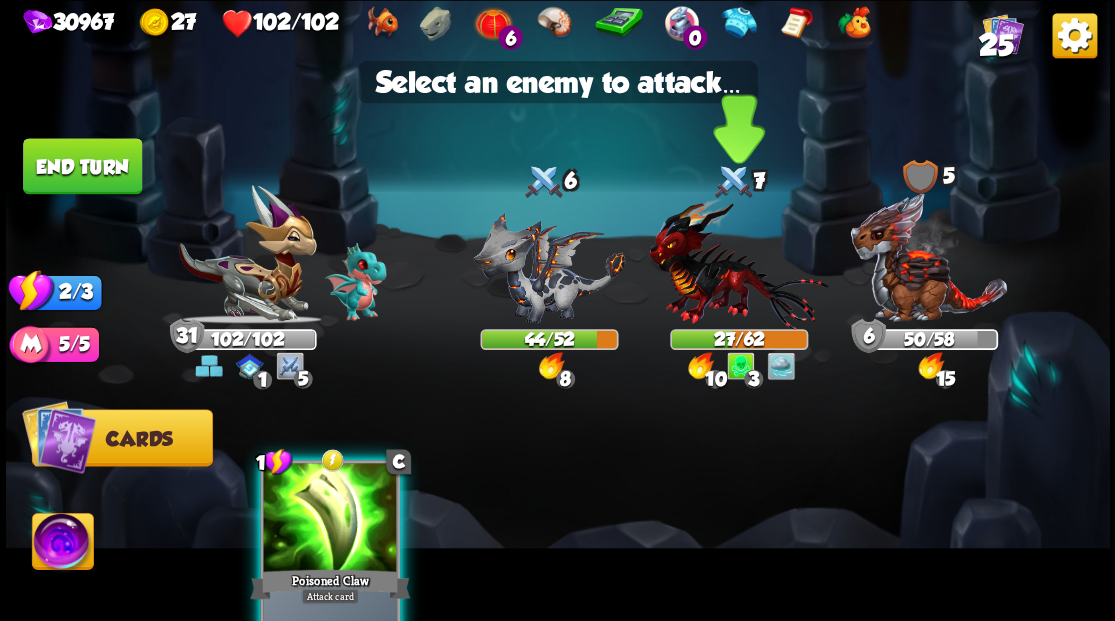 click at bounding box center [738, 263] 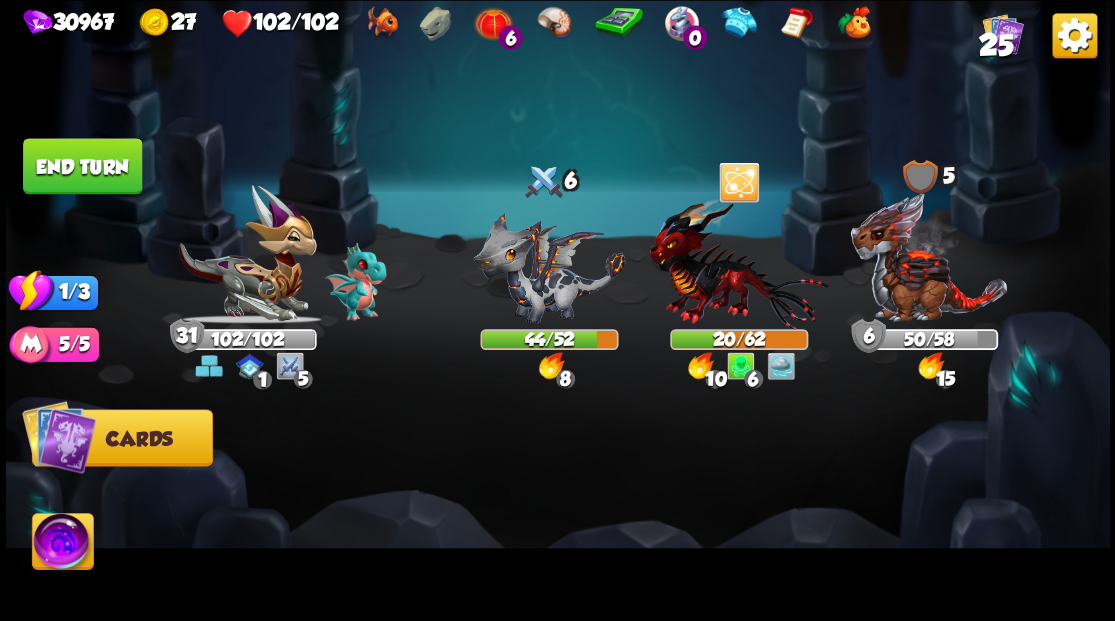 click on "End turn" at bounding box center [82, 166] 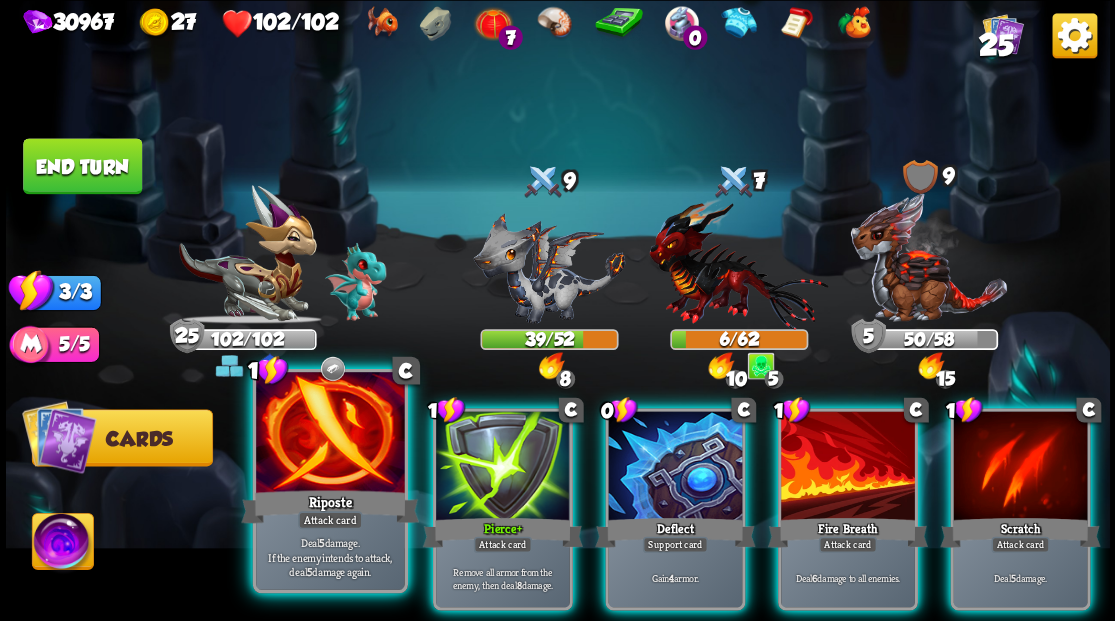 click at bounding box center (330, 434) 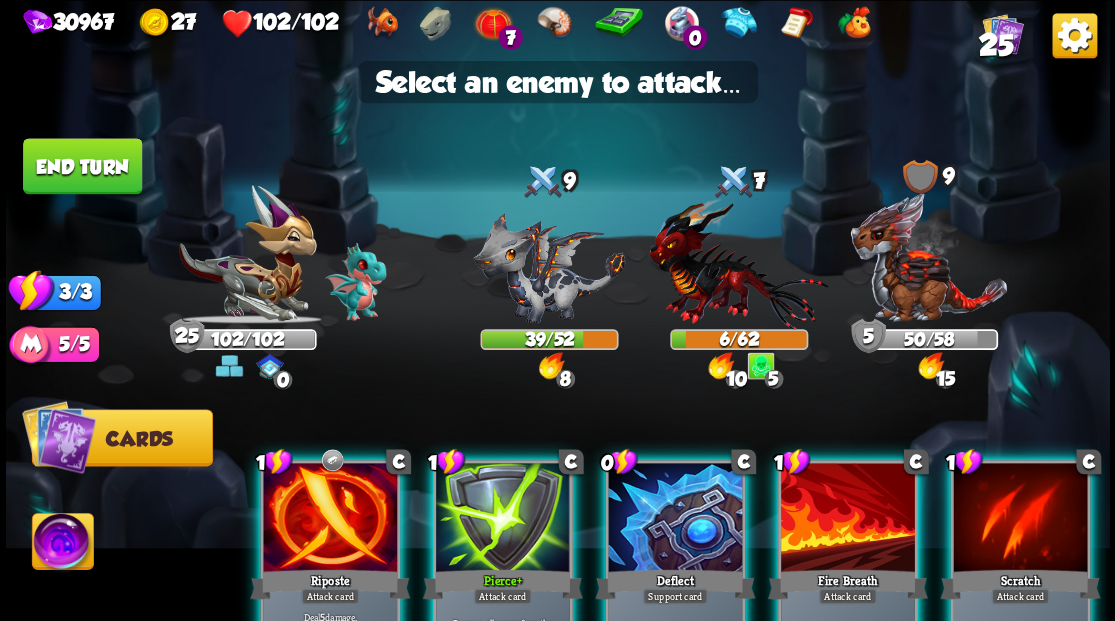click at bounding box center [330, 519] 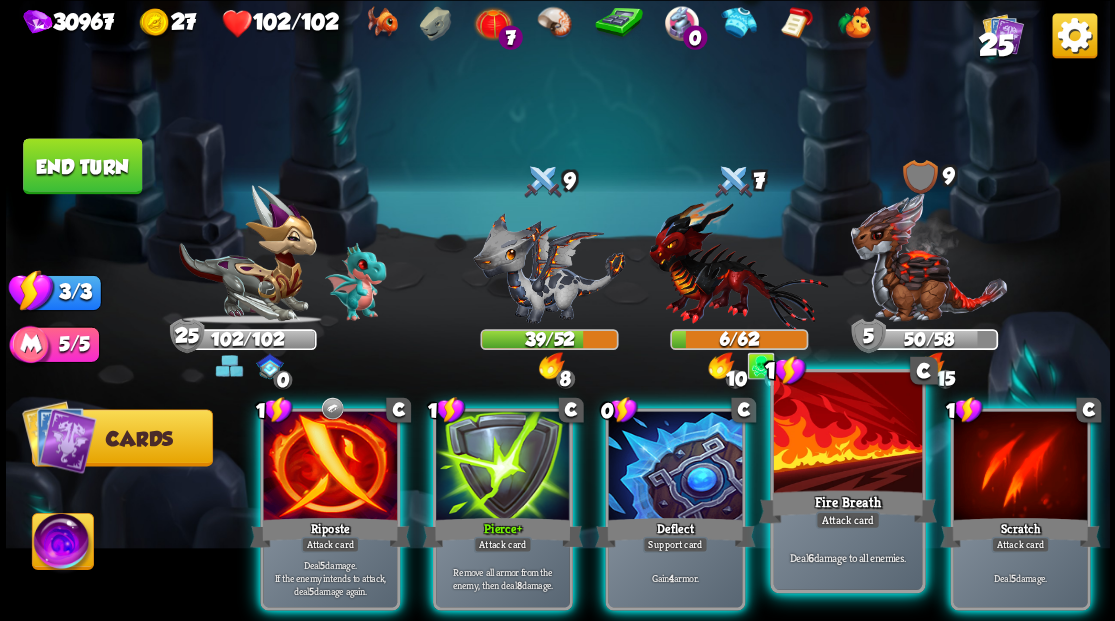 click at bounding box center [847, 434] 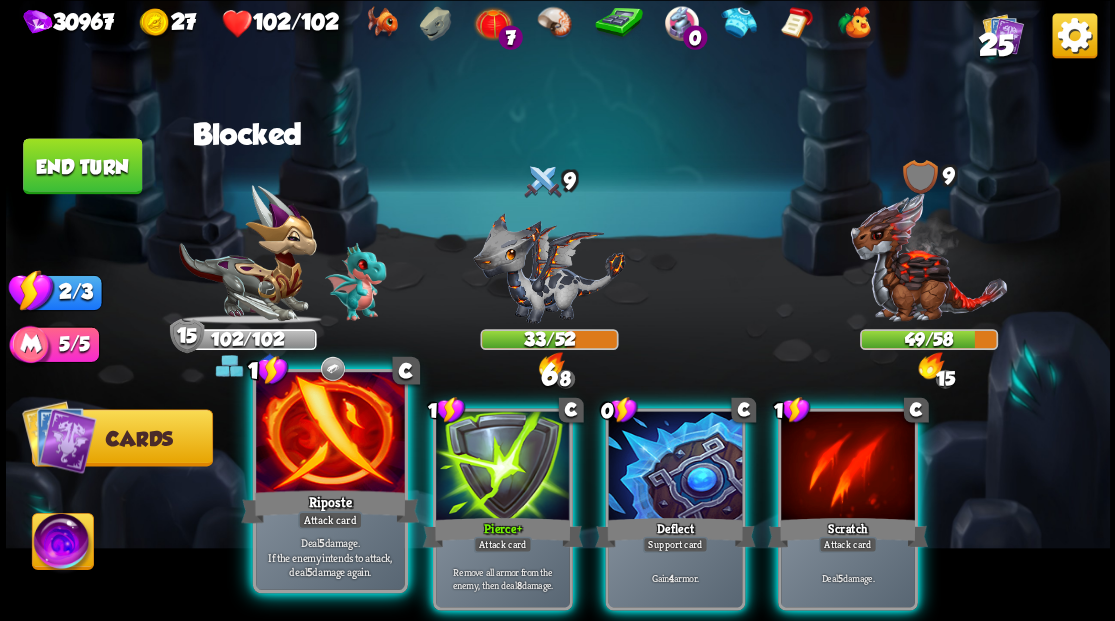 click at bounding box center (330, 434) 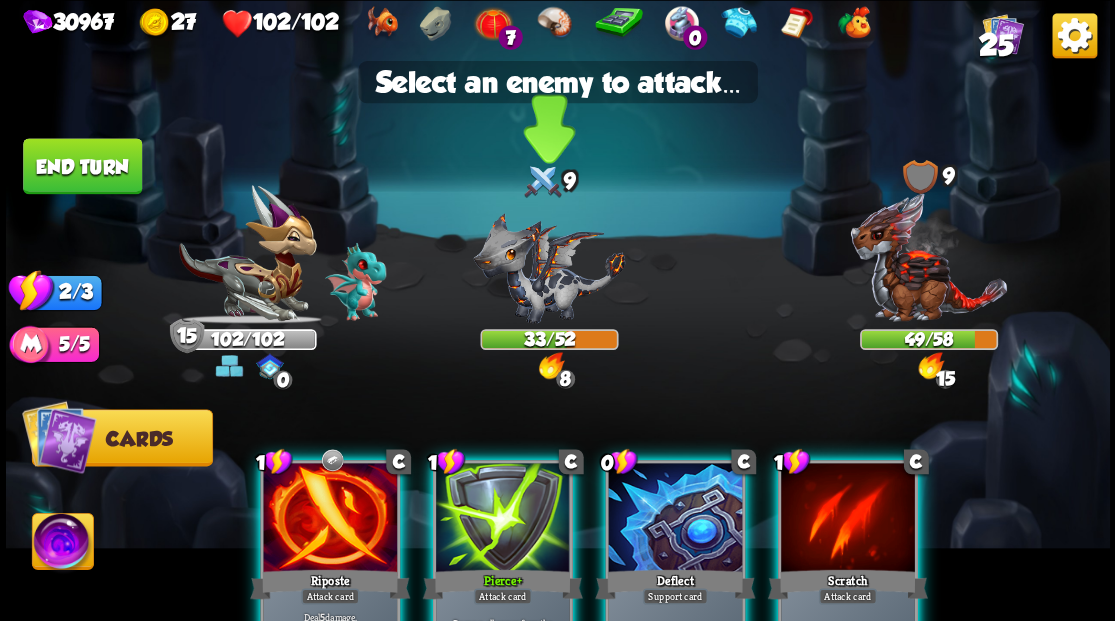 click at bounding box center (549, 267) 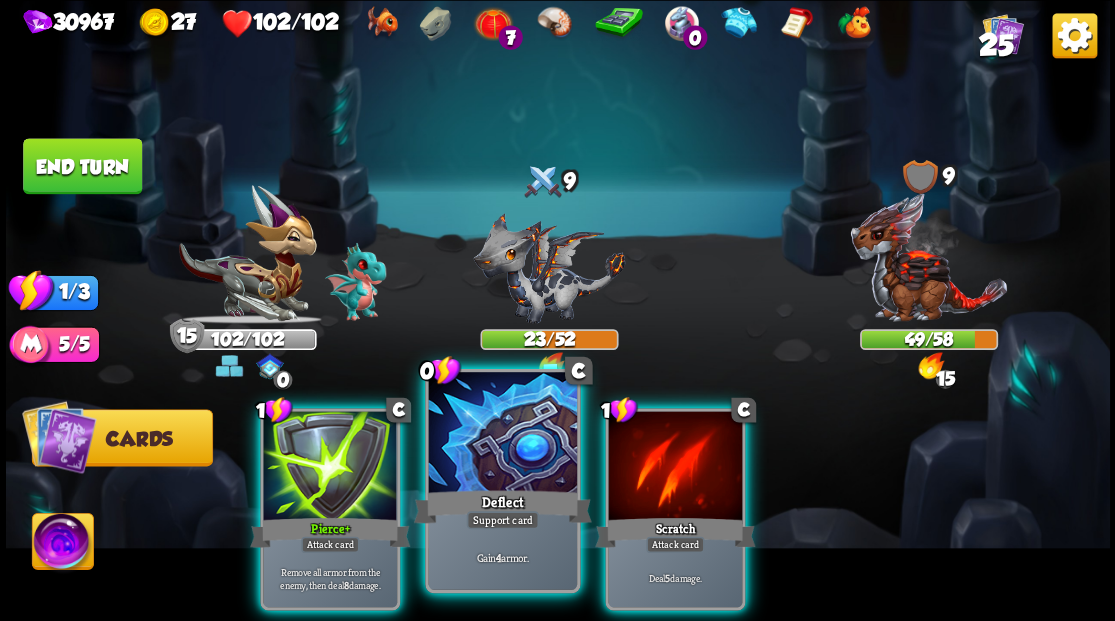 click at bounding box center [502, 434] 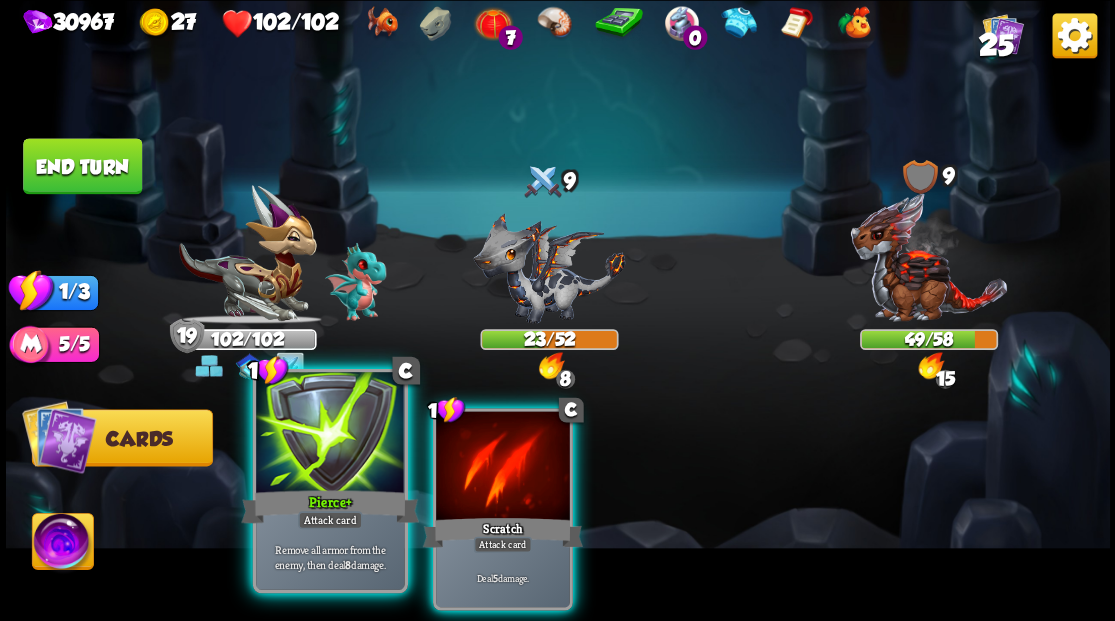 click at bounding box center [330, 434] 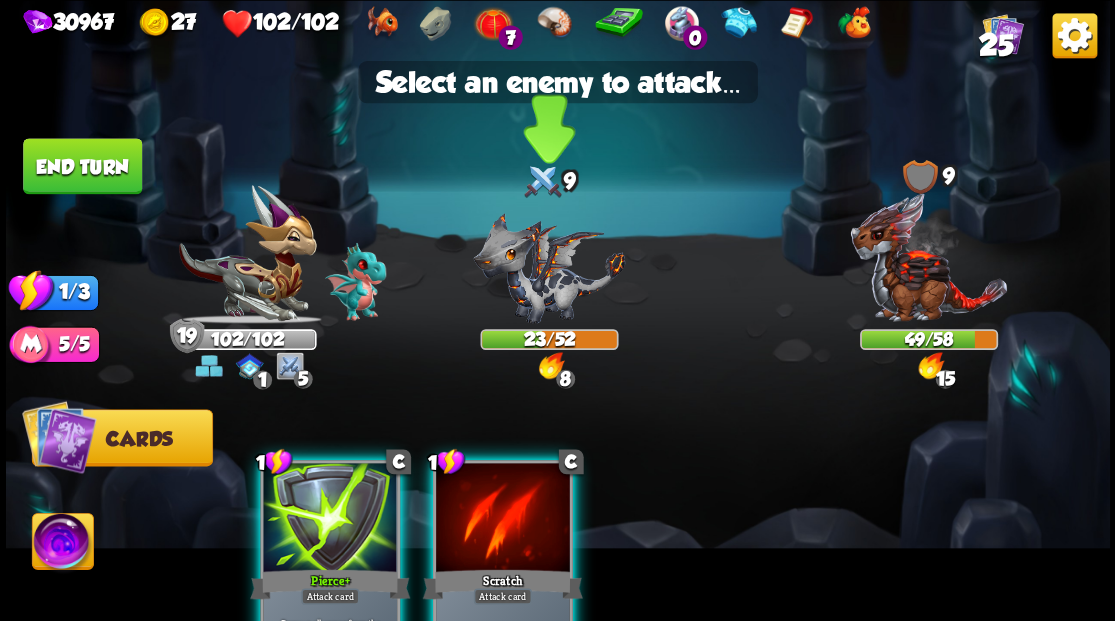 click at bounding box center (549, 267) 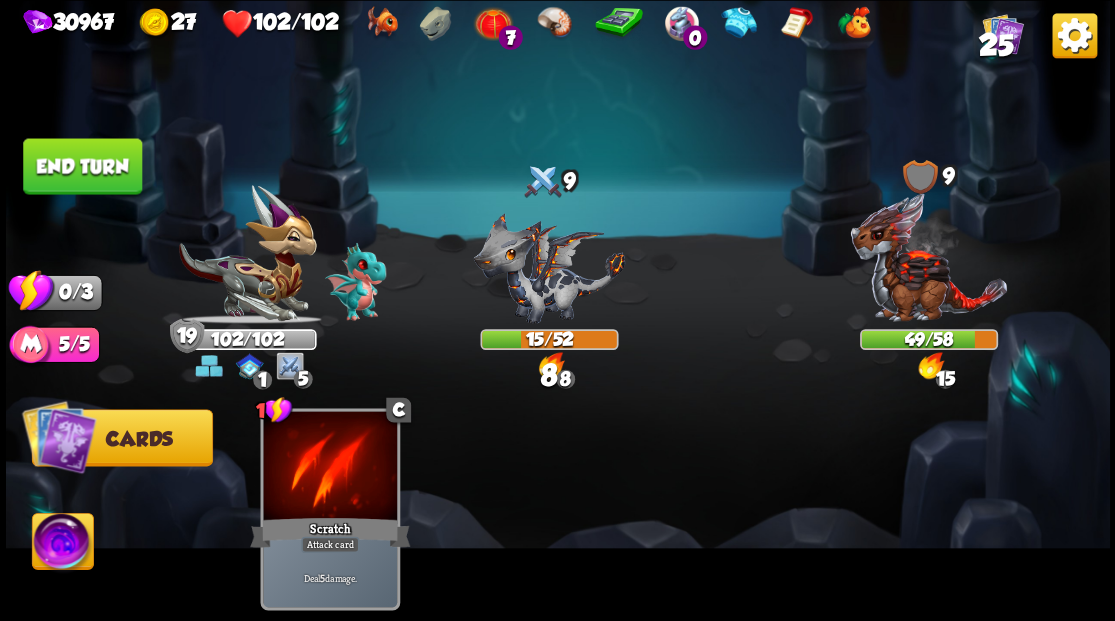 click on "End turn" at bounding box center [82, 166] 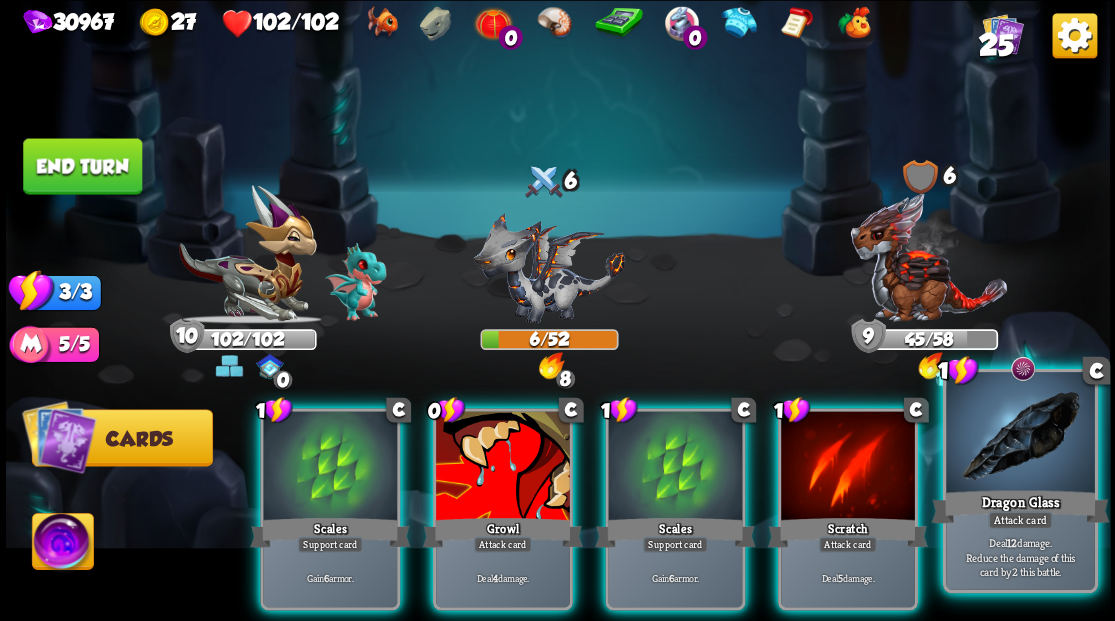 click at bounding box center (1020, 434) 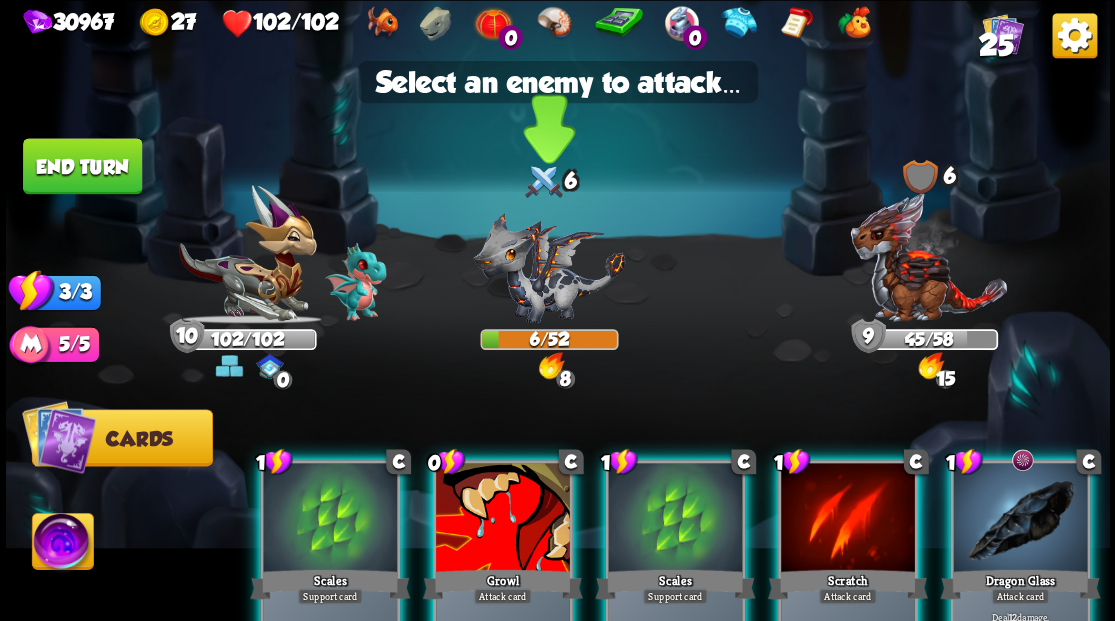 click at bounding box center (549, 267) 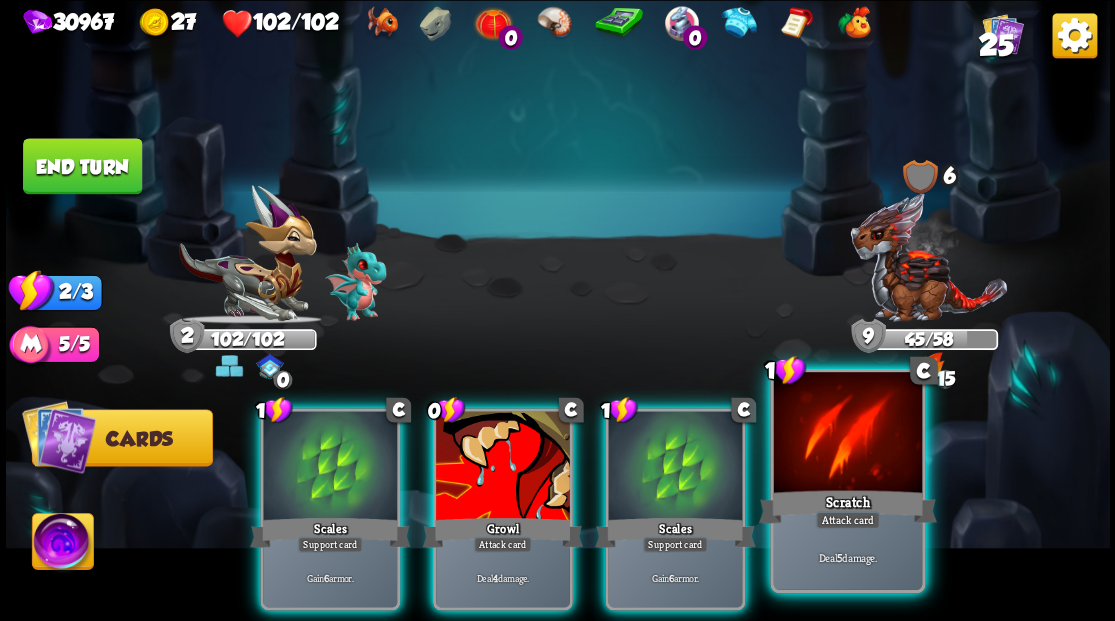 click at bounding box center (847, 434) 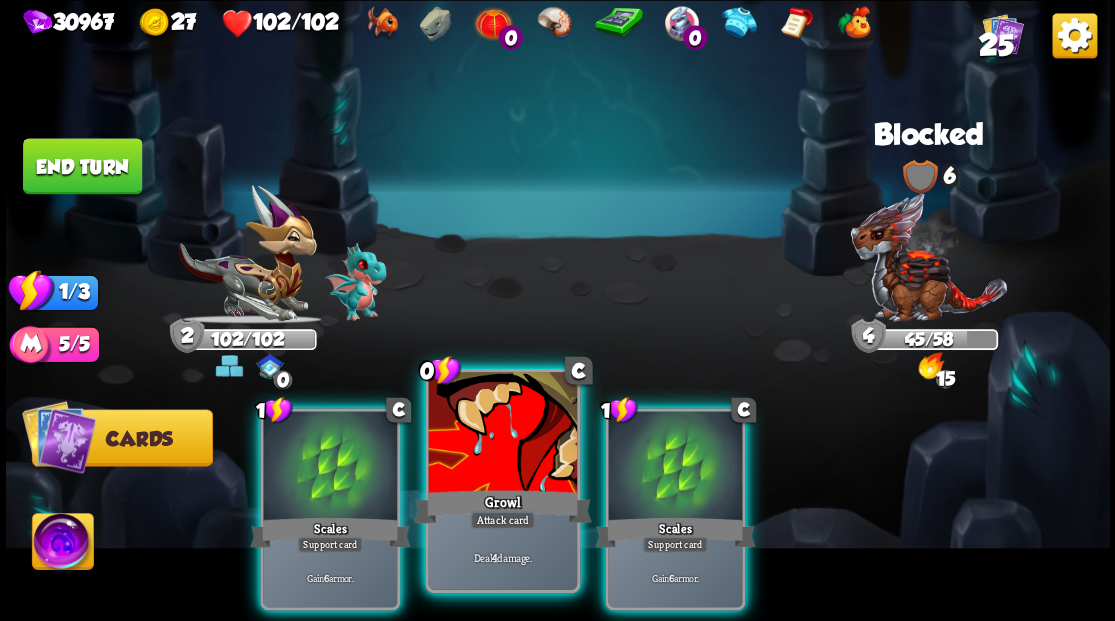 click at bounding box center [502, 434] 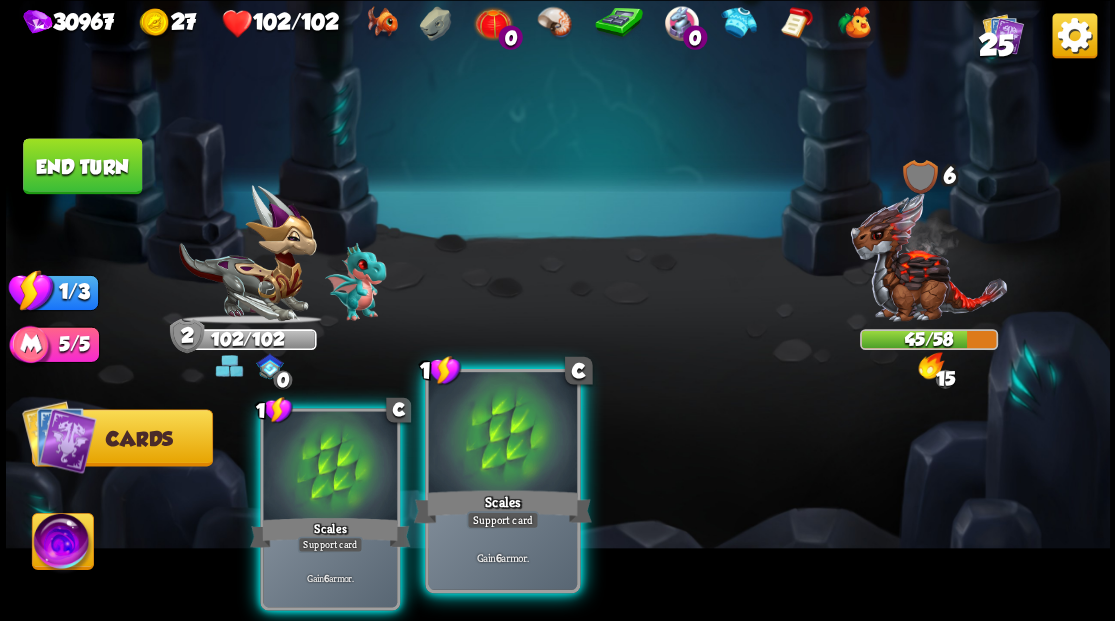 click at bounding box center [502, 434] 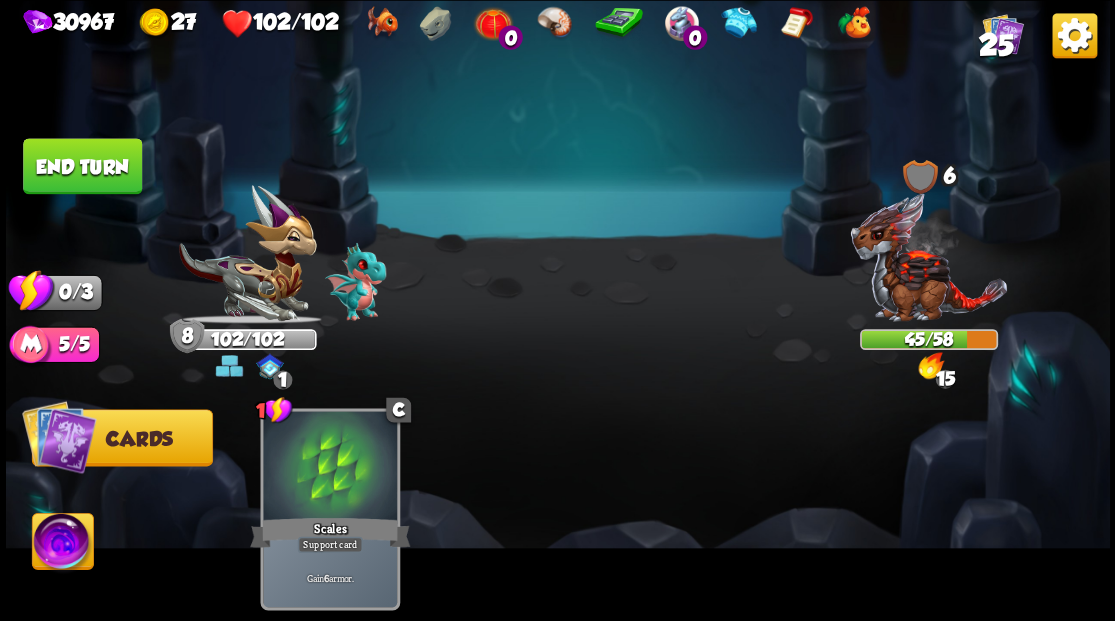 click on "End turn" at bounding box center (82, 166) 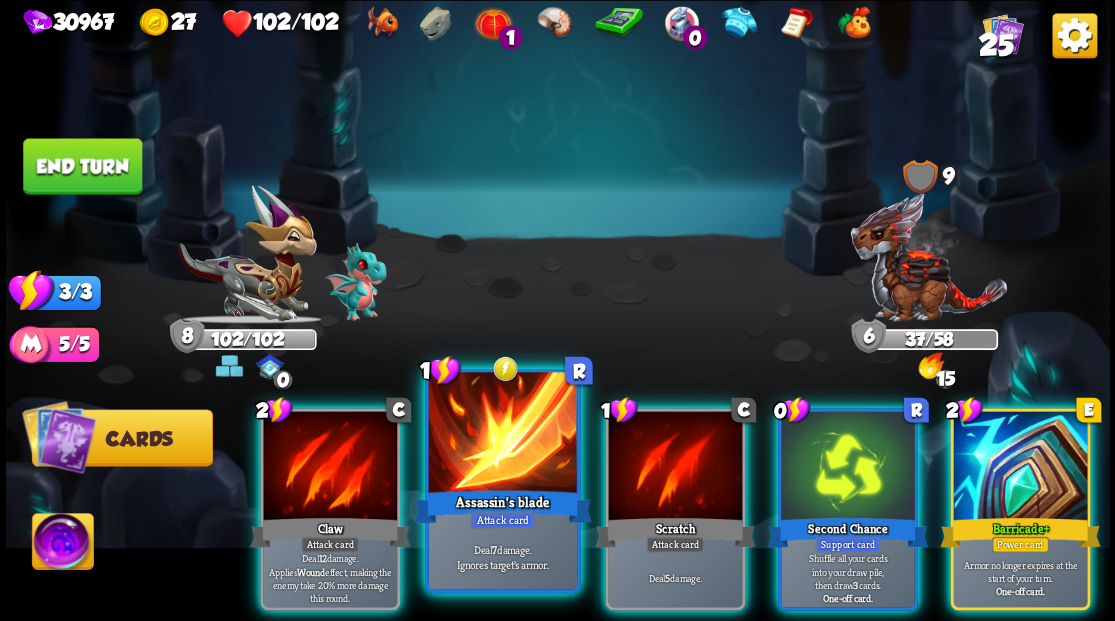 click at bounding box center [502, 434] 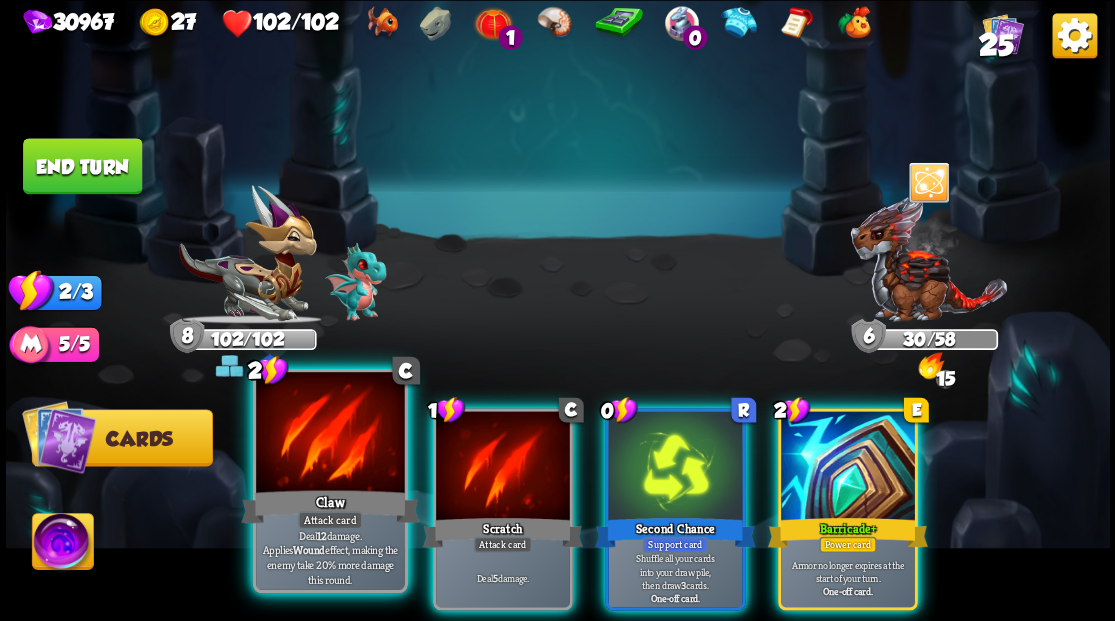 click at bounding box center [330, 434] 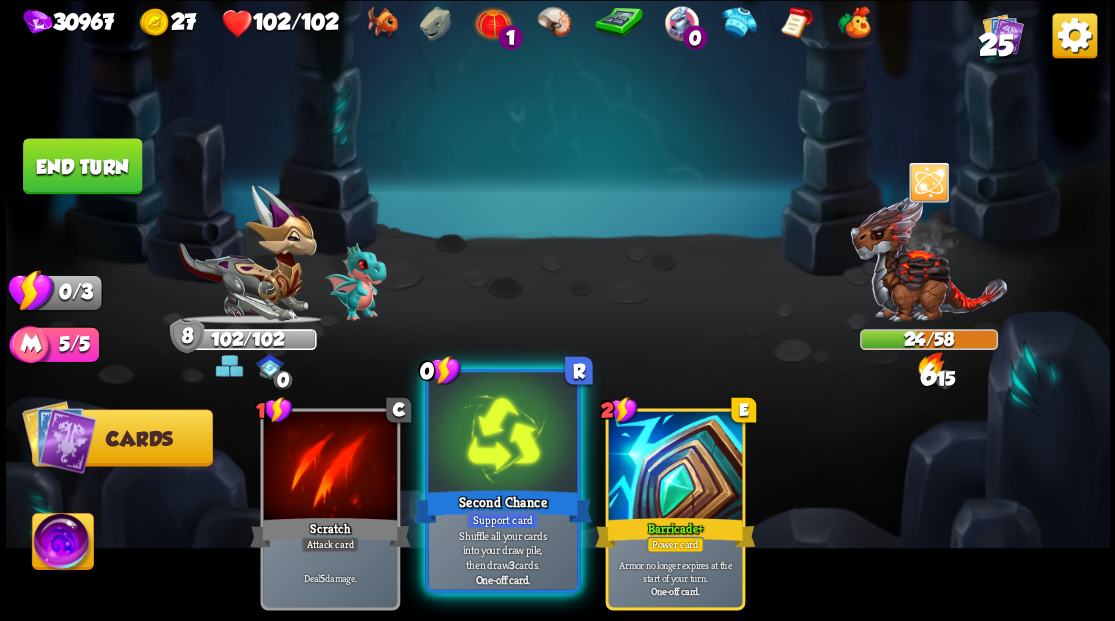 click at bounding box center [502, 434] 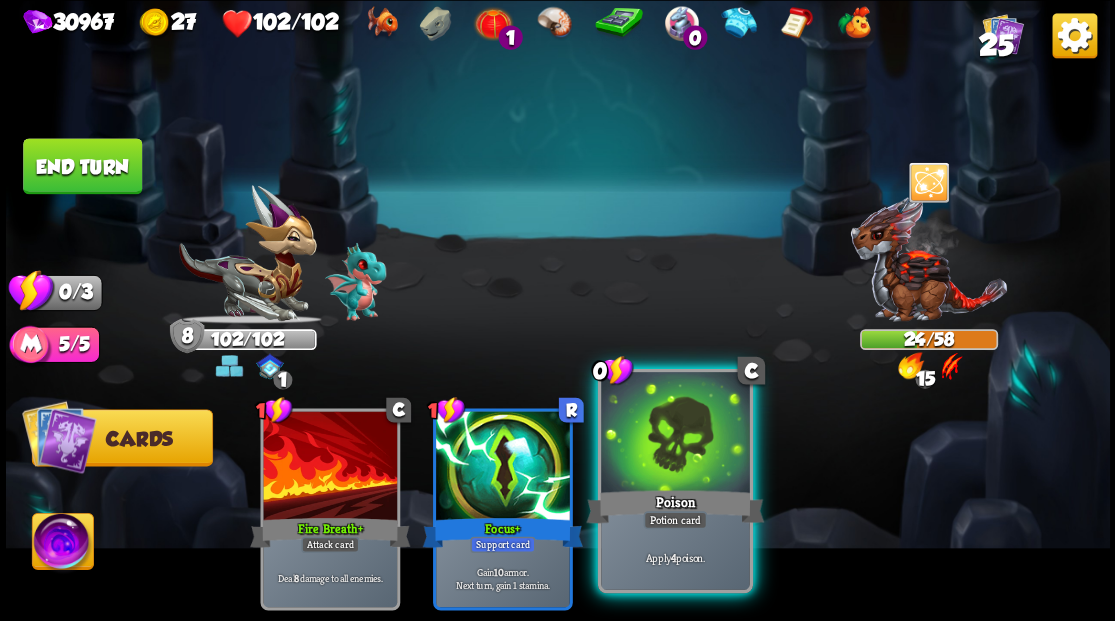 click at bounding box center [675, 434] 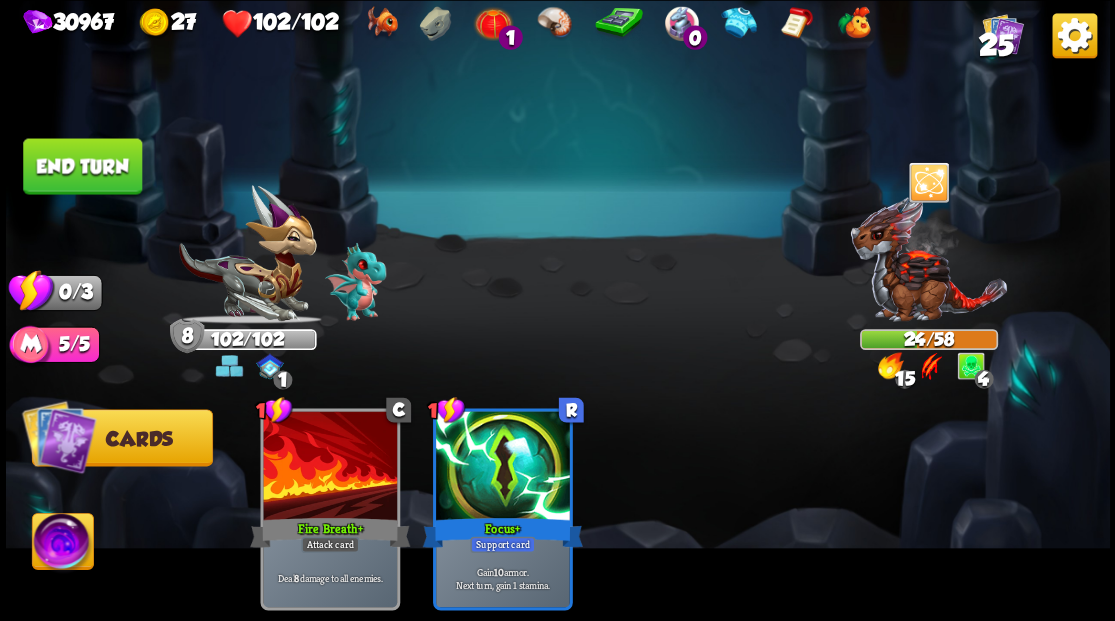 click on "End turn" at bounding box center (82, 166) 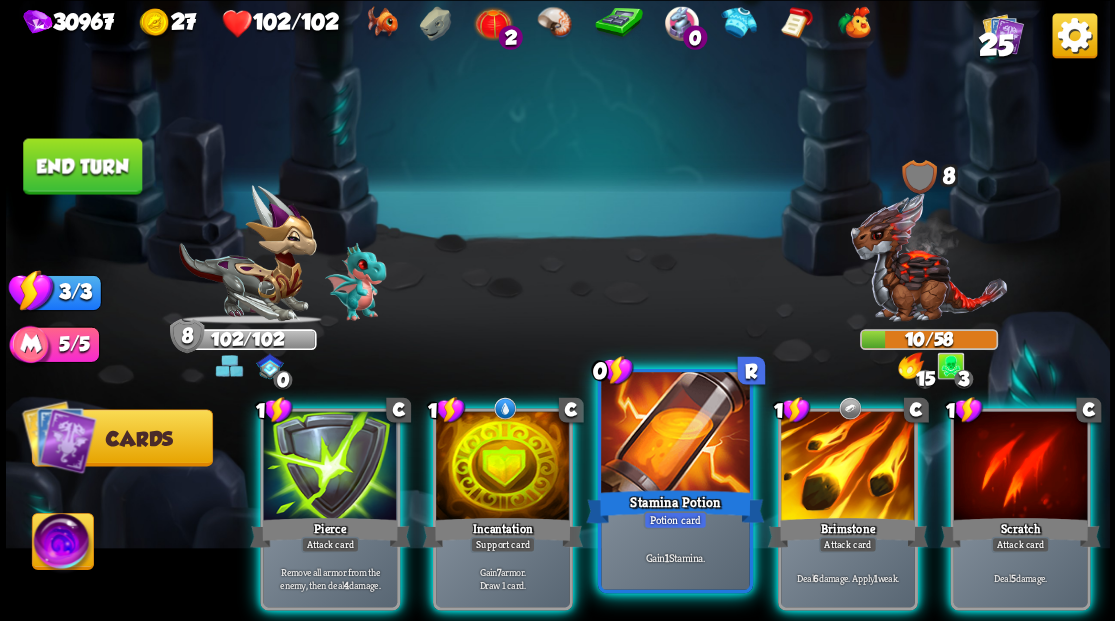 click at bounding box center [675, 434] 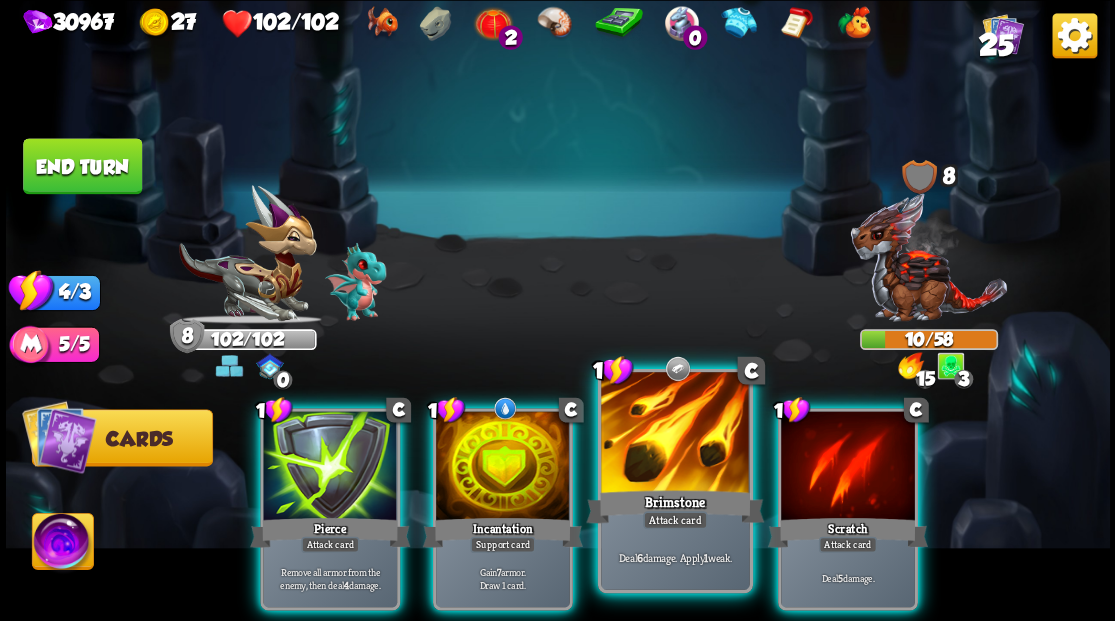 click at bounding box center (675, 434) 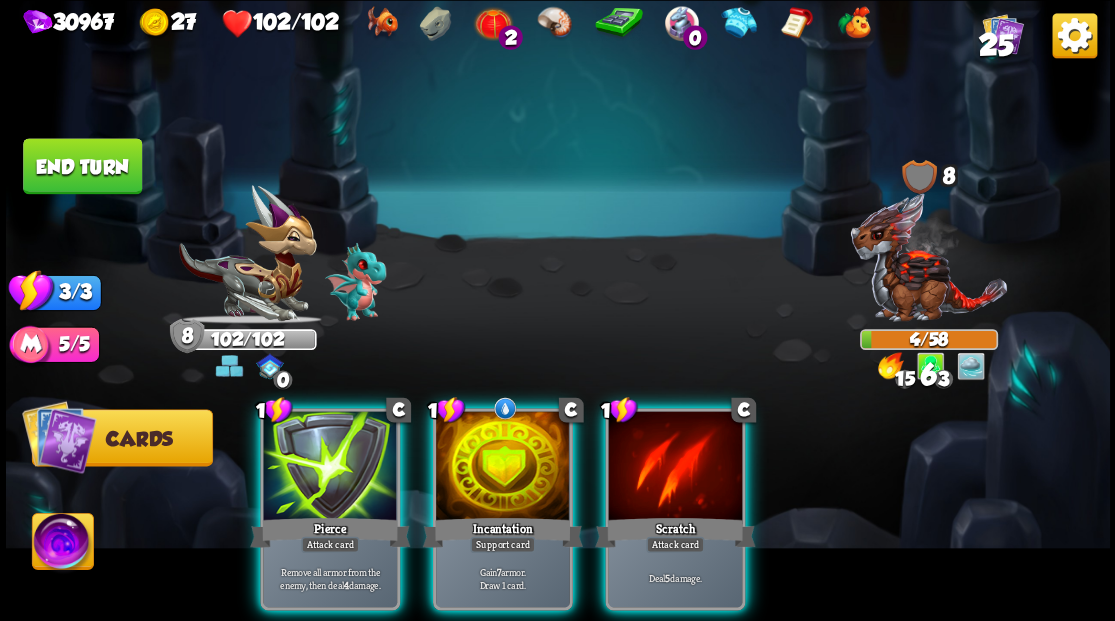 click at bounding box center [675, 467] 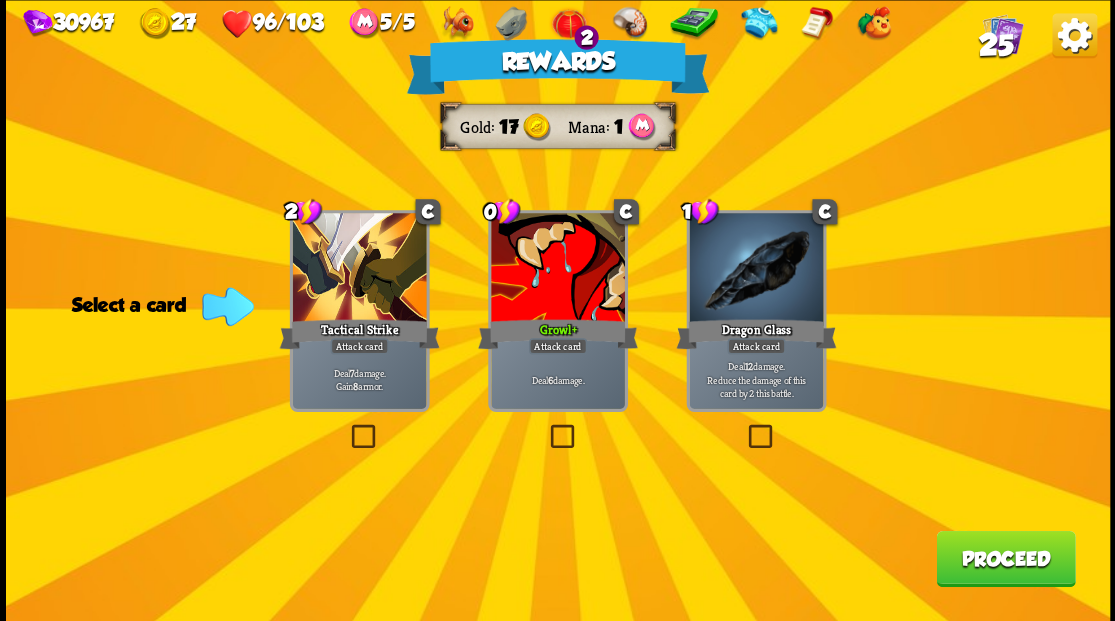 click on "Proceed" at bounding box center (1005, 558) 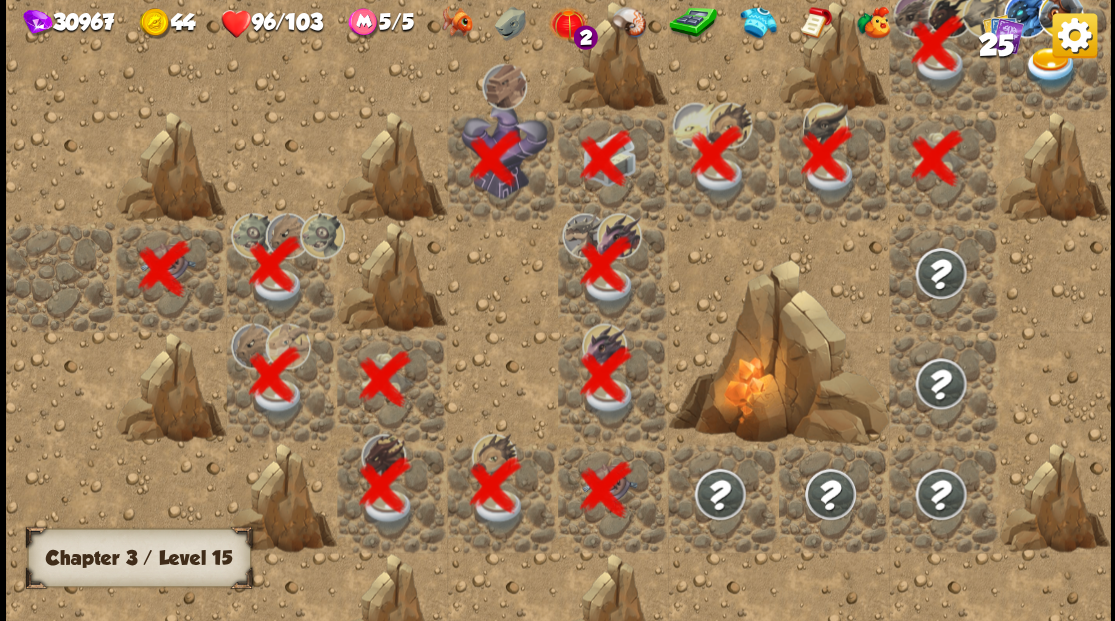 scroll, scrollTop: 0, scrollLeft: 384, axis: horizontal 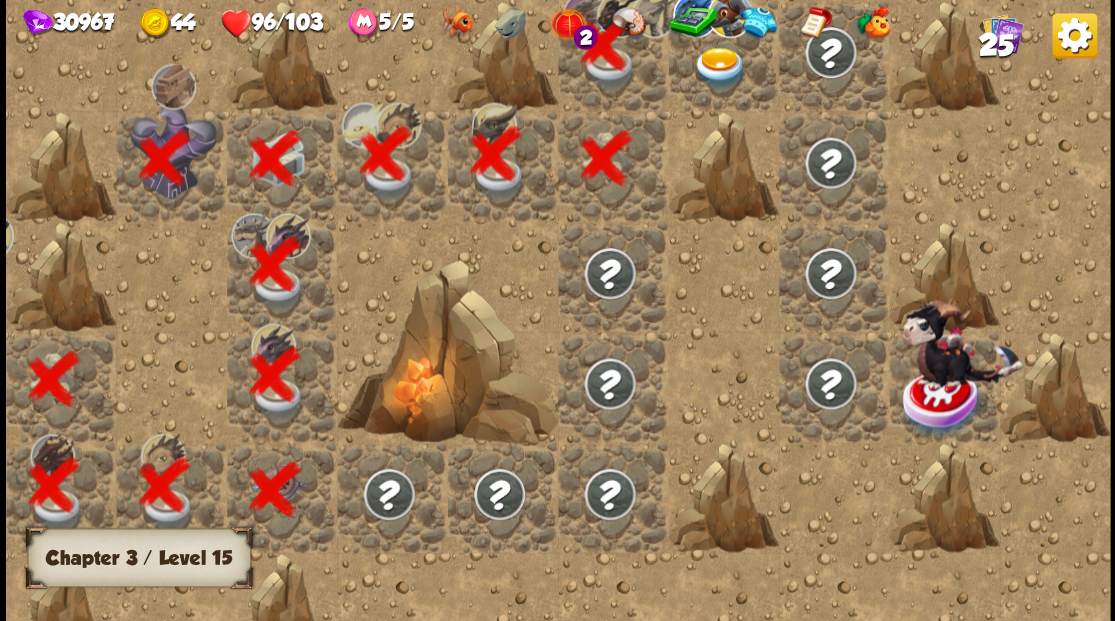 click at bounding box center (723, 55) 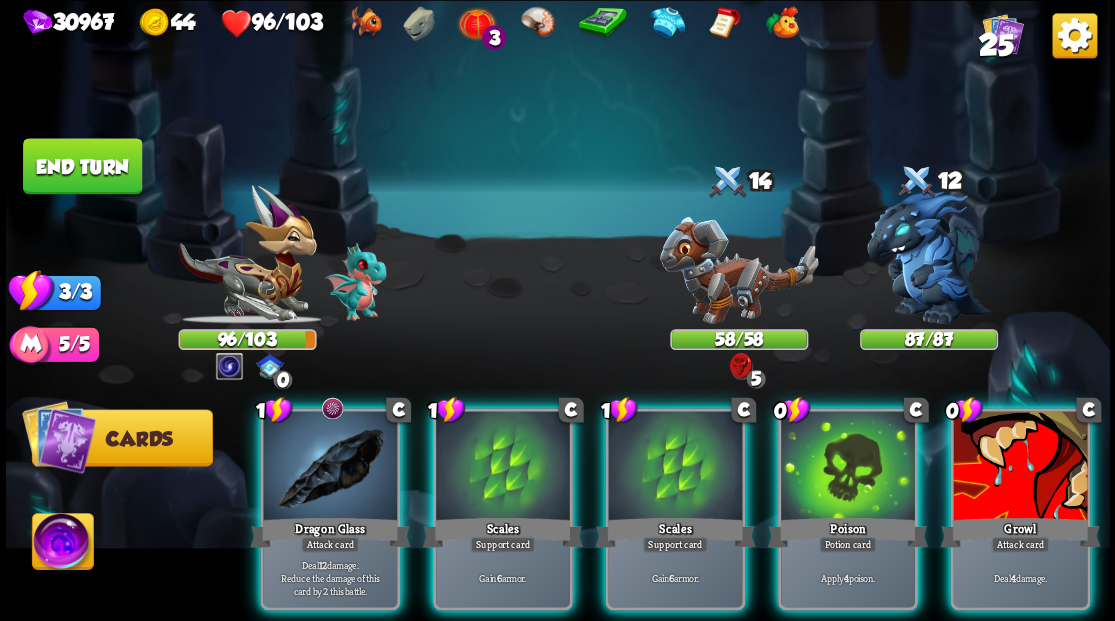 click at bounding box center [928, 263] 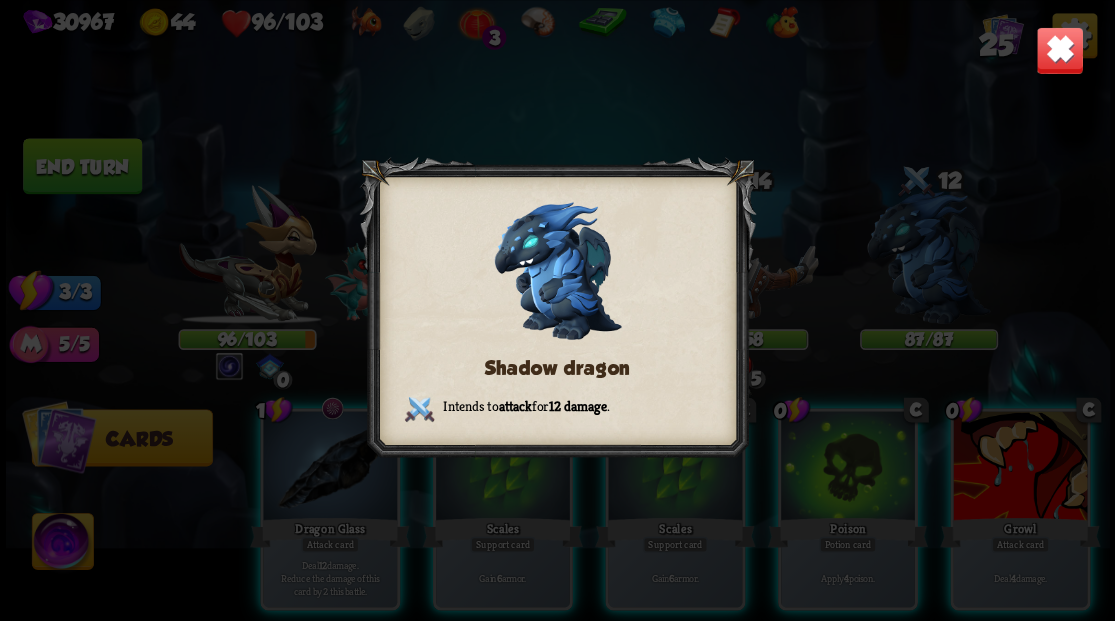 click at bounding box center (1059, 50) 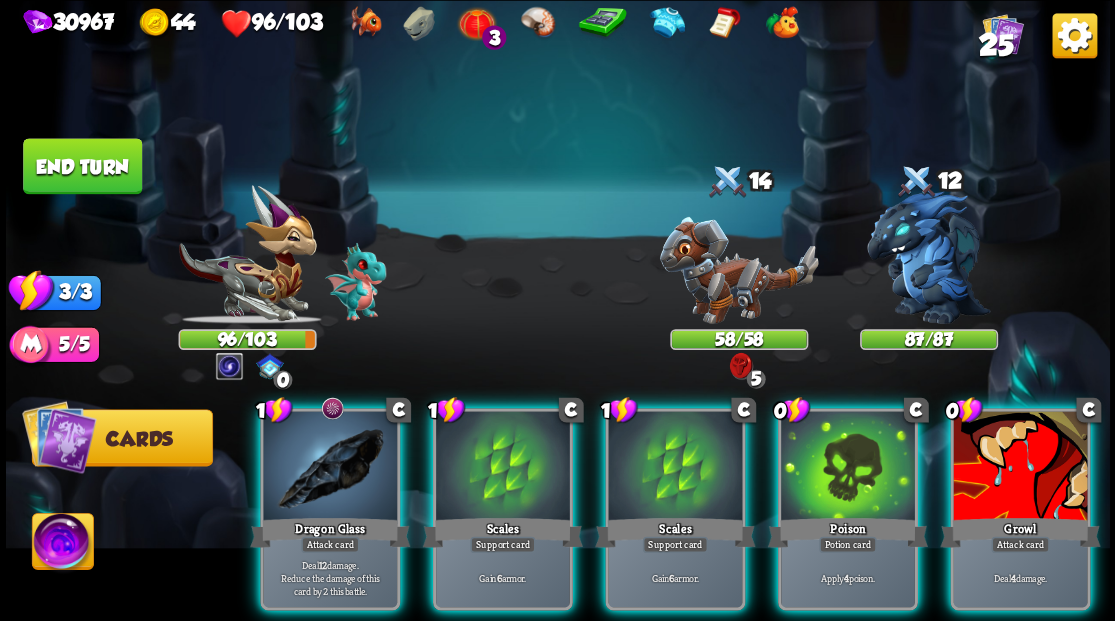 click at bounding box center [928, 263] 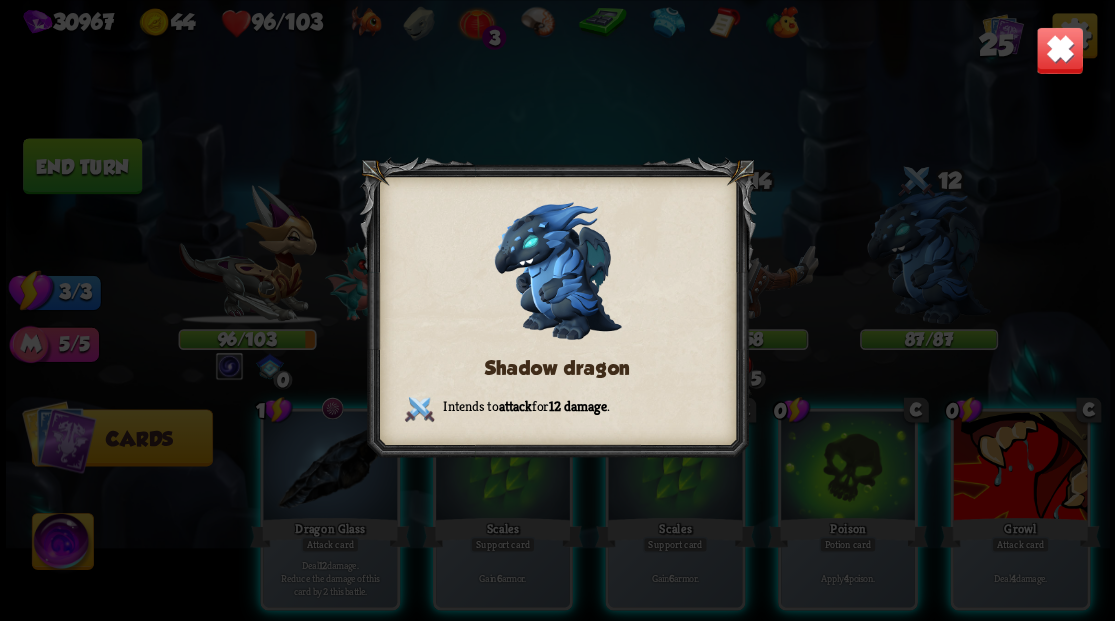 click at bounding box center [1059, 50] 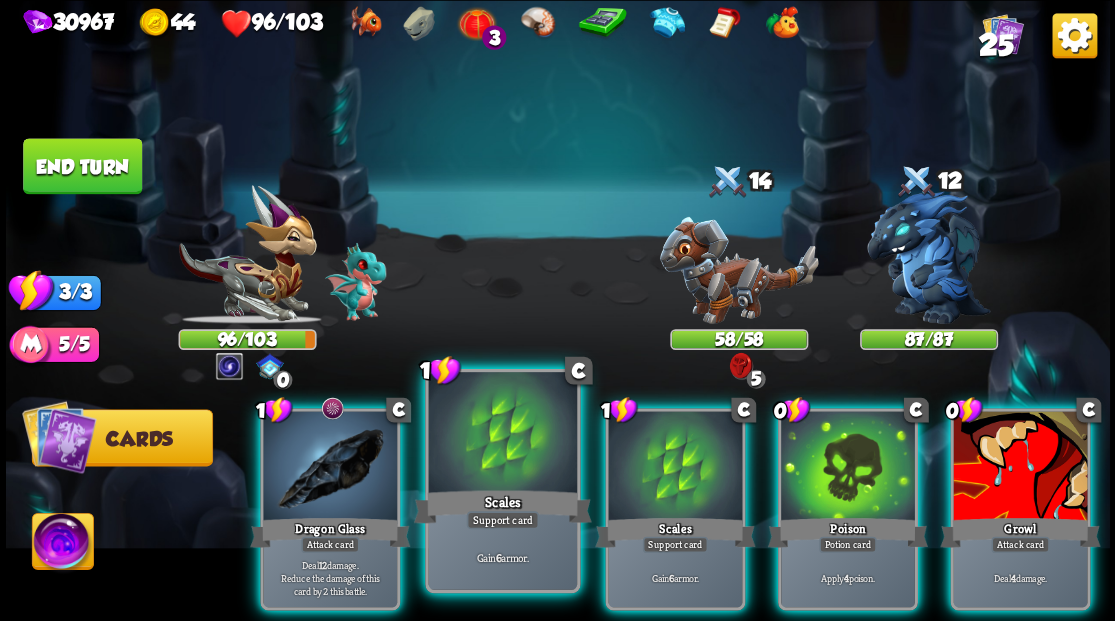 click at bounding box center (502, 434) 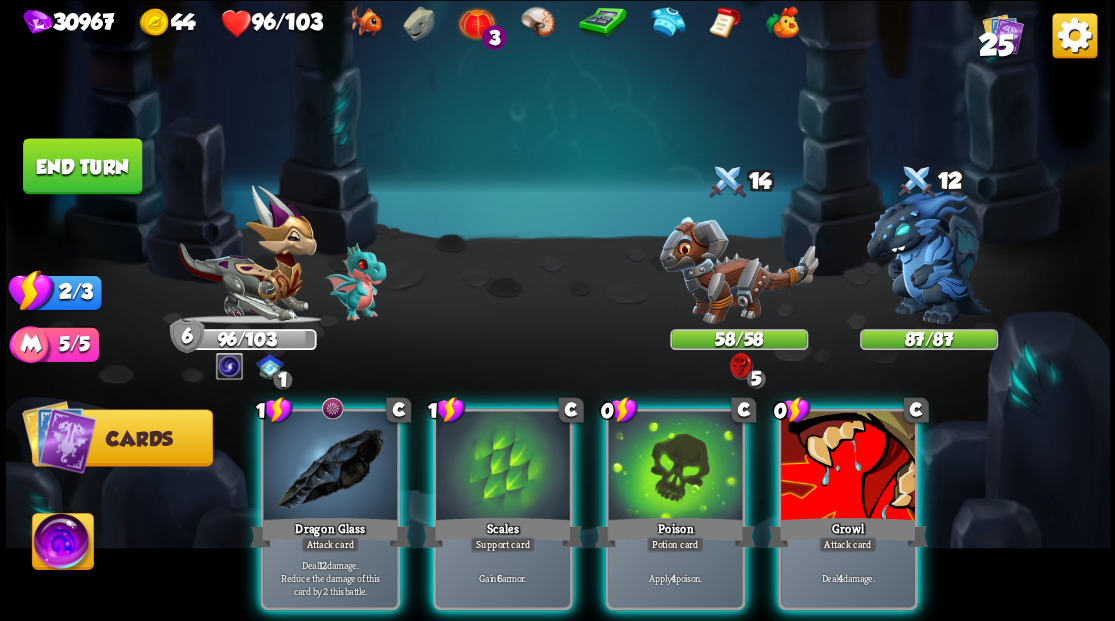 click at bounding box center (62, 544) 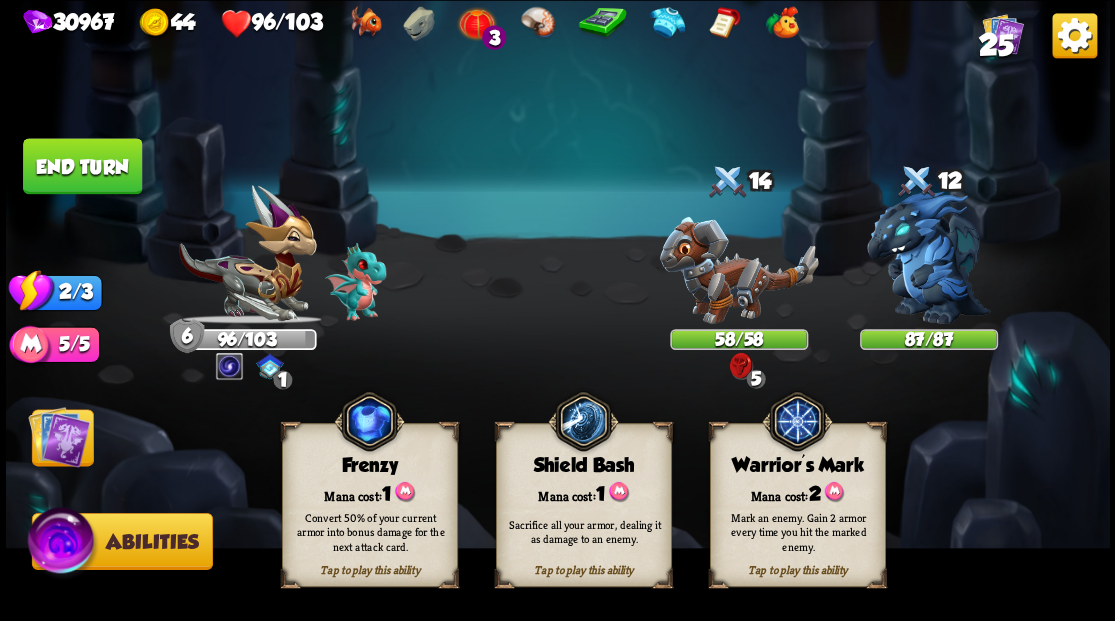 click at bounding box center (796, 421) 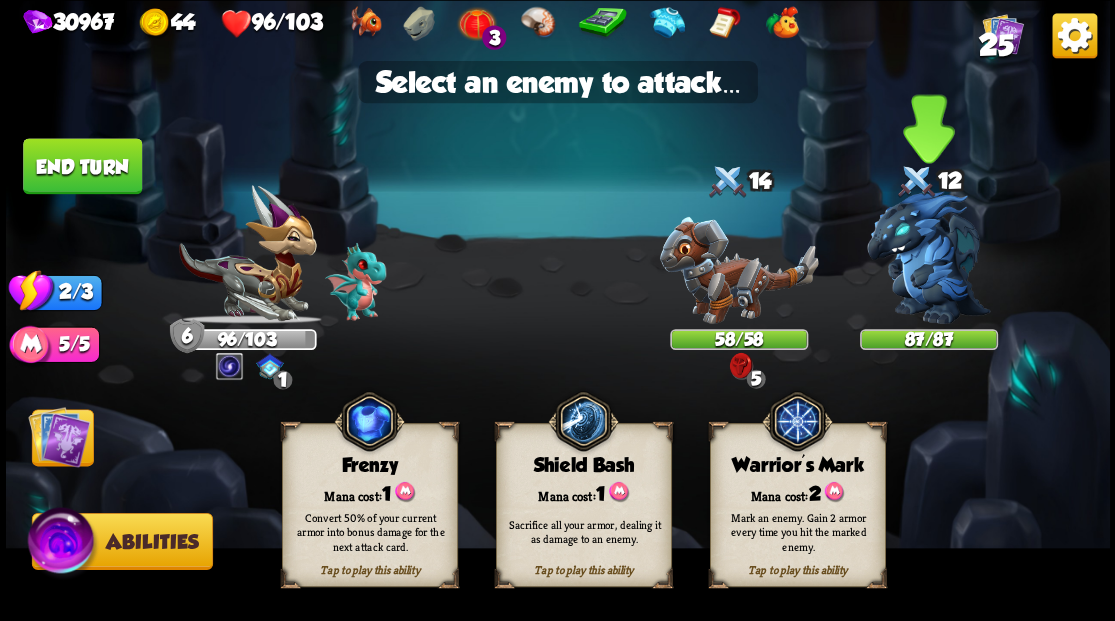click at bounding box center [929, 257] 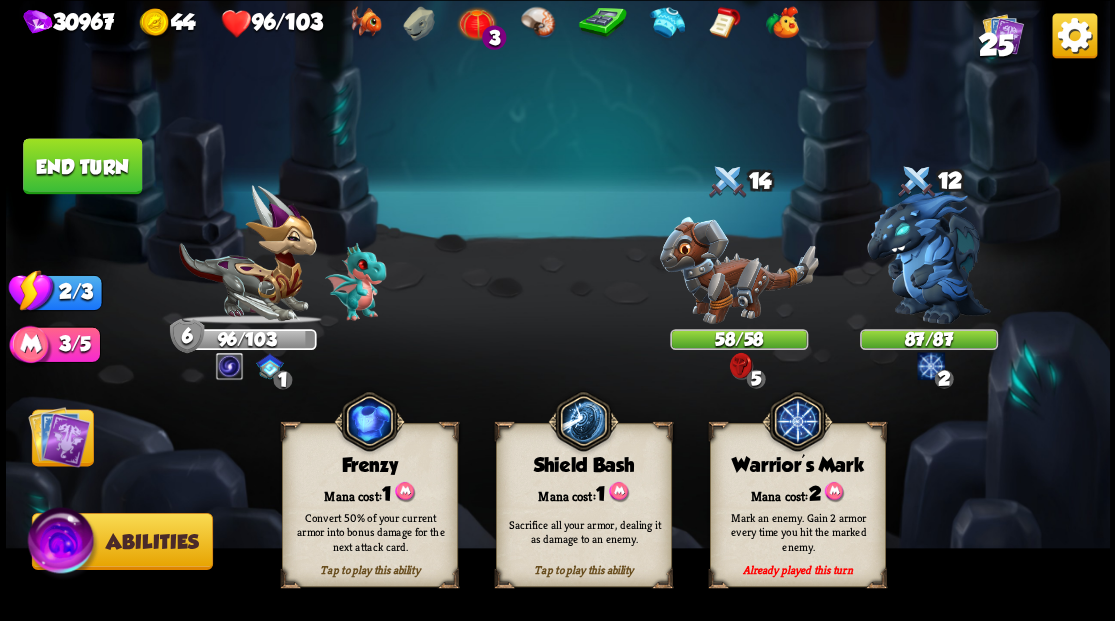 click at bounding box center (59, 436) 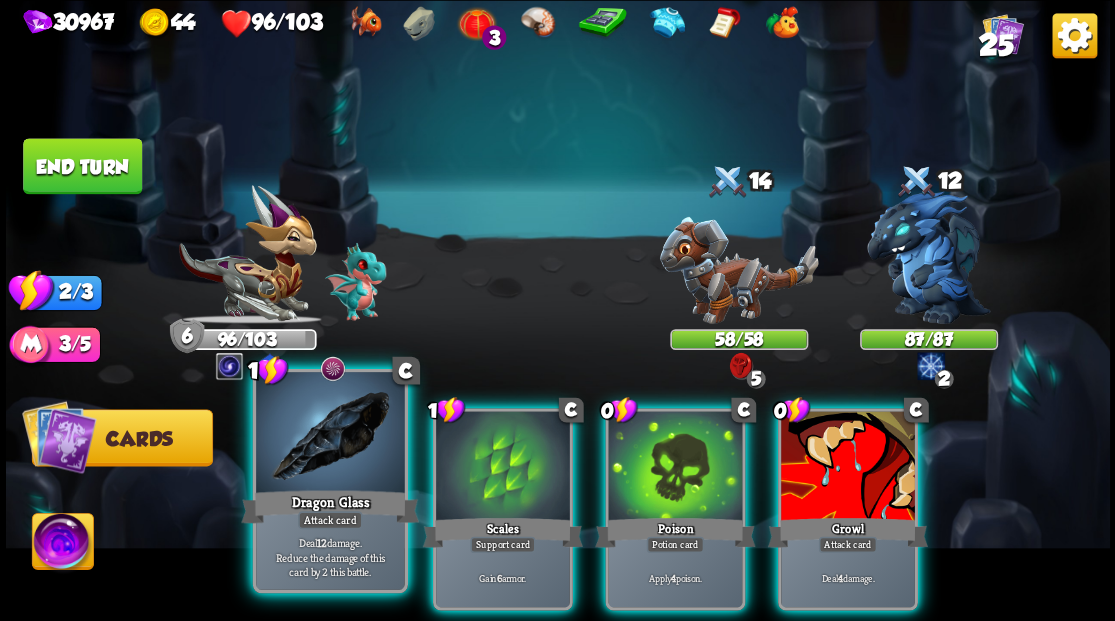 click at bounding box center [330, 434] 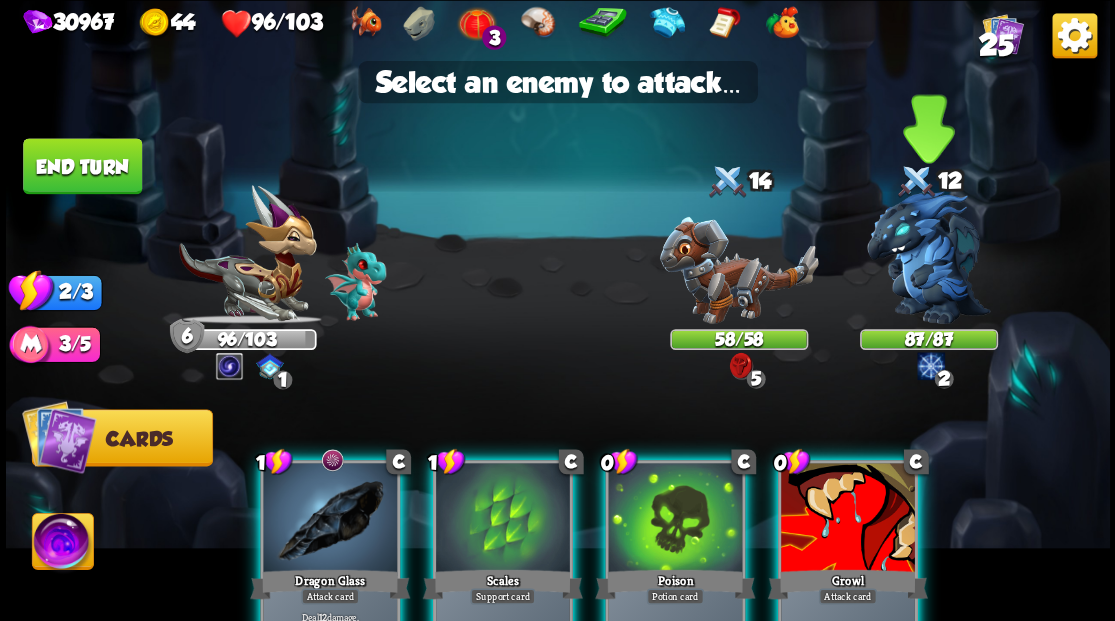 click at bounding box center (929, 257) 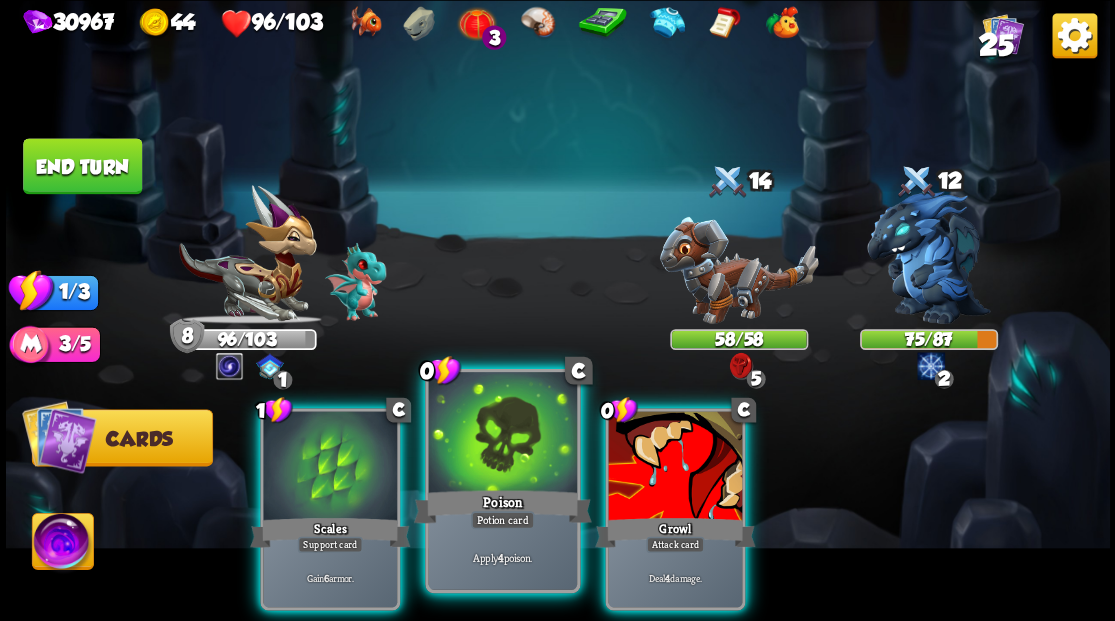 click at bounding box center (502, 434) 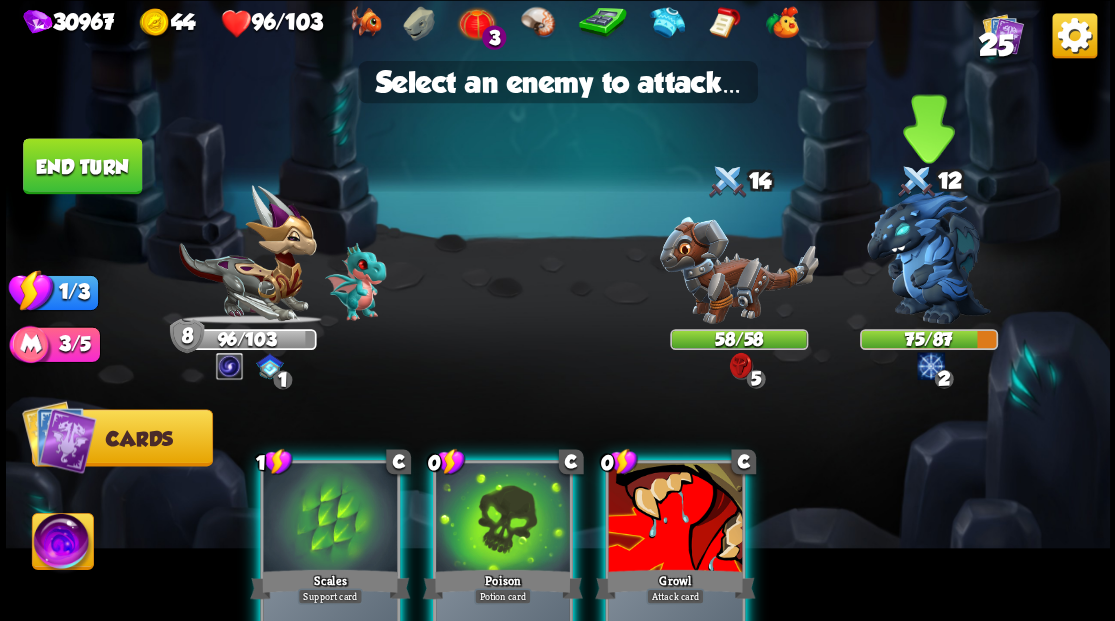 click at bounding box center (929, 257) 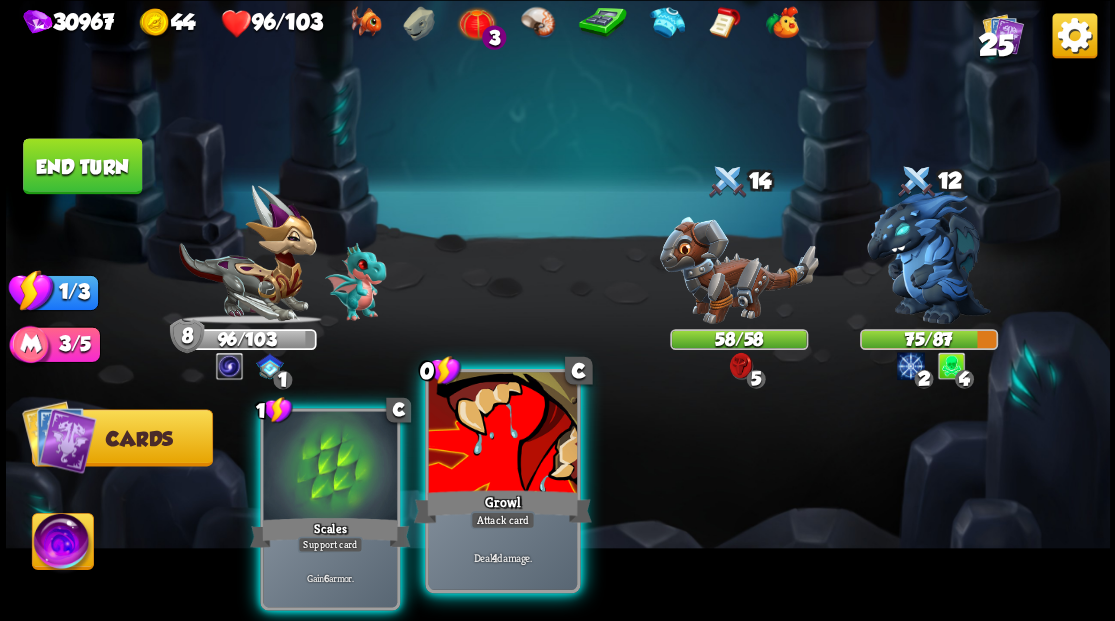 click at bounding box center (502, 434) 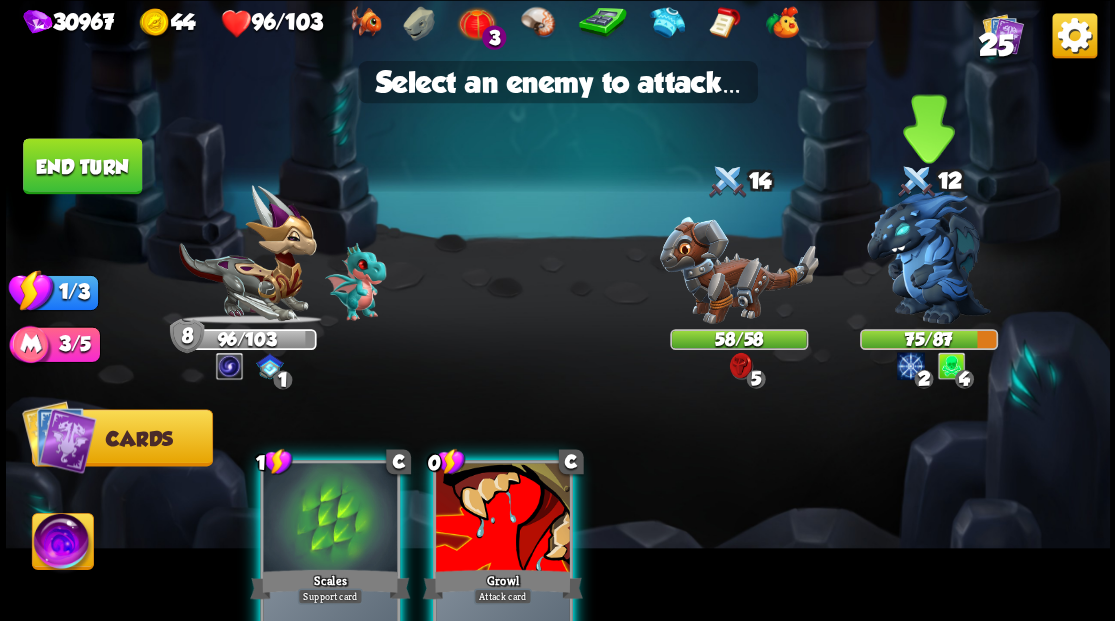 click at bounding box center [929, 257] 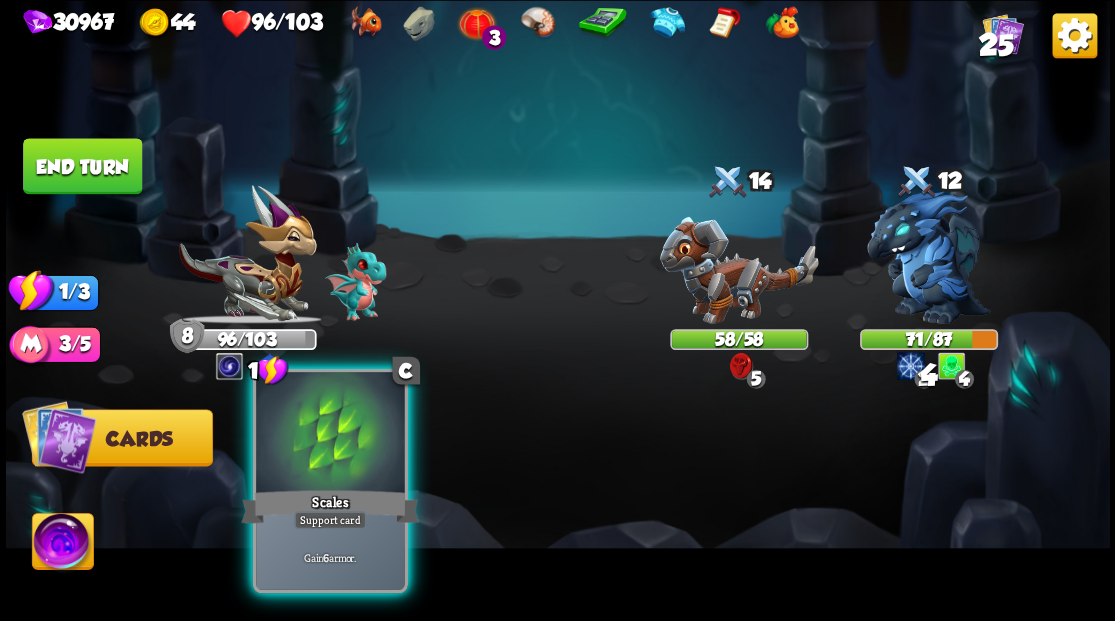 click at bounding box center [330, 434] 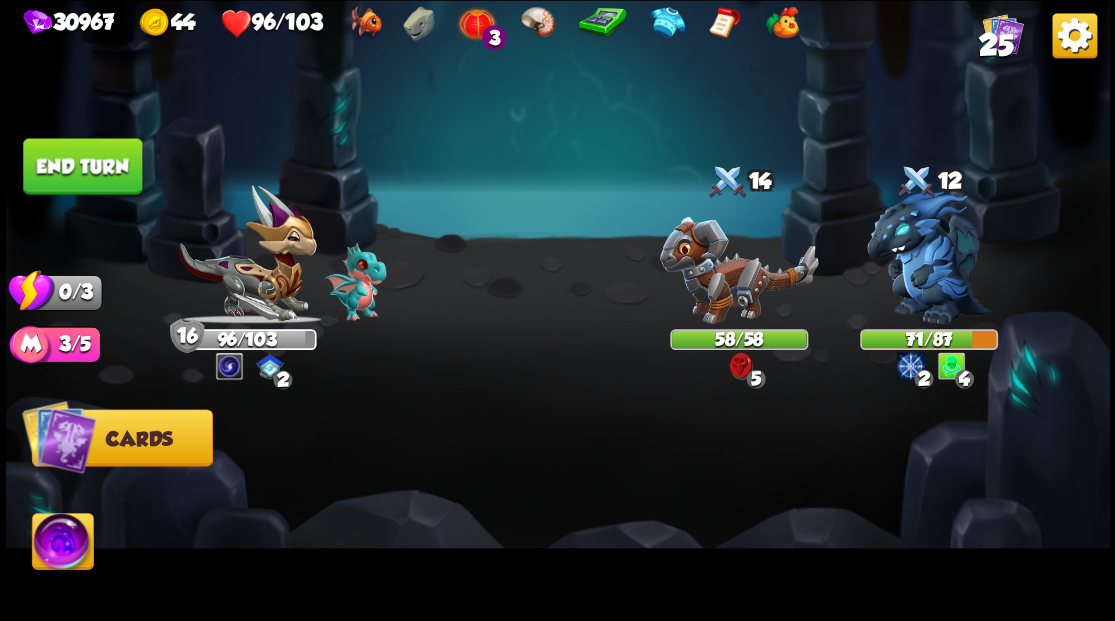 click on "End turn" at bounding box center [82, 166] 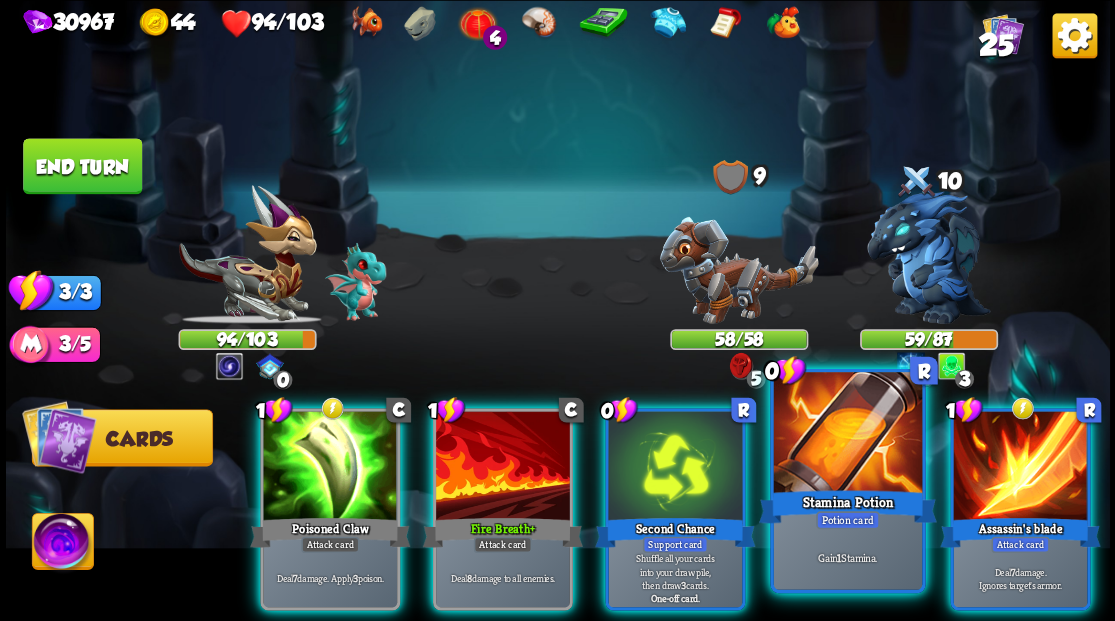 click on "Stamina Potion" at bounding box center (847, 506) 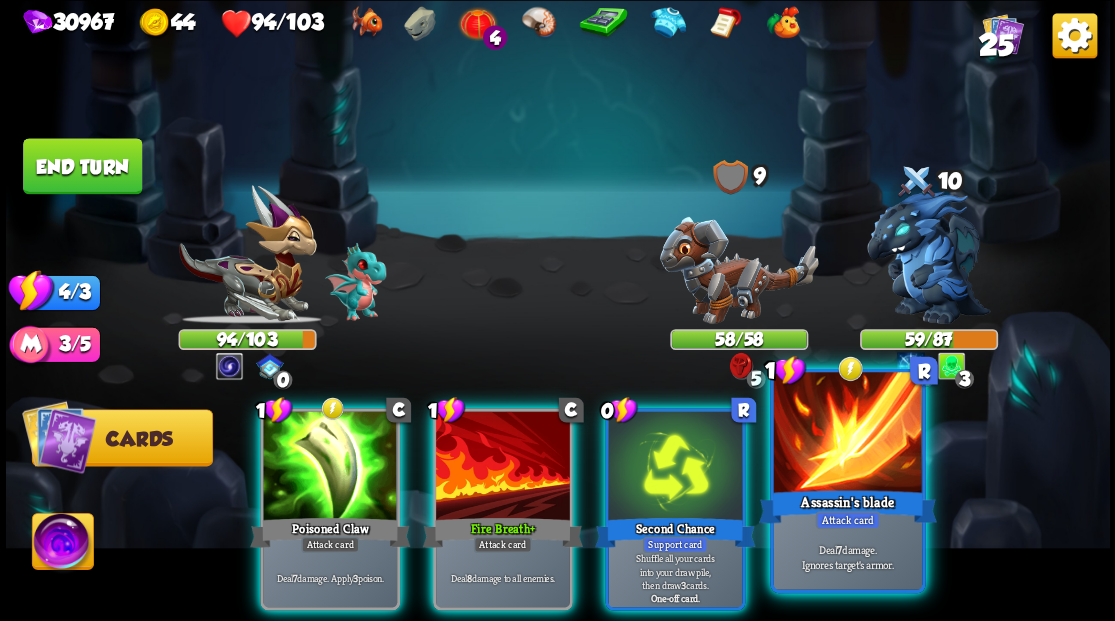 click at bounding box center (847, 434) 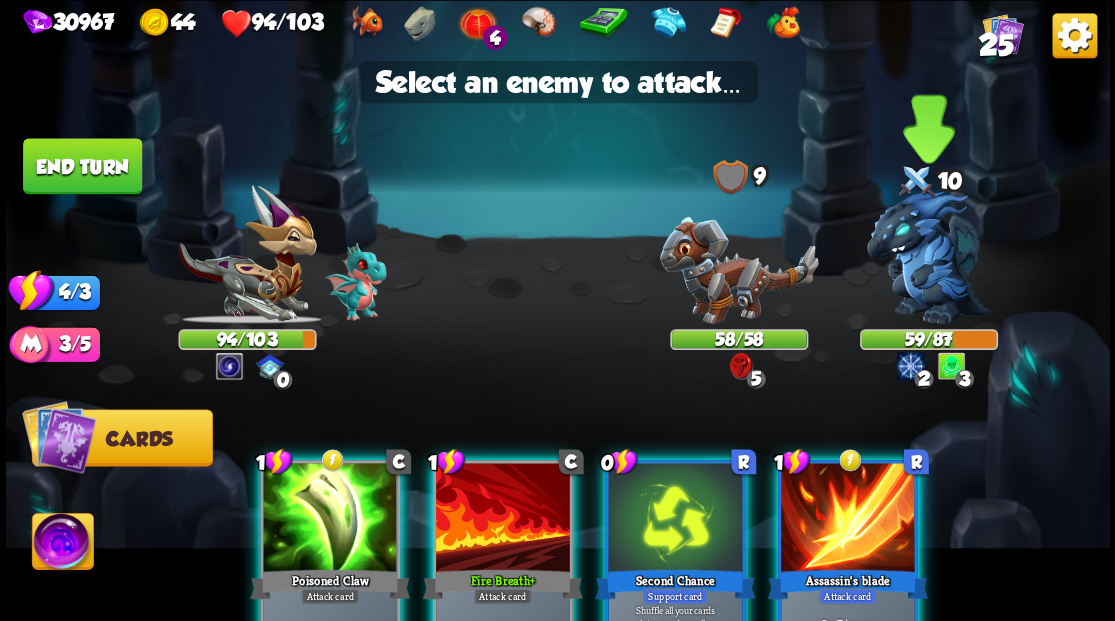 click at bounding box center (929, 257) 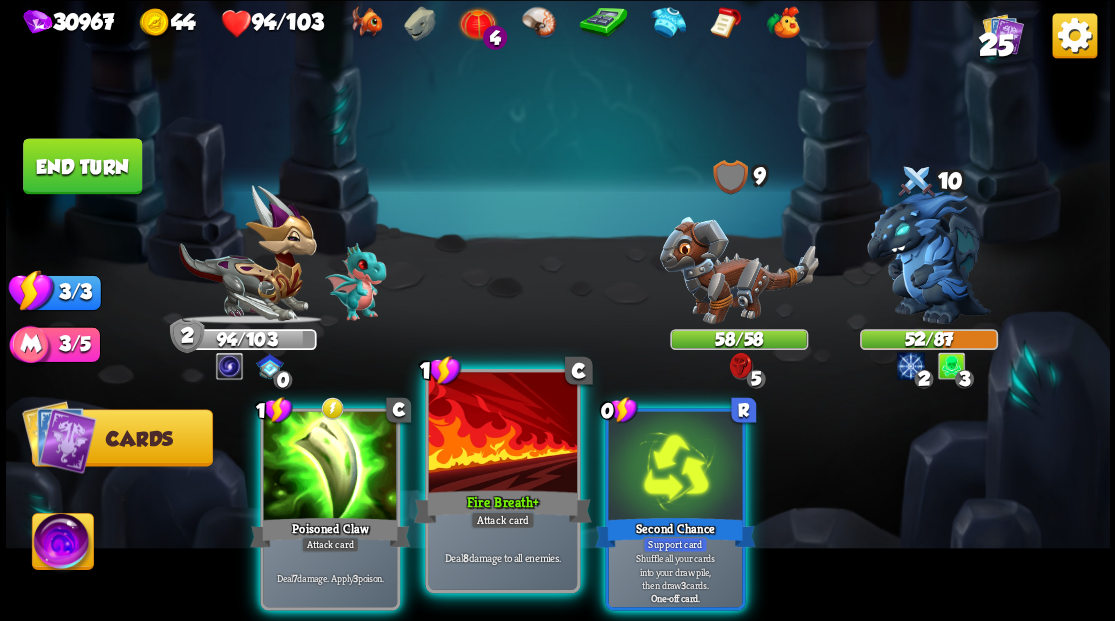 click at bounding box center (502, 434) 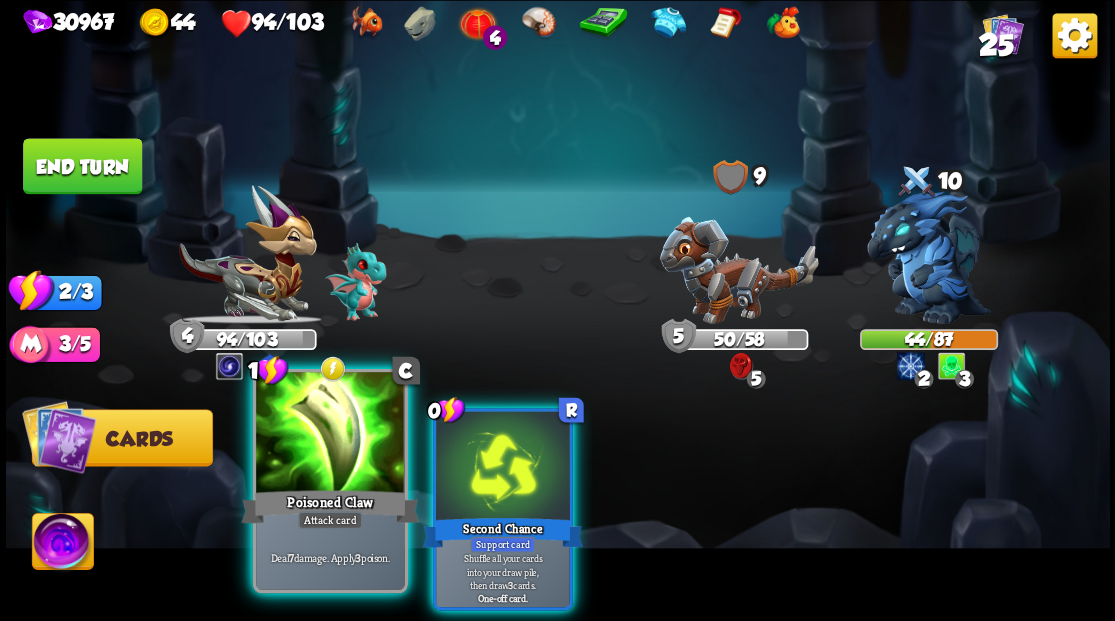 drag, startPoint x: 268, startPoint y: 467, endPoint x: 283, endPoint y: 472, distance: 15.811388 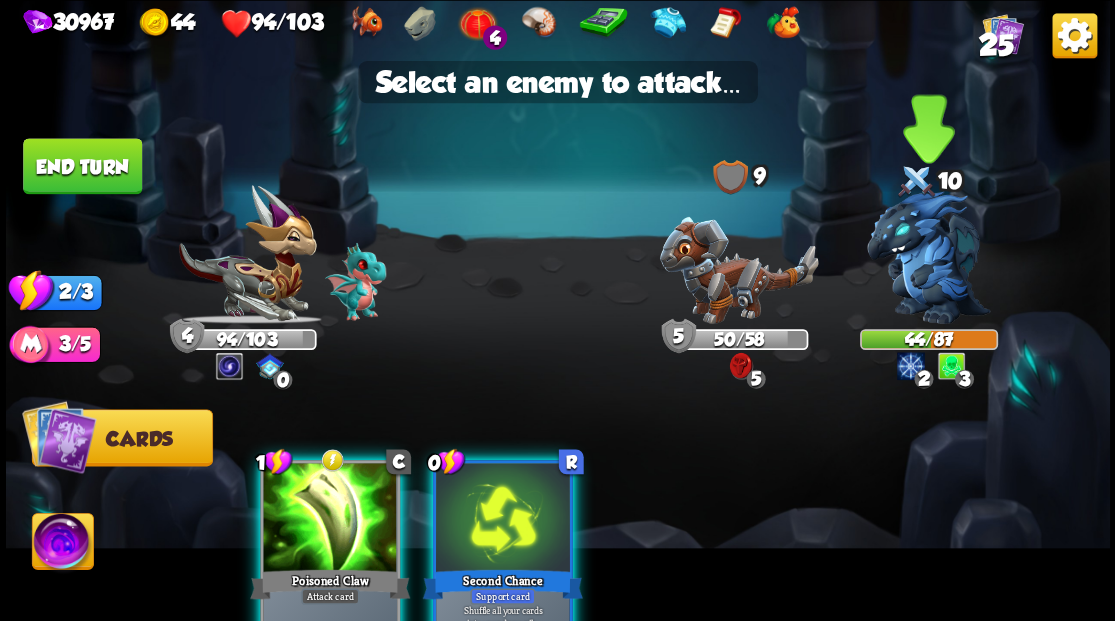 click at bounding box center [929, 257] 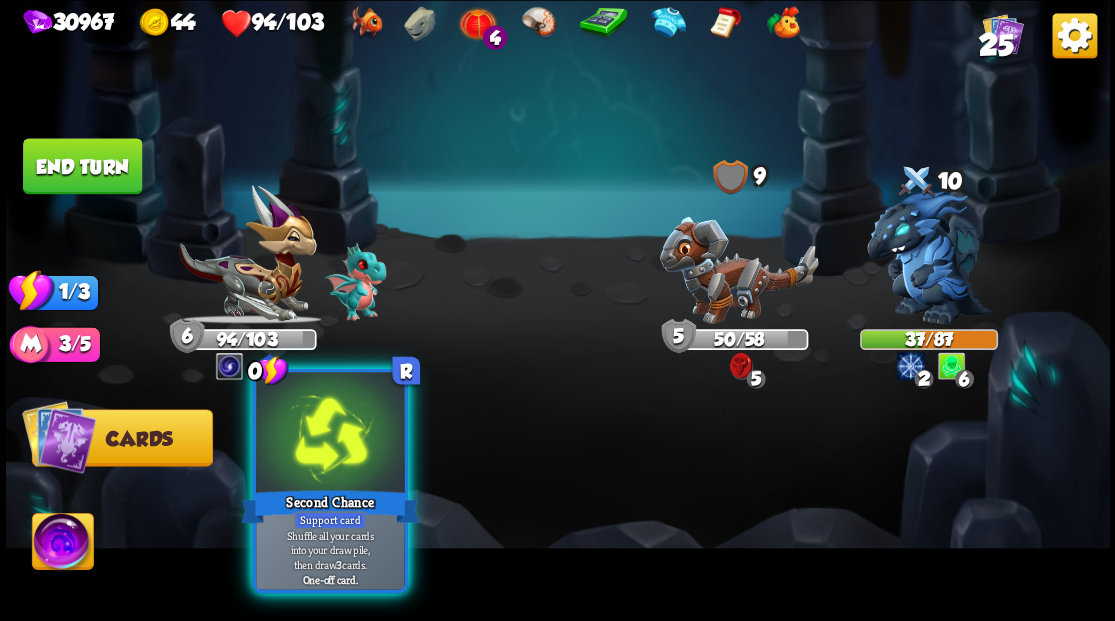 click at bounding box center (330, 434) 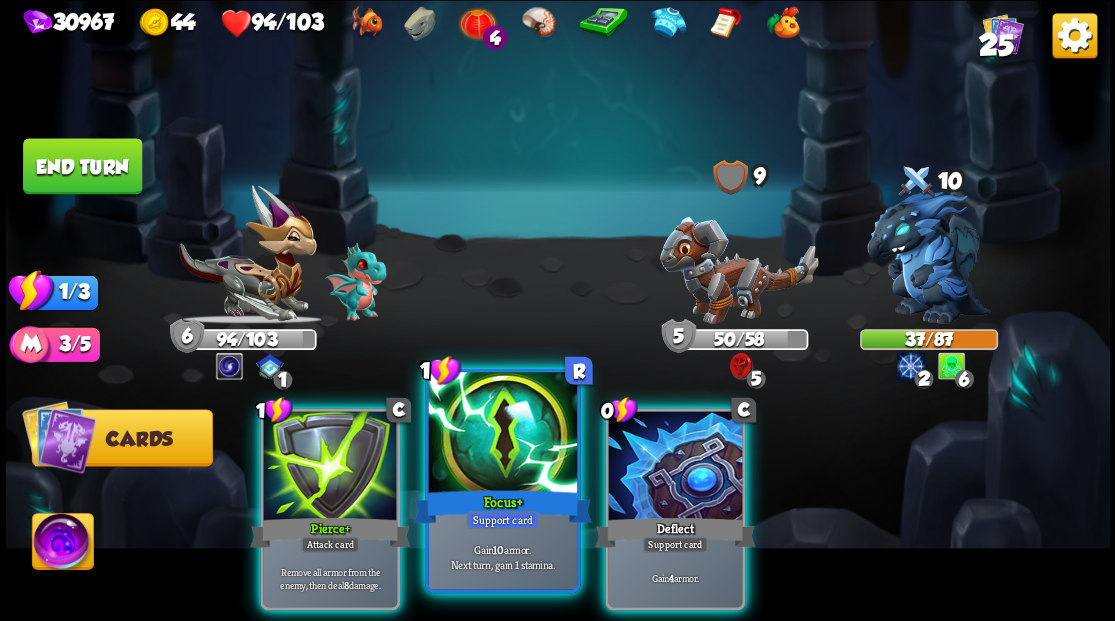 click at bounding box center [502, 434] 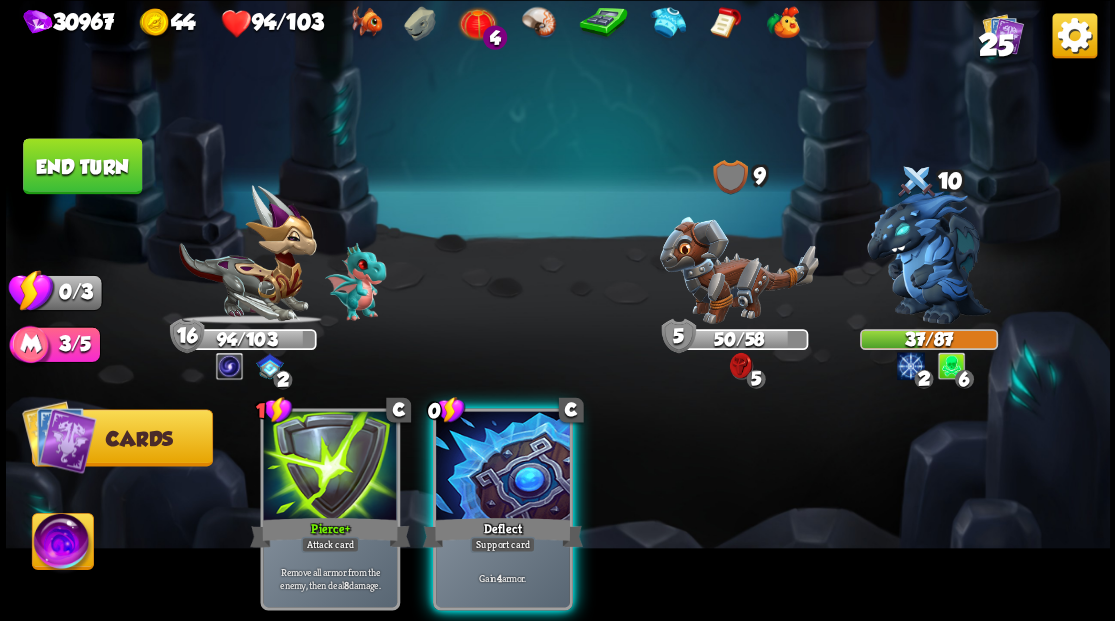 click at bounding box center (503, 467) 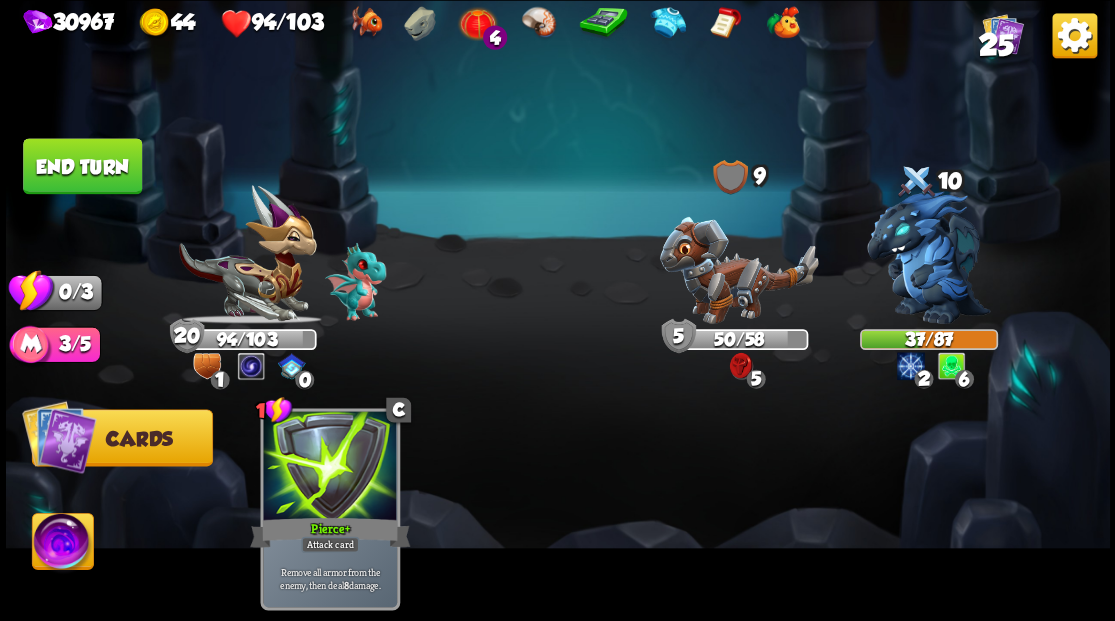 click on "End turn" at bounding box center (82, 166) 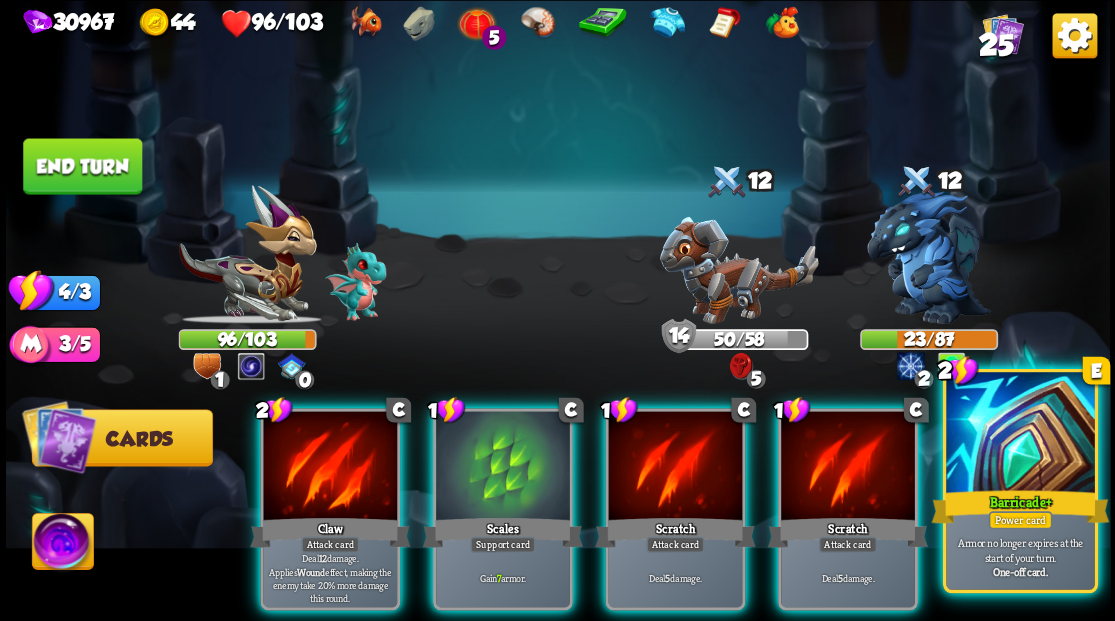 click at bounding box center (1020, 434) 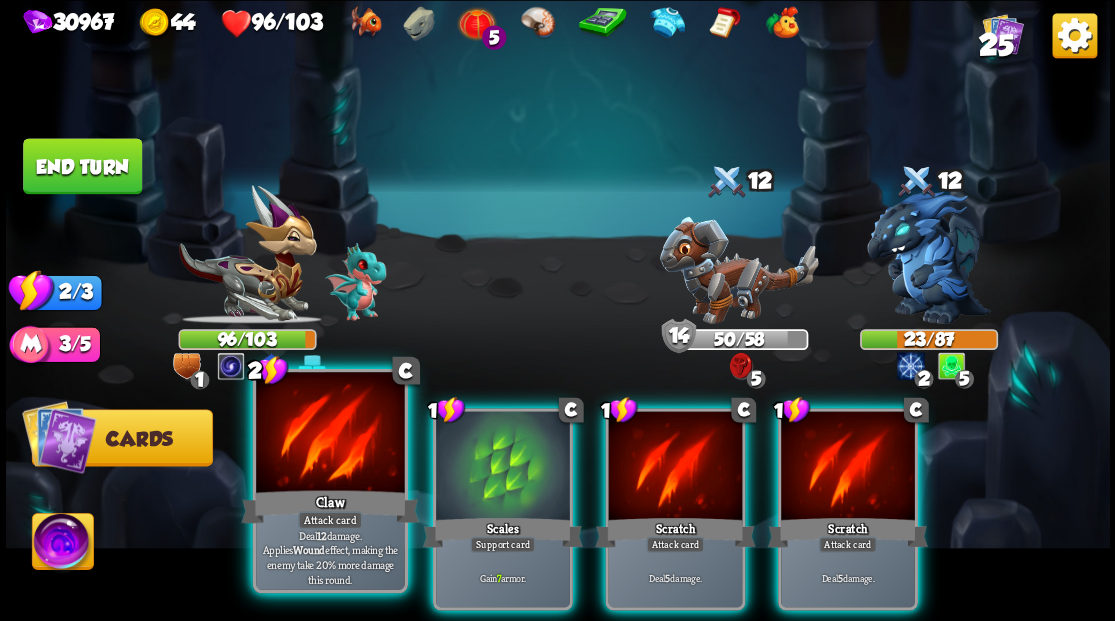 click at bounding box center (330, 434) 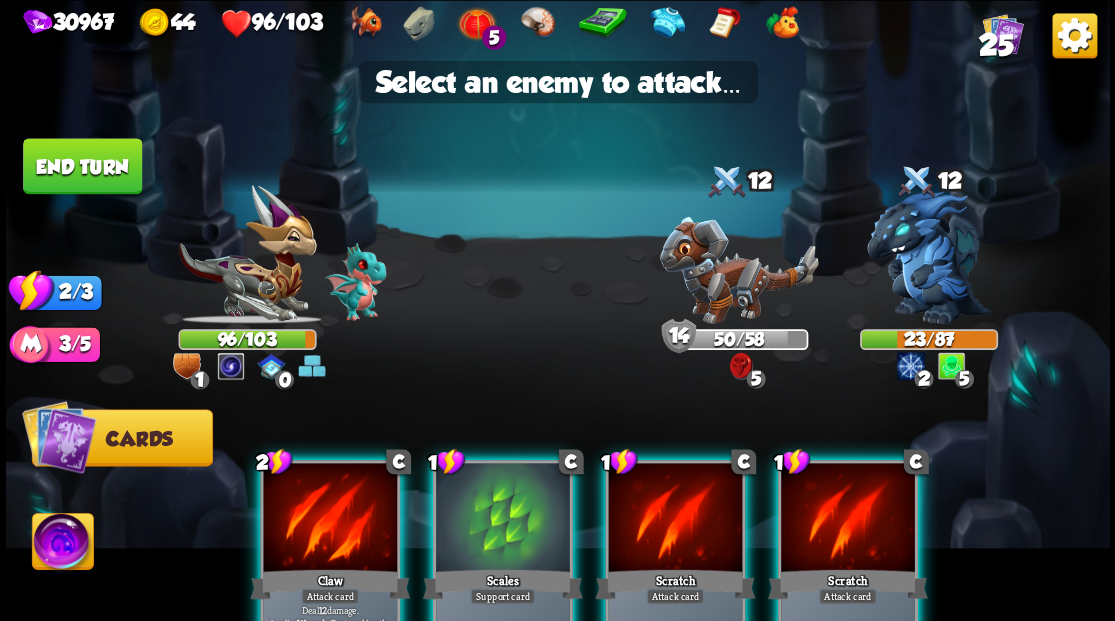 click at bounding box center (330, 519) 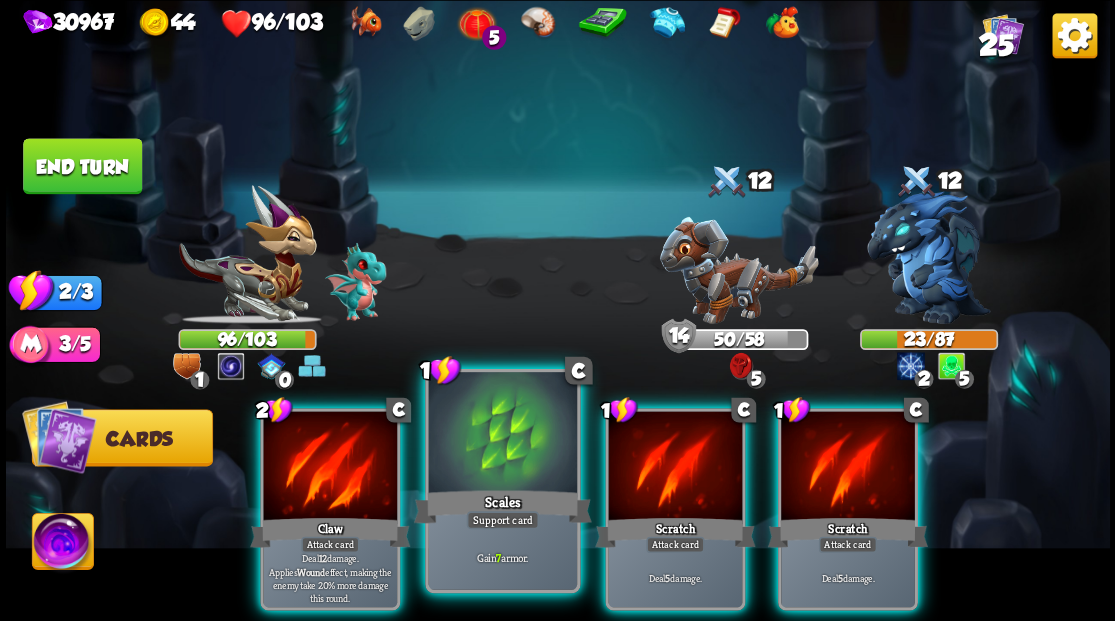 click at bounding box center (502, 434) 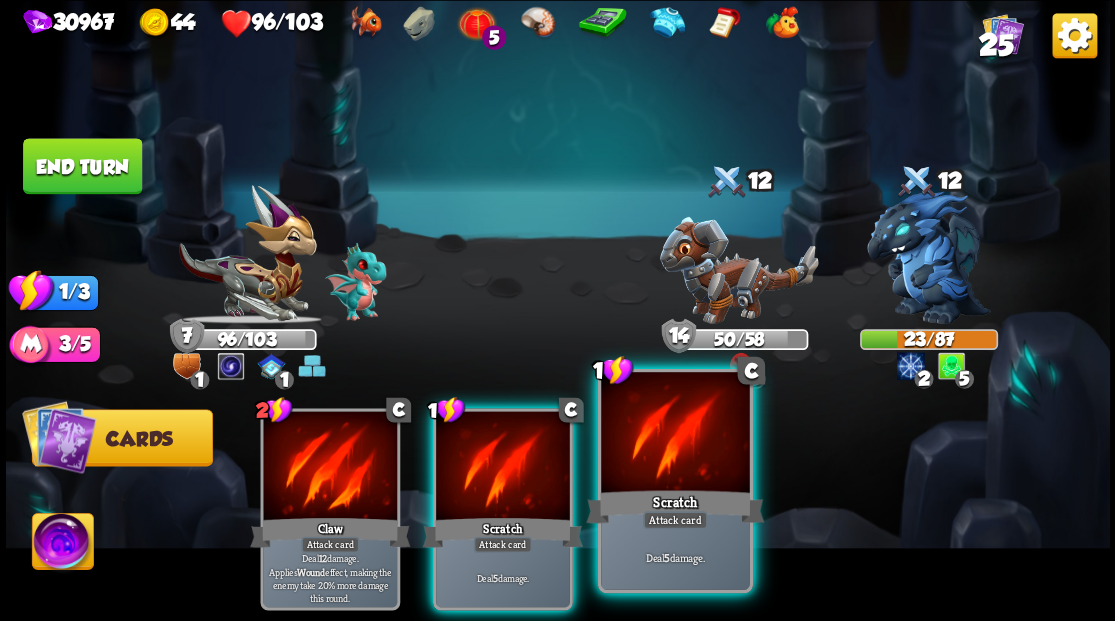 click at bounding box center (675, 434) 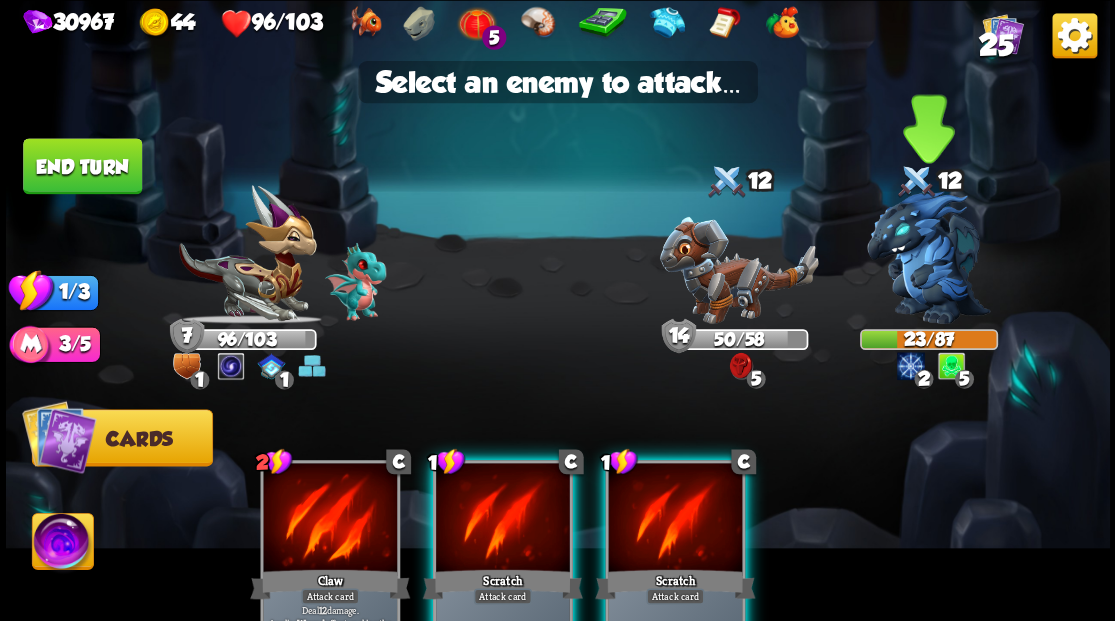 click at bounding box center (929, 257) 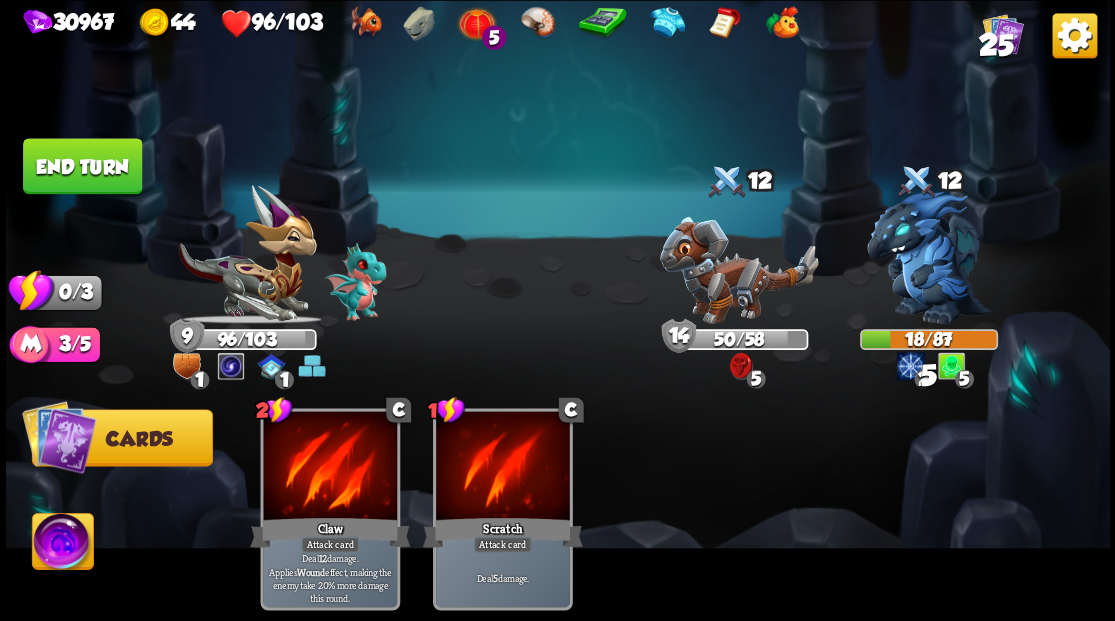 click on "End turn" at bounding box center [82, 166] 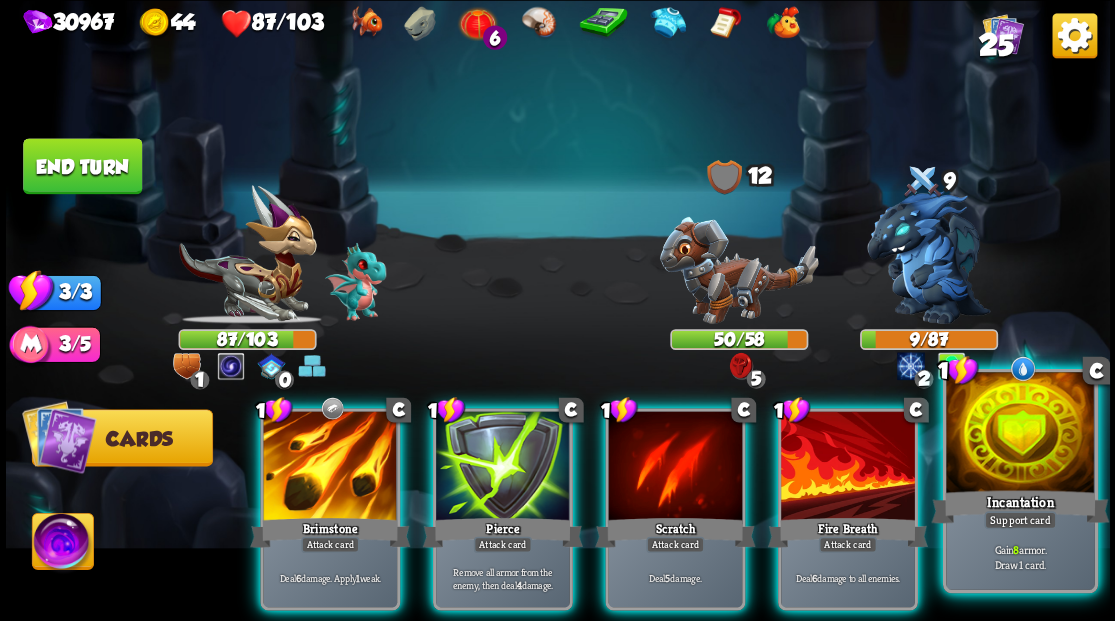 click at bounding box center (1020, 434) 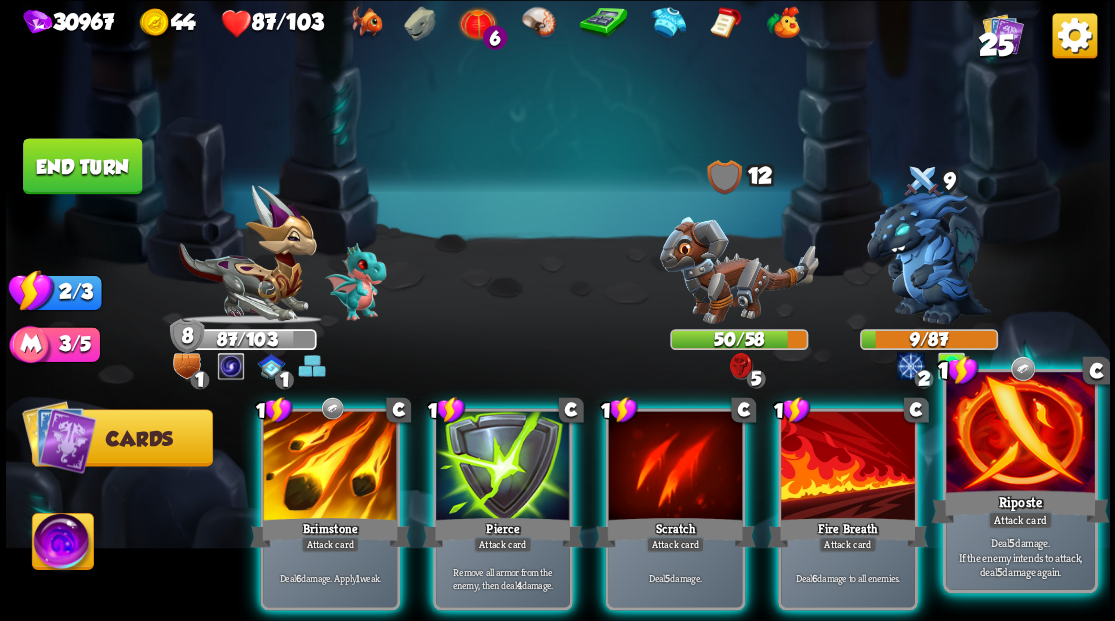 click at bounding box center (1020, 434) 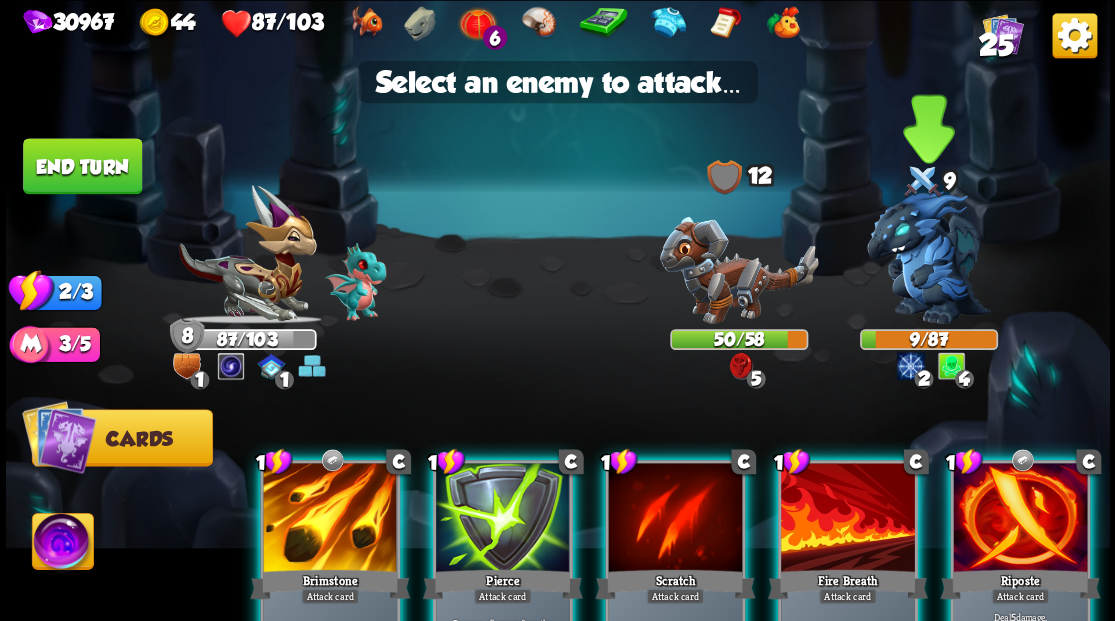 click at bounding box center [929, 257] 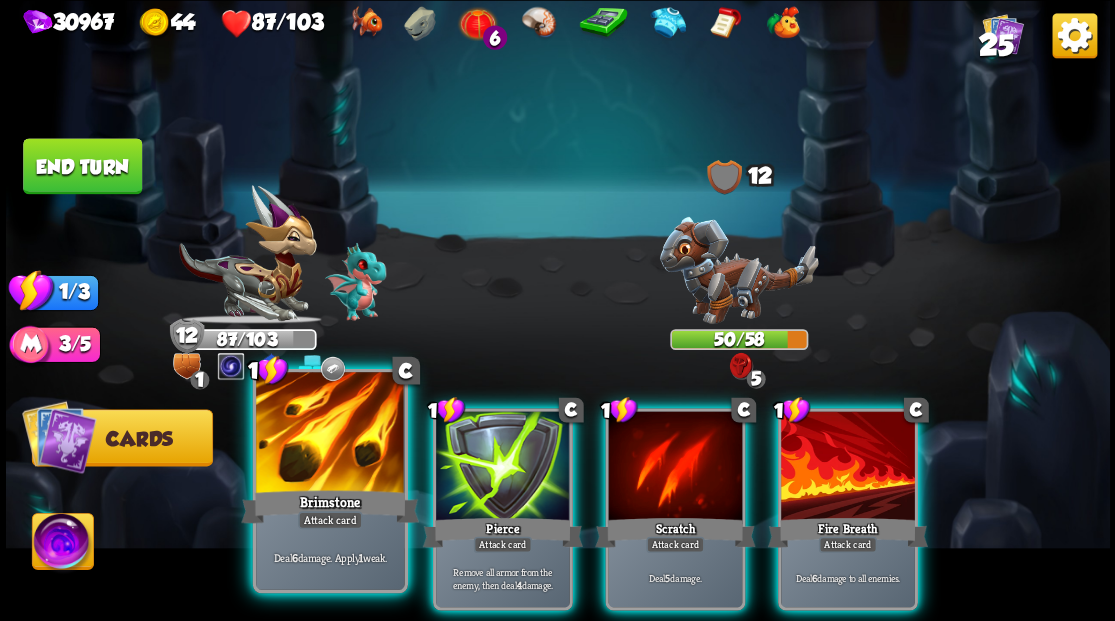 click at bounding box center [330, 434] 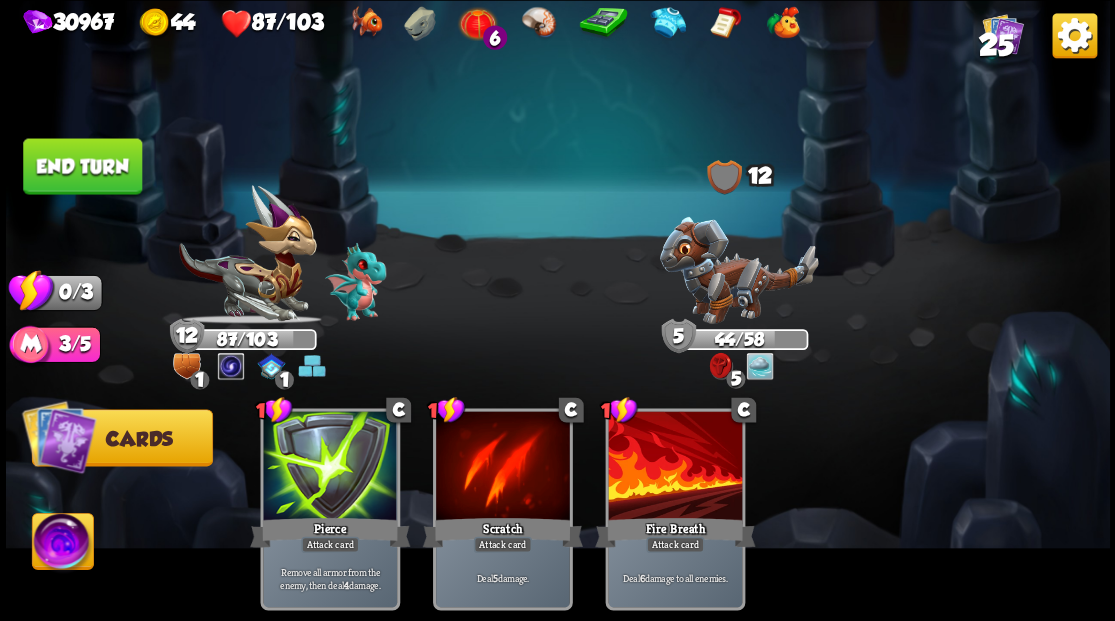 click on "End turn" at bounding box center [82, 166] 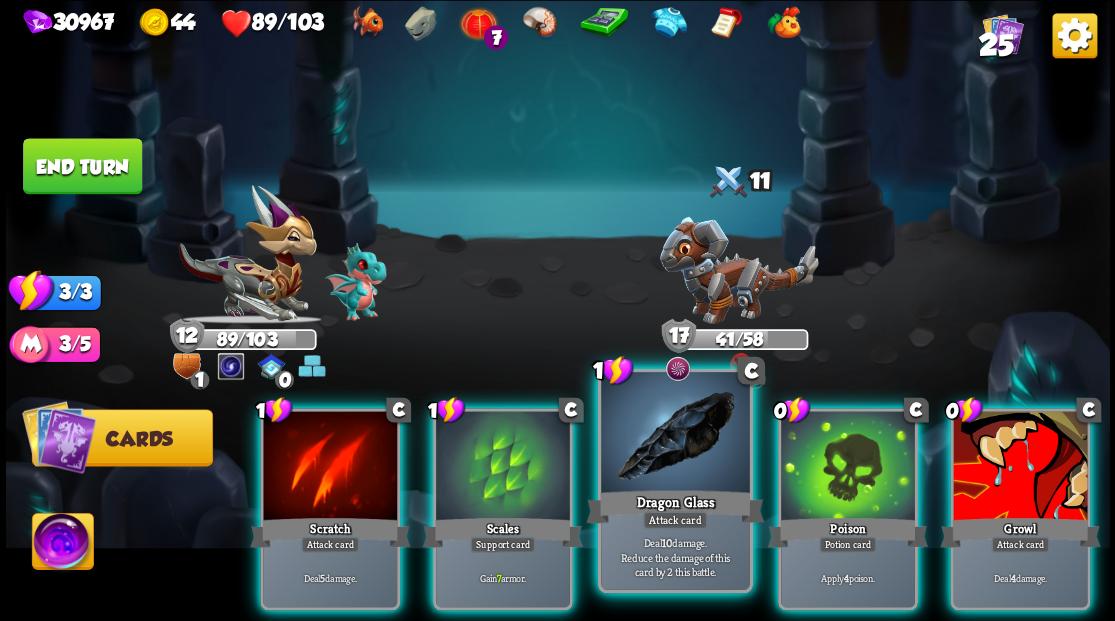 click at bounding box center (675, 434) 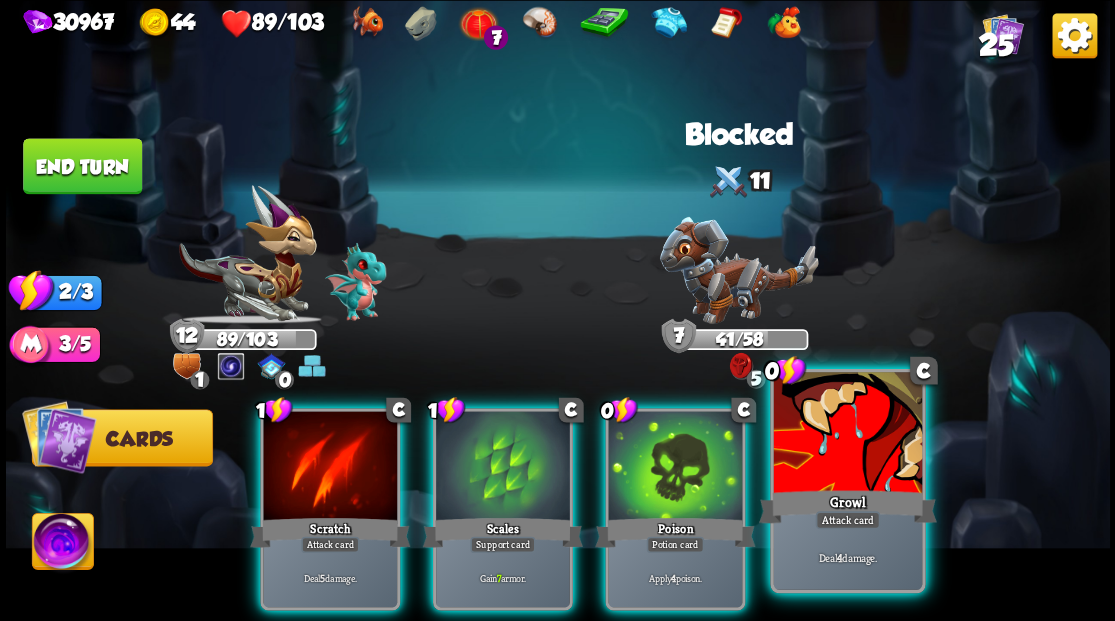 click at bounding box center (847, 434) 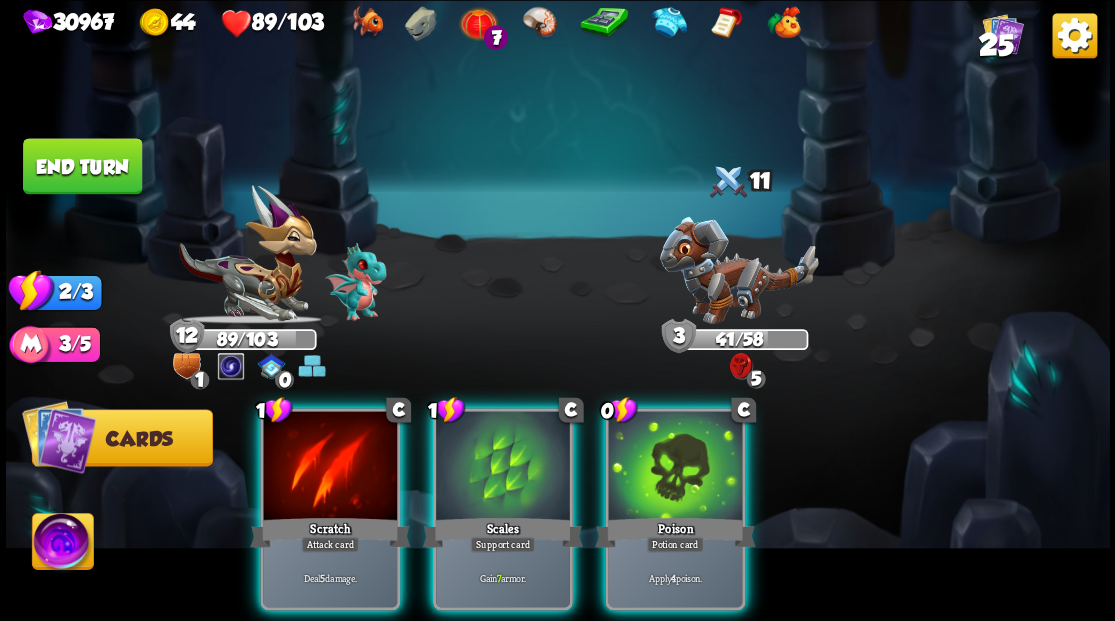 click at bounding box center [675, 467] 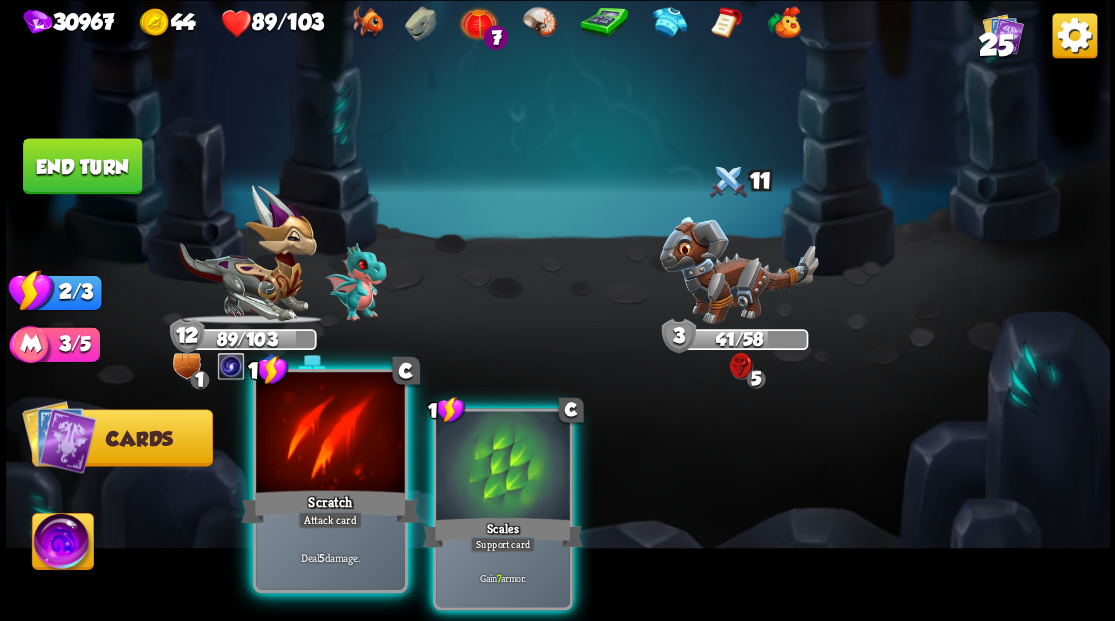click at bounding box center (330, 434) 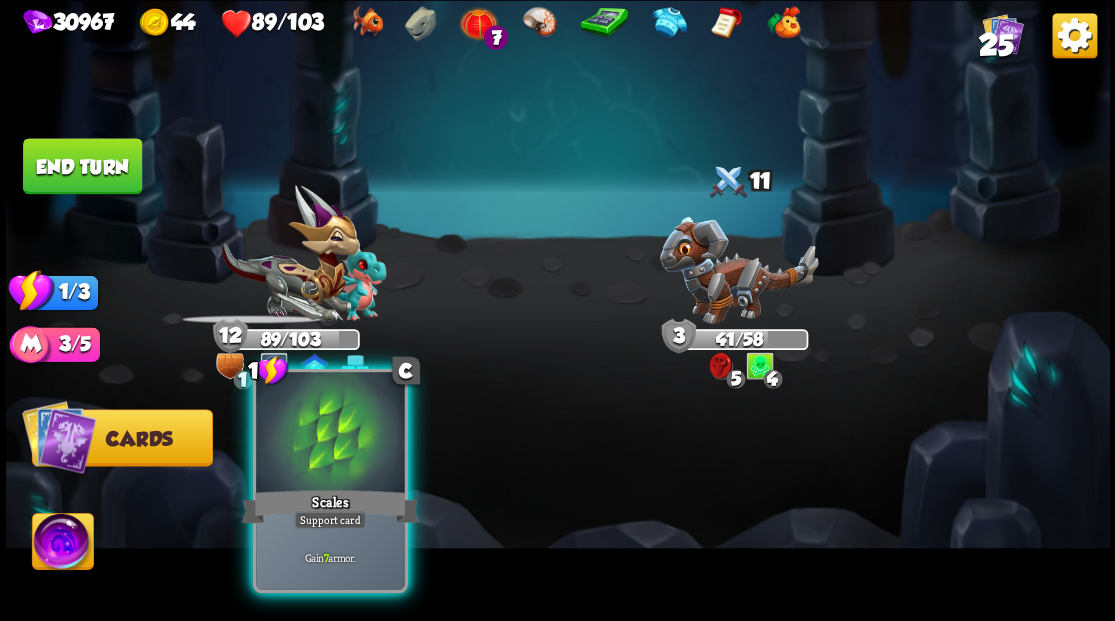 click at bounding box center [330, 434] 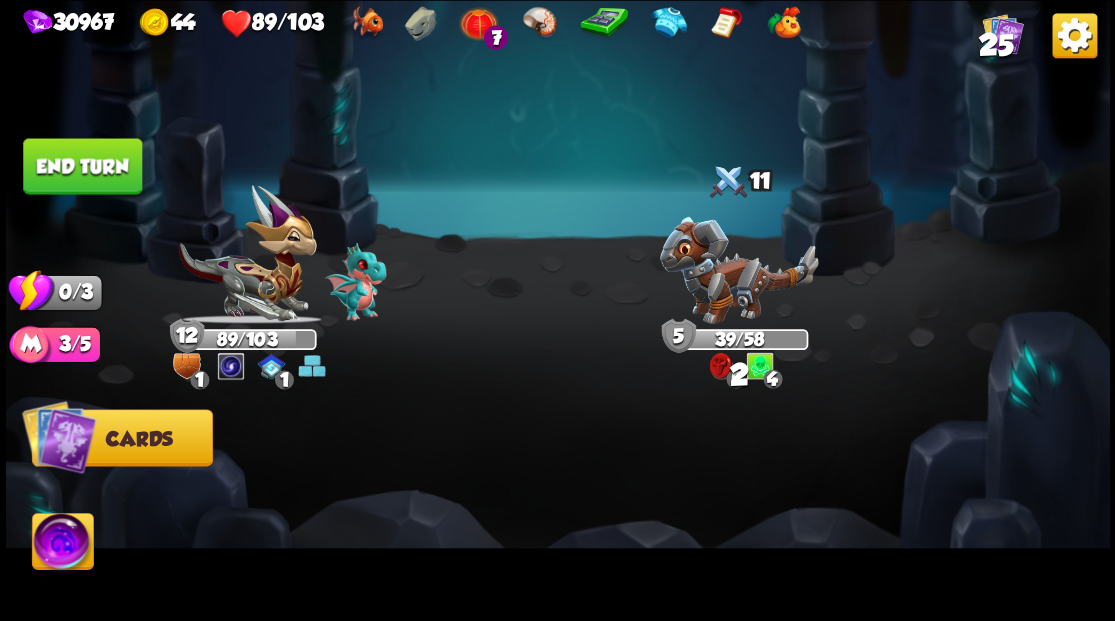 click on "End turn" at bounding box center (82, 166) 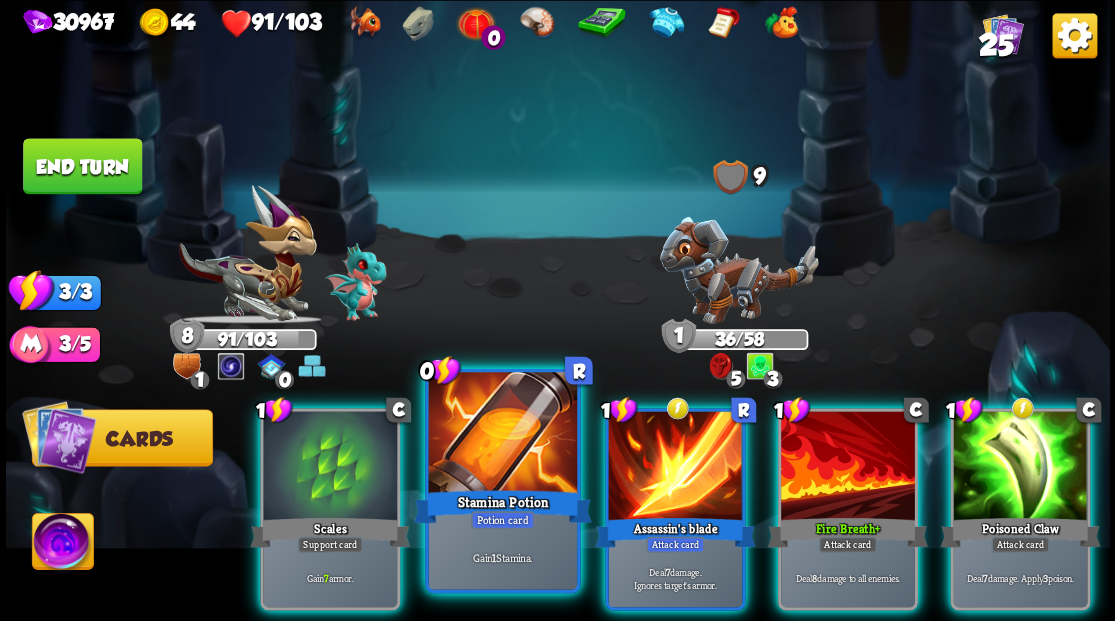 click at bounding box center (502, 434) 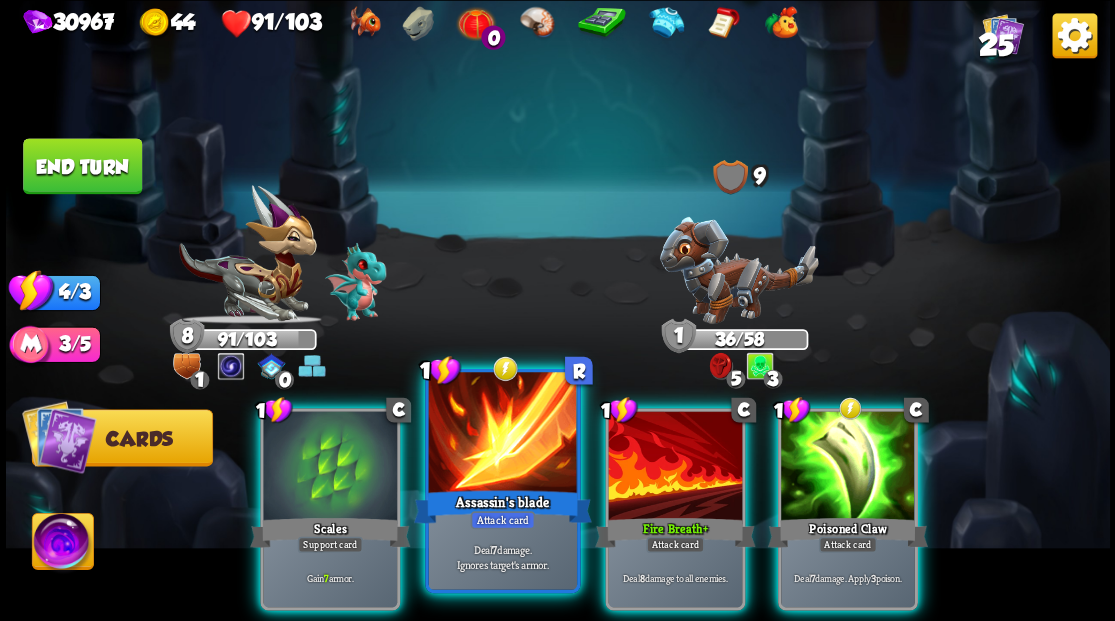 click at bounding box center [502, 434] 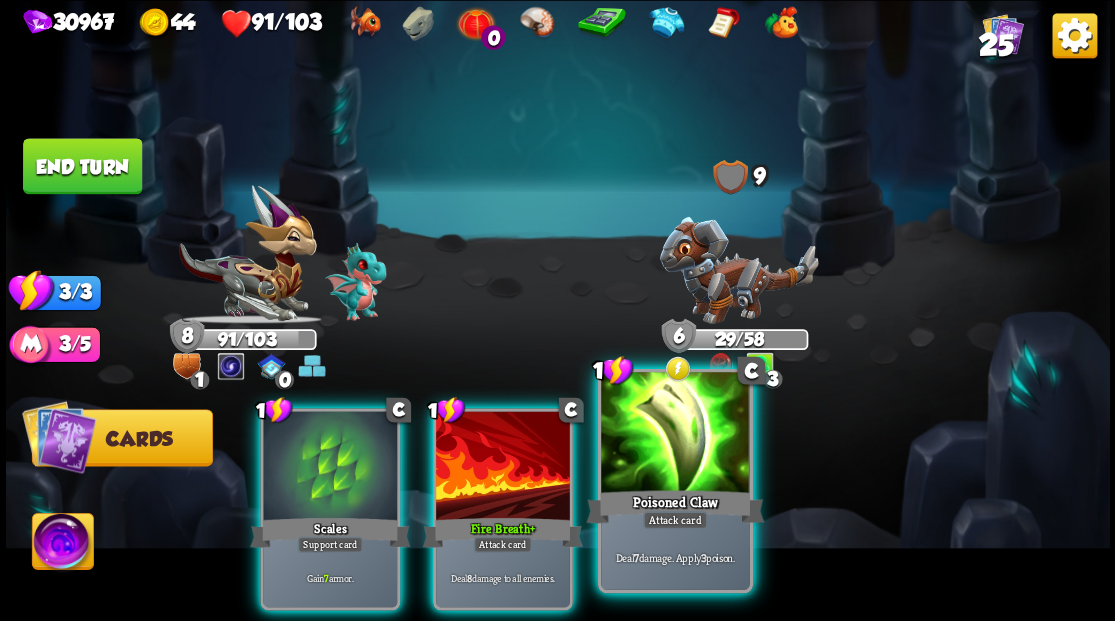 click at bounding box center [675, 434] 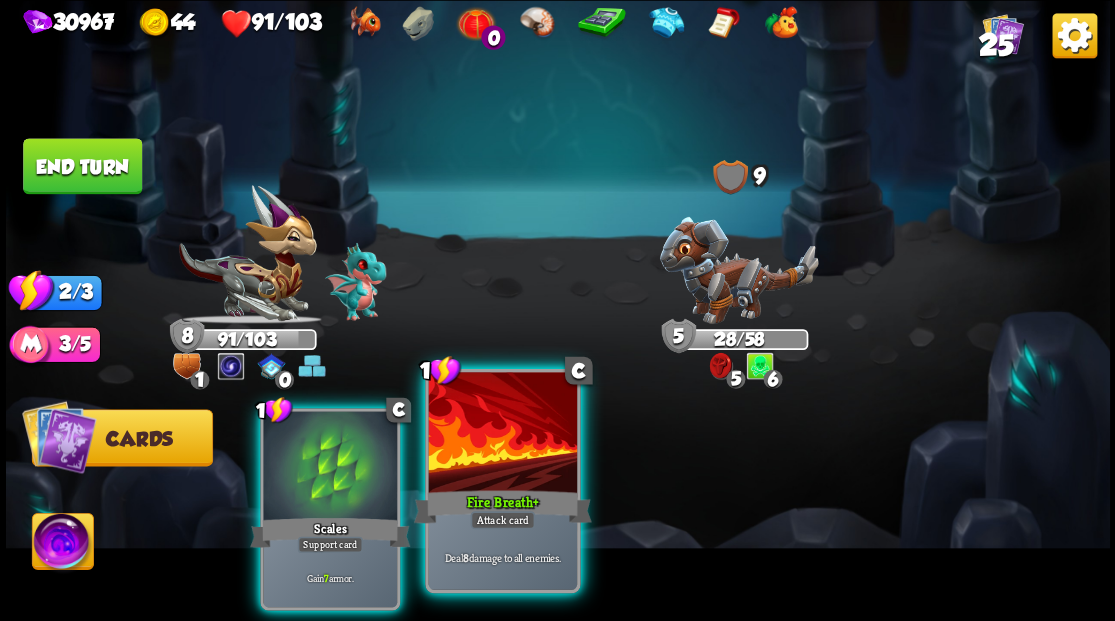 click at bounding box center (502, 434) 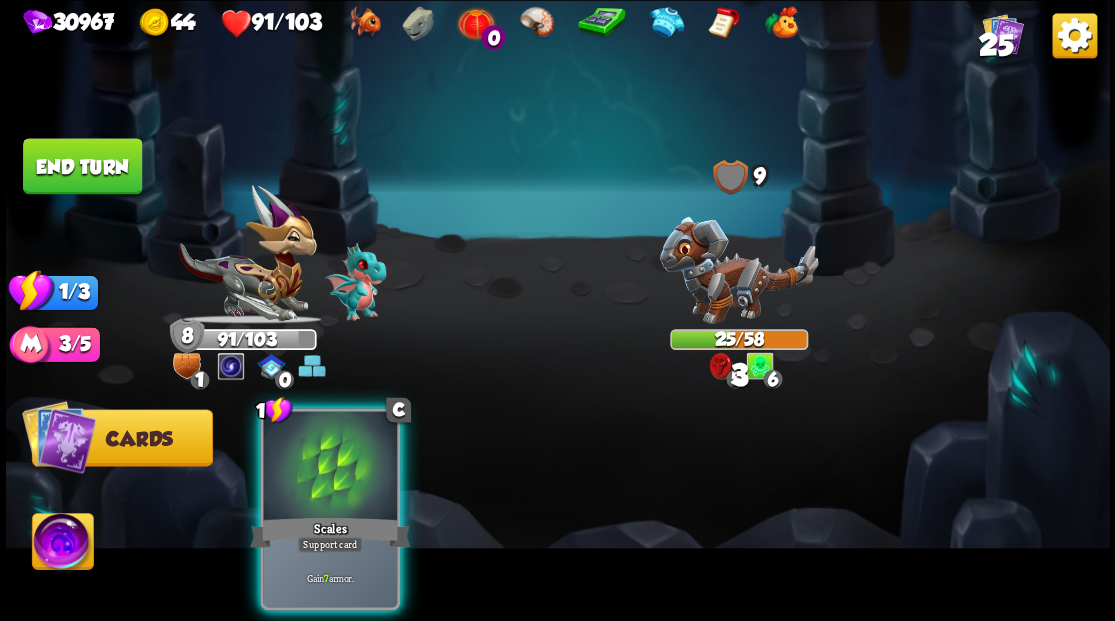 drag, startPoint x: 374, startPoint y: 446, endPoint x: 327, endPoint y: 408, distance: 60.440052 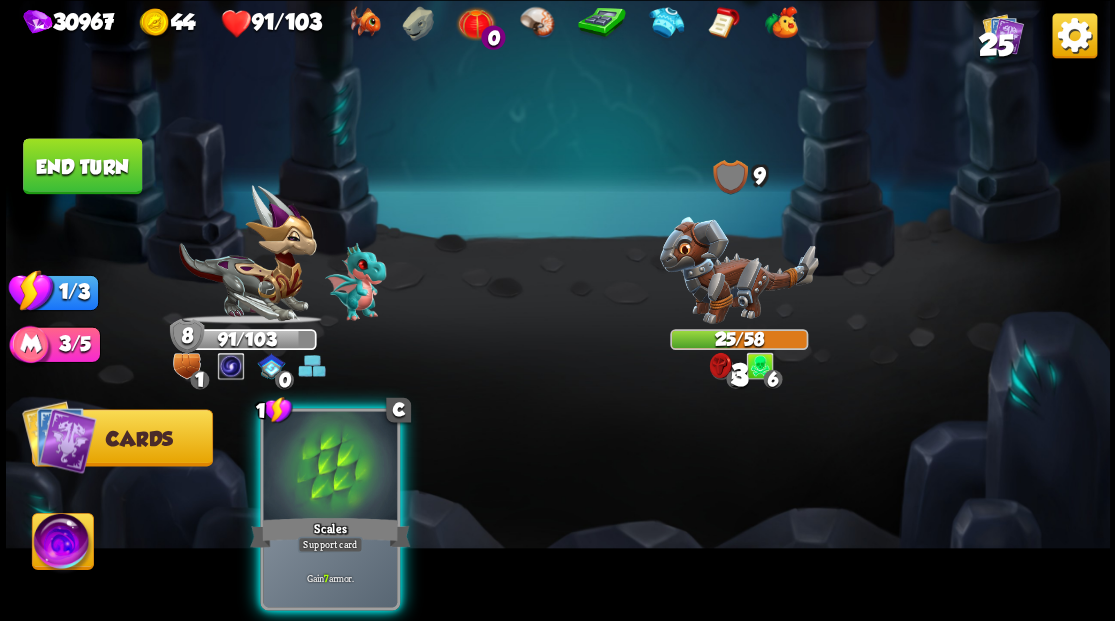 click at bounding box center (330, 467) 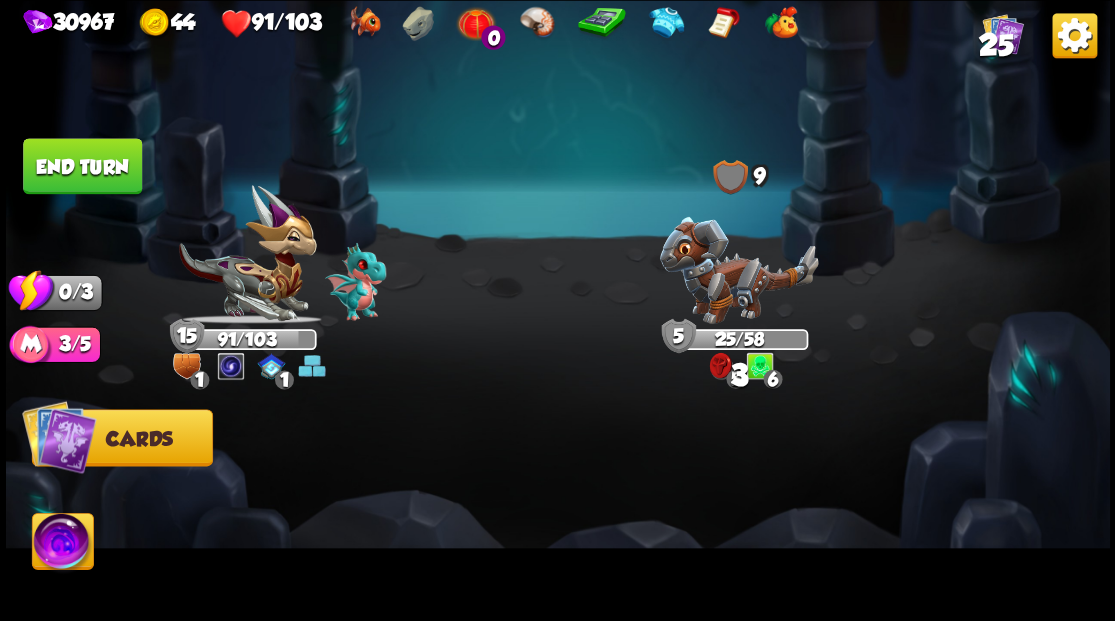 drag, startPoint x: 110, startPoint y: 161, endPoint x: 443, endPoint y: 212, distance: 336.88278 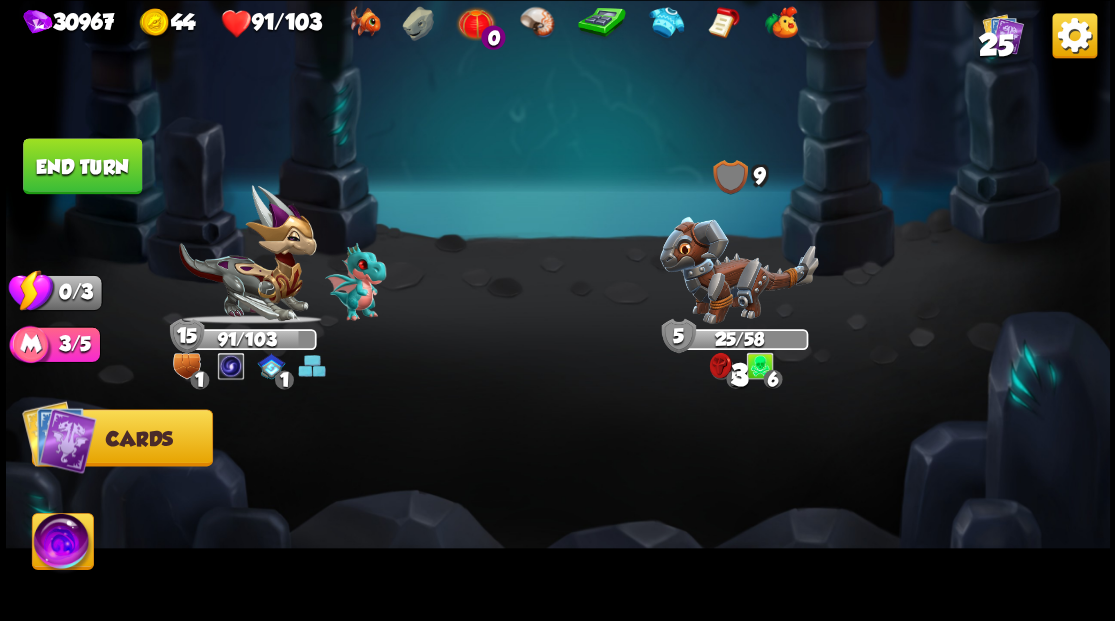 click on "End turn" at bounding box center (82, 166) 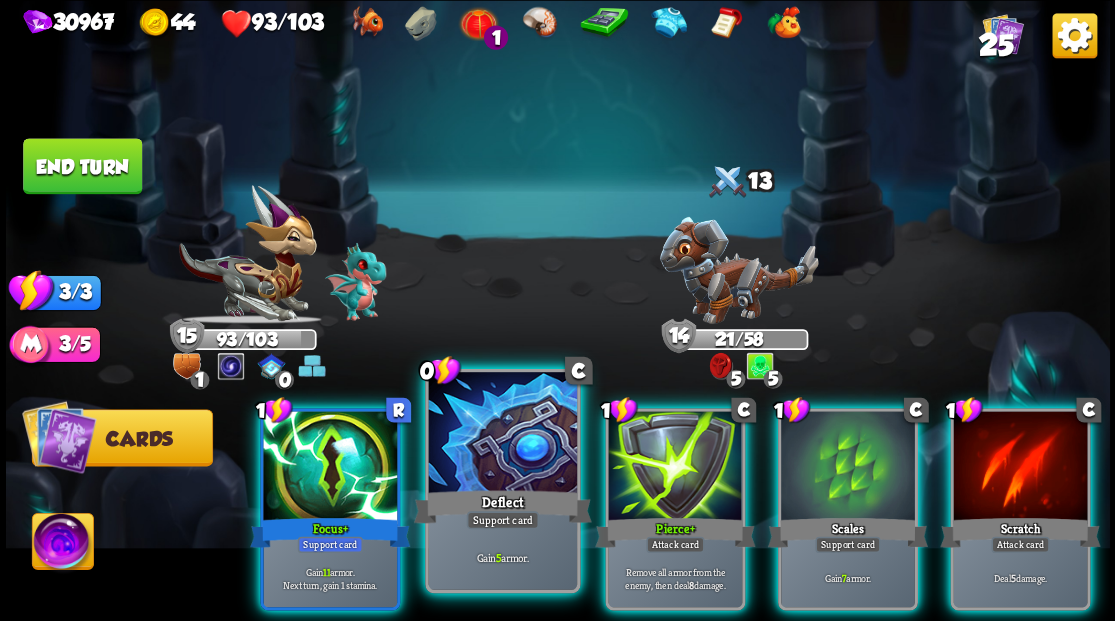 click at bounding box center (502, 434) 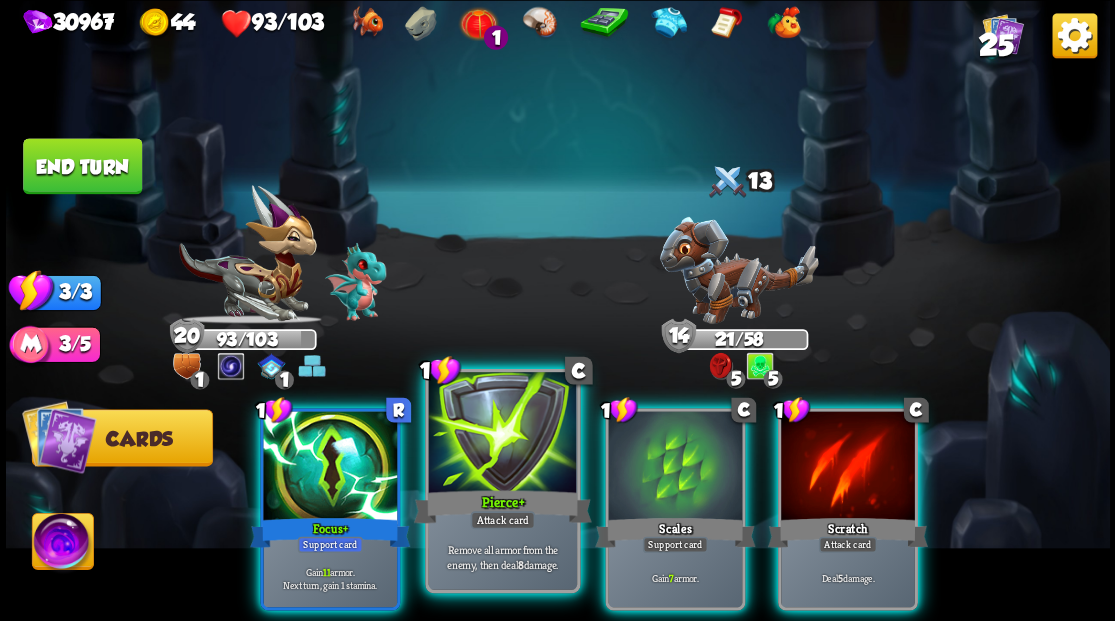 click at bounding box center (502, 434) 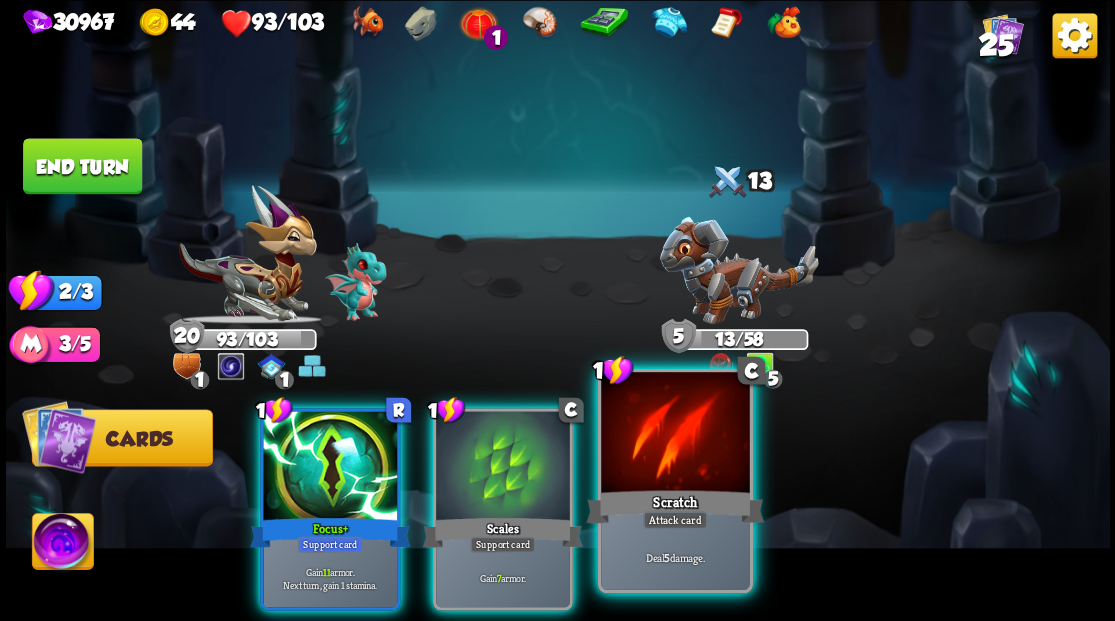 click at bounding box center [675, 434] 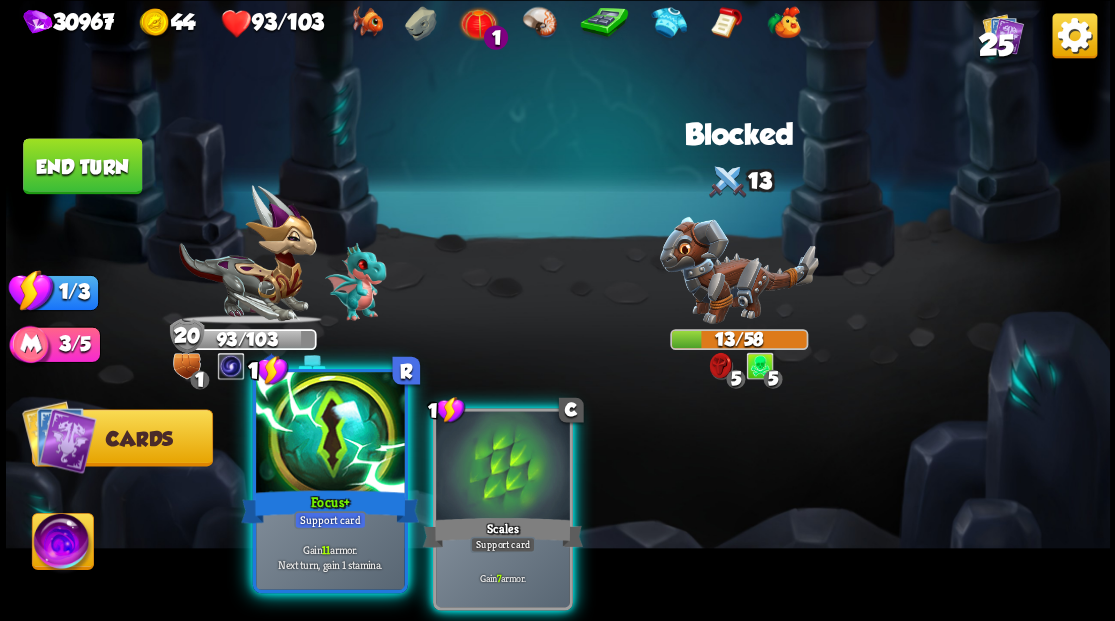 click at bounding box center [330, 434] 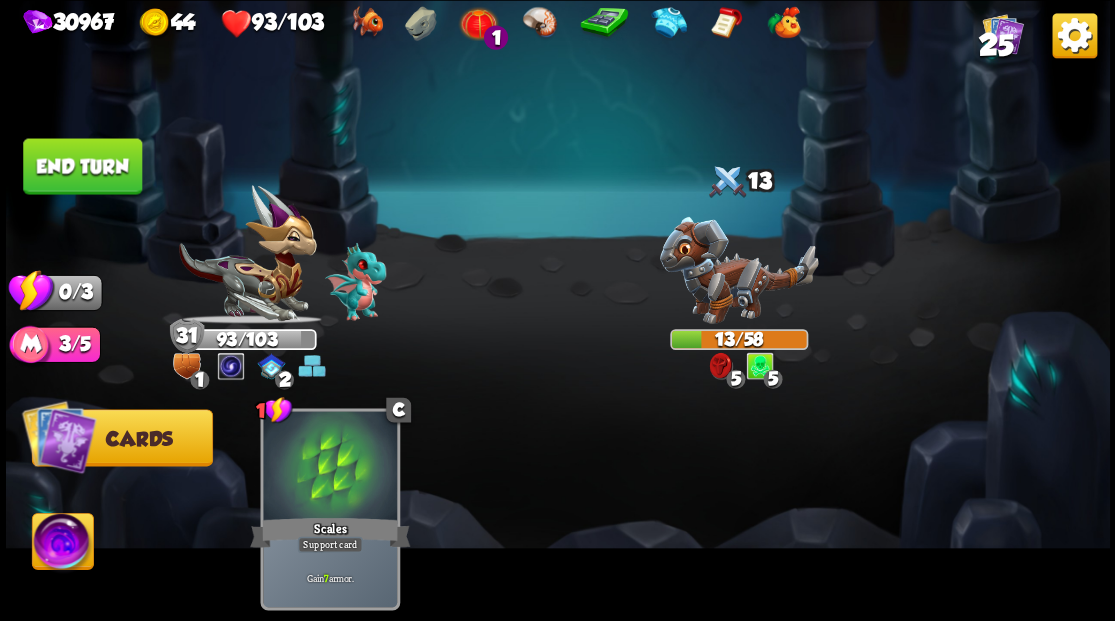 click on "End turn" at bounding box center [82, 166] 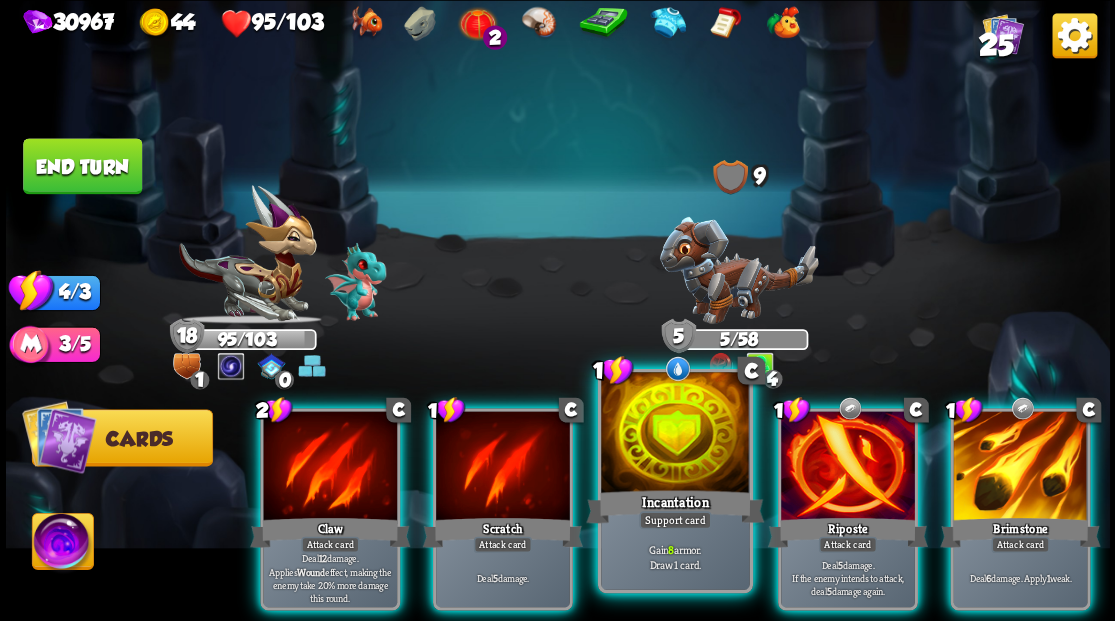 click at bounding box center (675, 434) 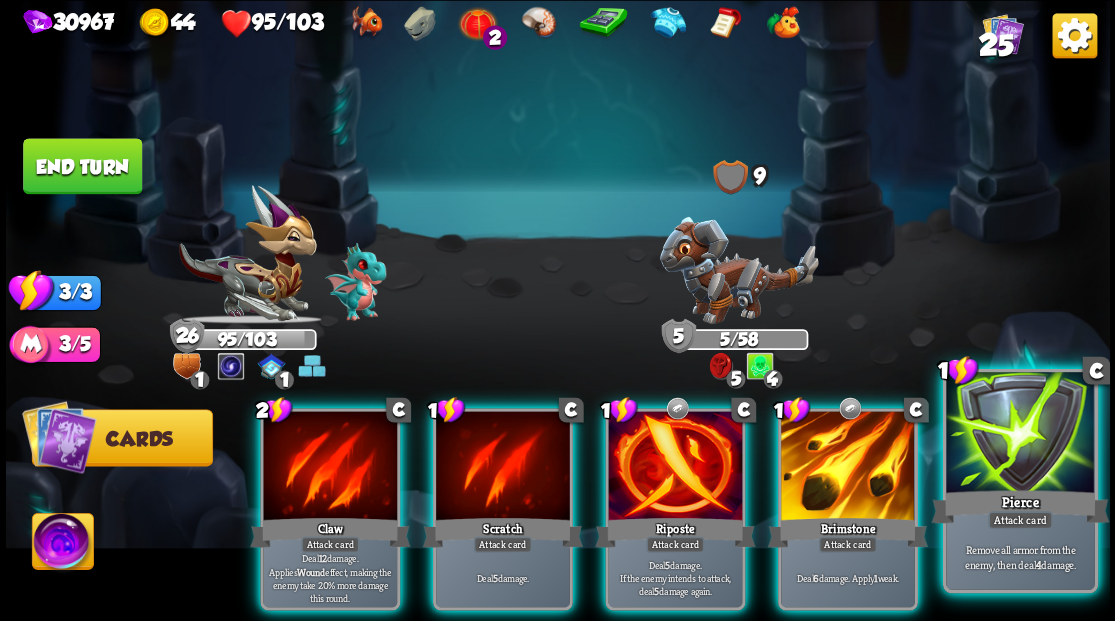 click at bounding box center (1020, 434) 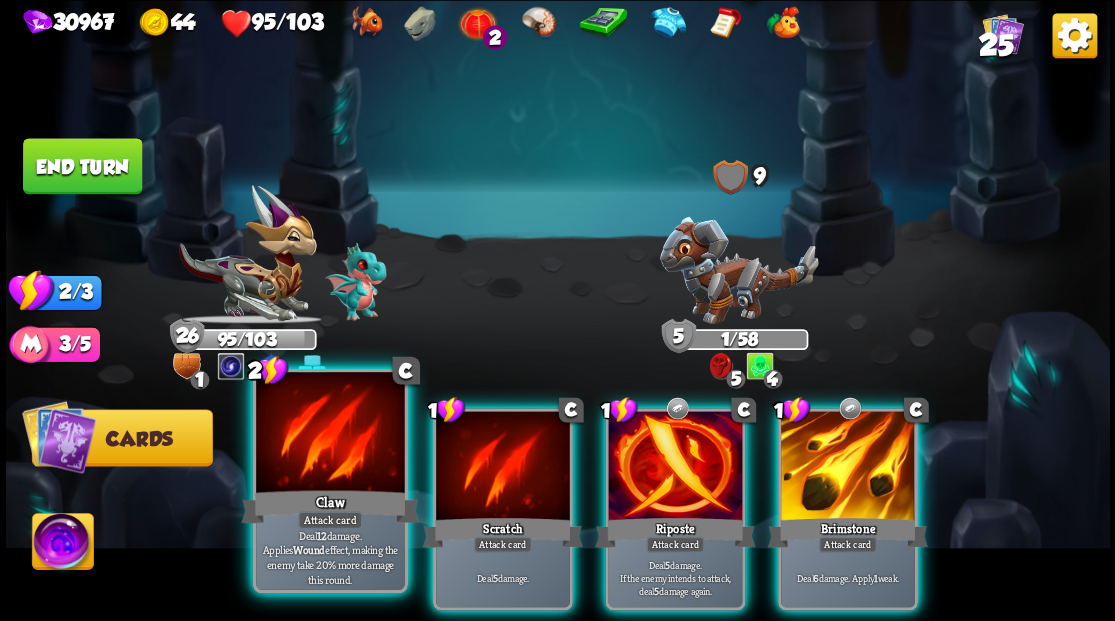 click at bounding box center [330, 434] 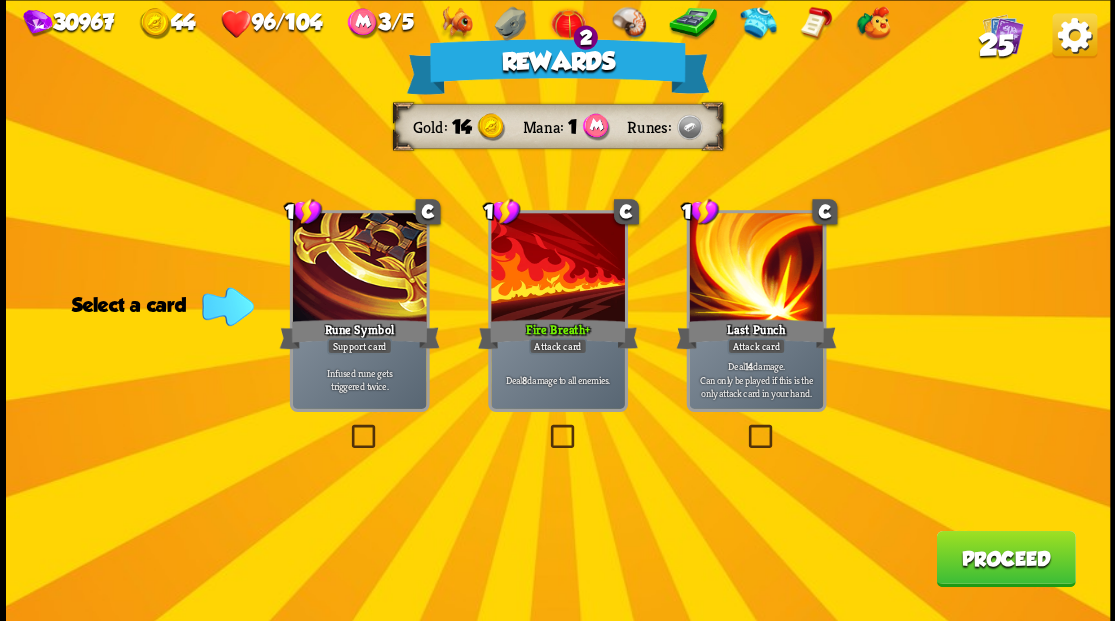 click on "Proceed" at bounding box center (1005, 558) 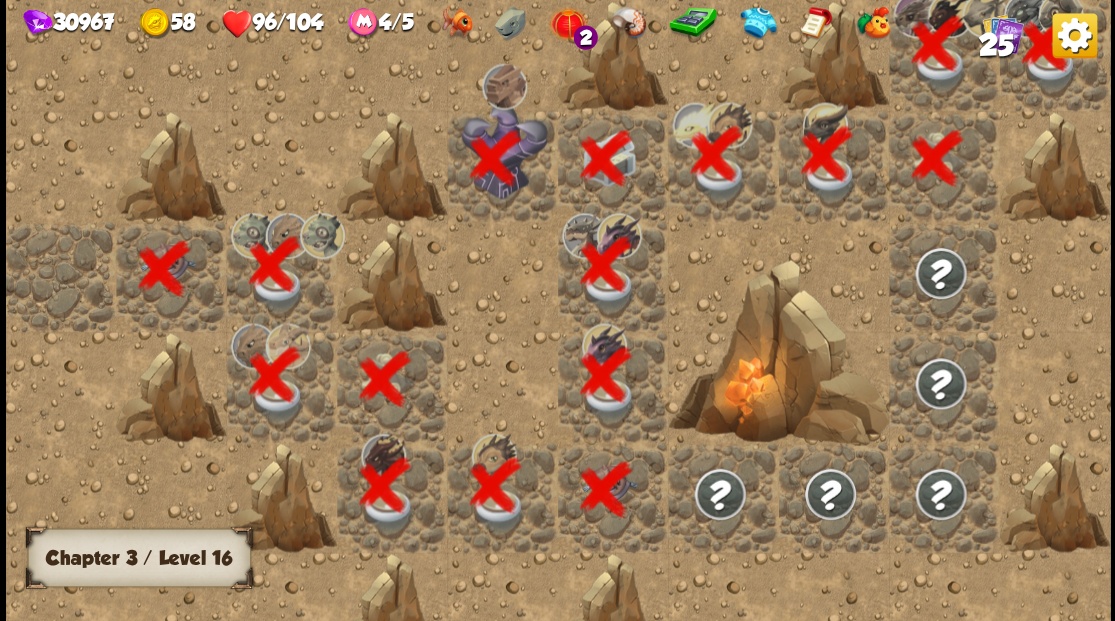 scroll, scrollTop: 0, scrollLeft: 384, axis: horizontal 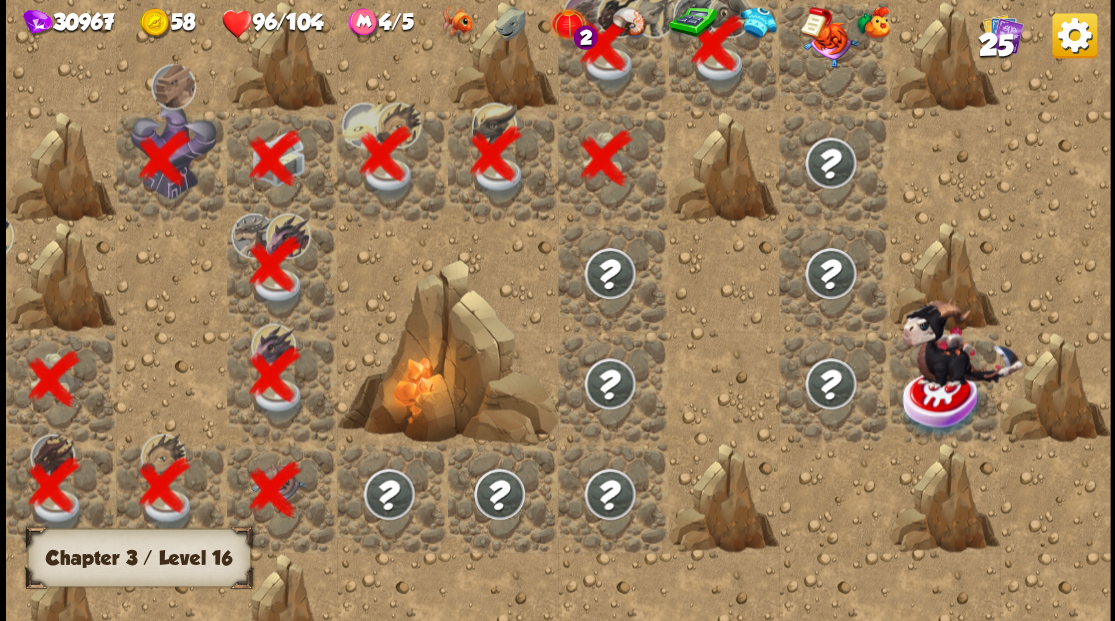 click at bounding box center [833, 55] 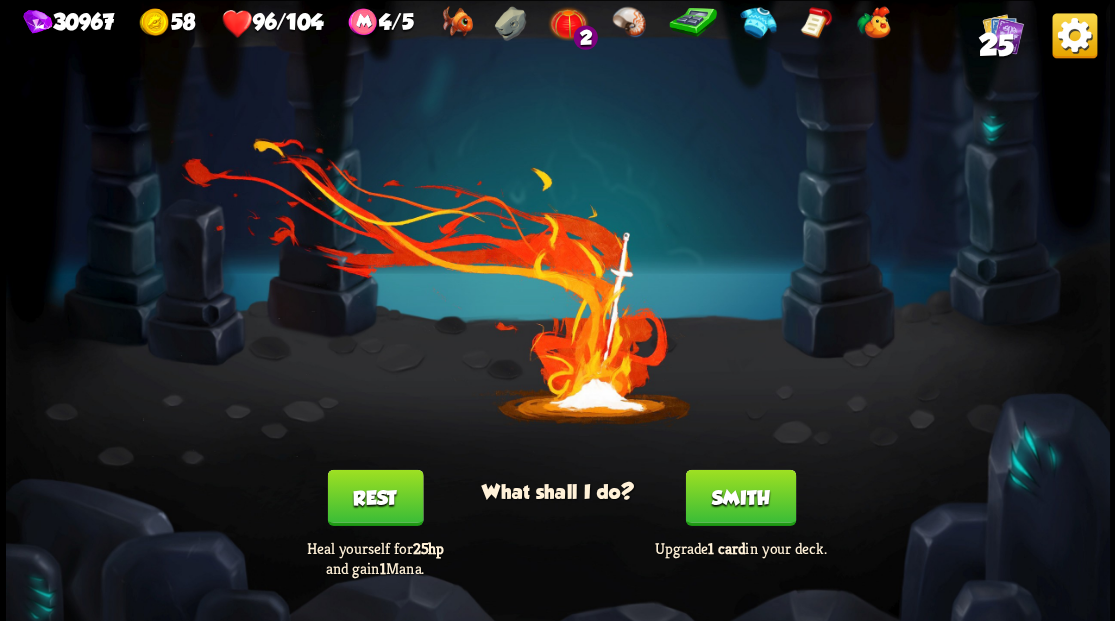 click on "Smith" at bounding box center (740, 497) 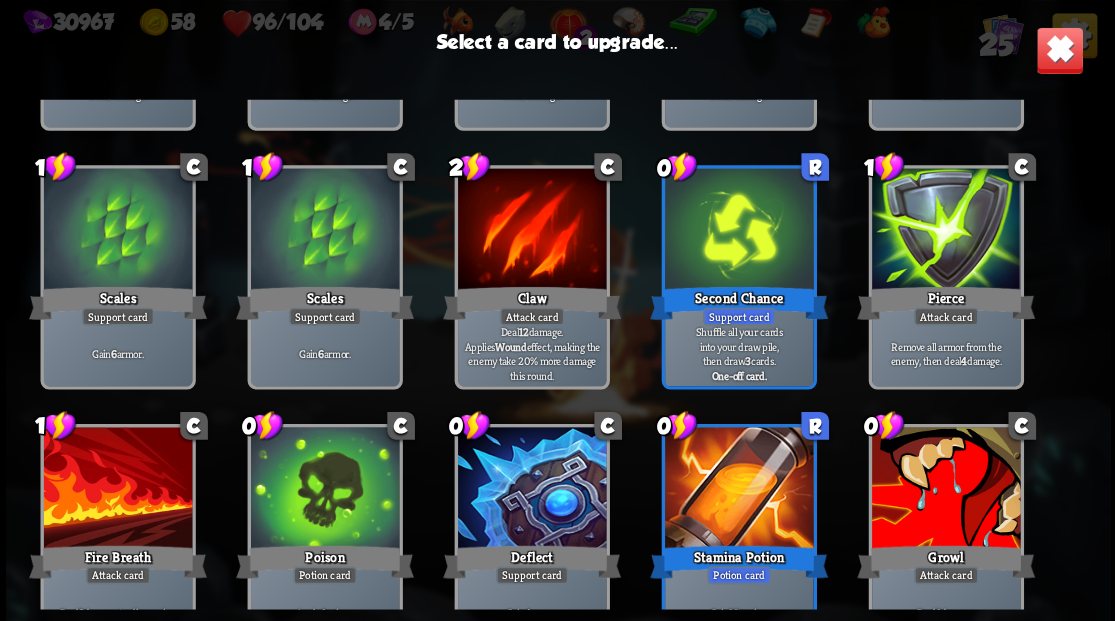 scroll, scrollTop: 329, scrollLeft: 0, axis: vertical 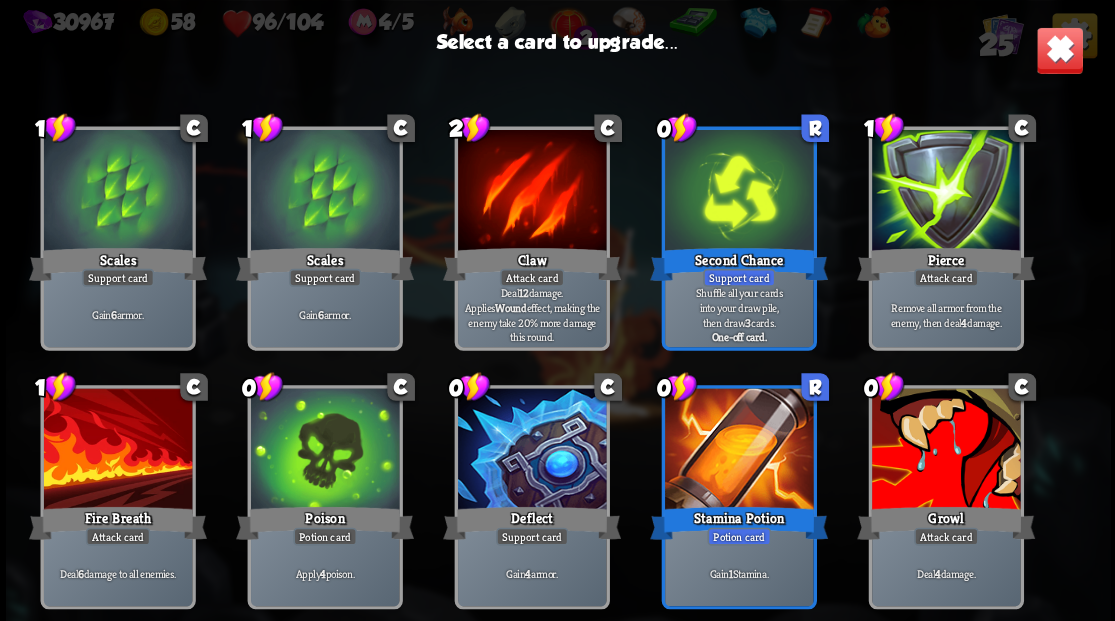 click at bounding box center [945, 450] 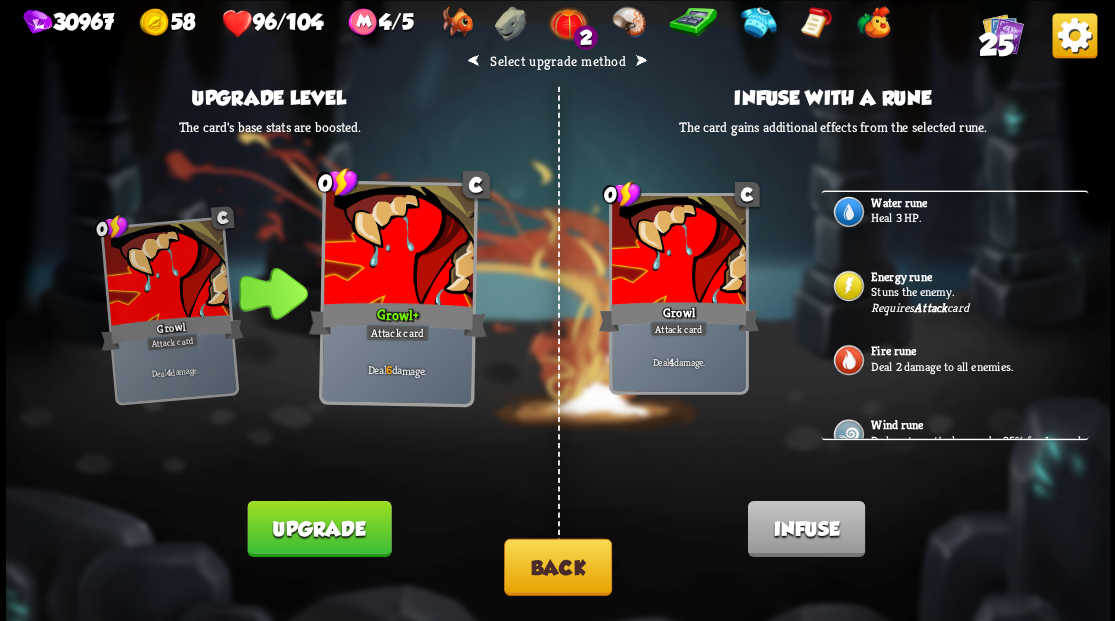 scroll, scrollTop: 1000, scrollLeft: 0, axis: vertical 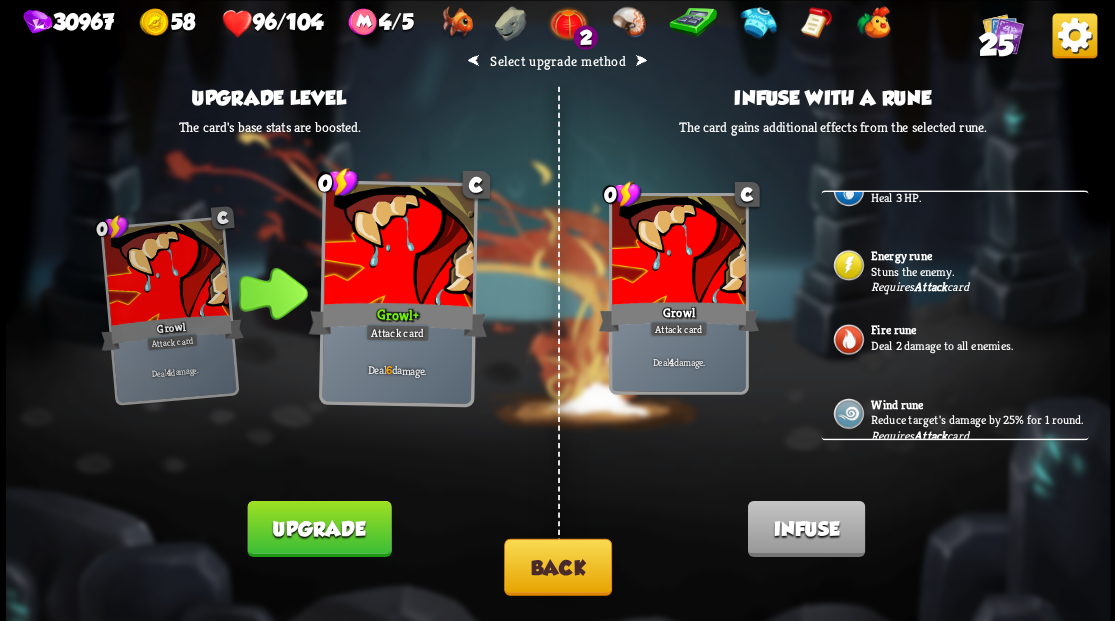 click on "Stuns the enemy." at bounding box center [977, 271] 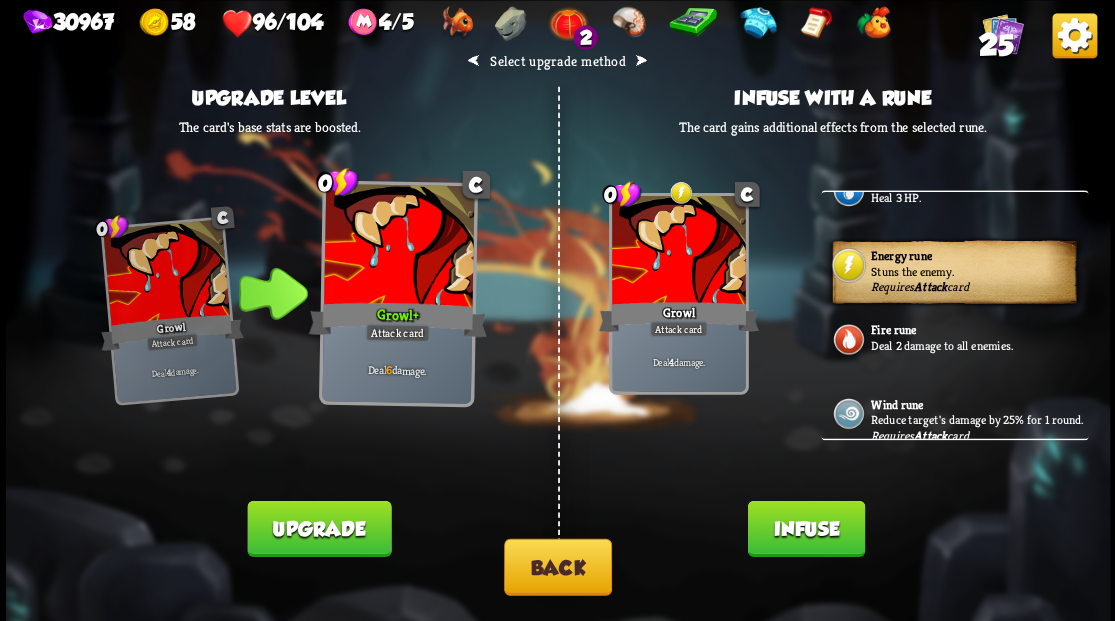 click on "Infuse" at bounding box center (805, 528) 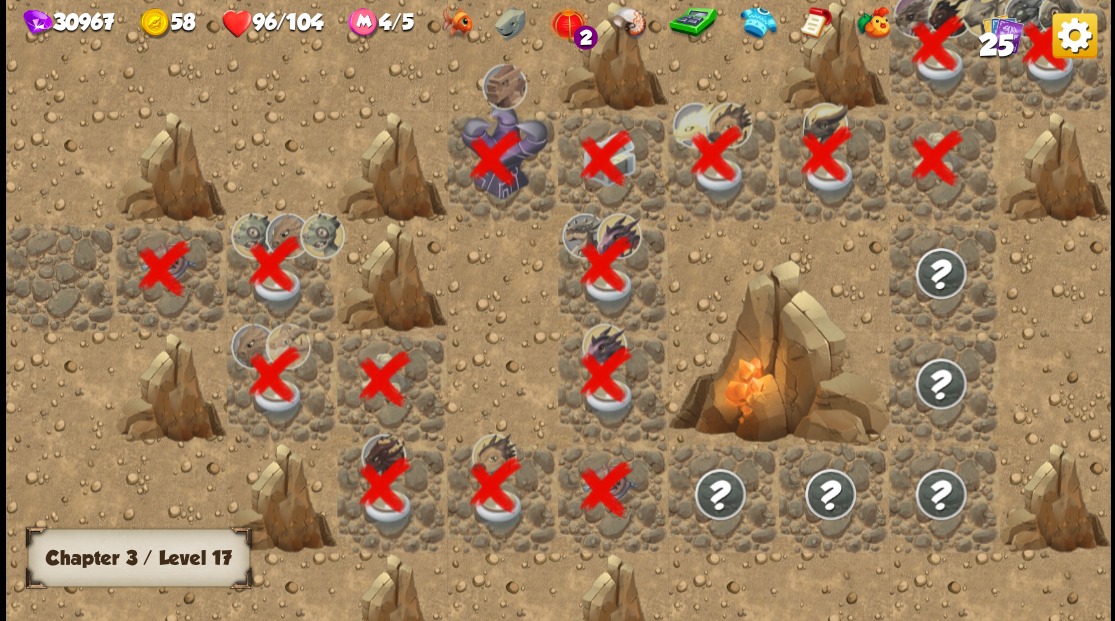 scroll, scrollTop: 0, scrollLeft: 384, axis: horizontal 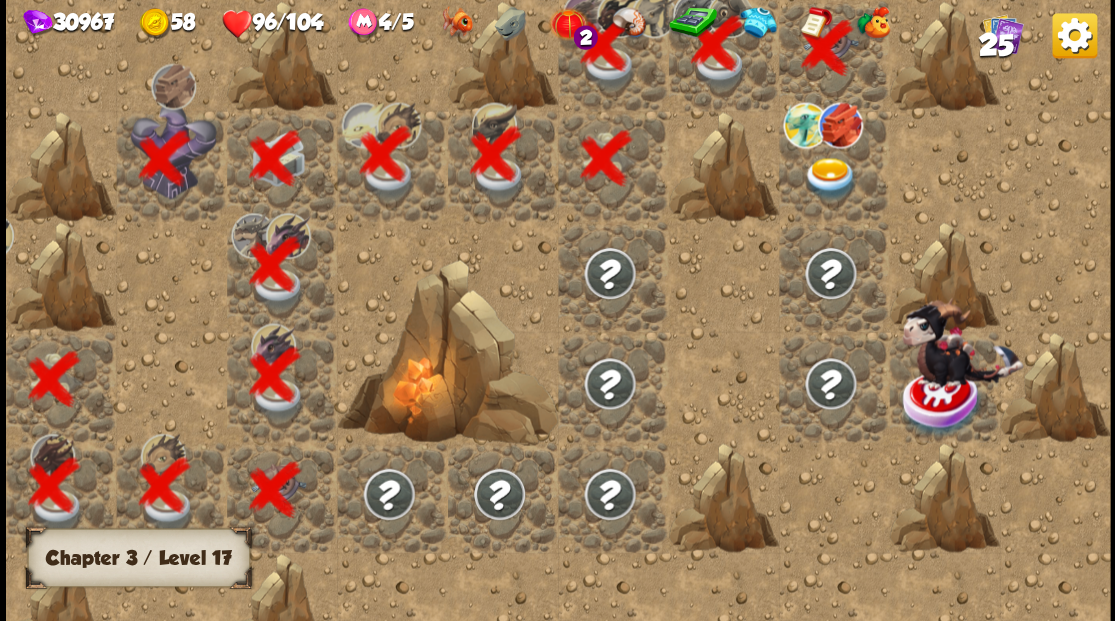 click at bounding box center (829, 178) 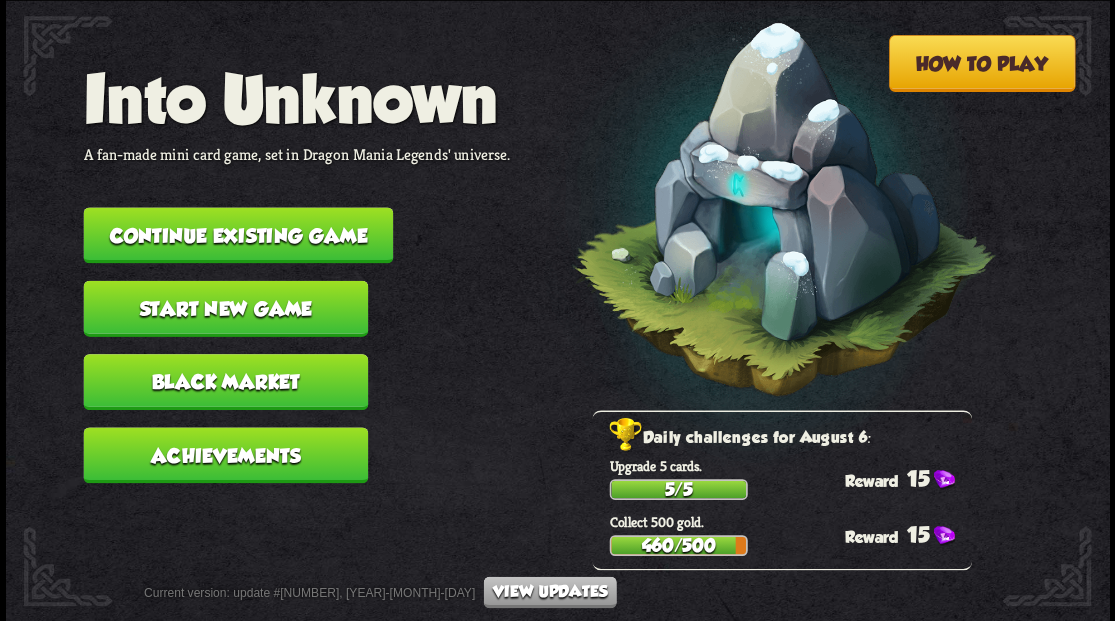 scroll, scrollTop: 0, scrollLeft: 0, axis: both 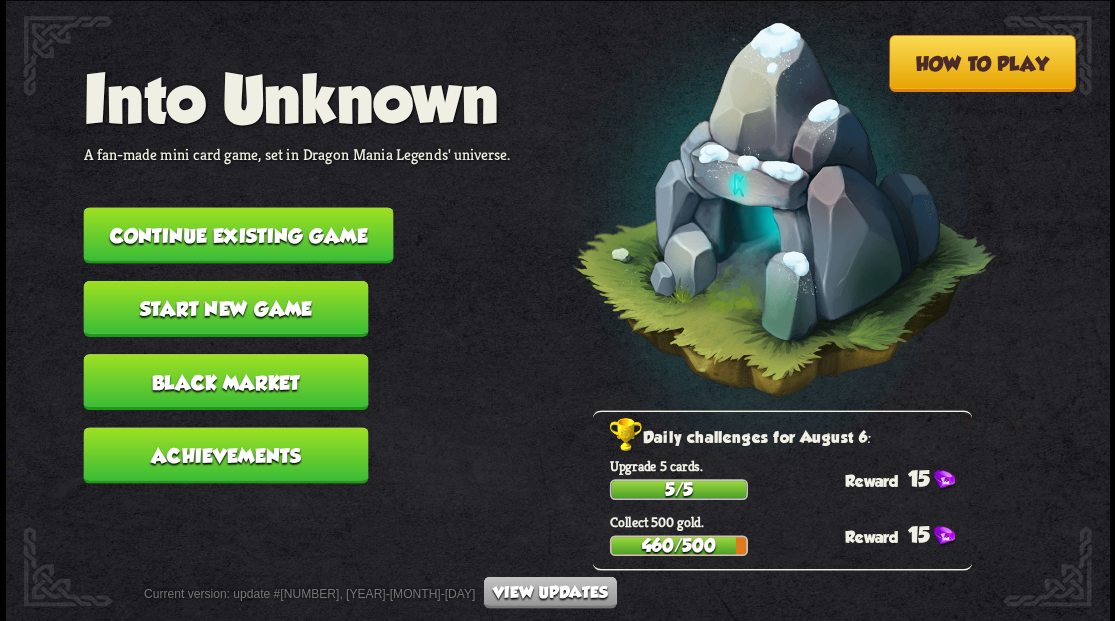 click on "Continue existing game" at bounding box center [238, 235] 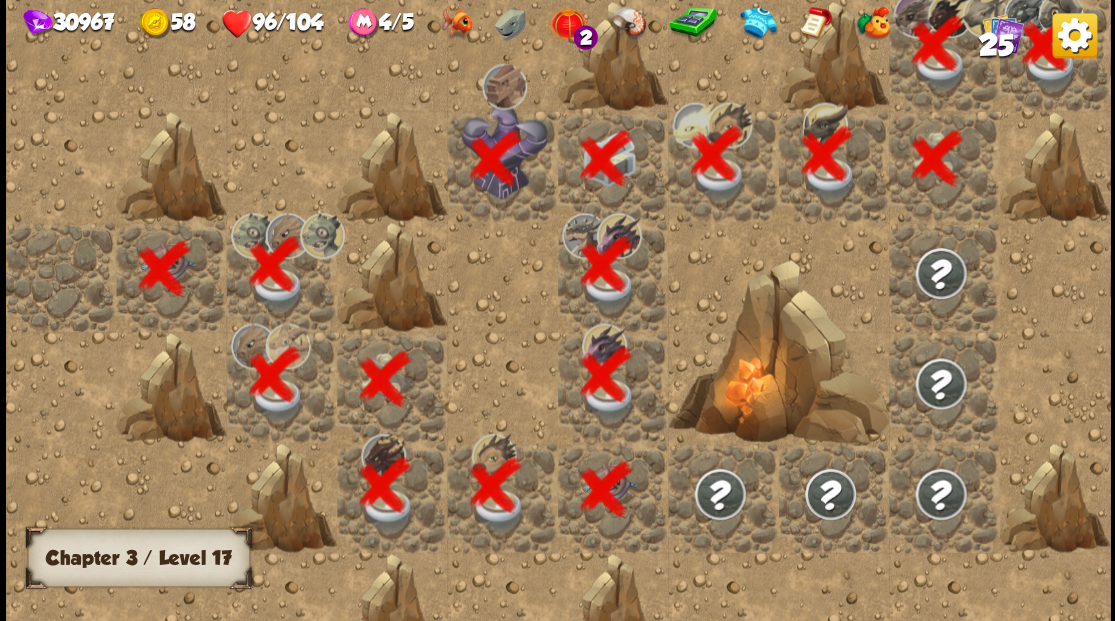 scroll, scrollTop: 0, scrollLeft: 384, axis: horizontal 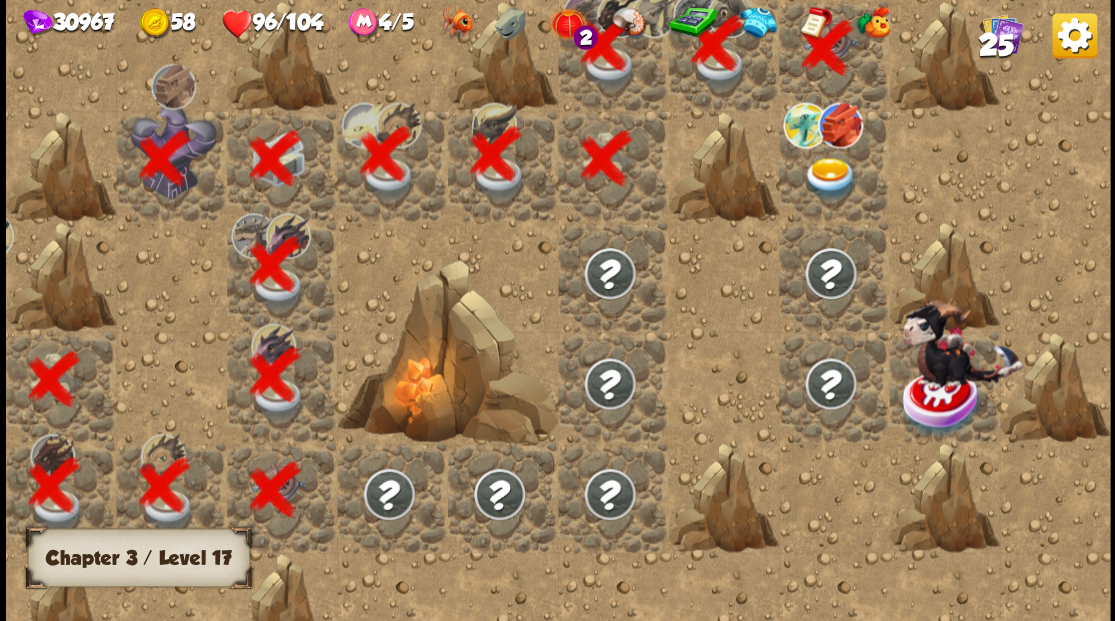 click at bounding box center [829, 178] 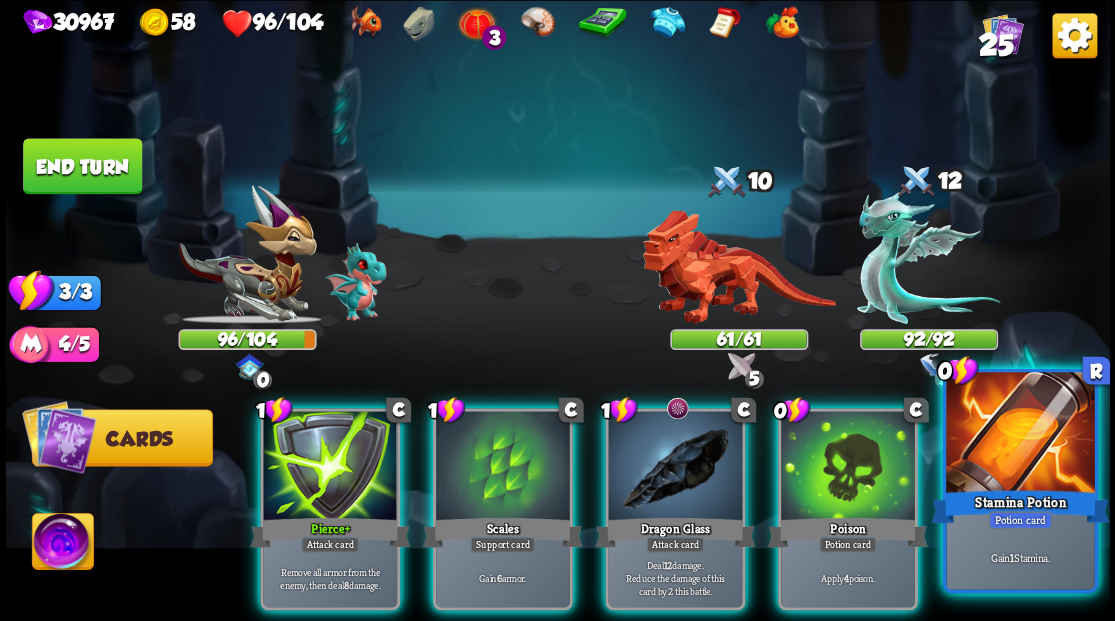 click at bounding box center [1020, 434] 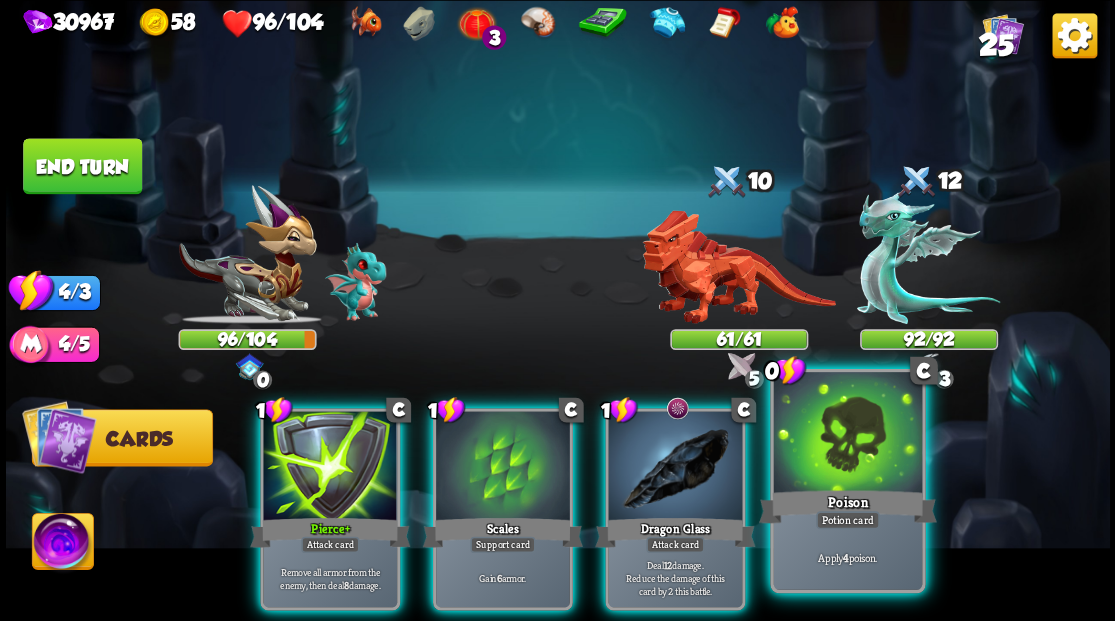 click at bounding box center (847, 434) 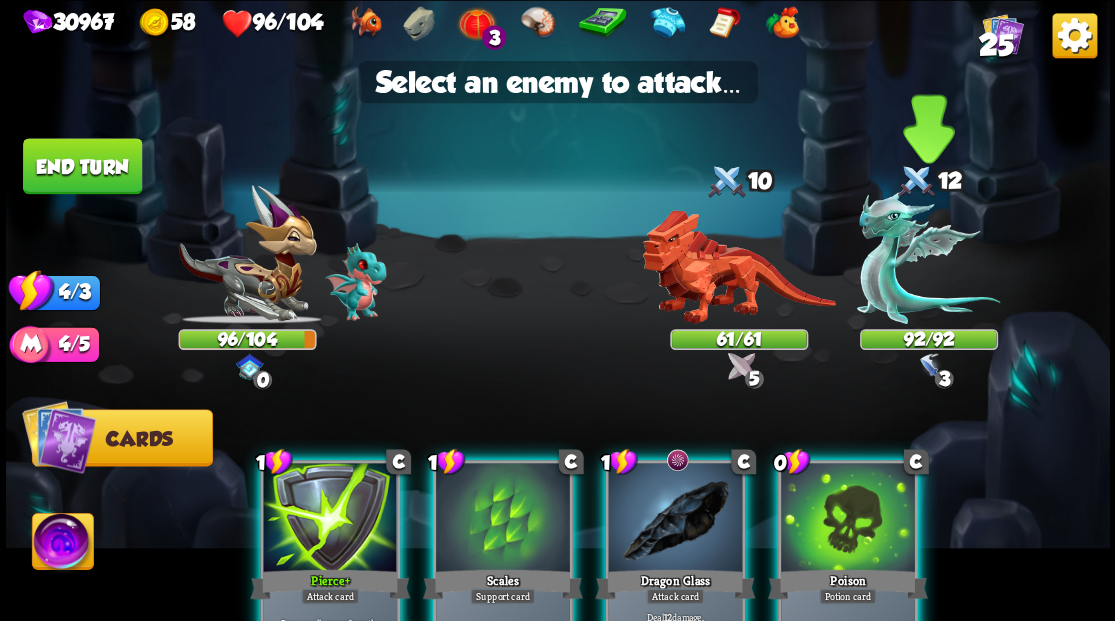 click at bounding box center [928, 257] 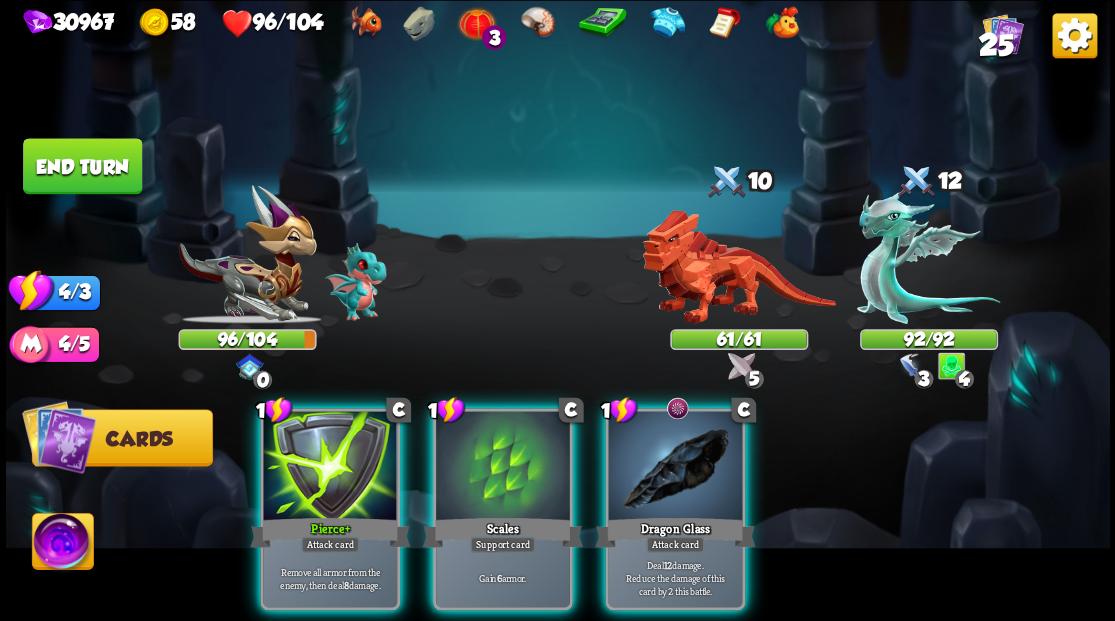 click at bounding box center [62, 544] 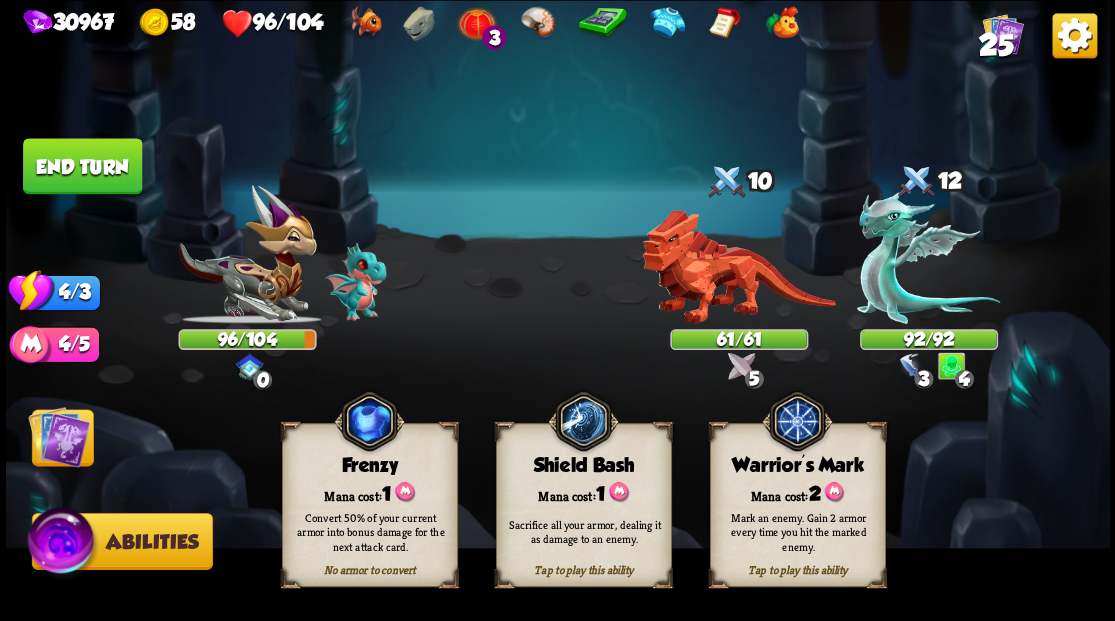 click on "Mark an enemy. Gain 2 armor every time you hit the marked enemy." at bounding box center (798, 531) 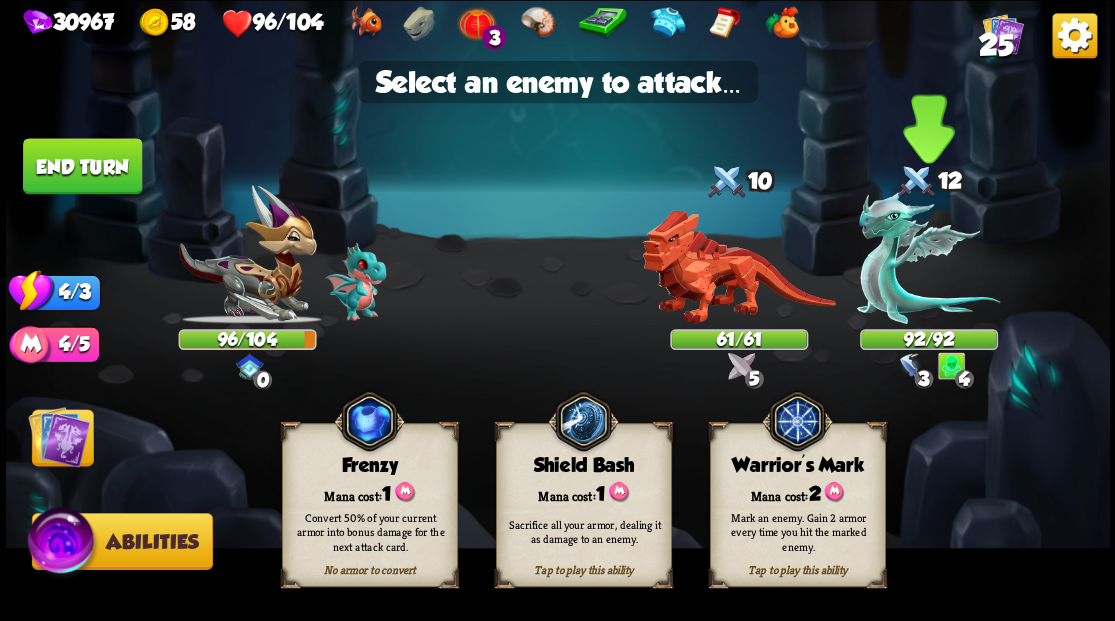 click at bounding box center (928, 257) 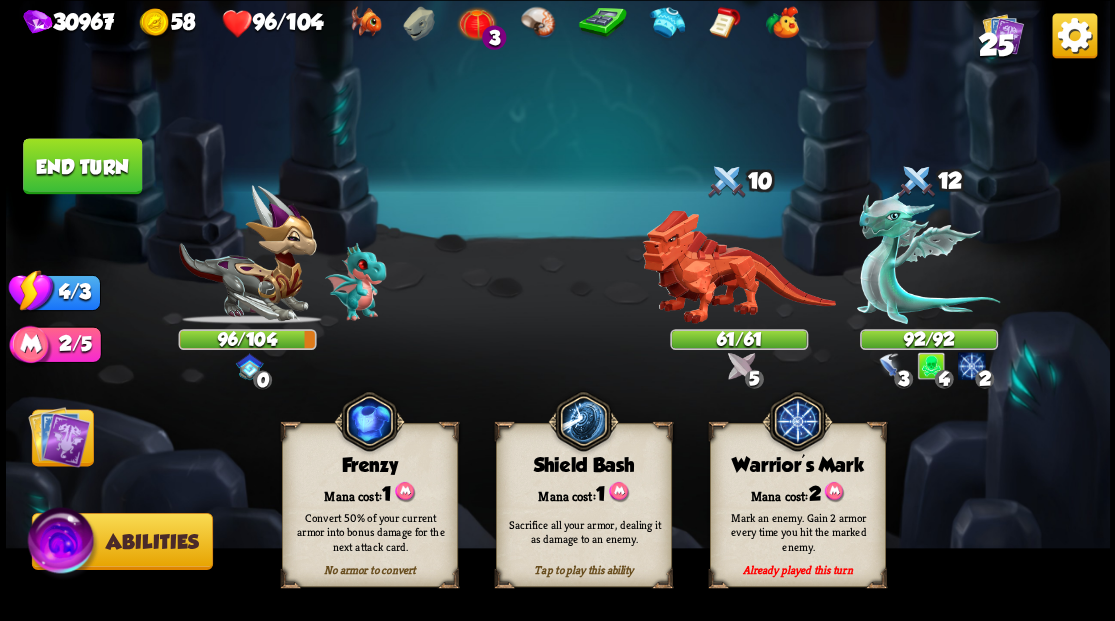 click at bounding box center [59, 436] 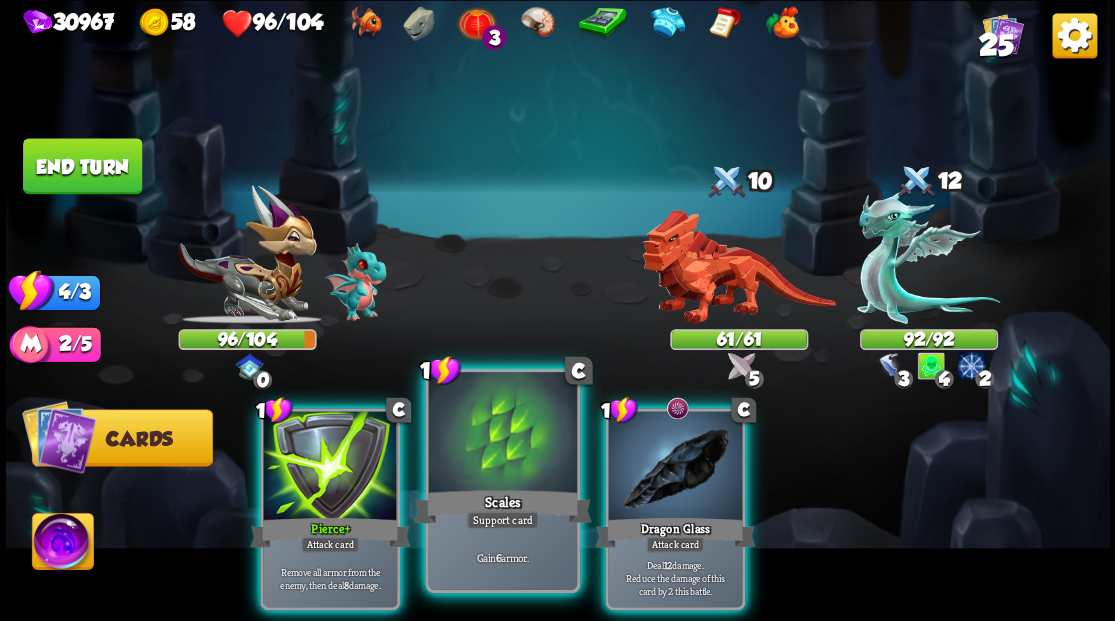 click at bounding box center (502, 434) 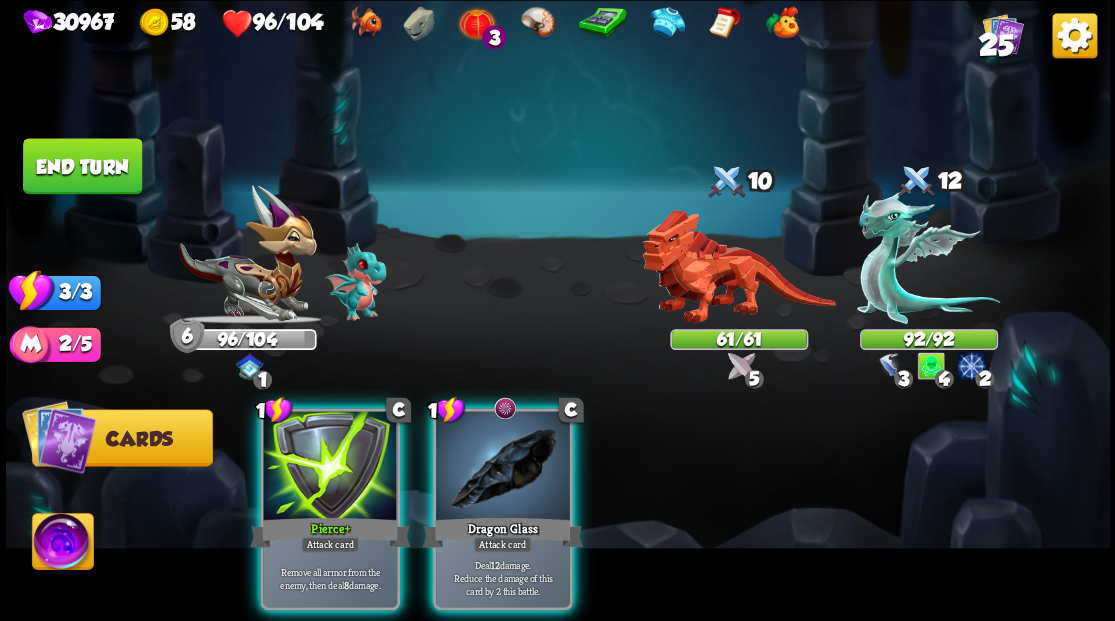 click at bounding box center [503, 467] 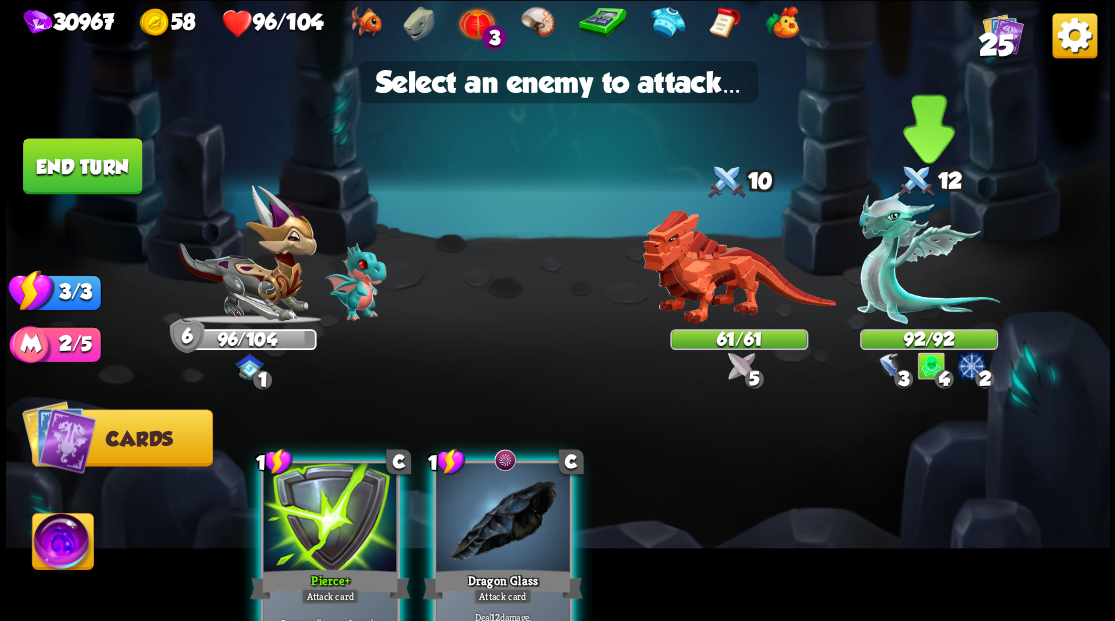 click at bounding box center (928, 257) 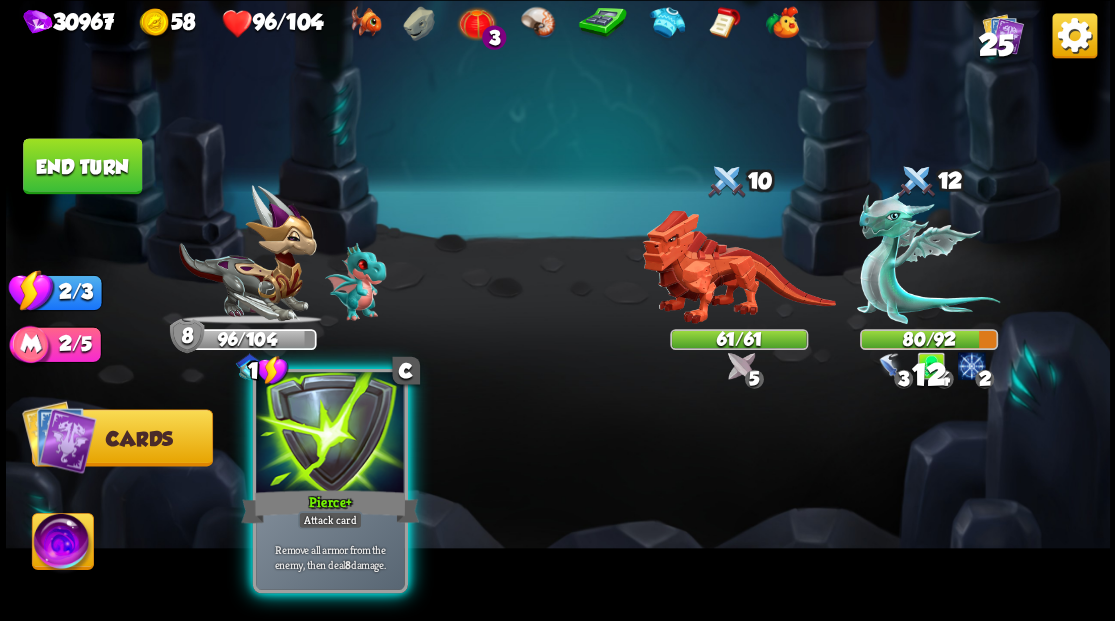 click at bounding box center (330, 434) 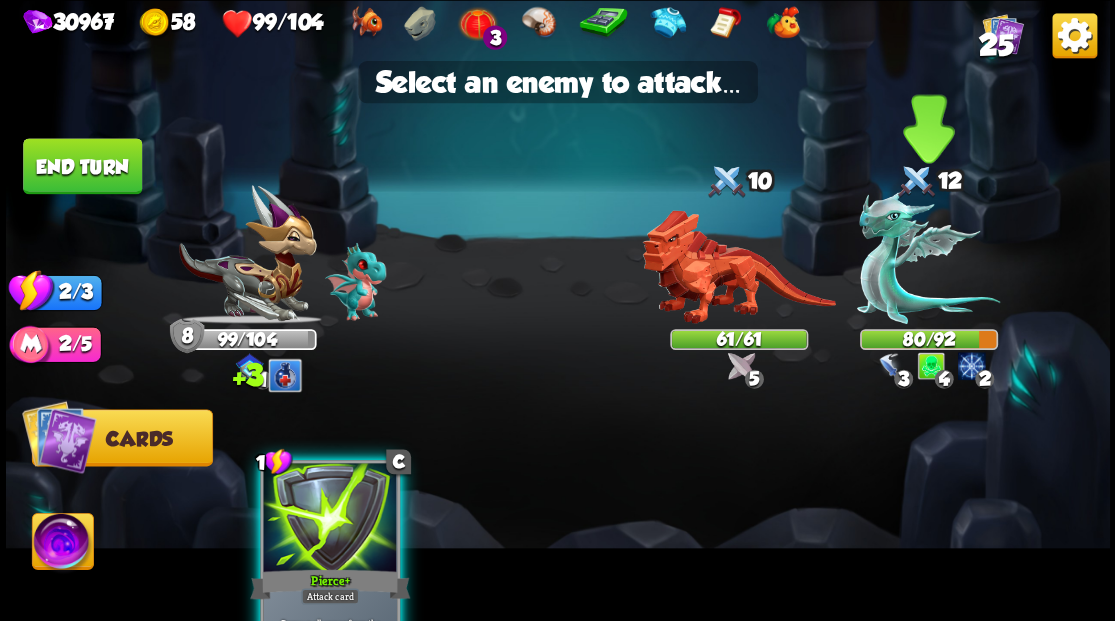 click at bounding box center [928, 257] 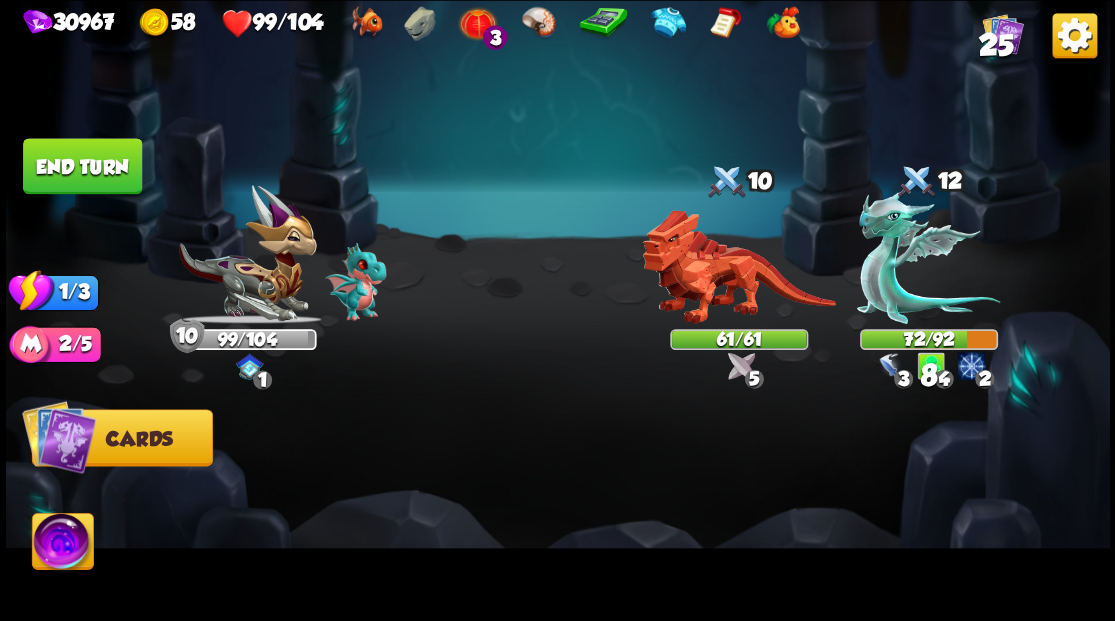 drag, startPoint x: 78, startPoint y: 156, endPoint x: 351, endPoint y: 251, distance: 289.0571 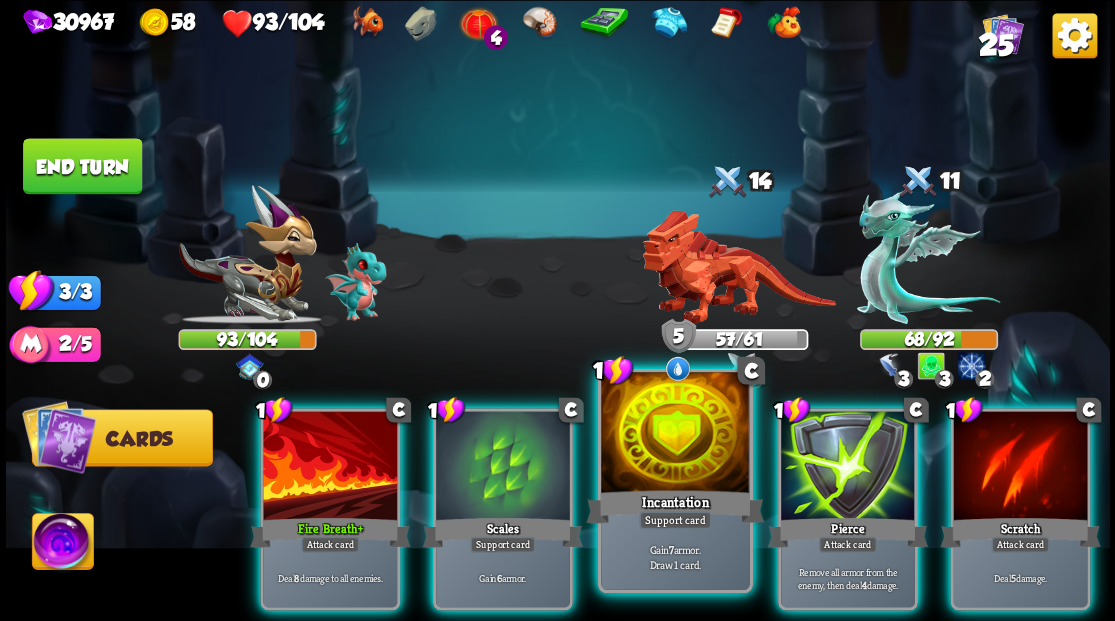 click at bounding box center [675, 434] 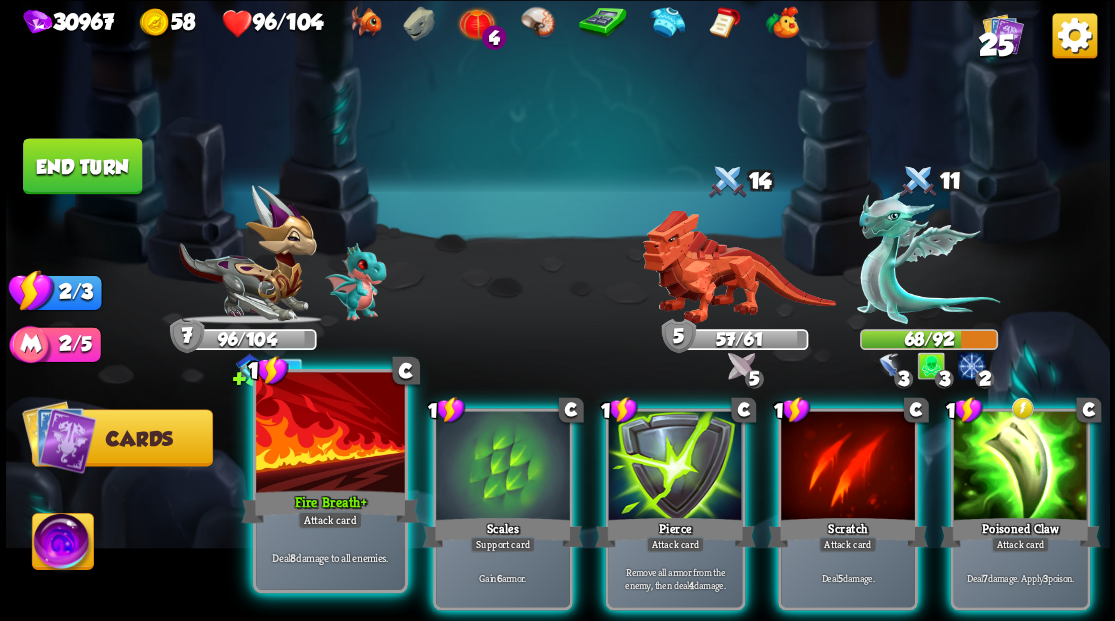 click at bounding box center (330, 434) 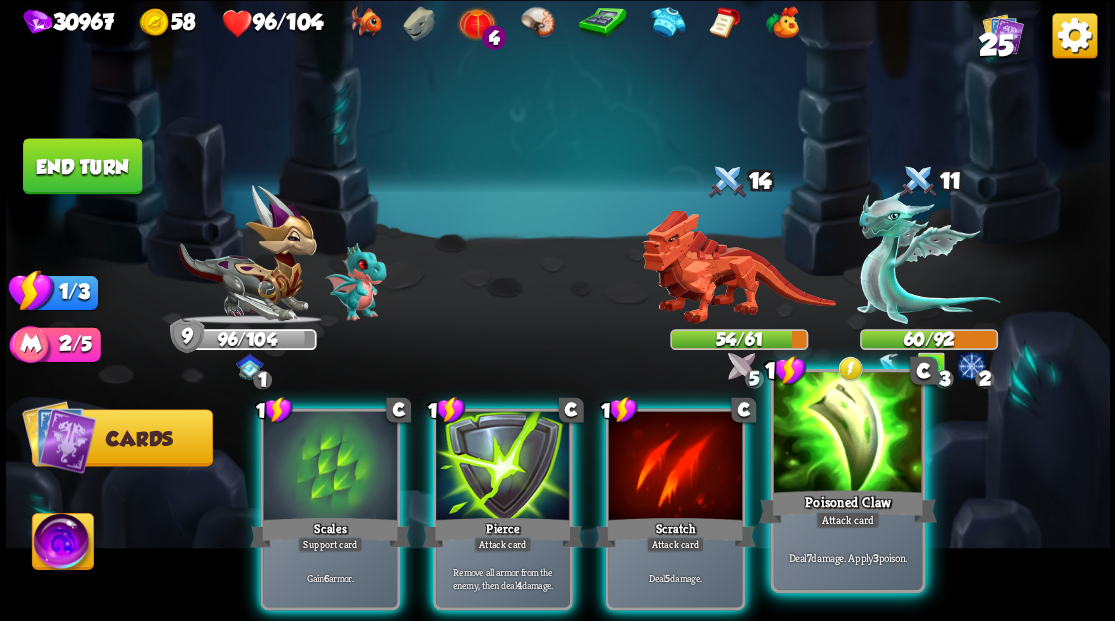 click at bounding box center (847, 434) 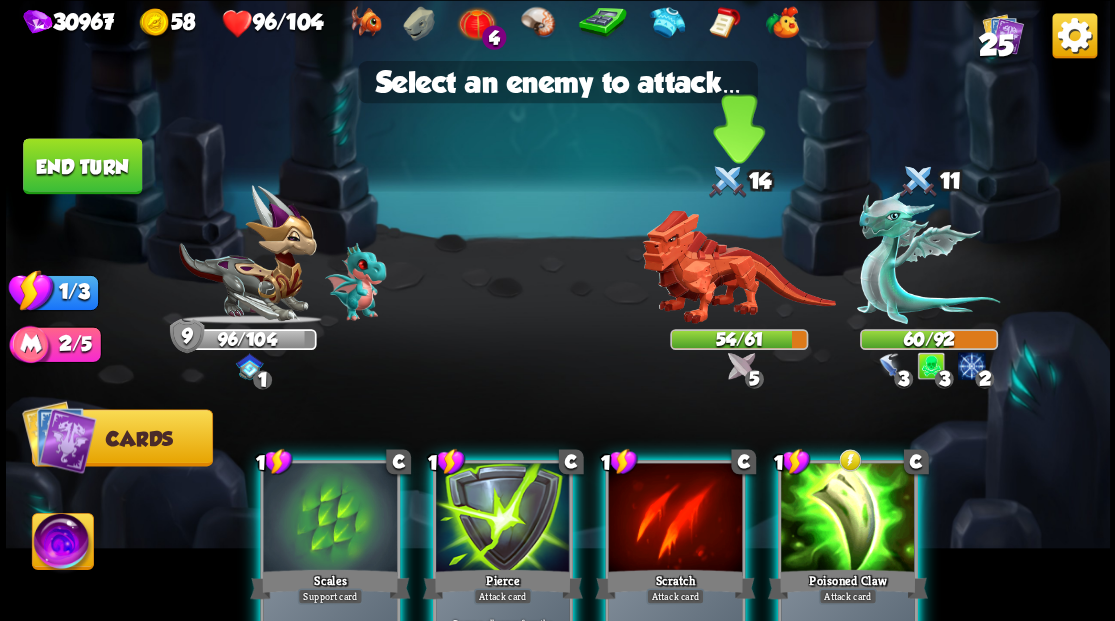 click at bounding box center [738, 267] 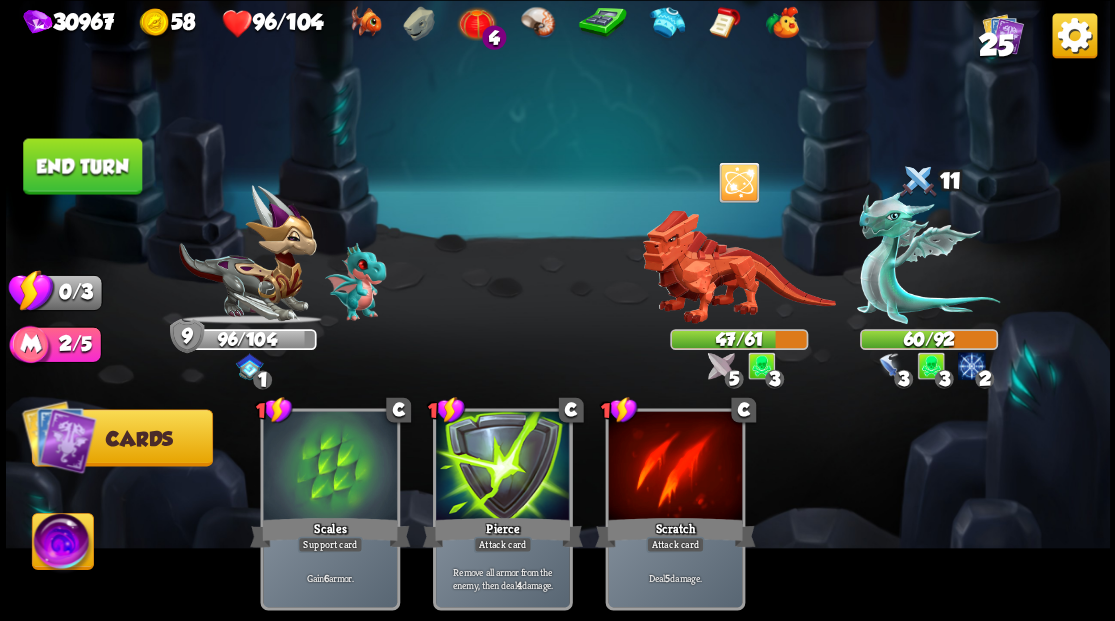 click on "End turn" at bounding box center (82, 166) 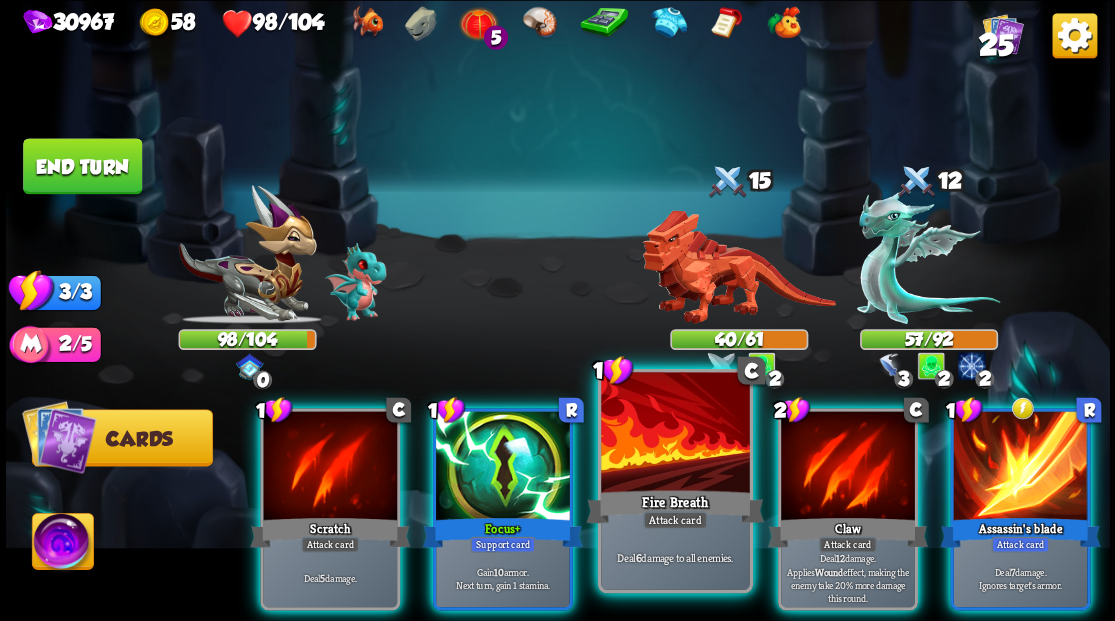 click at bounding box center [675, 434] 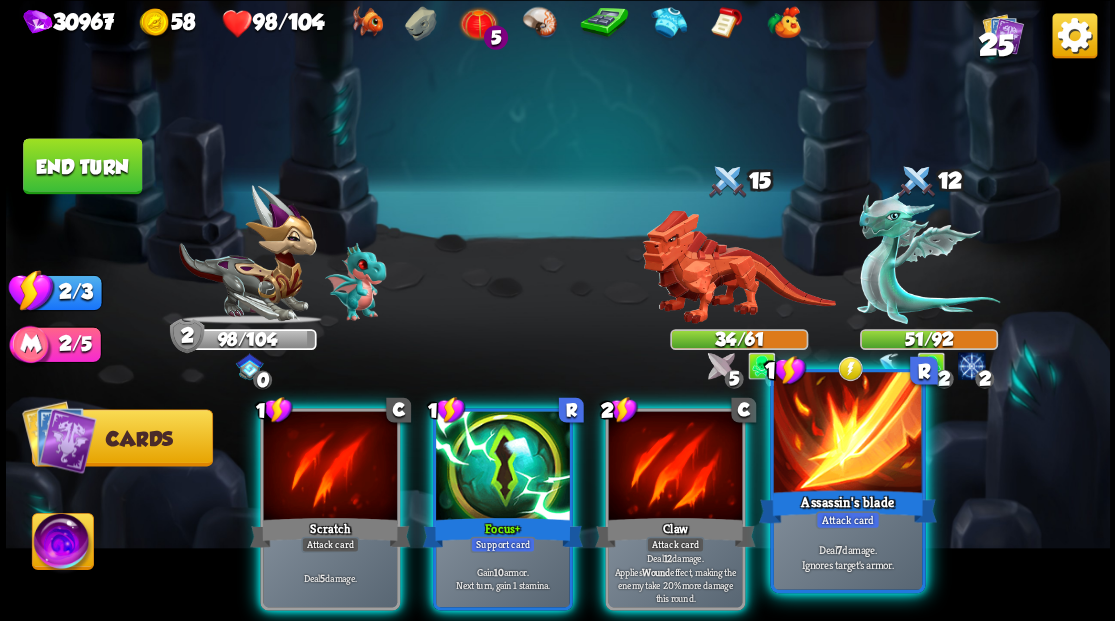click at bounding box center (847, 434) 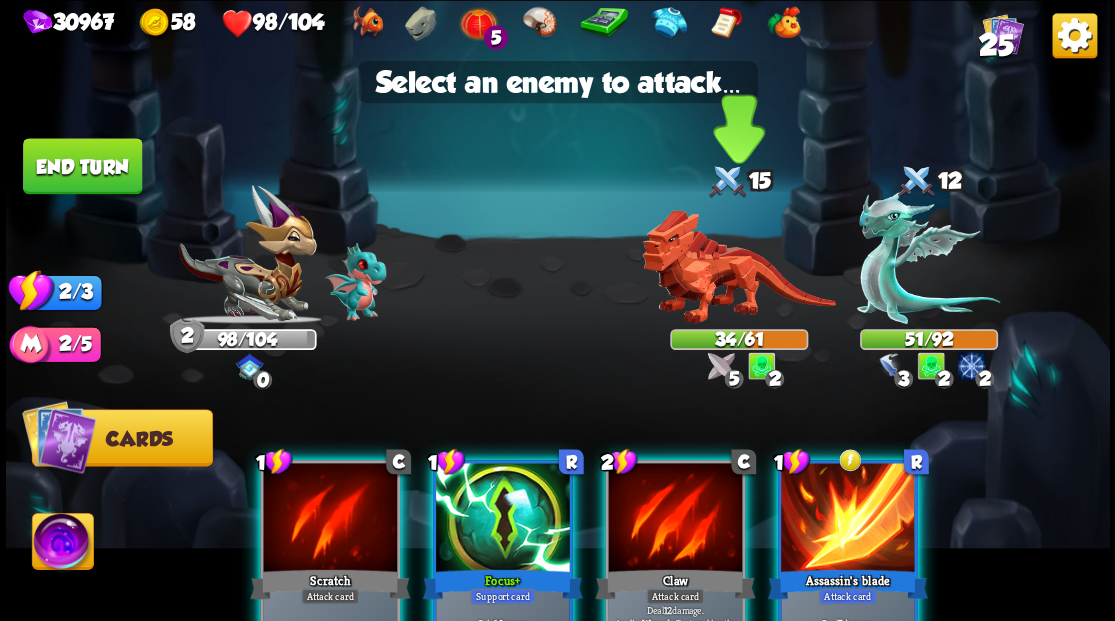 click at bounding box center [738, 267] 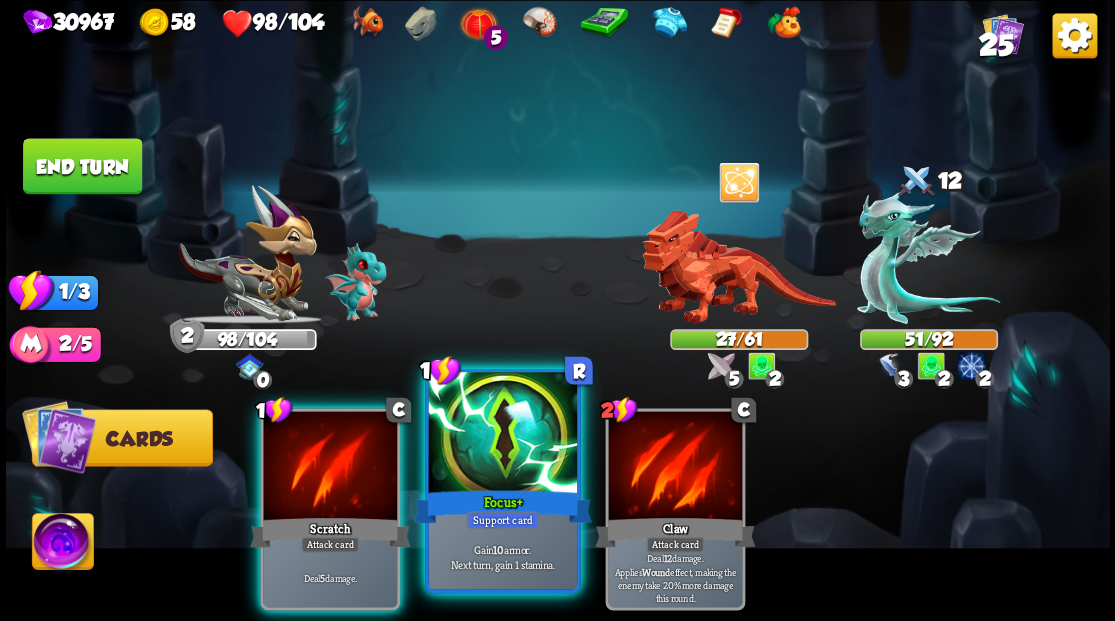 click at bounding box center [502, 434] 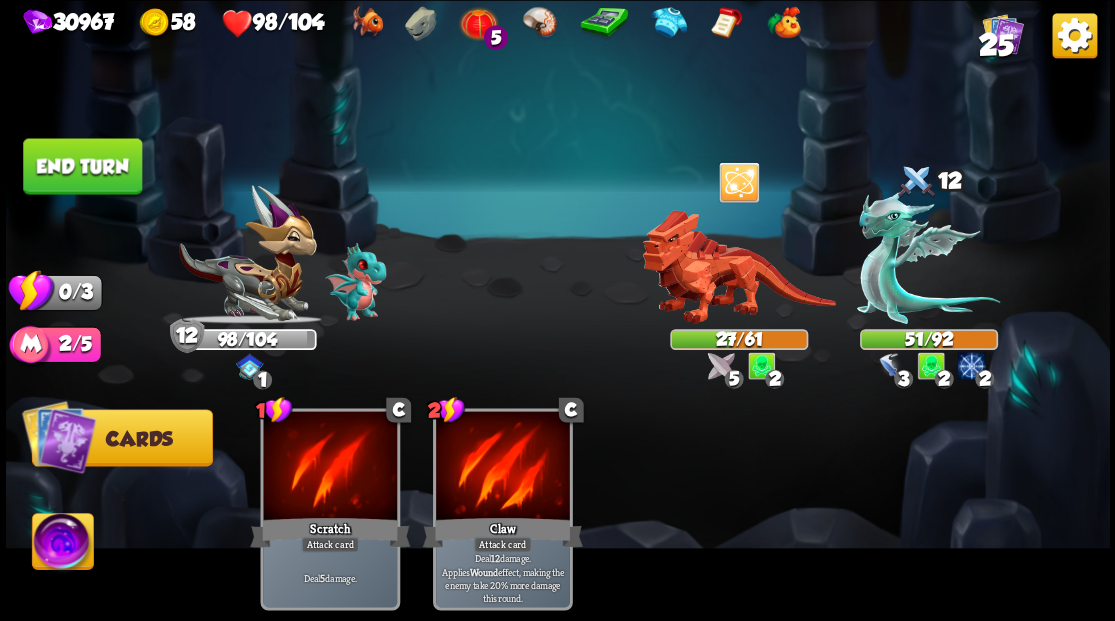 click on "End turn" at bounding box center [82, 166] 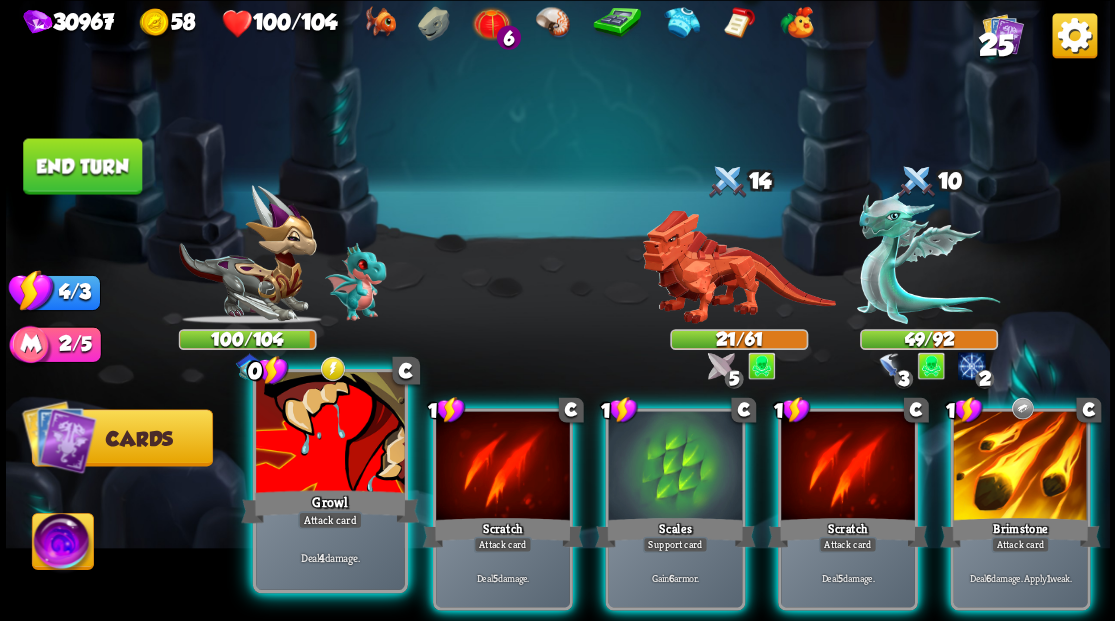 click at bounding box center [330, 434] 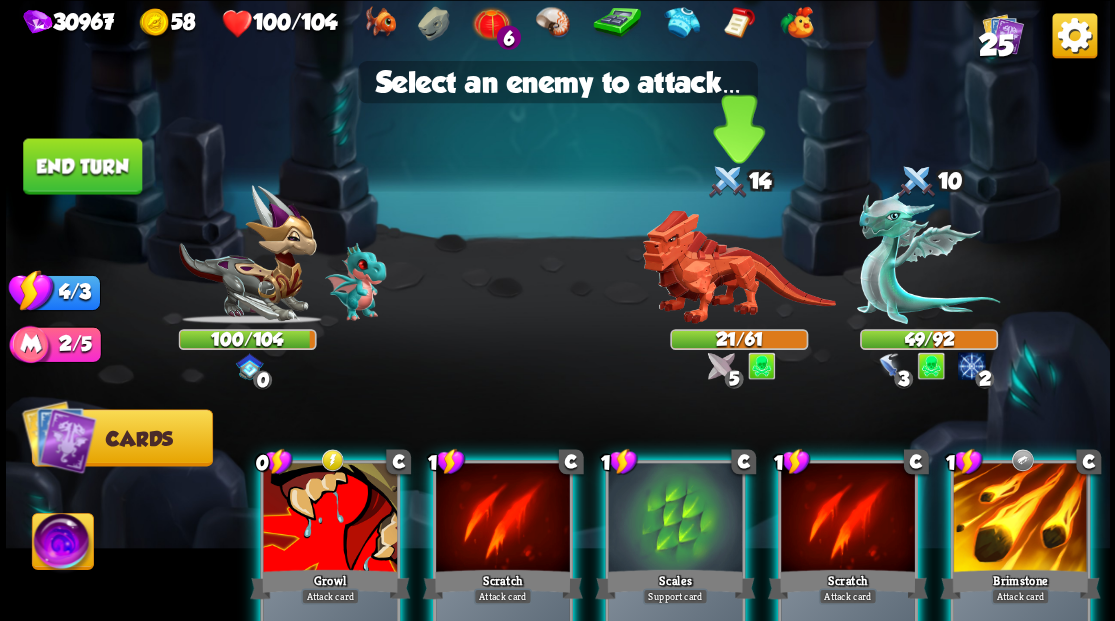 click at bounding box center (738, 267) 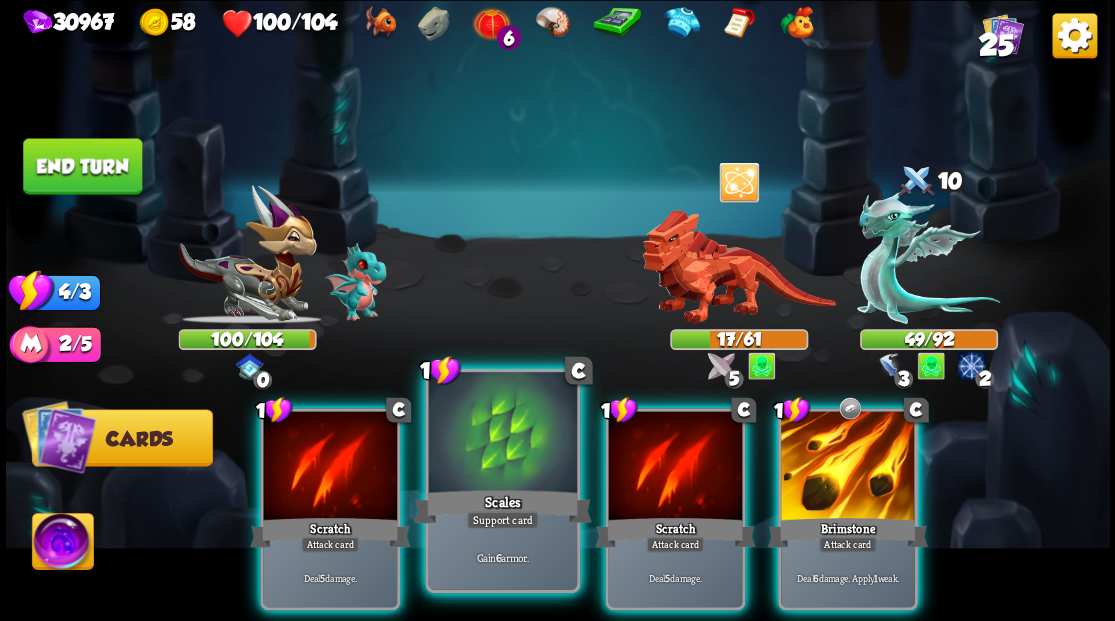 click at bounding box center [502, 434] 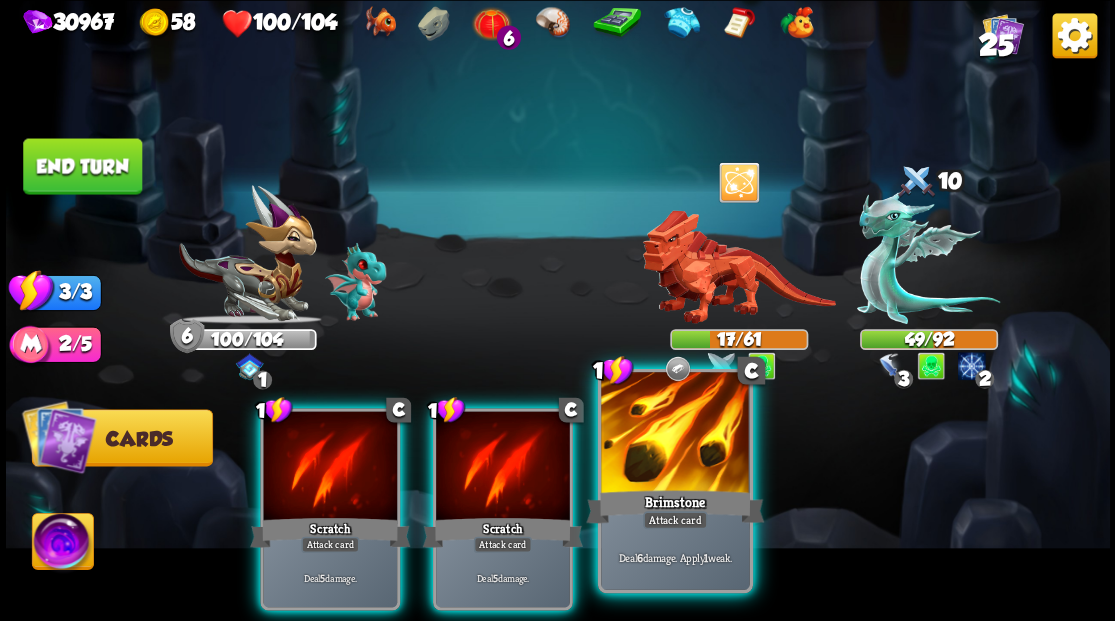 click at bounding box center [675, 434] 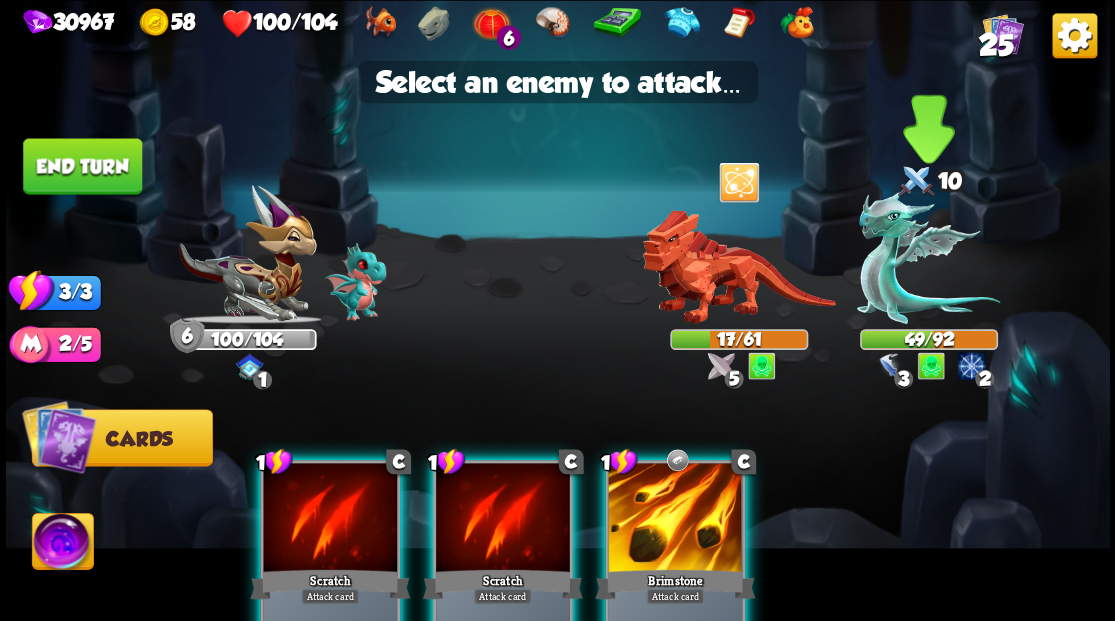 click at bounding box center (928, 257) 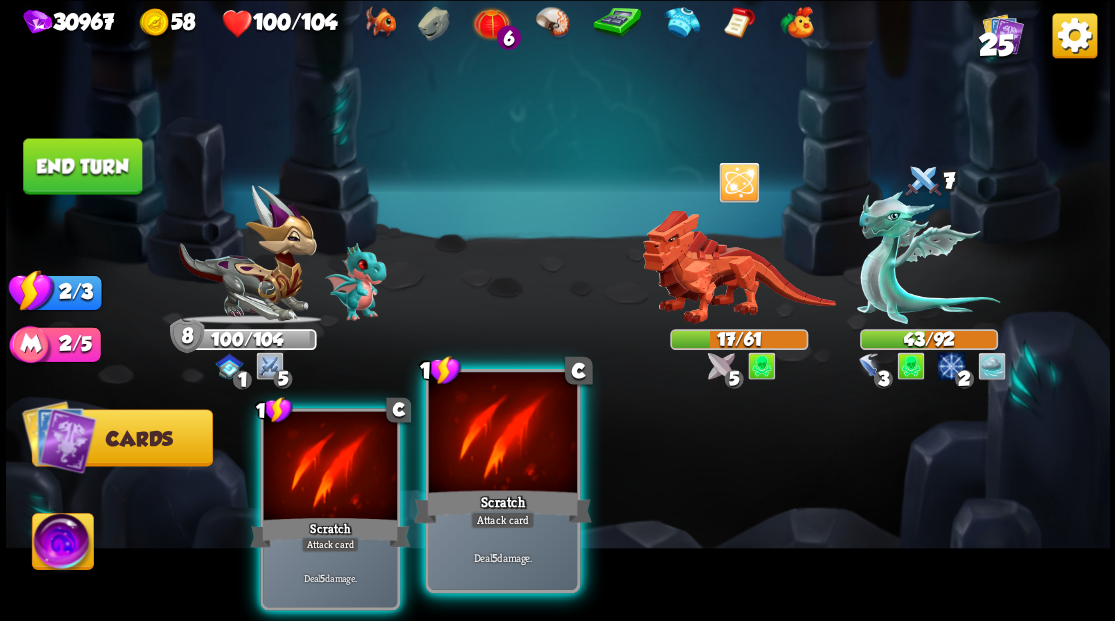 click at bounding box center [502, 434] 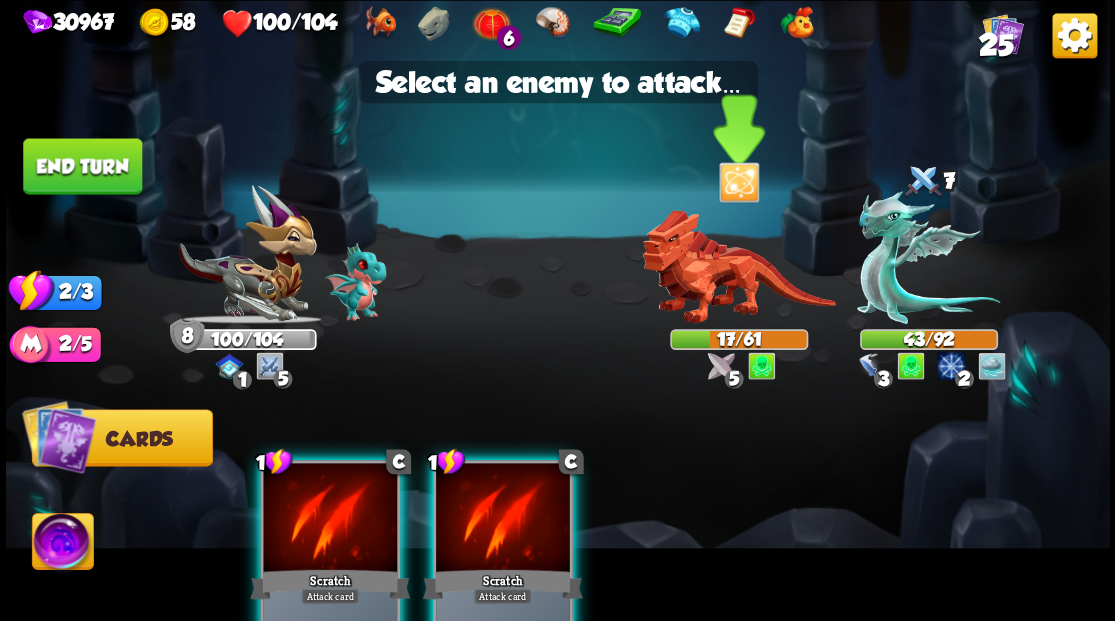 click at bounding box center (738, 267) 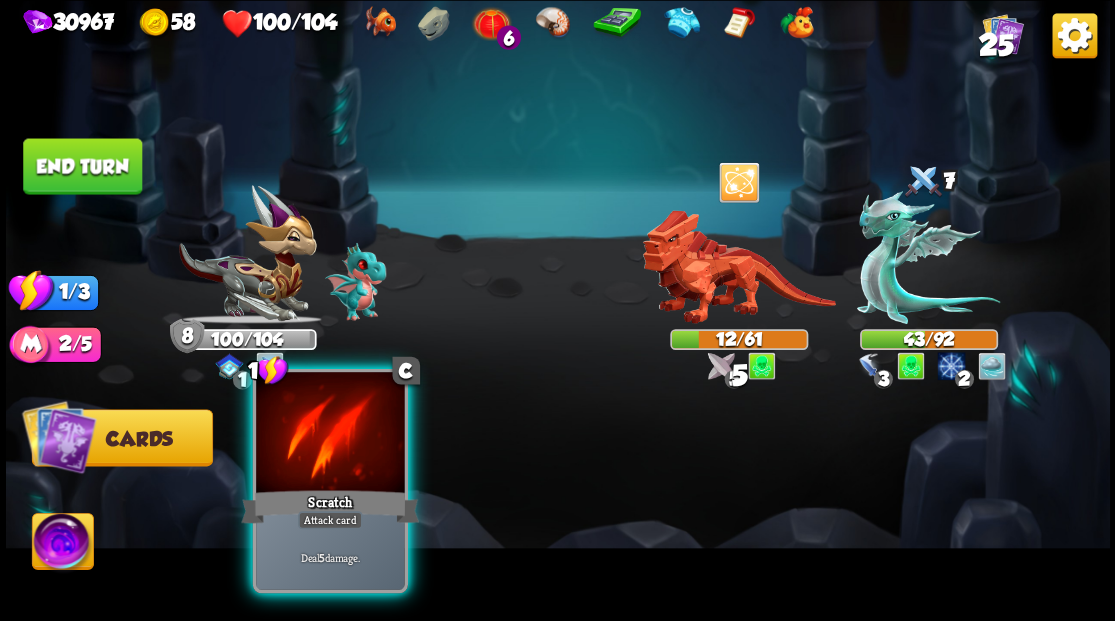 click at bounding box center [330, 434] 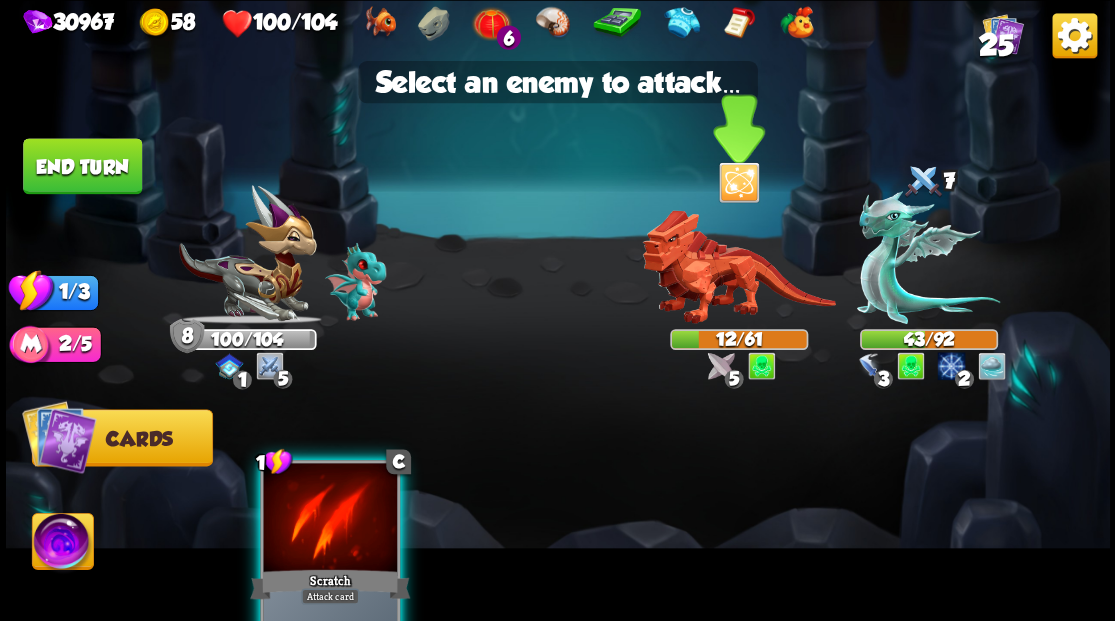 click at bounding box center (738, 267) 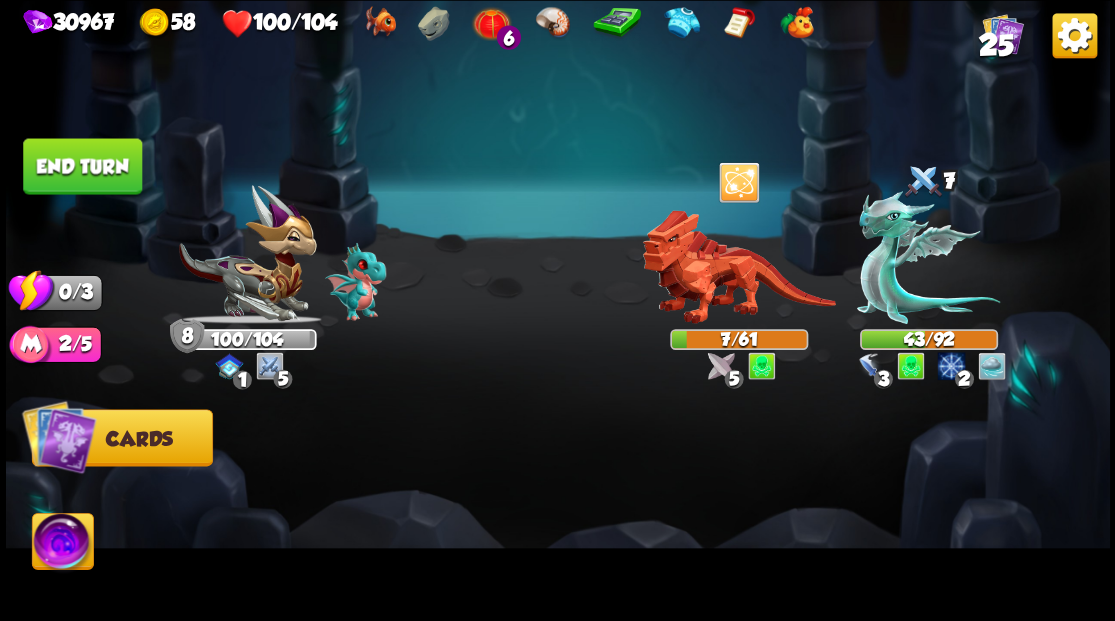 click on "End turn" at bounding box center (82, 166) 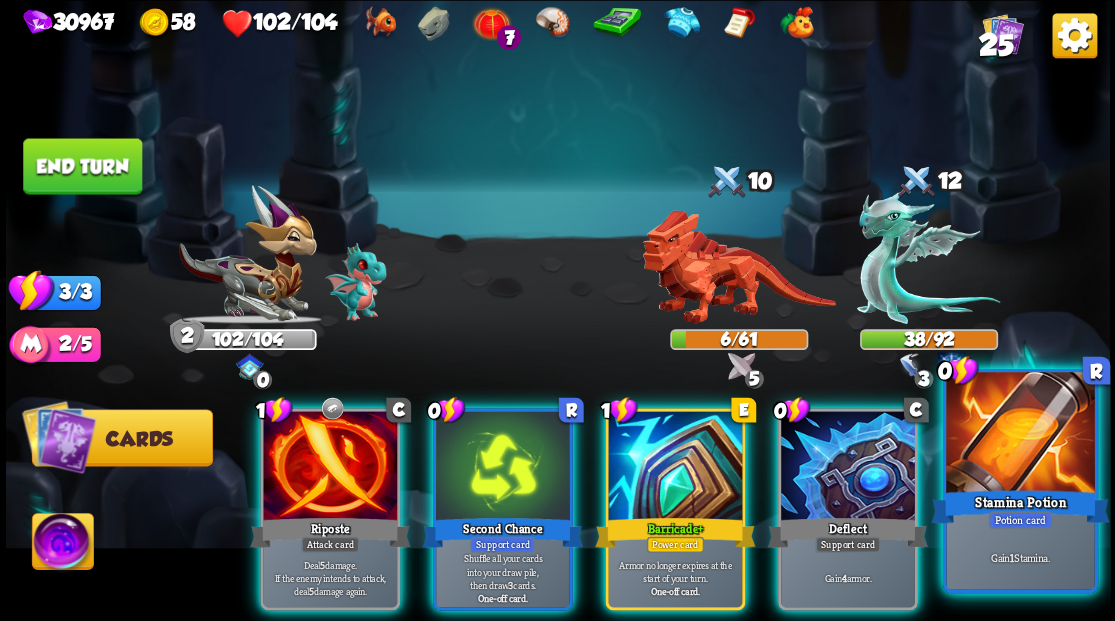 click at bounding box center (1020, 434) 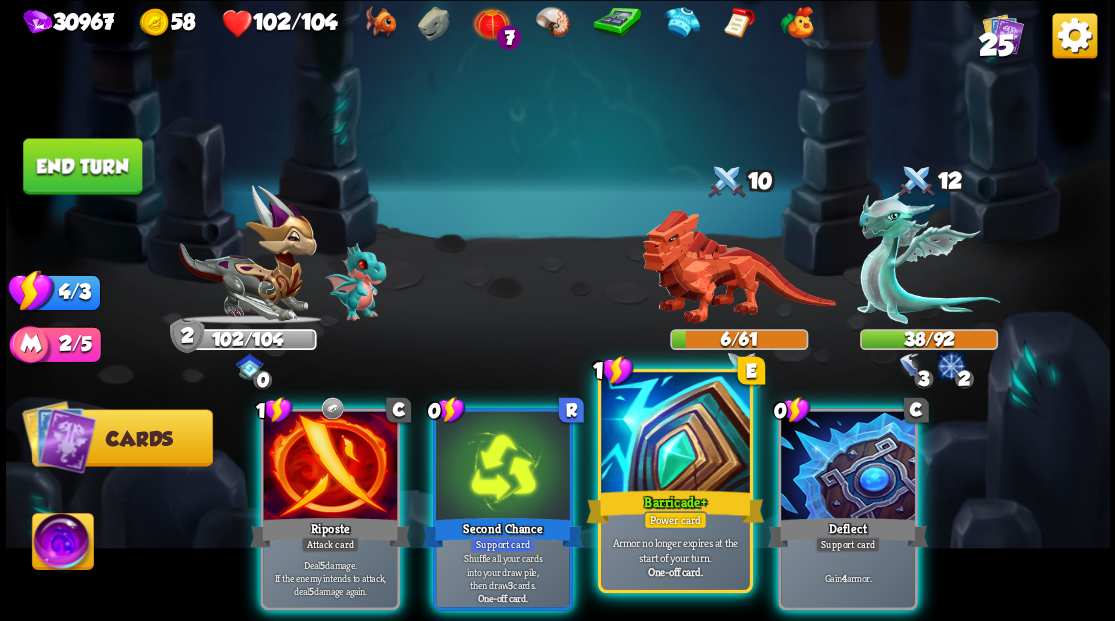 click at bounding box center [675, 434] 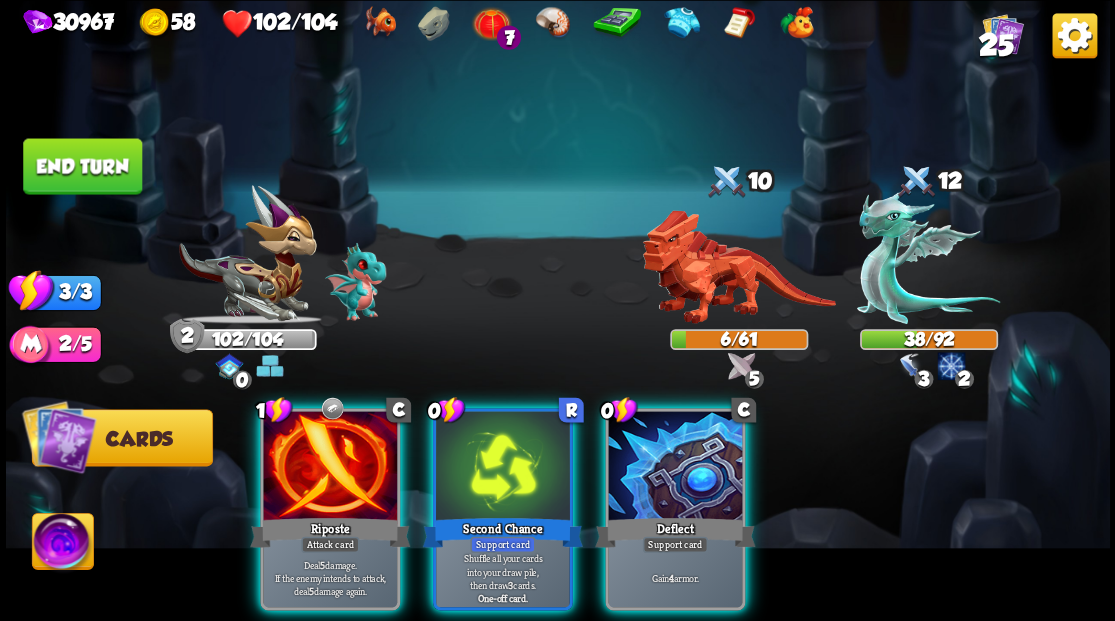 click at bounding box center [675, 467] 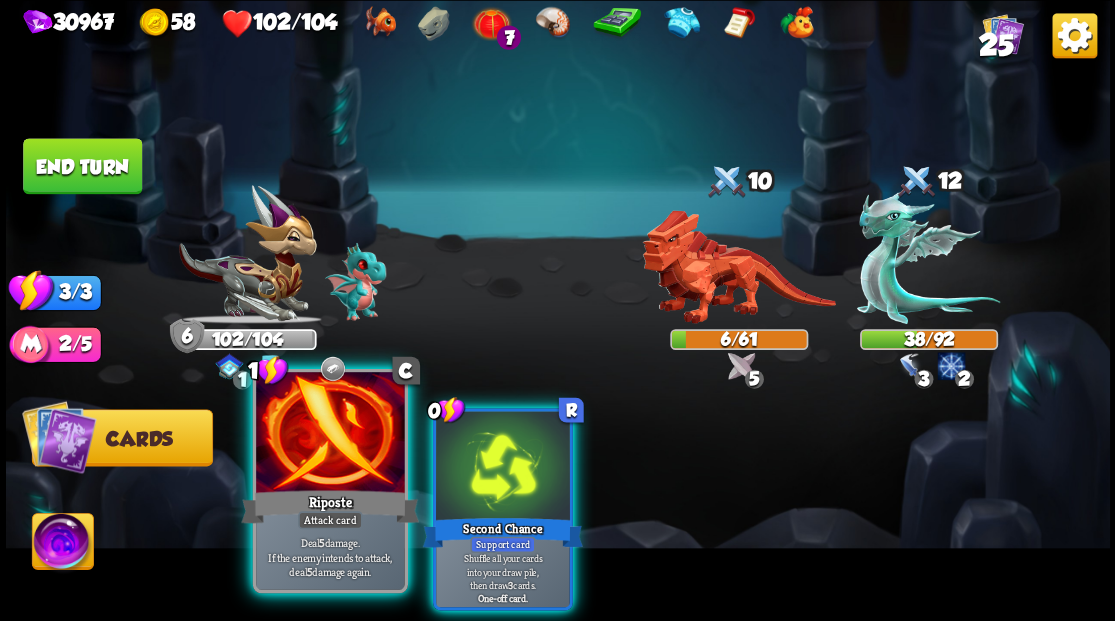 click at bounding box center (330, 434) 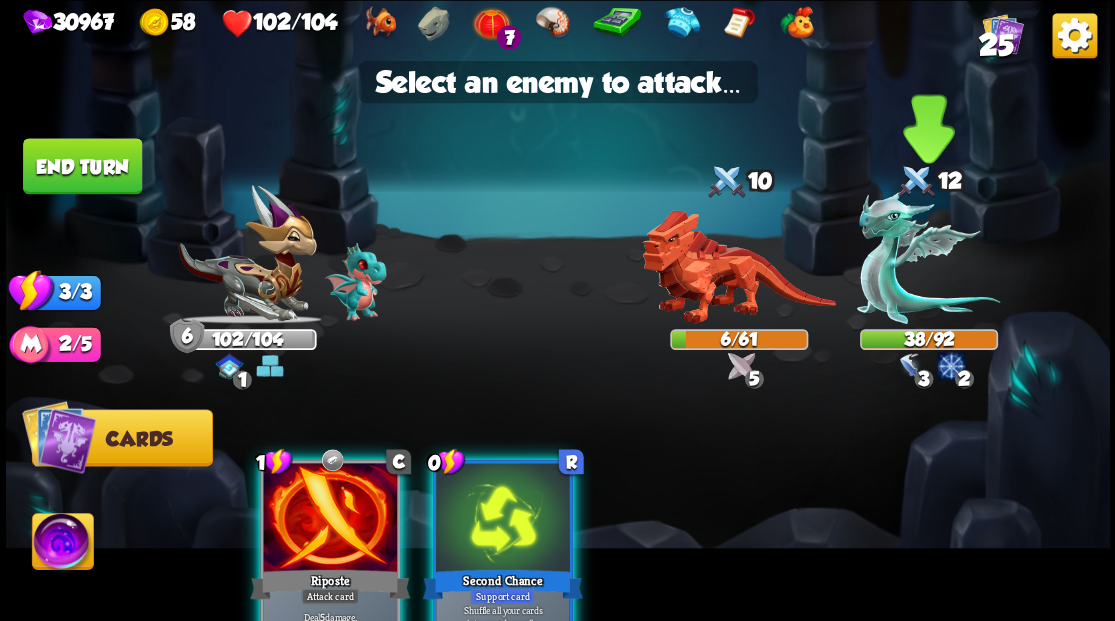 click at bounding box center [928, 257] 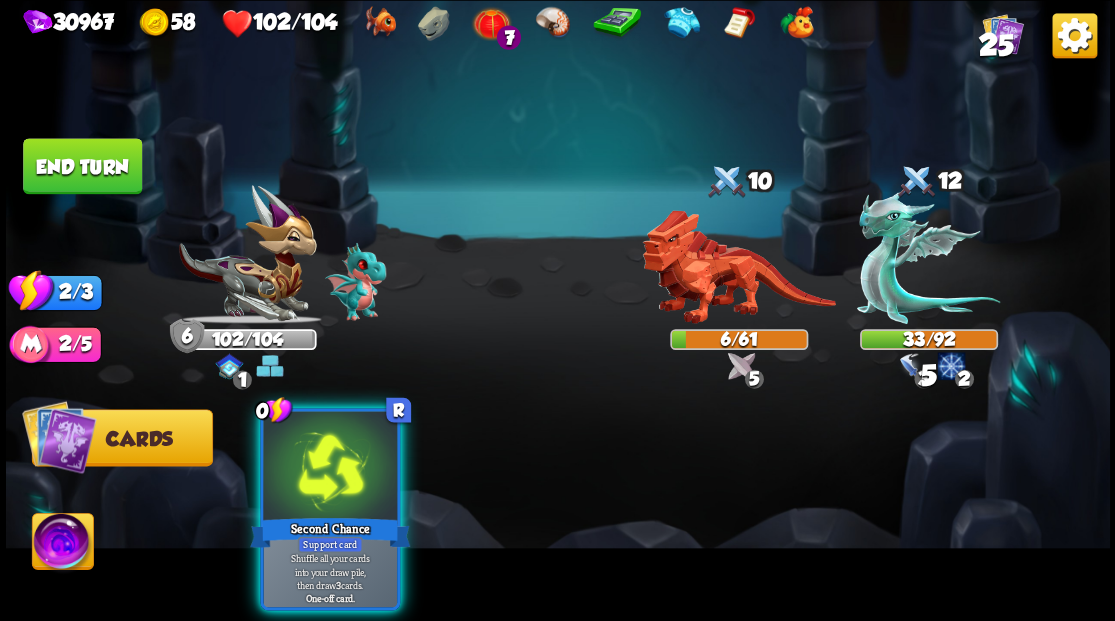 click at bounding box center (330, 467) 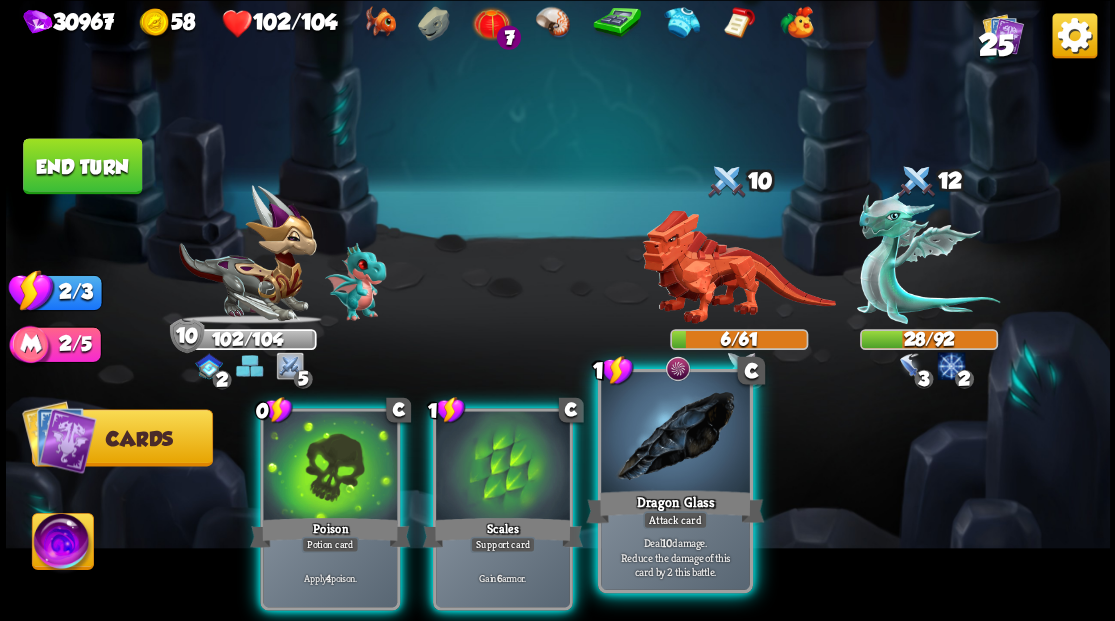 click at bounding box center (675, 434) 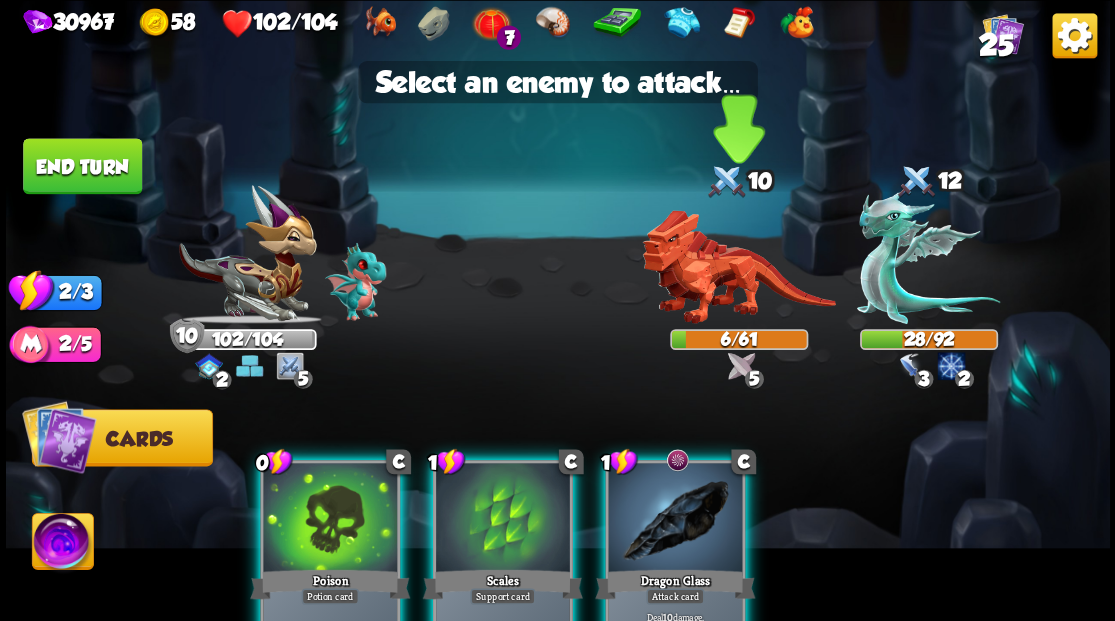 click at bounding box center [738, 267] 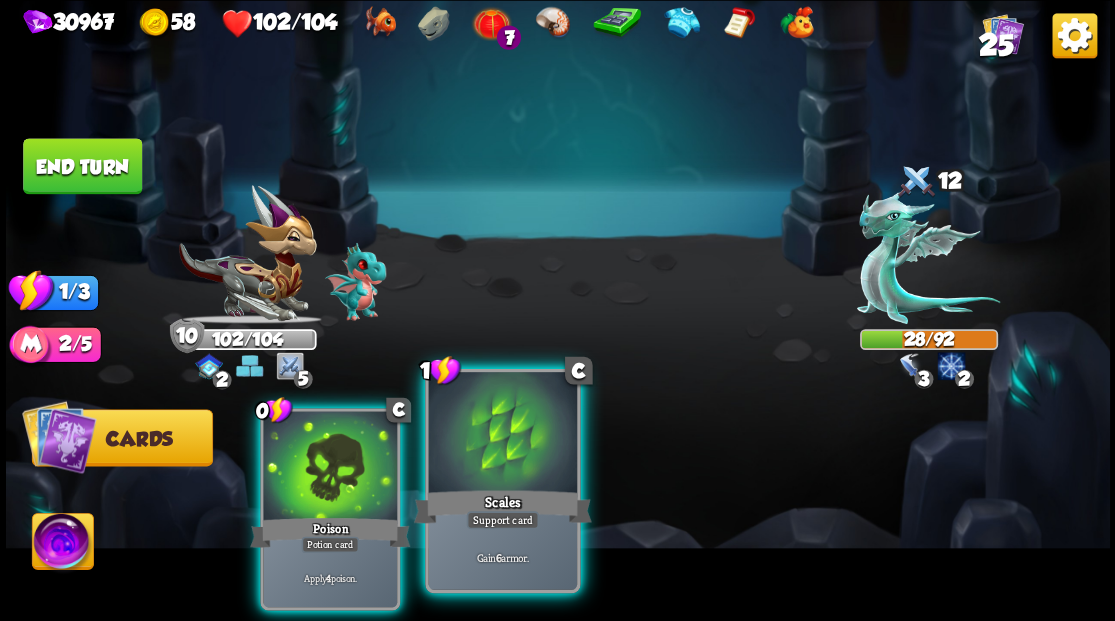 click at bounding box center (502, 434) 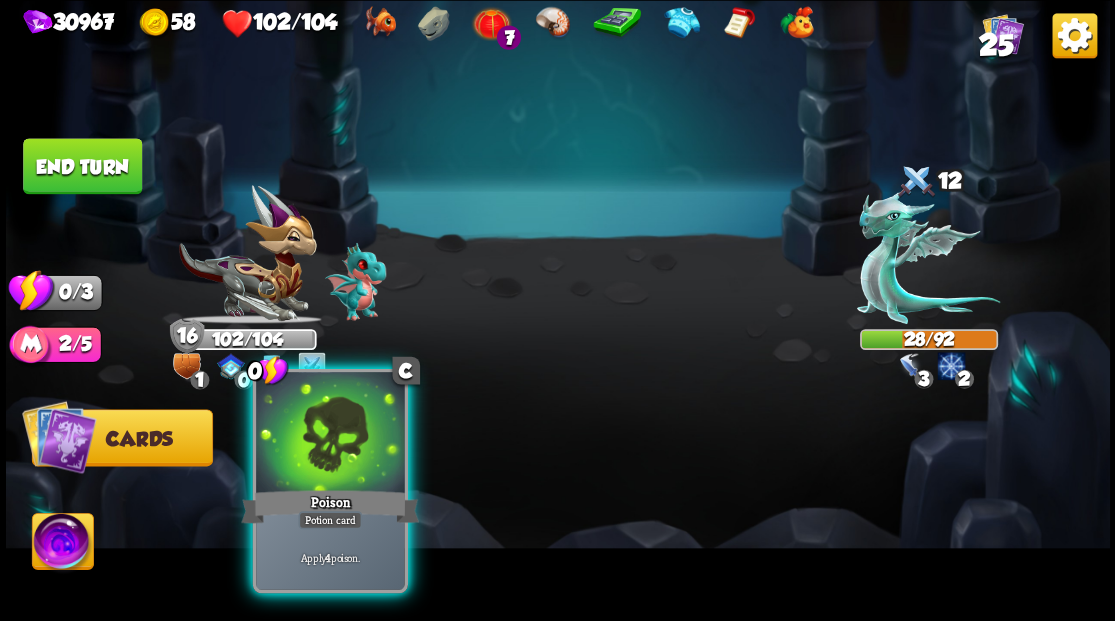 click at bounding box center [330, 434] 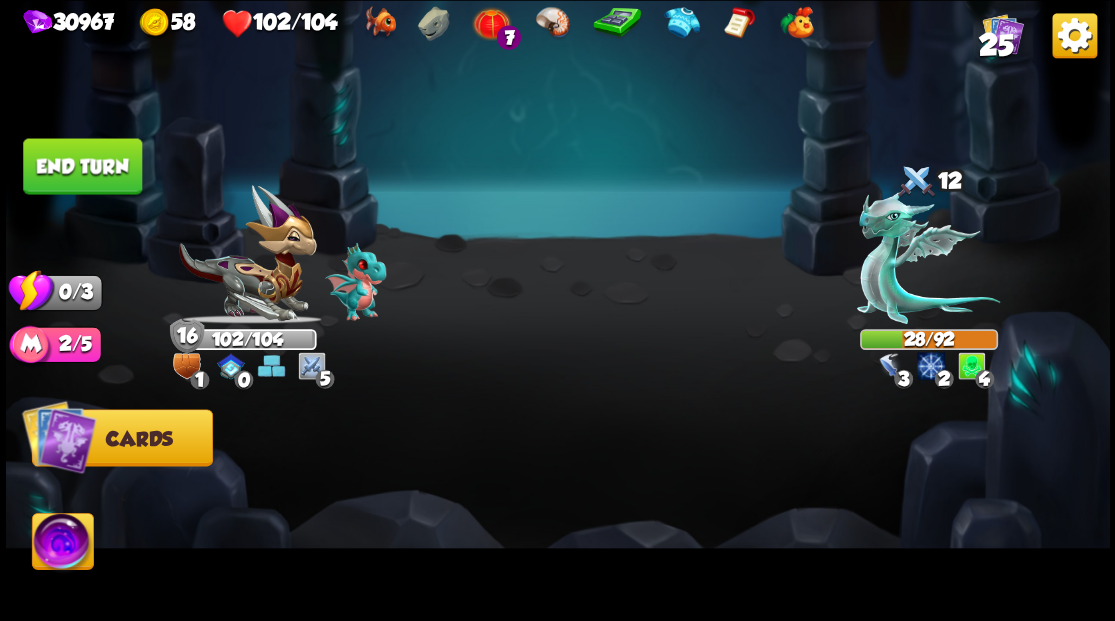 drag, startPoint x: 102, startPoint y: 180, endPoint x: 163, endPoint y: 207, distance: 66.70832 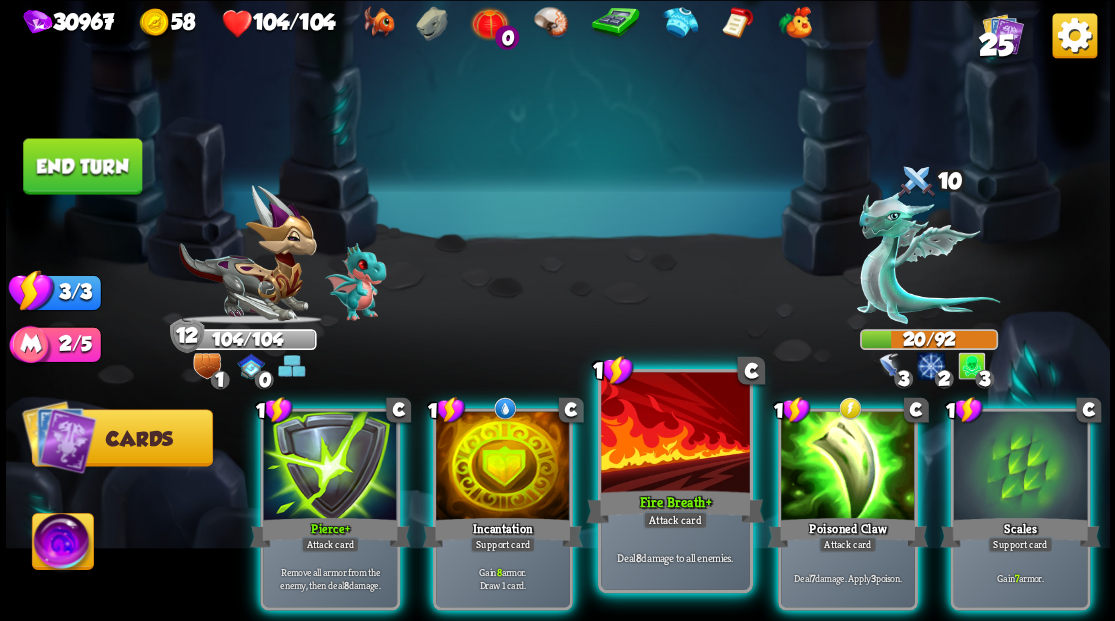 click at bounding box center [675, 434] 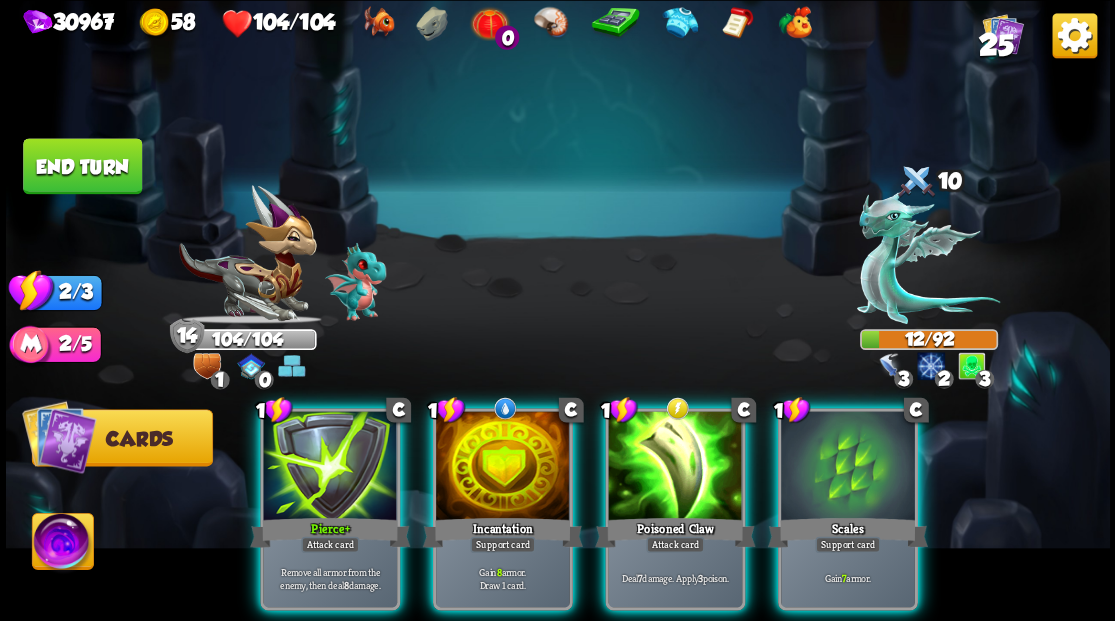click at bounding box center [675, 467] 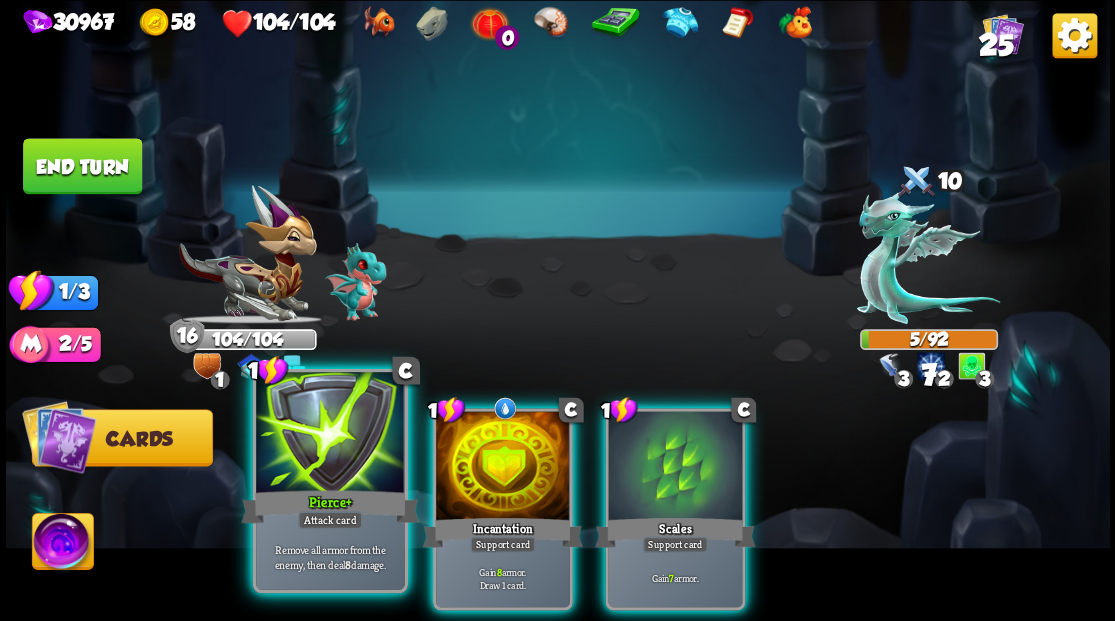click at bounding box center [330, 434] 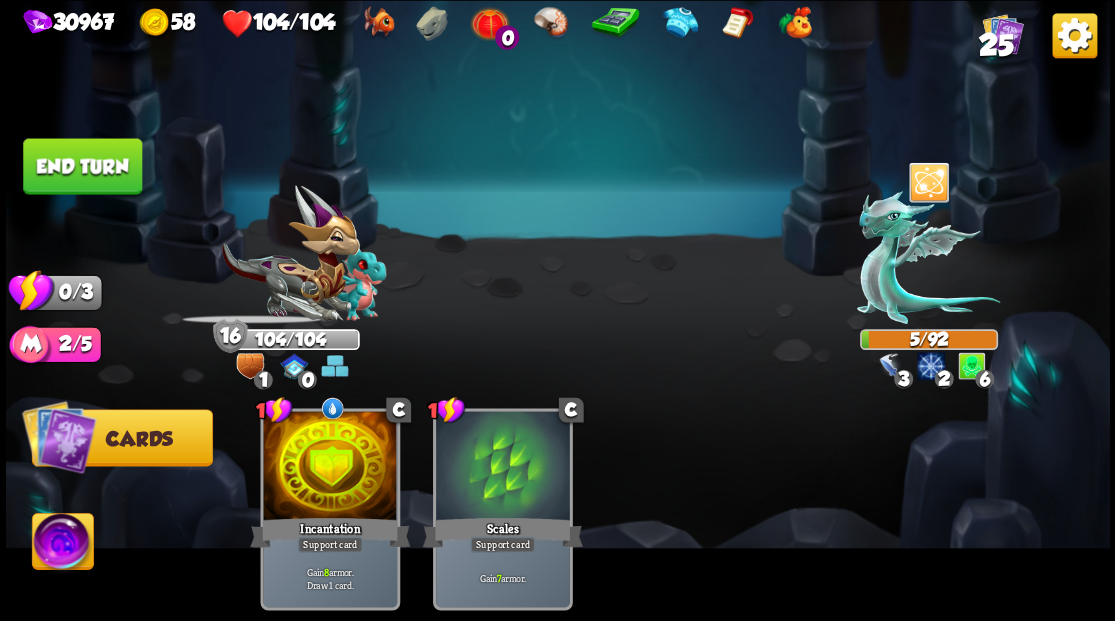 click on "End turn" at bounding box center [82, 166] 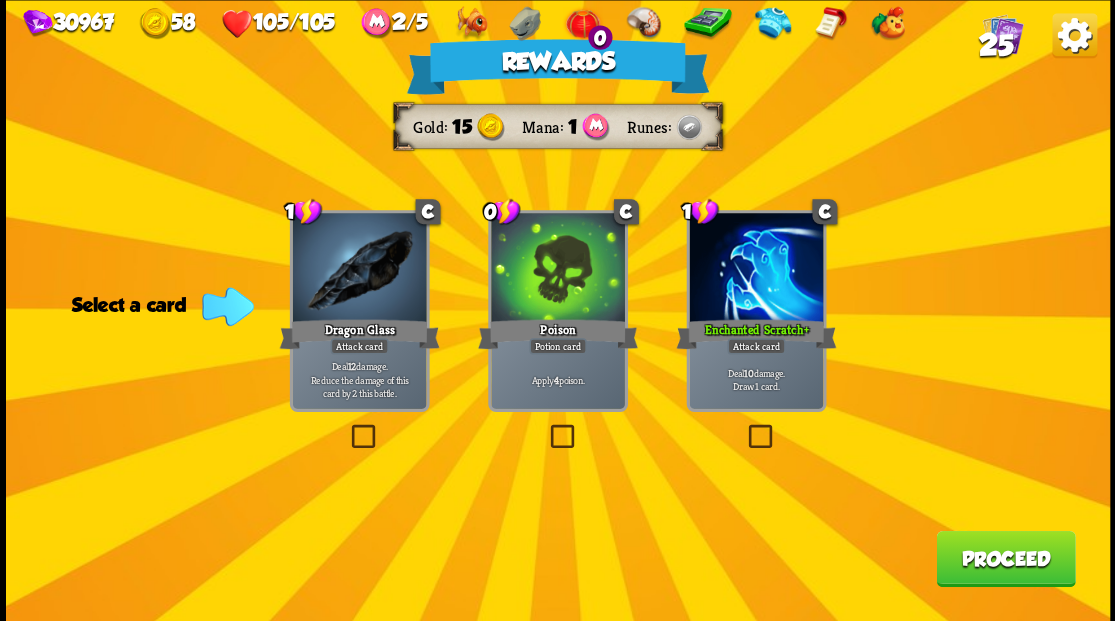 click at bounding box center (744, 427) 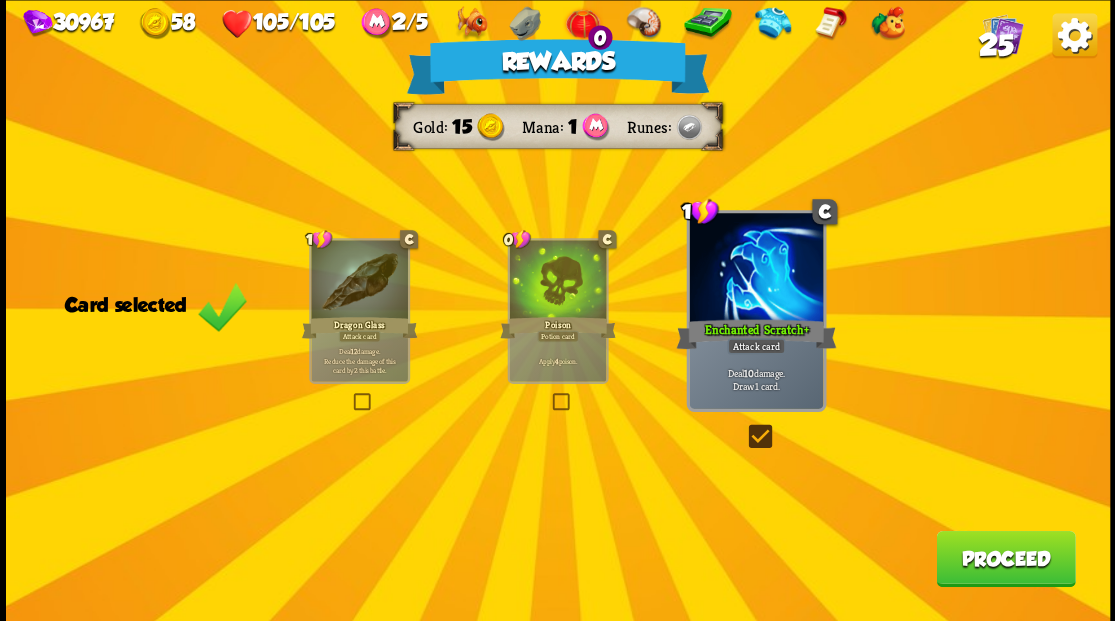 click on "Proceed" at bounding box center [1005, 558] 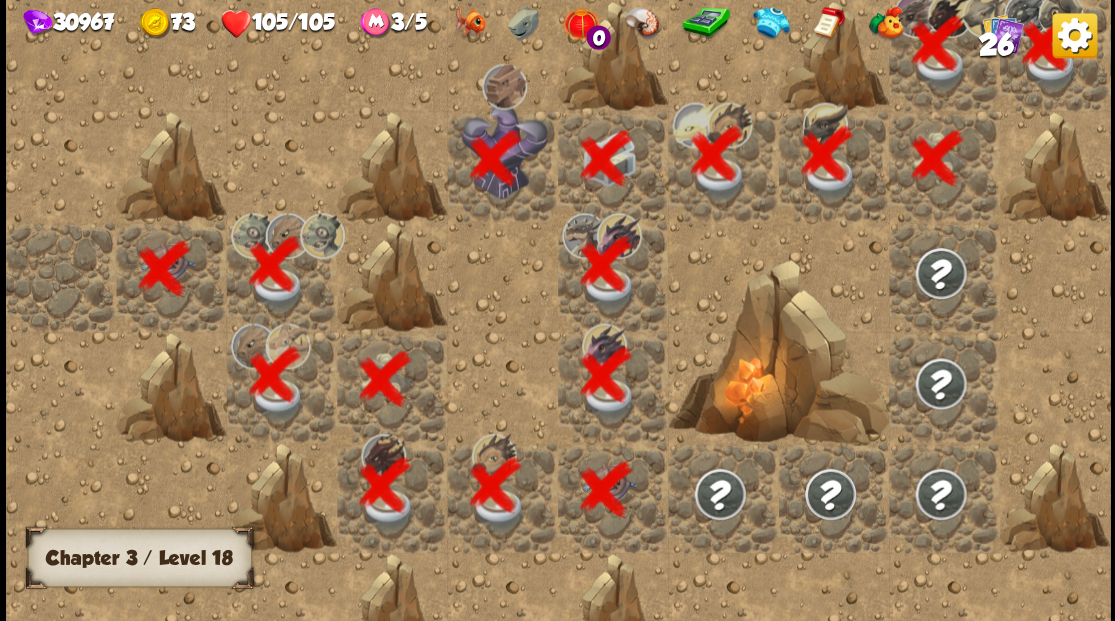 scroll, scrollTop: 0, scrollLeft: 384, axis: horizontal 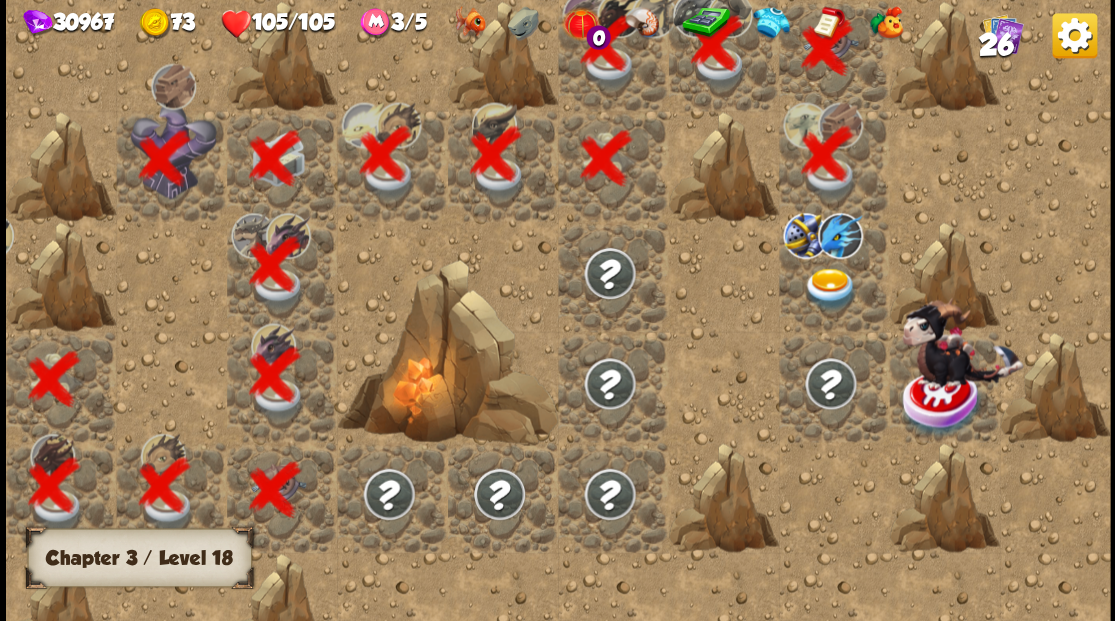 click at bounding box center (829, 288) 